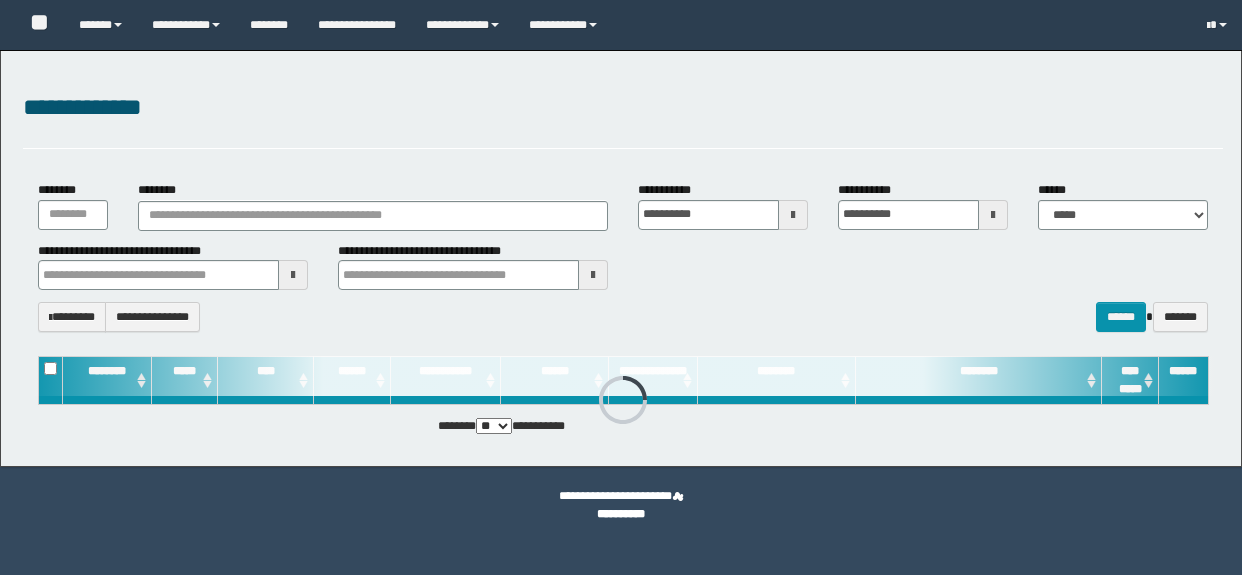 scroll, scrollTop: 0, scrollLeft: 0, axis: both 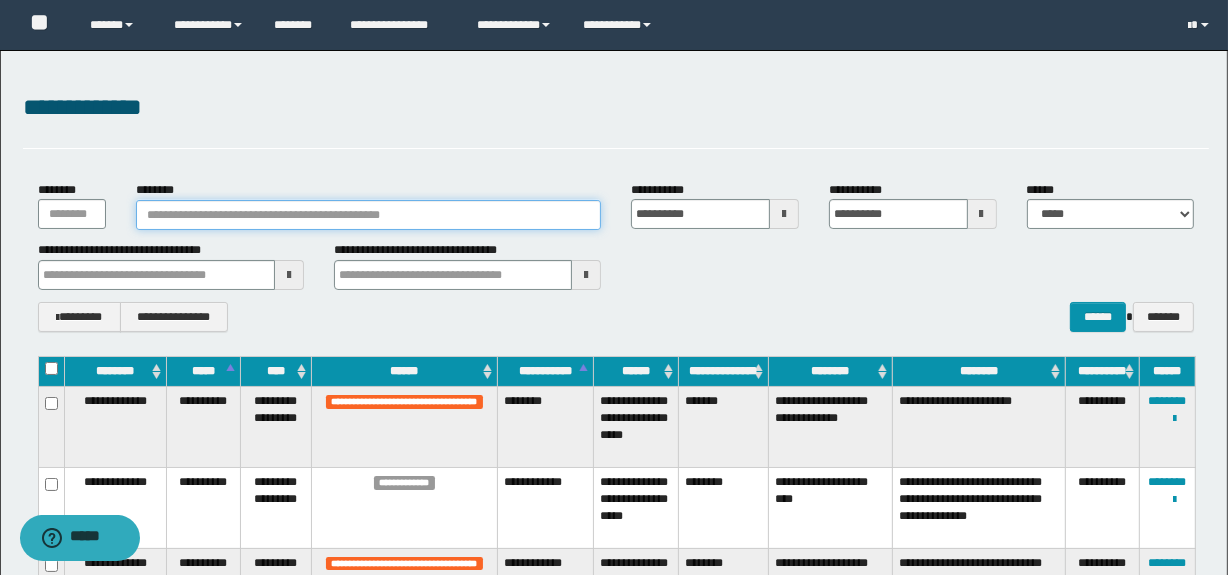 click on "********" at bounding box center (368, 215) 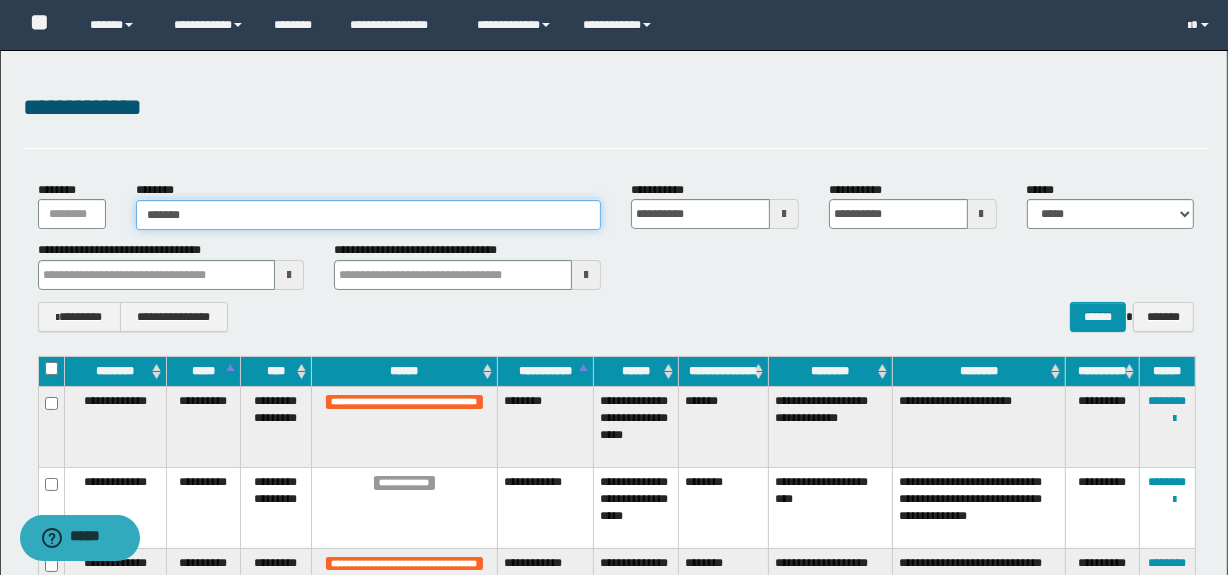type on "*******" 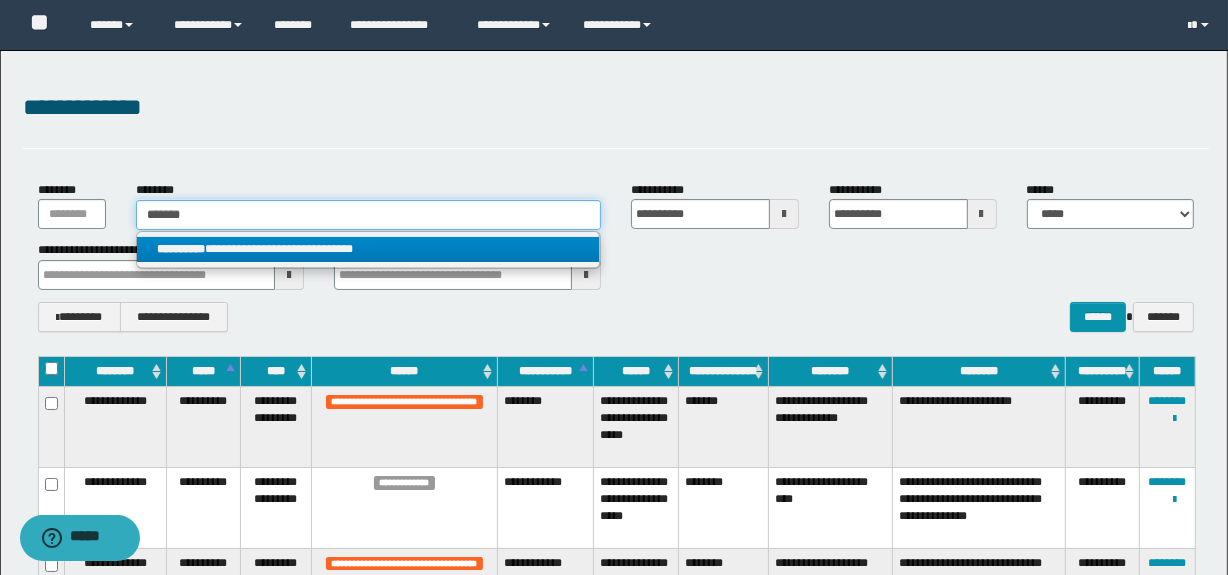 type on "*******" 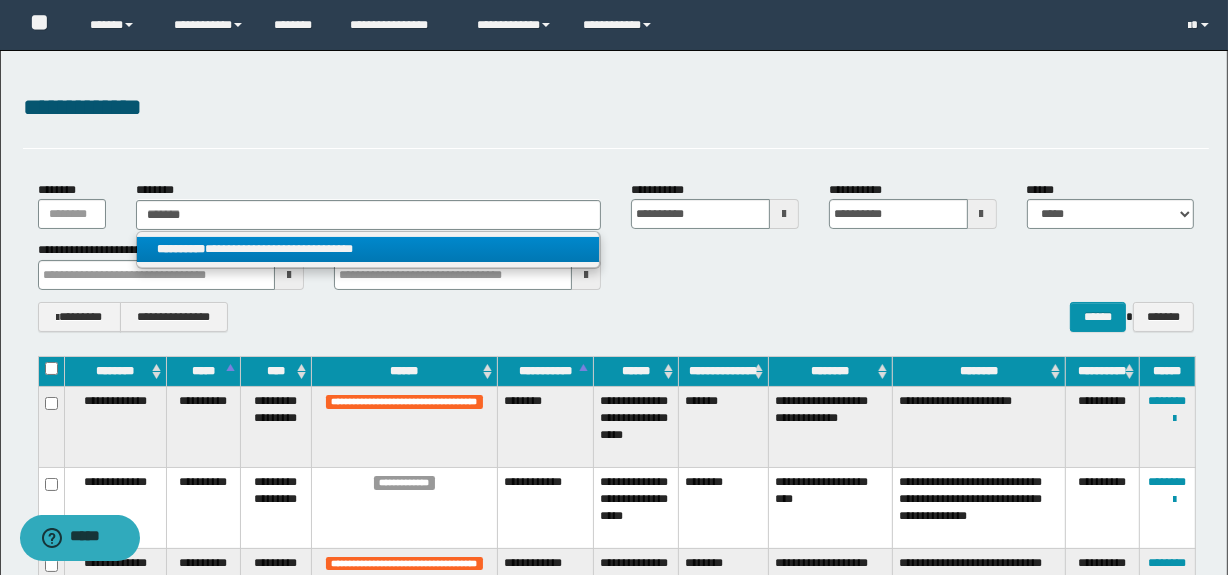 click on "**********" at bounding box center (368, 249) 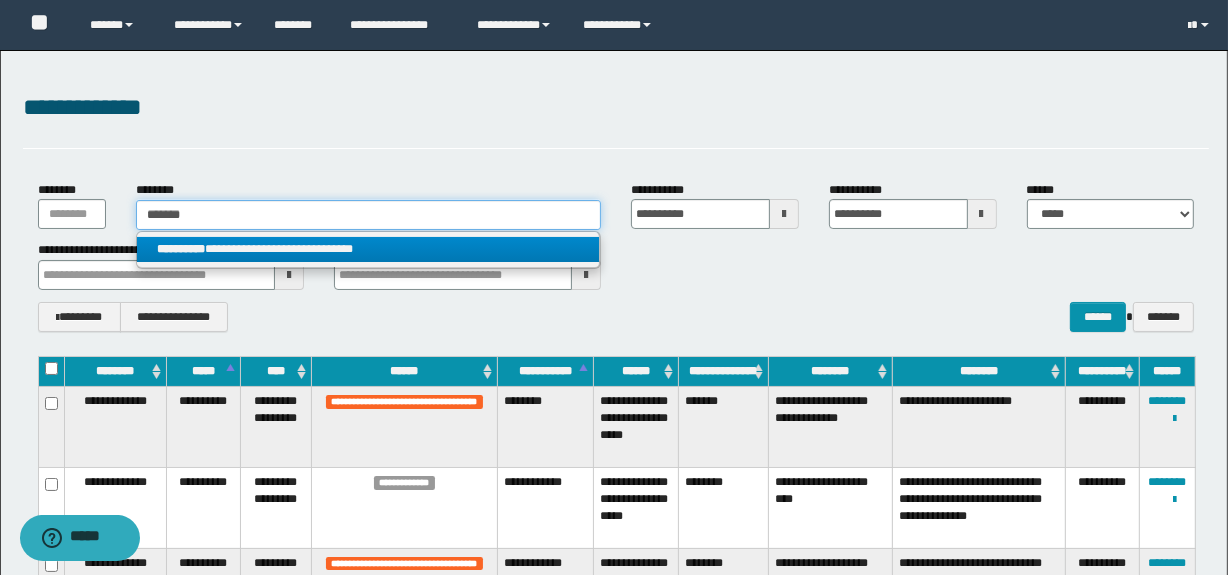 type 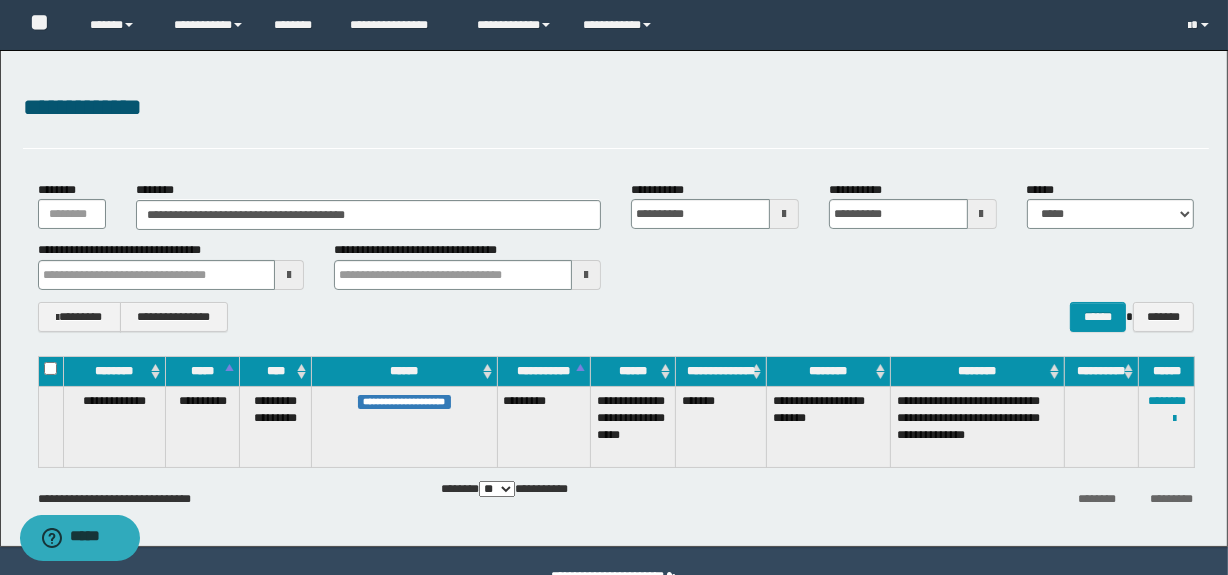click on "**********" at bounding box center (1167, 427) 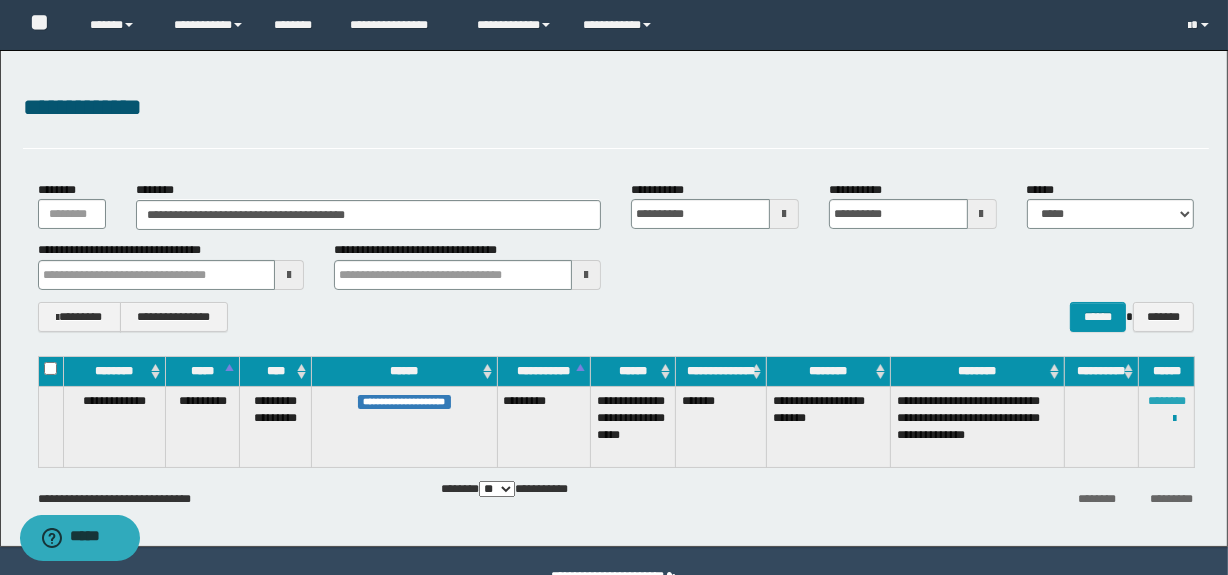 click on "********" at bounding box center [1167, 401] 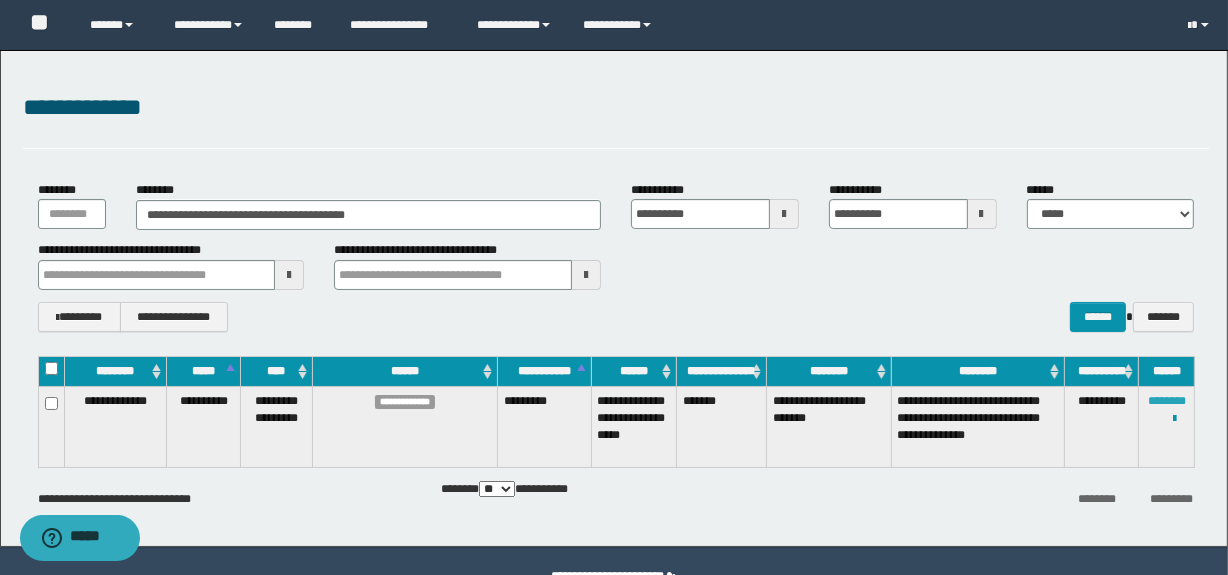 click on "********" at bounding box center (1167, 401) 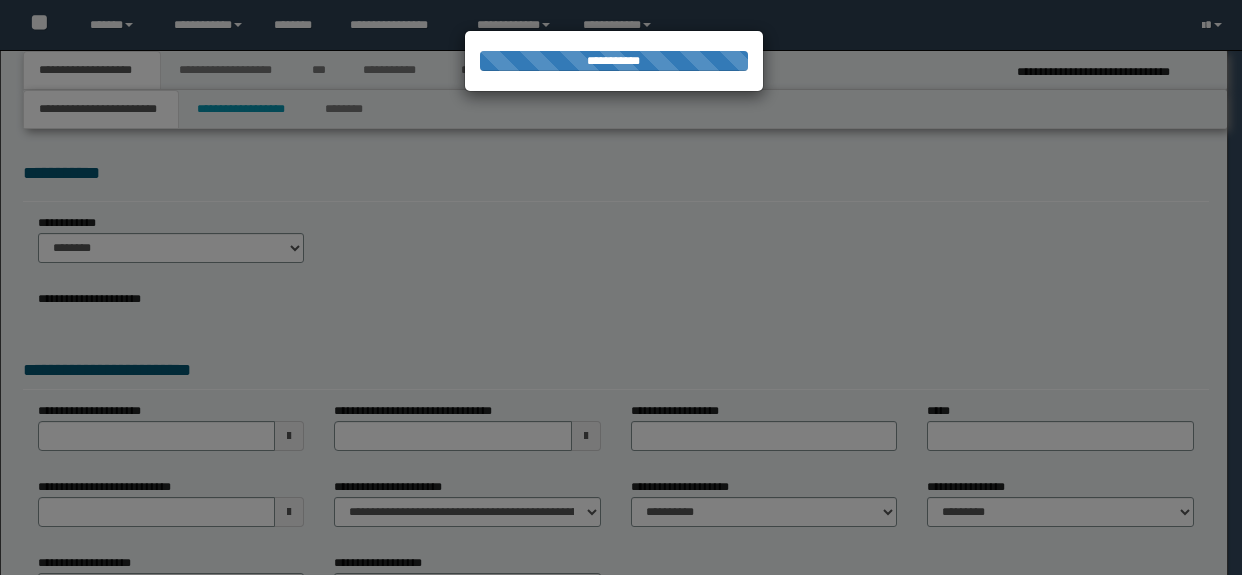 scroll, scrollTop: 0, scrollLeft: 0, axis: both 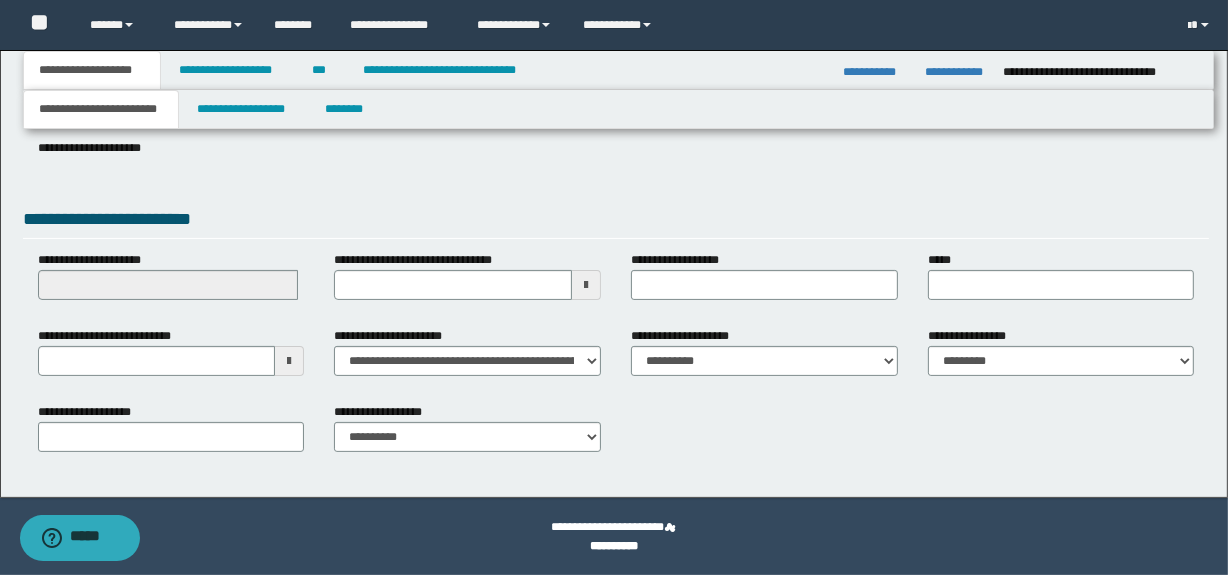 click at bounding box center [289, 361] 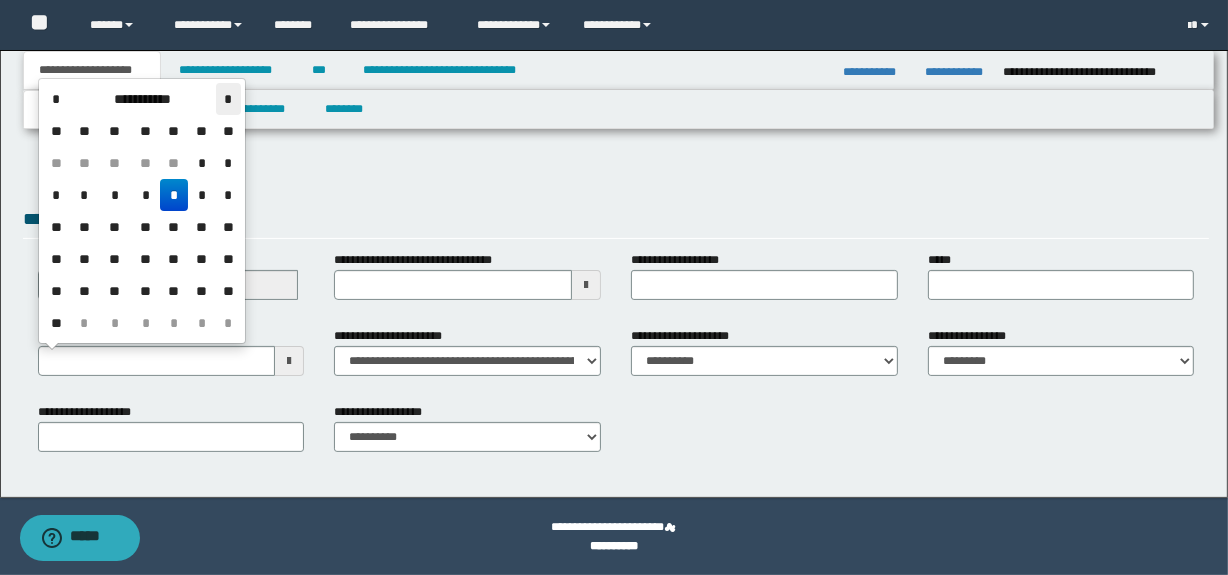 click on "*" at bounding box center [228, 99] 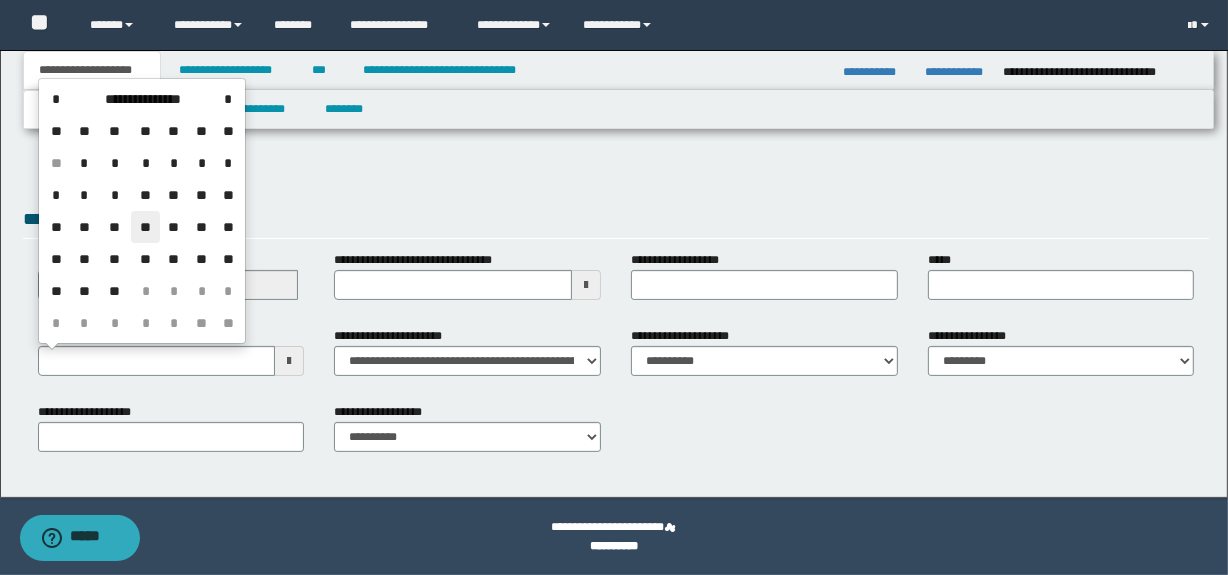 click on "**" at bounding box center (145, 227) 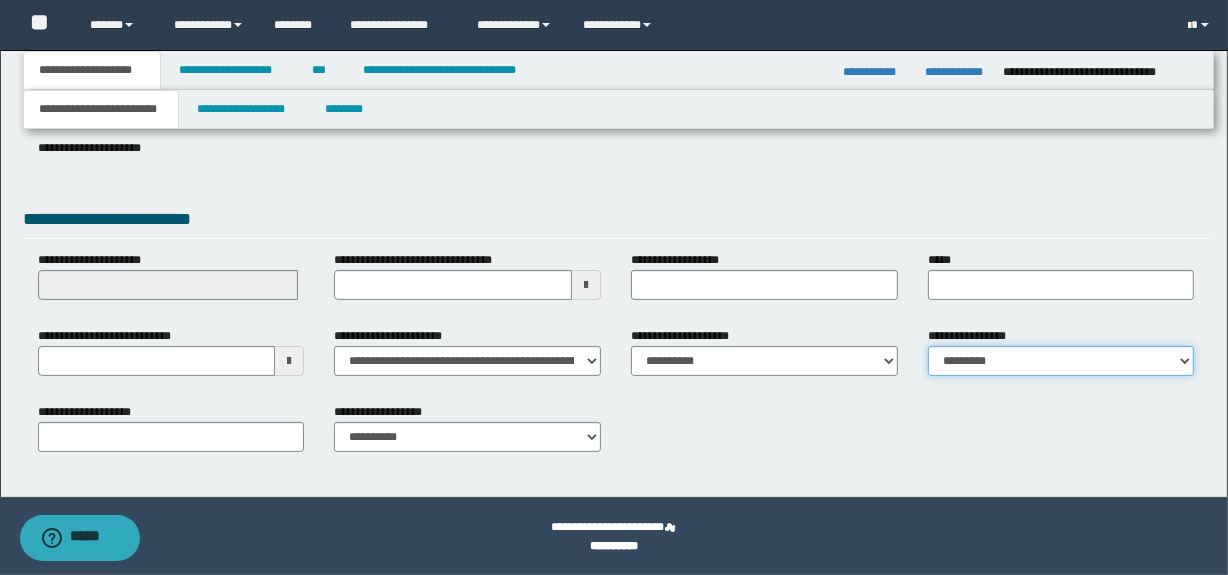 click on "**********" at bounding box center (1061, 361) 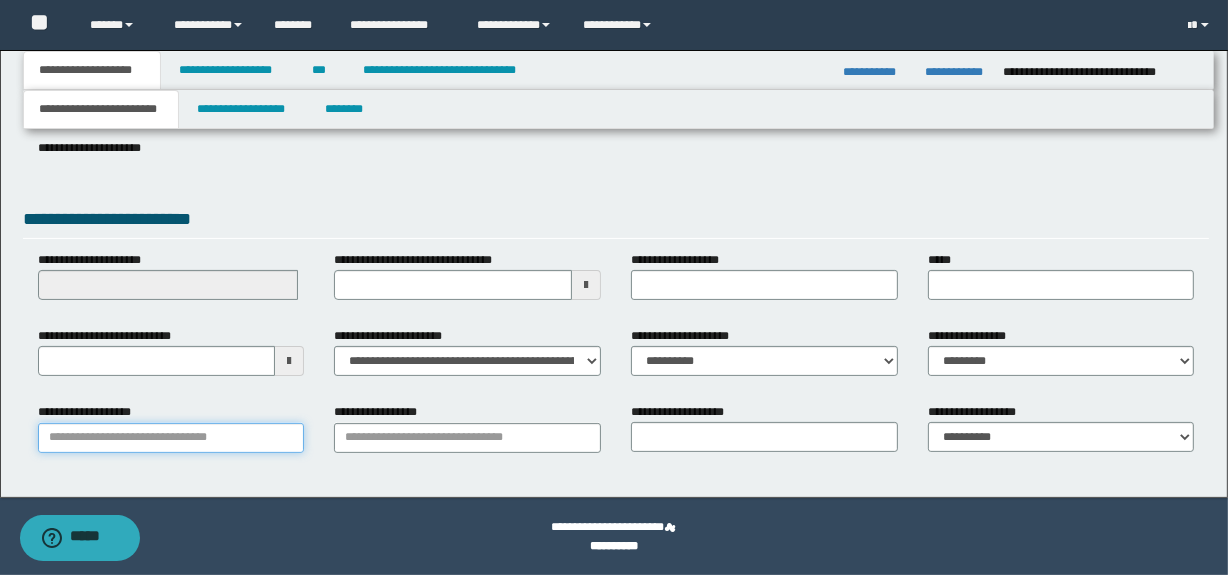 click on "**********" at bounding box center [171, 438] 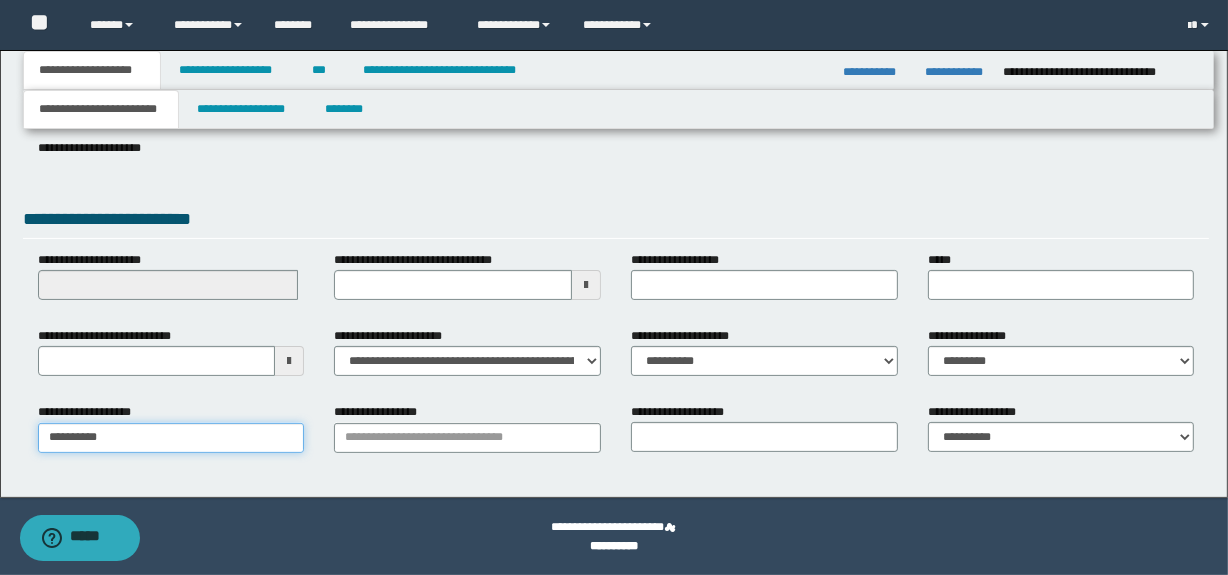 type on "**********" 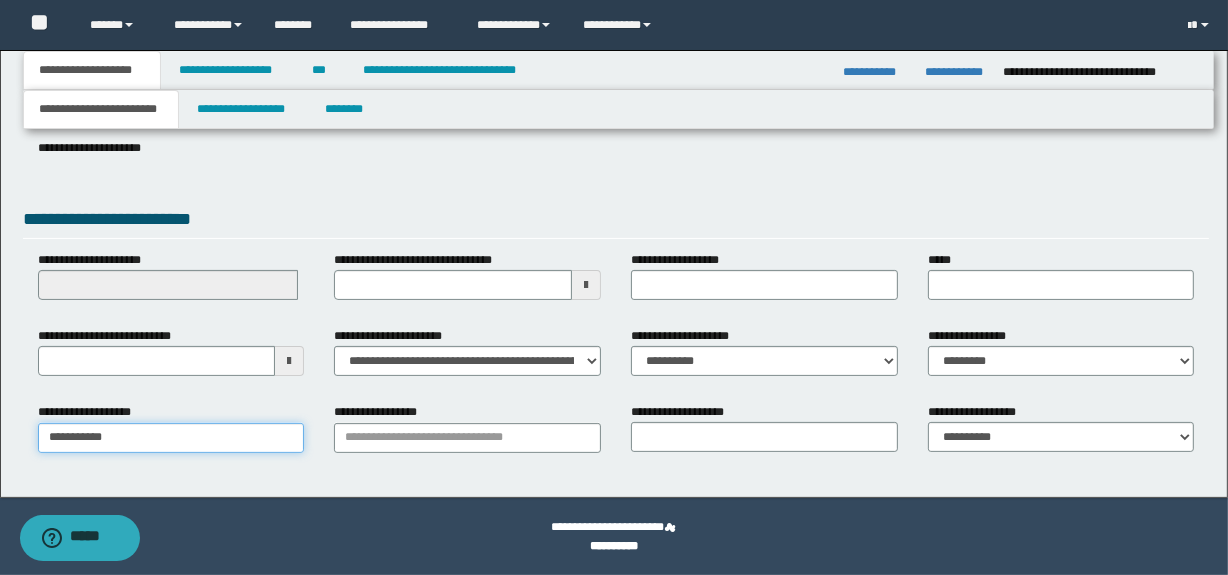 type on "**********" 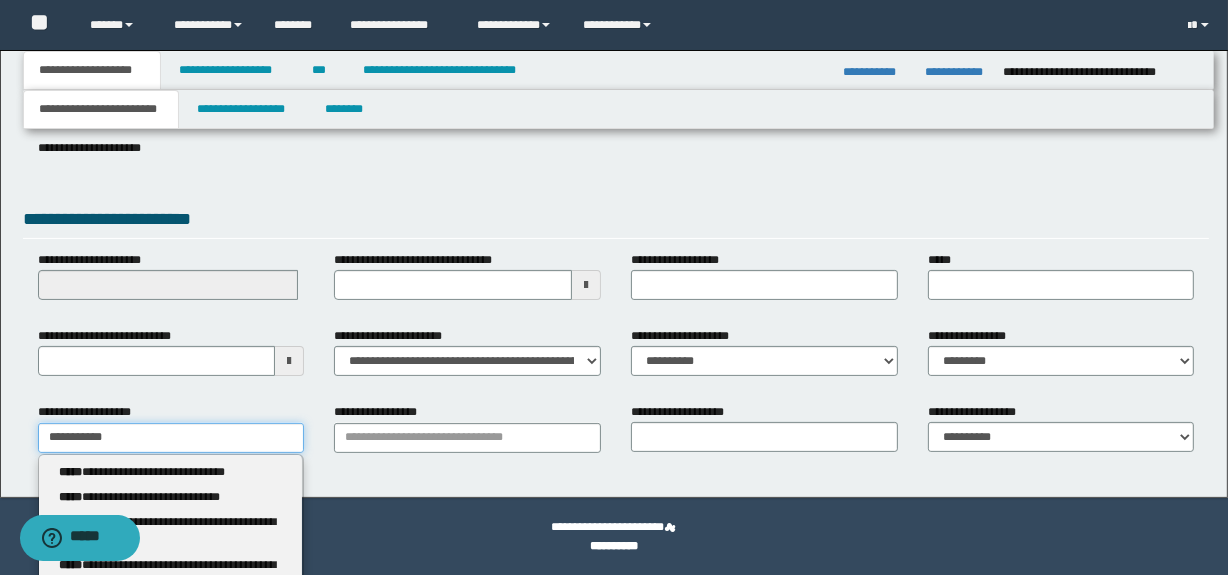 type 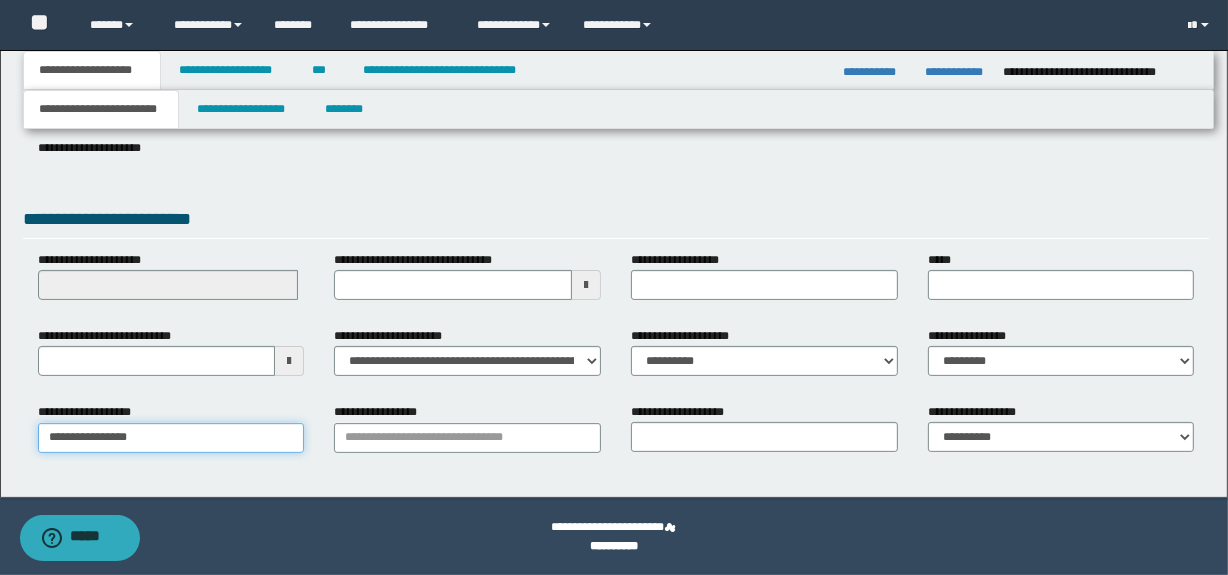 type on "**********" 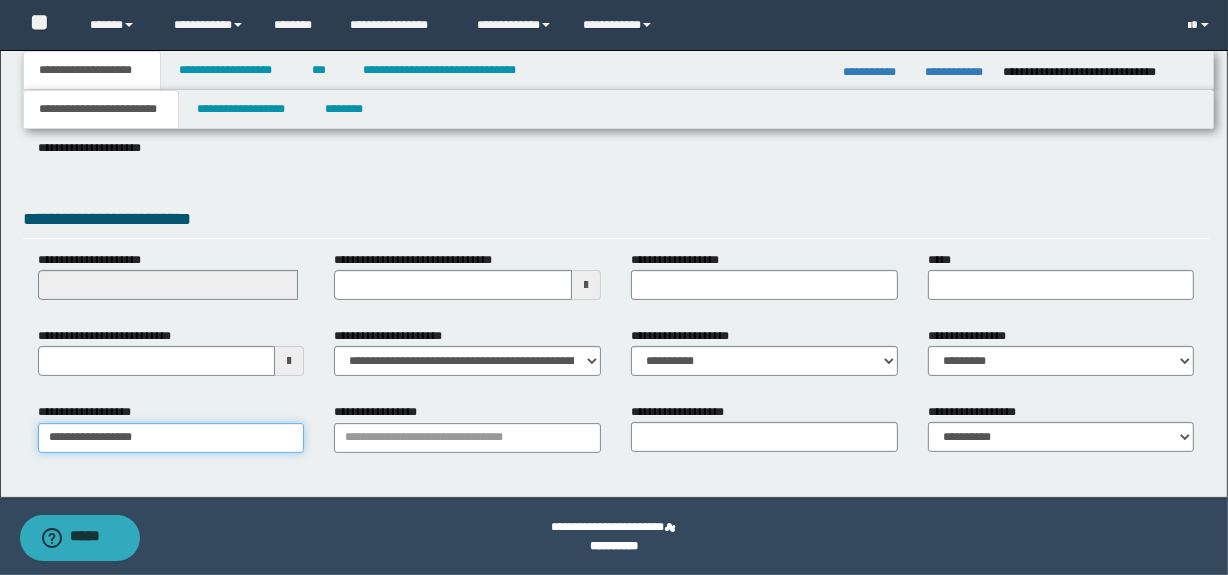 type on "**********" 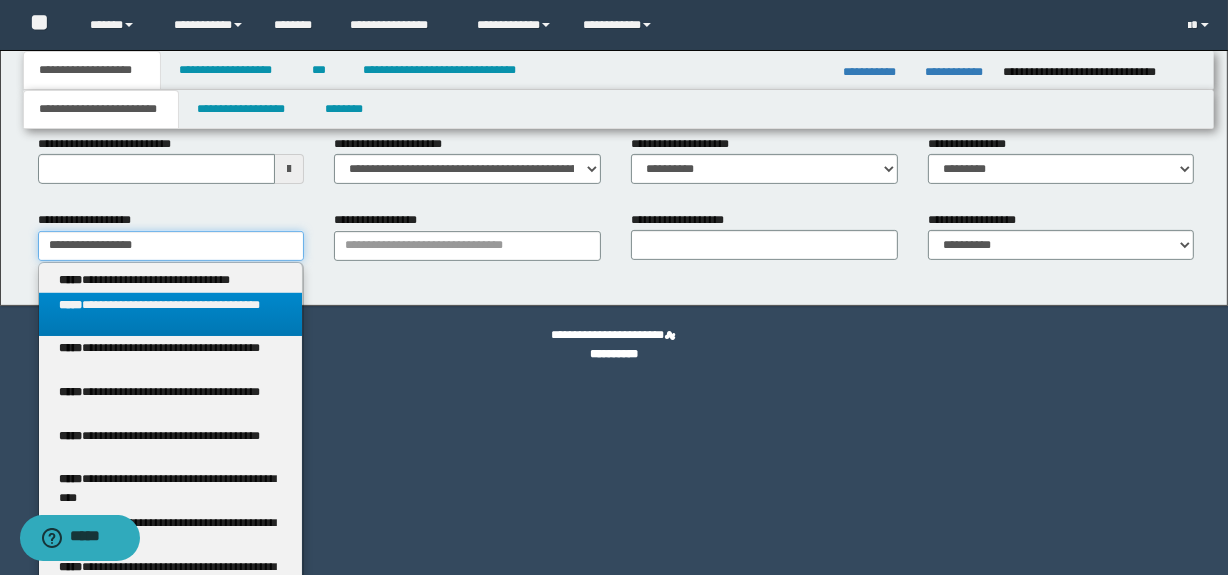 scroll, scrollTop: 610, scrollLeft: 0, axis: vertical 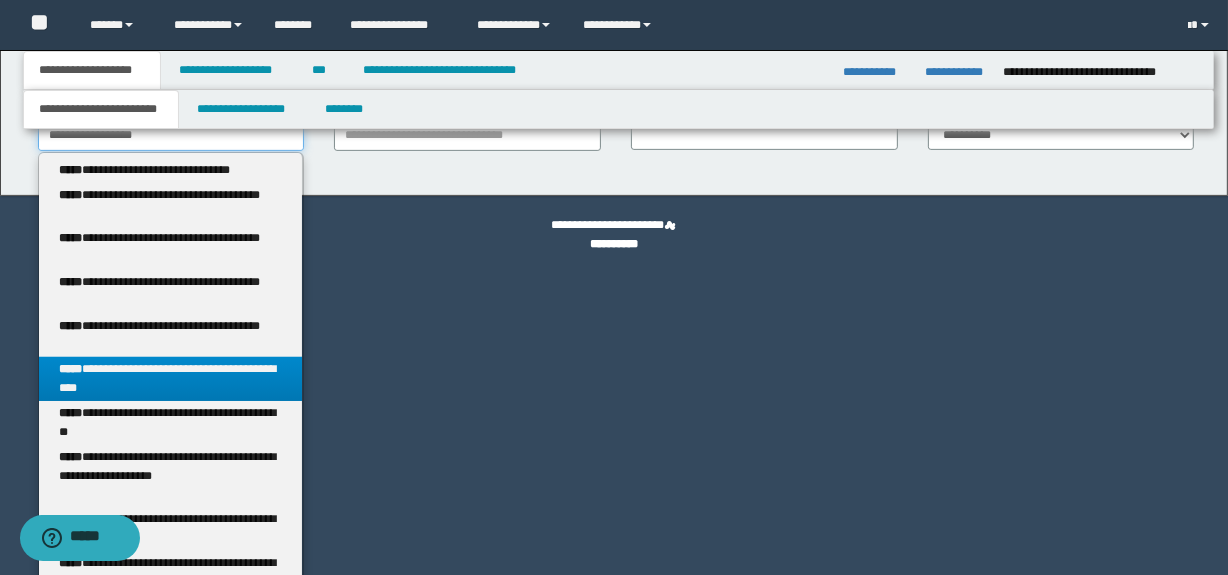 type on "**********" 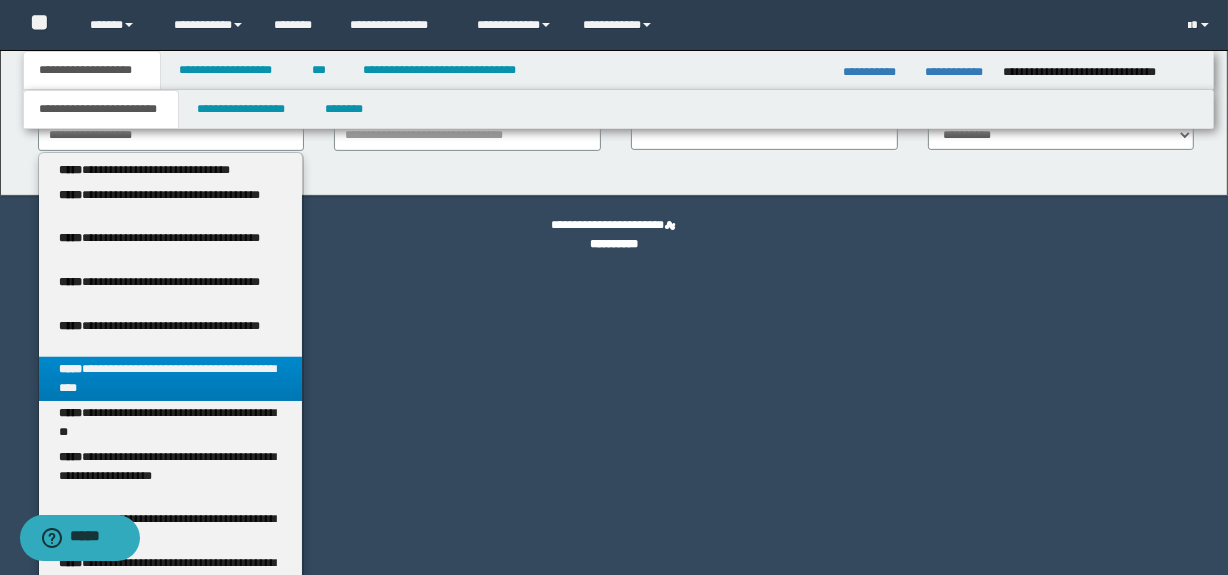 click on "**********" at bounding box center [171, 379] 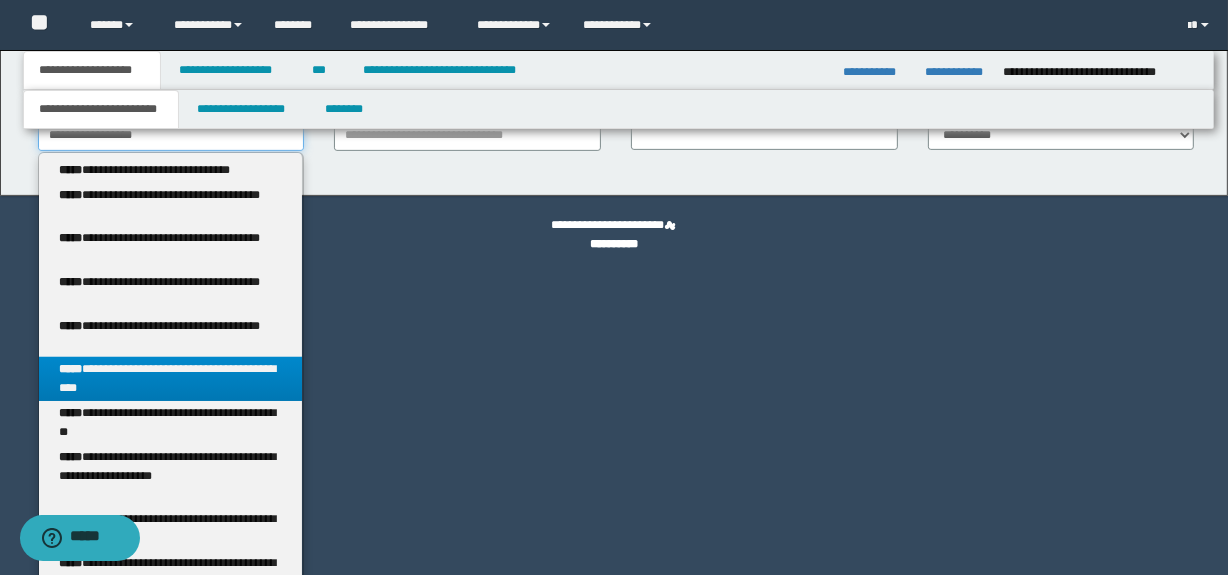type 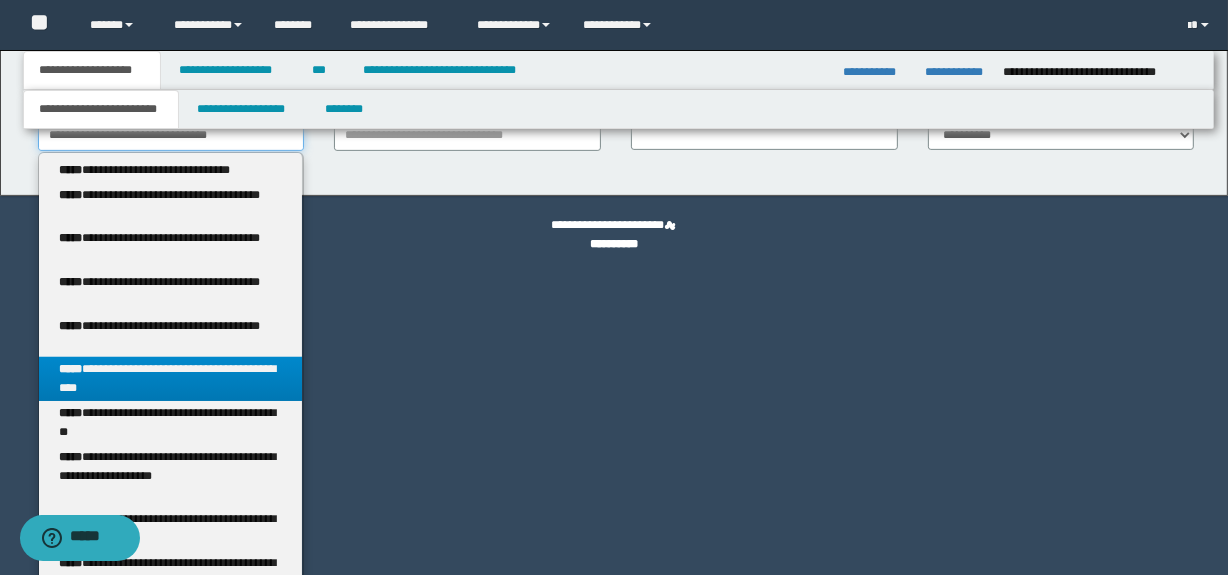 scroll, scrollTop: 308, scrollLeft: 0, axis: vertical 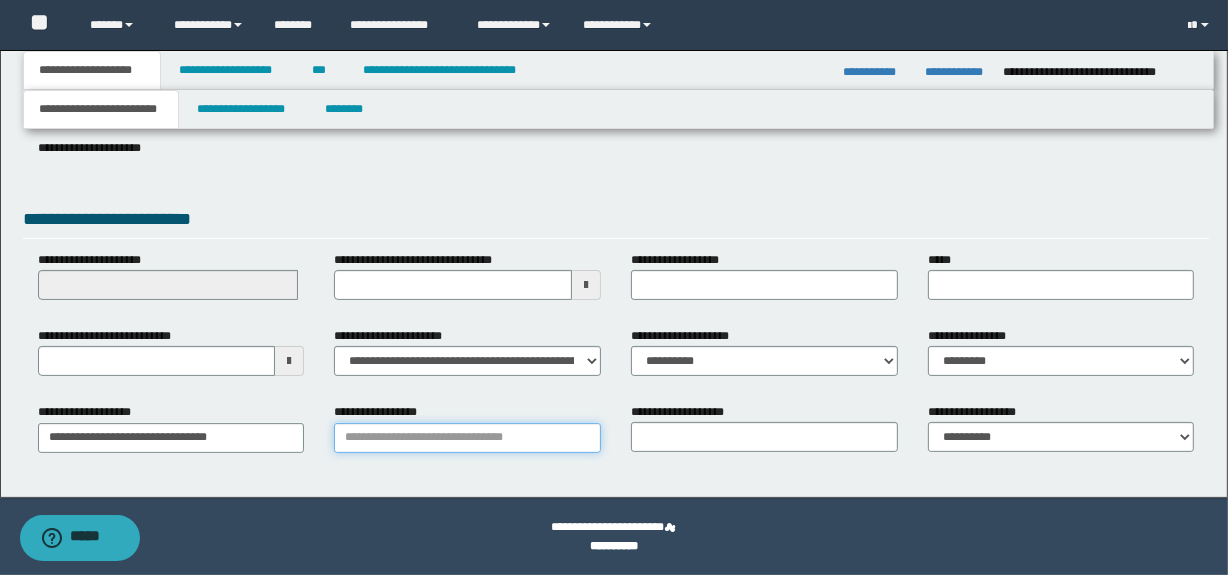 click on "**********" at bounding box center [467, 438] 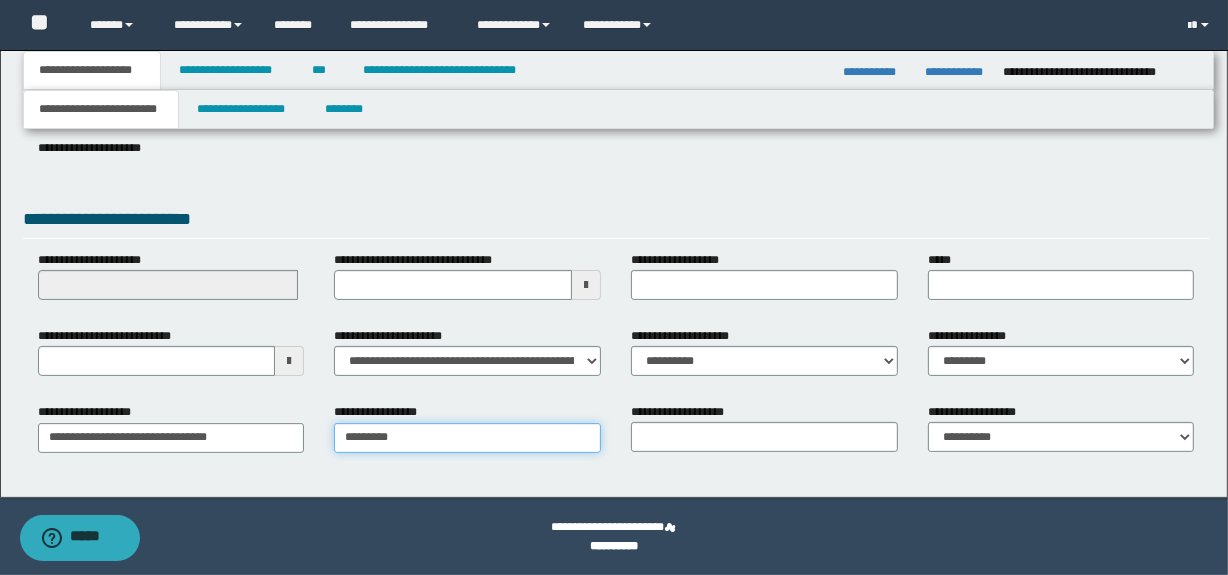 type on "**********" 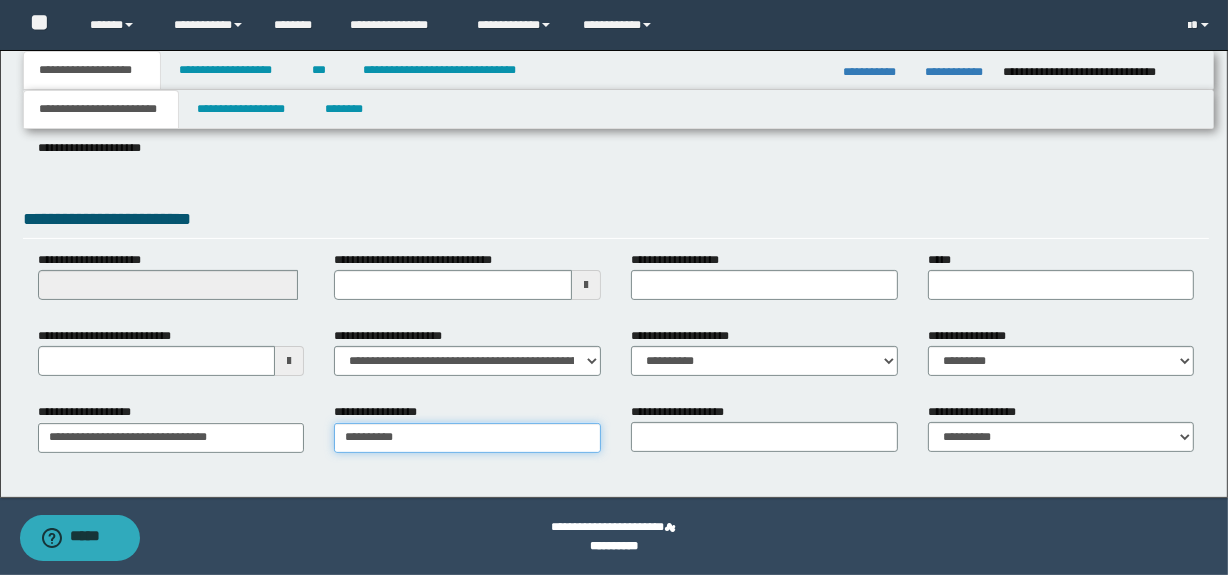 type on "**********" 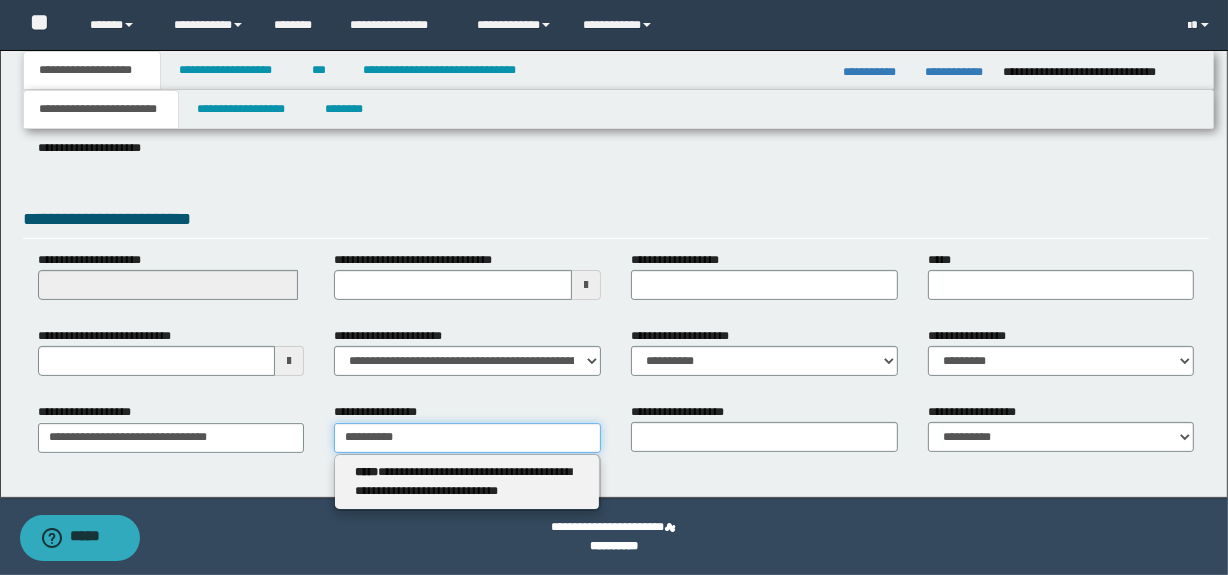 type on "**********" 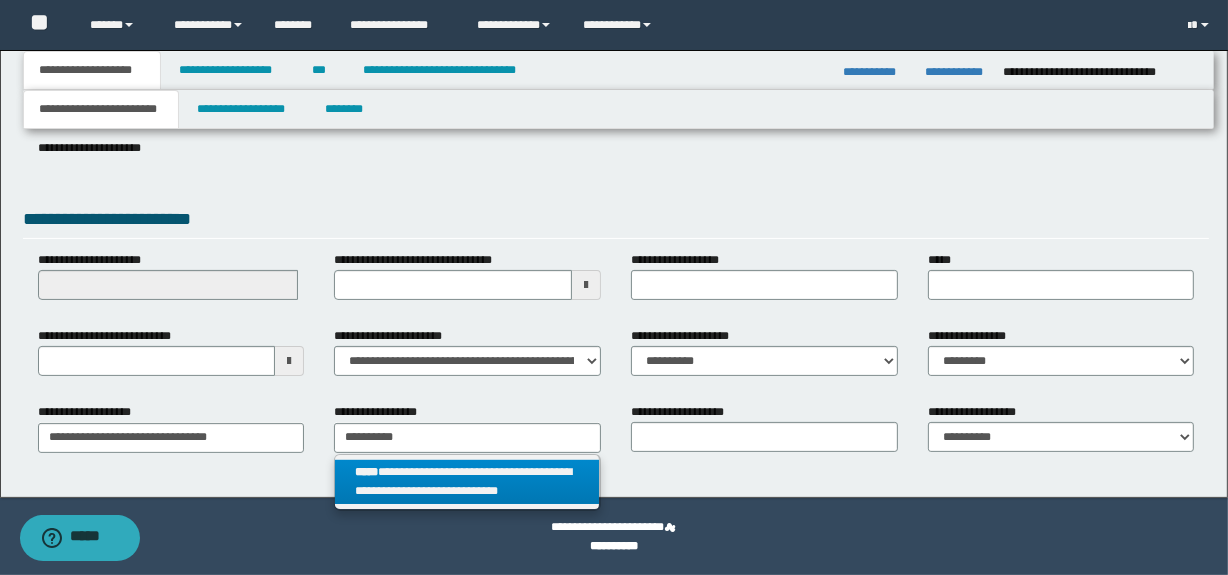 click on "**********" at bounding box center [467, 482] 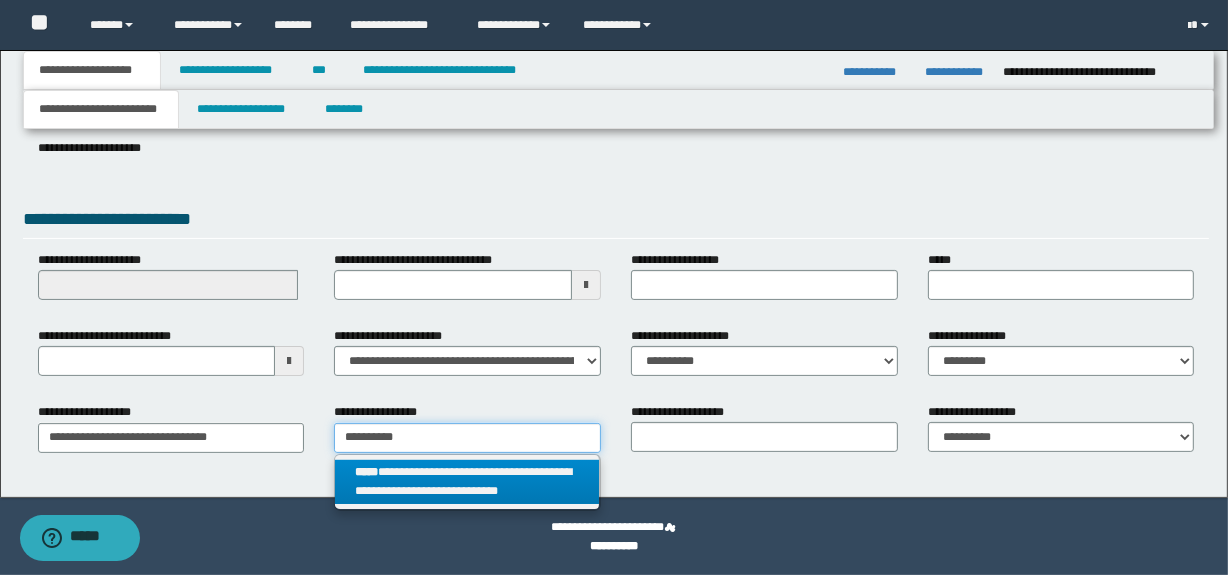type 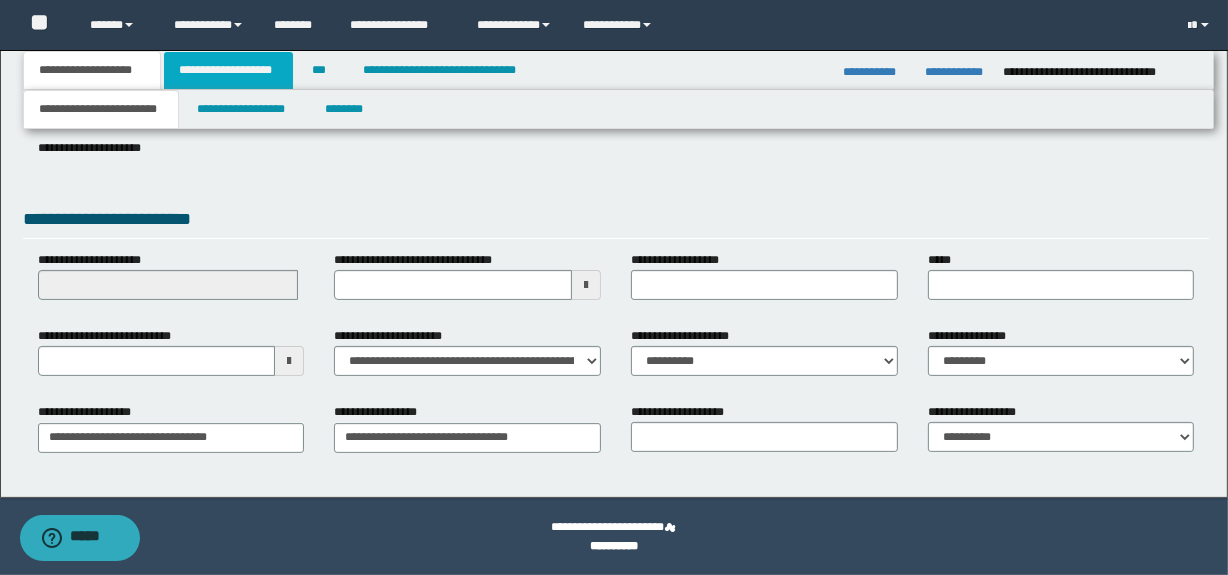 click on "**********" at bounding box center (228, 70) 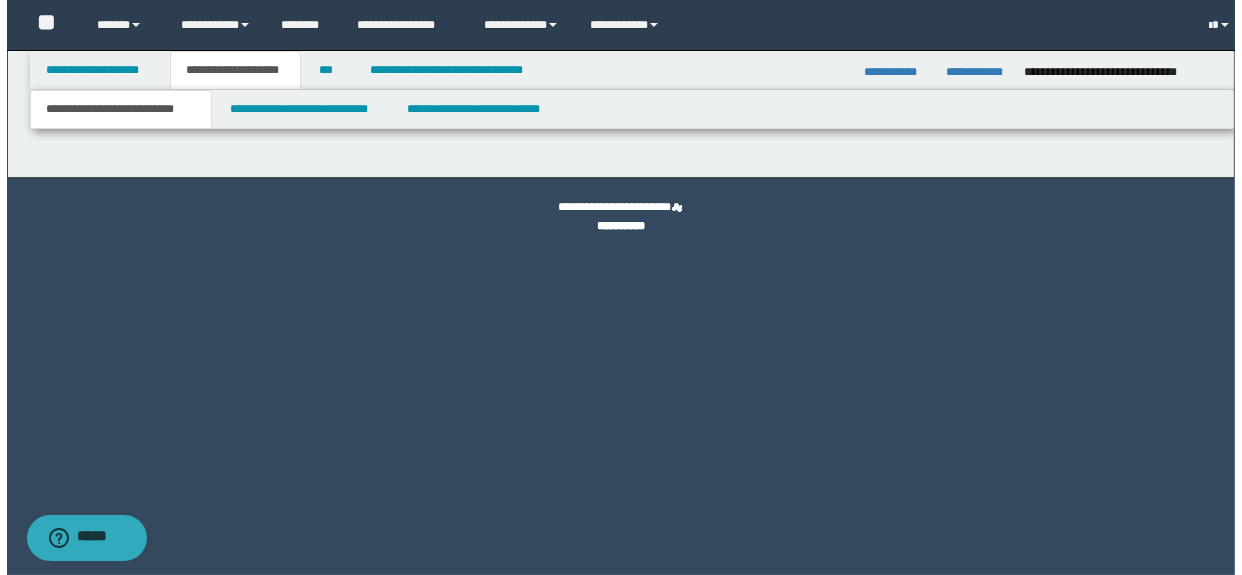 scroll, scrollTop: 0, scrollLeft: 0, axis: both 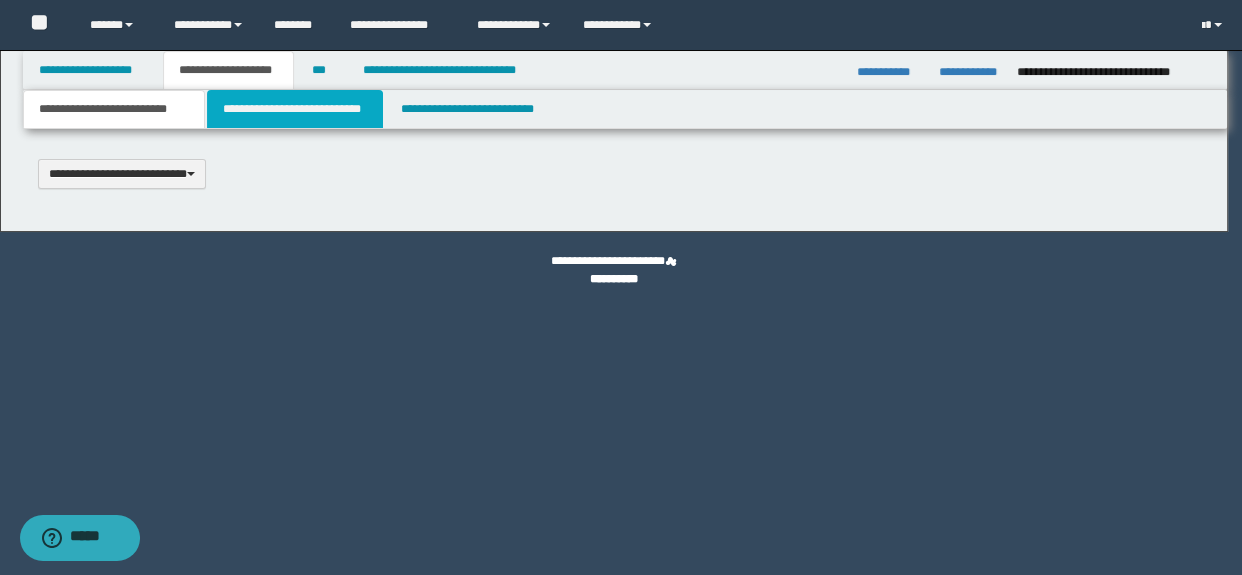 click on "**********" at bounding box center (294, 109) 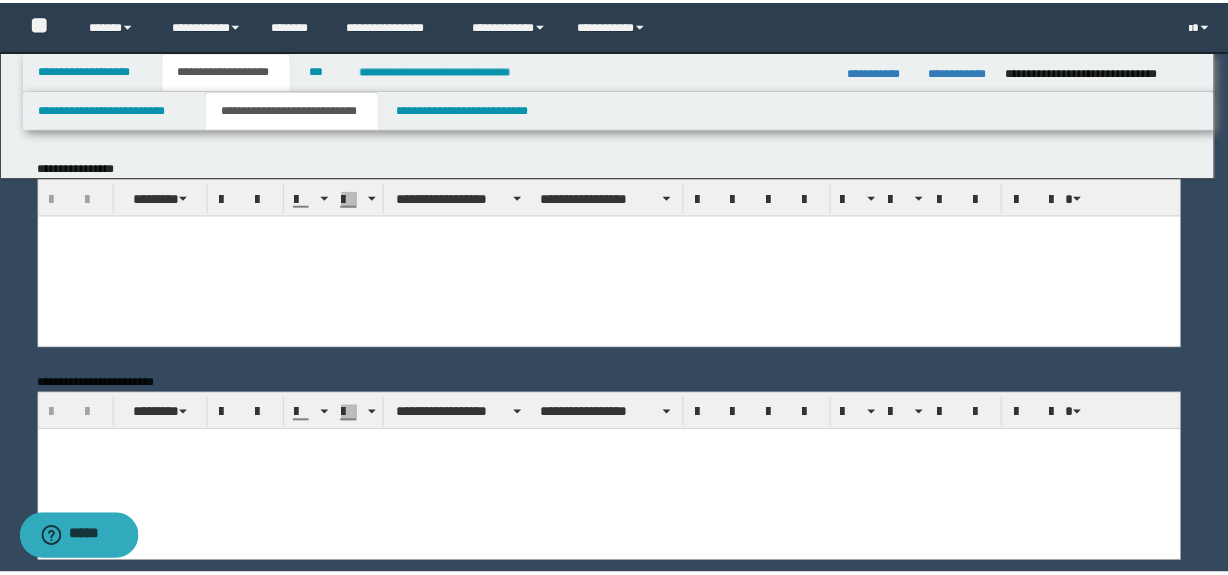 scroll, scrollTop: 0, scrollLeft: 0, axis: both 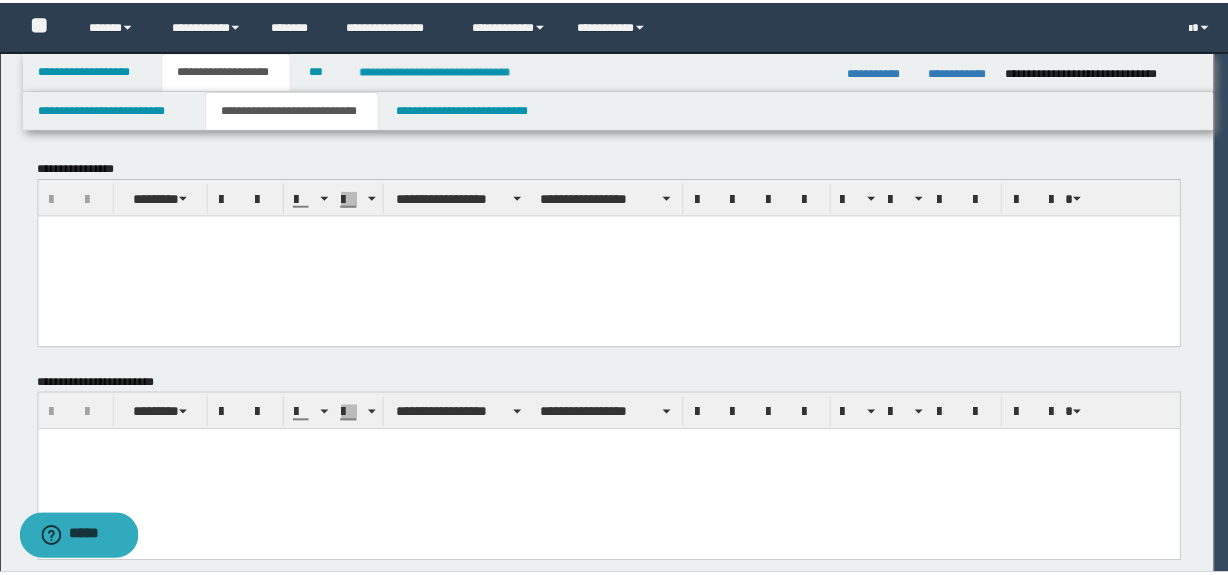 click at bounding box center [615, 256] 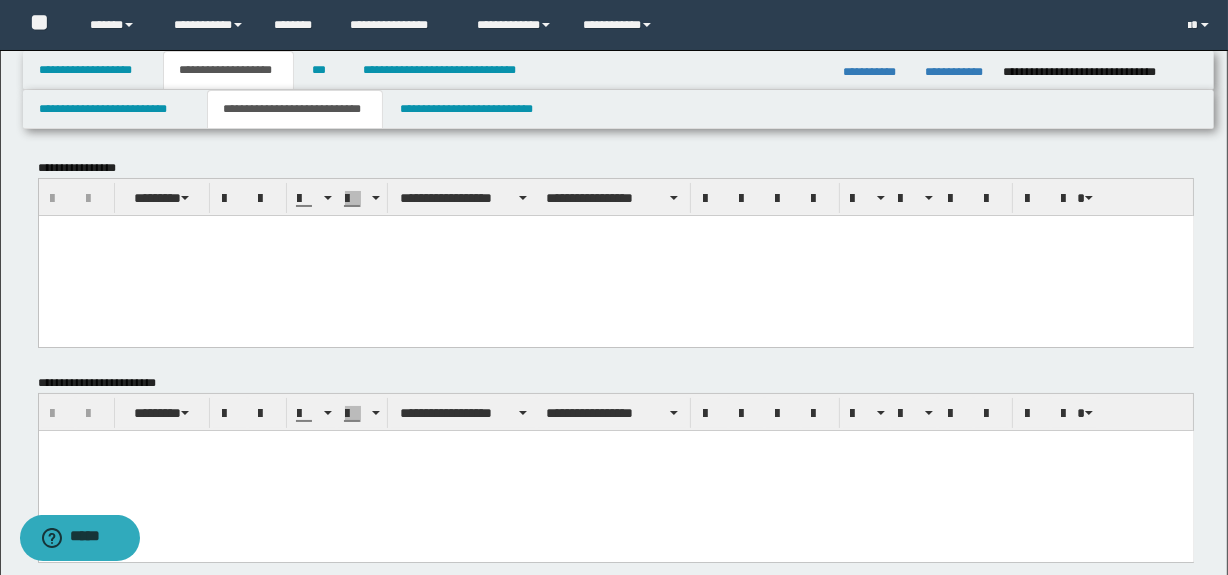 click at bounding box center (615, 230) 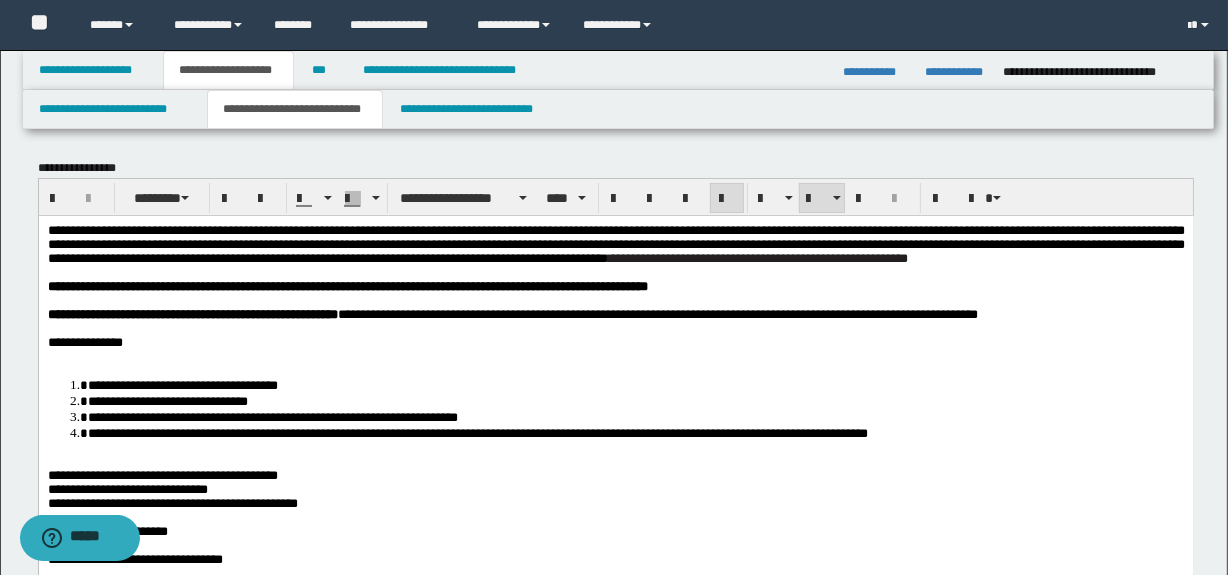 click on "**********" at bounding box center [615, 1531] 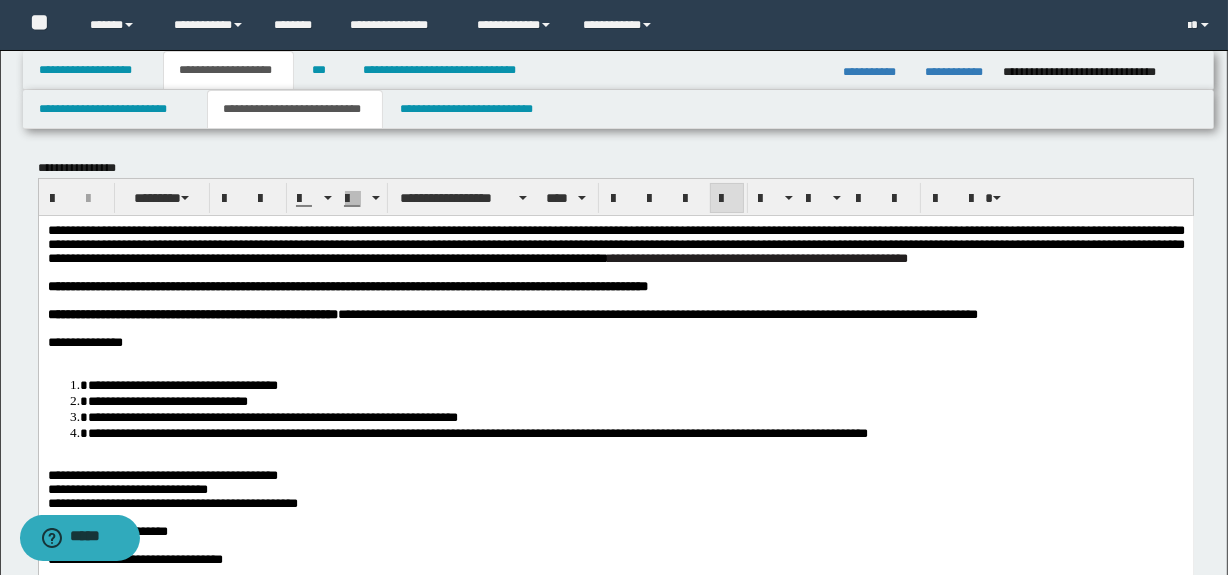 click at bounding box center [615, 356] 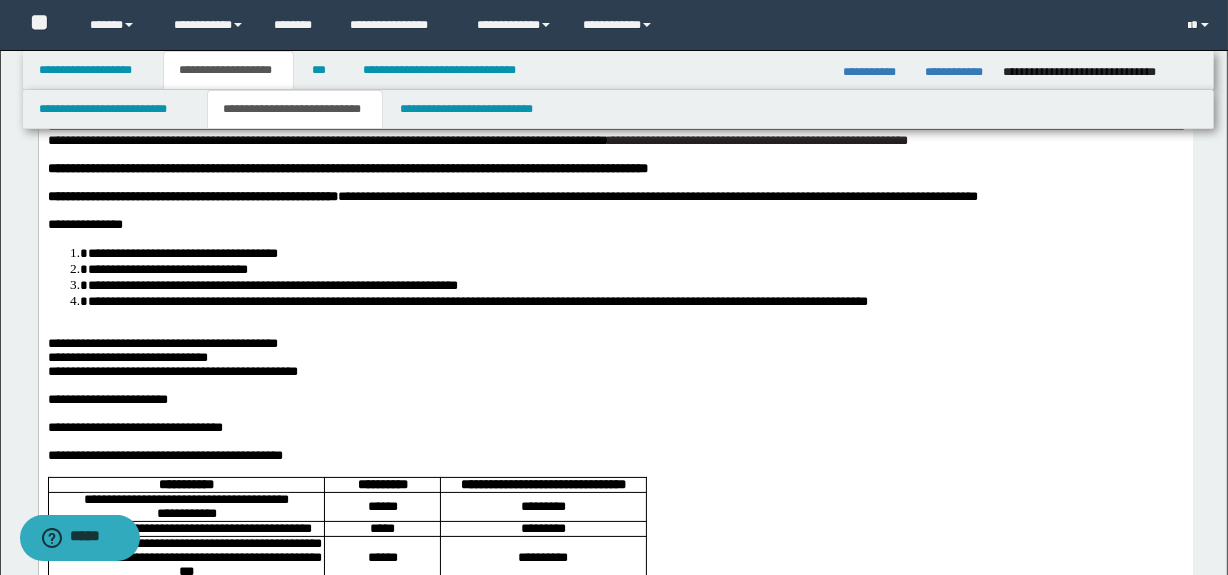 scroll, scrollTop: 120, scrollLeft: 0, axis: vertical 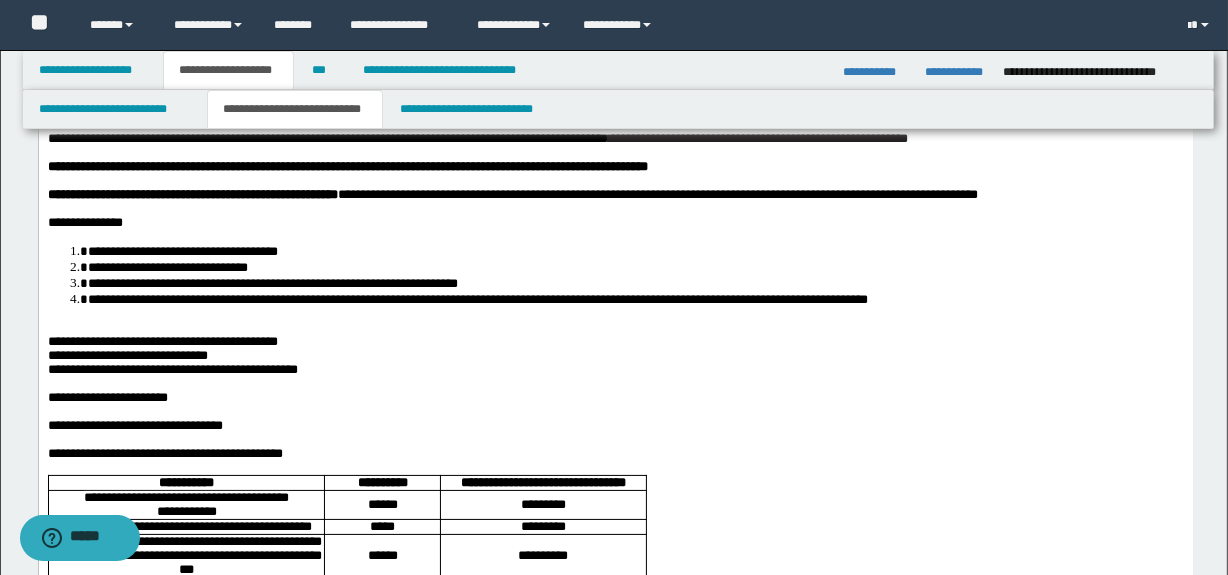 click at bounding box center [615, 327] 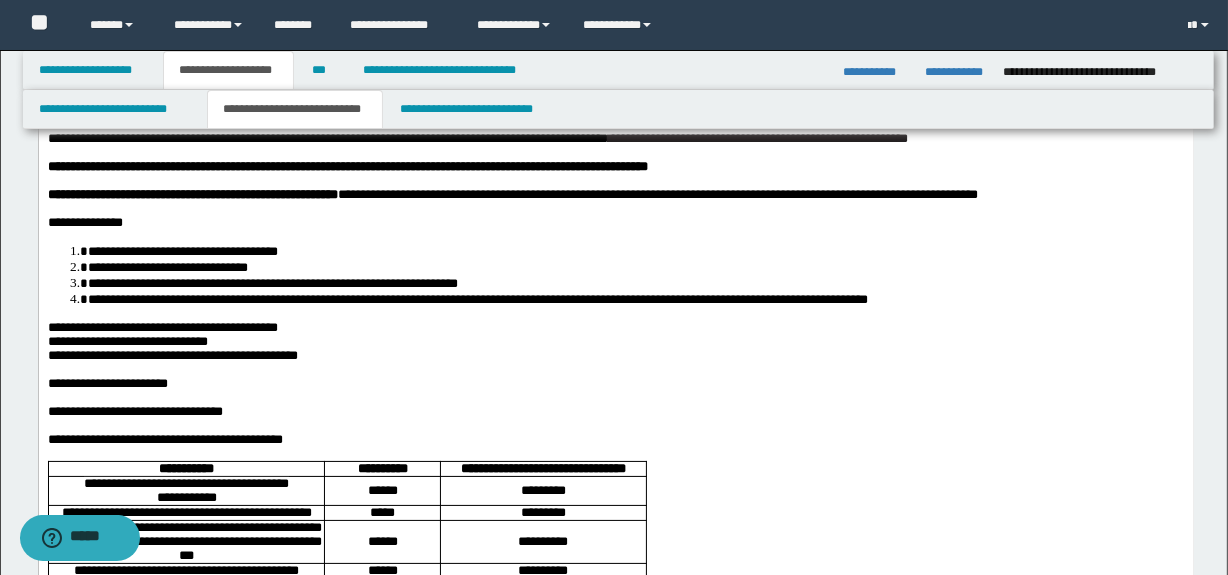 click on "**********" at bounding box center (162, 326) 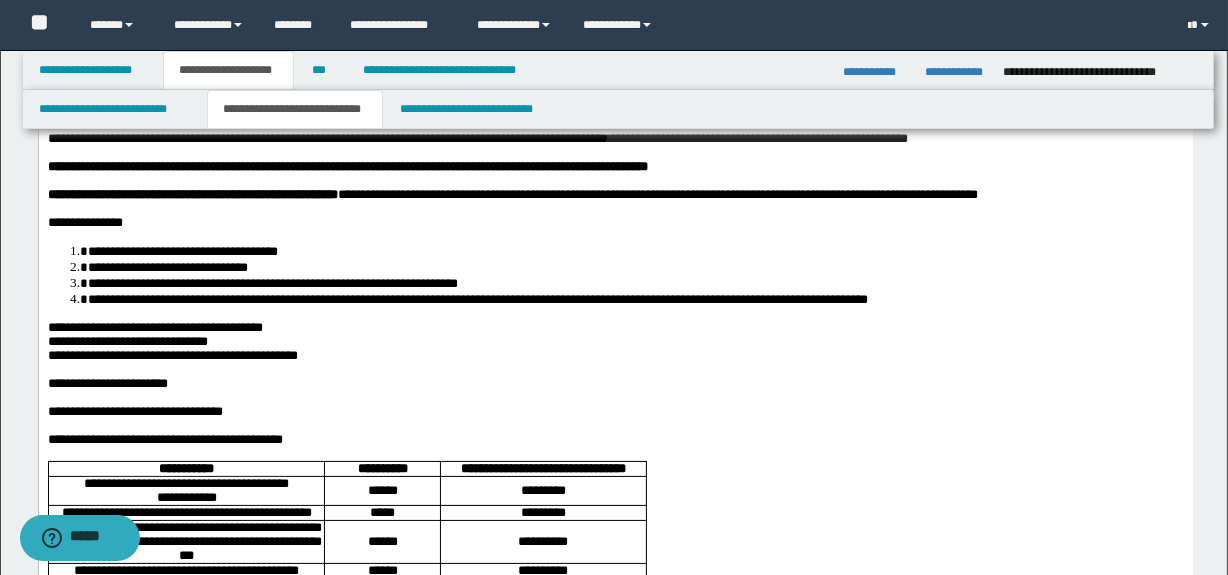 click at bounding box center (615, 369) 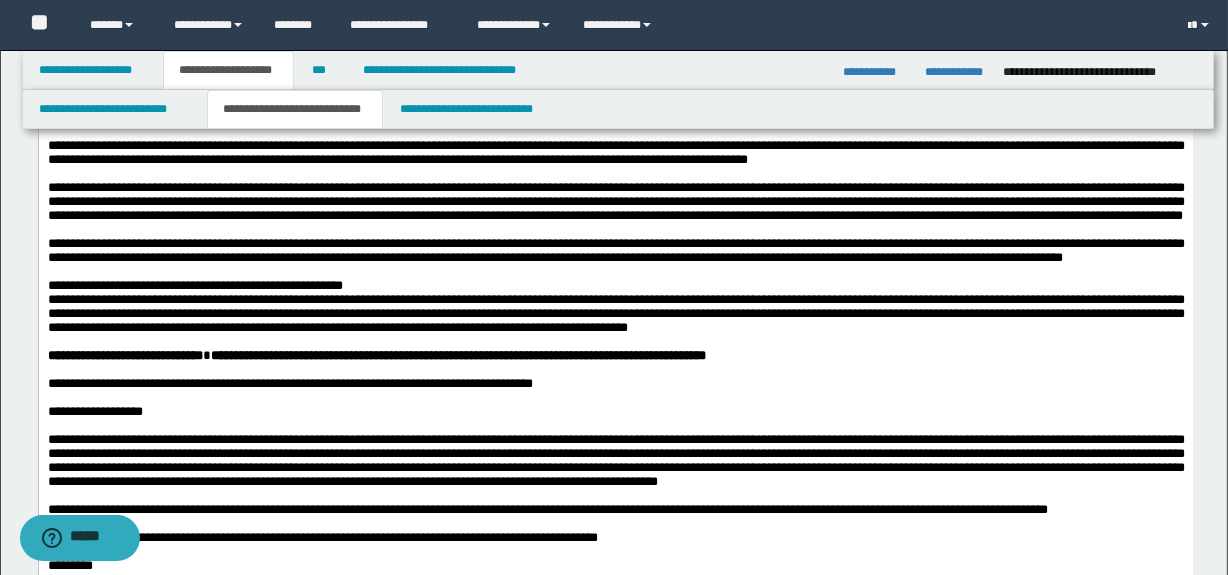 scroll, scrollTop: 939, scrollLeft: 0, axis: vertical 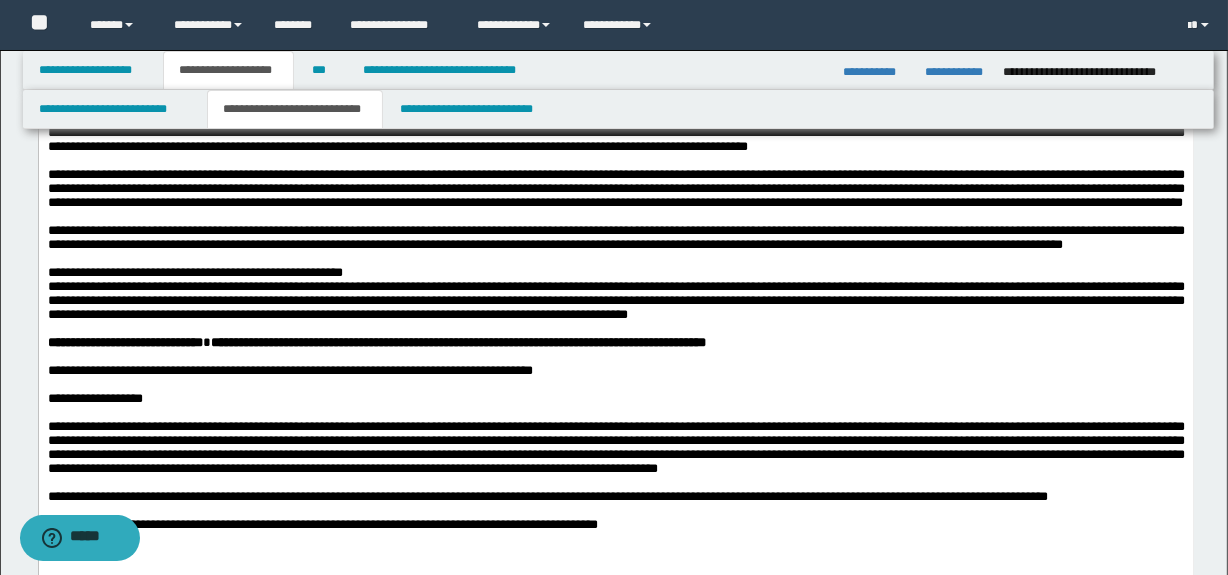 drag, startPoint x: 890, startPoint y: 318, endPoint x: 751, endPoint y: 390, distance: 156.54073 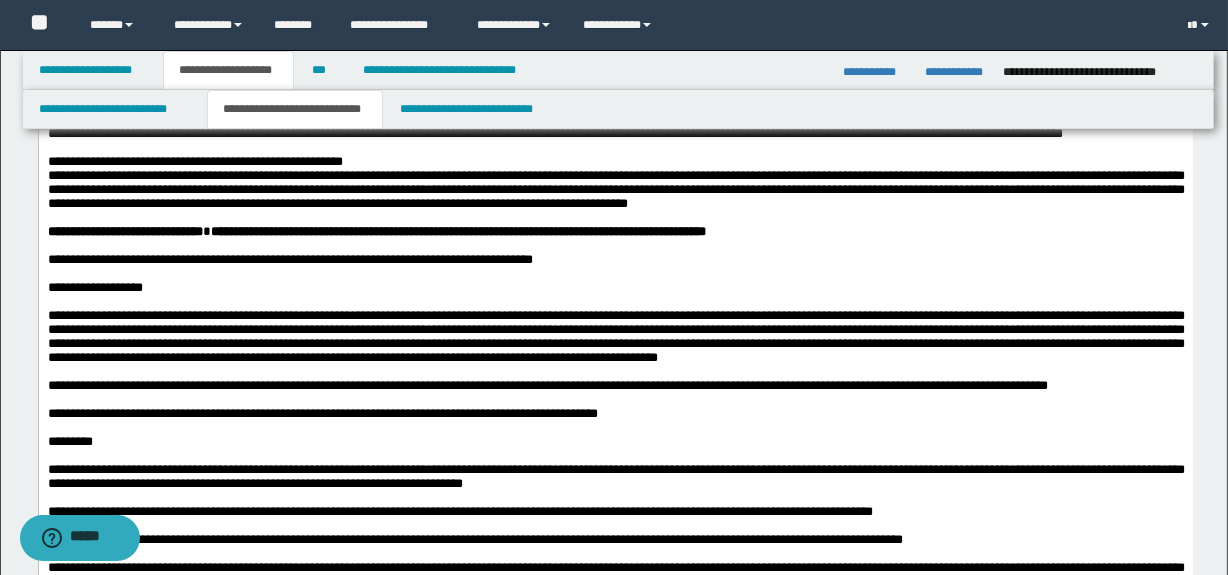 scroll, scrollTop: 1060, scrollLeft: 0, axis: vertical 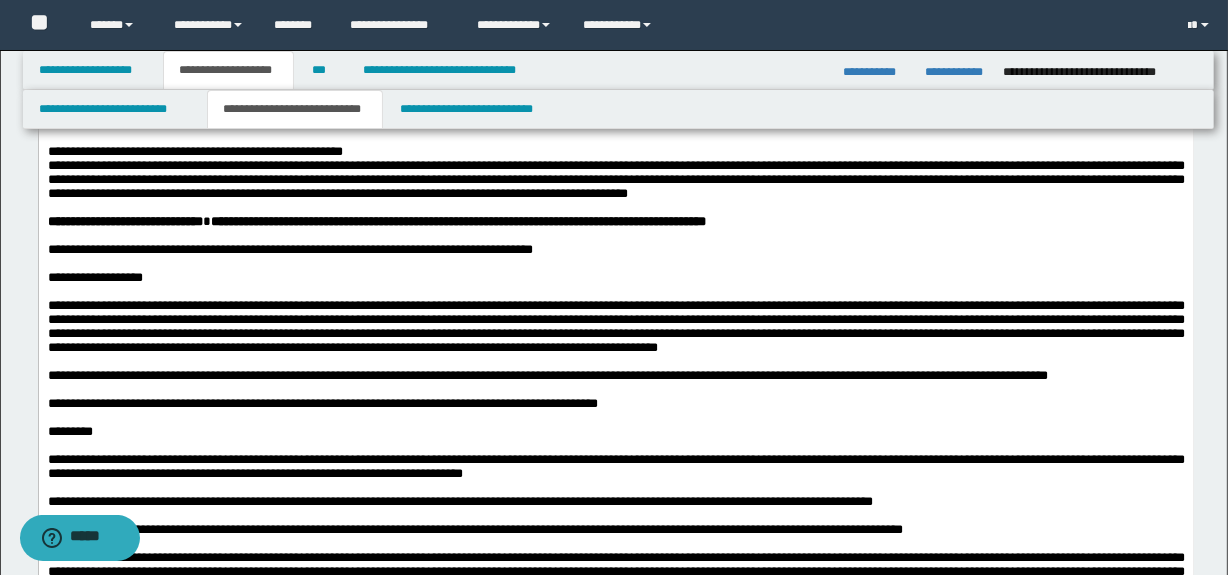click on "**********" at bounding box center [615, 152] 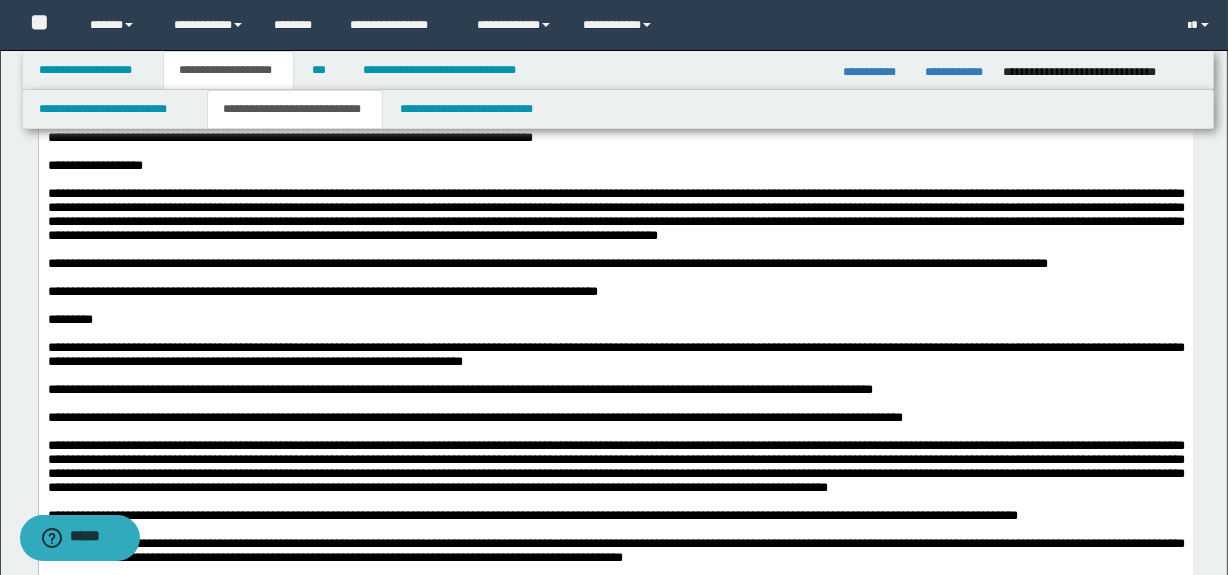 scroll, scrollTop: 1211, scrollLeft: 0, axis: vertical 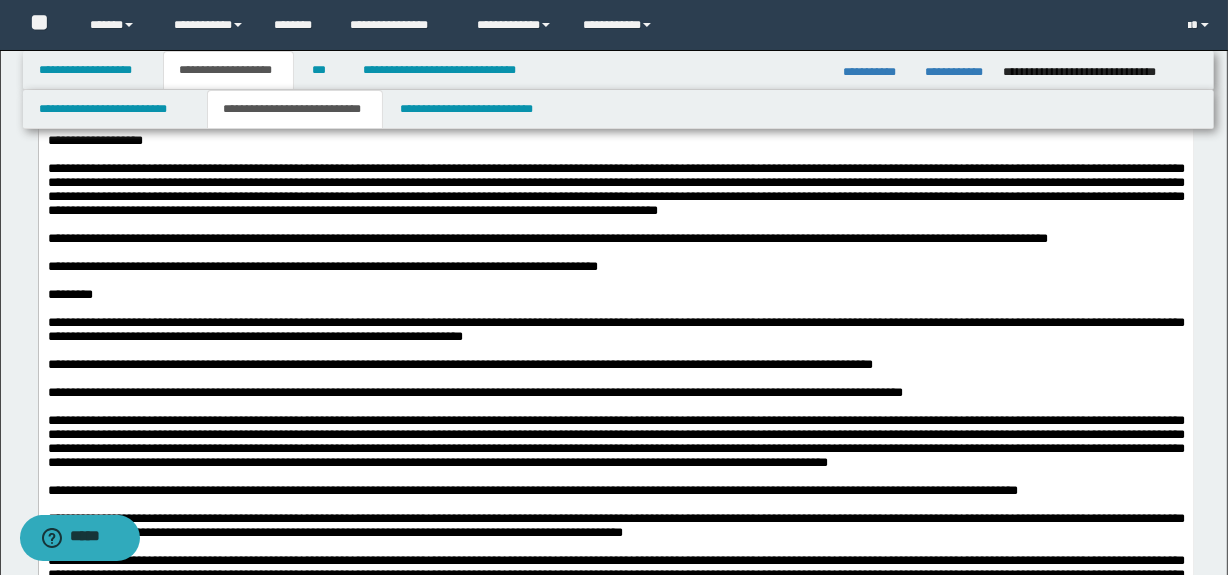 click on "**********" at bounding box center [289, 112] 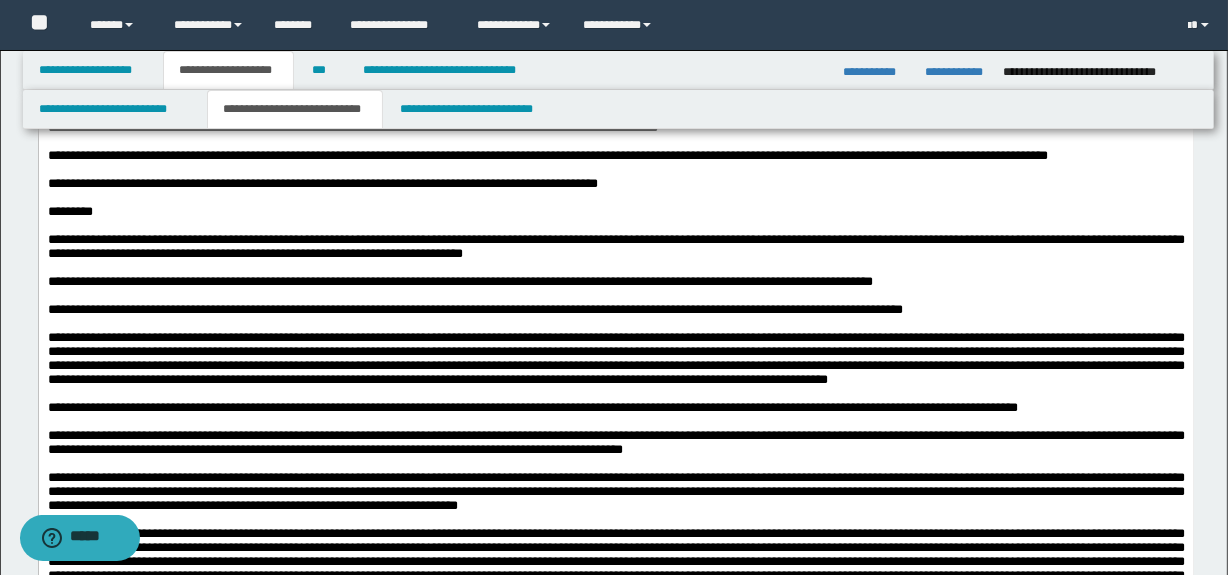 scroll, scrollTop: 1302, scrollLeft: 0, axis: vertical 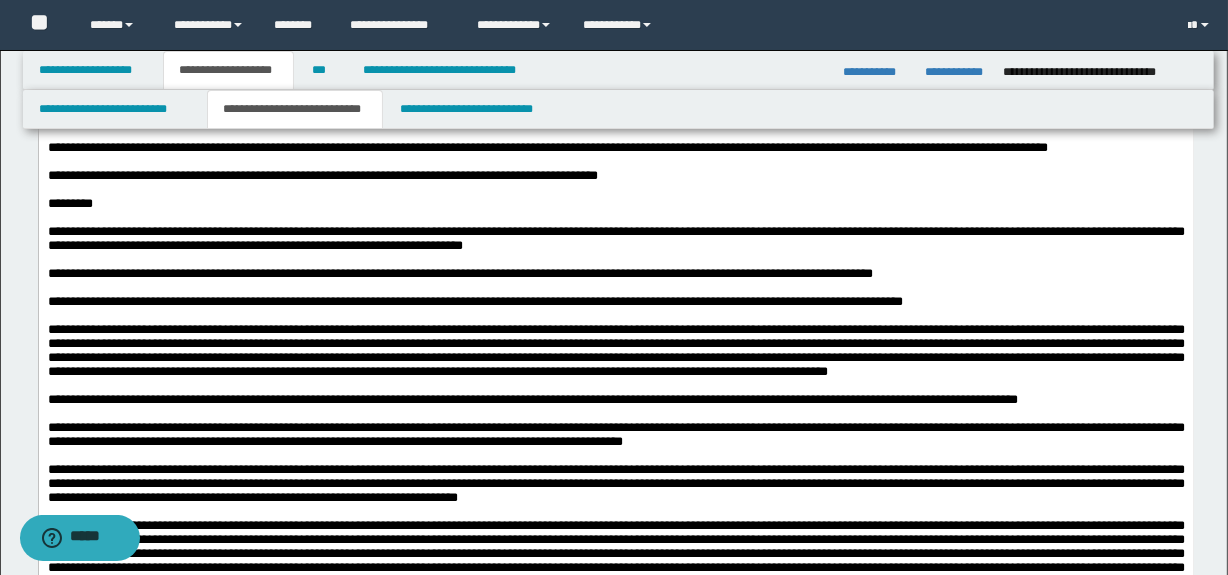 click on "**********" at bounding box center (615, 98) 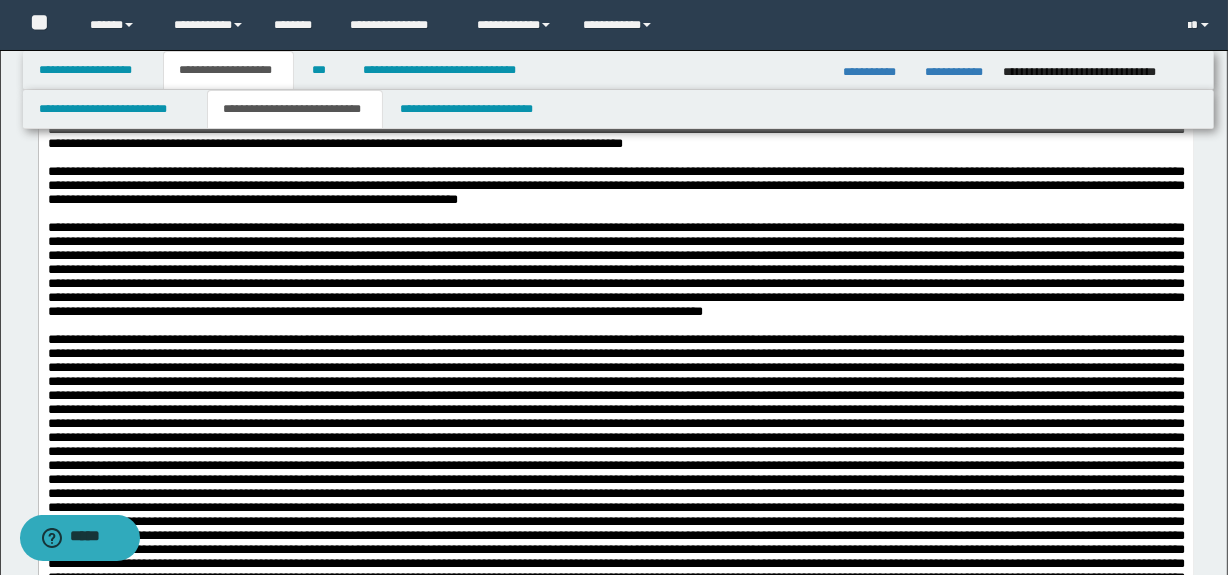 scroll, scrollTop: 1606, scrollLeft: 0, axis: vertical 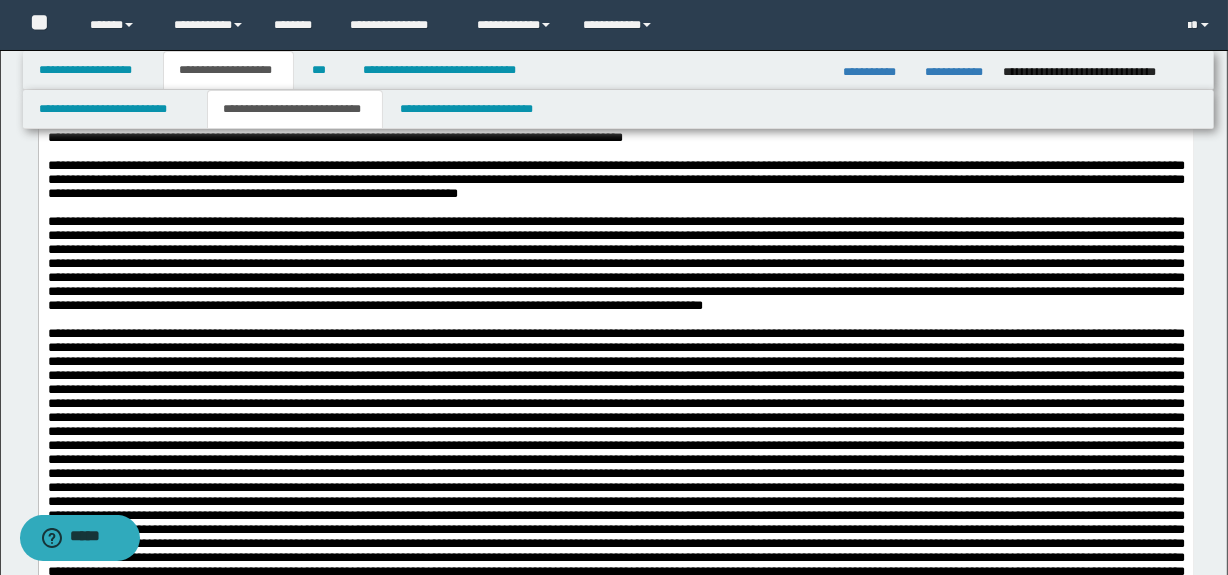 drag, startPoint x: 364, startPoint y: 372, endPoint x: 581, endPoint y: 452, distance: 231.27689 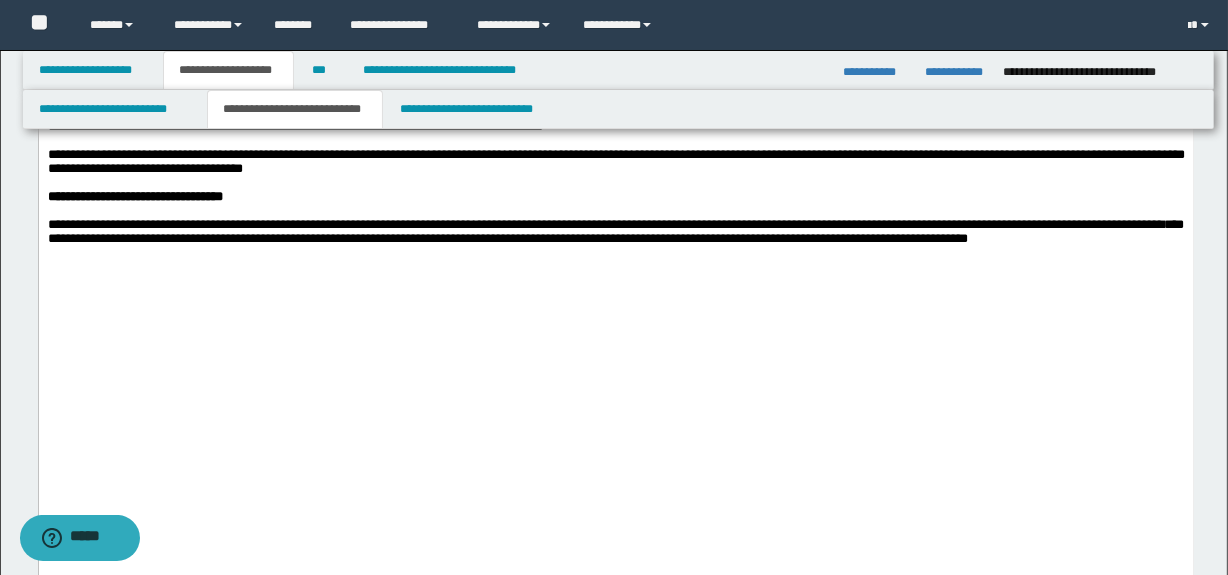 scroll, scrollTop: 2515, scrollLeft: 0, axis: vertical 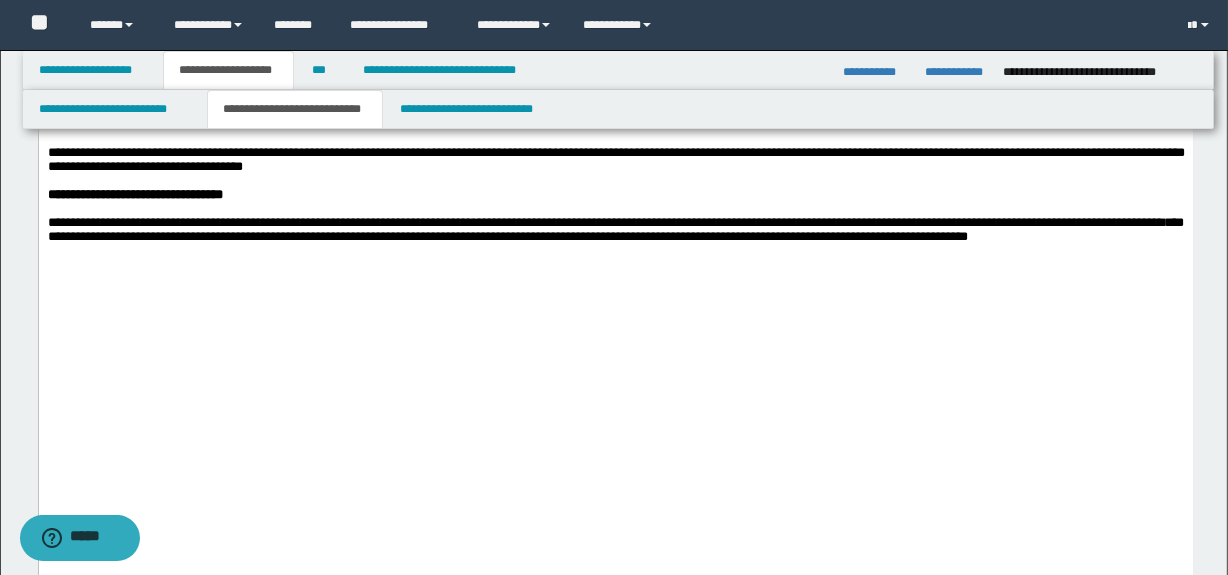 drag, startPoint x: 662, startPoint y: 270, endPoint x: 588, endPoint y: 323, distance: 91.02197 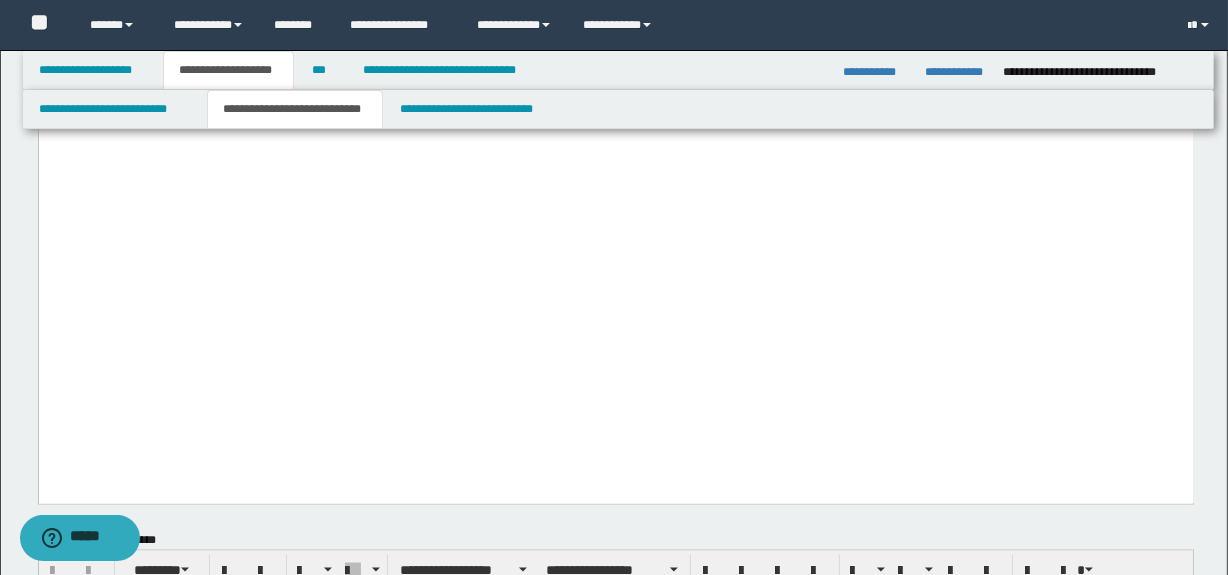 scroll, scrollTop: 2757, scrollLeft: 0, axis: vertical 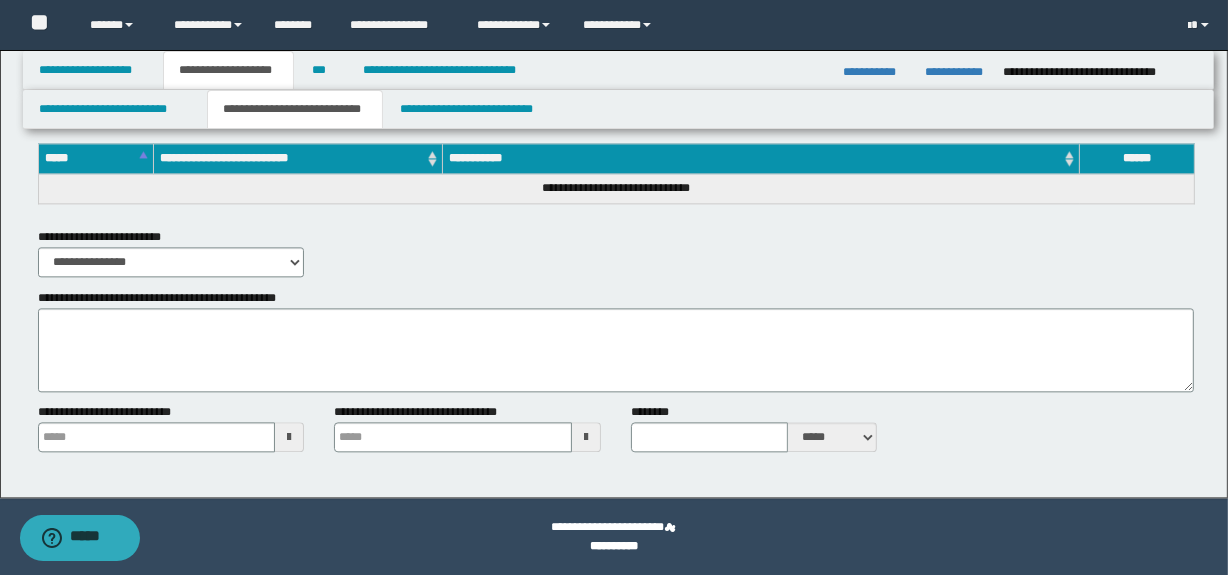 type 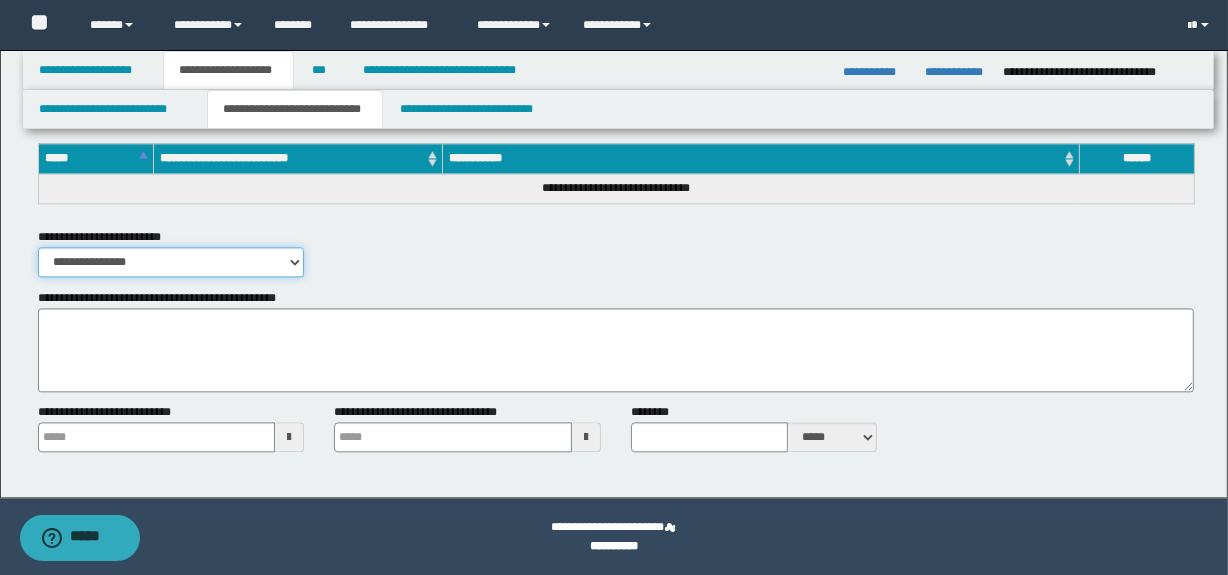 click on "**********" at bounding box center [171, 262] 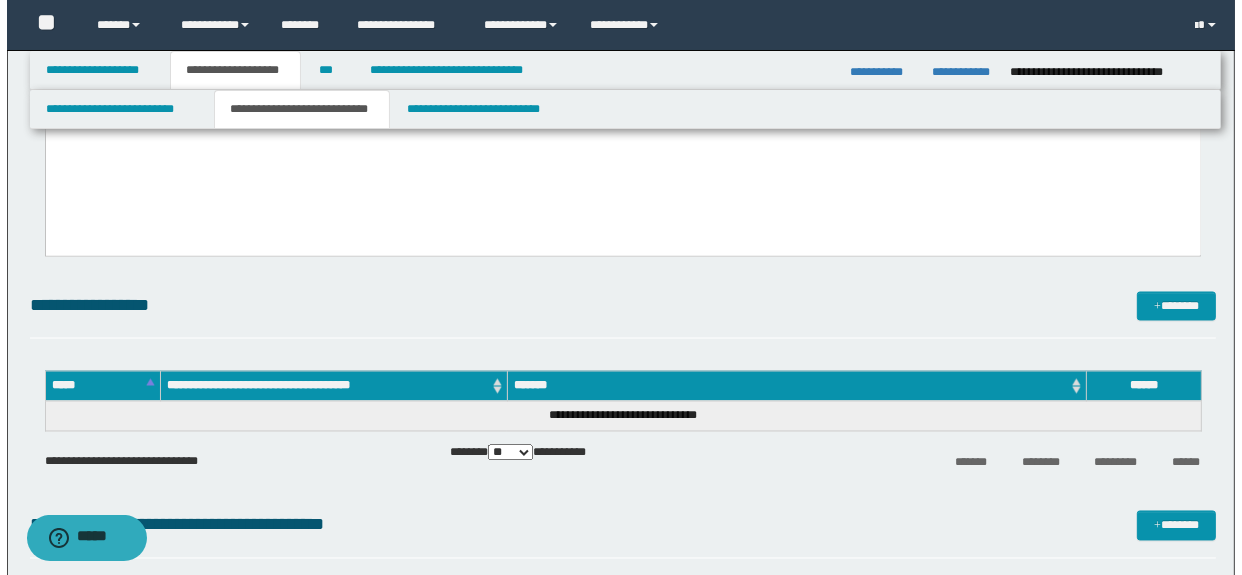 scroll, scrollTop: 3176, scrollLeft: 0, axis: vertical 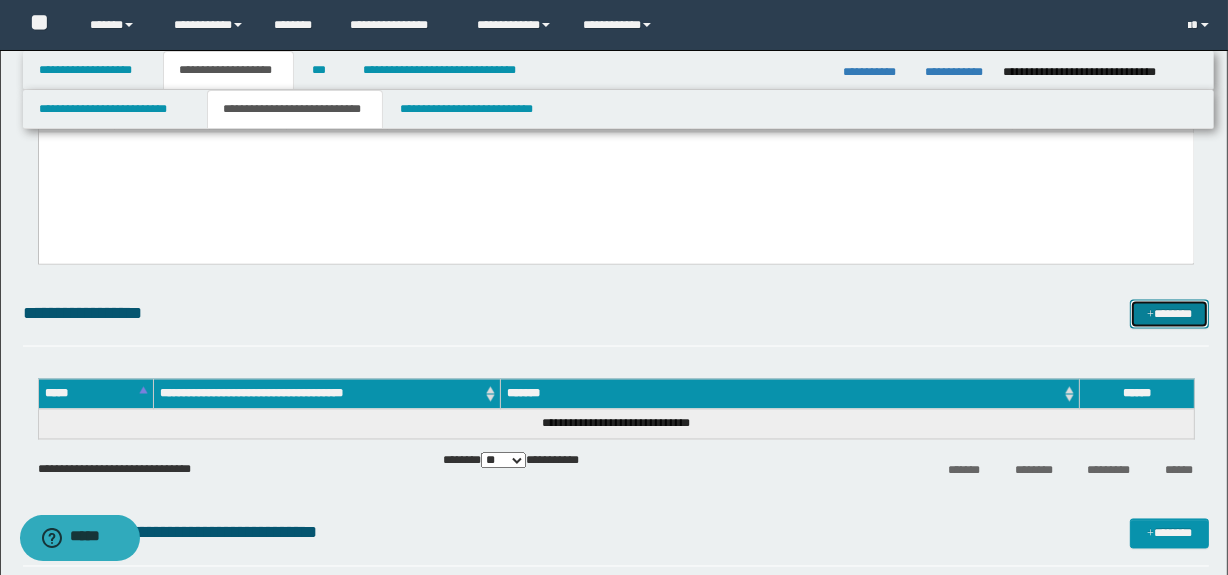 click on "*******" at bounding box center (1170, 315) 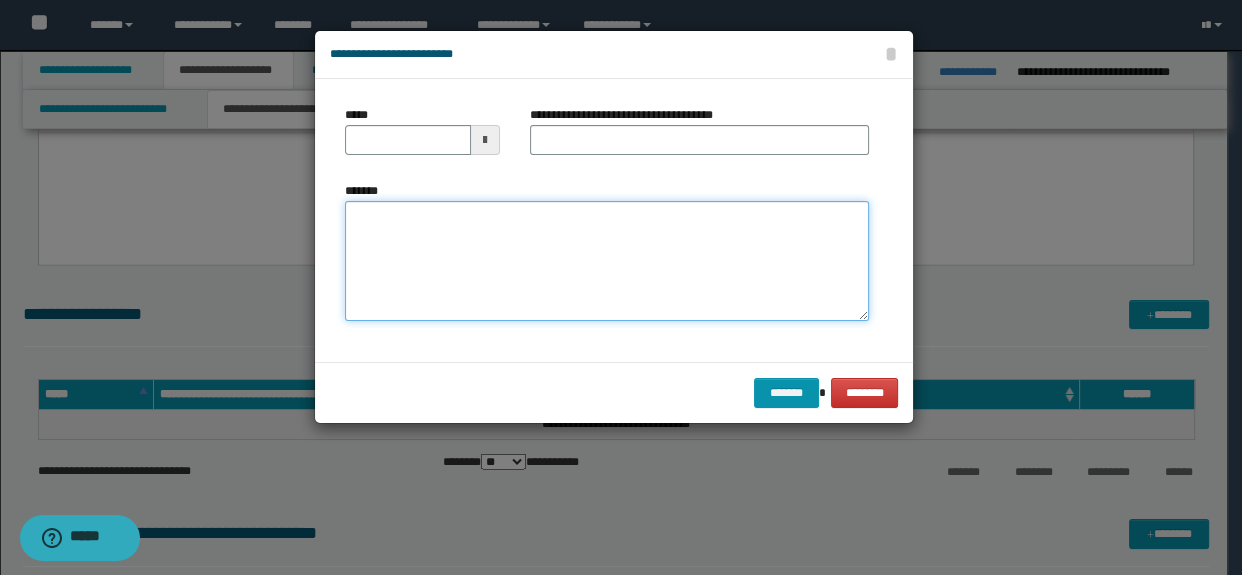 click on "*******" at bounding box center [607, 261] 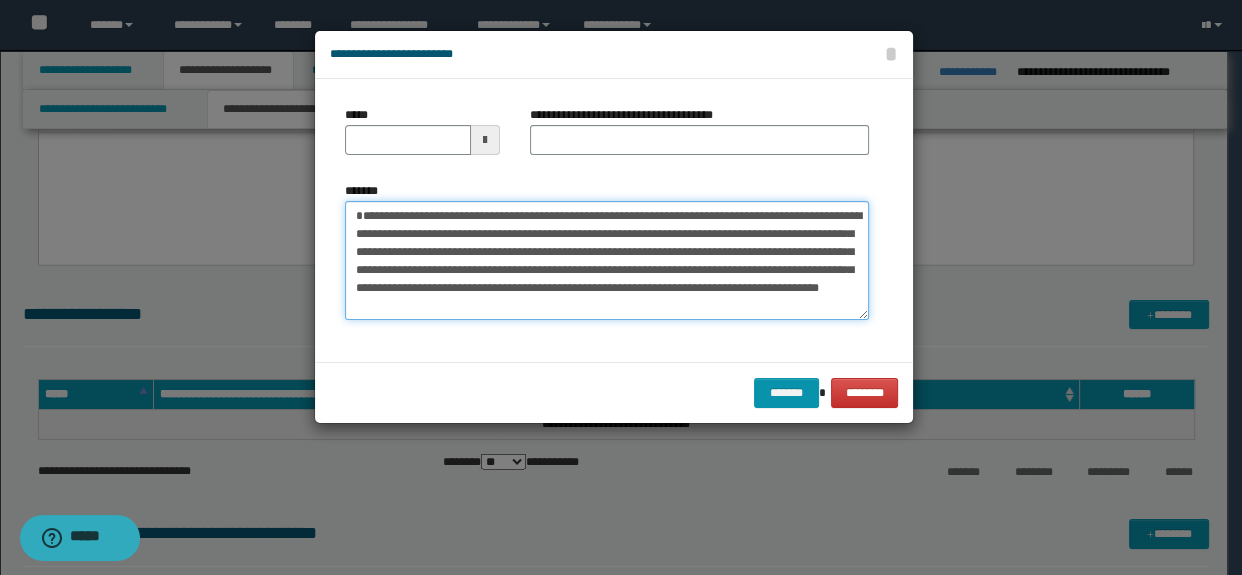 scroll, scrollTop: 0, scrollLeft: 0, axis: both 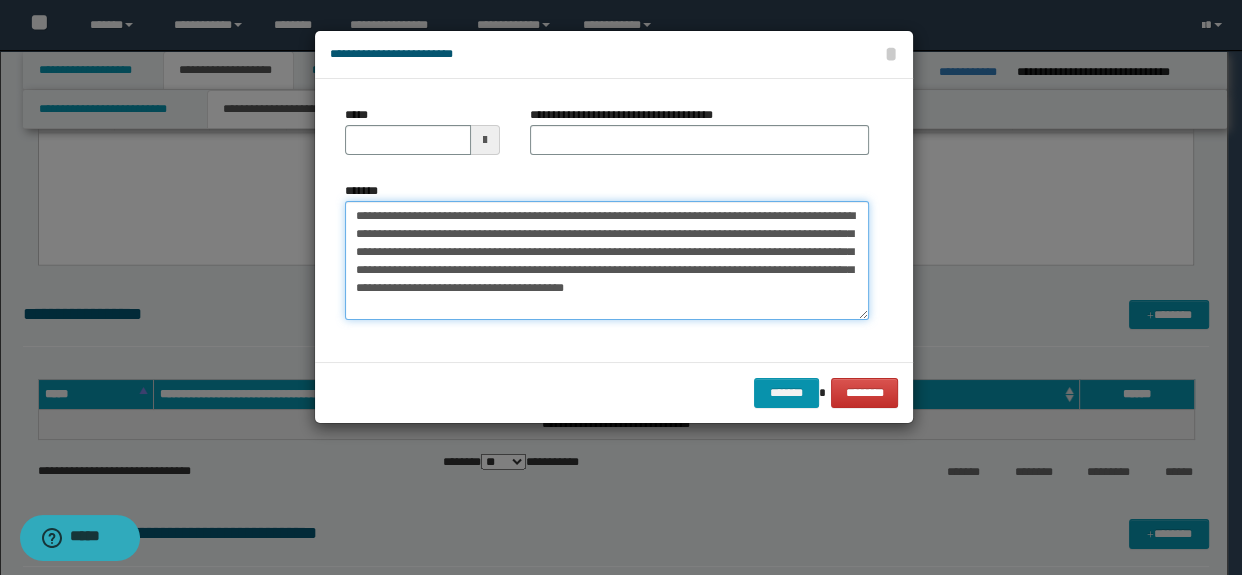 type on "**********" 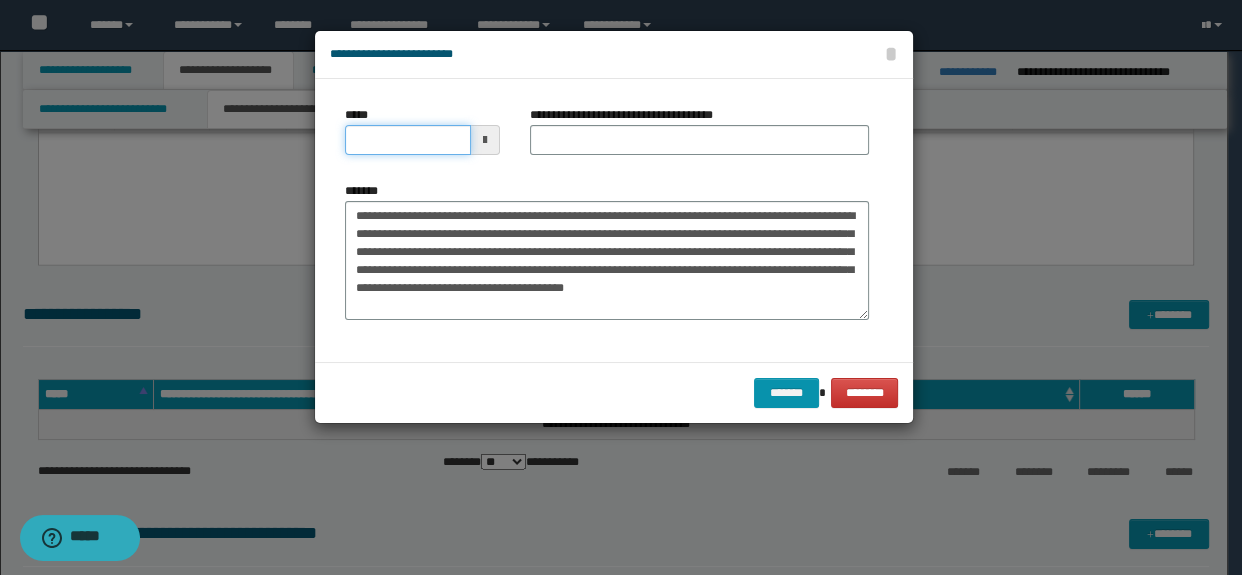 click on "*****" at bounding box center (408, 140) 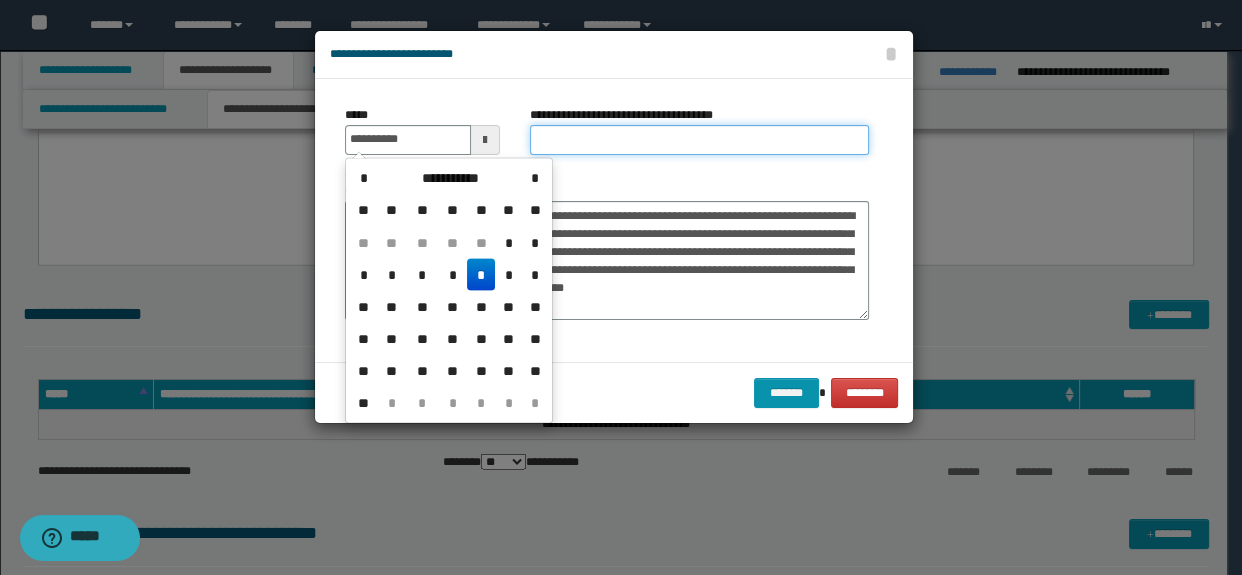 type on "**********" 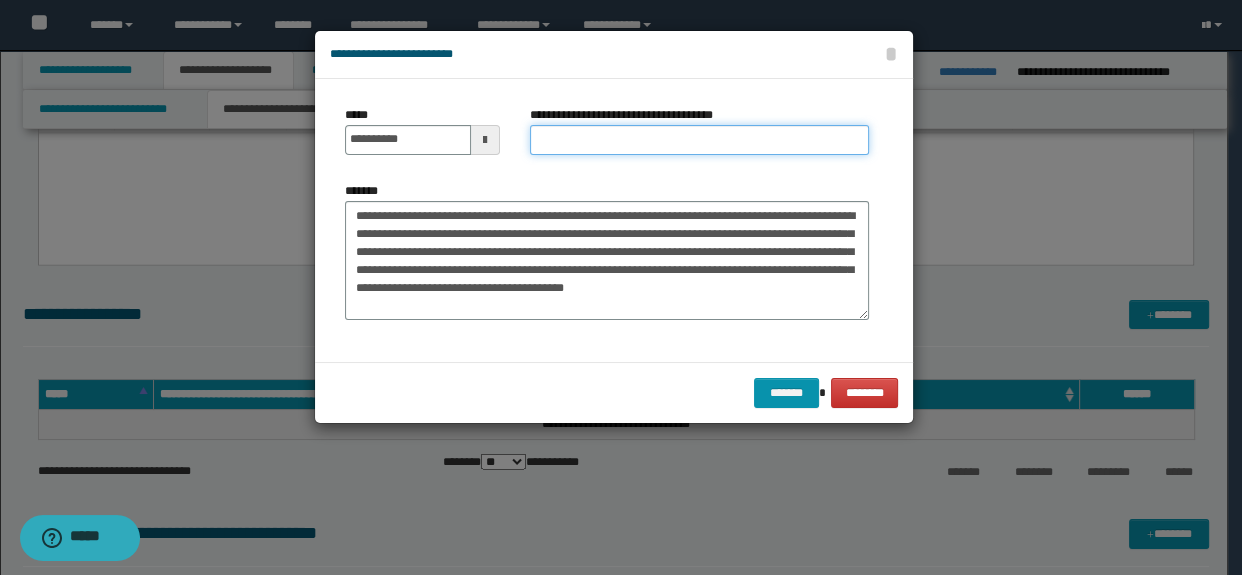 drag, startPoint x: 538, startPoint y: 149, endPoint x: 574, endPoint y: 149, distance: 36 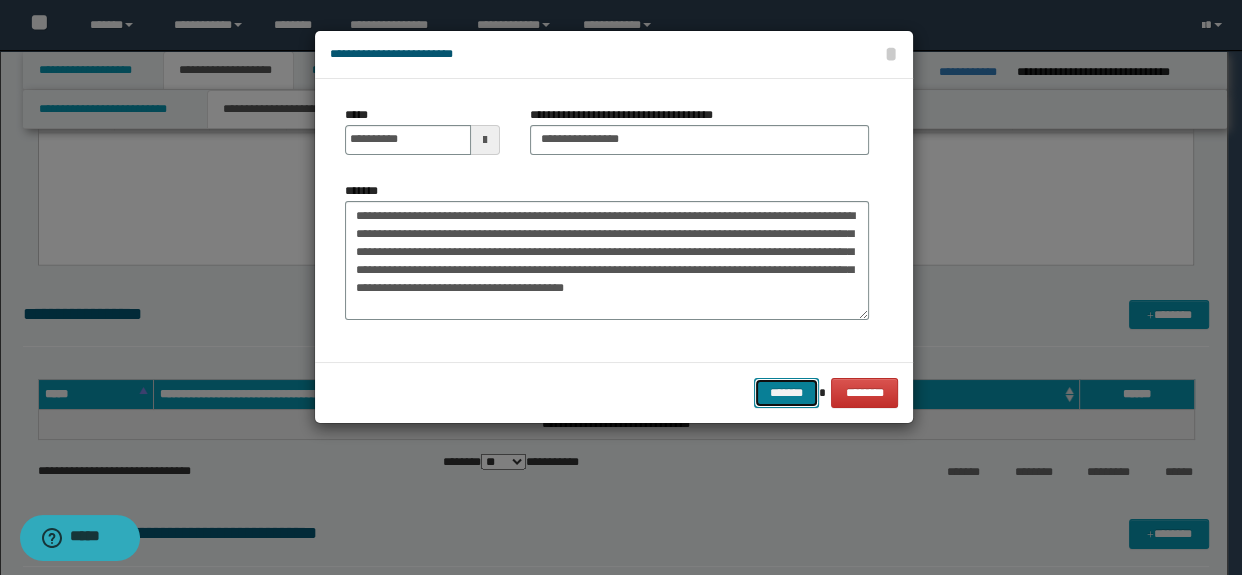 click on "*******" at bounding box center (786, 393) 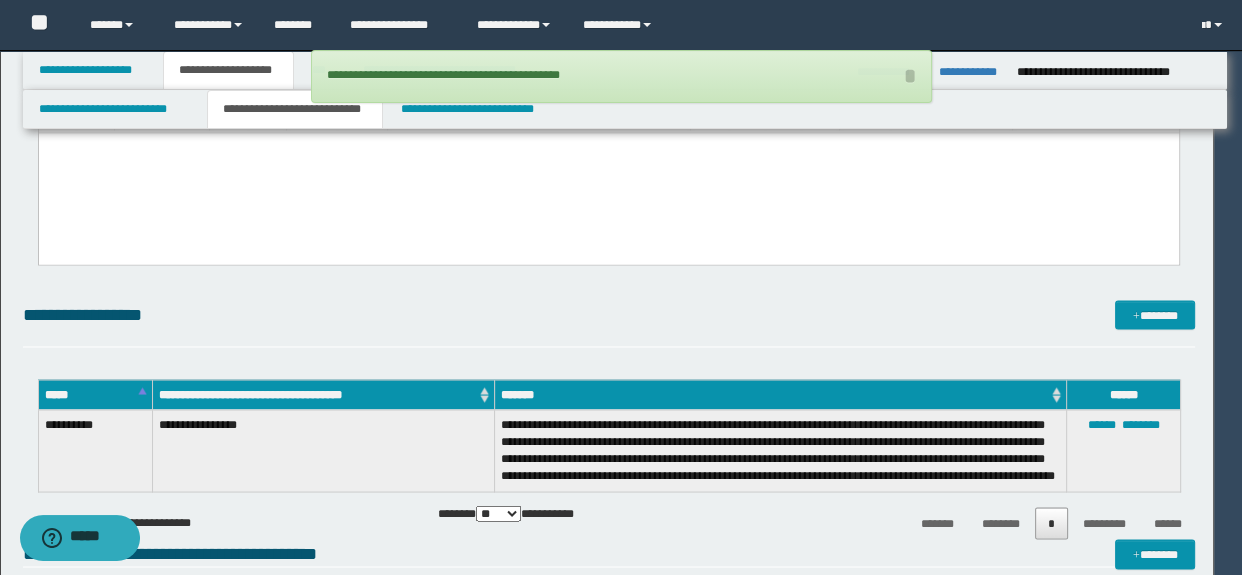 type 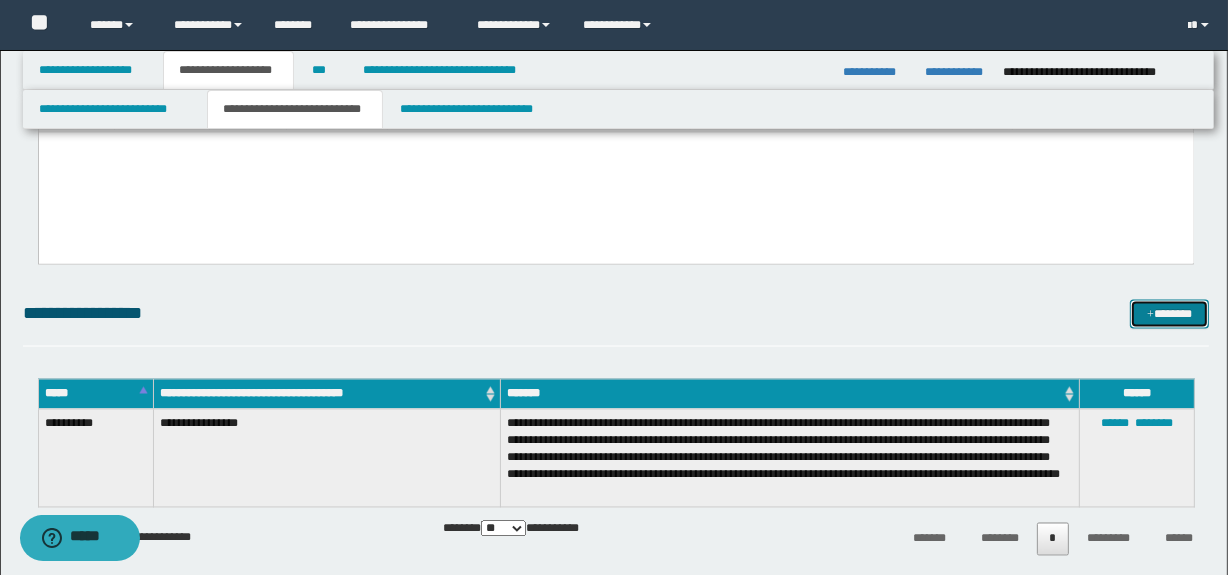 click on "*******" at bounding box center [1170, 315] 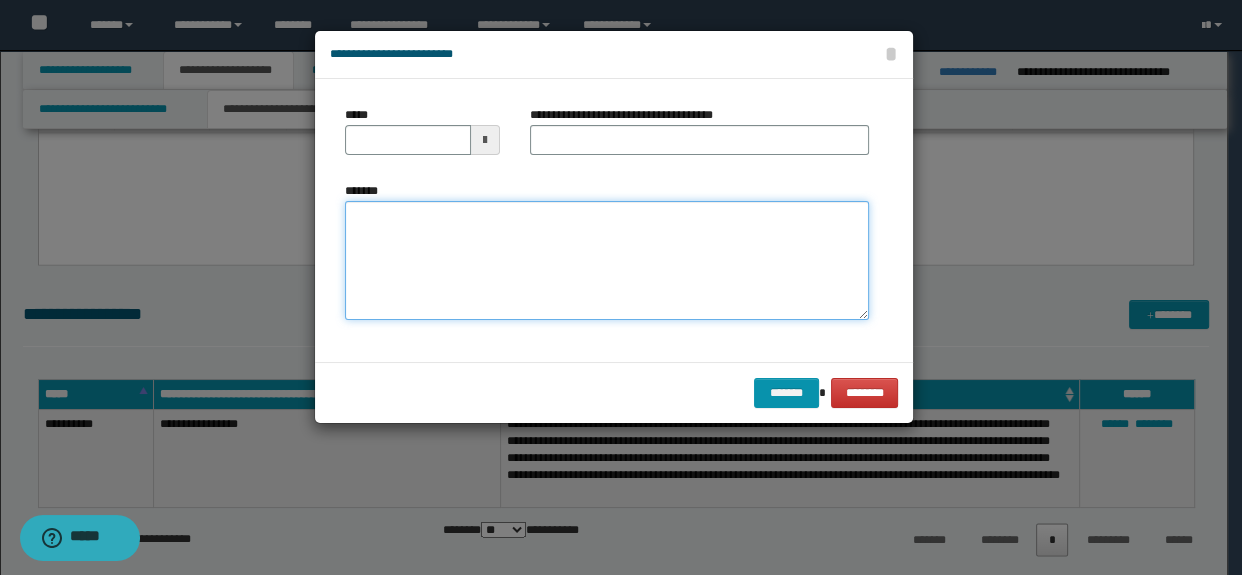 click on "*******" at bounding box center [607, 261] 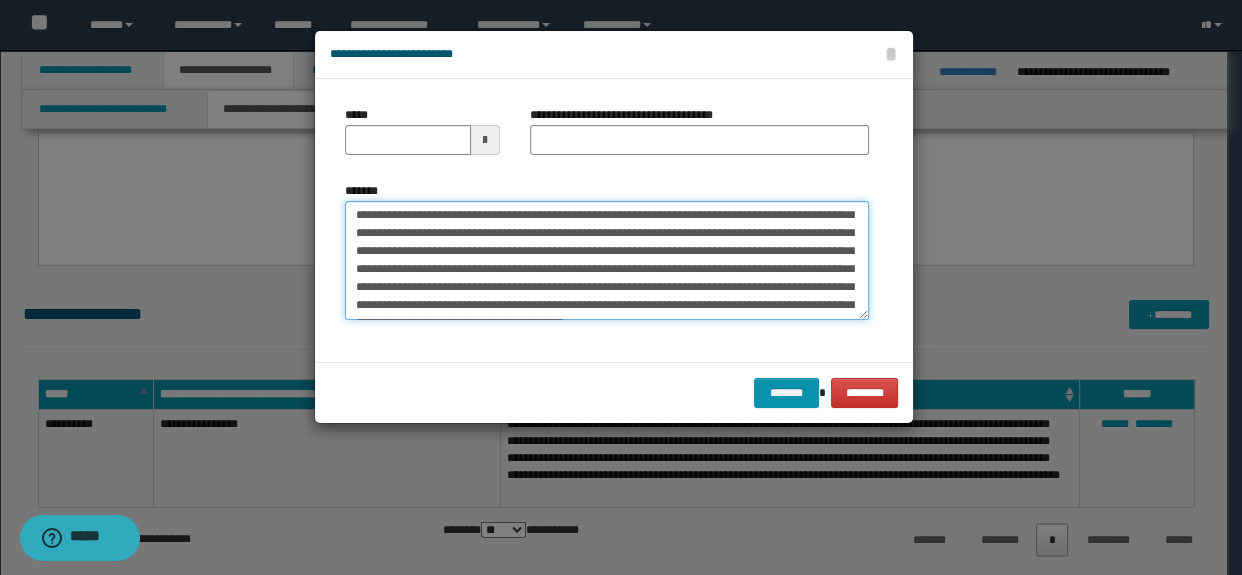scroll, scrollTop: 0, scrollLeft: 0, axis: both 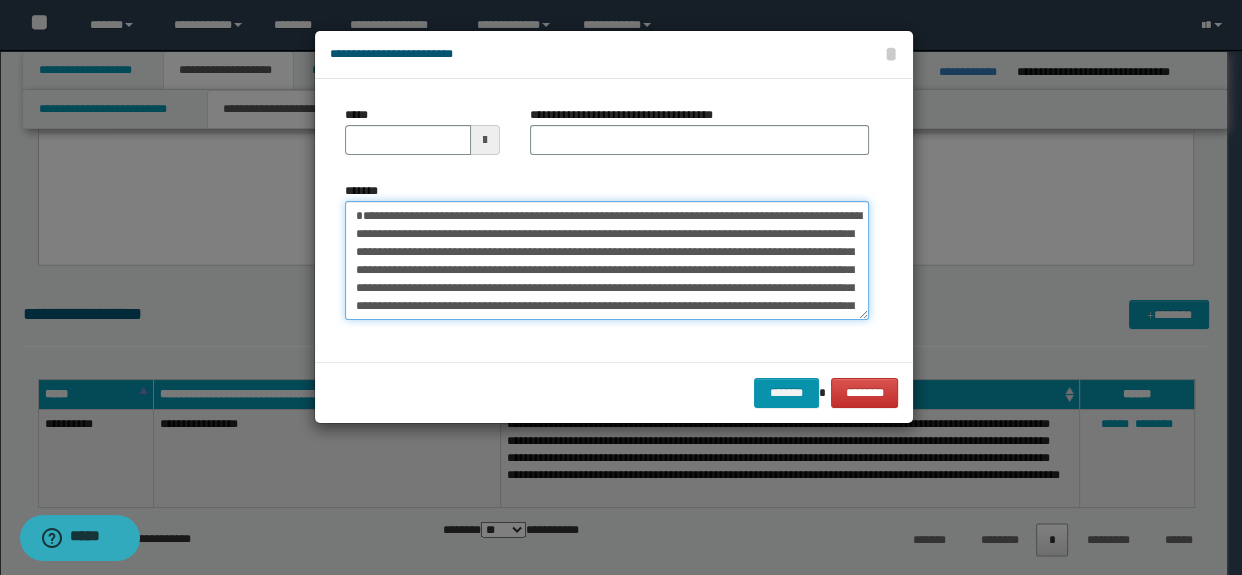 drag, startPoint x: 637, startPoint y: 210, endPoint x: 305, endPoint y: 196, distance: 332.29504 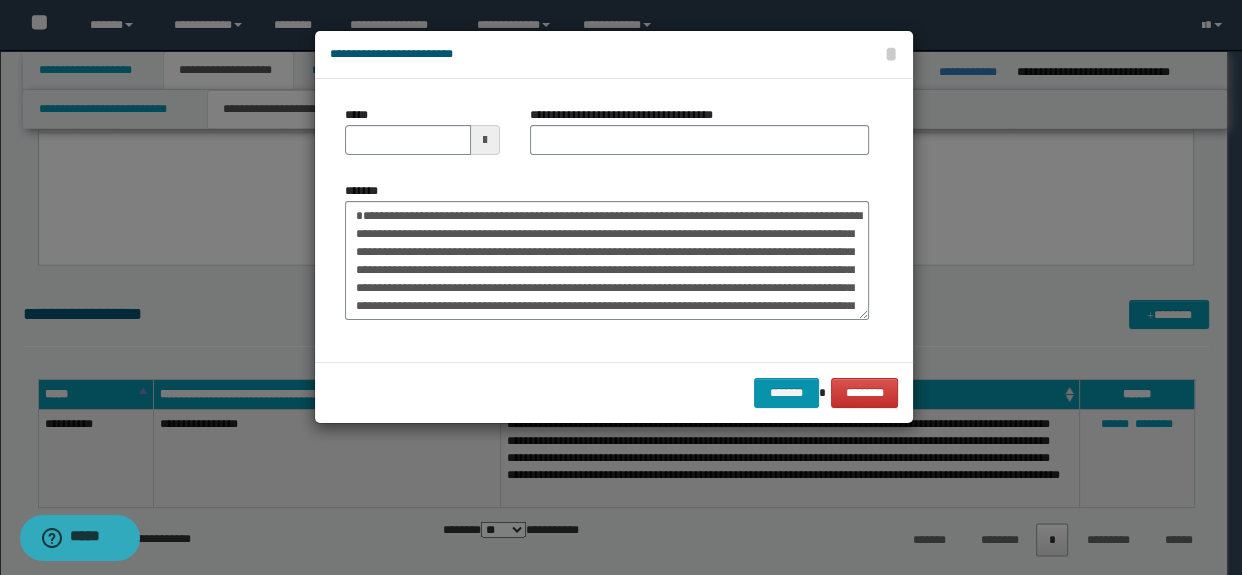 click on "*****" at bounding box center [422, 138] 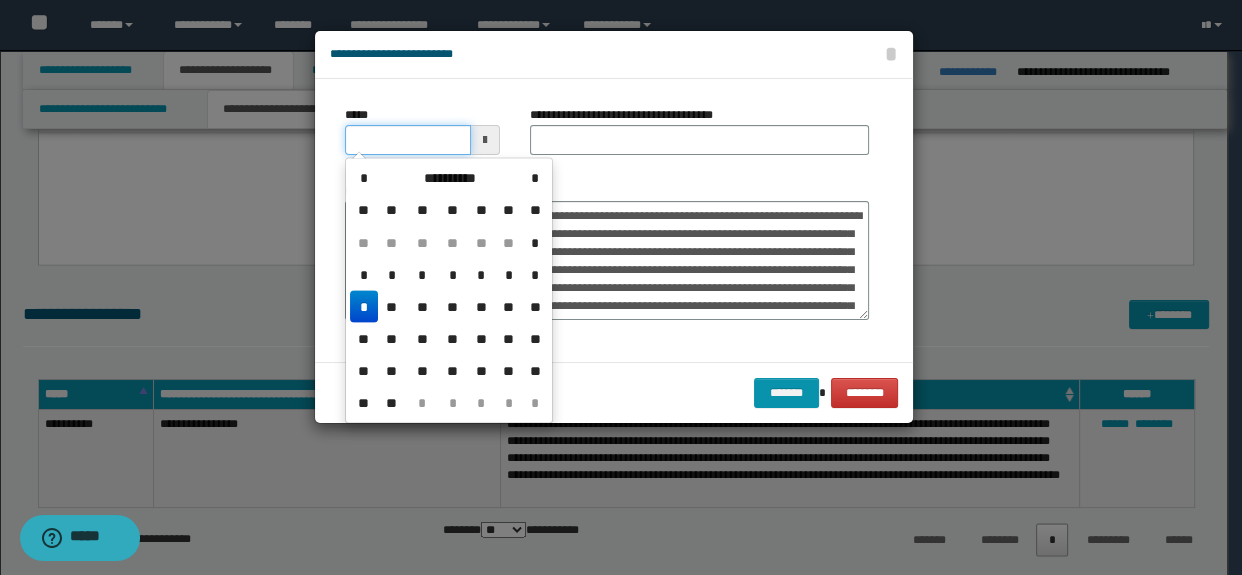 click on "*****" at bounding box center [408, 140] 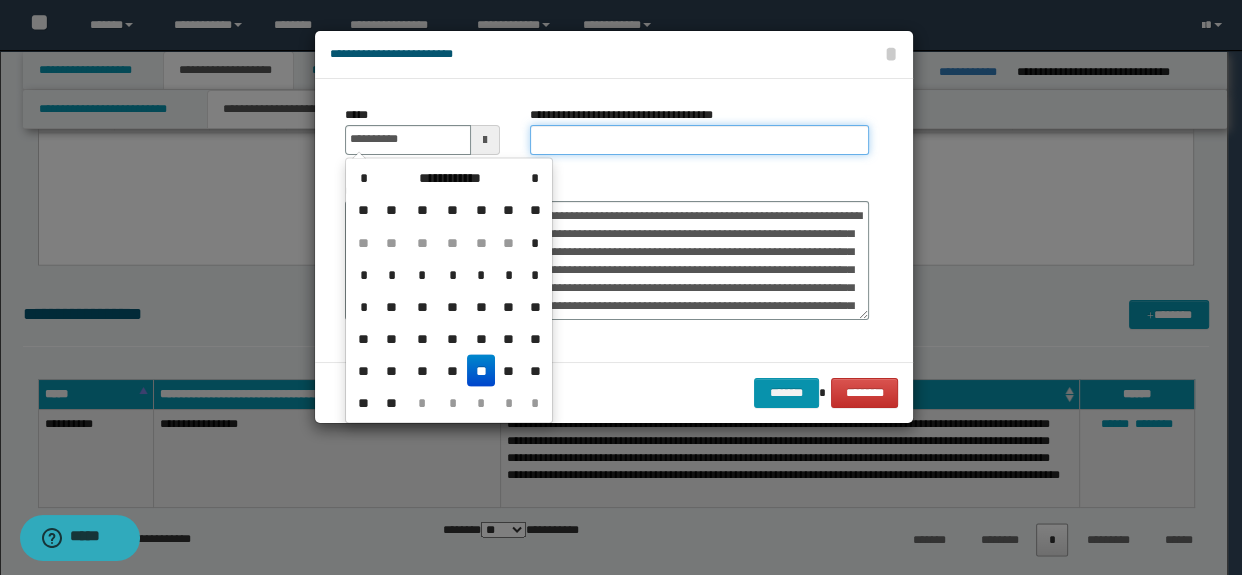 type on "**********" 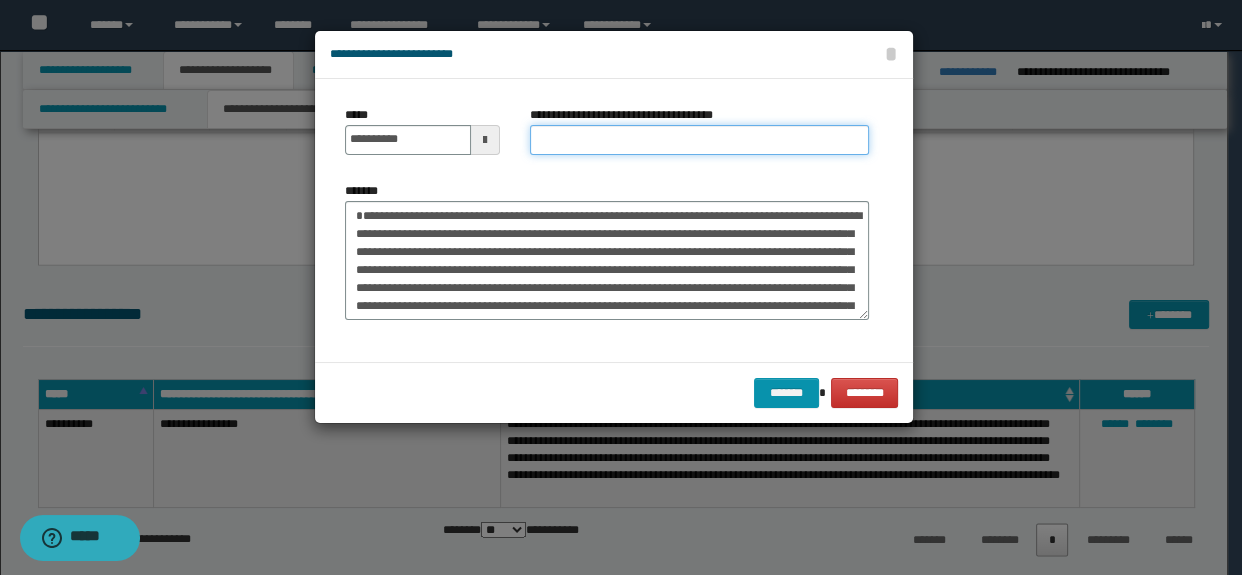 type on "**********" 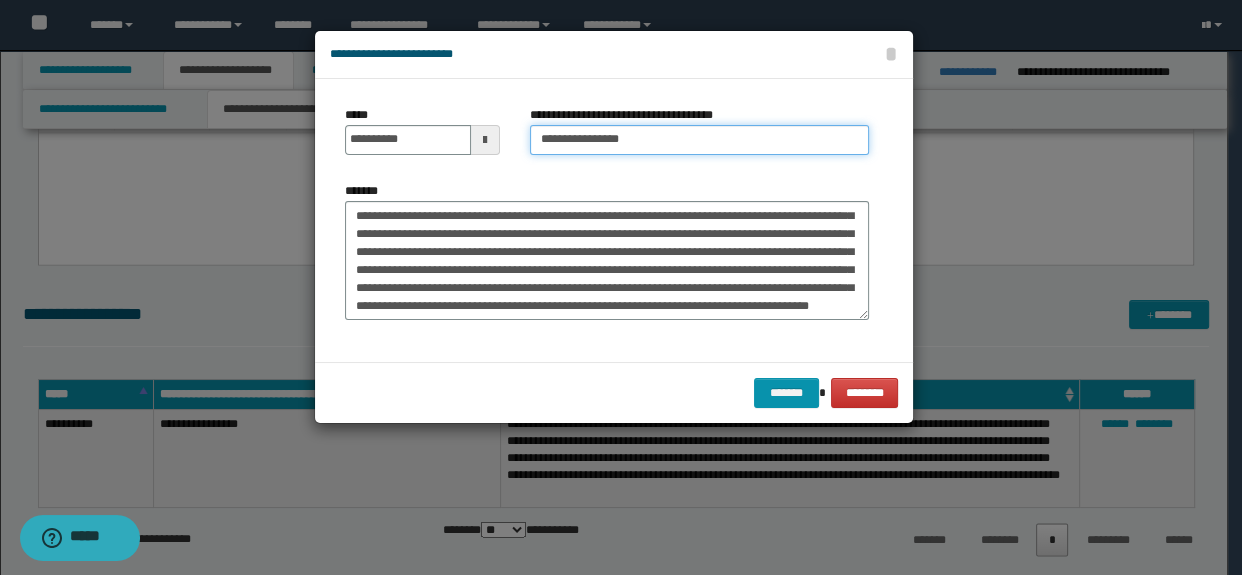 scroll, scrollTop: 35, scrollLeft: 0, axis: vertical 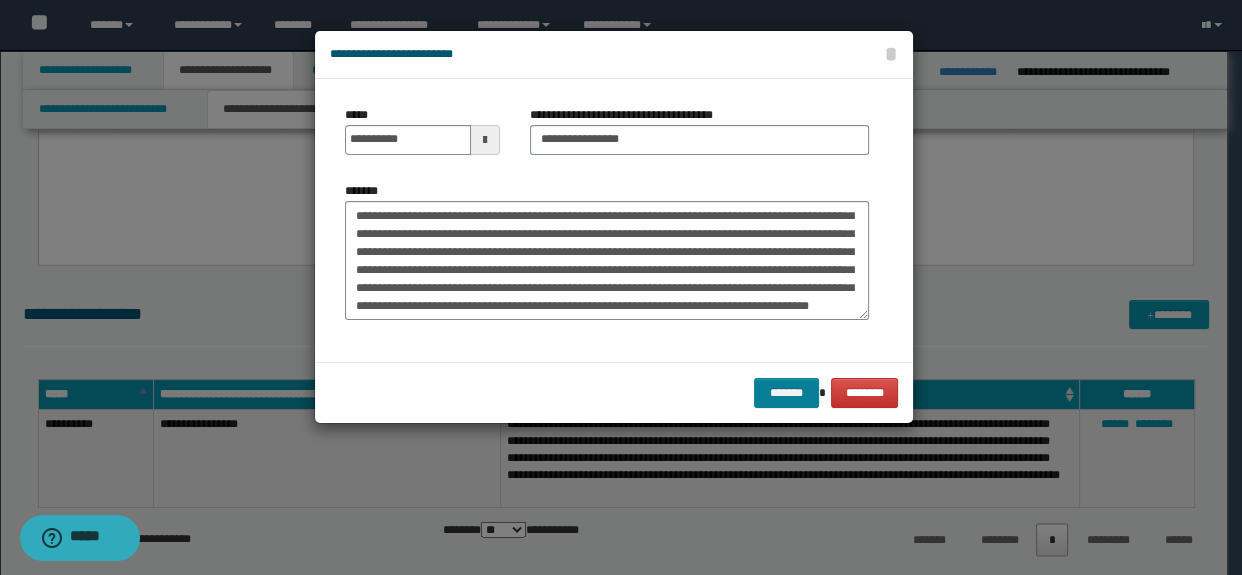 drag, startPoint x: 779, startPoint y: 370, endPoint x: 777, endPoint y: 389, distance: 19.104973 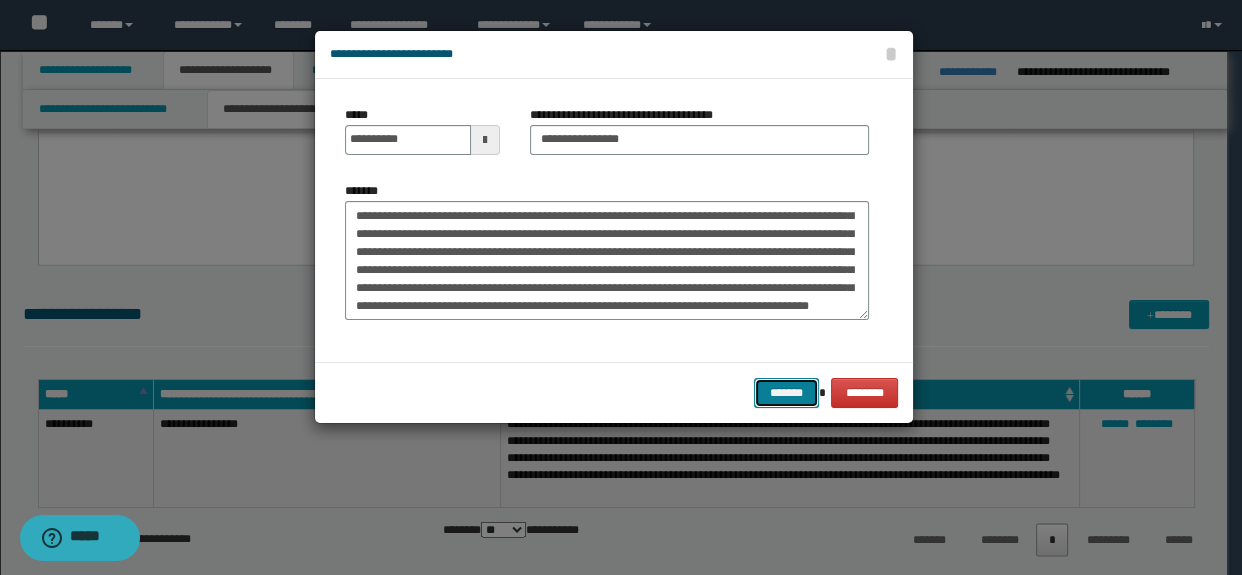 click on "*******" at bounding box center (786, 393) 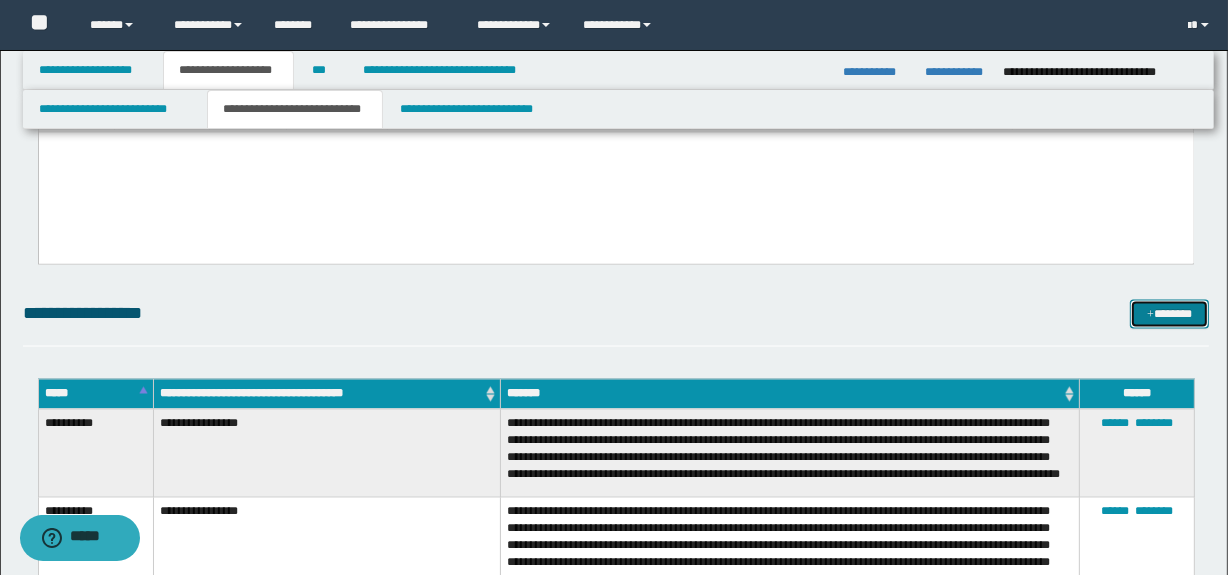 click on "*******" at bounding box center (1170, 315) 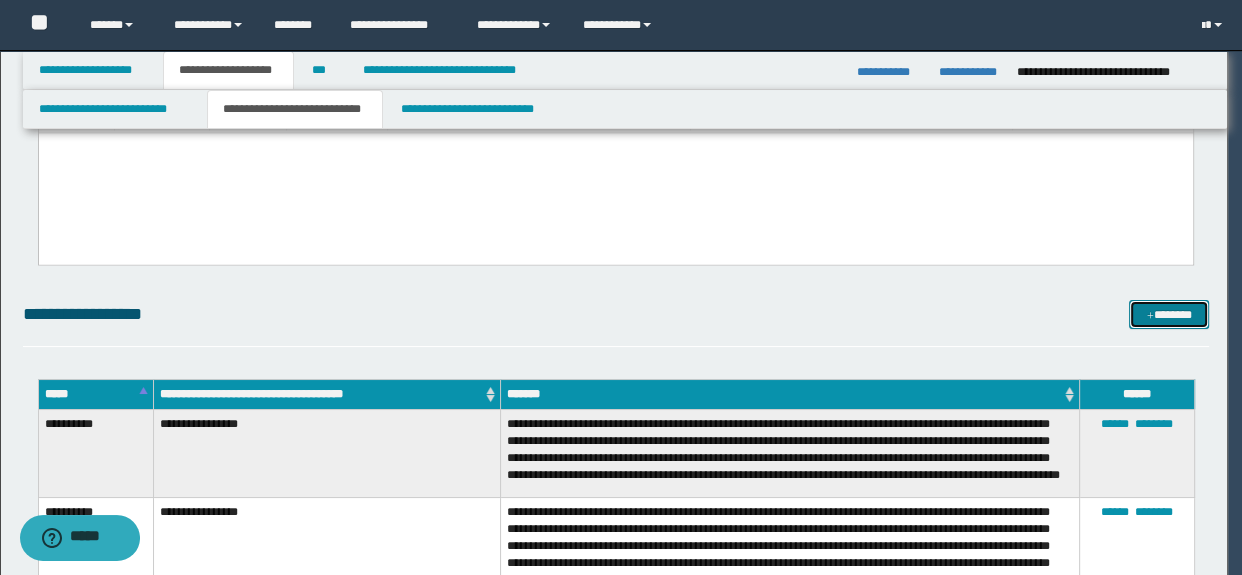 scroll, scrollTop: 0, scrollLeft: 0, axis: both 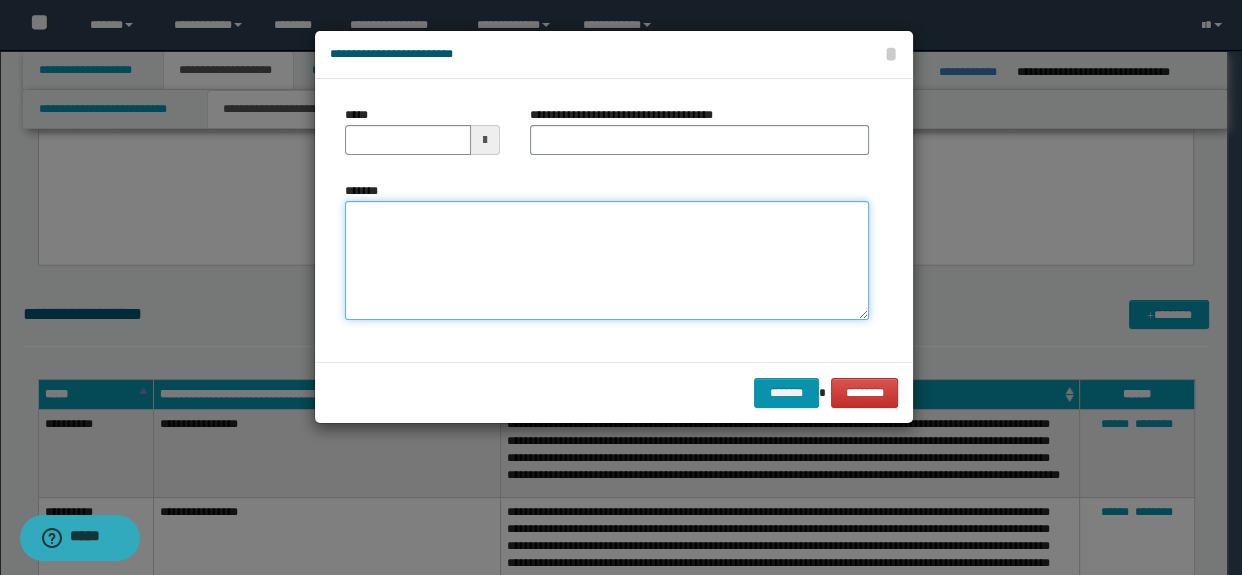 drag, startPoint x: 638, startPoint y: 276, endPoint x: 626, endPoint y: 262, distance: 18.439089 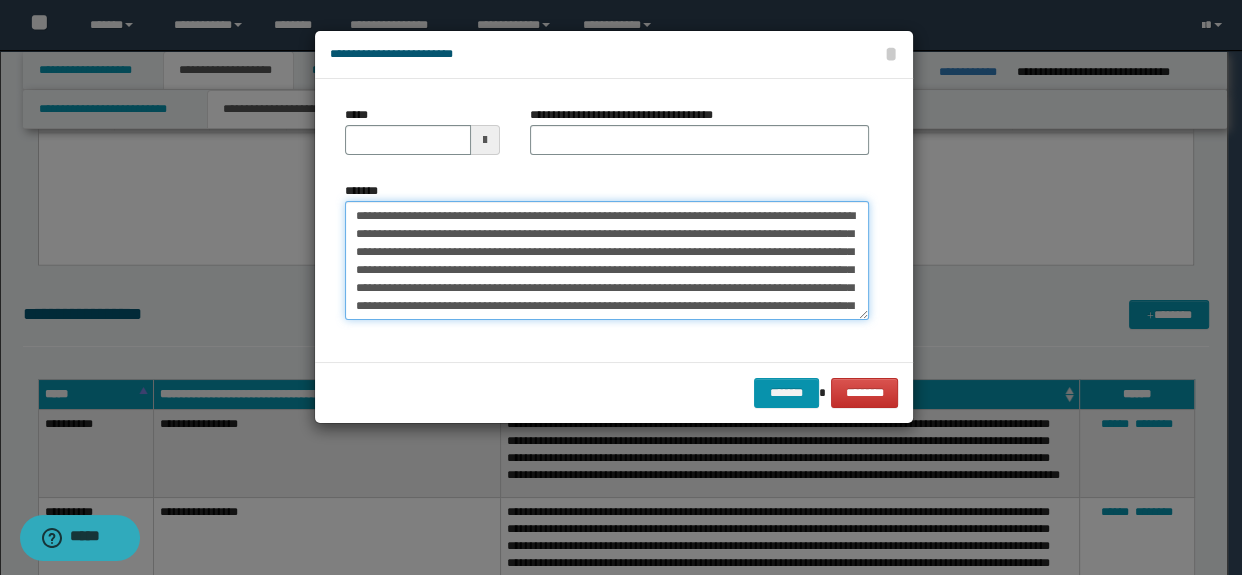 scroll, scrollTop: 138, scrollLeft: 0, axis: vertical 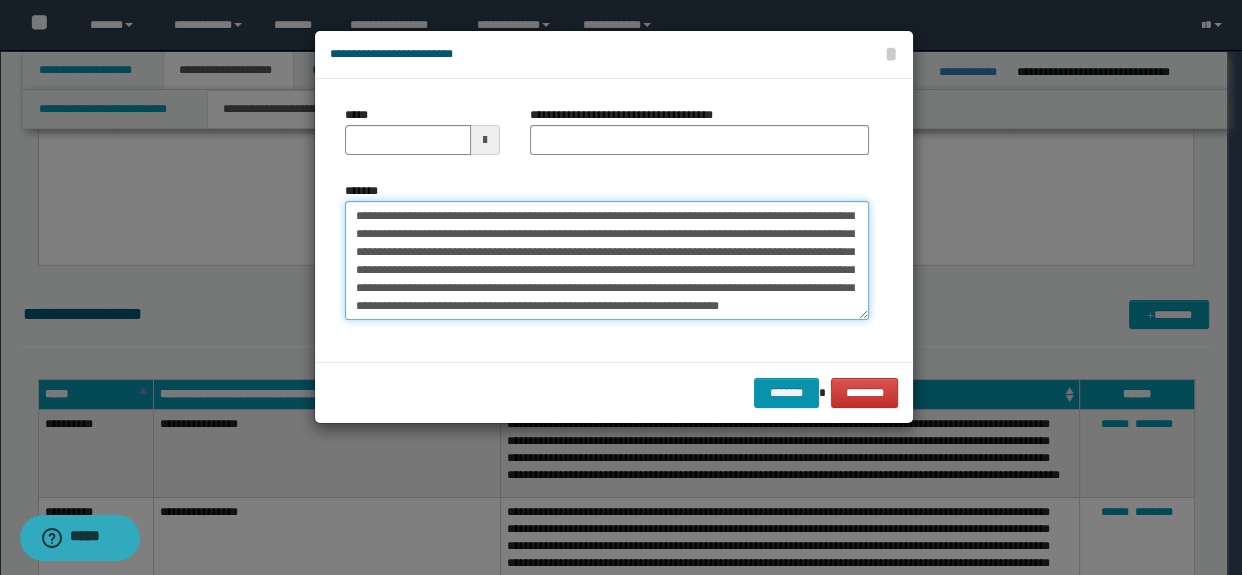 type on "**********" 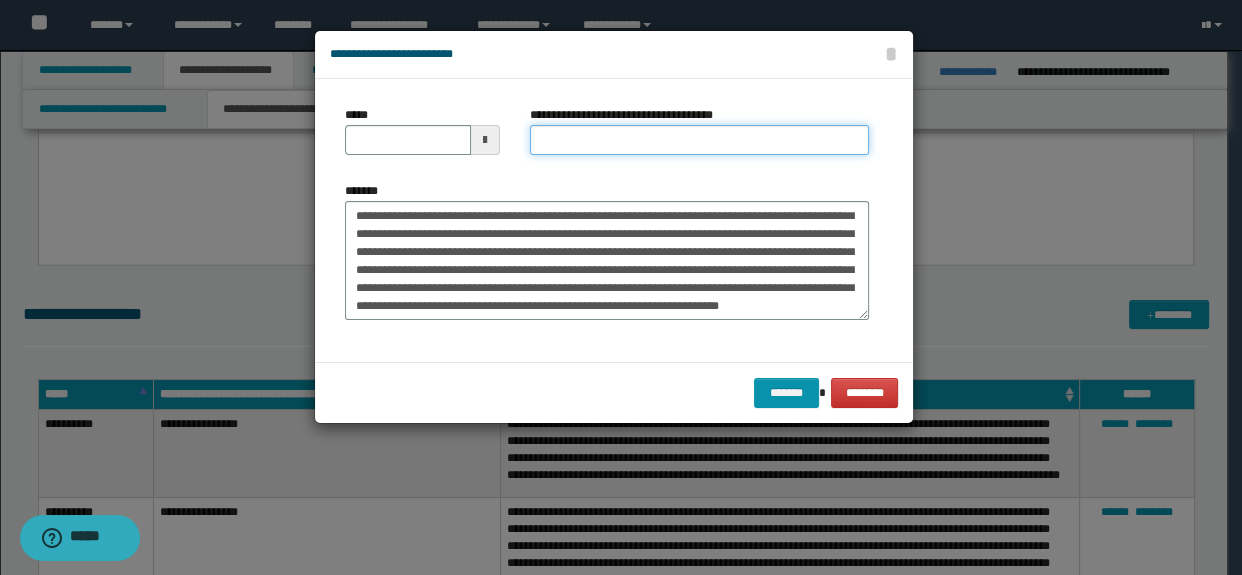 click on "**********" at bounding box center [700, 140] 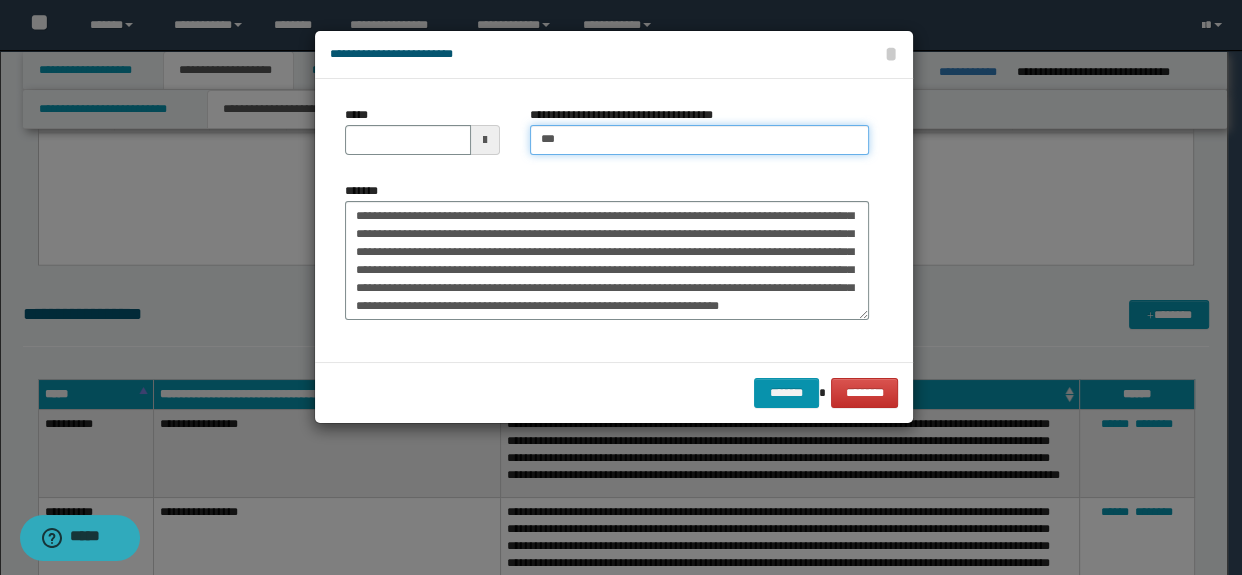 type on "**********" 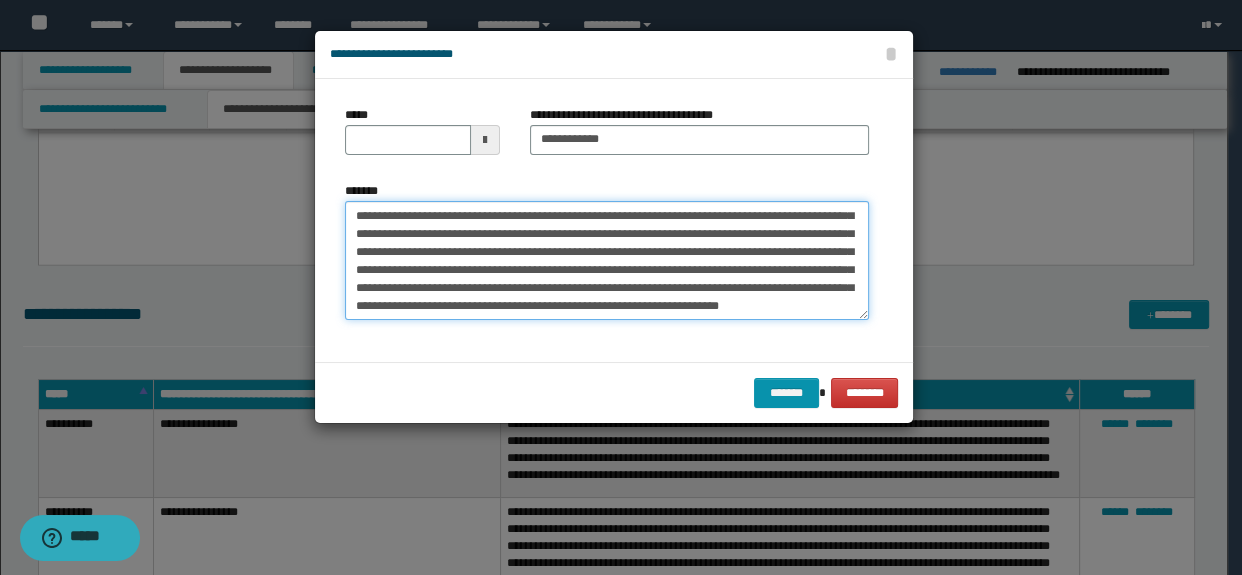click on "*******" at bounding box center (607, 261) 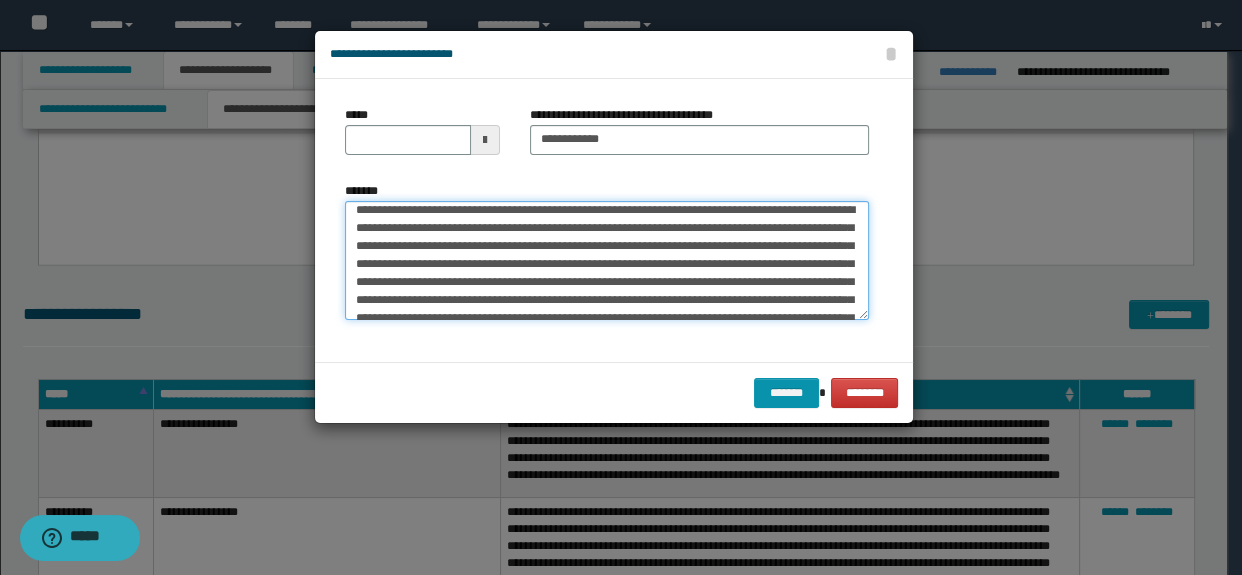 scroll, scrollTop: 0, scrollLeft: 0, axis: both 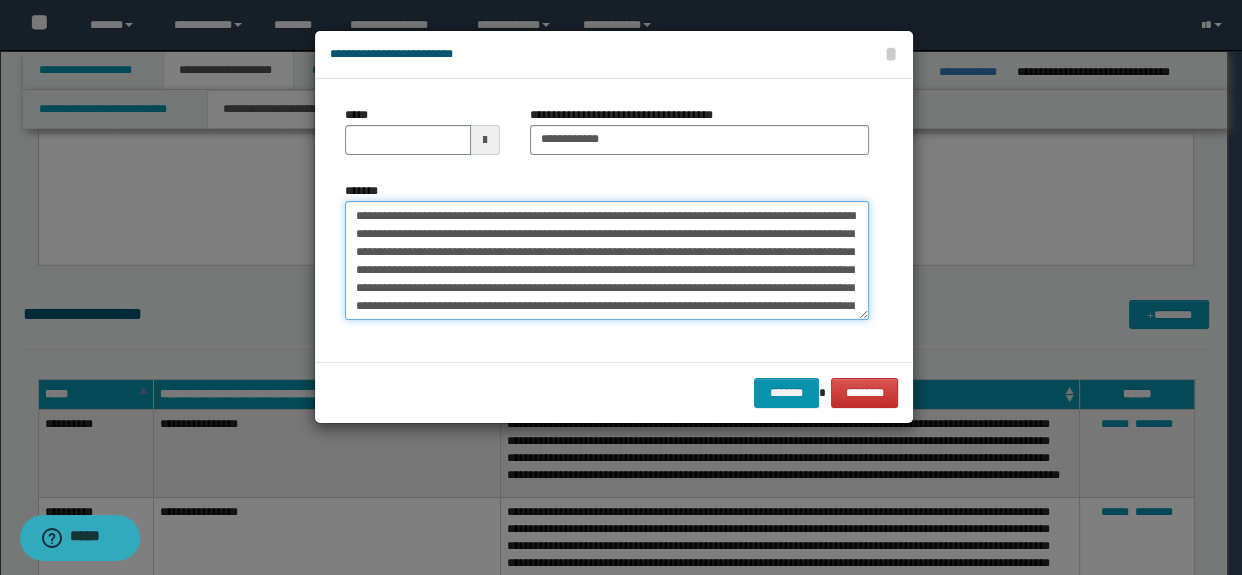 drag, startPoint x: 399, startPoint y: 233, endPoint x: 214, endPoint y: 177, distance: 193.28993 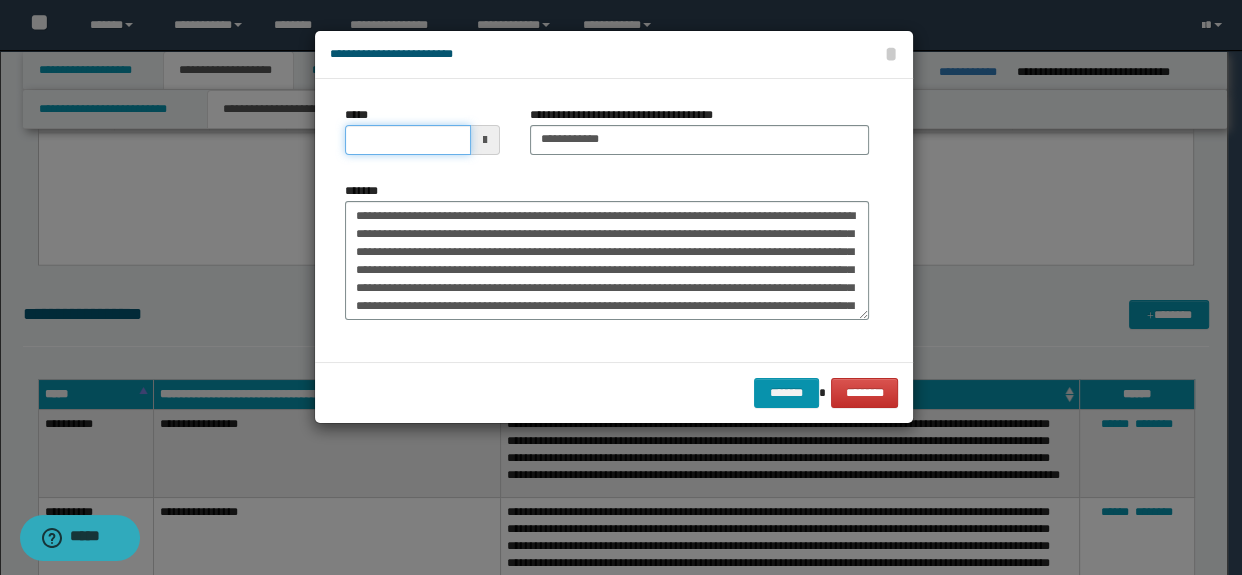 click on "*****" at bounding box center [408, 140] 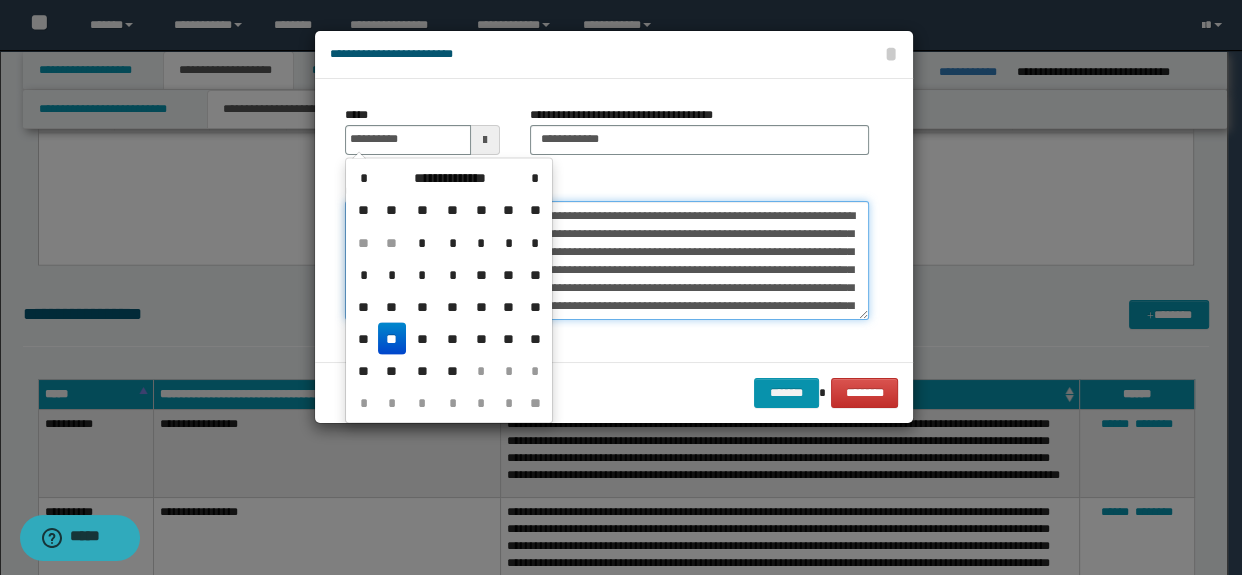 type on "**********" 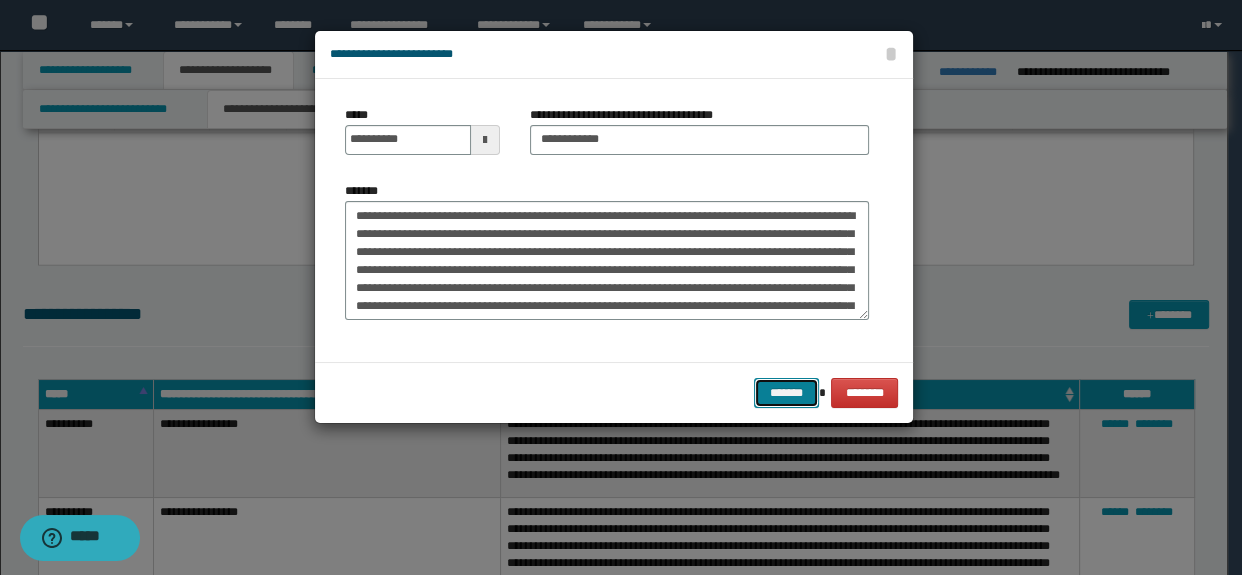 click on "*******" at bounding box center [786, 393] 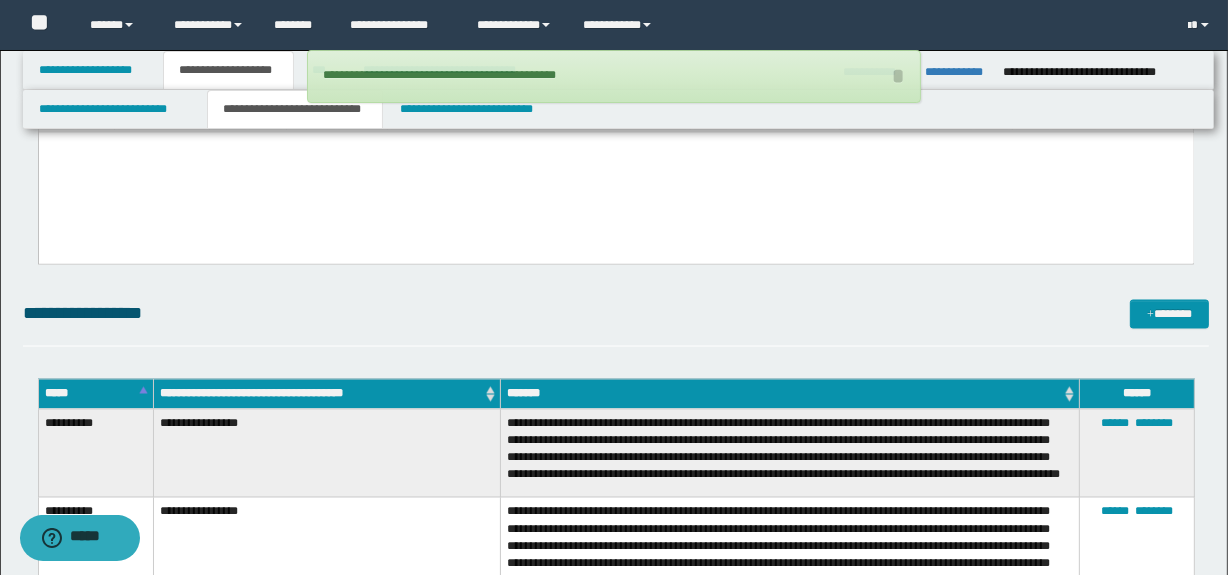 type 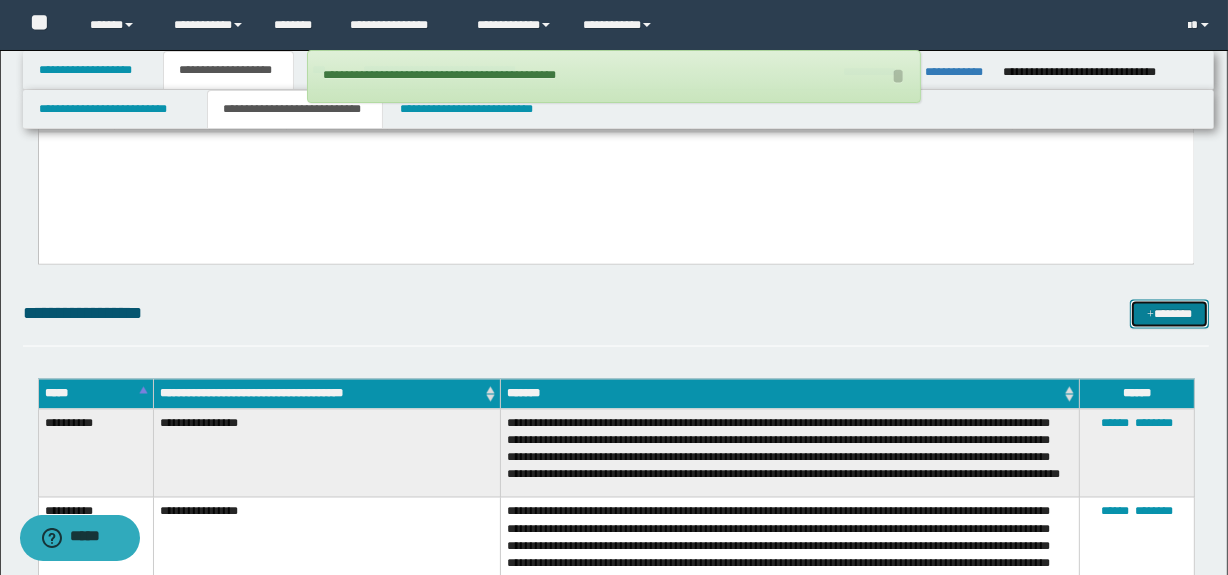 click on "*******" at bounding box center [1170, 315] 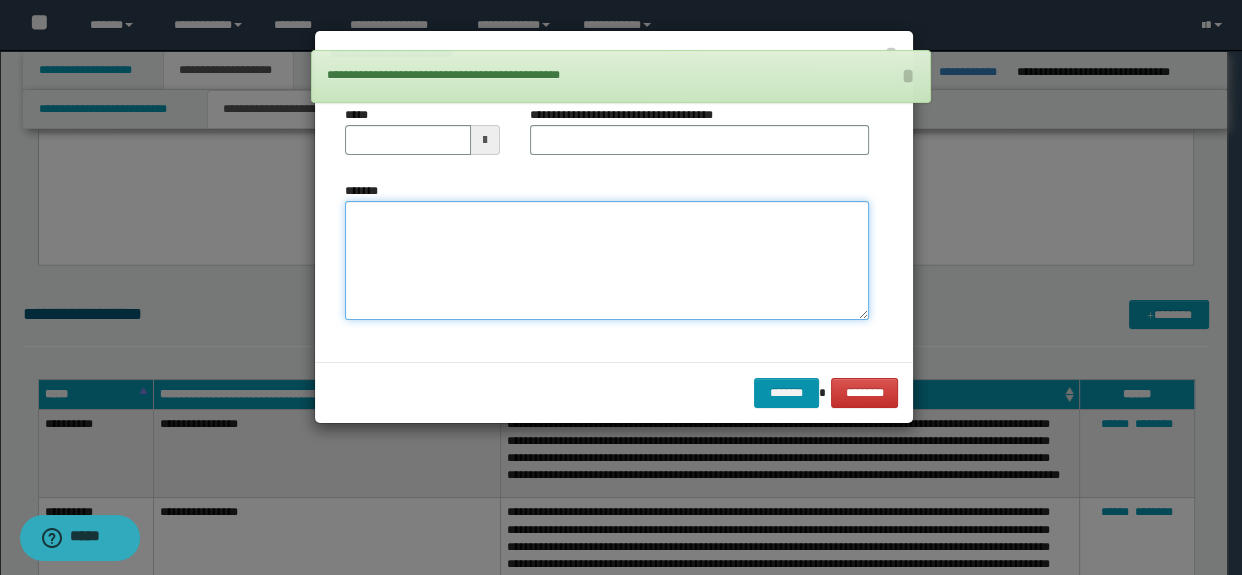 click on "*******" at bounding box center [607, 261] 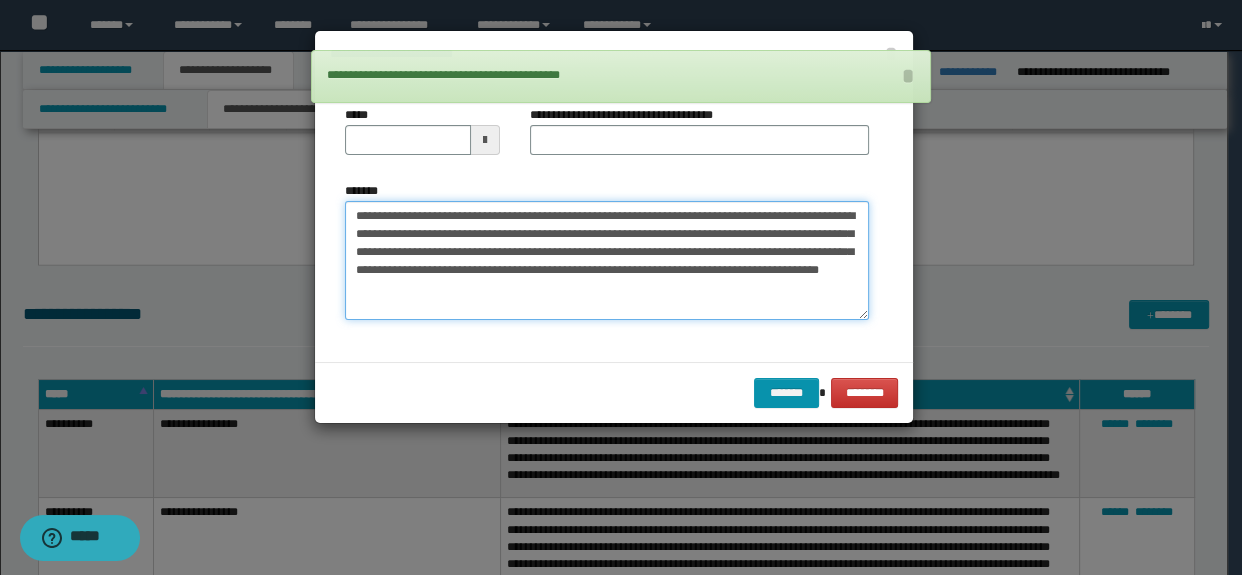 type on "**********" 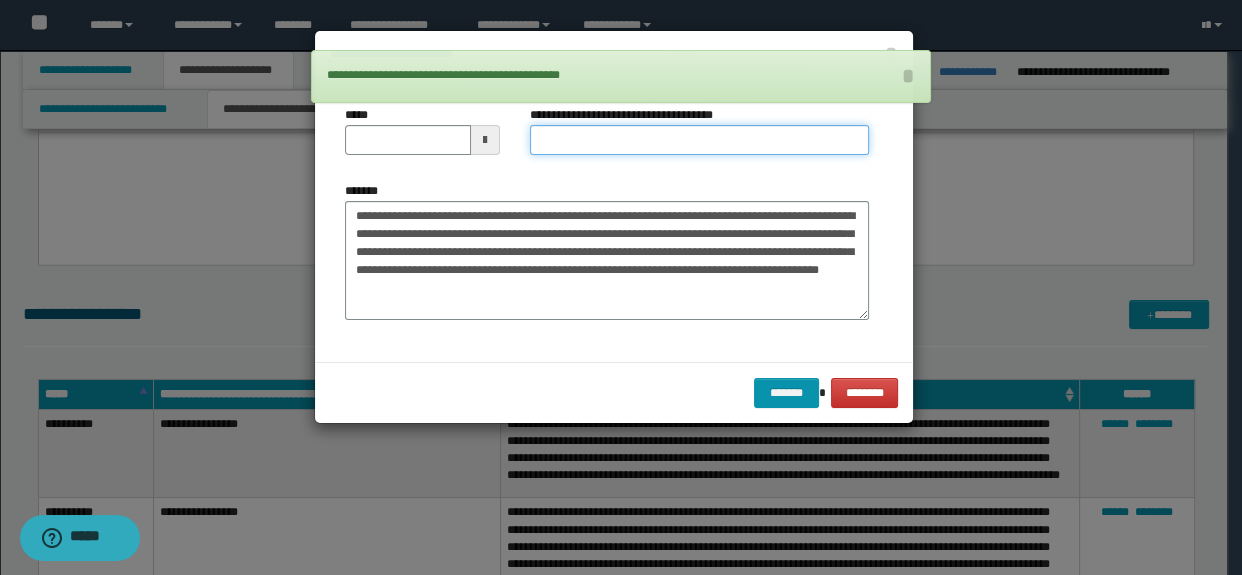 click on "**********" at bounding box center [700, 140] 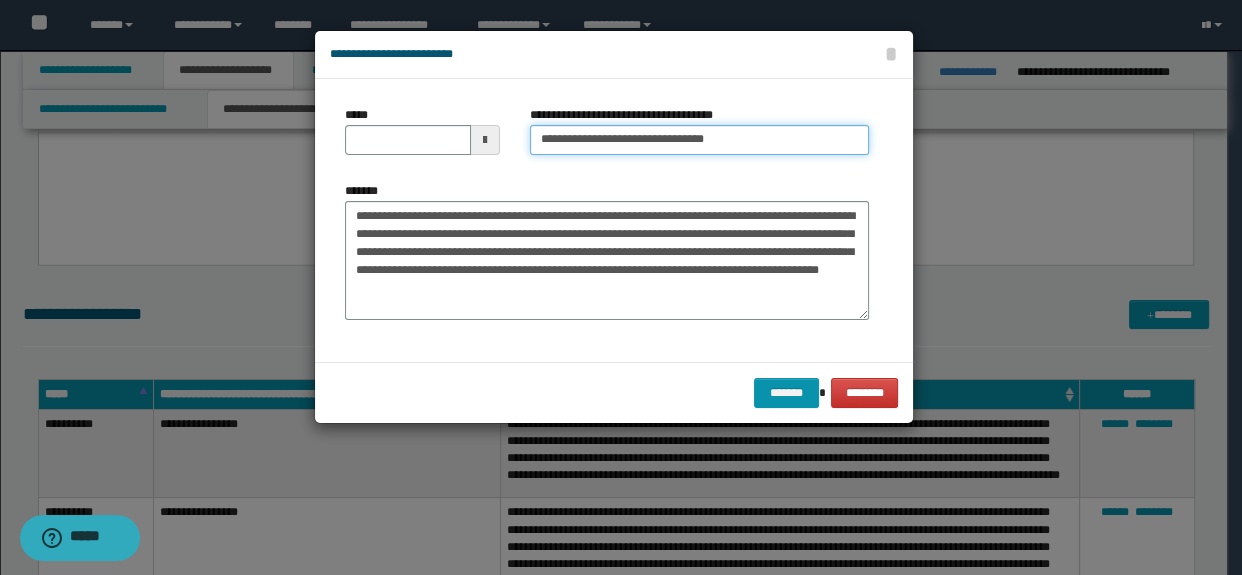drag, startPoint x: 782, startPoint y: 132, endPoint x: 639, endPoint y: 140, distance: 143.2236 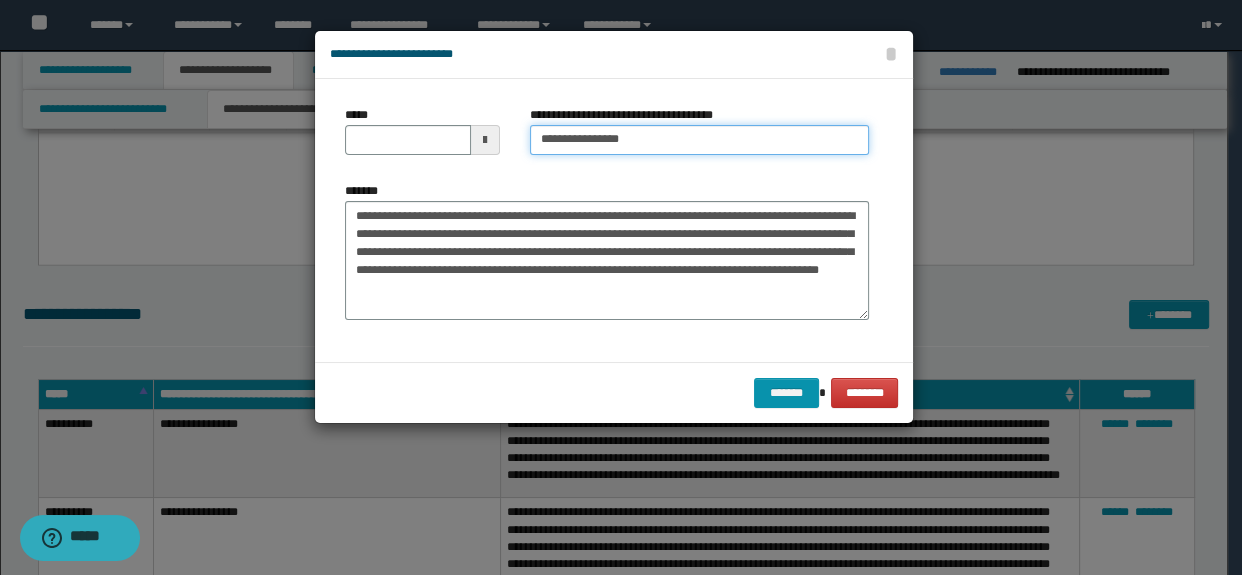 type on "**********" 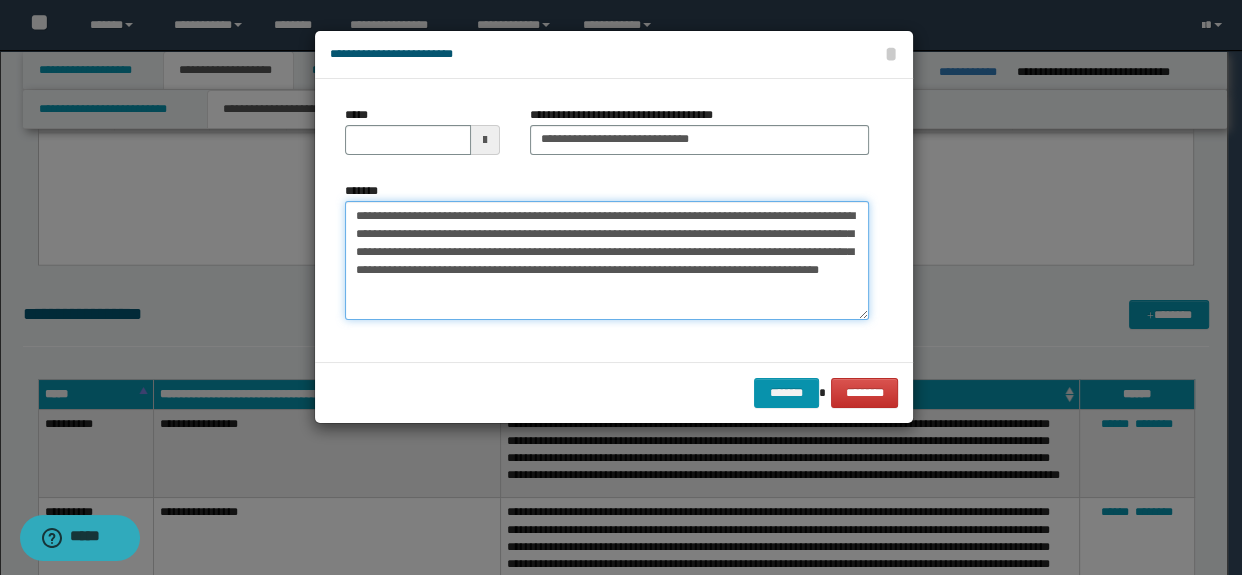 click on "**********" at bounding box center (607, 261) 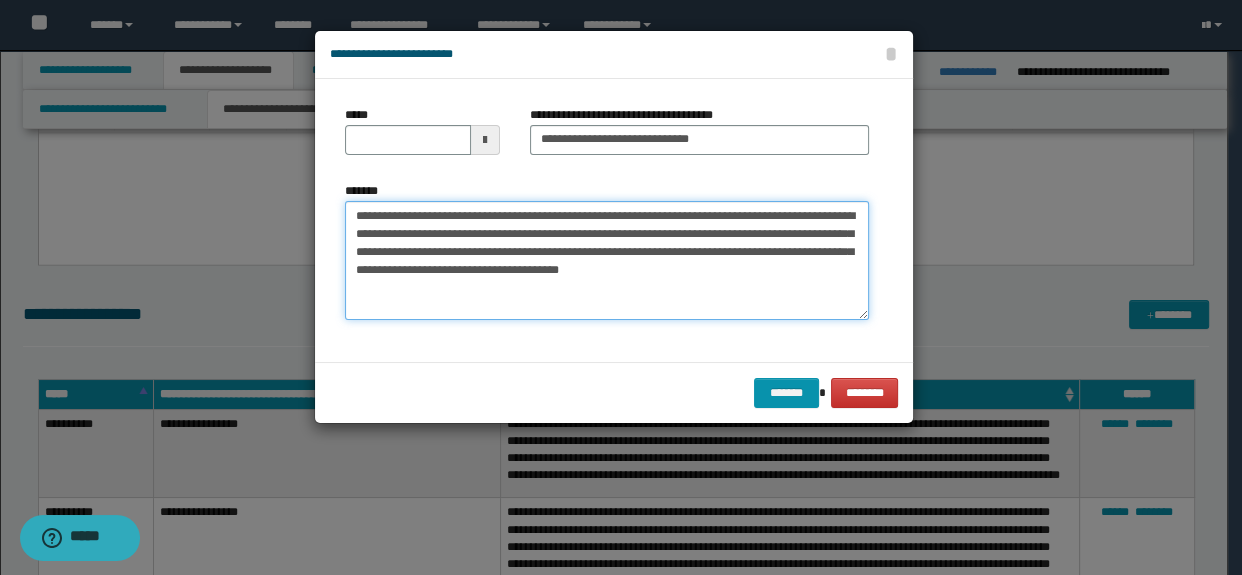 type 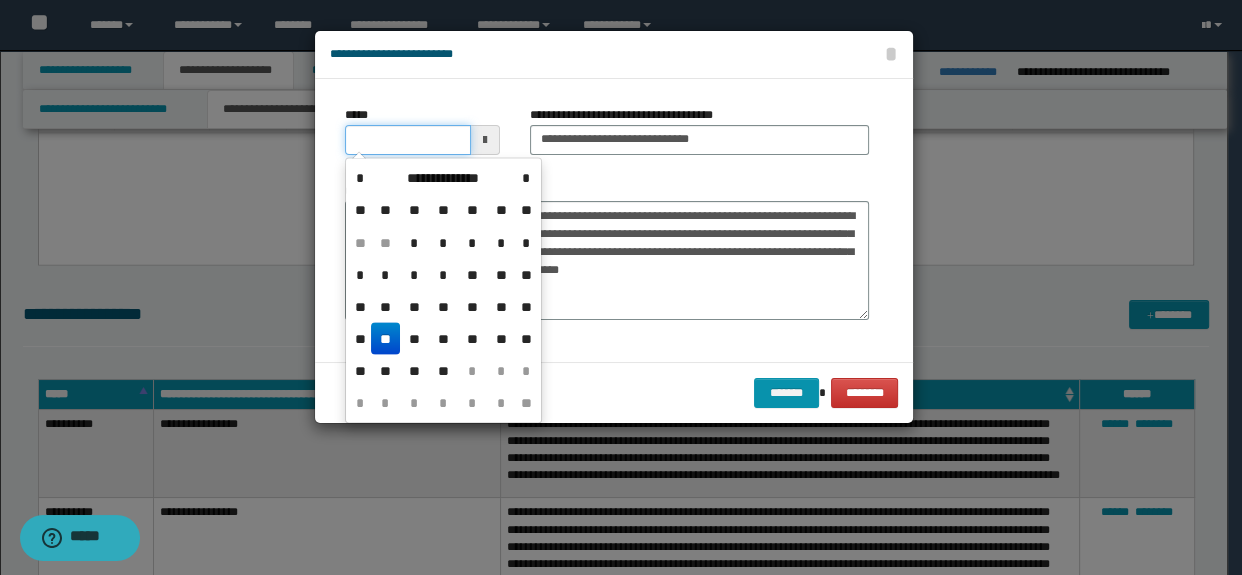 click on "*****" at bounding box center [408, 140] 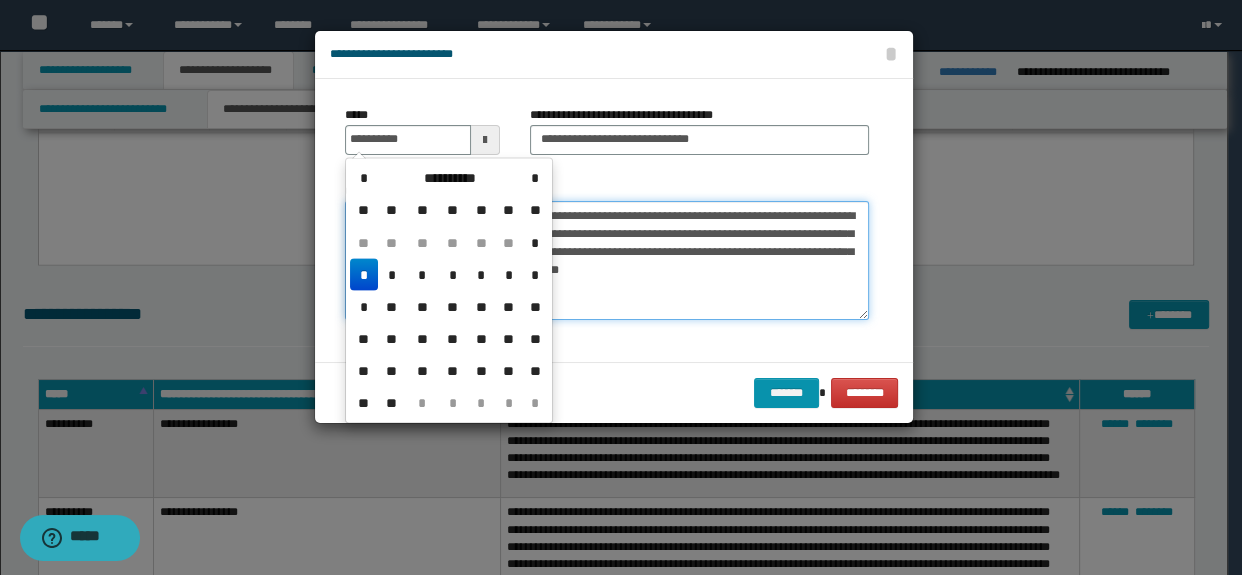 type on "**********" 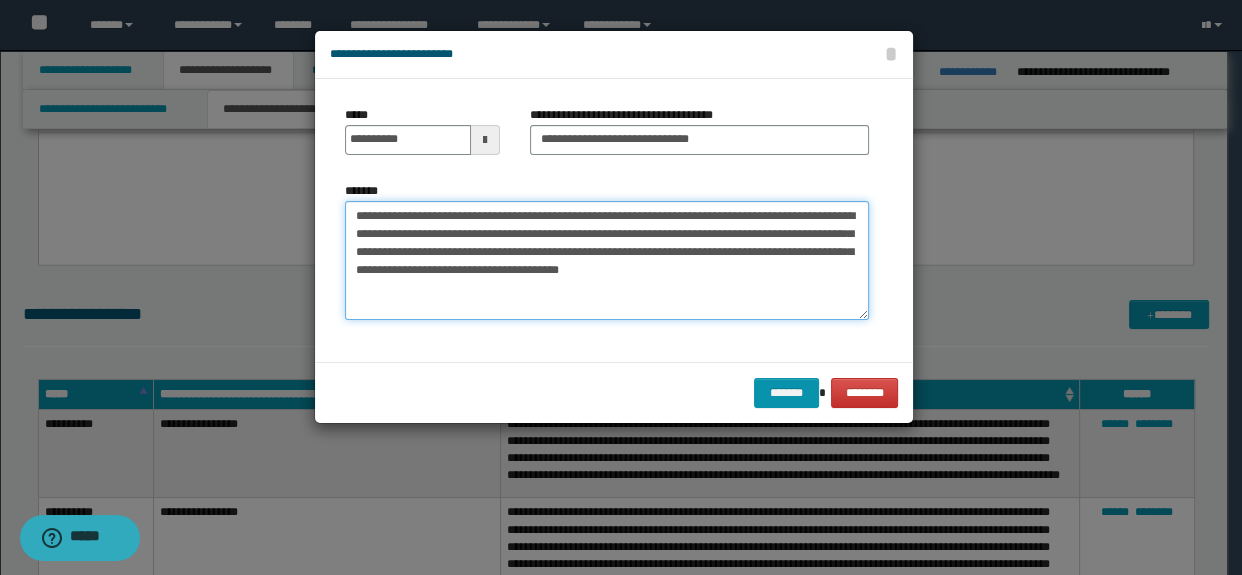click on "**********" at bounding box center (607, 261) 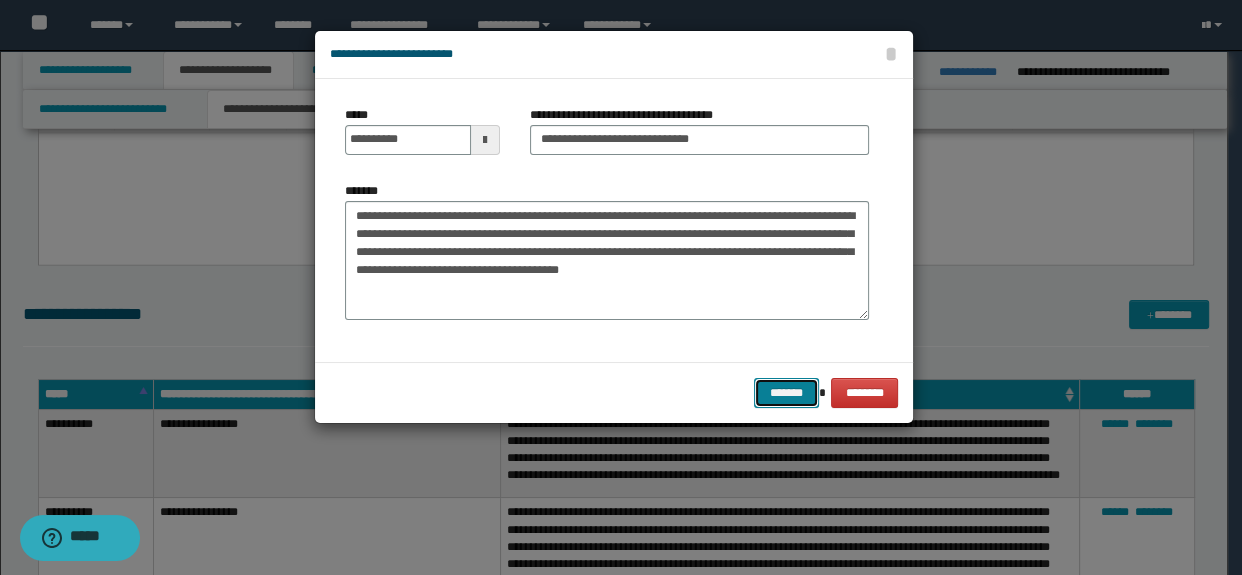 click on "*******" at bounding box center (786, 393) 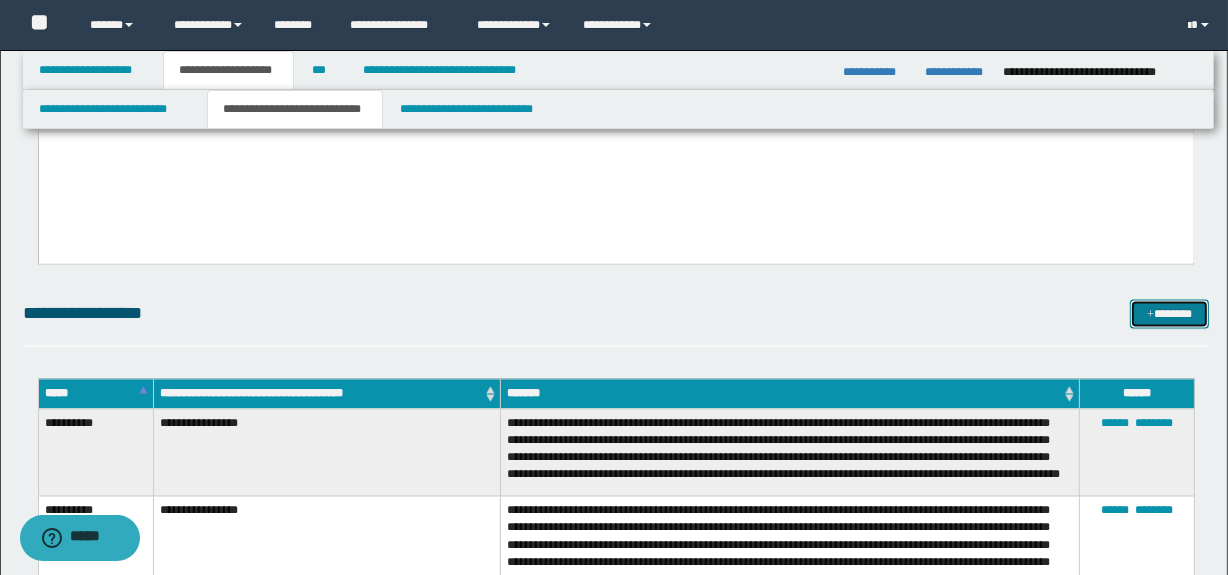 click on "*******" at bounding box center (1170, 315) 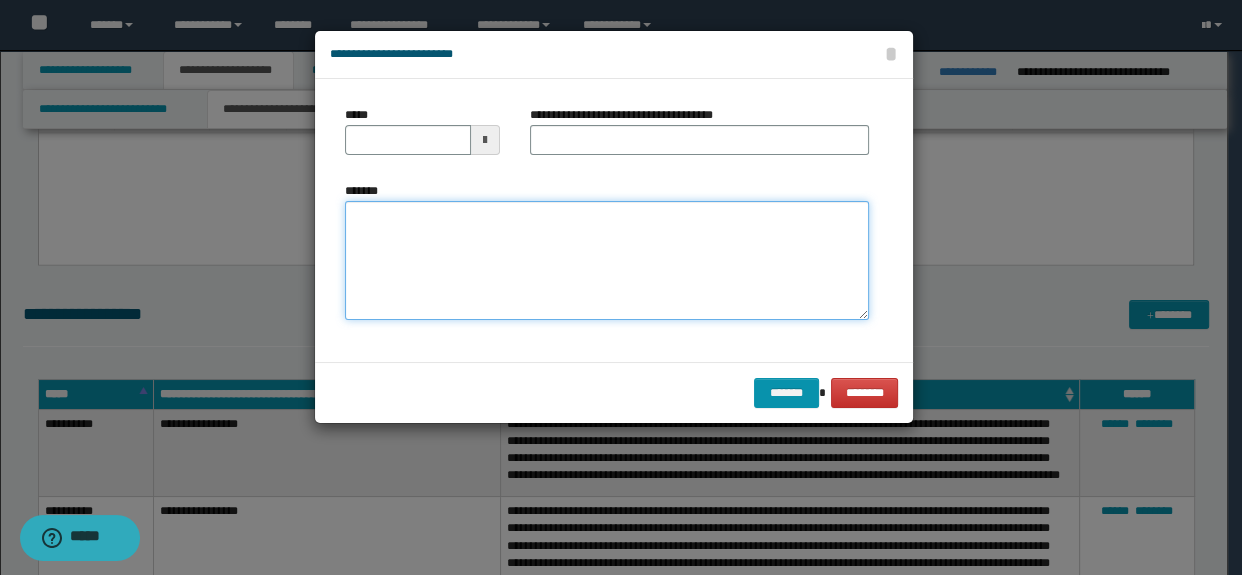 drag, startPoint x: 638, startPoint y: 233, endPoint x: 610, endPoint y: 207, distance: 38.209946 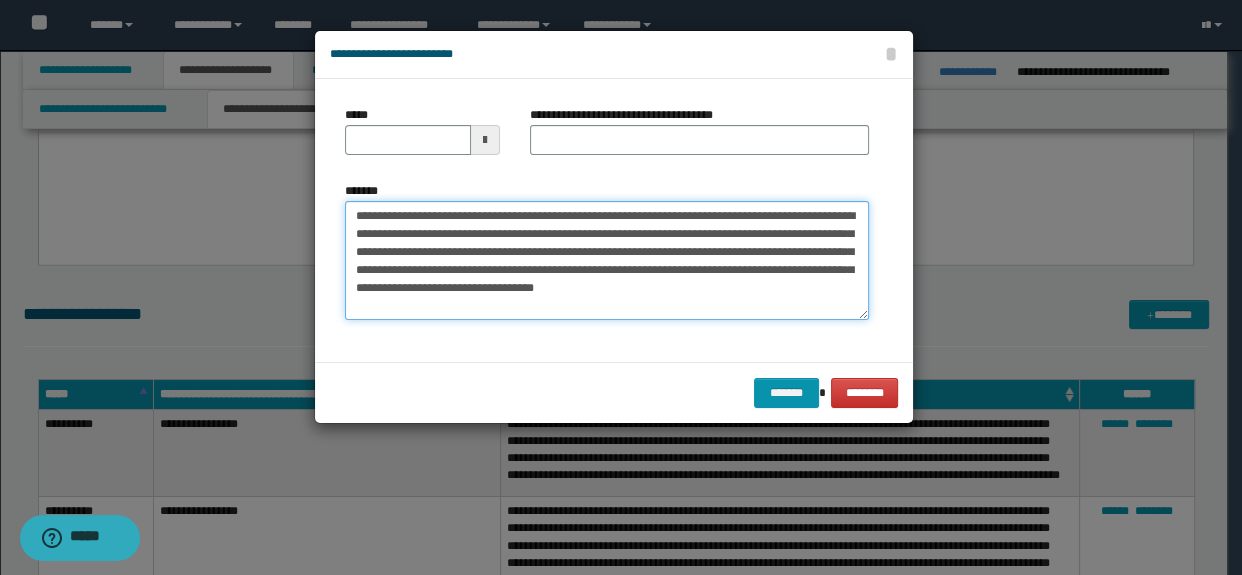 type on "**********" 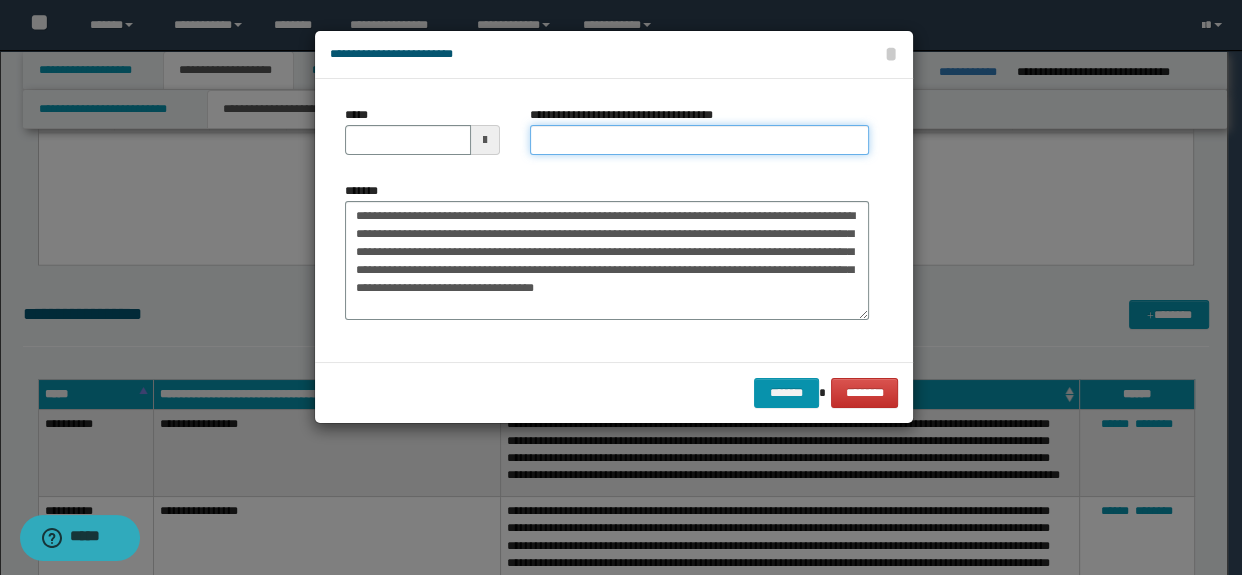 click on "**********" at bounding box center (700, 140) 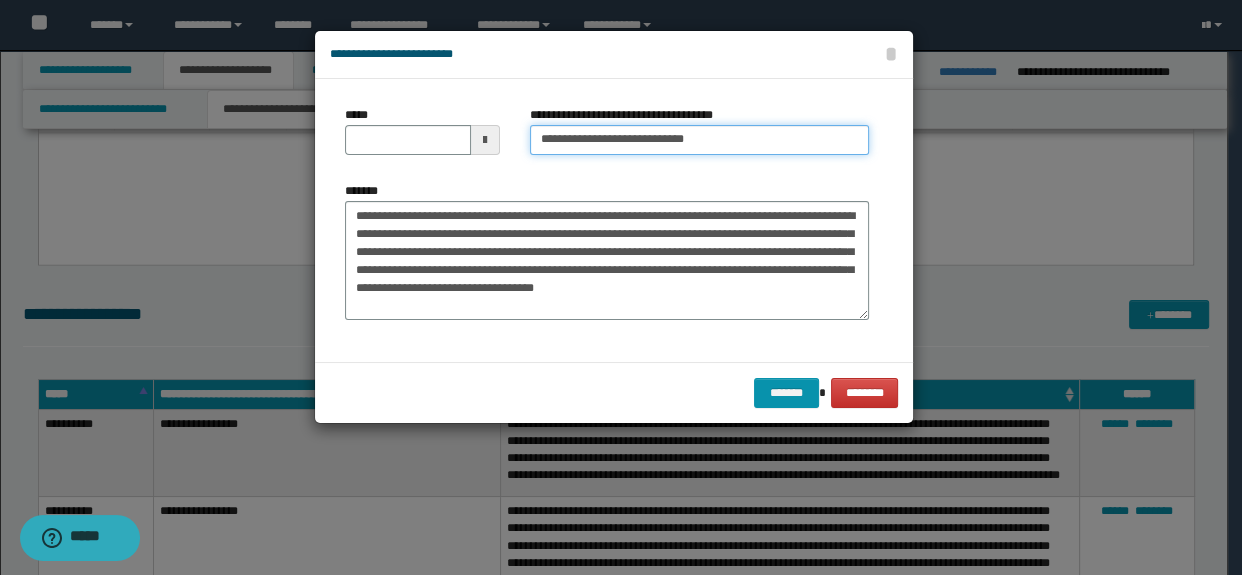 drag, startPoint x: 766, startPoint y: 138, endPoint x: 638, endPoint y: 140, distance: 128.01562 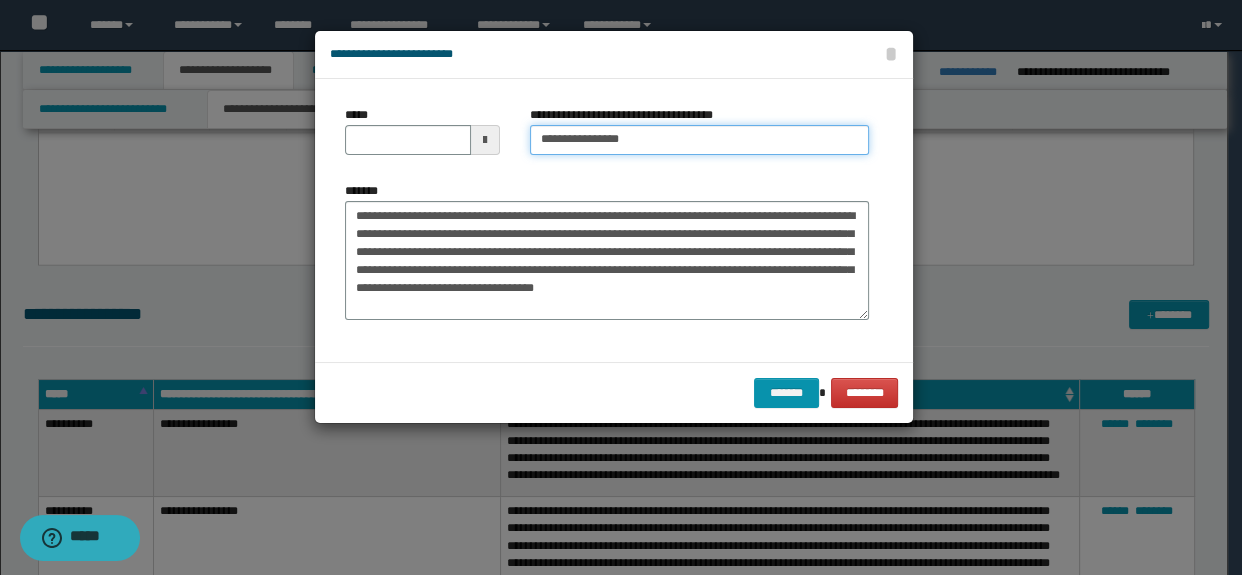 type on "**********" 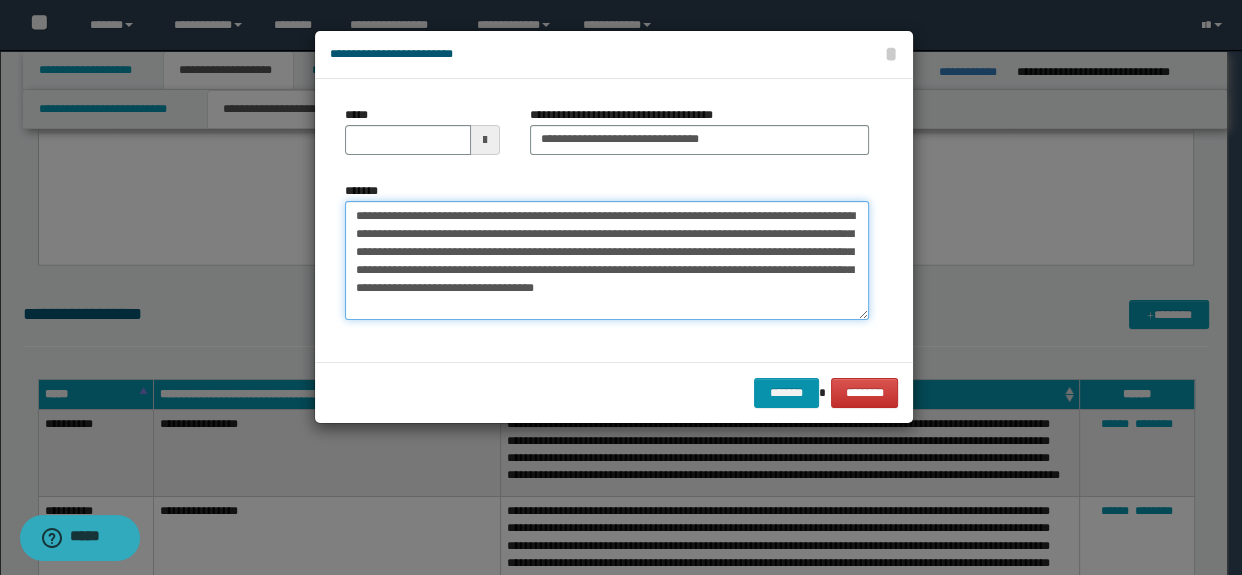 click on "**********" at bounding box center (607, 261) 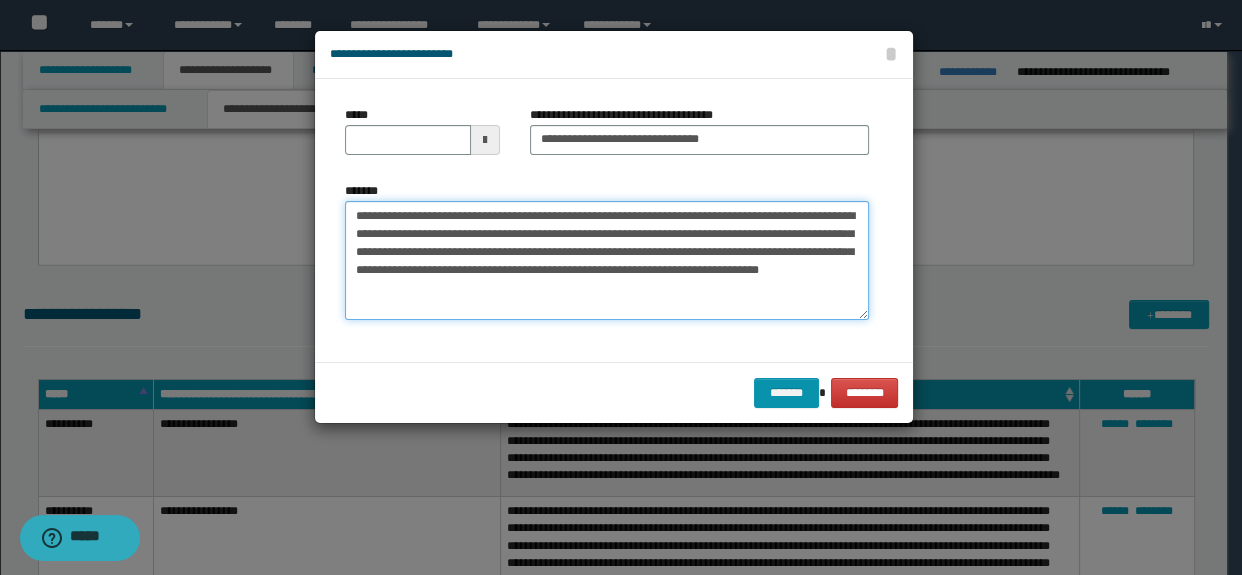 type 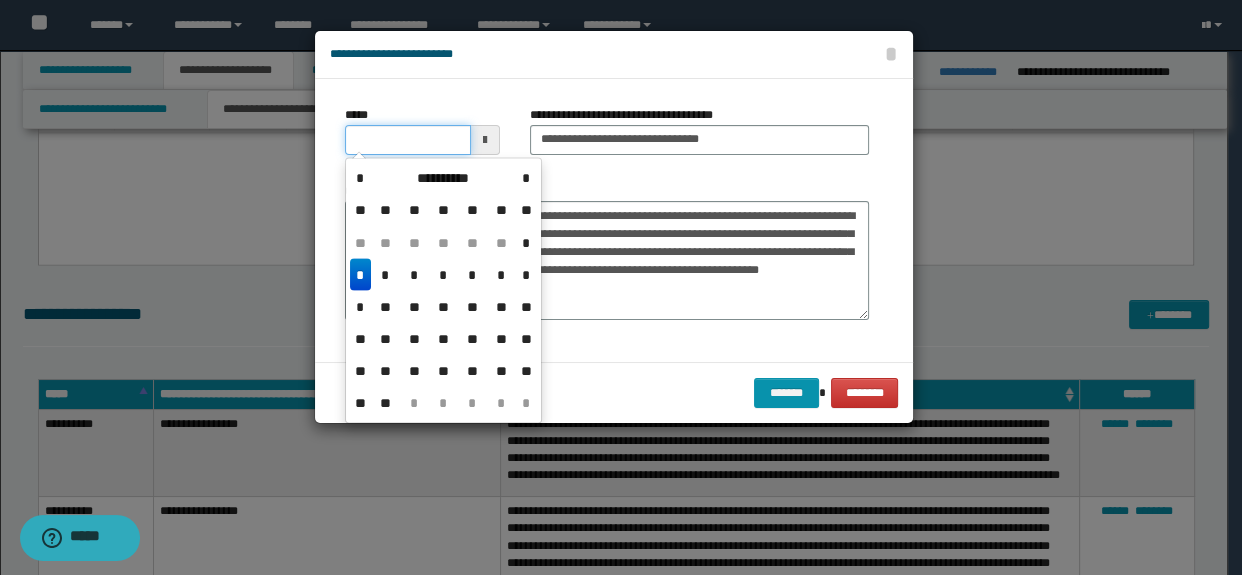 click on "*****" at bounding box center (408, 140) 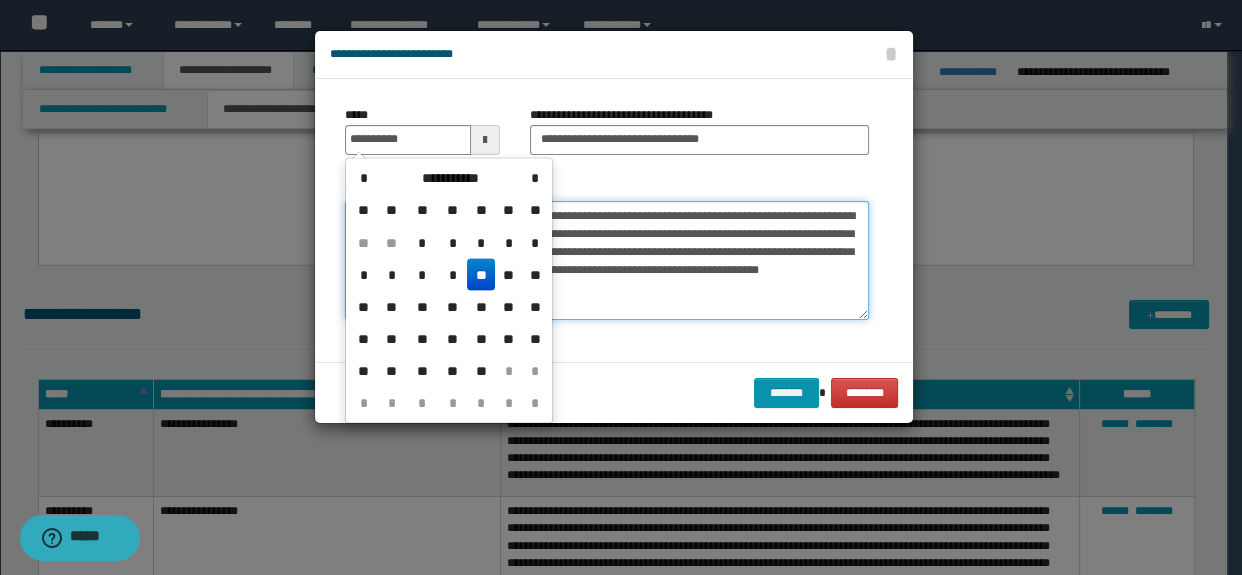 type on "**********" 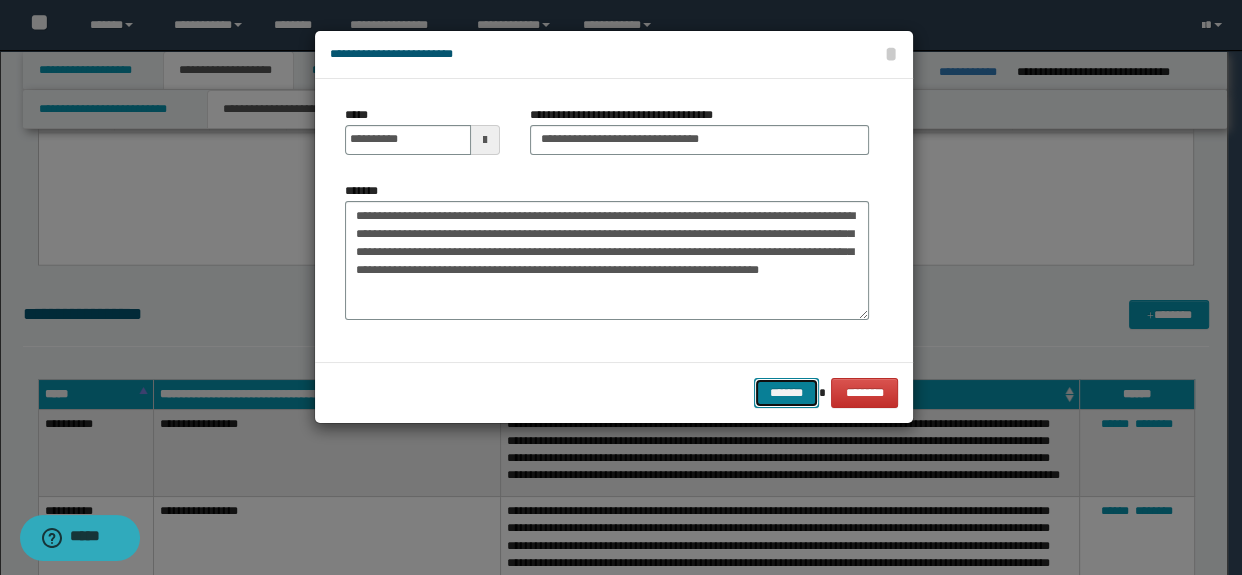 click on "*******" at bounding box center [786, 393] 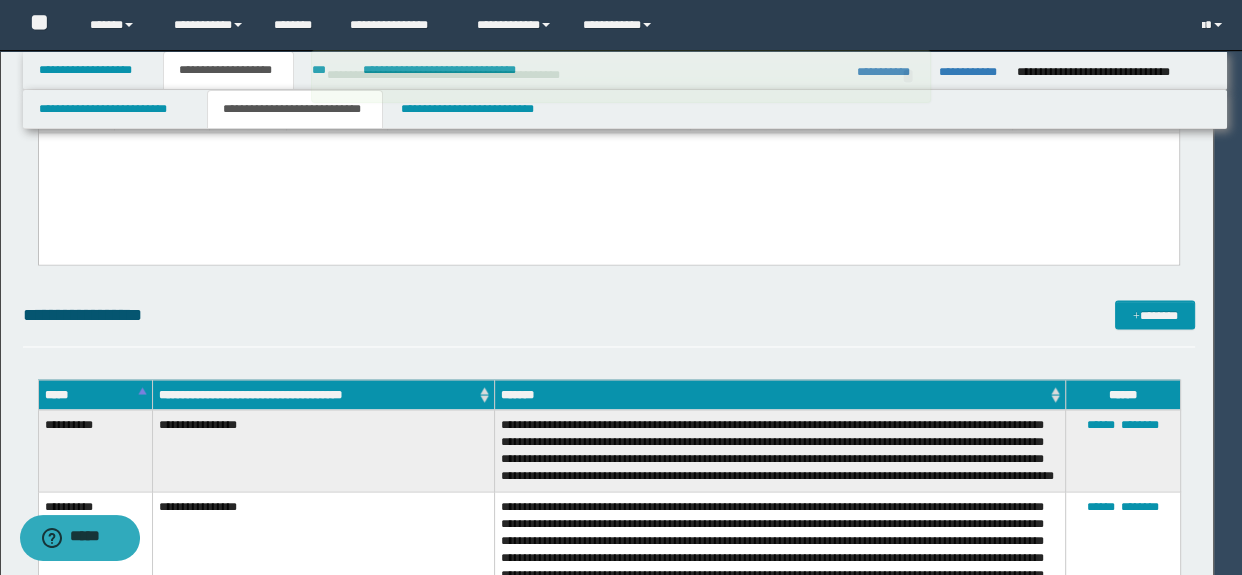type 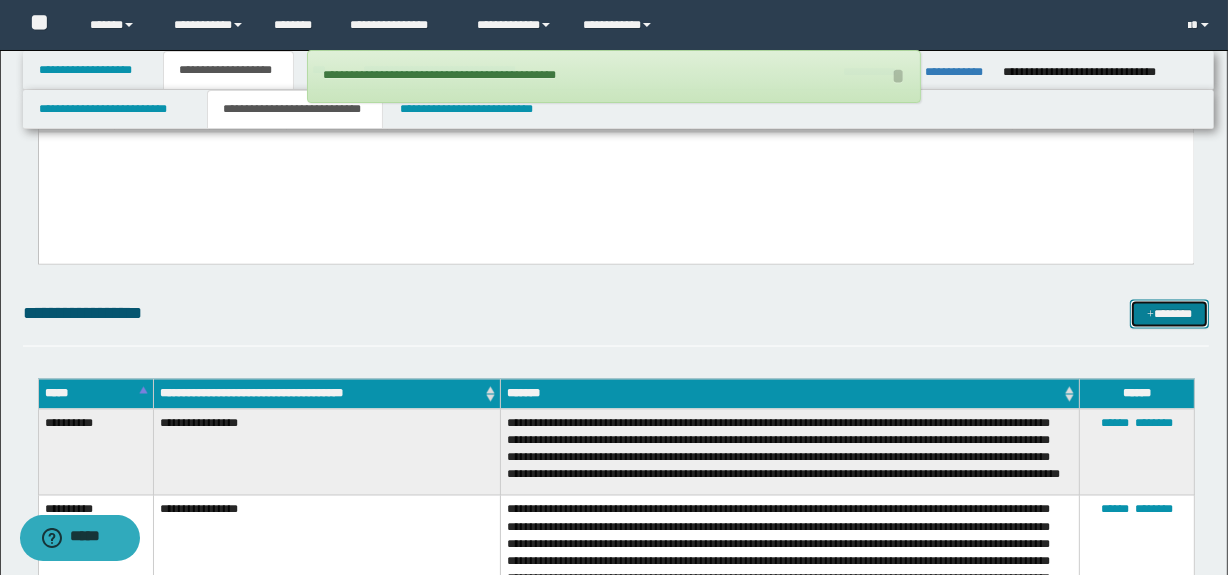 click on "*******" at bounding box center (1170, 315) 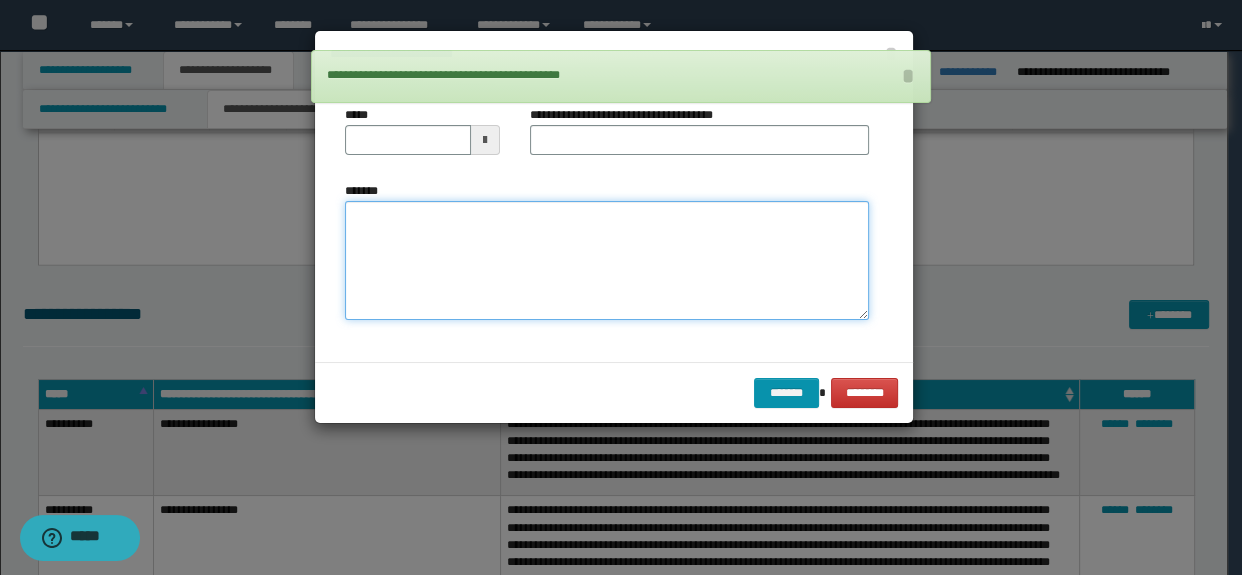click on "*******" at bounding box center [607, 261] 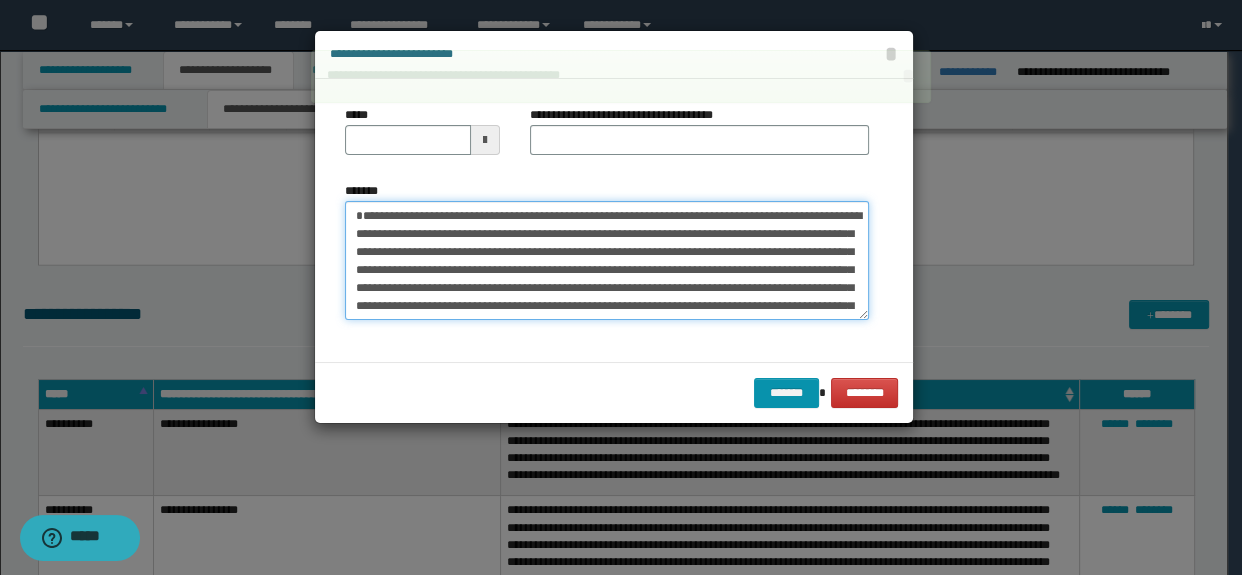 scroll, scrollTop: 0, scrollLeft: 0, axis: both 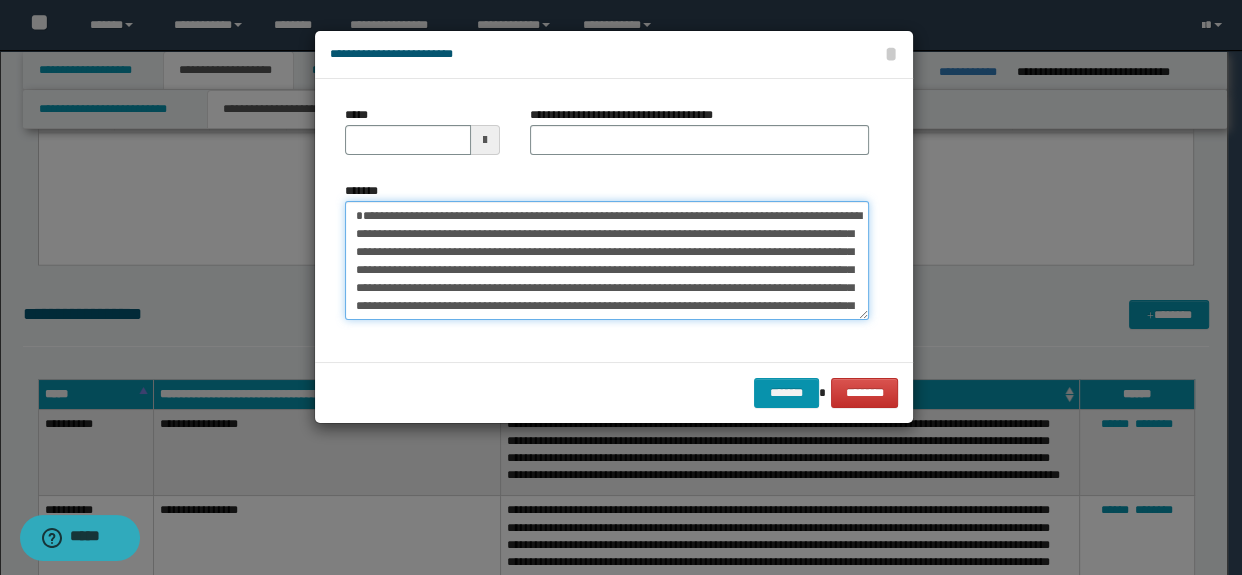 drag, startPoint x: 624, startPoint y: 229, endPoint x: 228, endPoint y: 189, distance: 398.01508 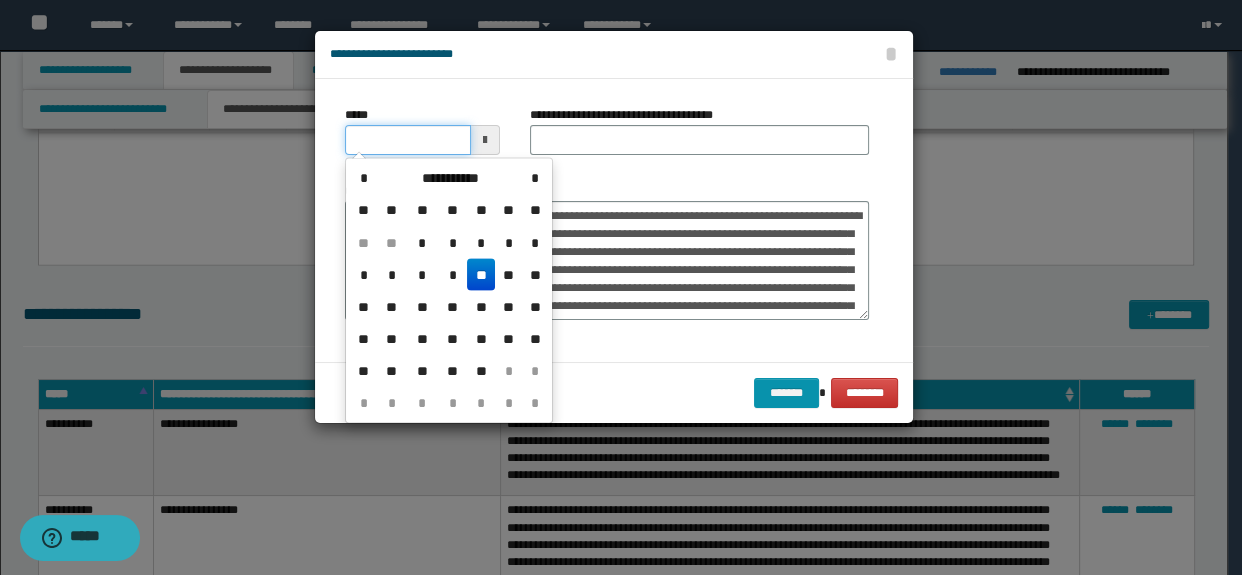 click on "*****" at bounding box center [408, 140] 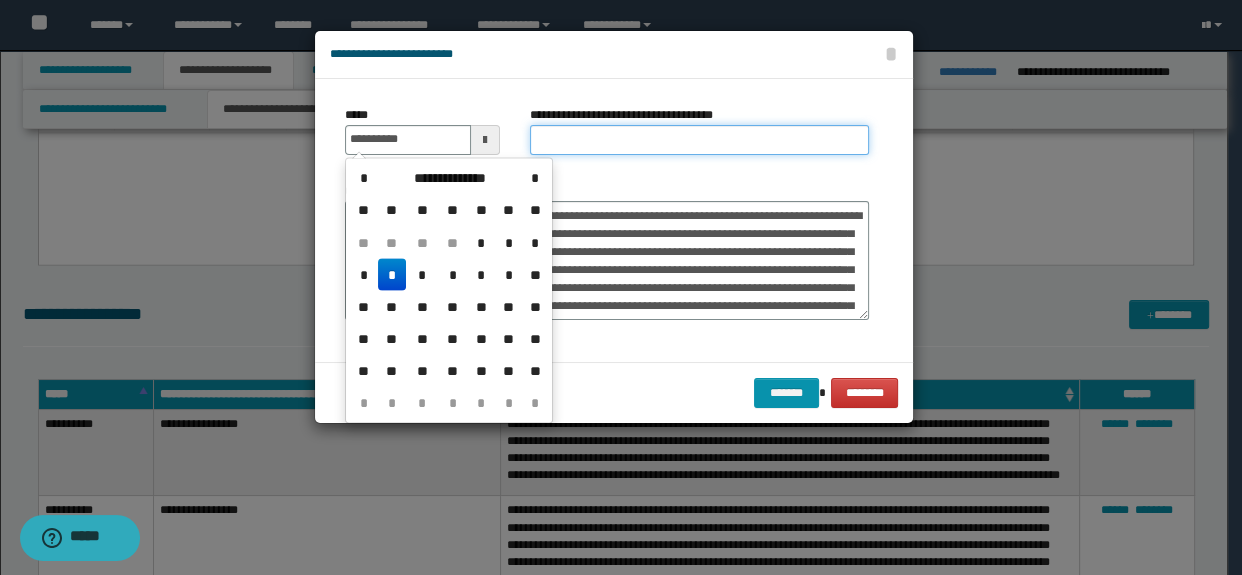 type on "**********" 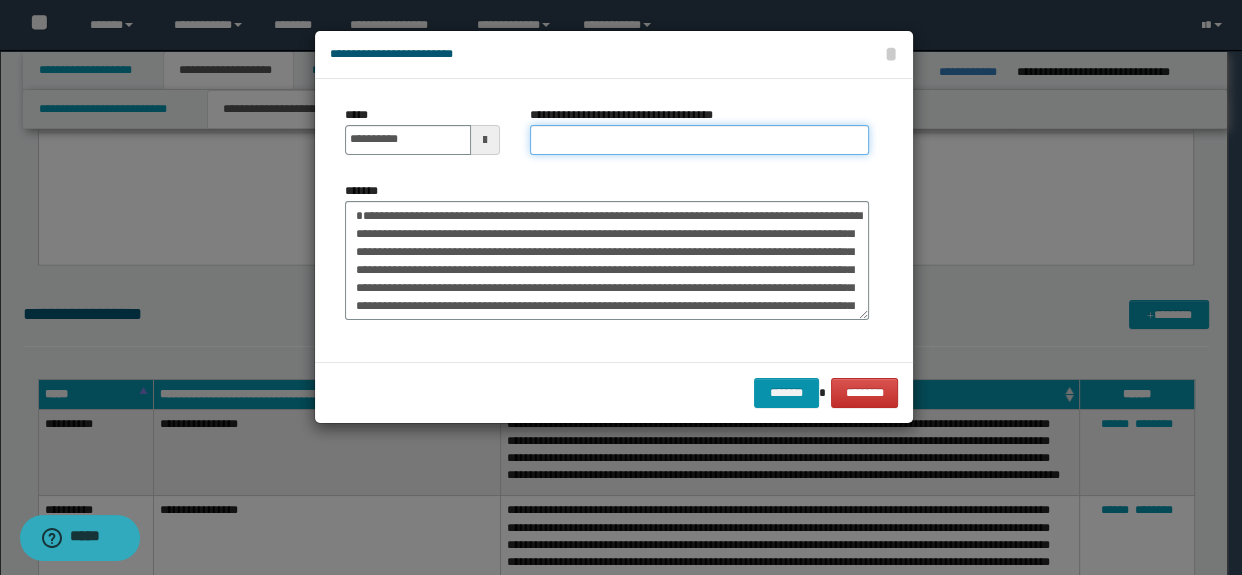 type on "**********" 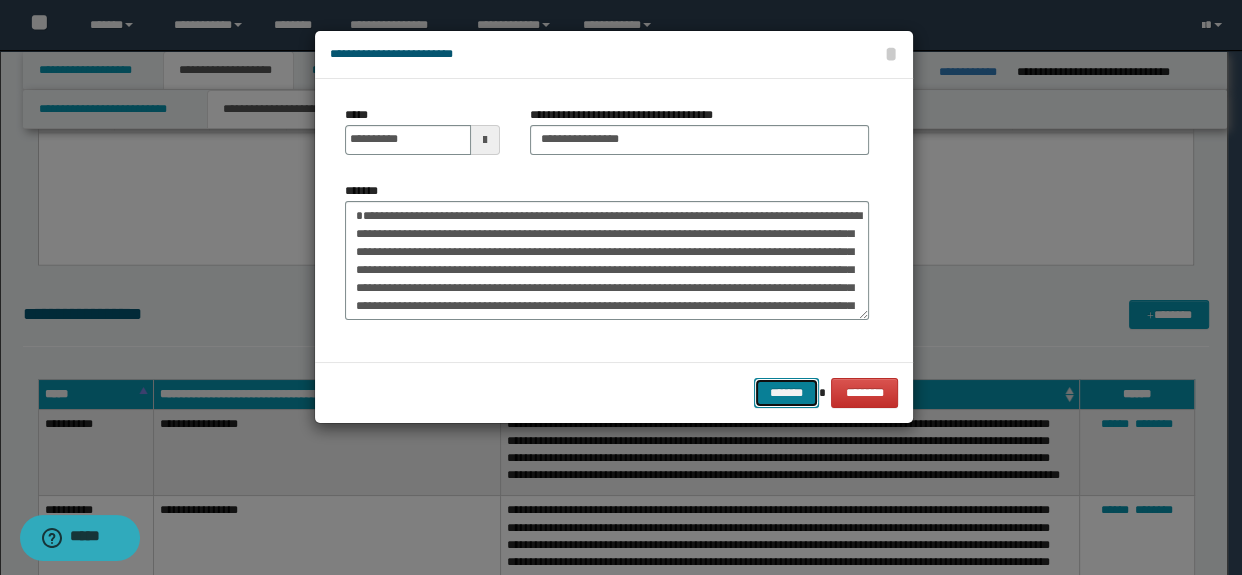 click on "*******" at bounding box center [786, 393] 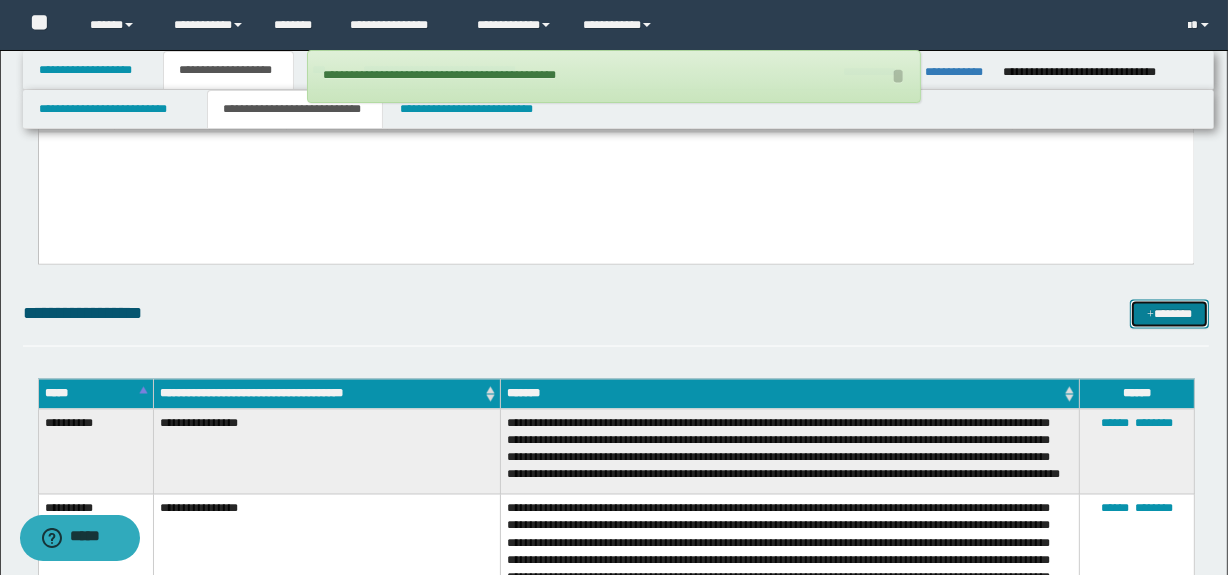 click at bounding box center [1150, 316] 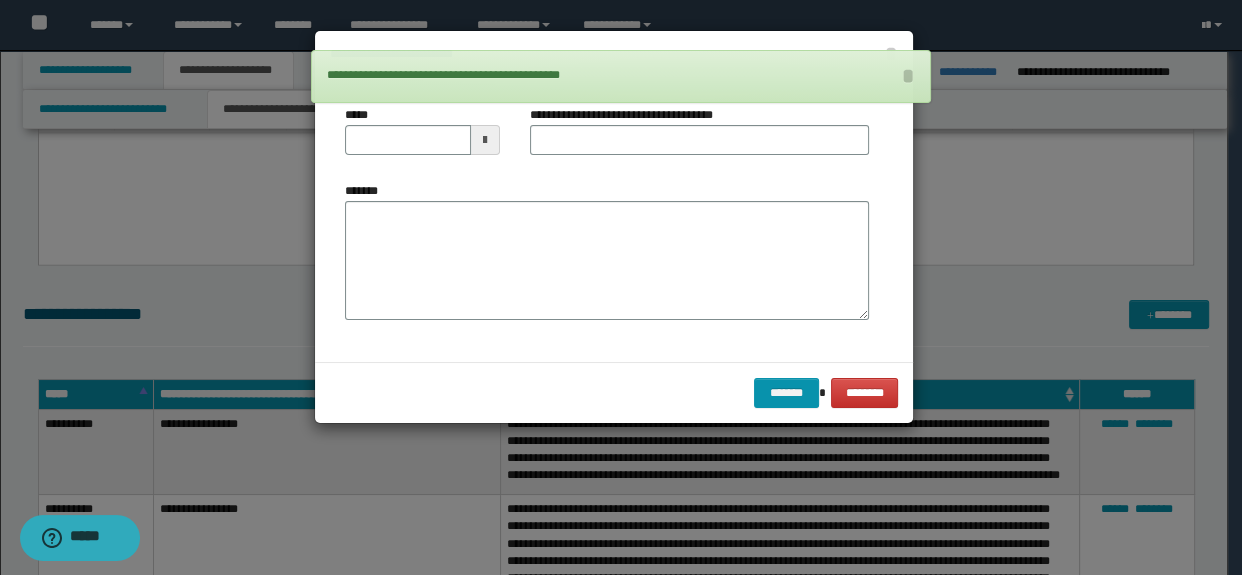click on "*******" at bounding box center (607, 251) 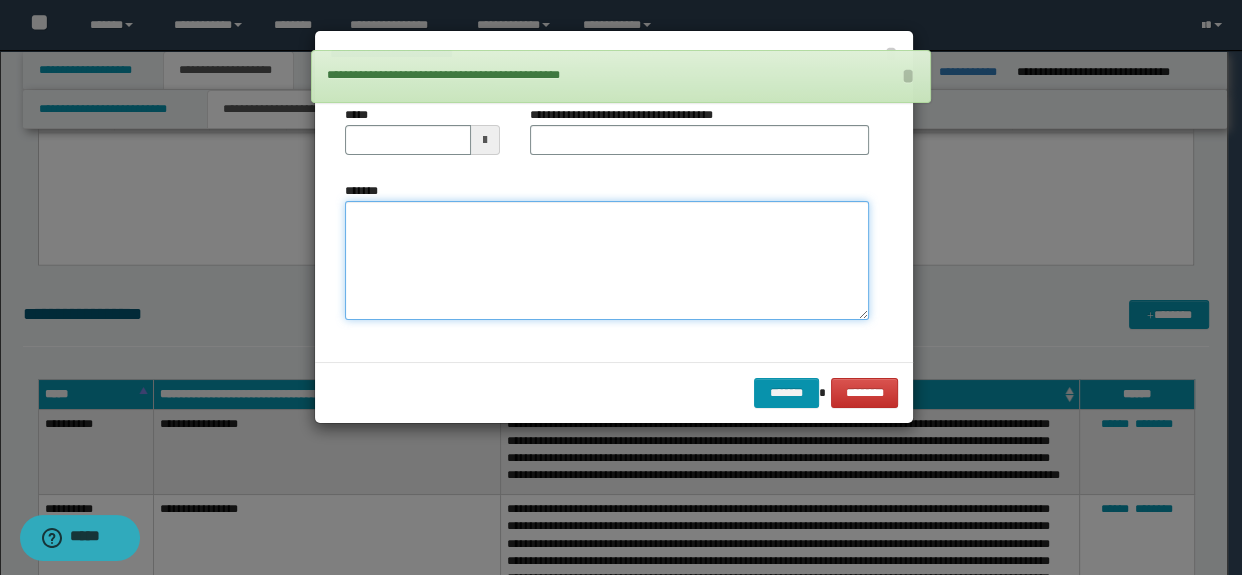 click on "*******" at bounding box center (607, 261) 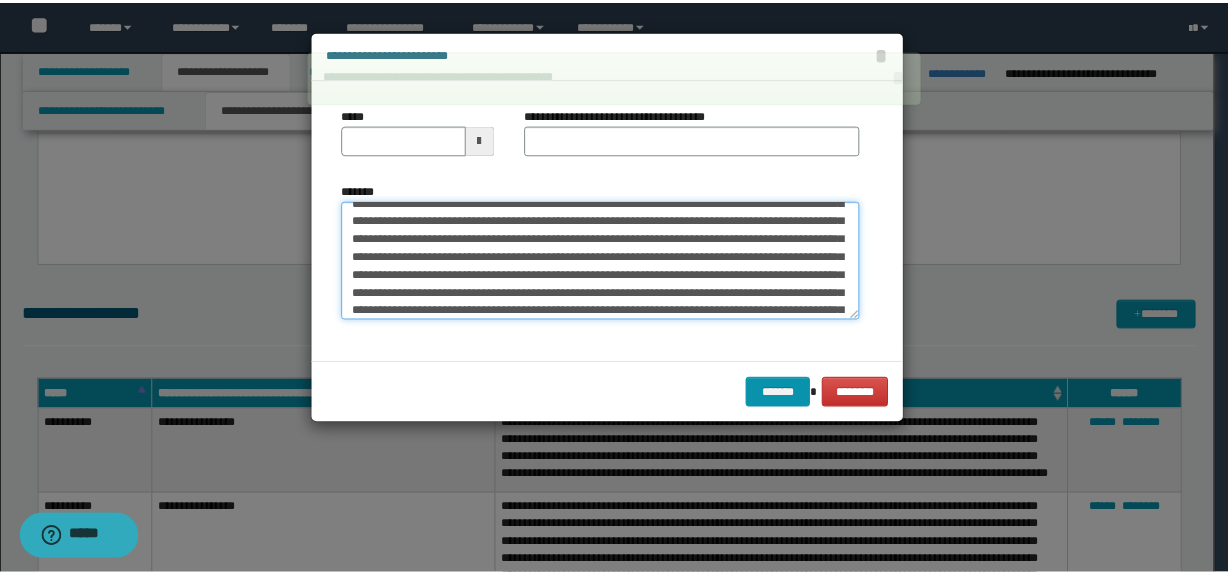 scroll, scrollTop: 0, scrollLeft: 0, axis: both 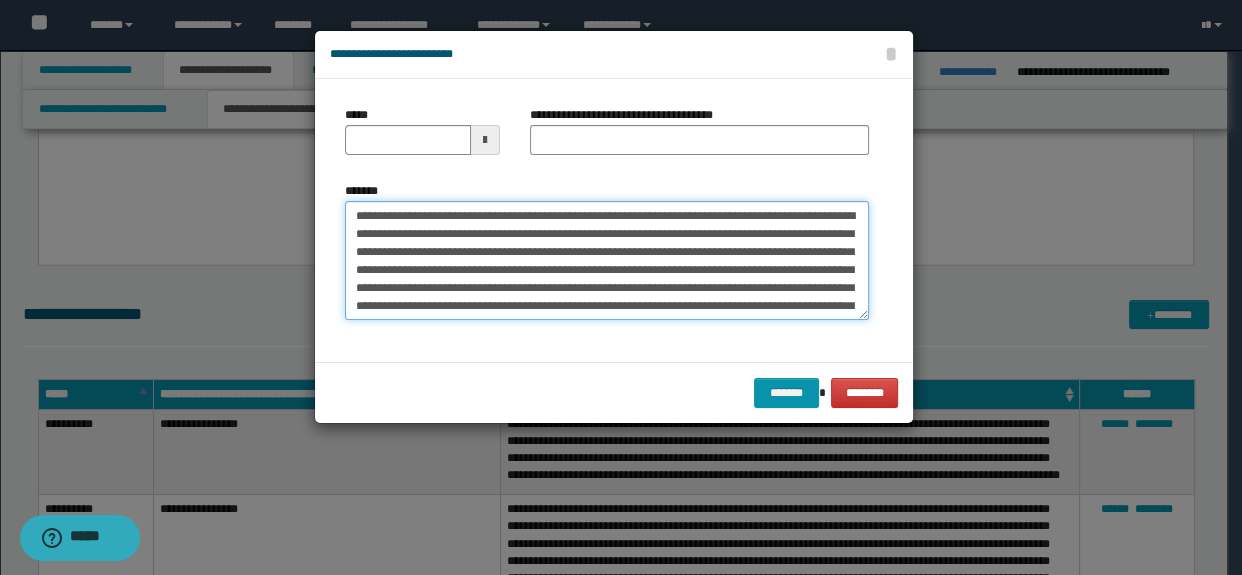 click on "**********" at bounding box center (607, 261) 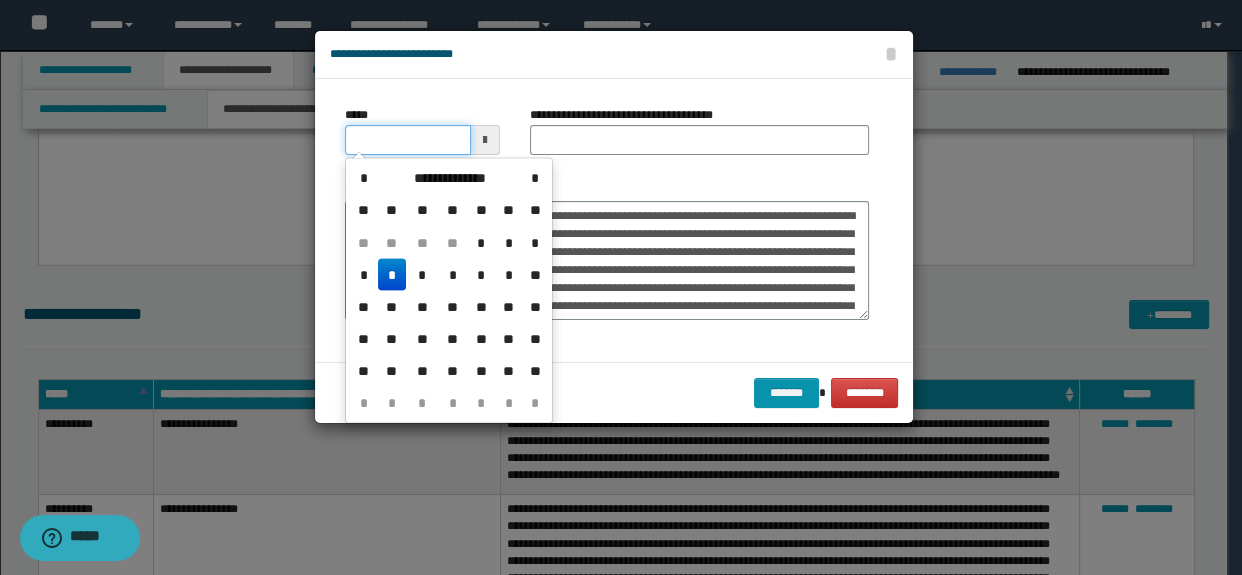 click on "*****" at bounding box center (408, 140) 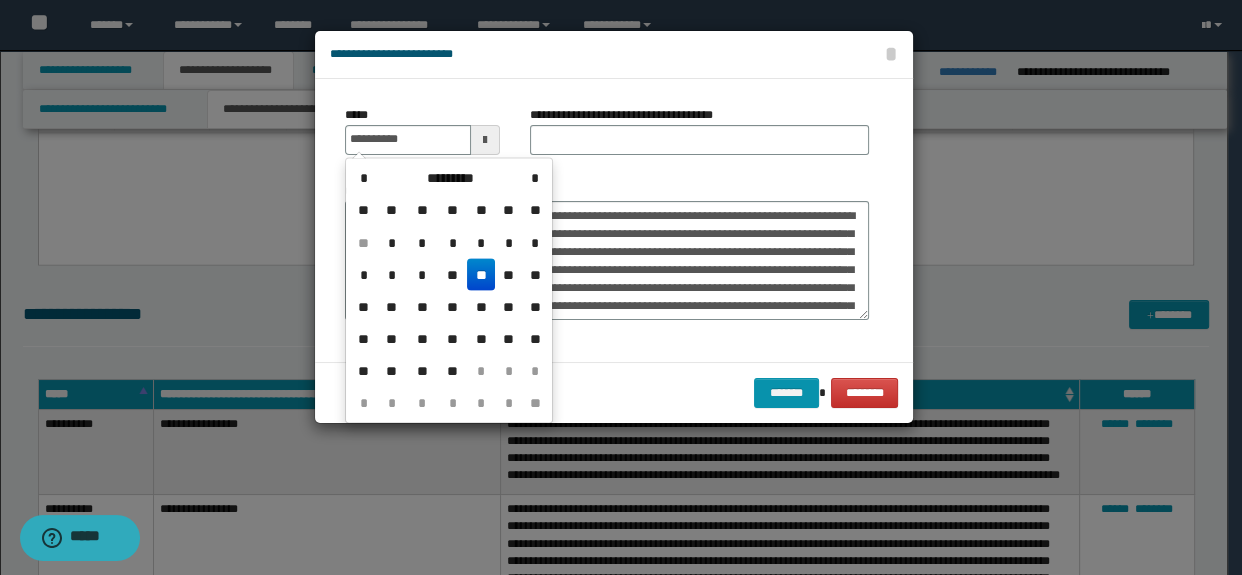 type on "**********" 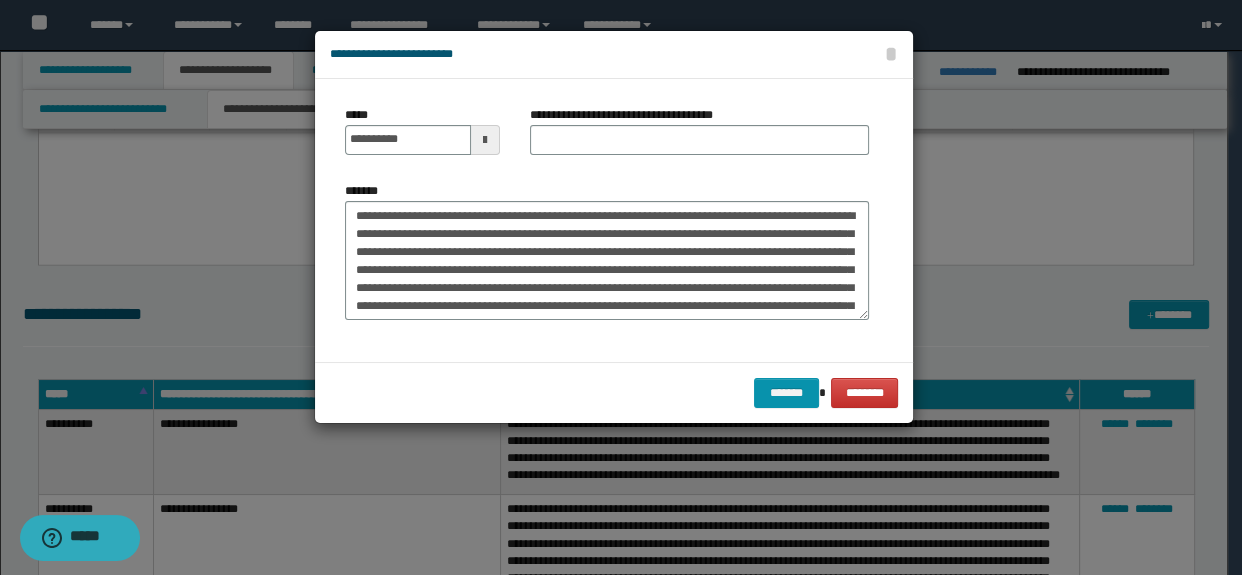 click on "**********" at bounding box center (700, 138) 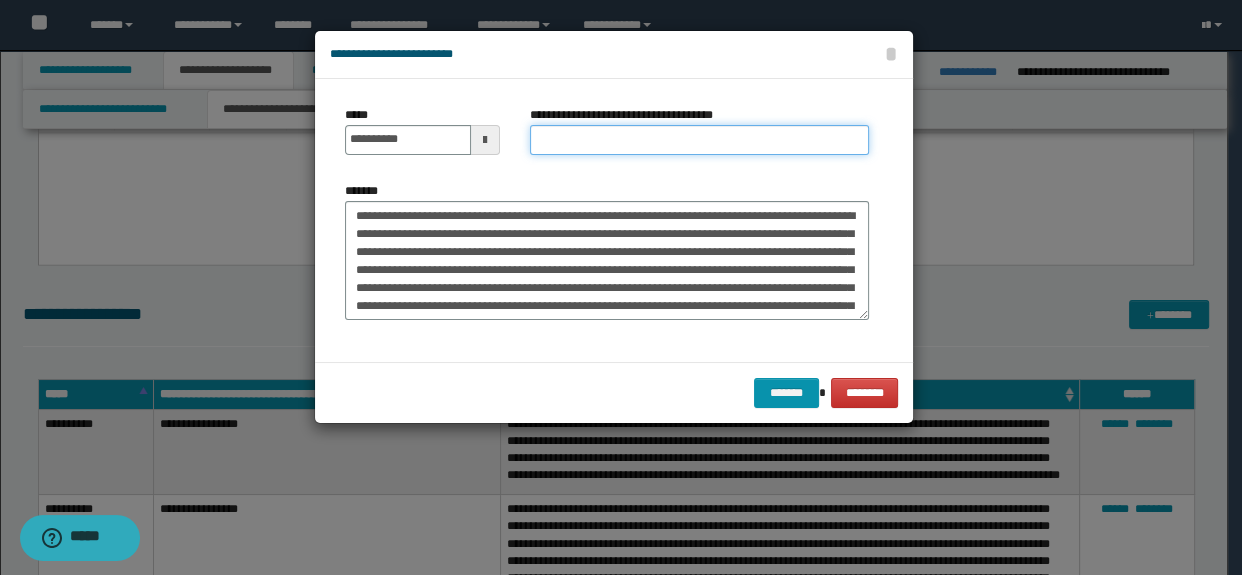 drag, startPoint x: 566, startPoint y: 147, endPoint x: 601, endPoint y: 162, distance: 38.078865 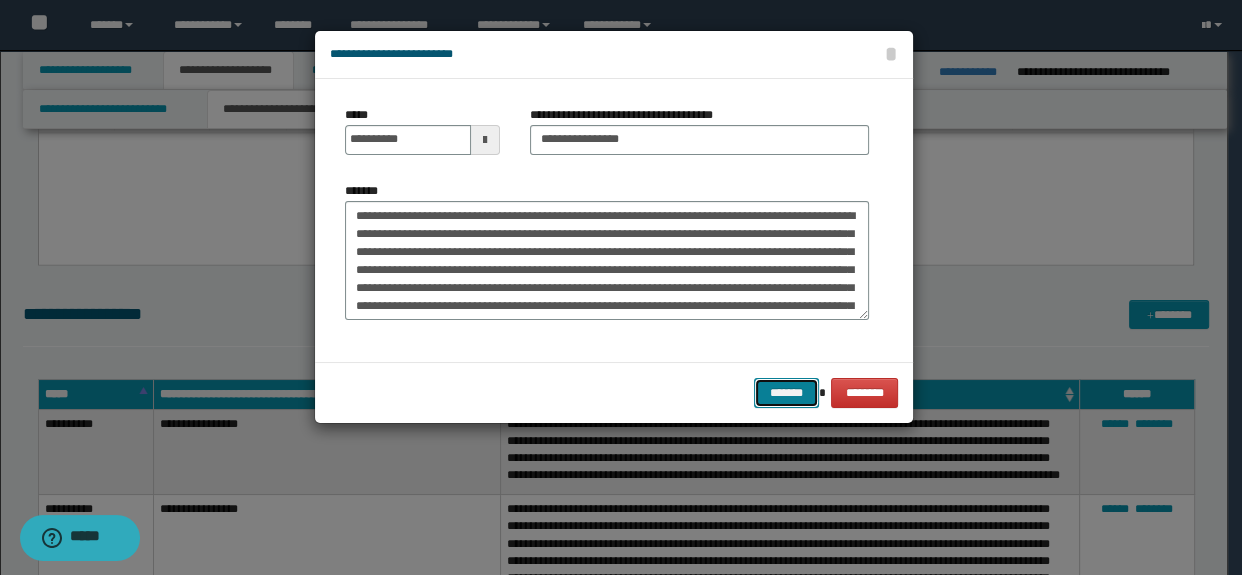 click on "*******" at bounding box center (786, 393) 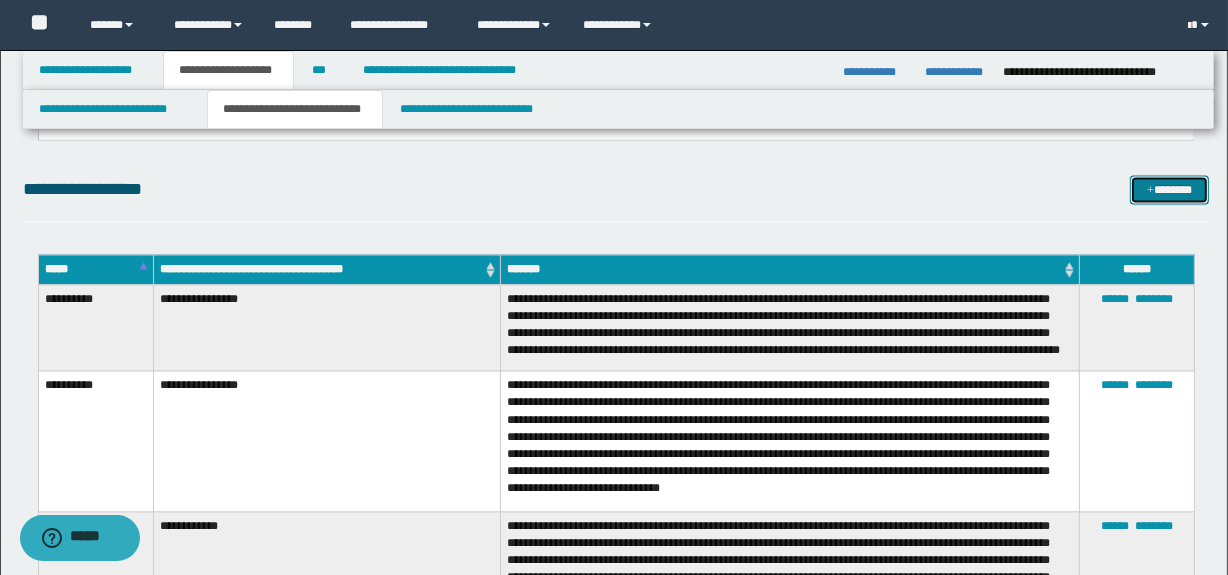 scroll, scrollTop: 3328, scrollLeft: 0, axis: vertical 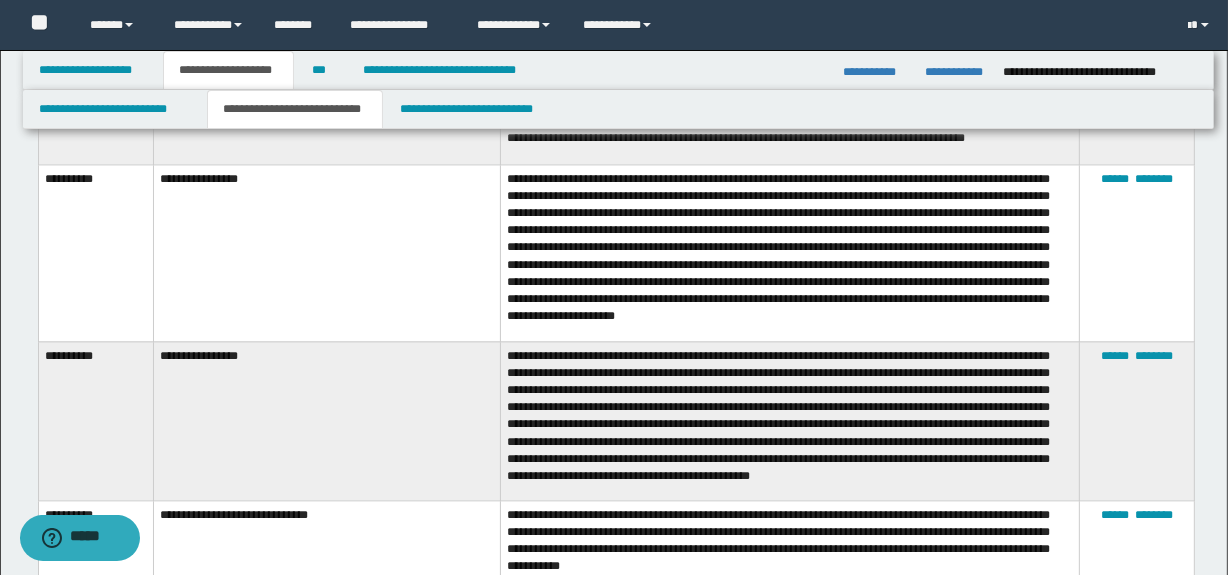 click on "******    ********" at bounding box center [1137, 420] 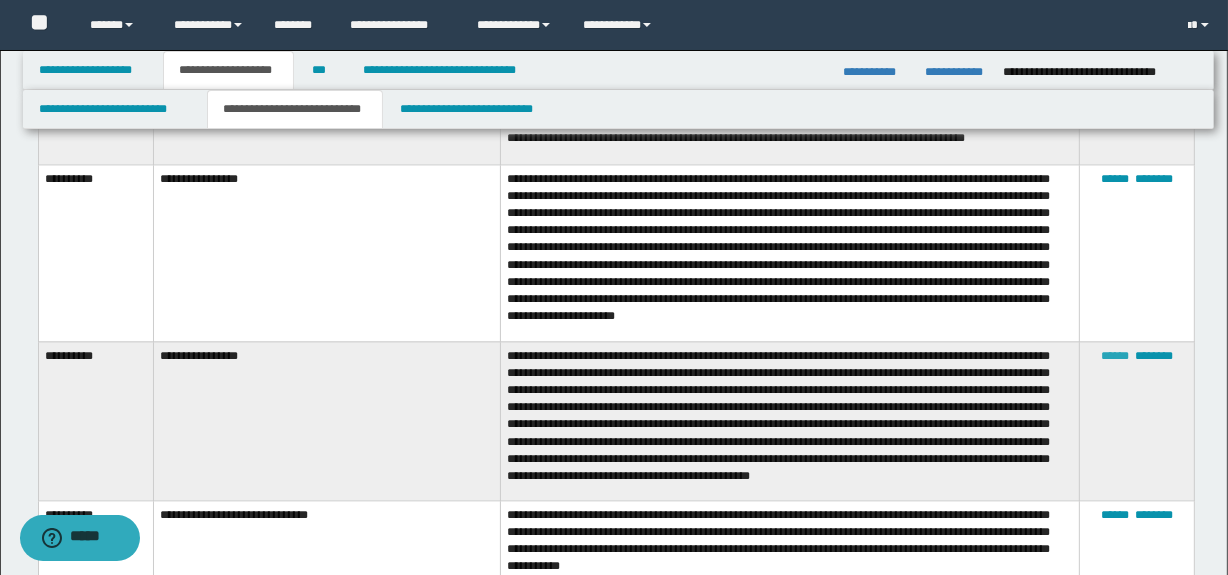 click on "******" at bounding box center [1115, 356] 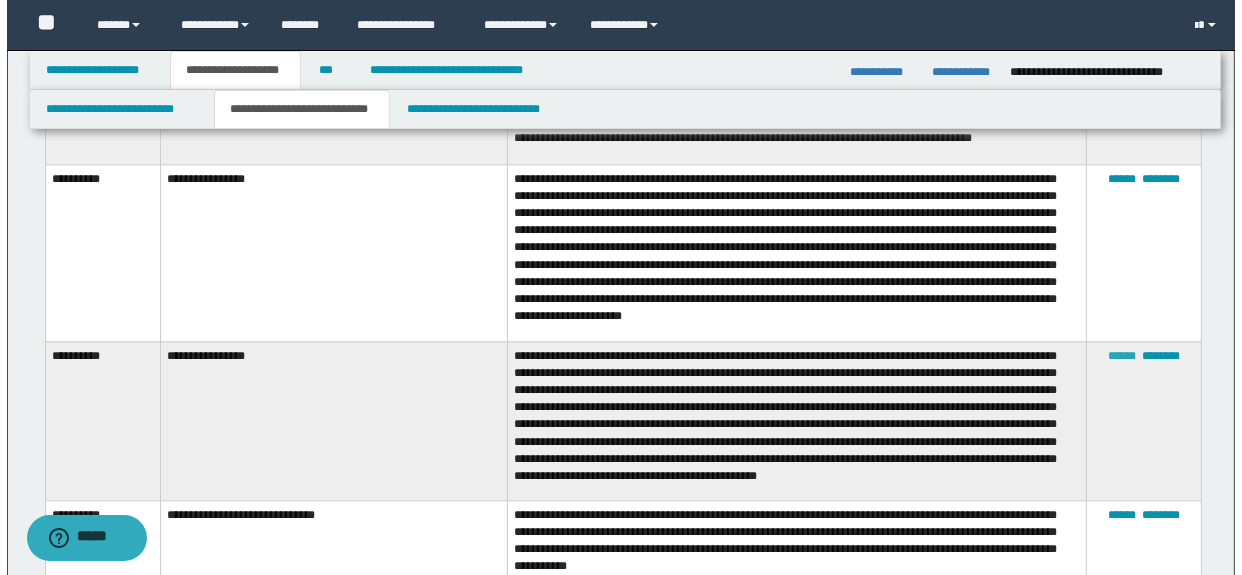 type on "**********" 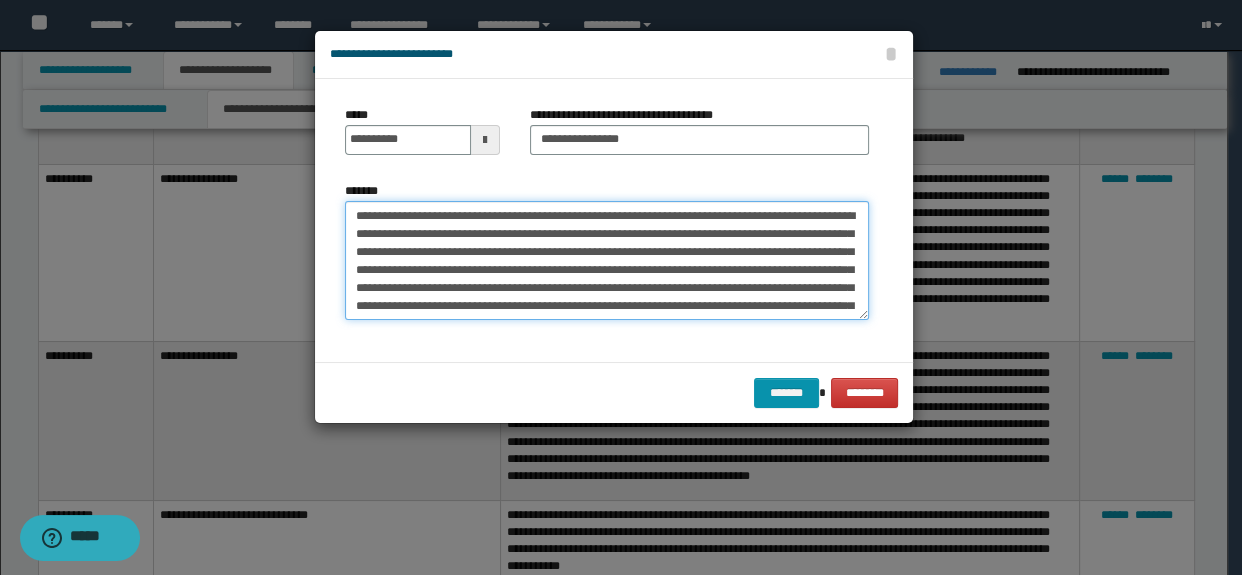 drag, startPoint x: 682, startPoint y: 211, endPoint x: 727, endPoint y: 231, distance: 49.24429 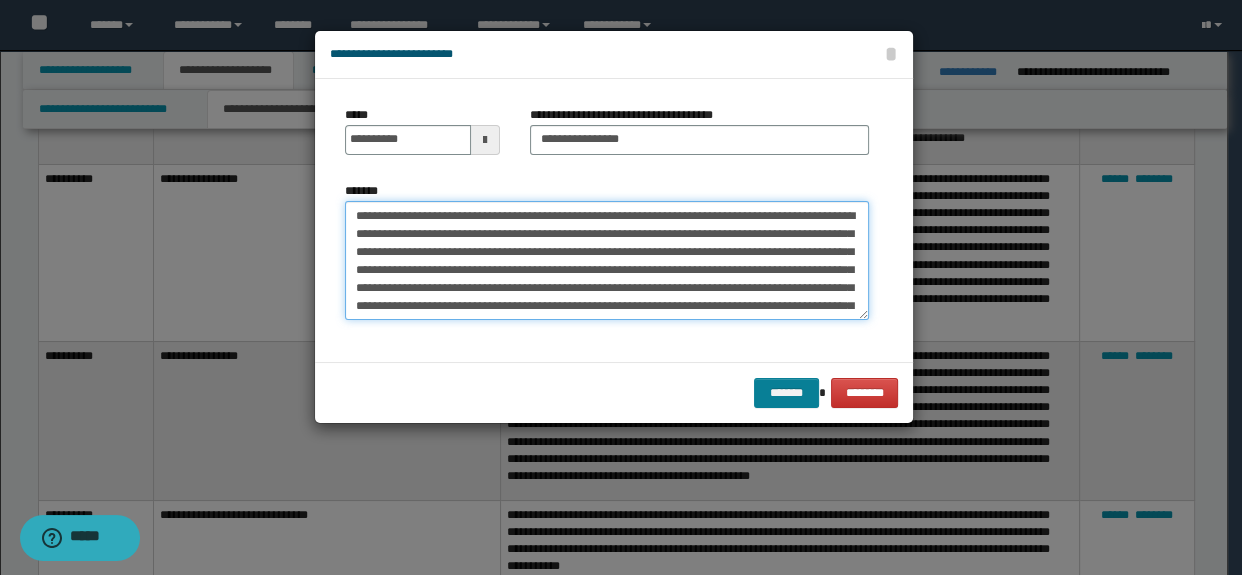 type on "**********" 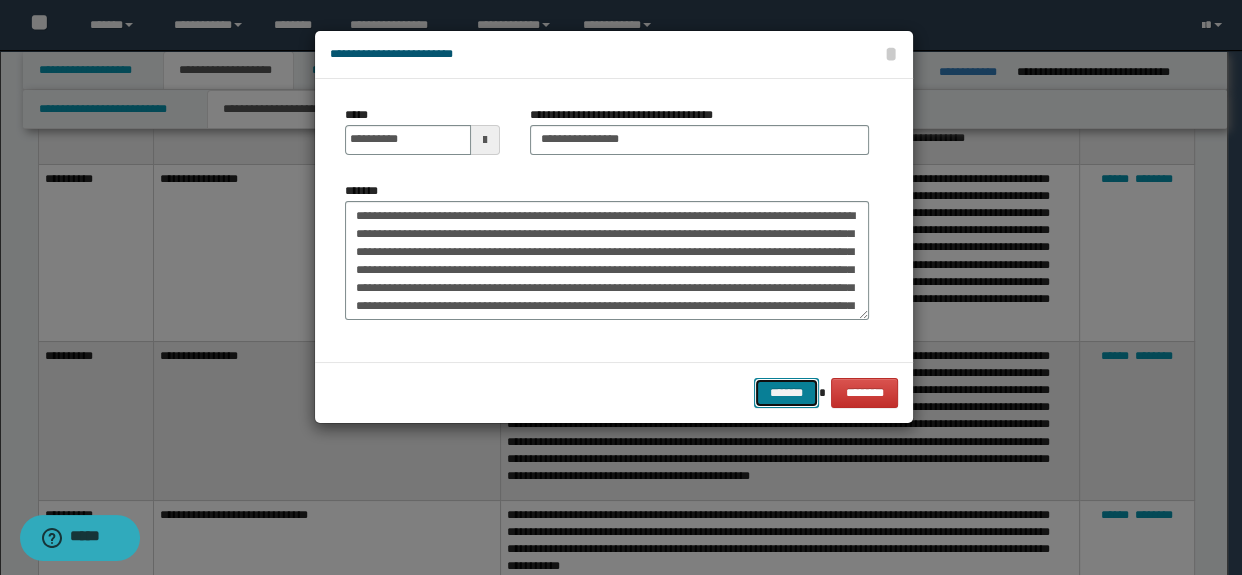 click on "*******" at bounding box center (786, 393) 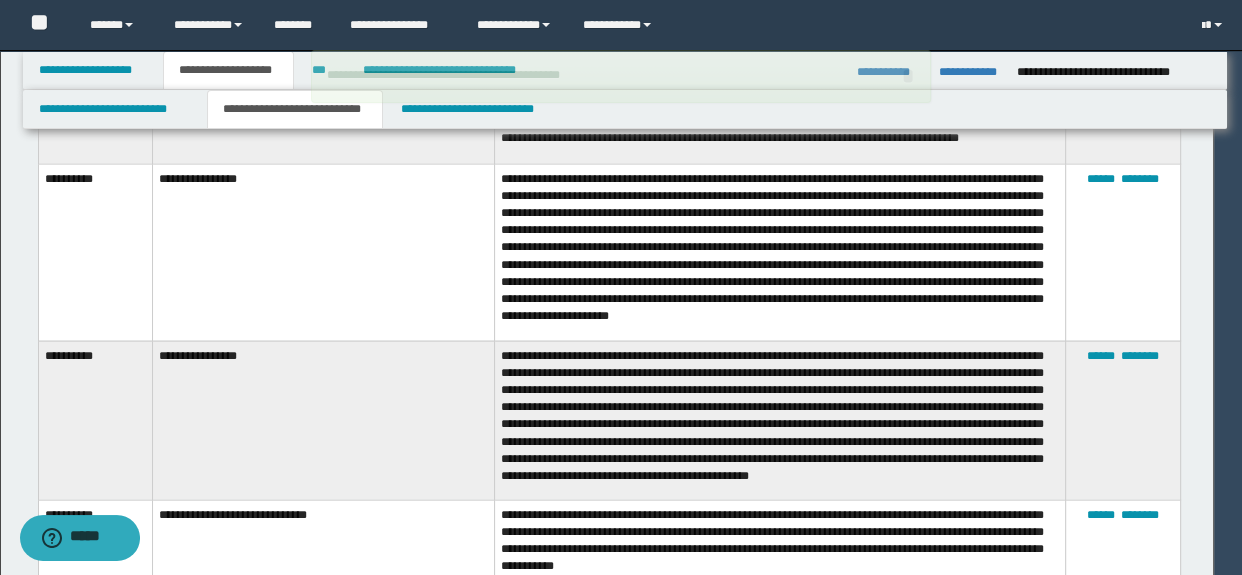 type 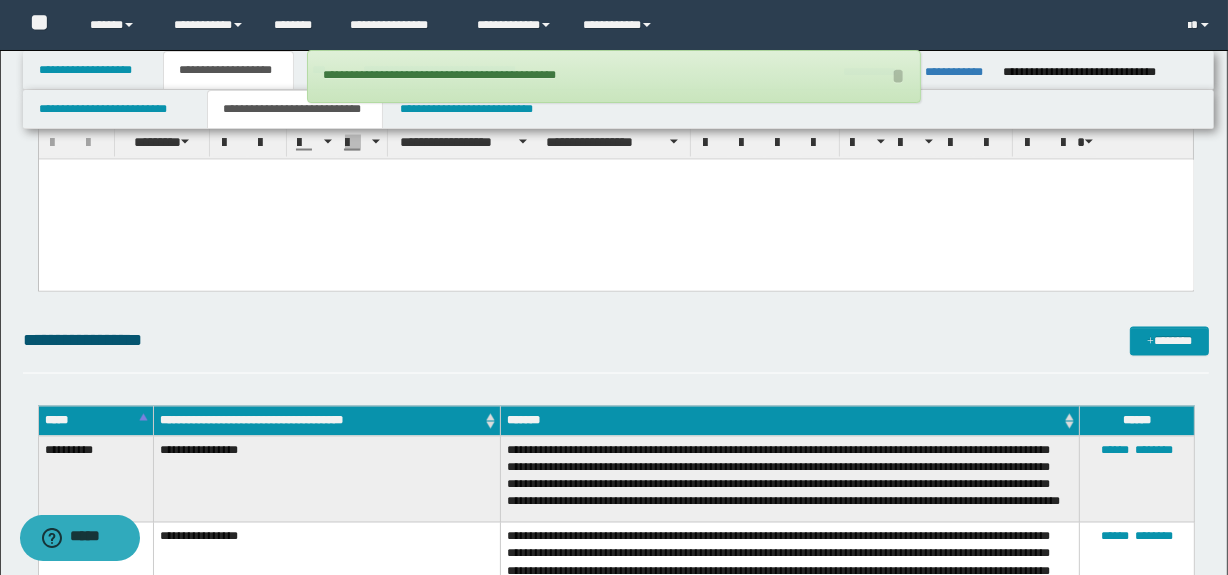 scroll, scrollTop: 3067, scrollLeft: 0, axis: vertical 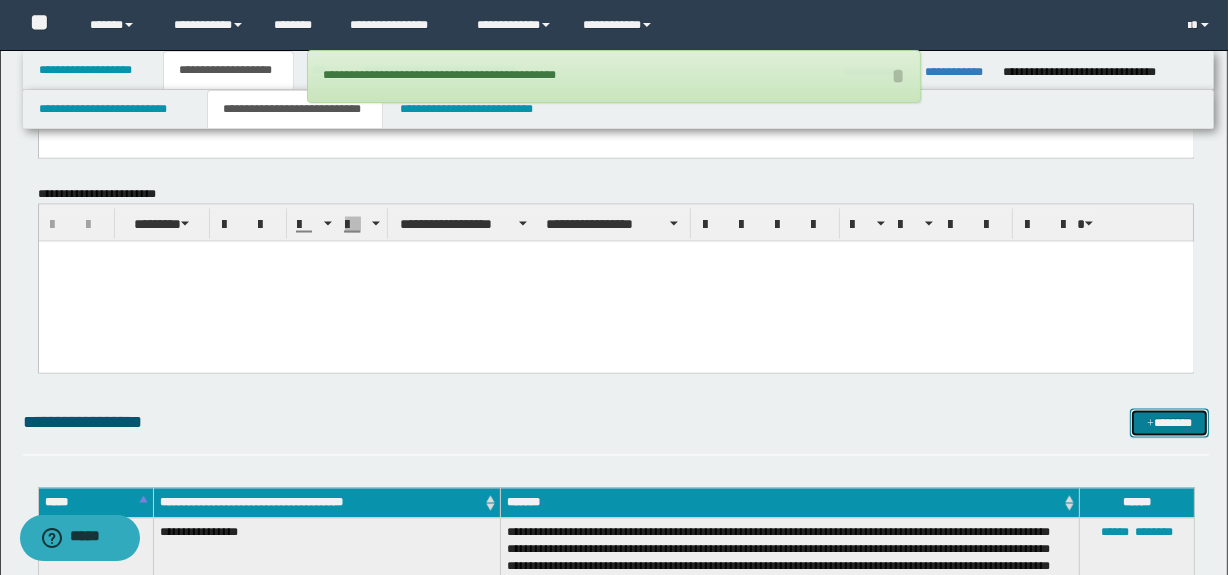 click on "*******" at bounding box center (1170, 424) 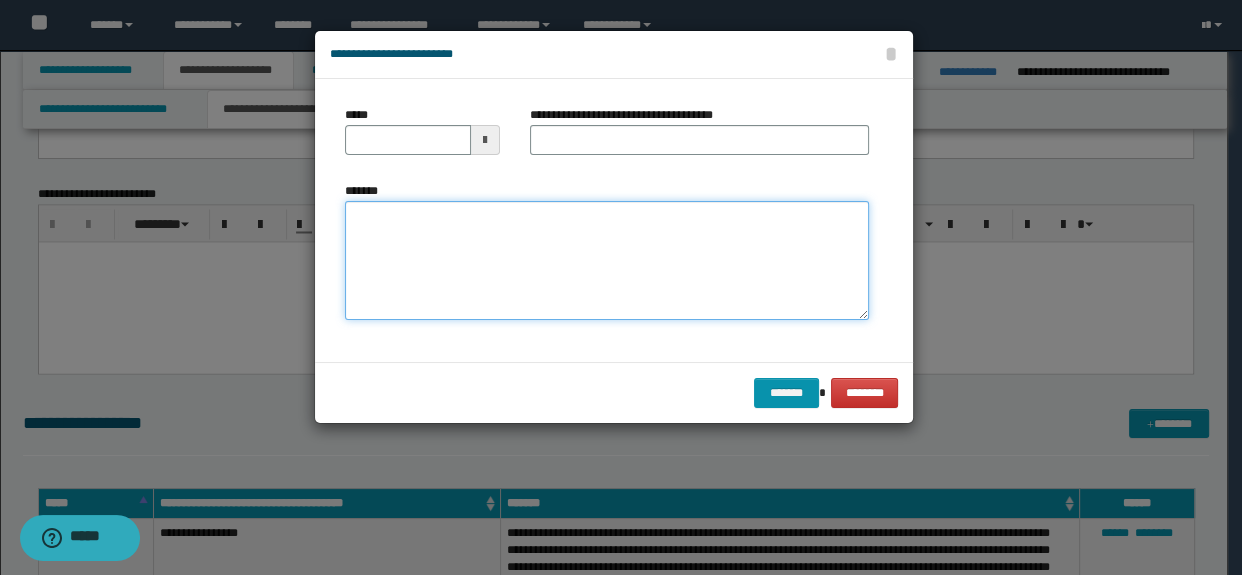 click on "*******" at bounding box center [607, 261] 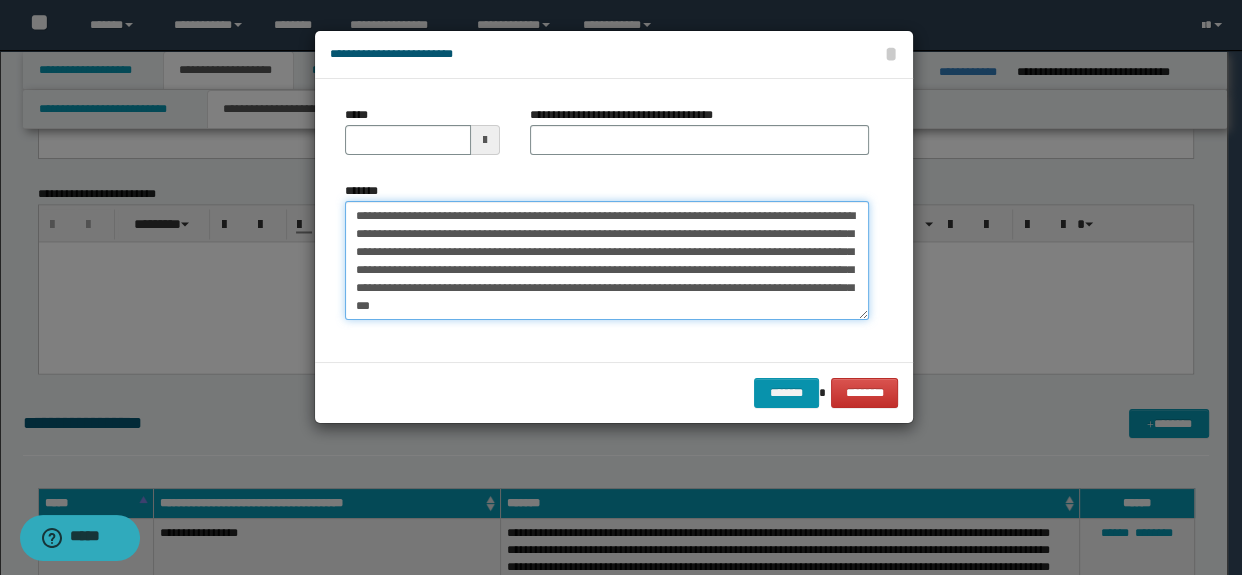 drag, startPoint x: 630, startPoint y: 211, endPoint x: 394, endPoint y: 239, distance: 237.65521 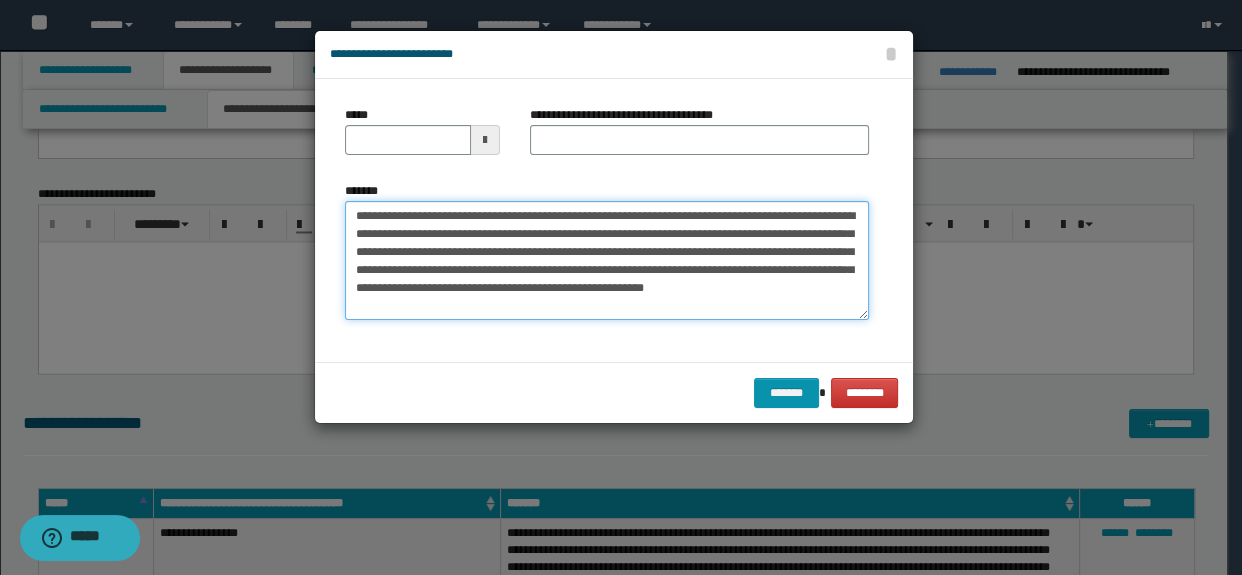 drag, startPoint x: 629, startPoint y: 218, endPoint x: 386, endPoint y: 170, distance: 247.69537 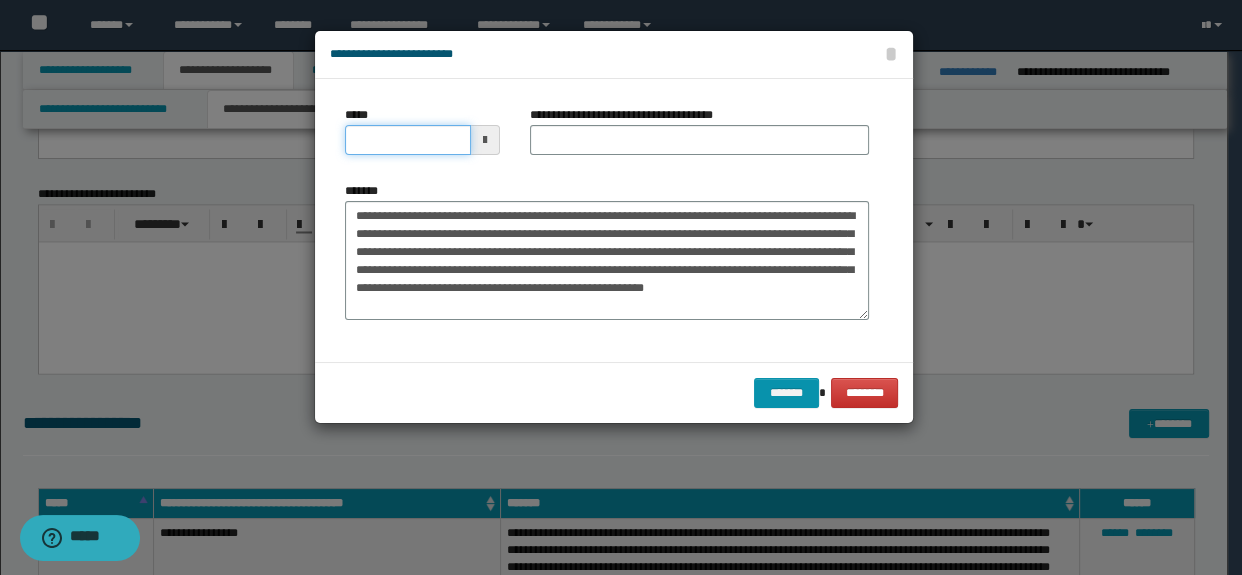 click on "*****" at bounding box center [408, 140] 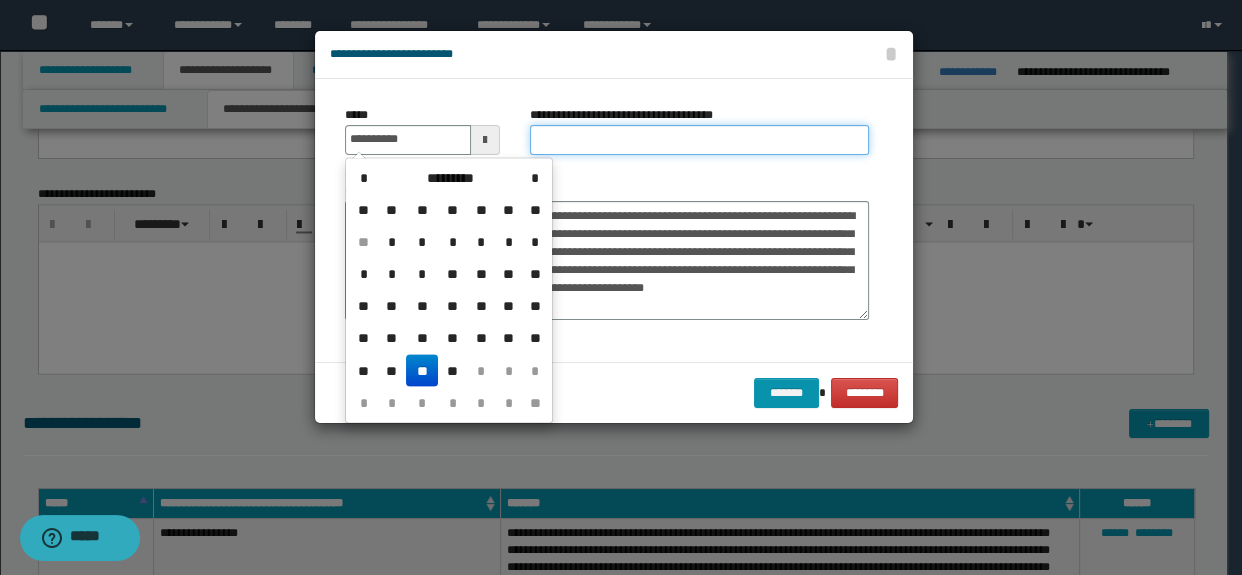 type on "**********" 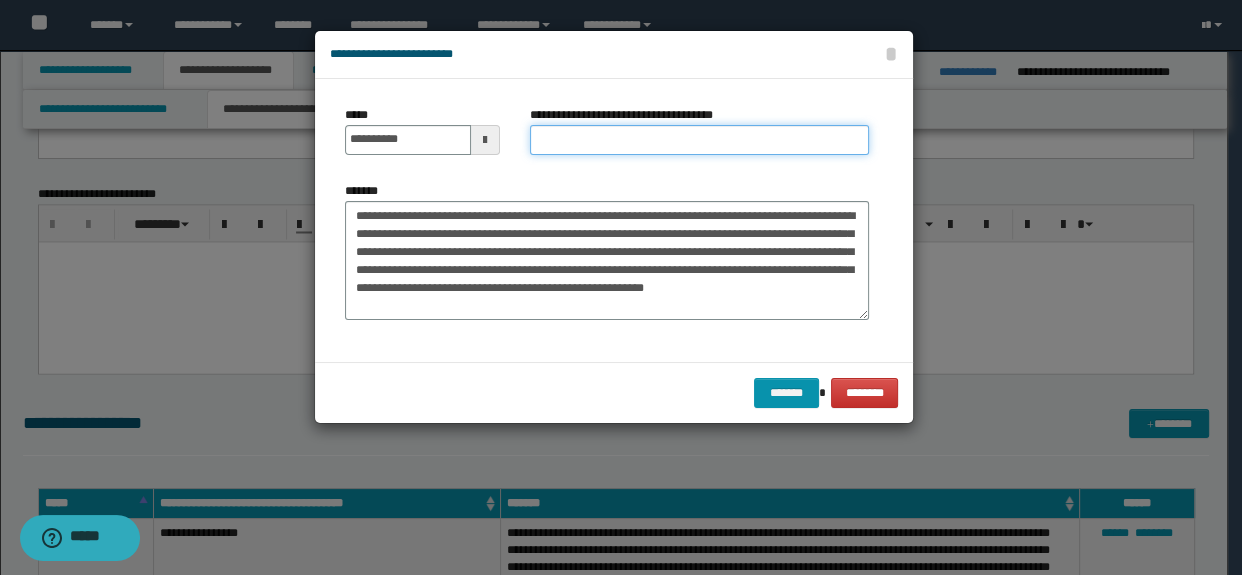drag, startPoint x: 585, startPoint y: 149, endPoint x: 611, endPoint y: 157, distance: 27.202942 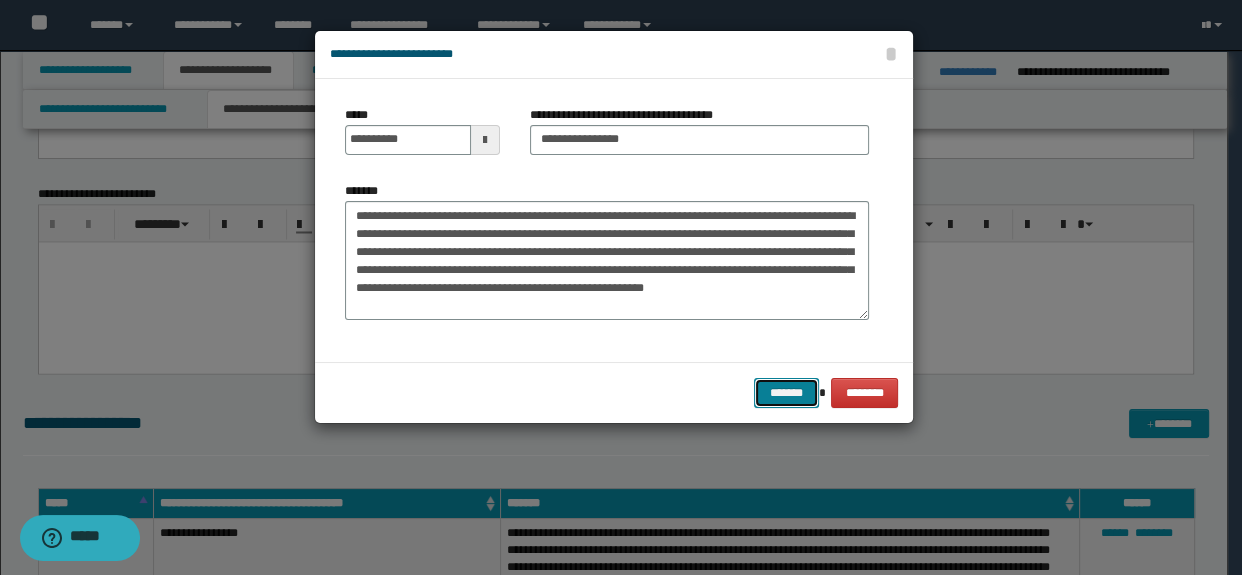 click on "*******" at bounding box center (786, 393) 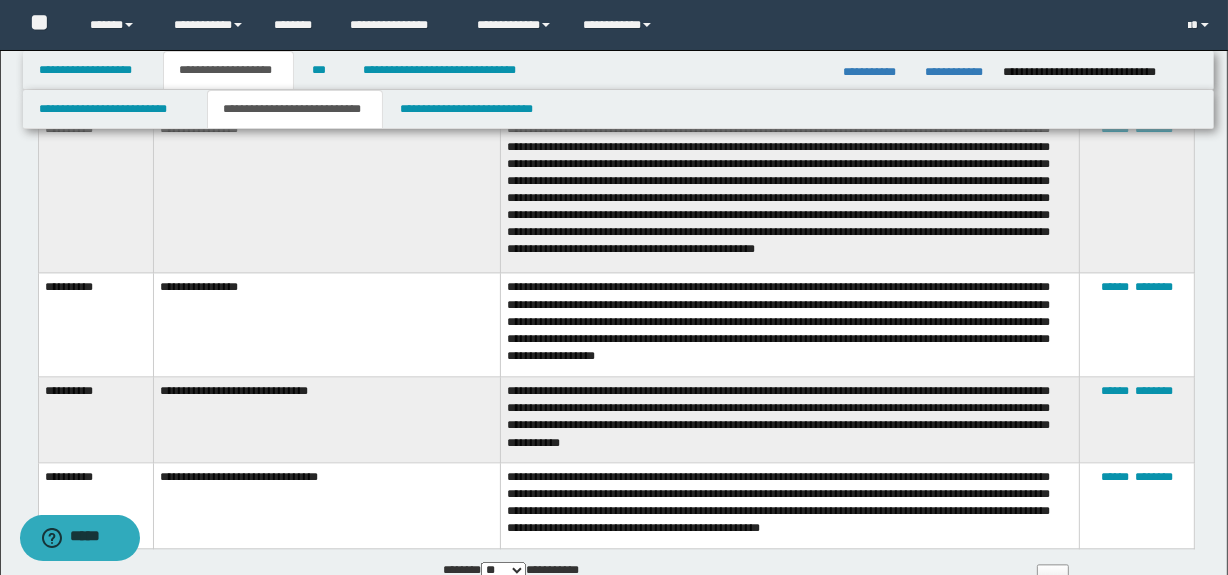 scroll, scrollTop: 4067, scrollLeft: 0, axis: vertical 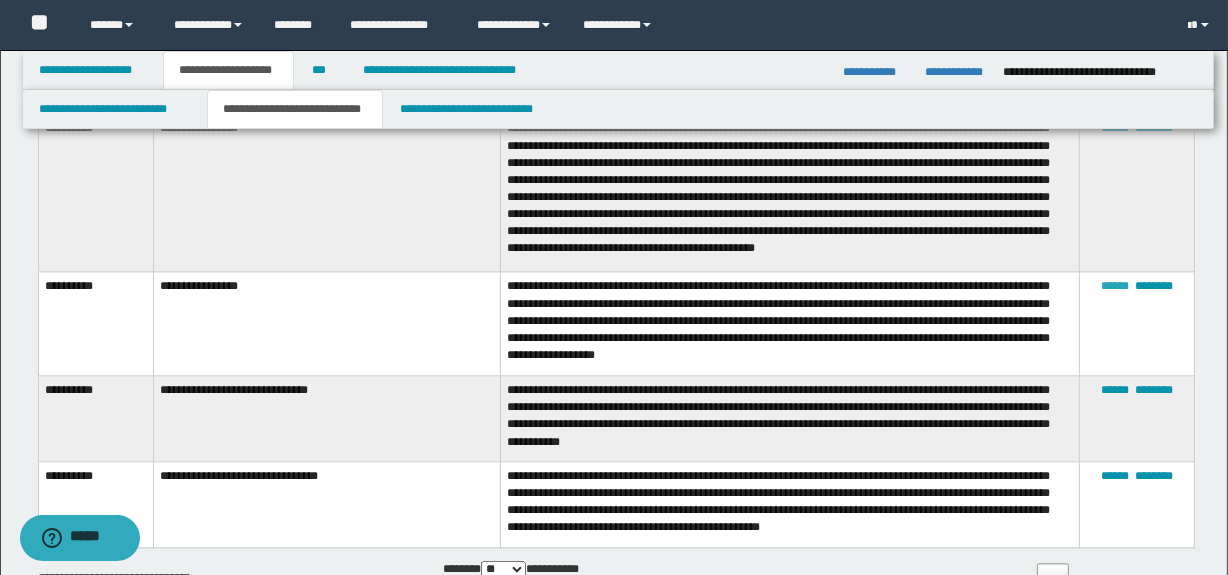 click on "******" at bounding box center (1115, 286) 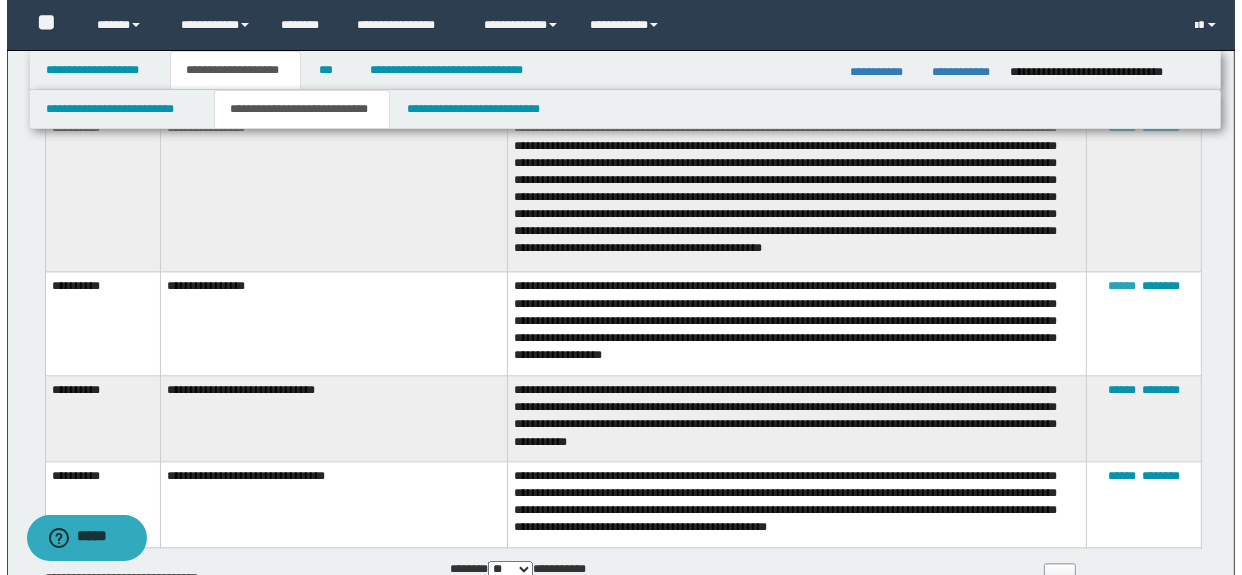type on "**********" 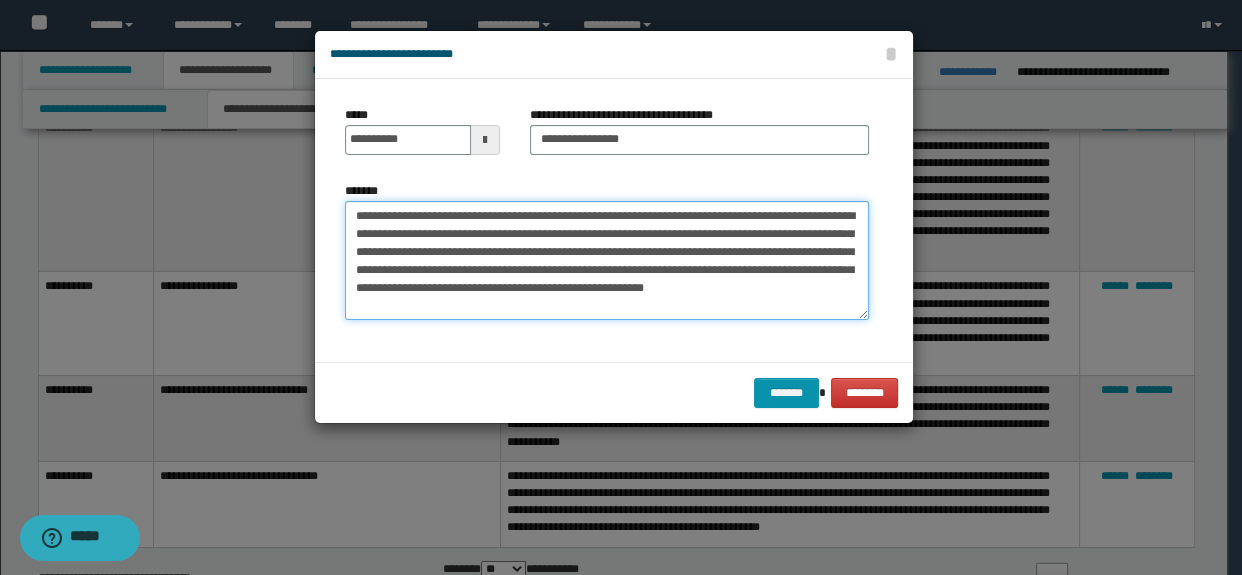 click on "**********" at bounding box center [607, 261] 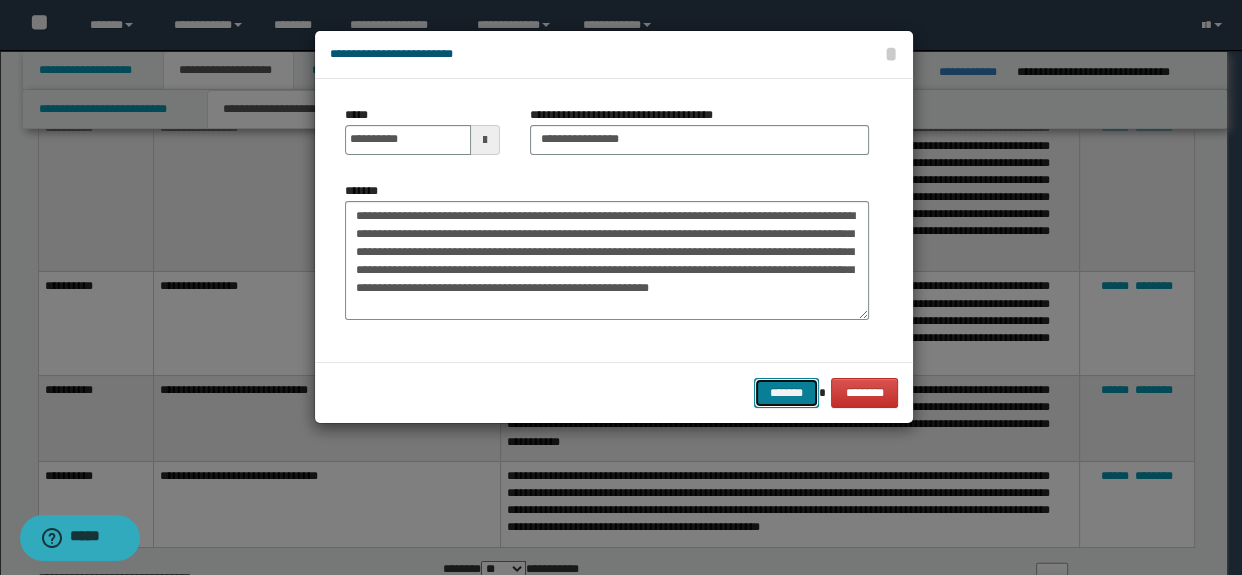 click on "*******" at bounding box center [786, 393] 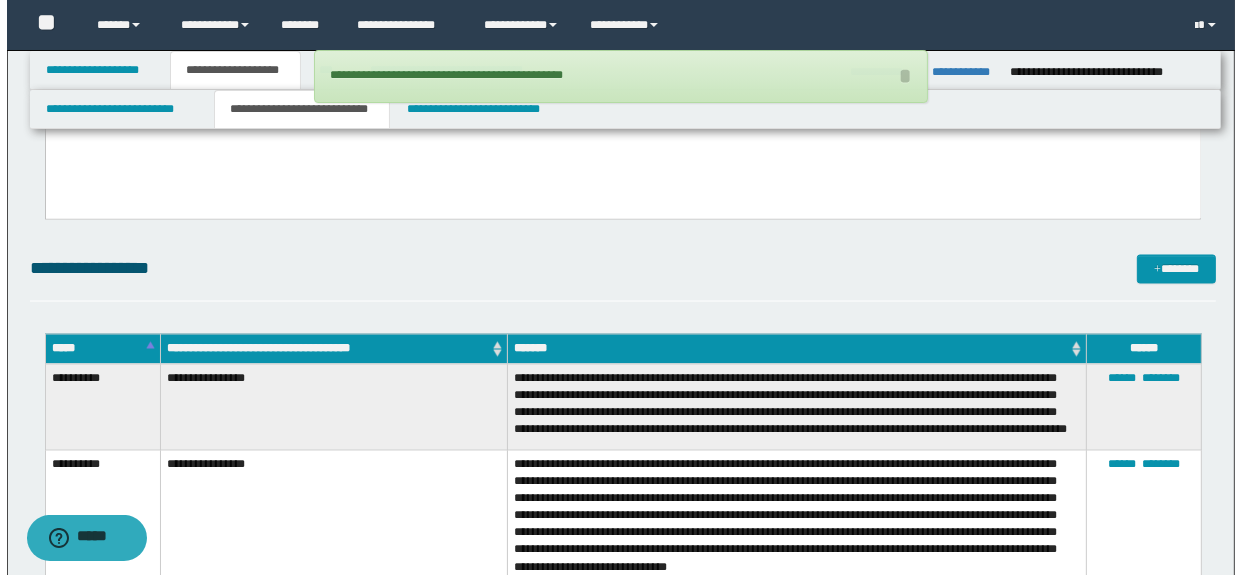 scroll, scrollTop: 3218, scrollLeft: 0, axis: vertical 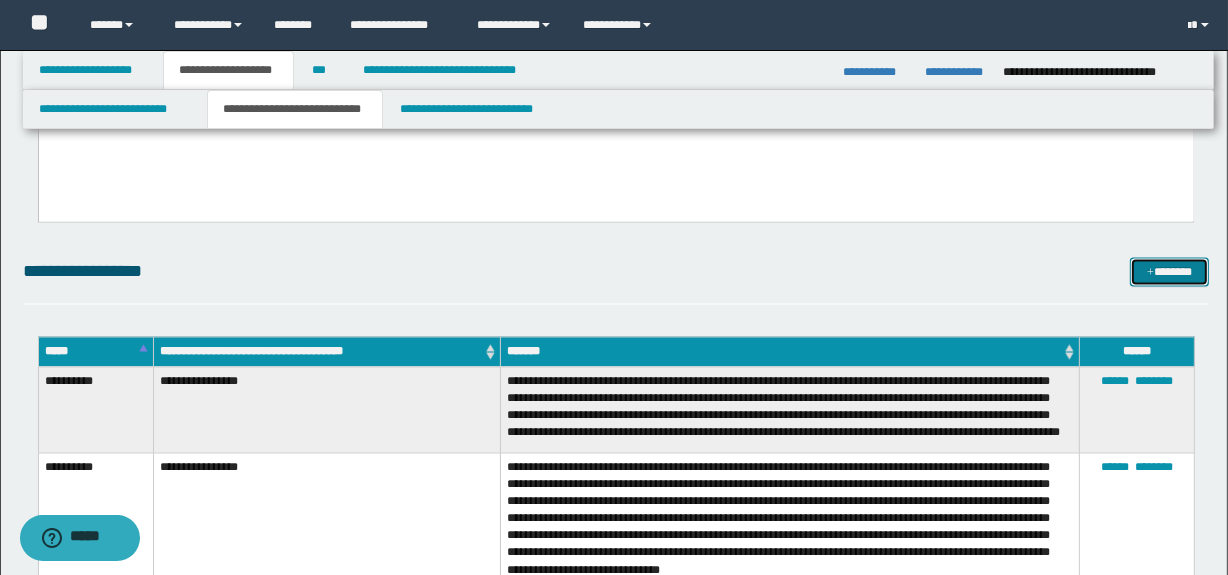 click on "*******" at bounding box center (1170, 273) 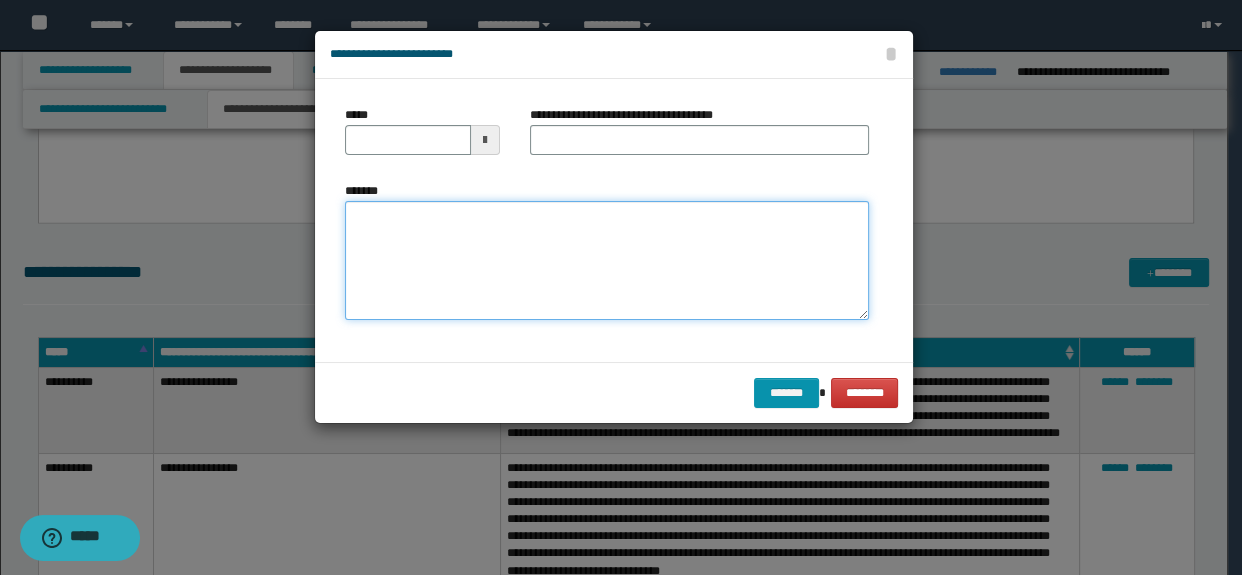 click on "*******" at bounding box center (607, 261) 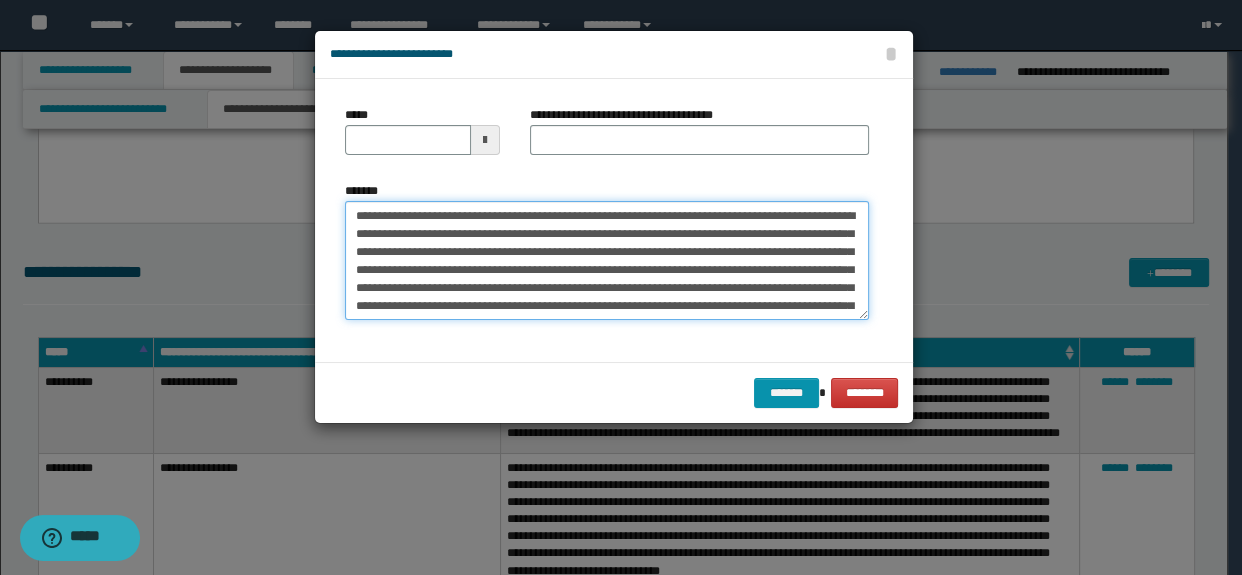 scroll, scrollTop: 84, scrollLeft: 0, axis: vertical 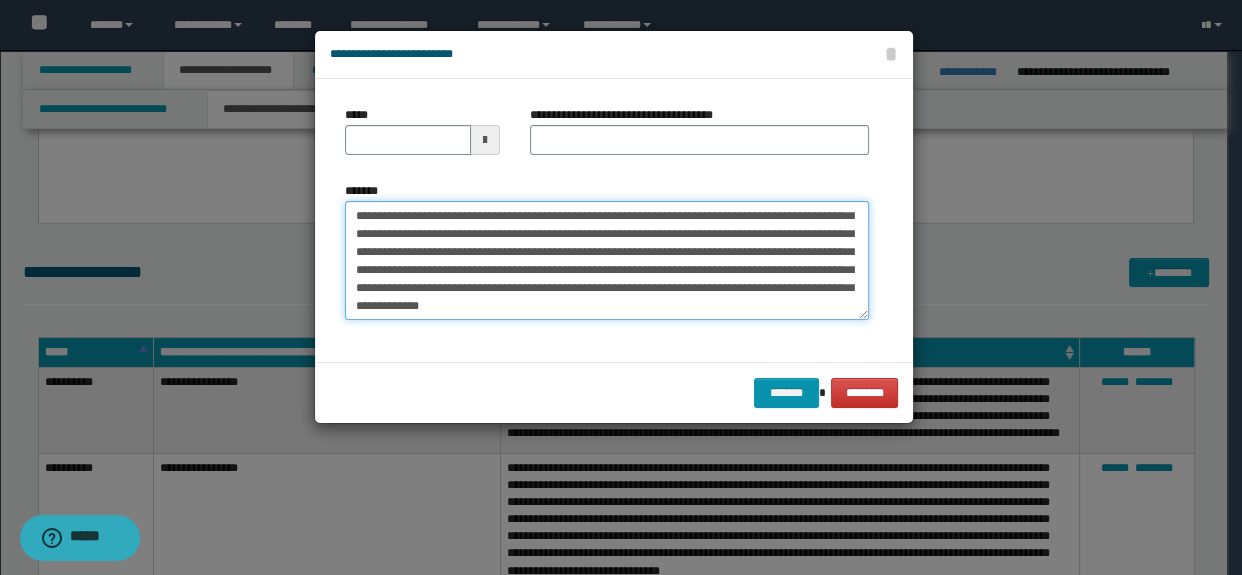 type on "**********" 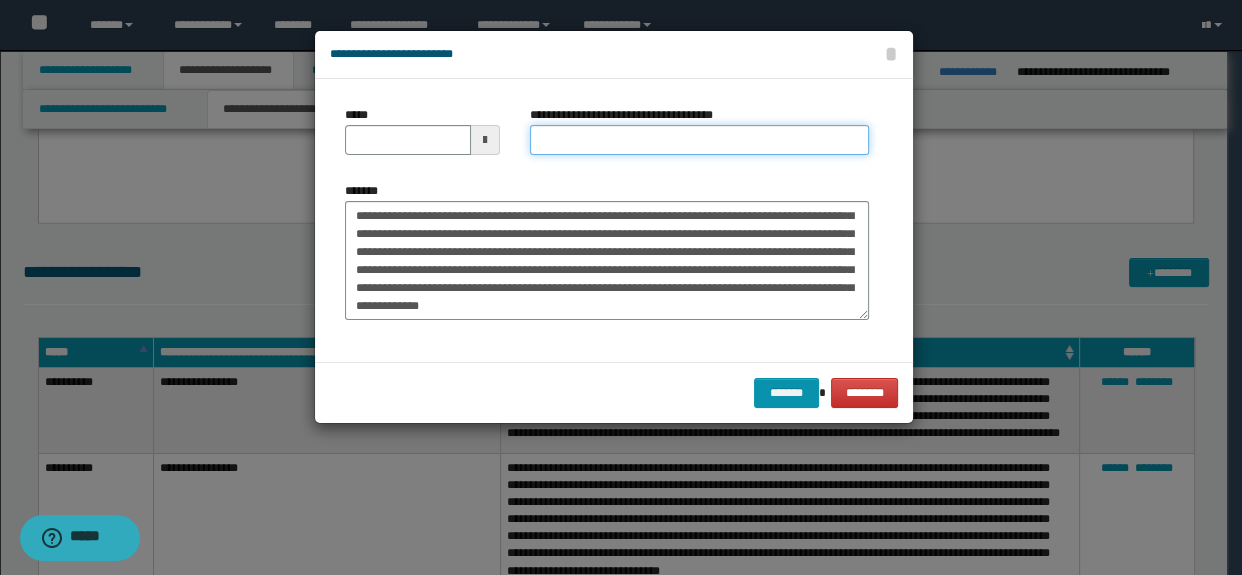 click on "**********" at bounding box center (700, 140) 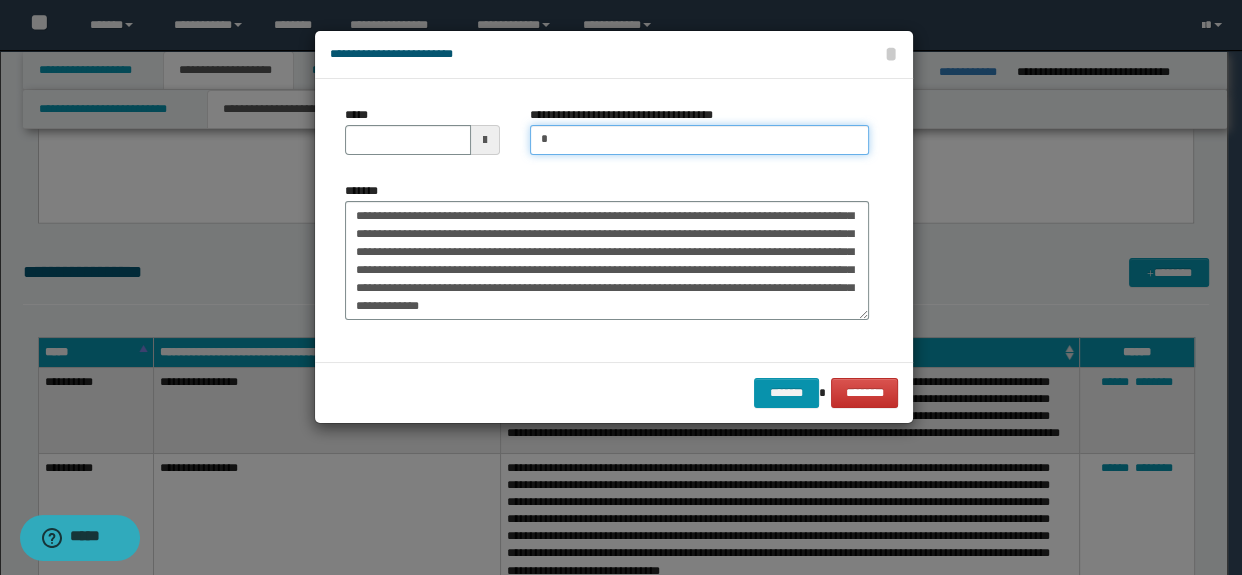 type on "*********" 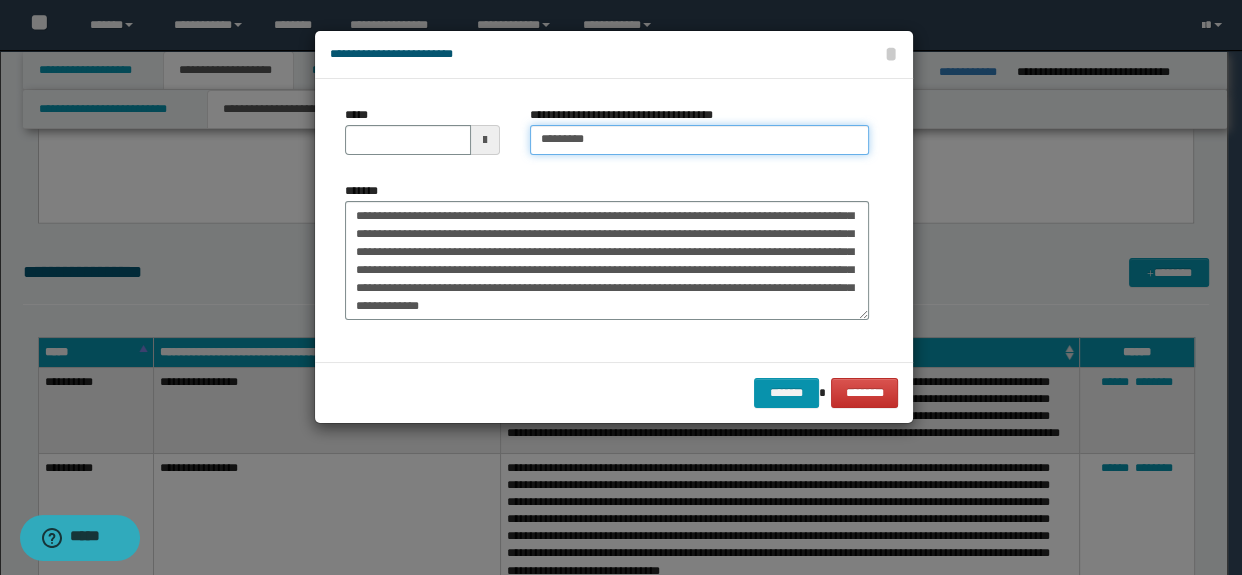 scroll, scrollTop: 0, scrollLeft: 0, axis: both 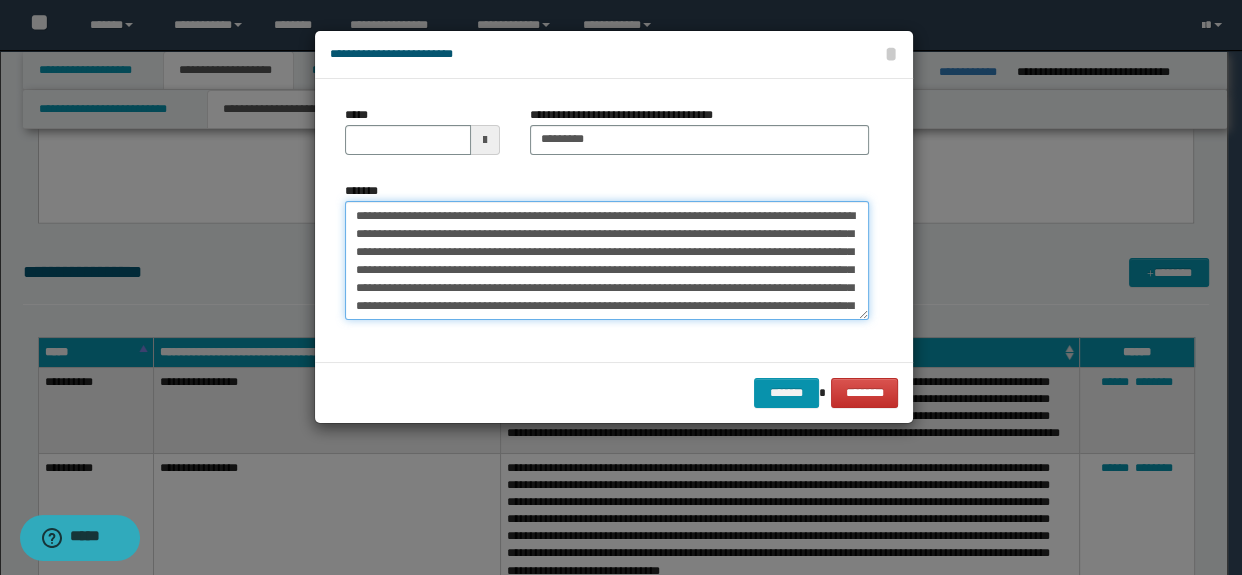 drag, startPoint x: 477, startPoint y: 234, endPoint x: 489, endPoint y: 235, distance: 12.0415945 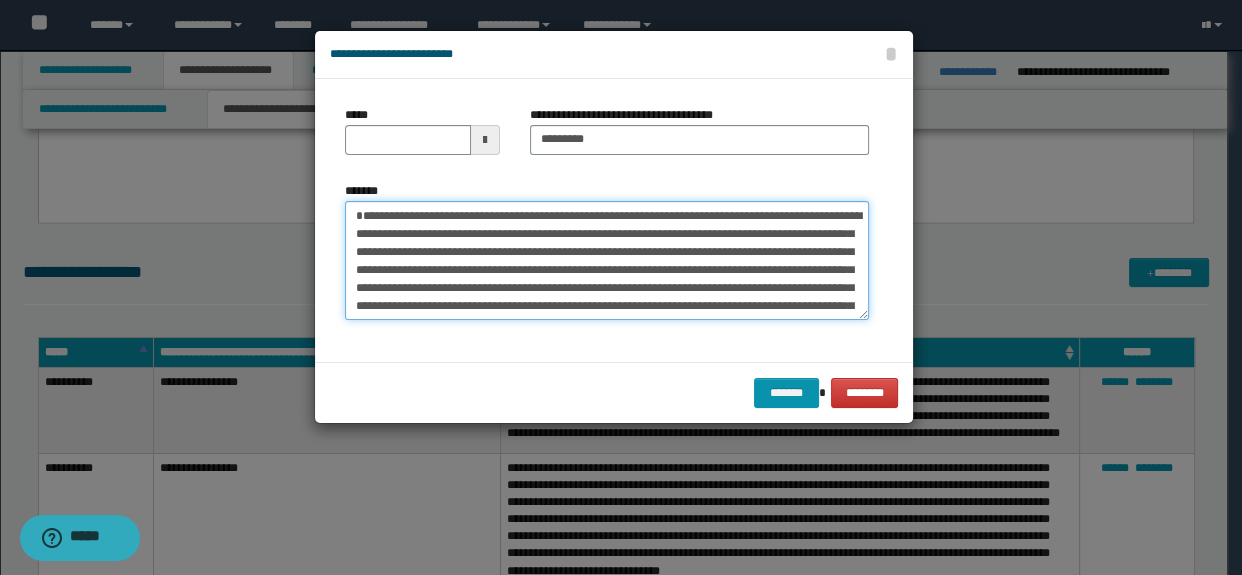 type 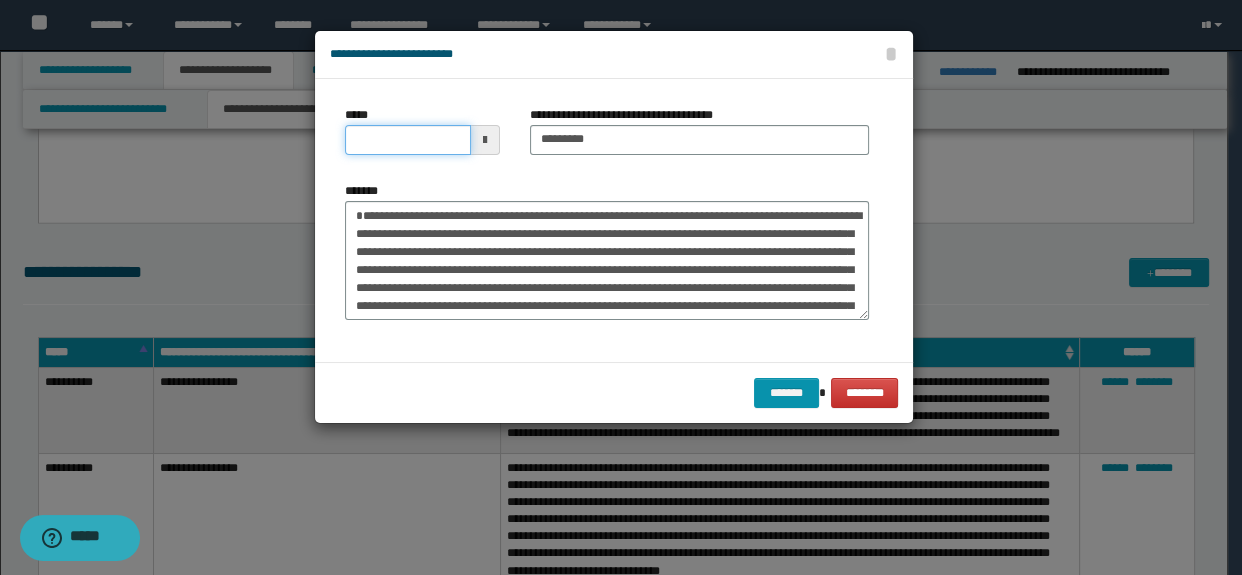 click on "*****" at bounding box center (408, 140) 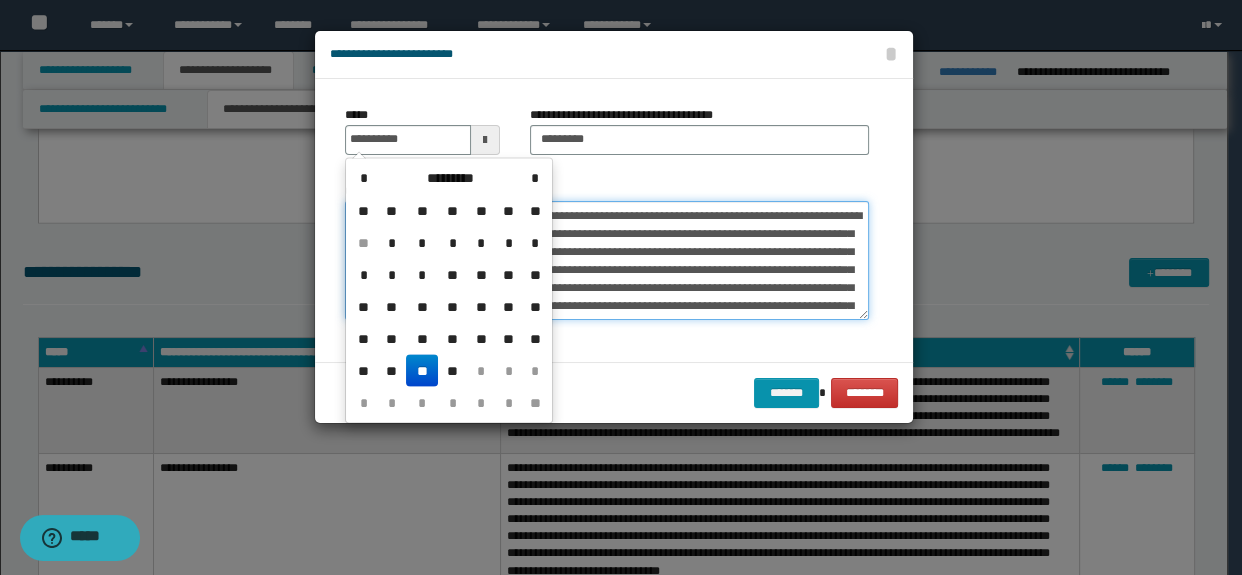 type on "**********" 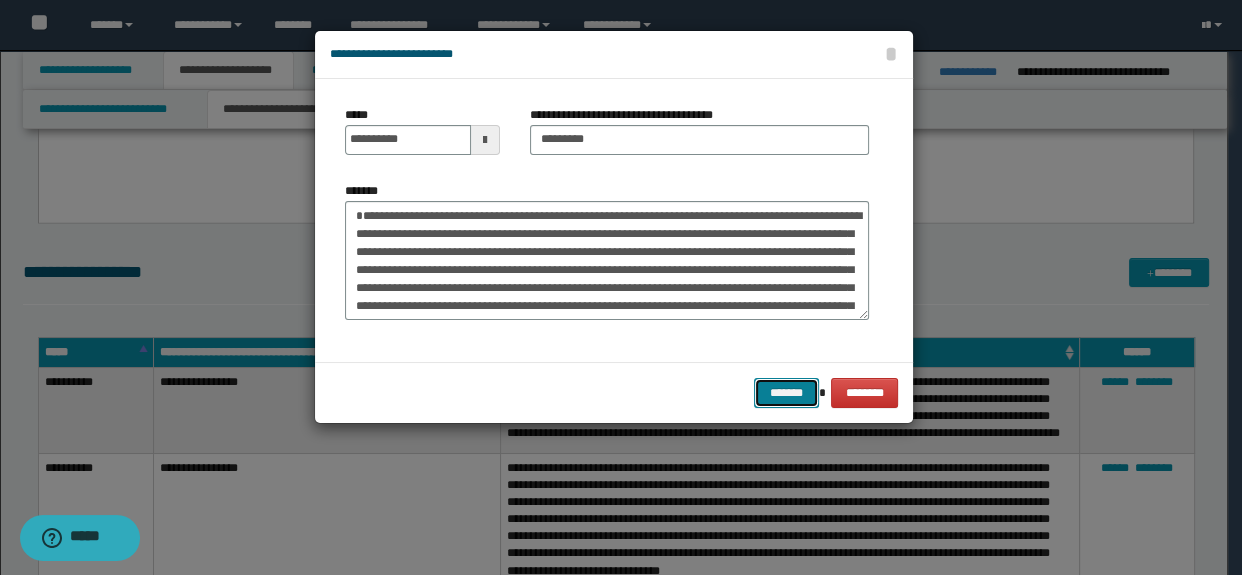 click on "*******" at bounding box center [786, 393] 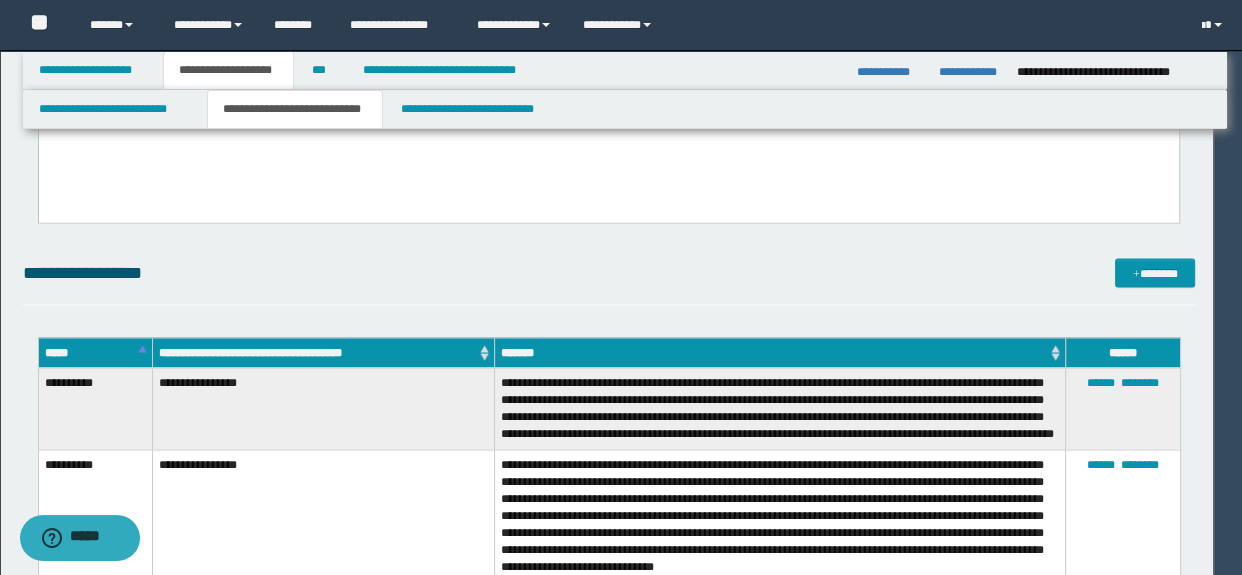 type 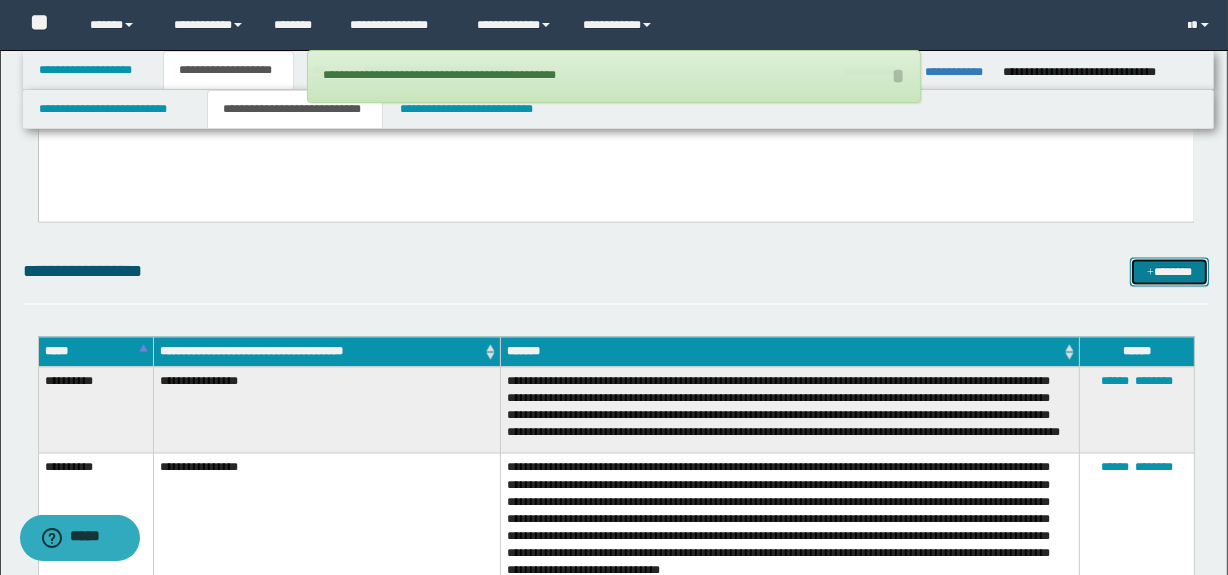 click on "*******" at bounding box center [1170, 273] 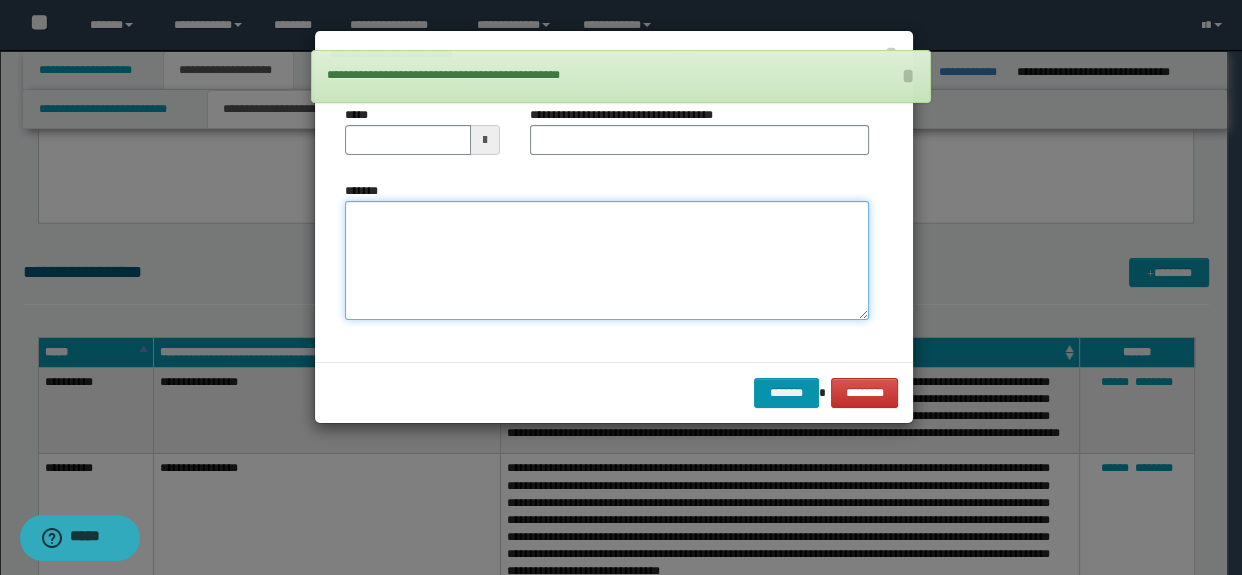 click on "*******" at bounding box center [607, 261] 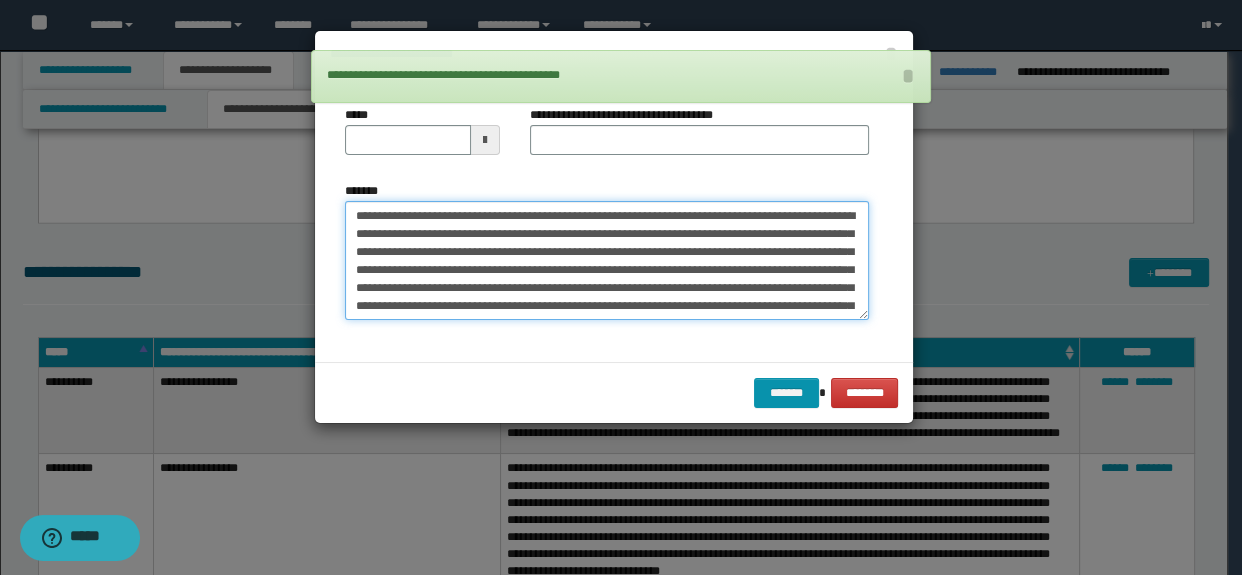 scroll, scrollTop: 30, scrollLeft: 0, axis: vertical 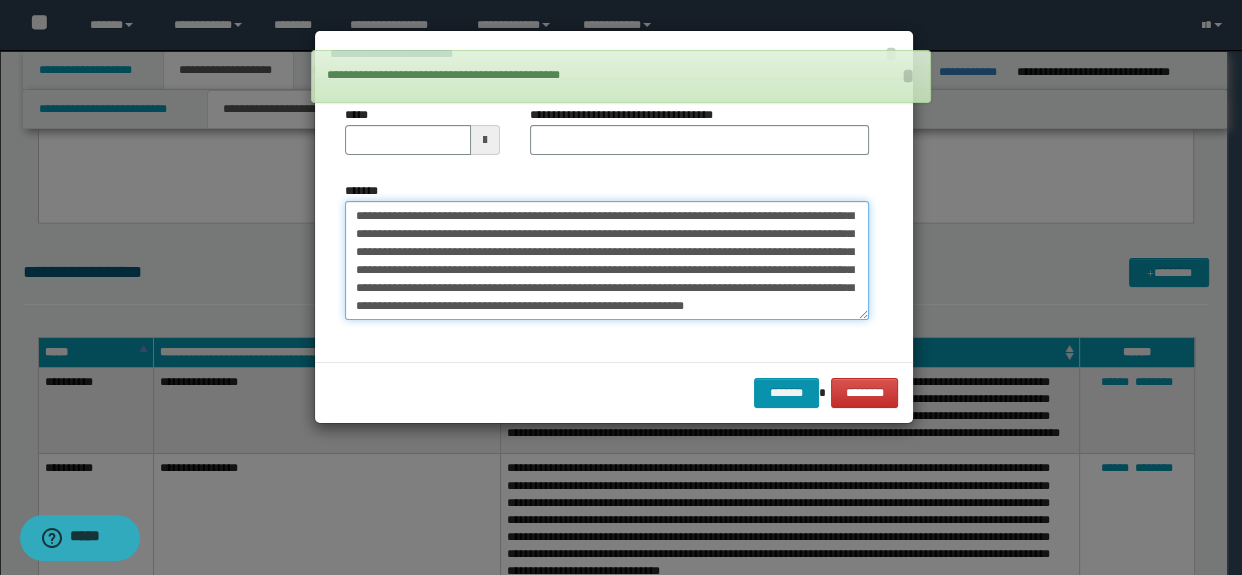 type on "**********" 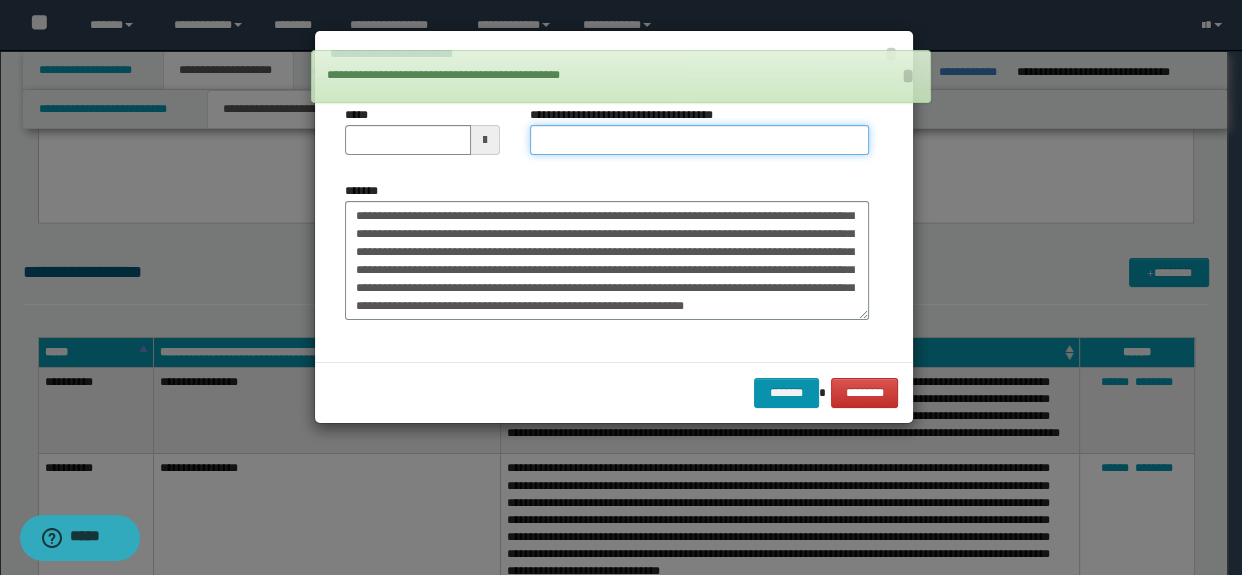 click on "**********" at bounding box center (700, 140) 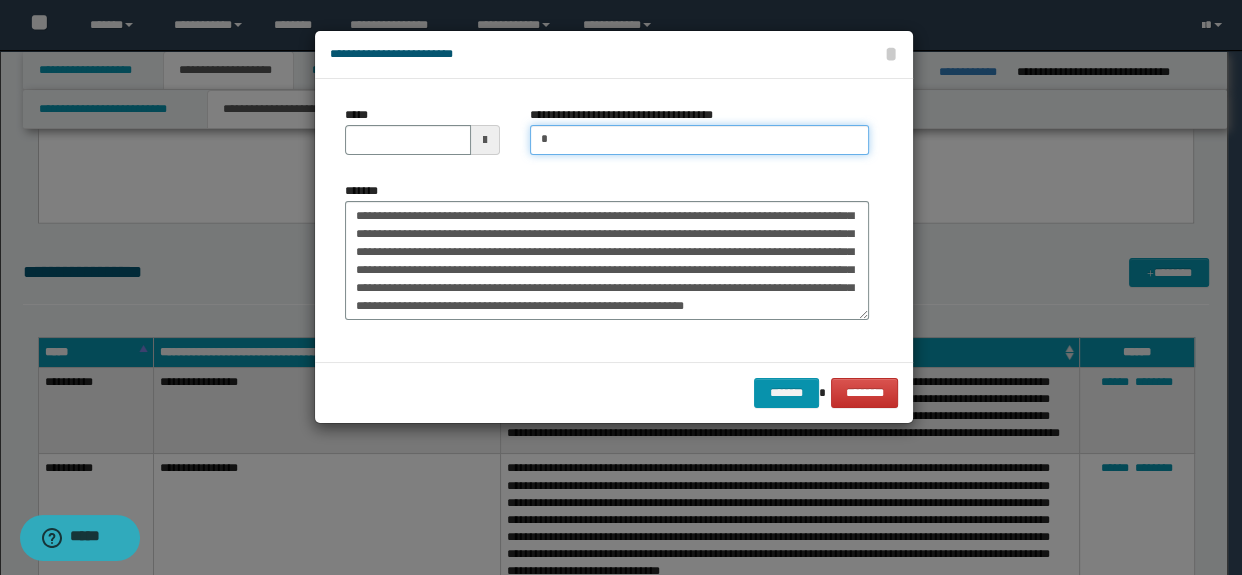 type on "*********" 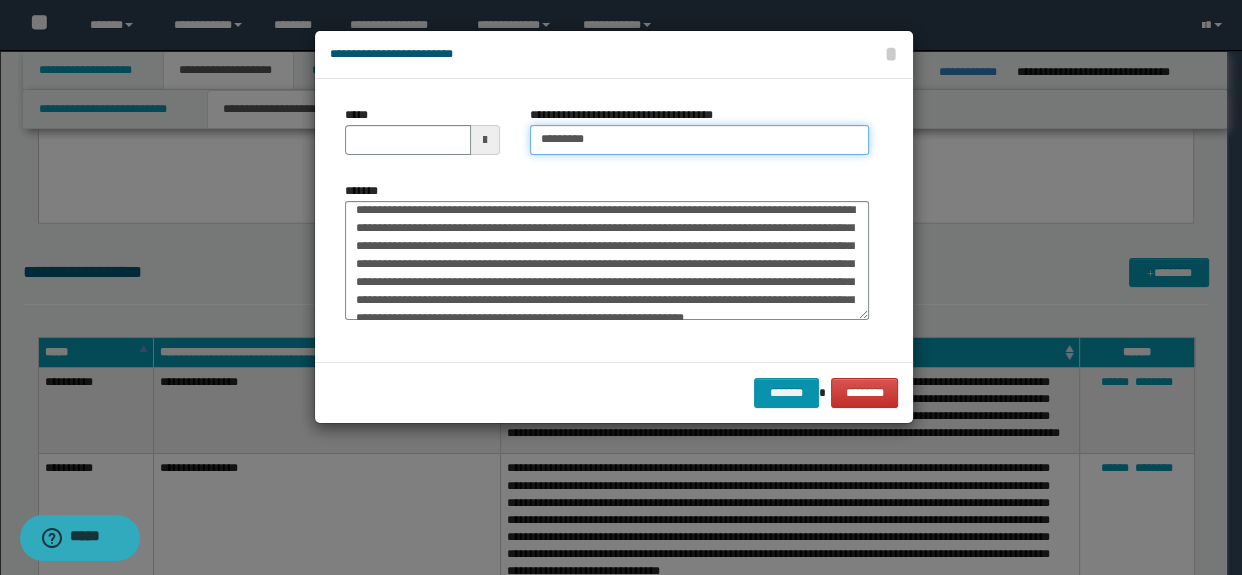 scroll, scrollTop: 0, scrollLeft: 0, axis: both 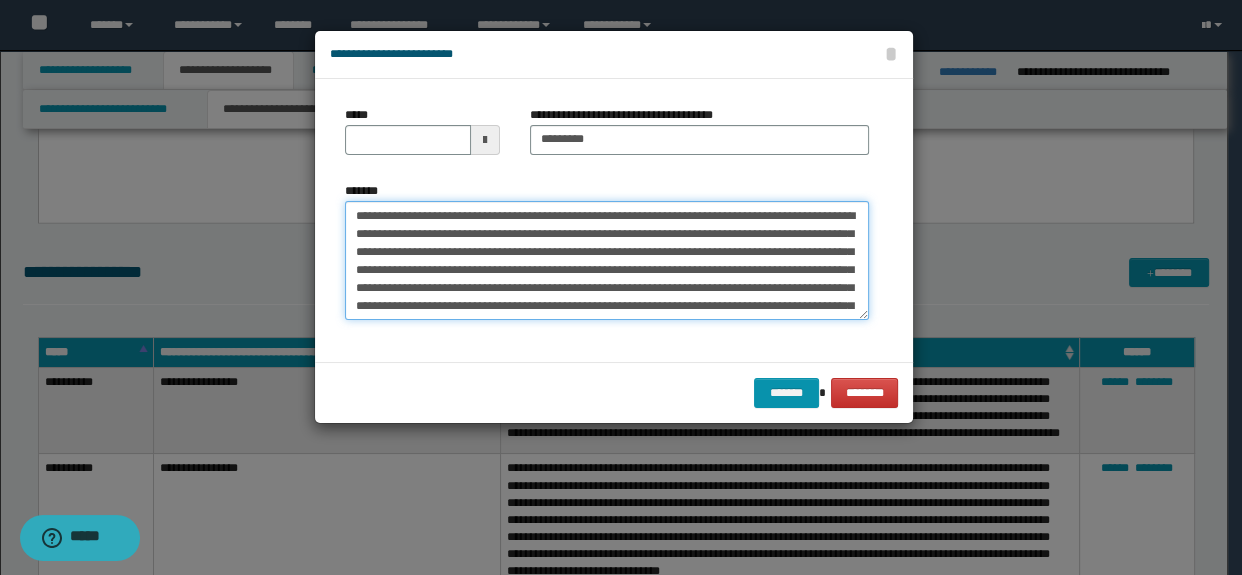 drag, startPoint x: 738, startPoint y: 215, endPoint x: 300, endPoint y: 191, distance: 438.65704 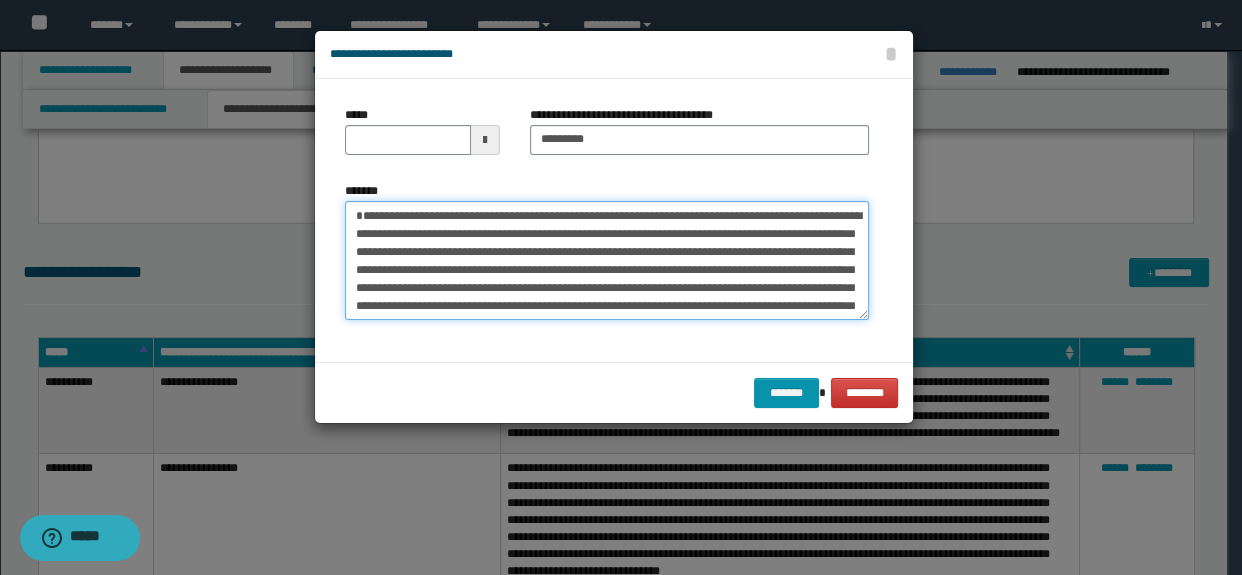 type 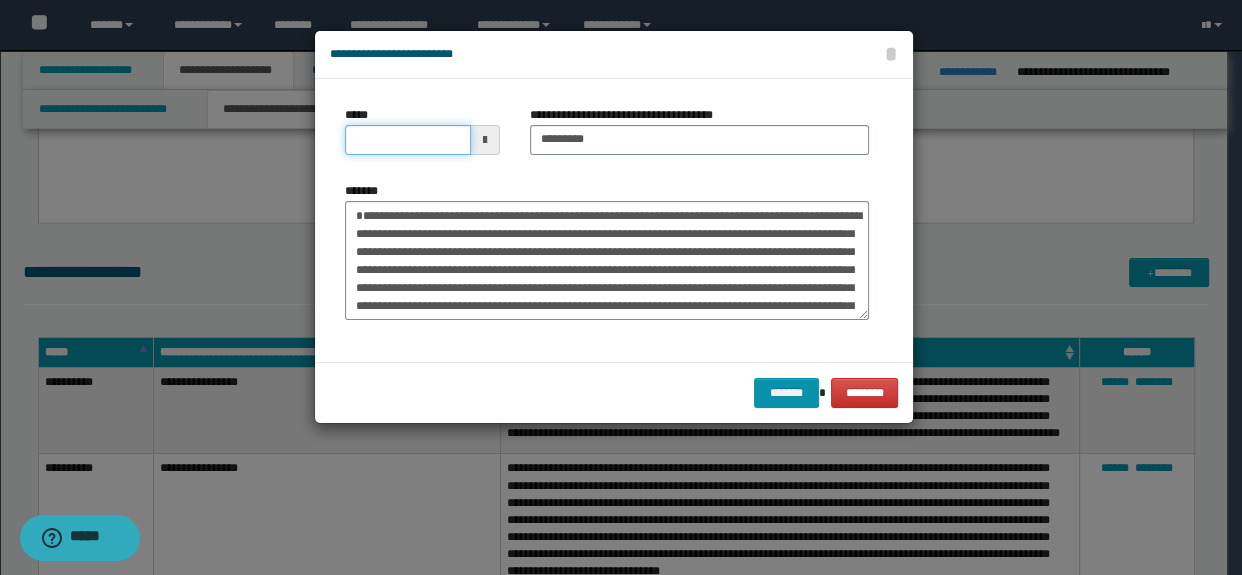 click on "*****" at bounding box center (408, 140) 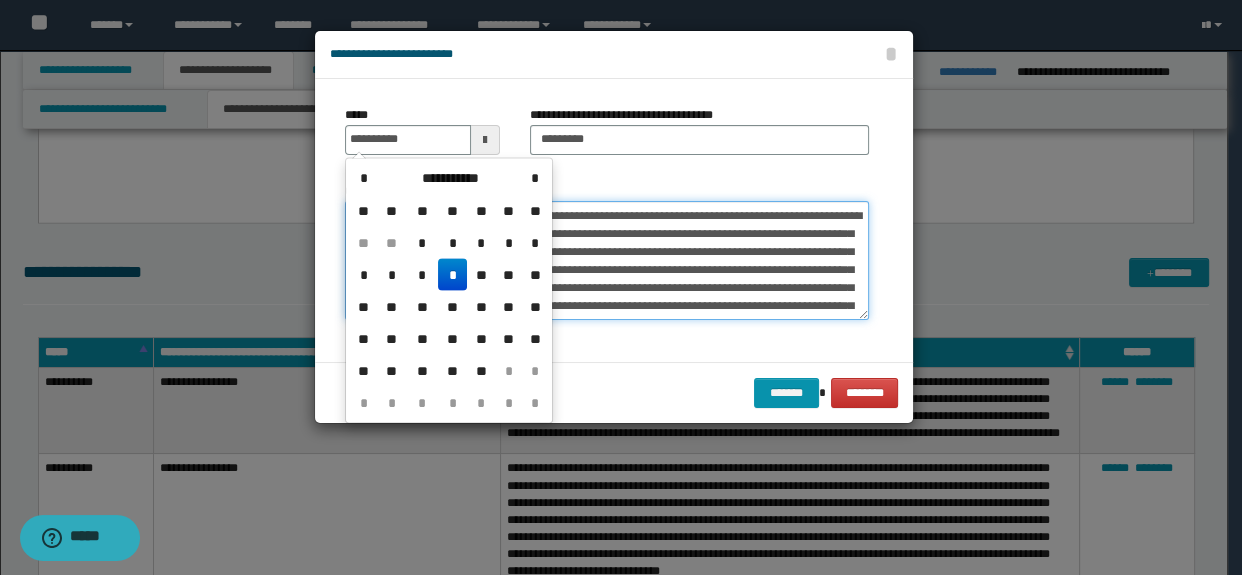 type on "**********" 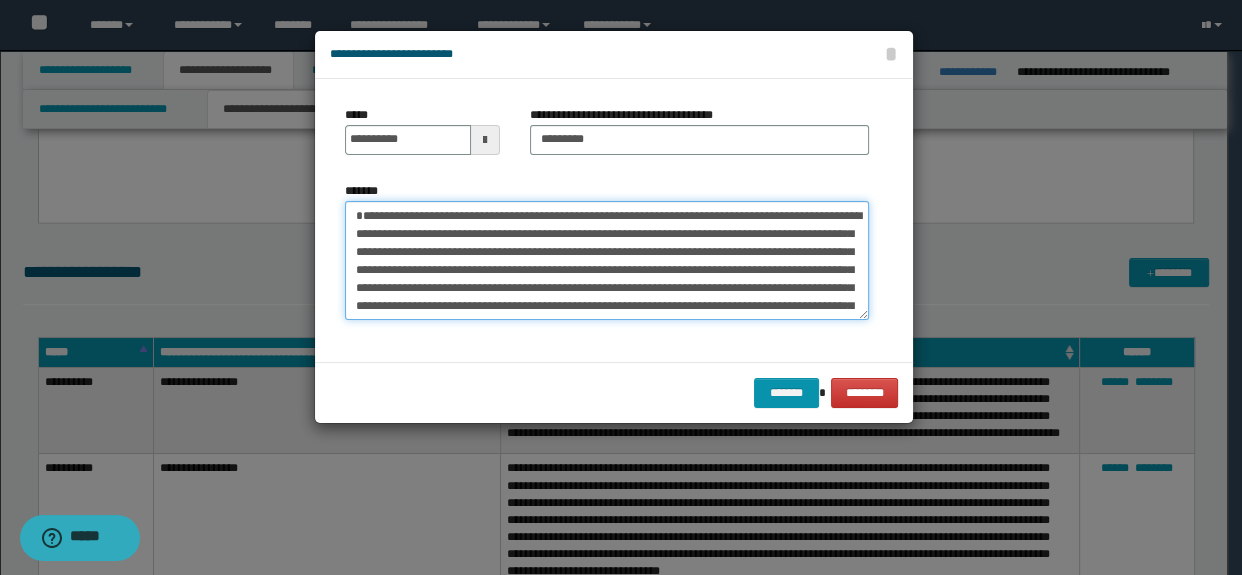 drag, startPoint x: 737, startPoint y: 255, endPoint x: 529, endPoint y: 284, distance: 210.0119 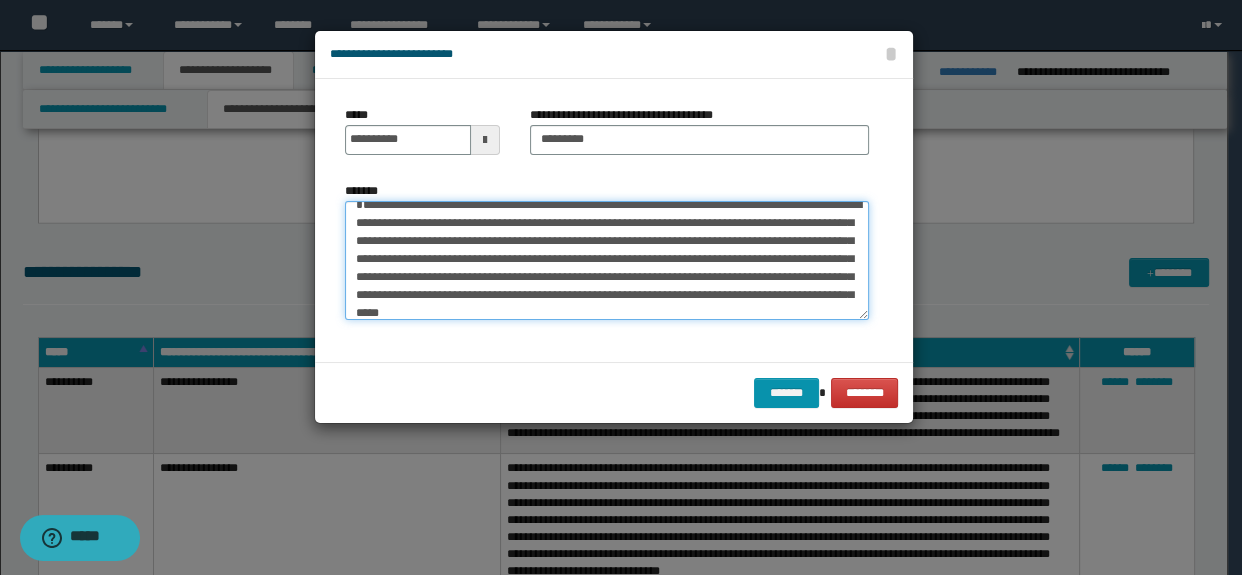 scroll, scrollTop: 18, scrollLeft: 0, axis: vertical 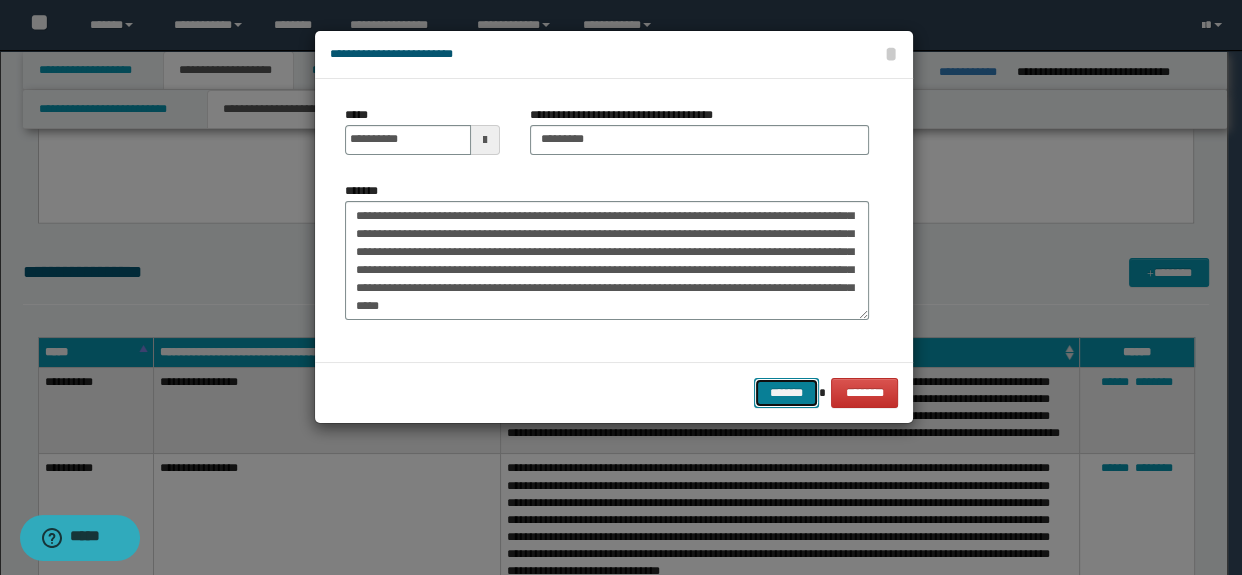 click on "*******" at bounding box center (786, 393) 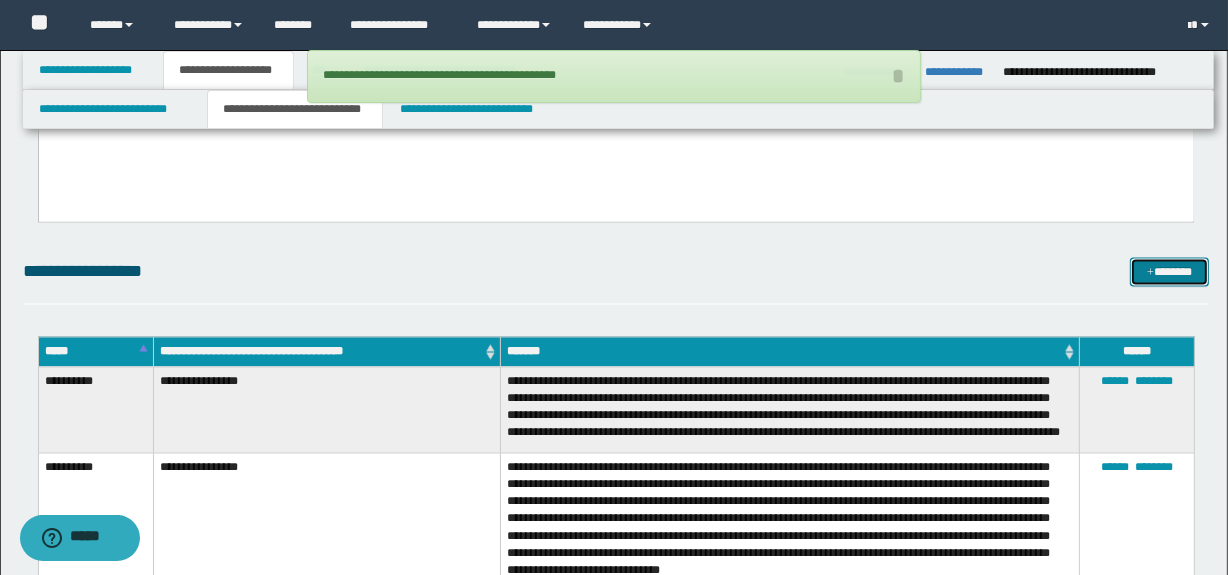click on "*******" at bounding box center [1170, 273] 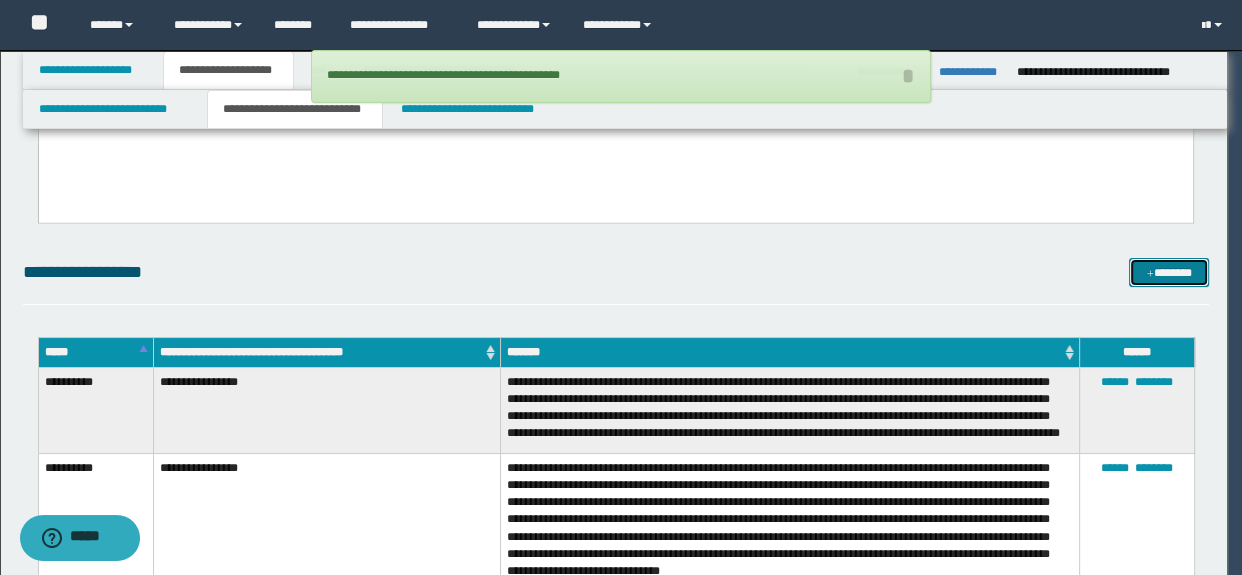 scroll, scrollTop: 0, scrollLeft: 0, axis: both 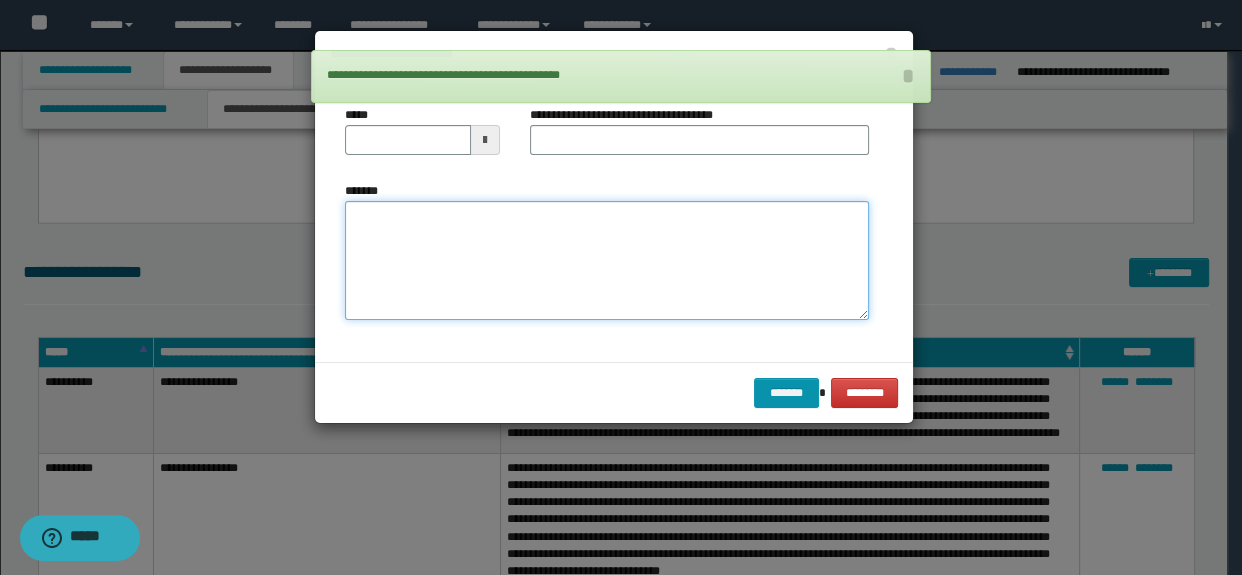 click on "*******" at bounding box center [607, 261] 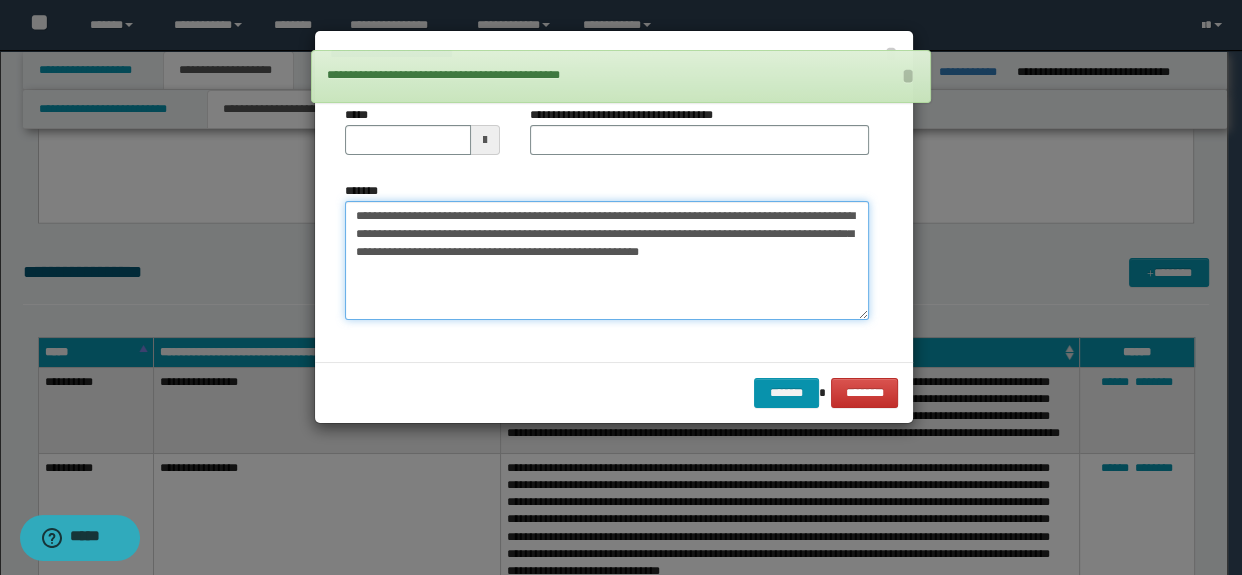 type on "**********" 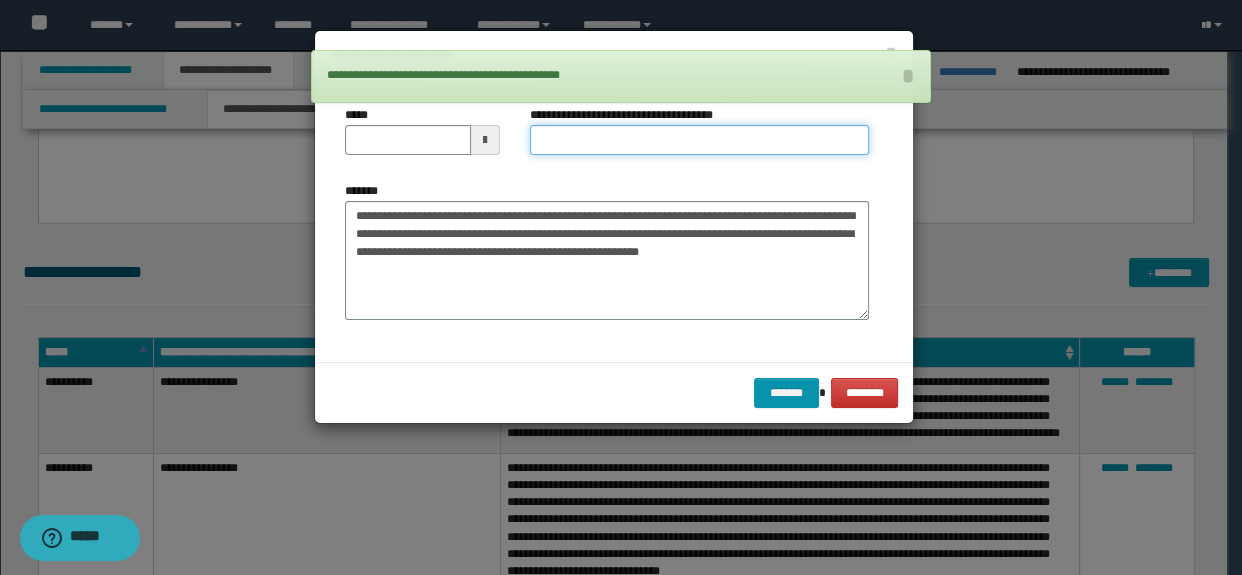 click on "**********" at bounding box center (700, 140) 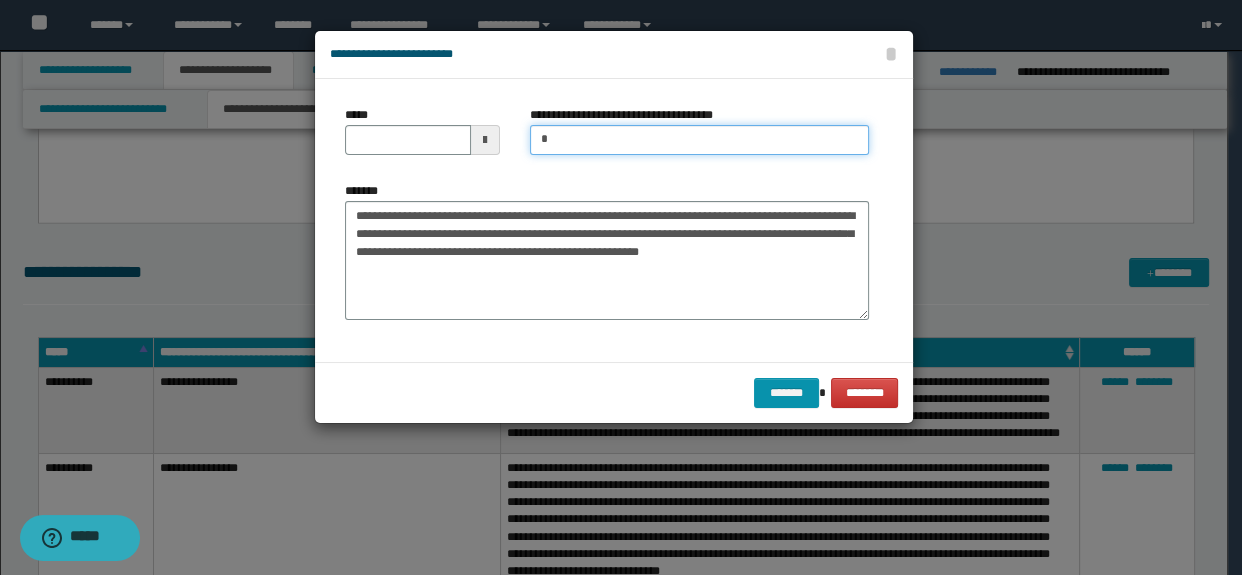 type on "*********" 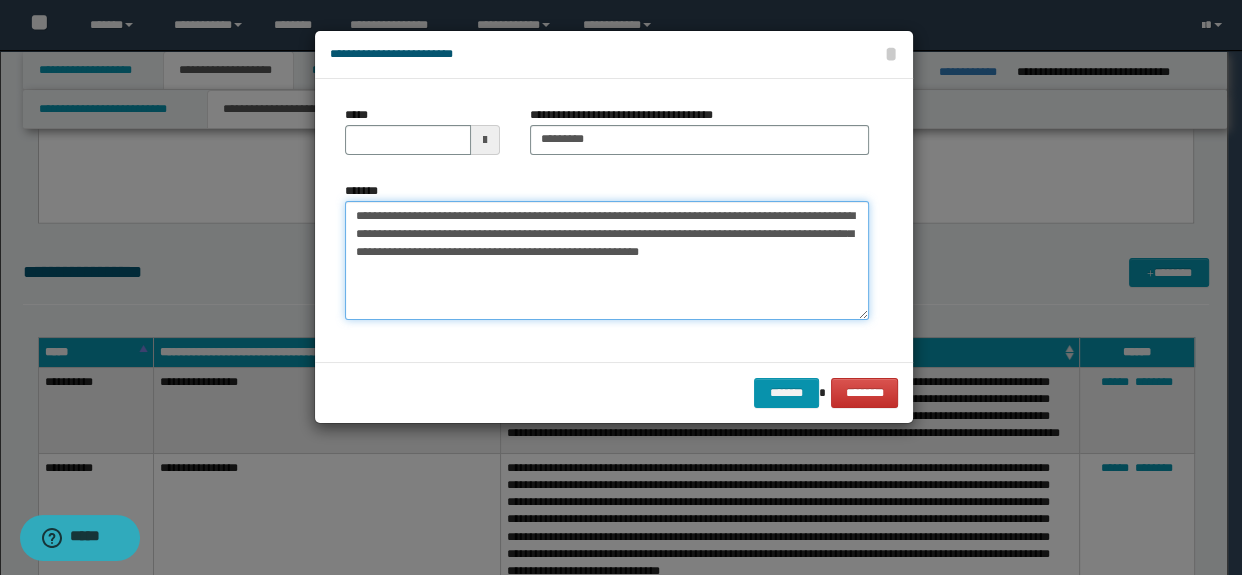 click on "**********" at bounding box center (607, 261) 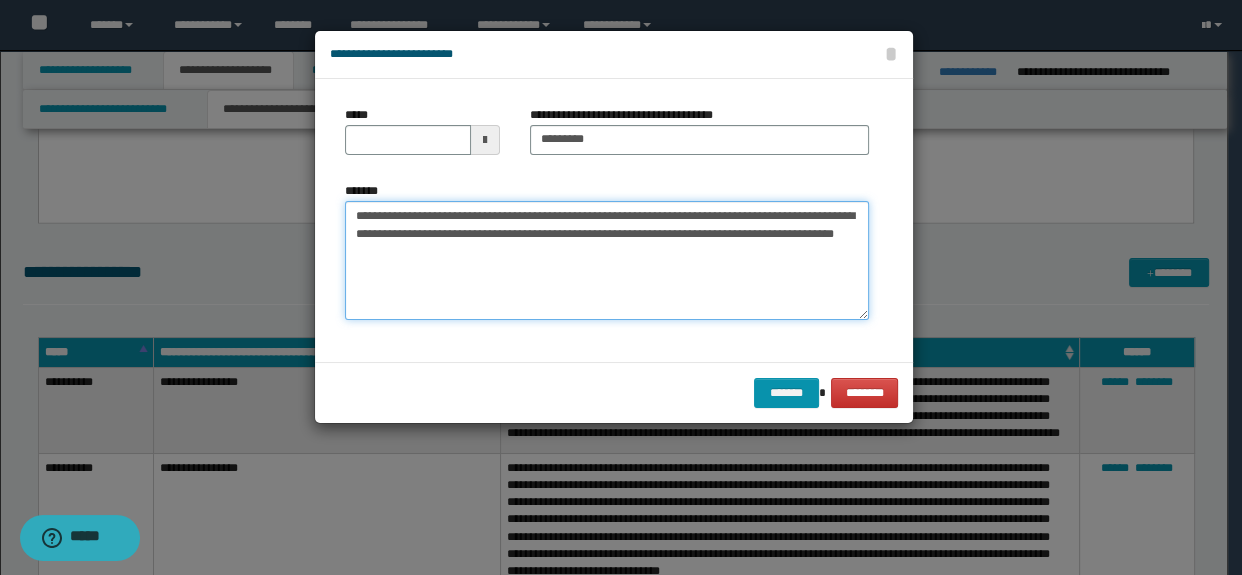 drag, startPoint x: 740, startPoint y: 211, endPoint x: 261, endPoint y: 211, distance: 479 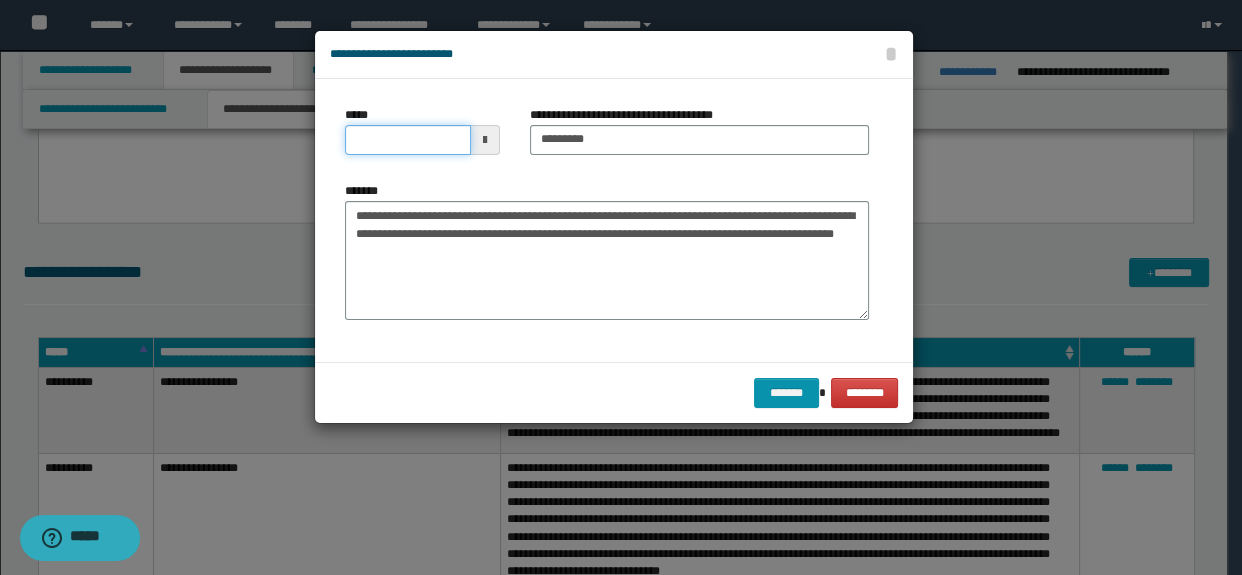 click on "*****" at bounding box center [408, 140] 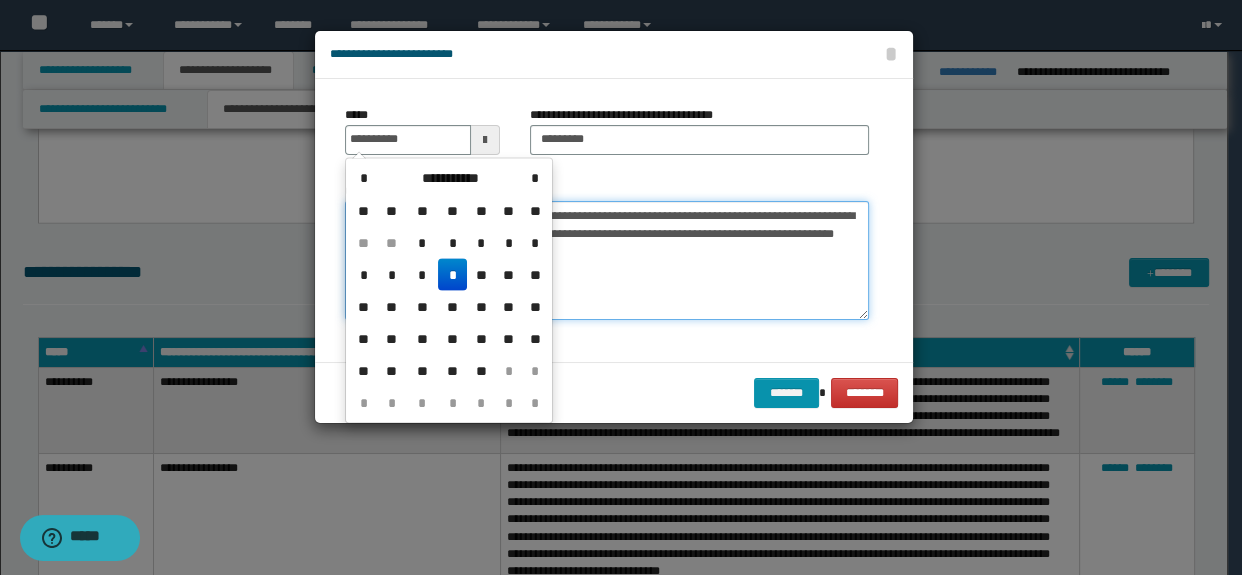 type on "**********" 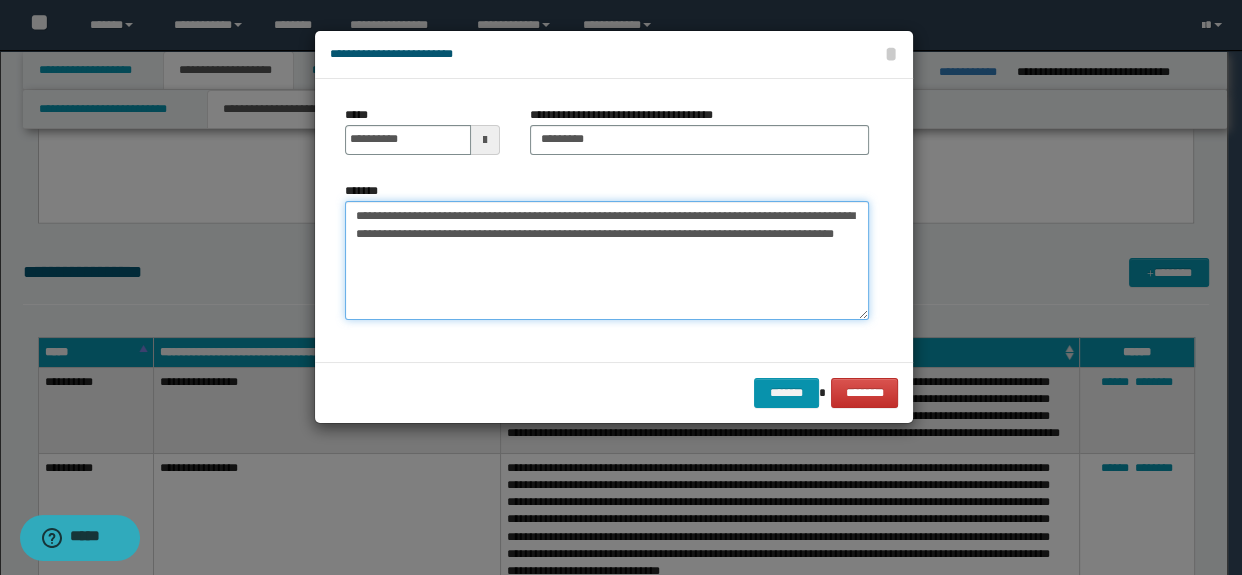 click on "**********" at bounding box center (607, 261) 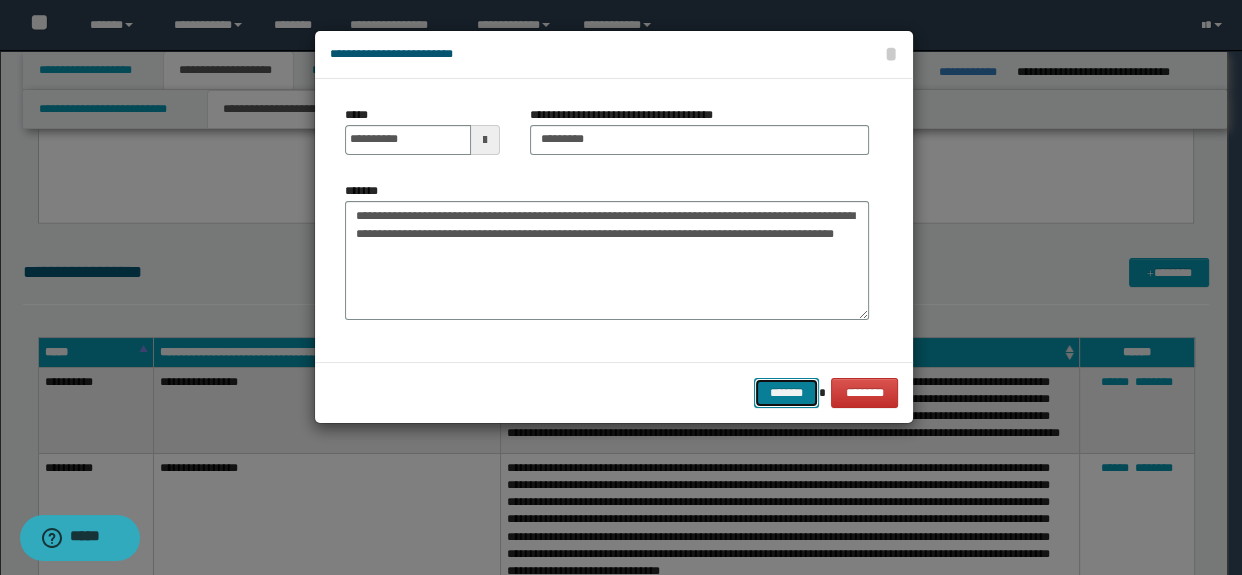 click on "*******" at bounding box center (786, 393) 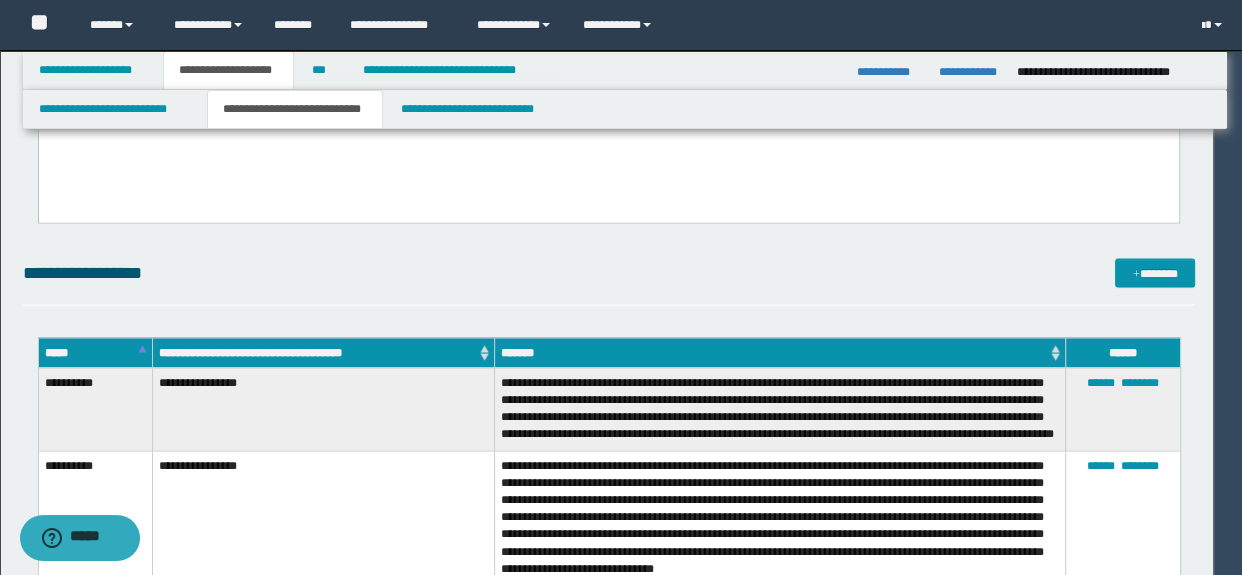 type 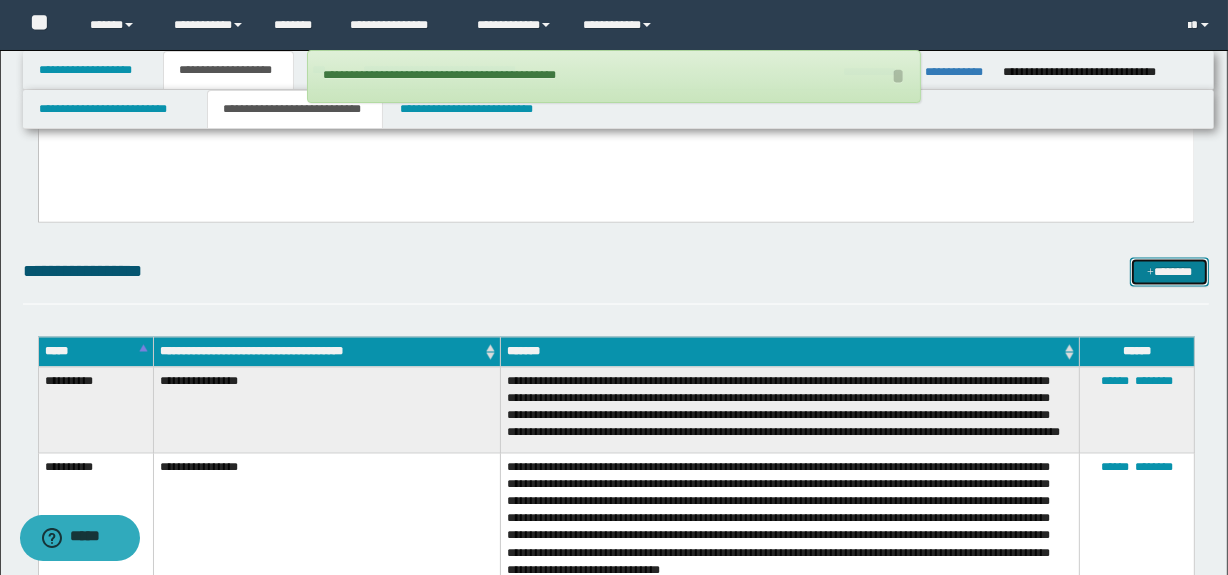 click on "*******" at bounding box center (1170, 273) 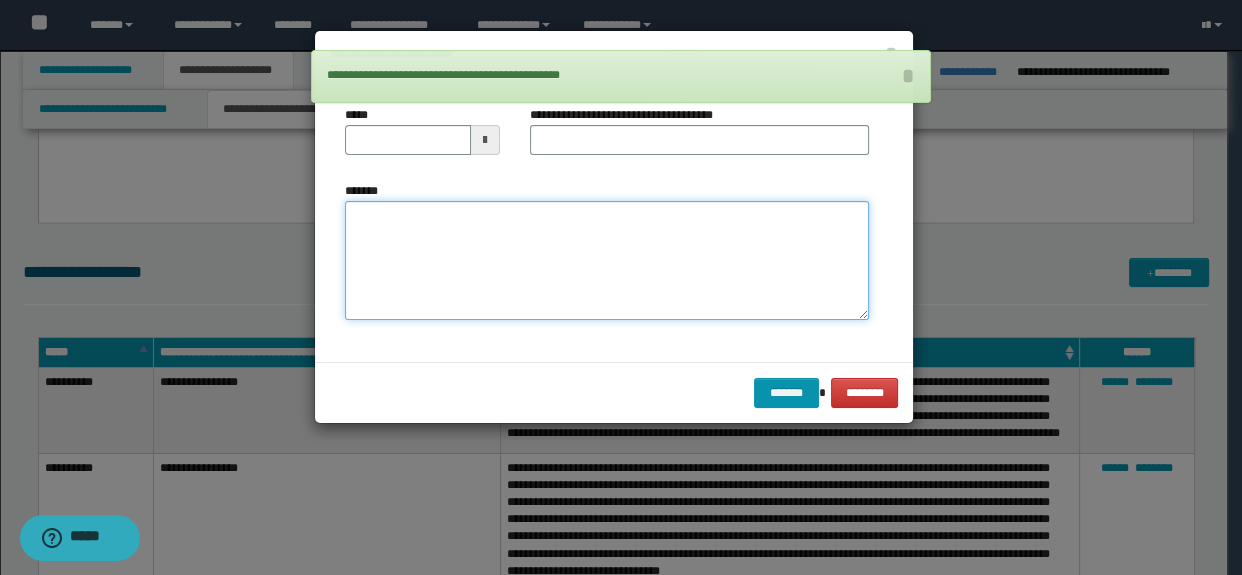 click on "*******" at bounding box center [607, 261] 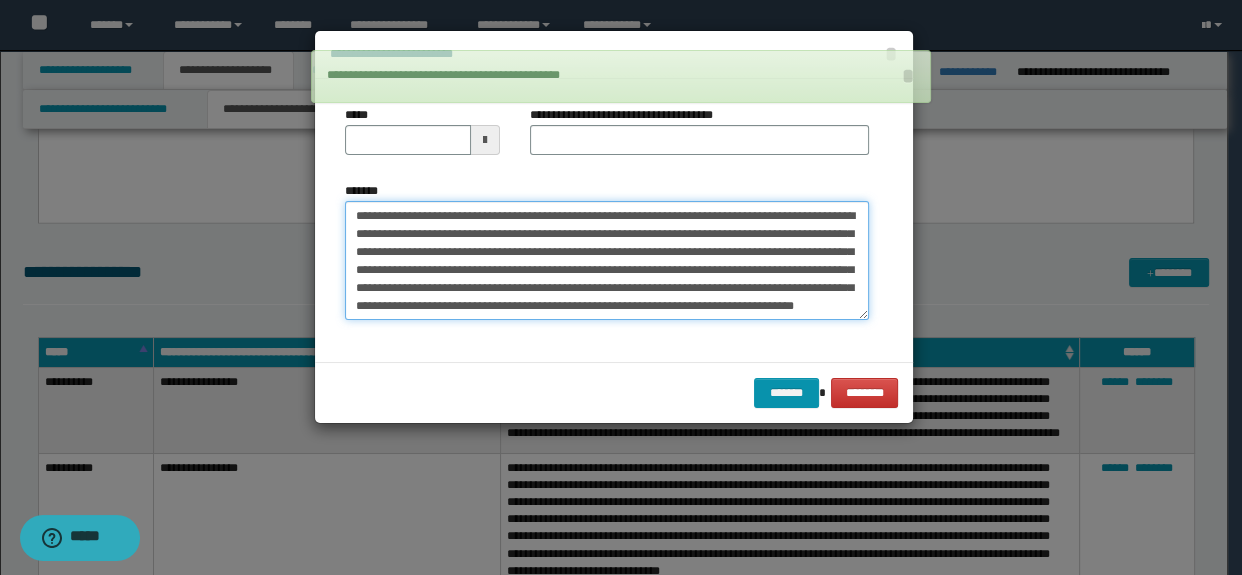 scroll, scrollTop: 0, scrollLeft: 0, axis: both 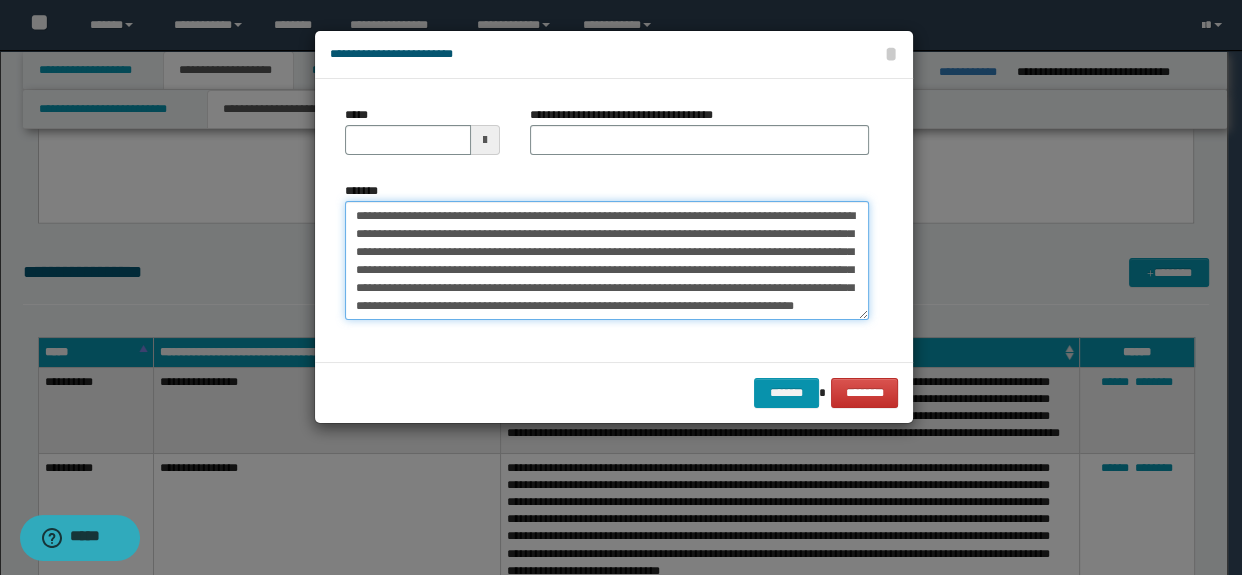drag, startPoint x: 623, startPoint y: 270, endPoint x: 651, endPoint y: 290, distance: 34.4093 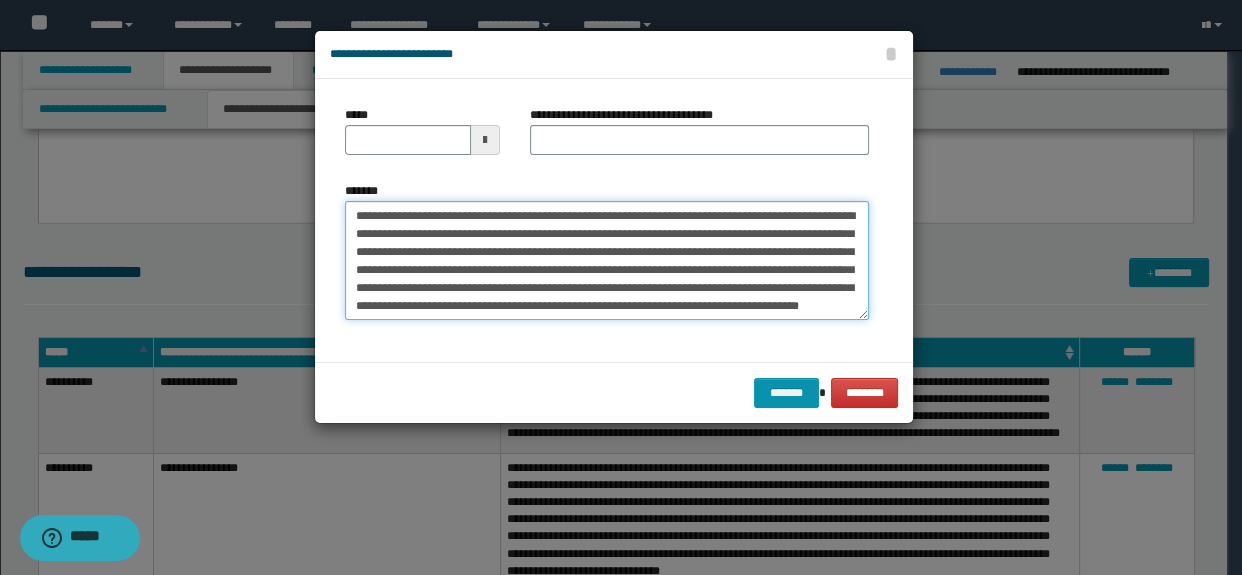click on "**********" at bounding box center [607, 261] 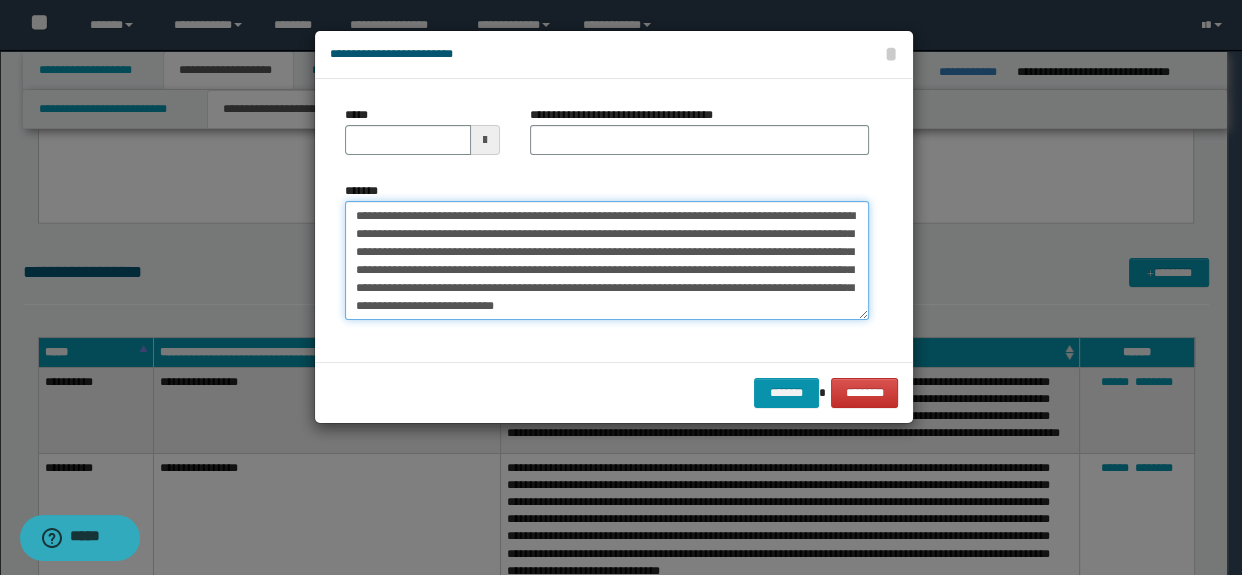 type 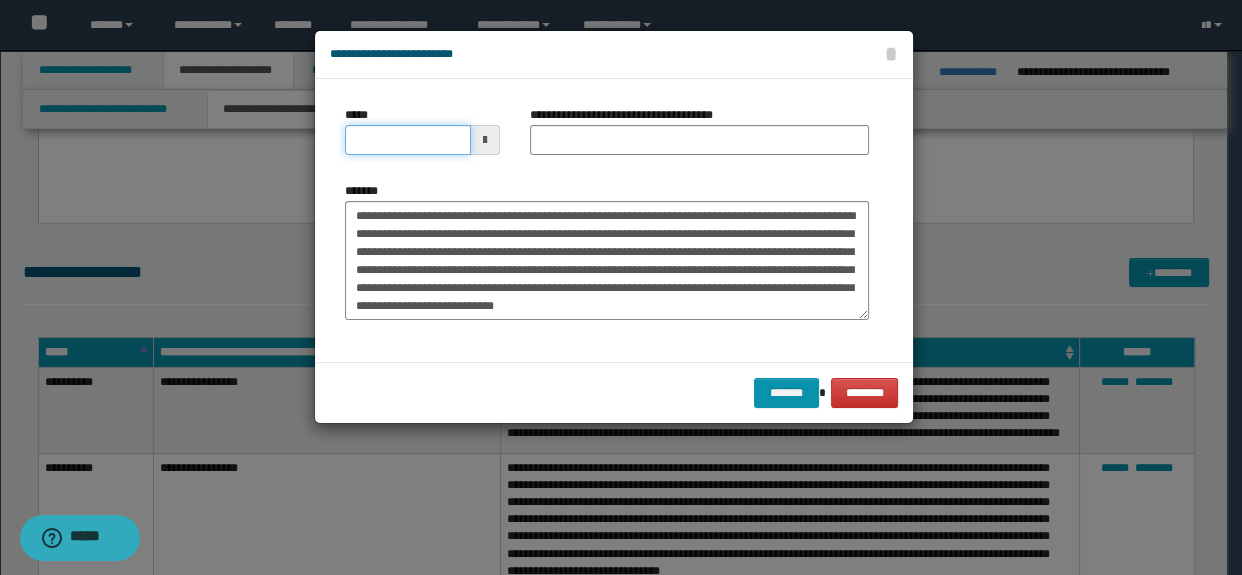 click on "*****" at bounding box center [408, 140] 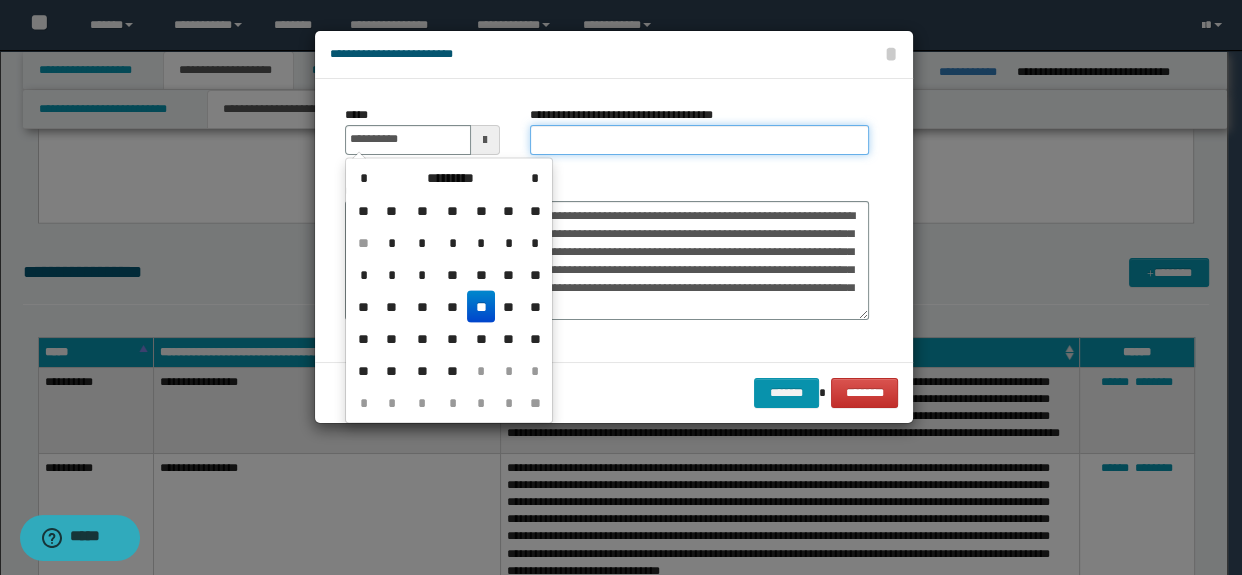 type on "**********" 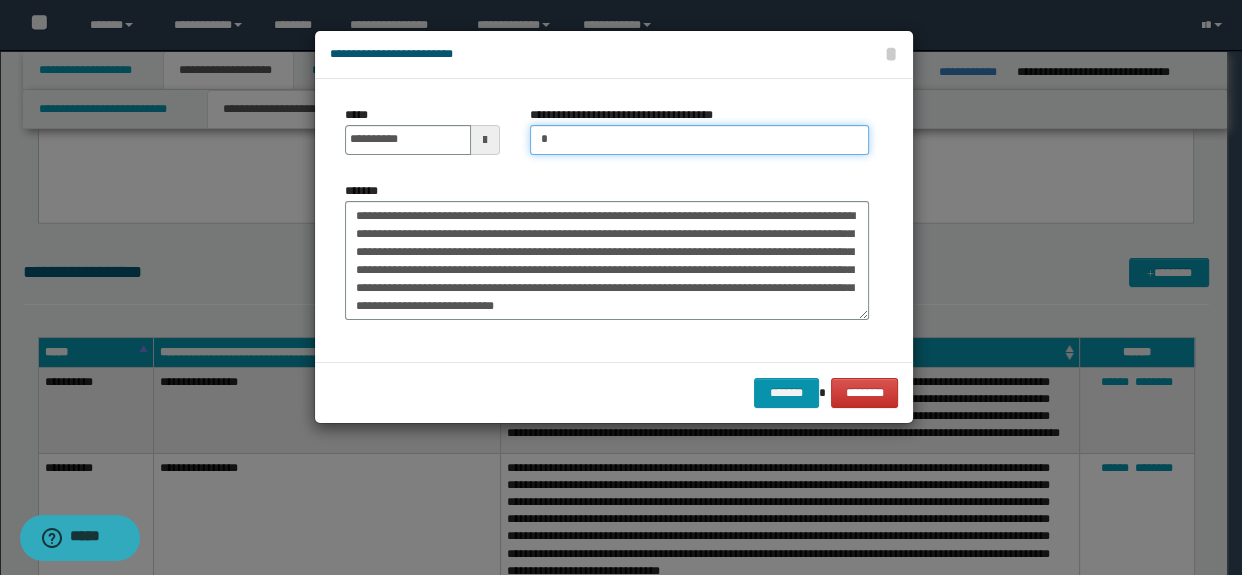 type on "*********" 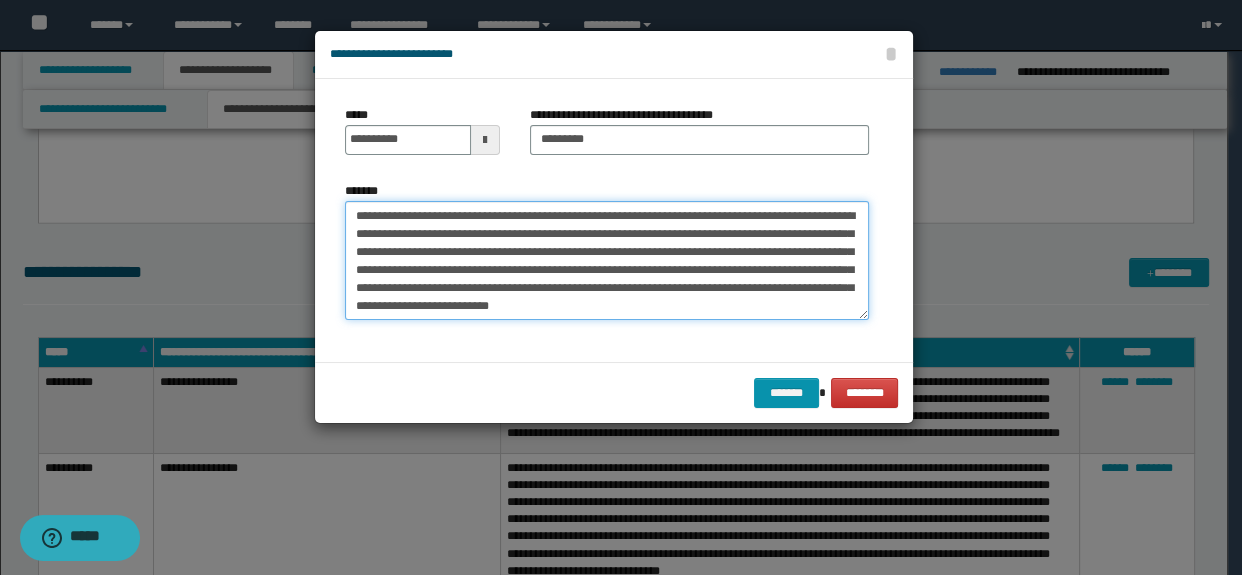 click on "**********" at bounding box center [607, 261] 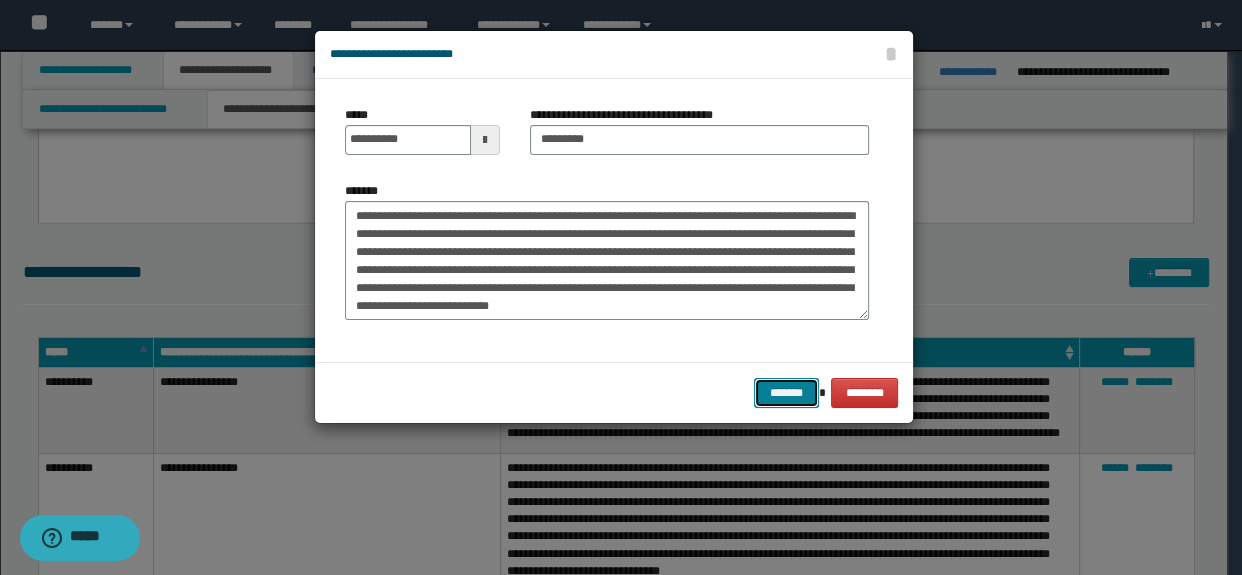 click on "*******" at bounding box center [786, 393] 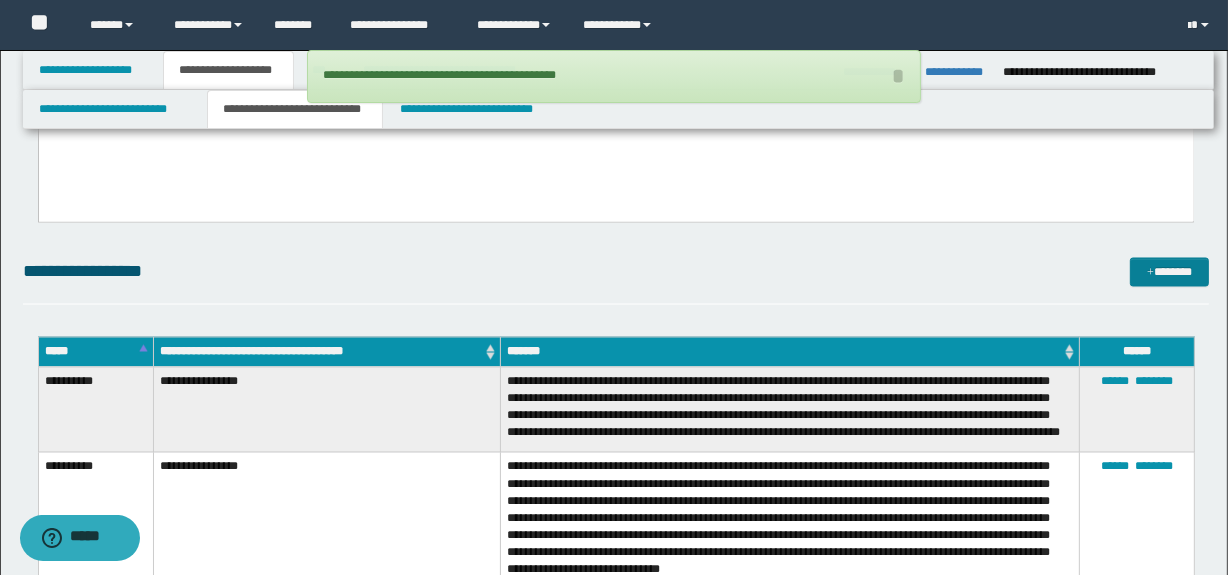 click on "**********" at bounding box center [616, 272] 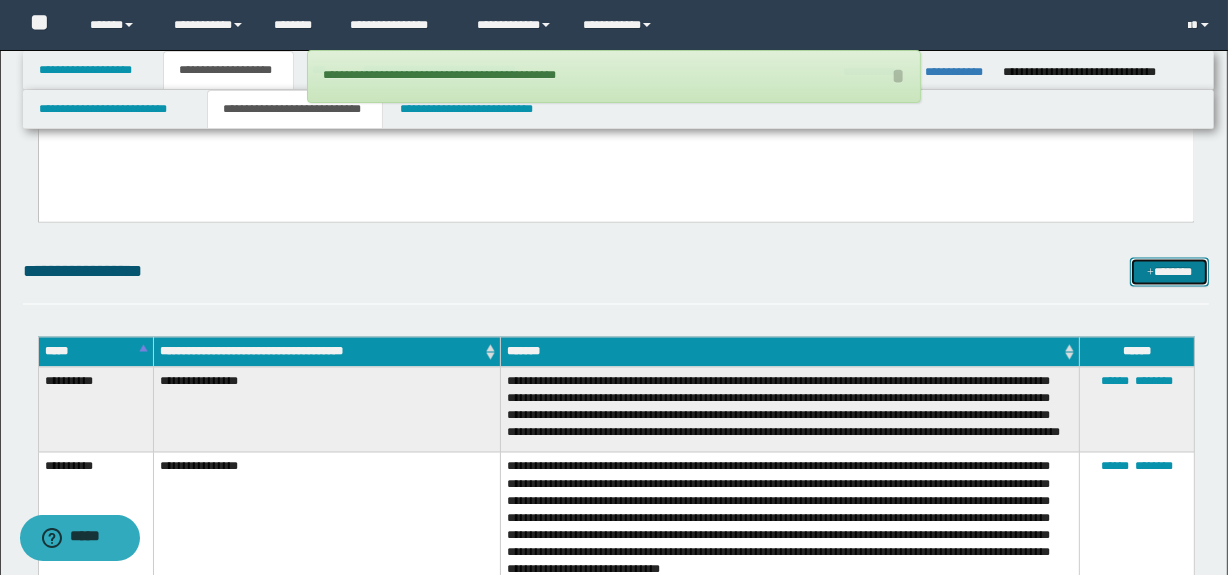click at bounding box center [1150, 274] 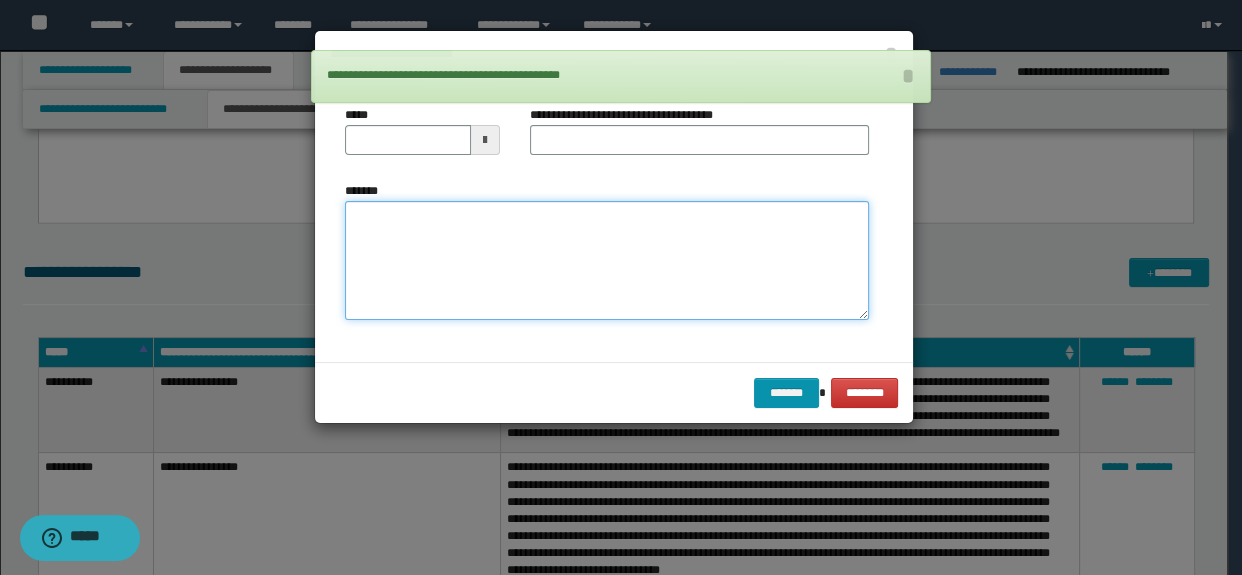 click on "*******" at bounding box center [607, 261] 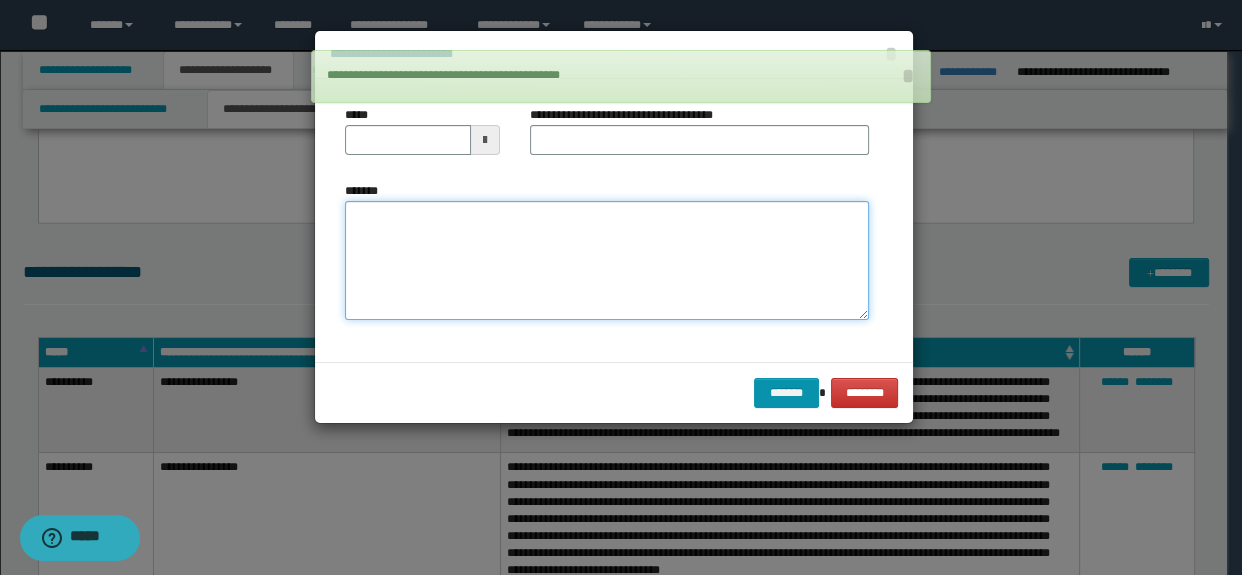 paste on "**********" 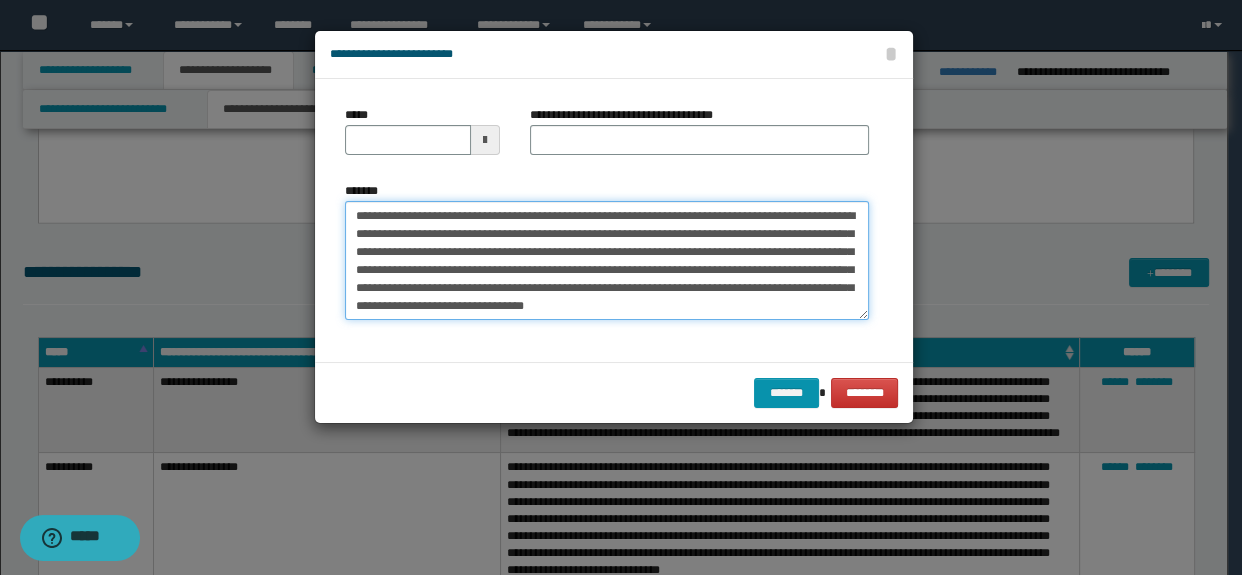 type on "**********" 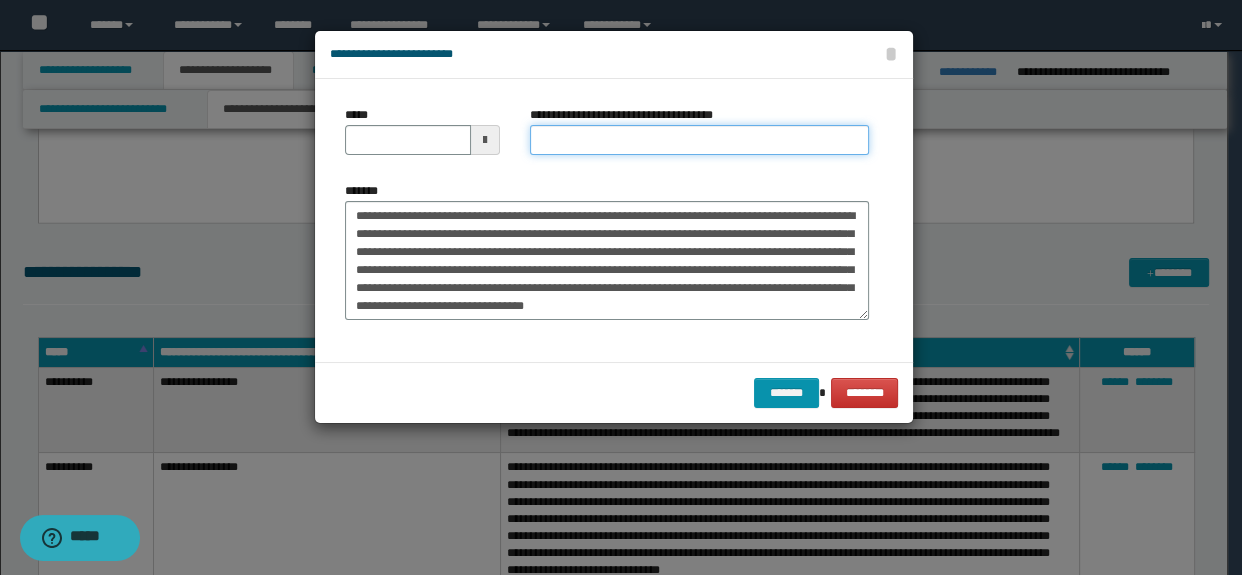 drag, startPoint x: 538, startPoint y: 133, endPoint x: 556, endPoint y: 137, distance: 18.439089 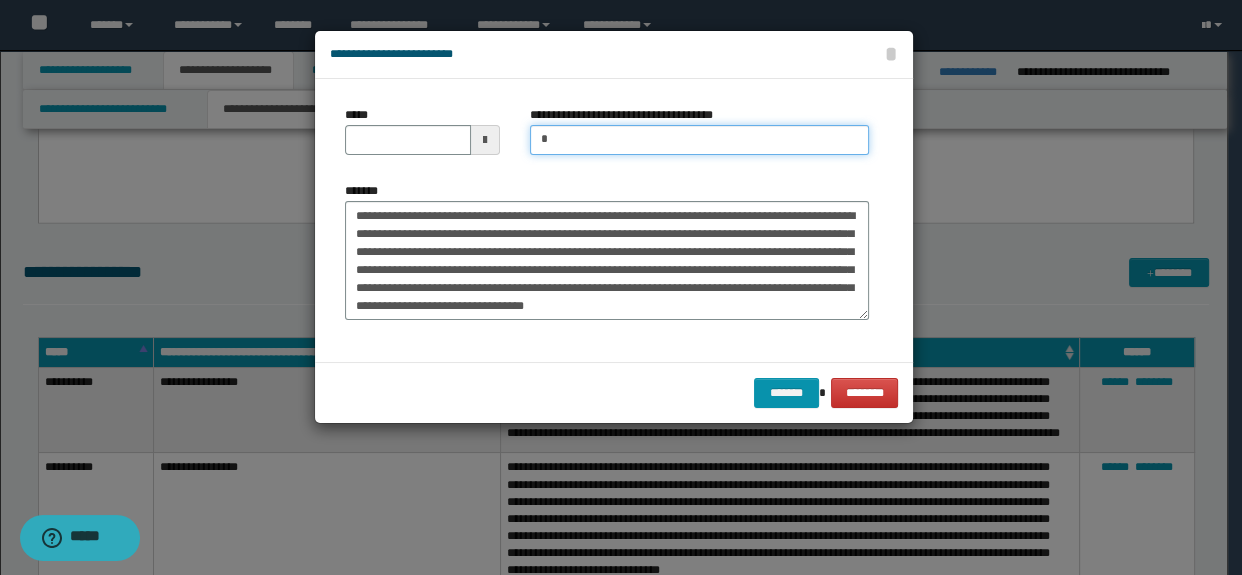 type on "*********" 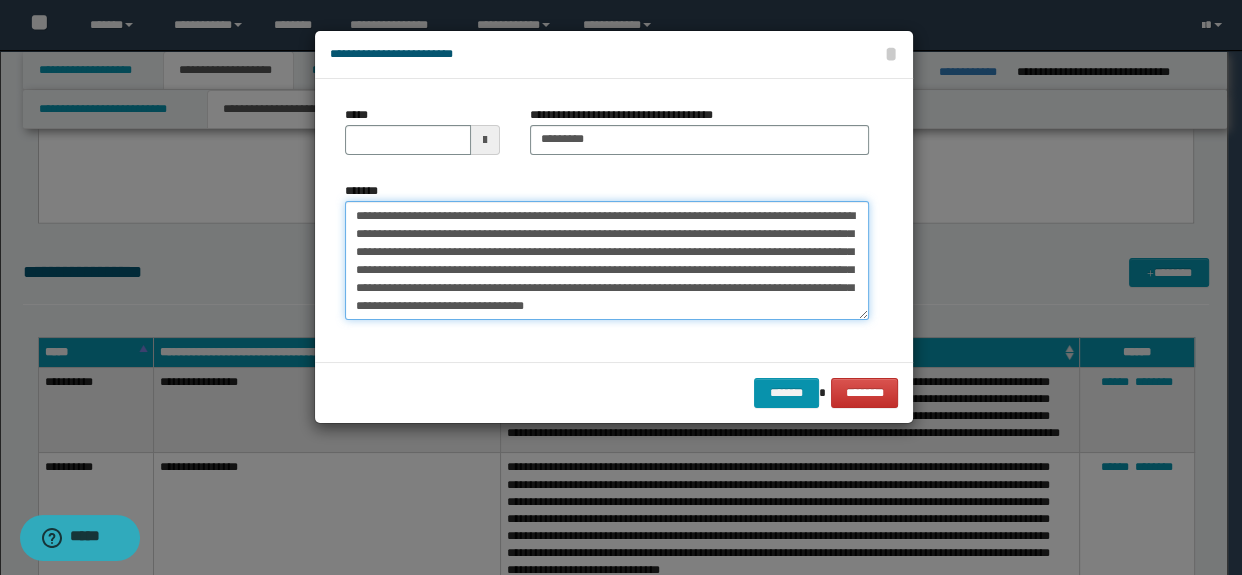 click on "**********" at bounding box center (607, 261) 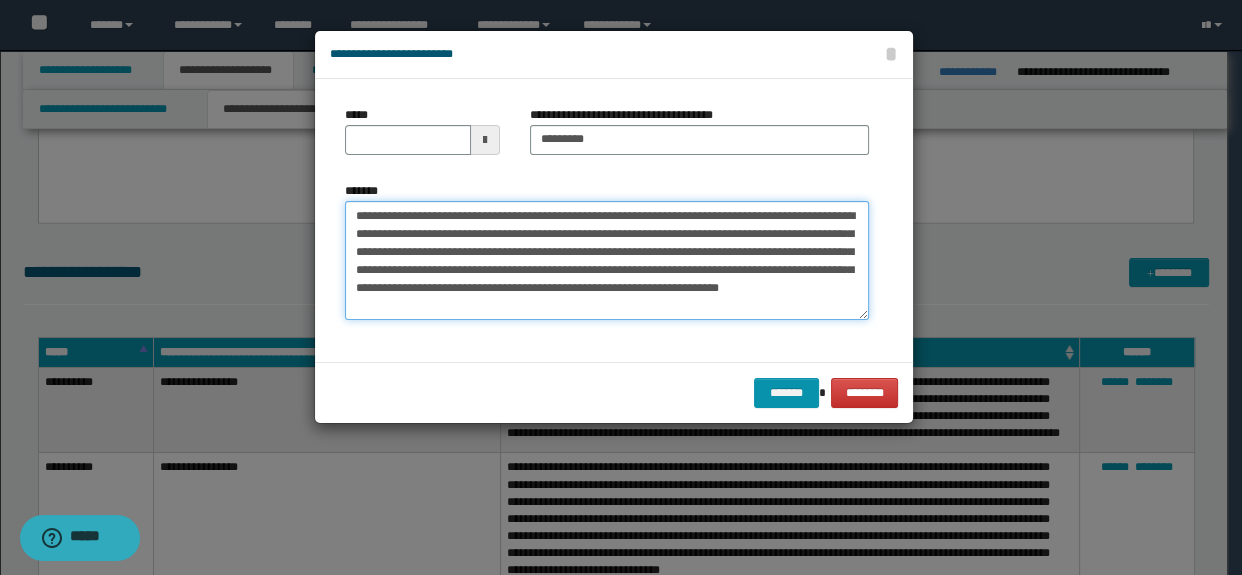 drag, startPoint x: 741, startPoint y: 214, endPoint x: 231, endPoint y: 207, distance: 510.04803 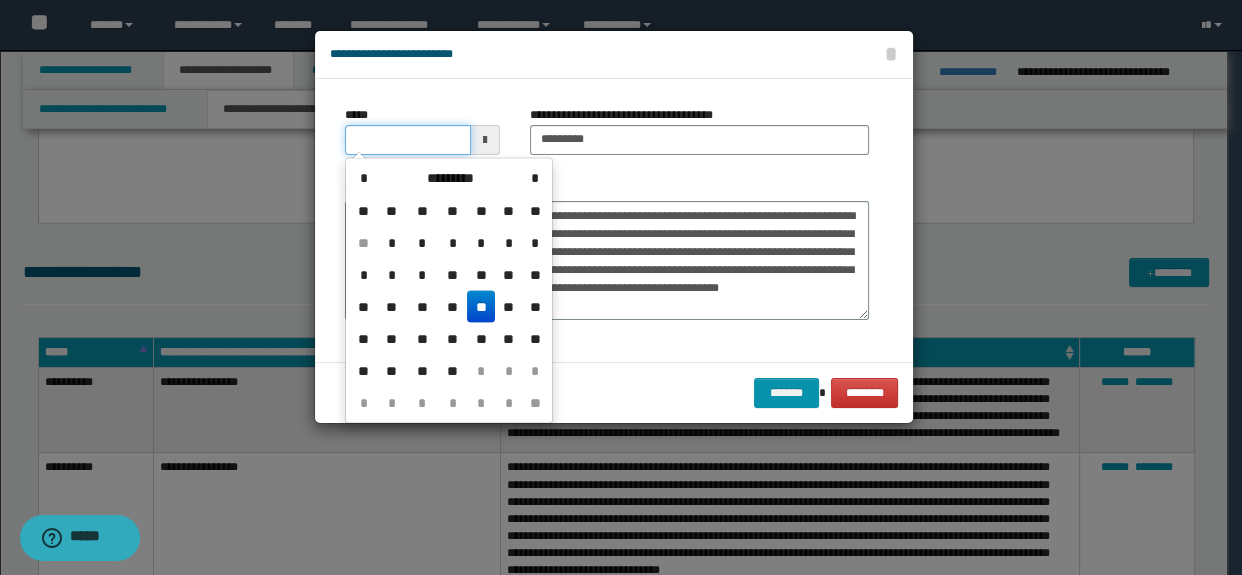 click on "*****" at bounding box center (408, 140) 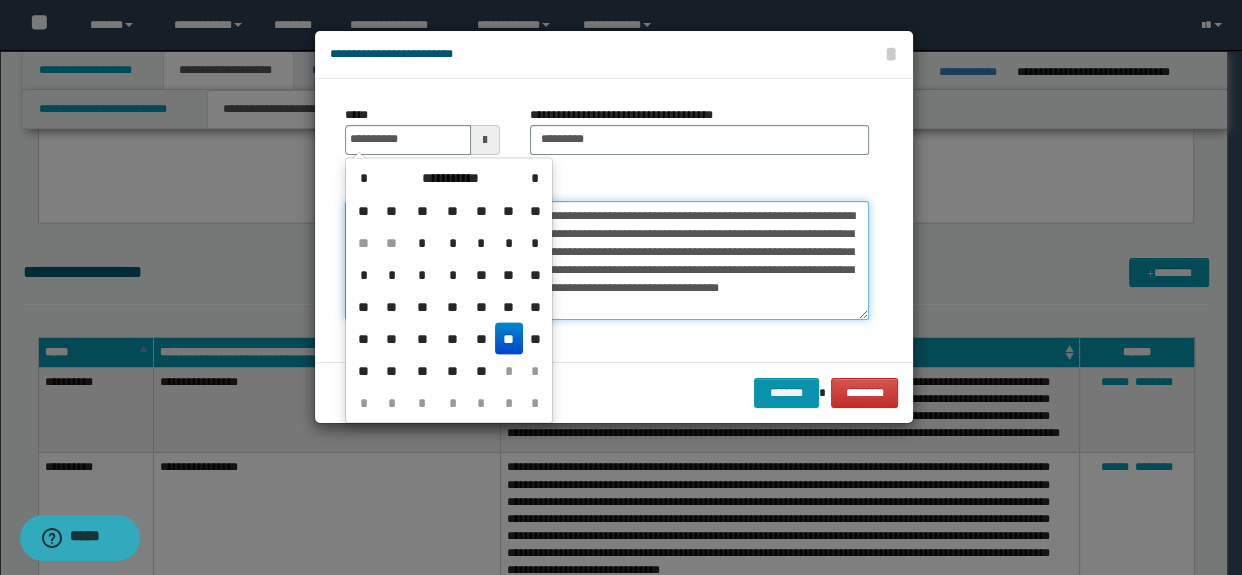 type on "**********" 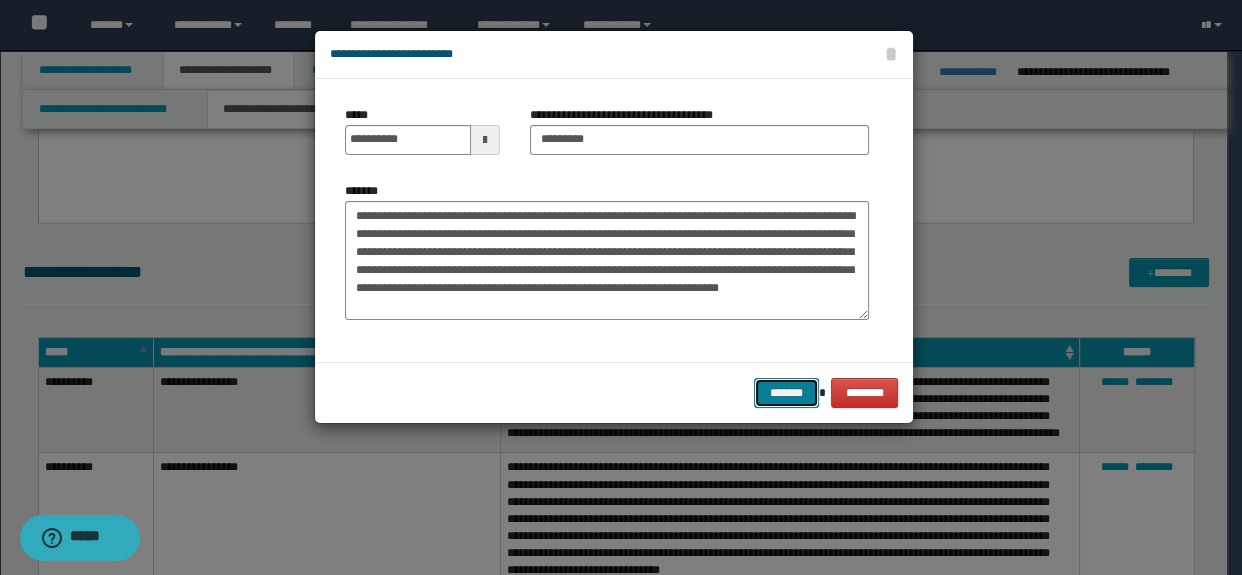 click on "*******" at bounding box center [786, 393] 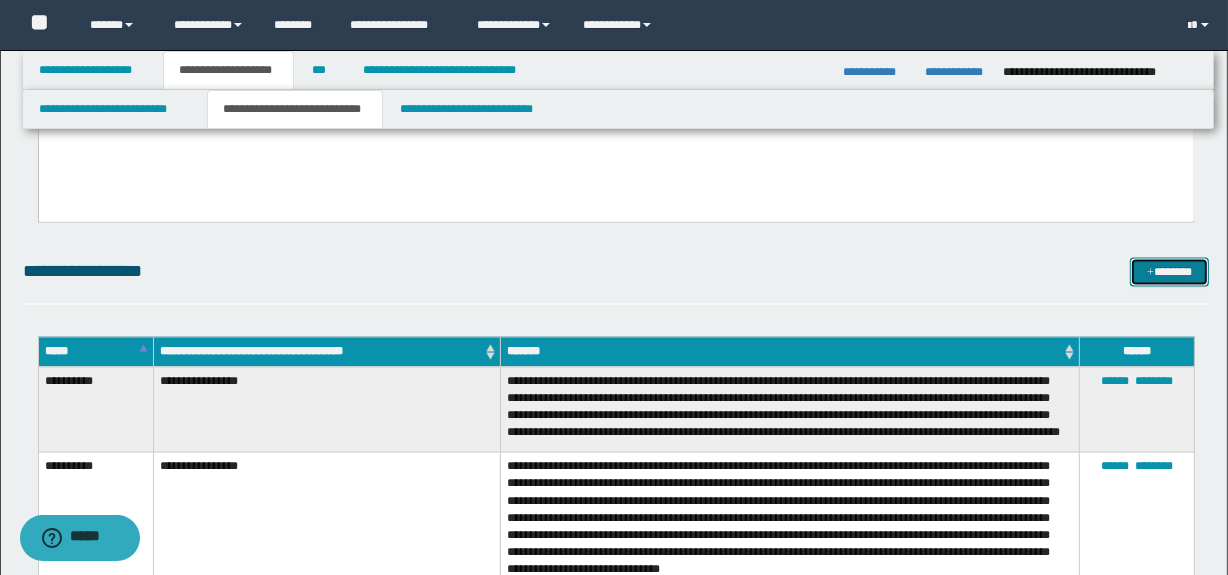 click on "*******" at bounding box center (1170, 273) 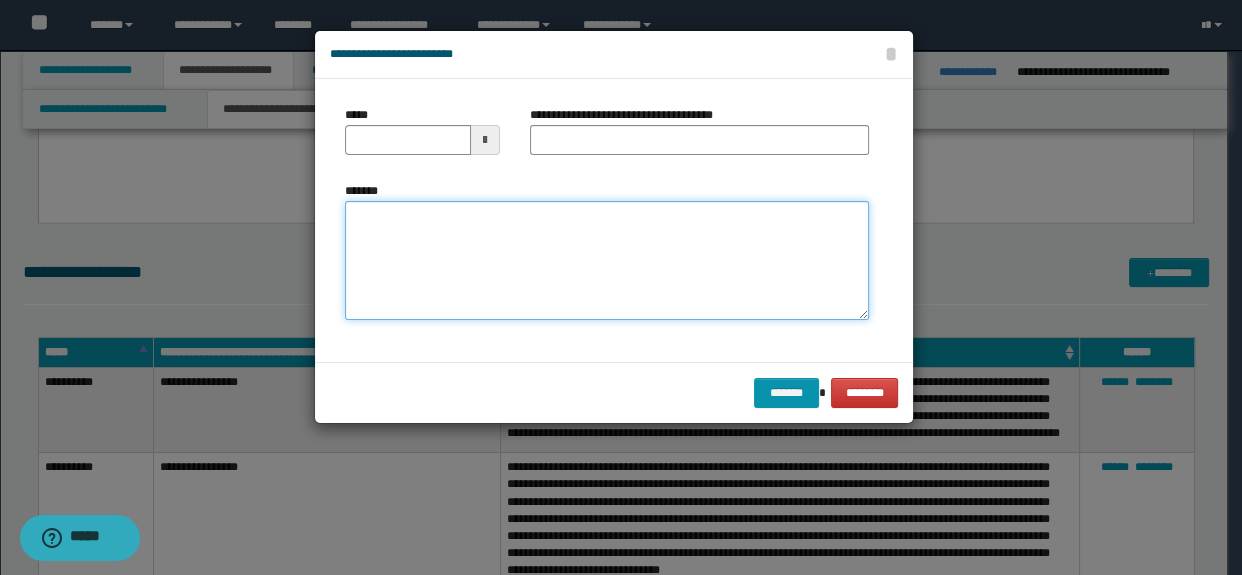 click on "*******" at bounding box center (607, 261) 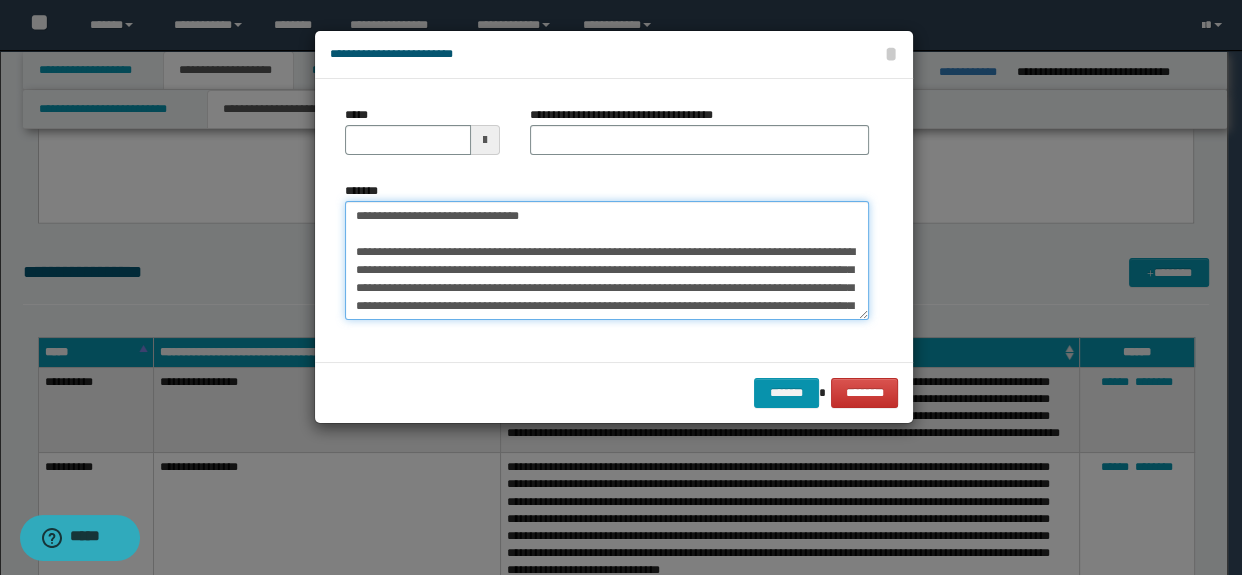 scroll, scrollTop: 84, scrollLeft: 0, axis: vertical 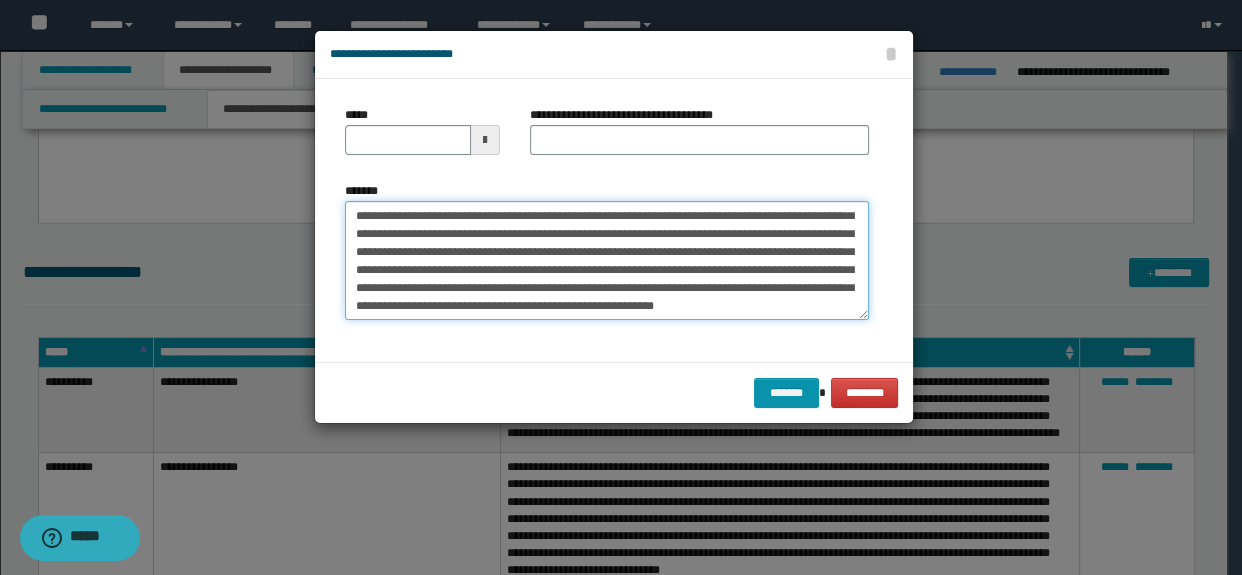 type on "**********" 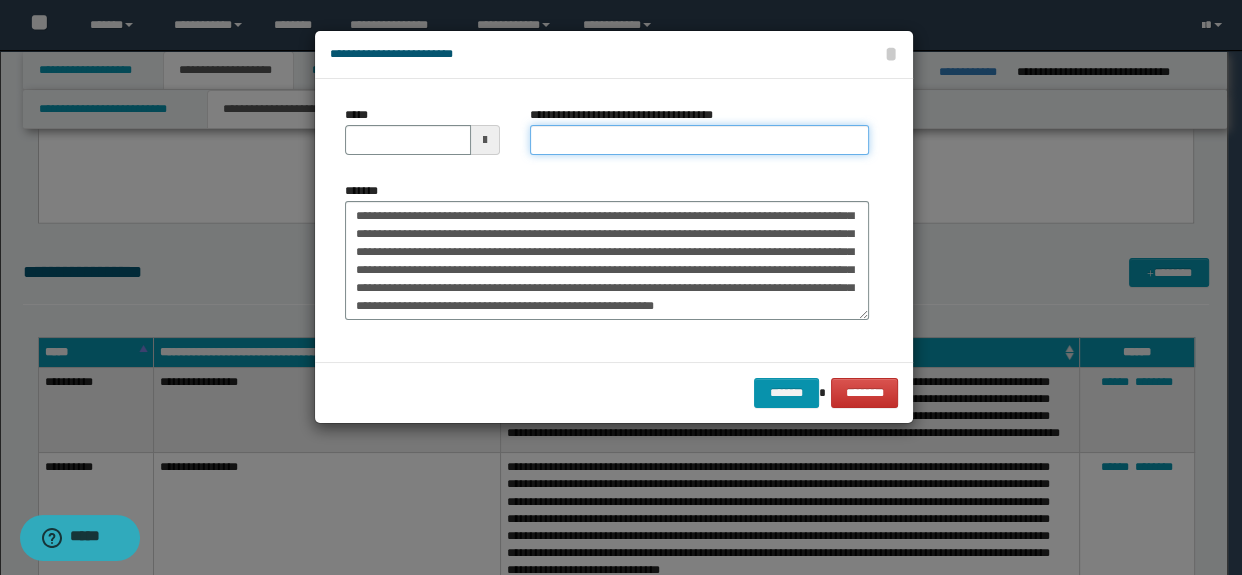 click on "**********" at bounding box center [700, 140] 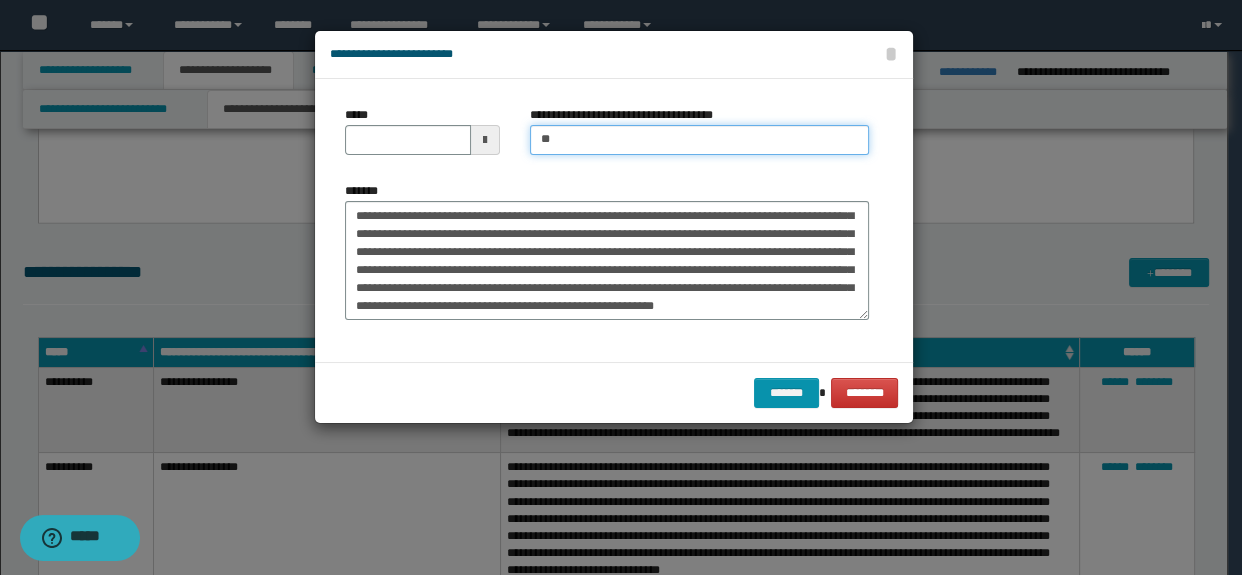 type on "**********" 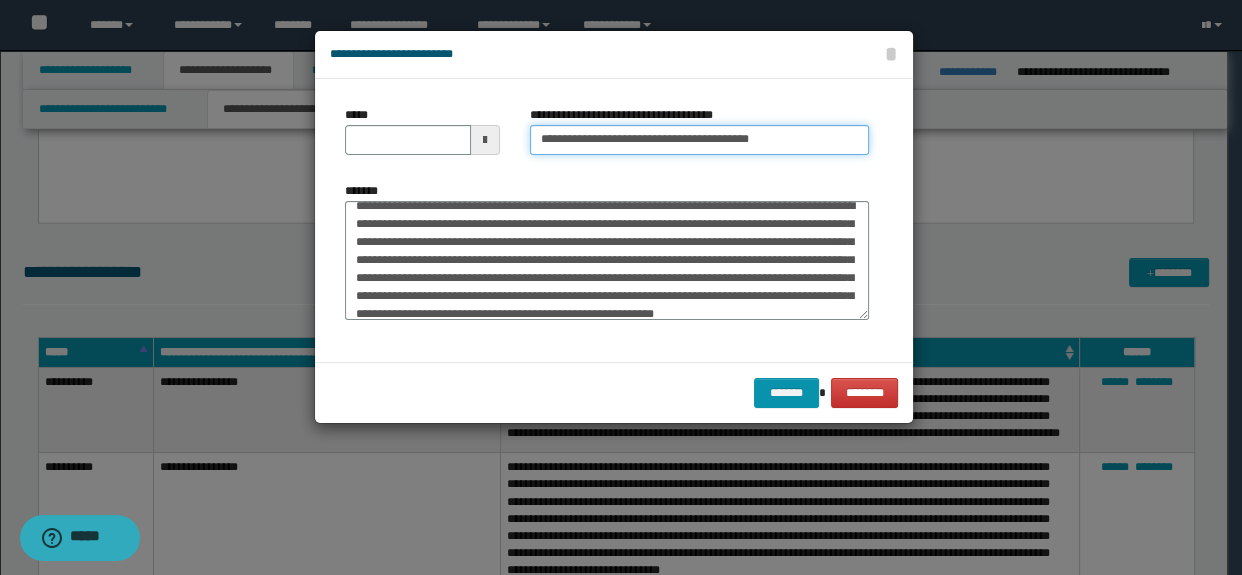 scroll, scrollTop: 0, scrollLeft: 0, axis: both 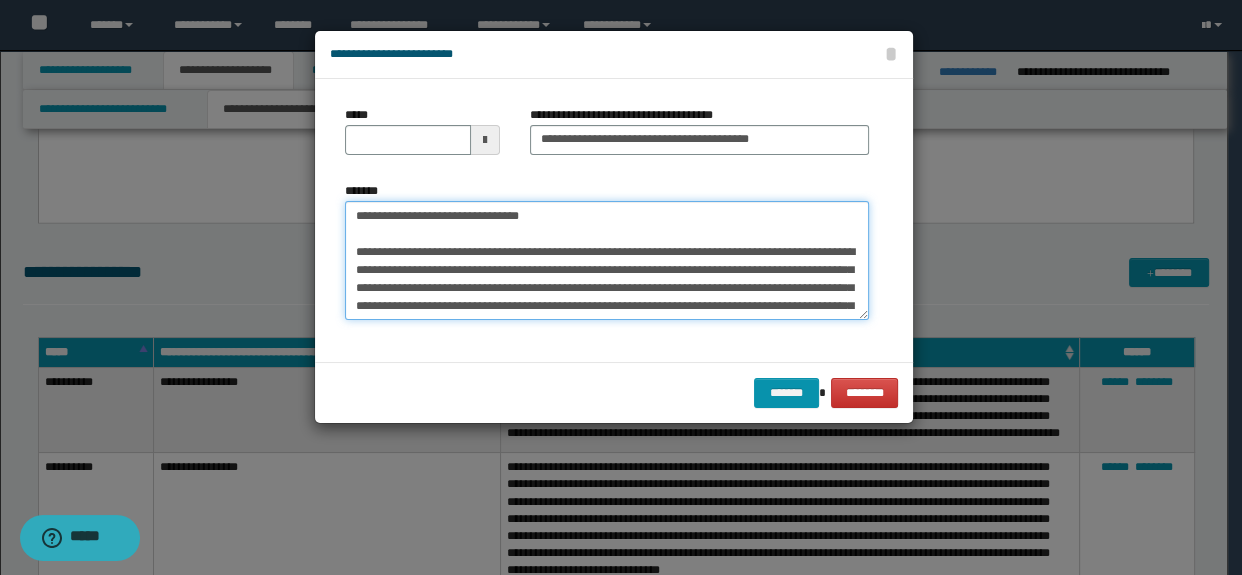 drag, startPoint x: 368, startPoint y: 207, endPoint x: 234, endPoint y: 212, distance: 134.09325 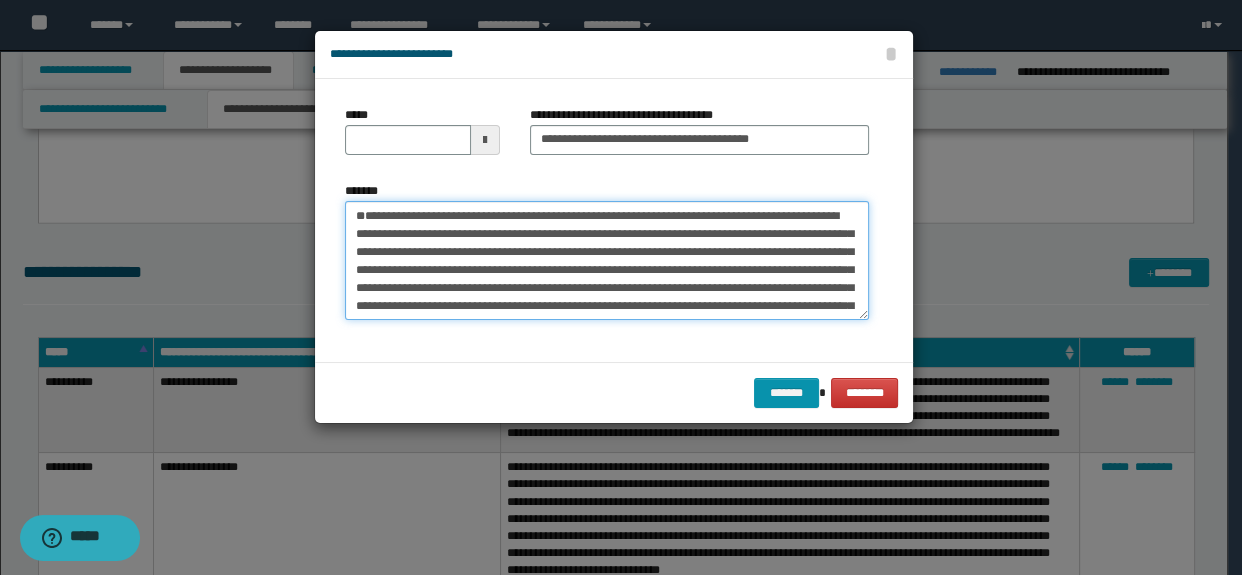 type 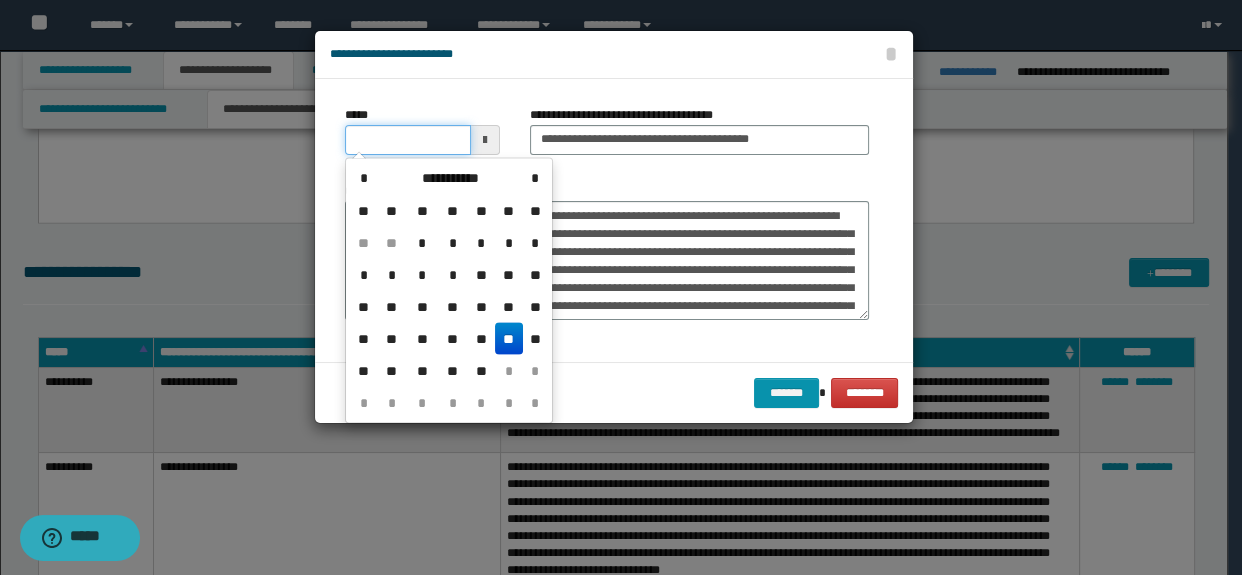 click on "*****" at bounding box center (408, 140) 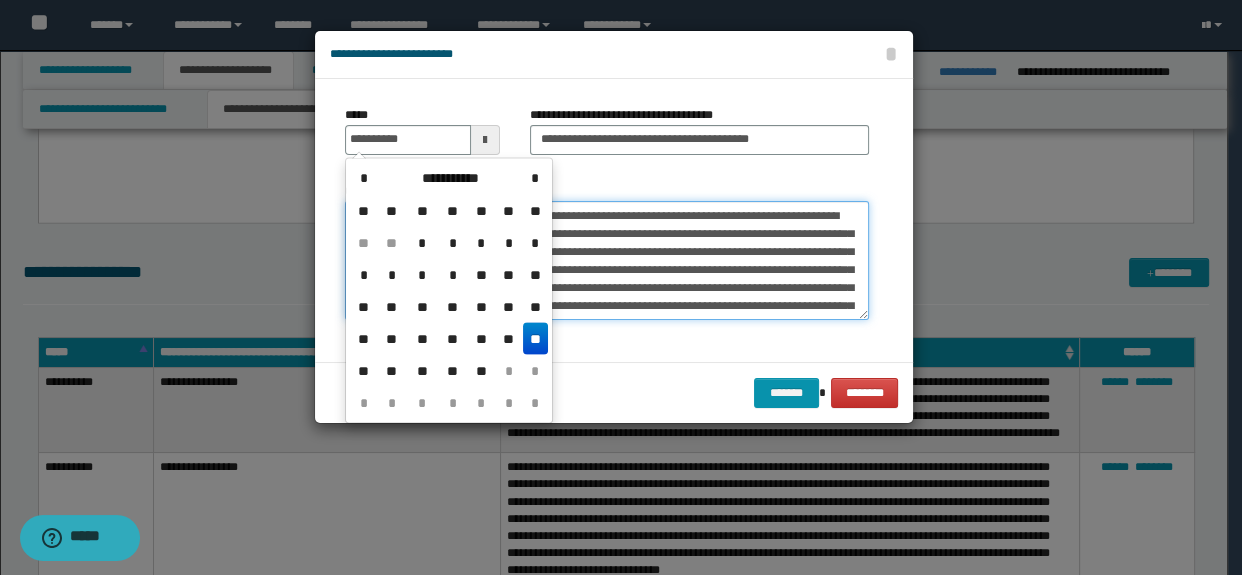 type on "**********" 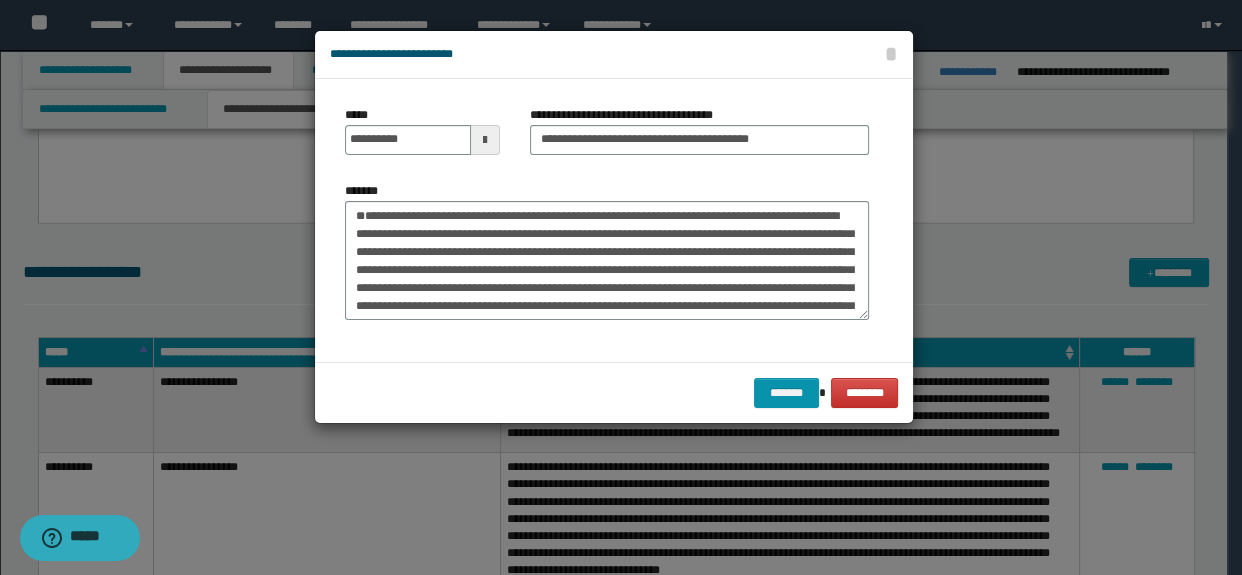 click on "*******
********" at bounding box center [614, 392] 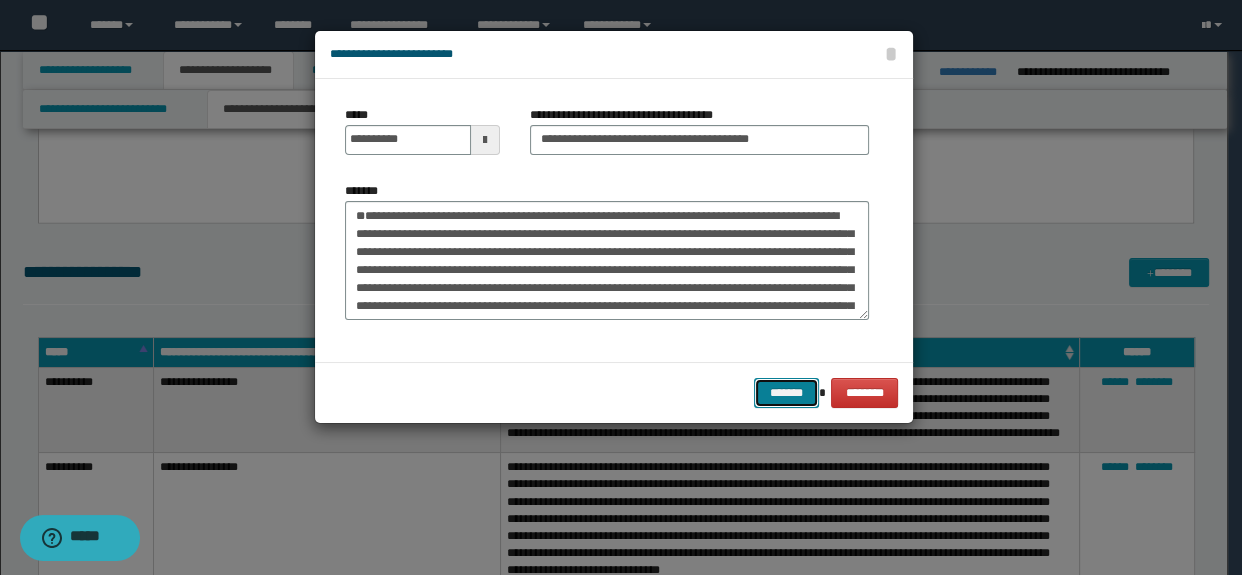 click on "*******" at bounding box center [786, 393] 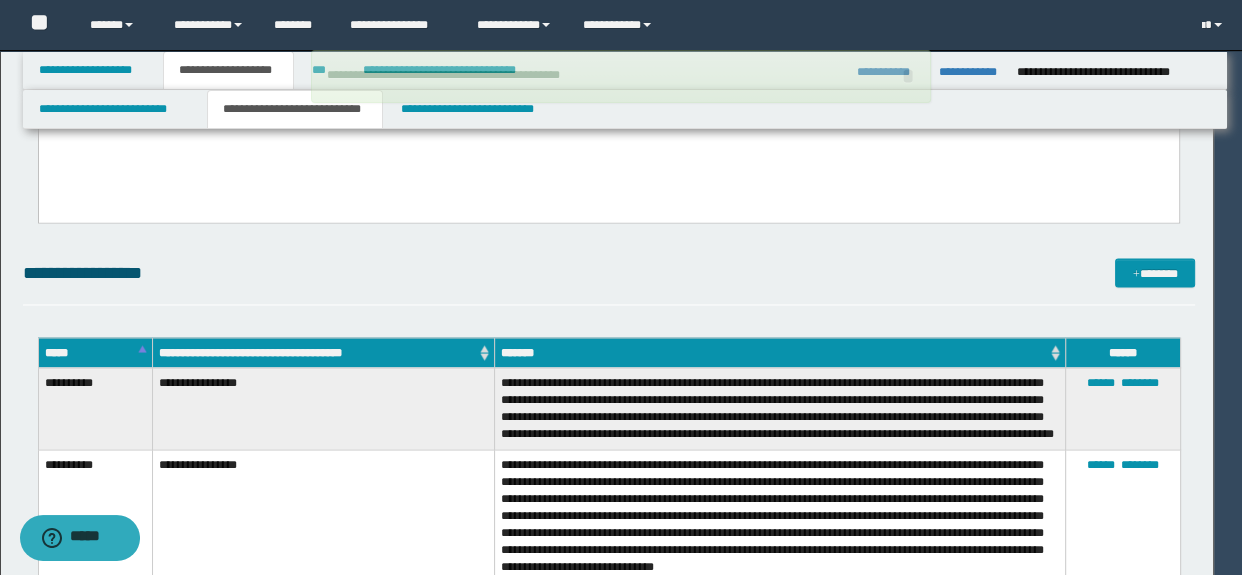 type 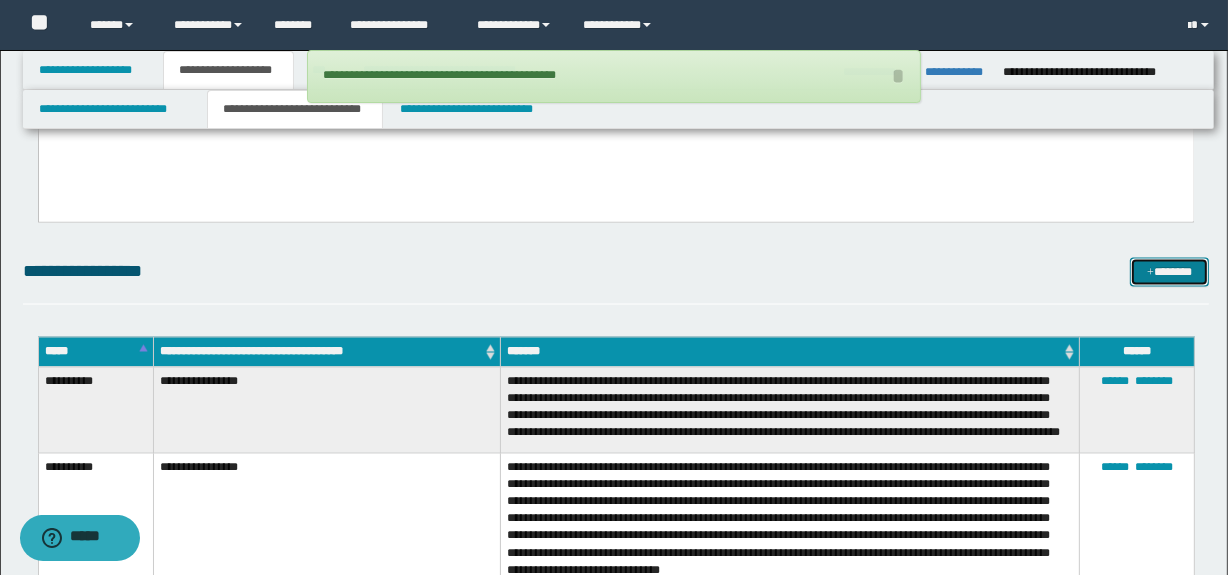 click on "*******" at bounding box center (1170, 273) 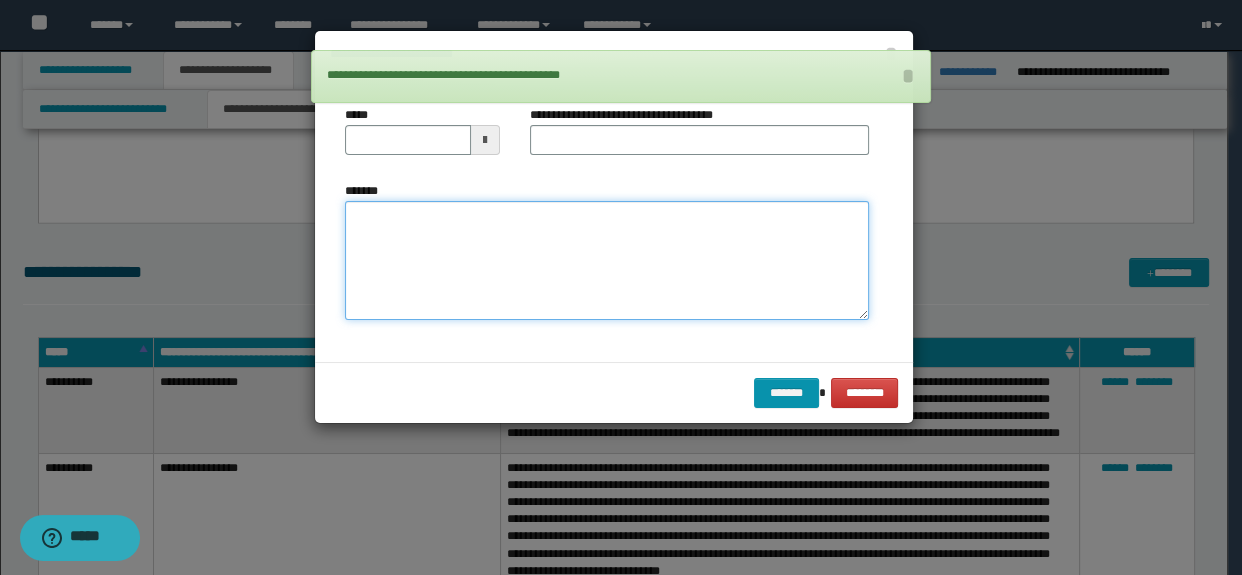 click on "*******" at bounding box center [607, 261] 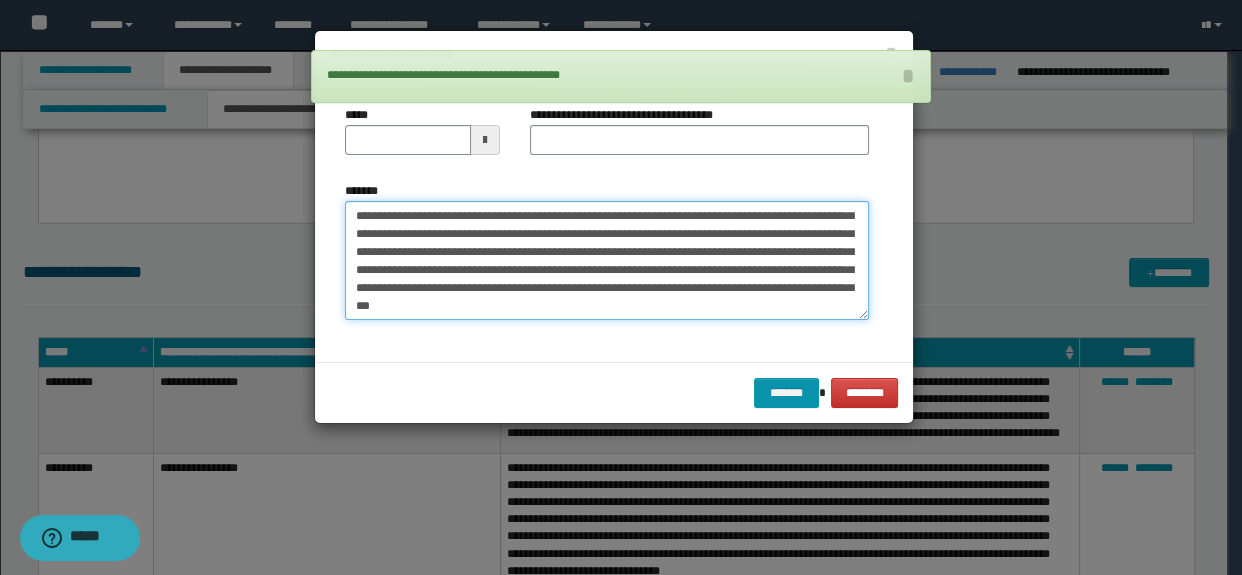 scroll, scrollTop: 0, scrollLeft: 0, axis: both 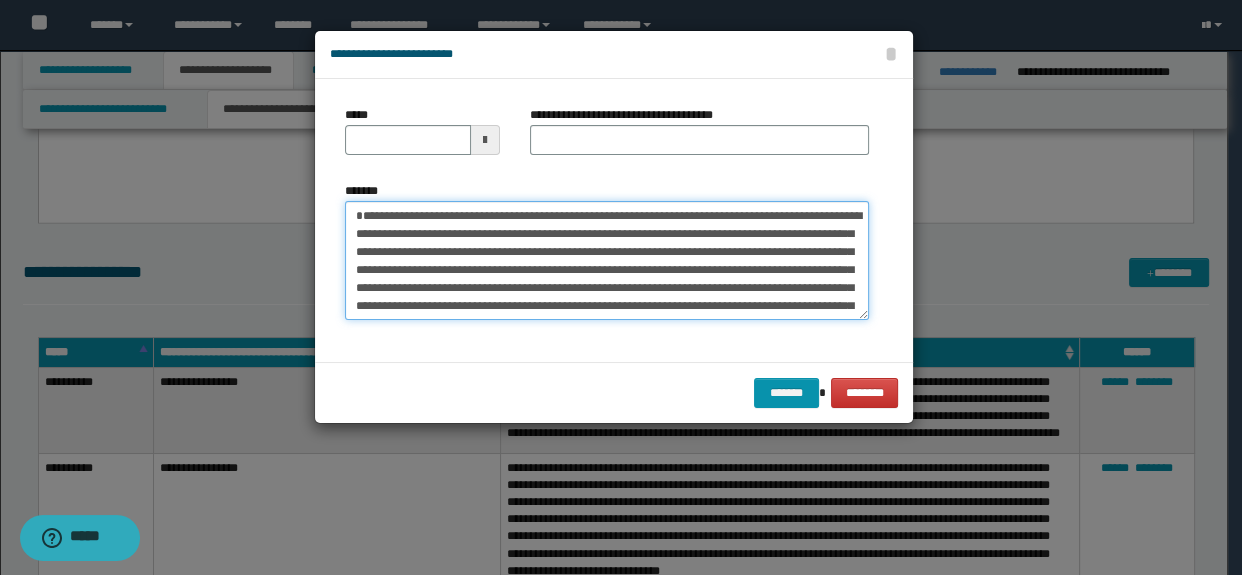 type on "**********" 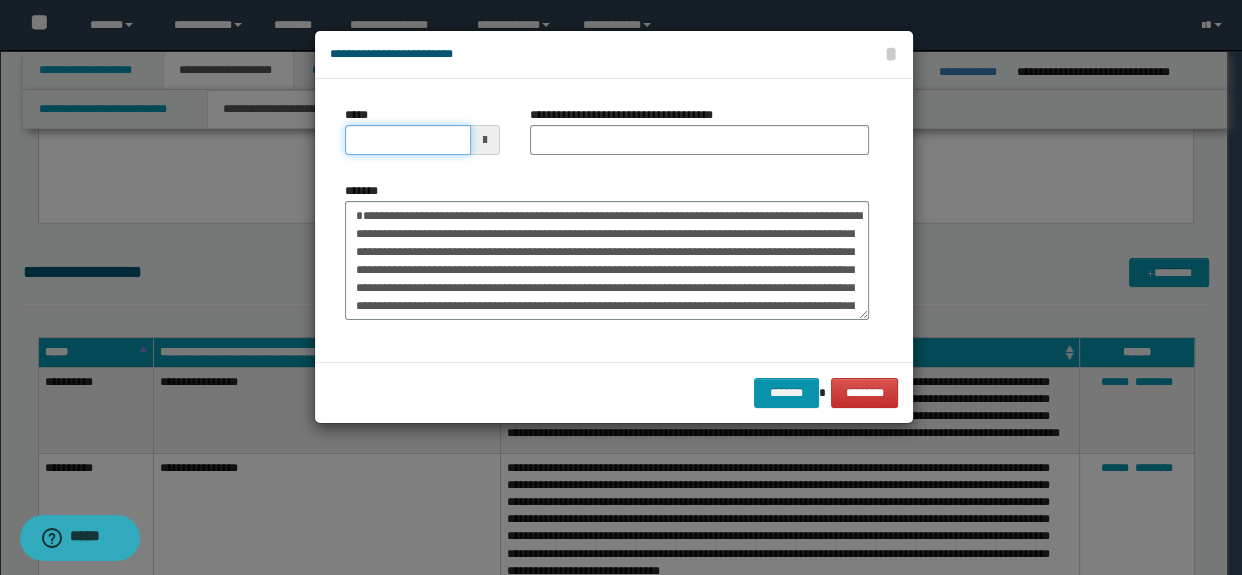 click on "*****" at bounding box center (408, 140) 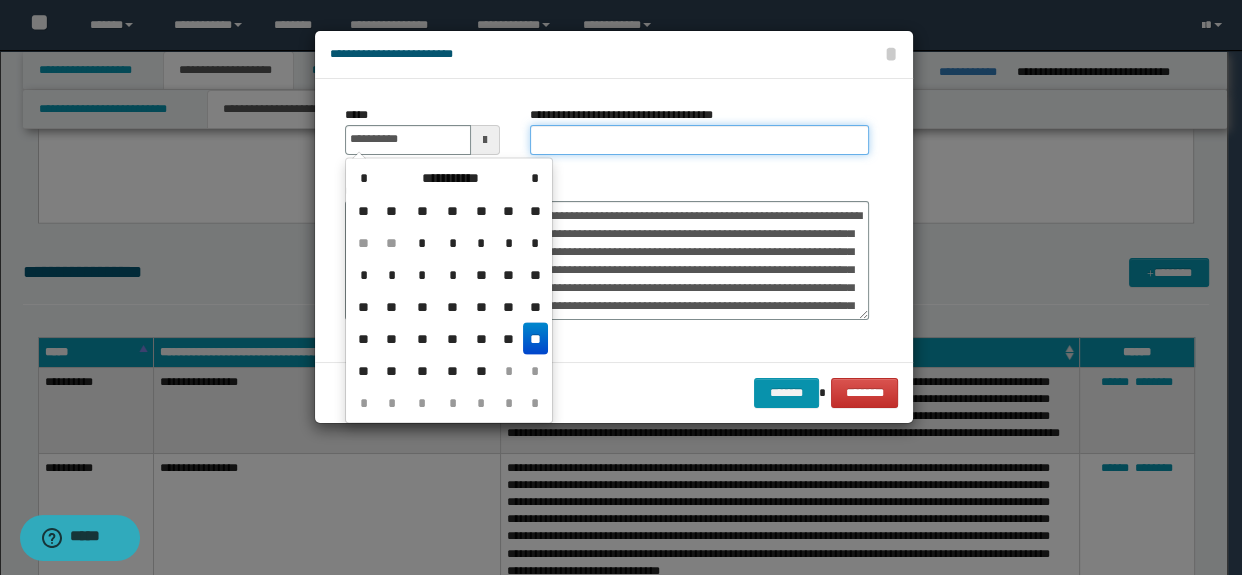 type on "**********" 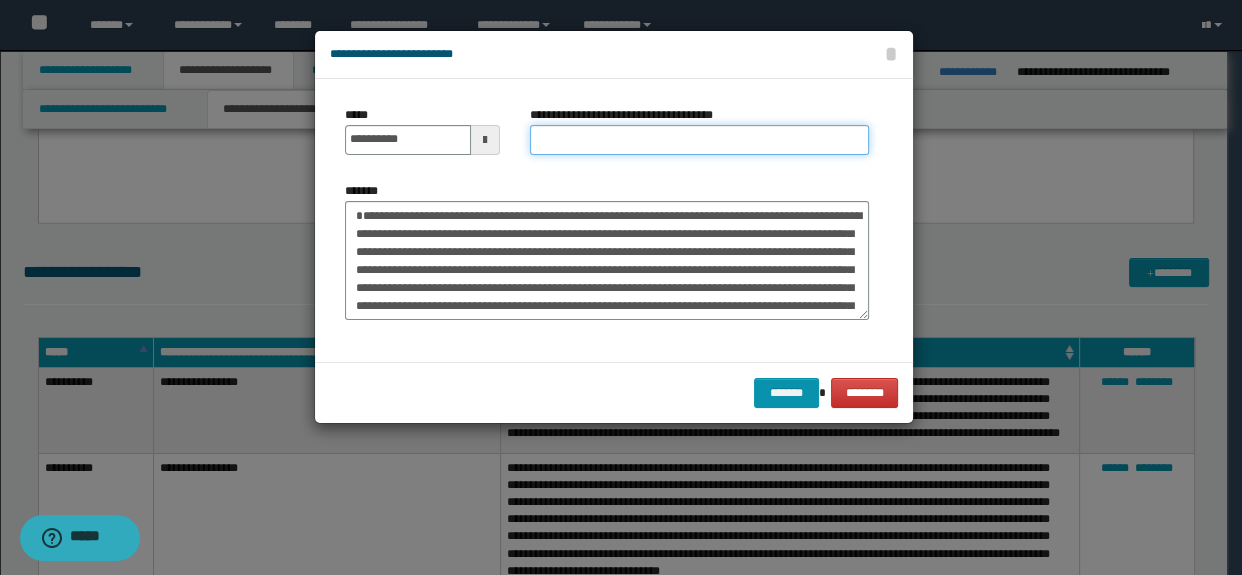 drag, startPoint x: 643, startPoint y: 139, endPoint x: 655, endPoint y: 145, distance: 13.416408 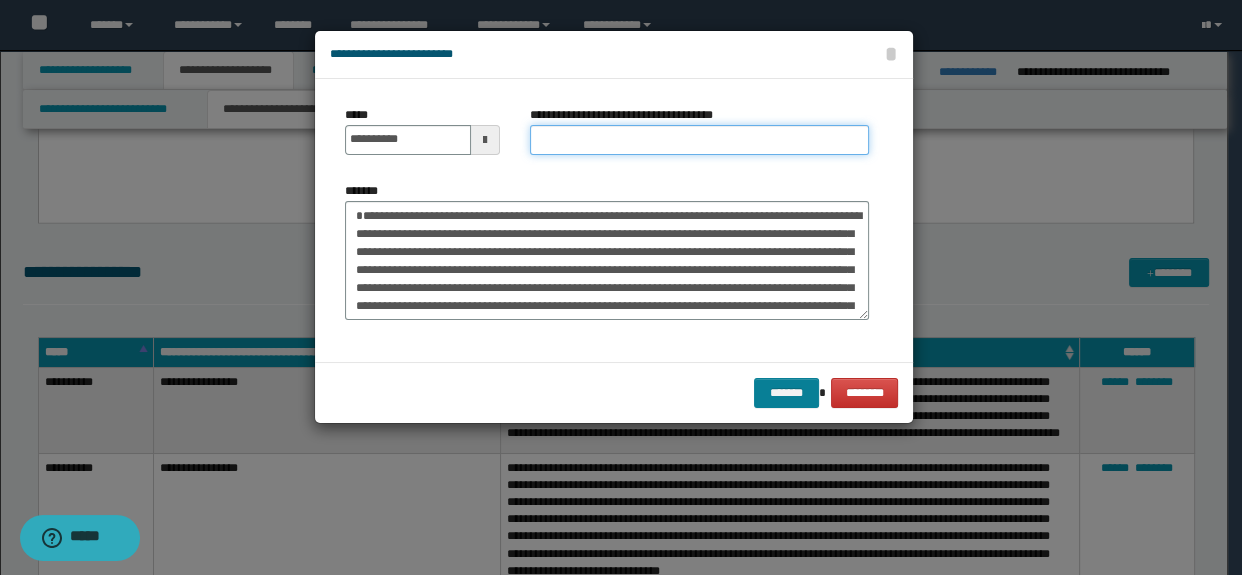 type on "*********" 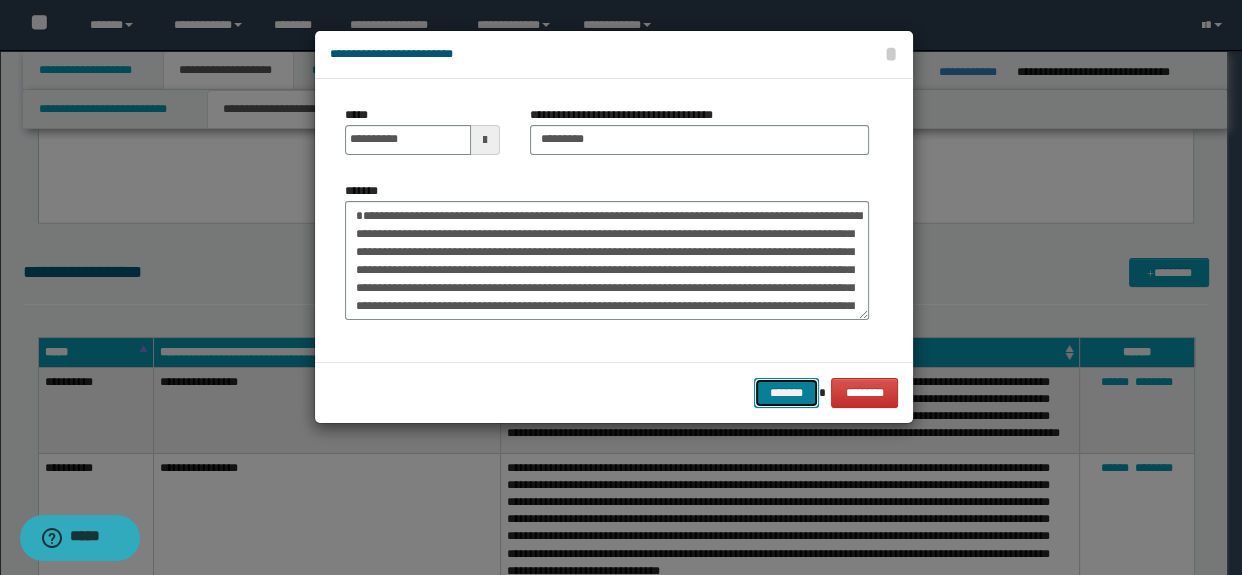 click on "*******" at bounding box center [786, 393] 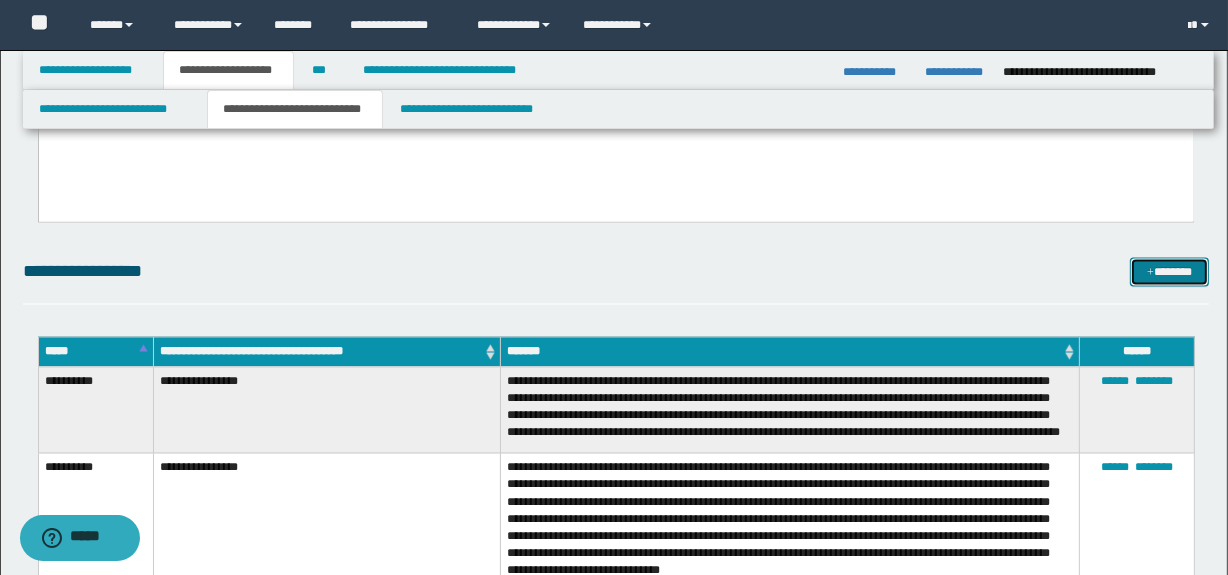 click on "*******" at bounding box center [1170, 273] 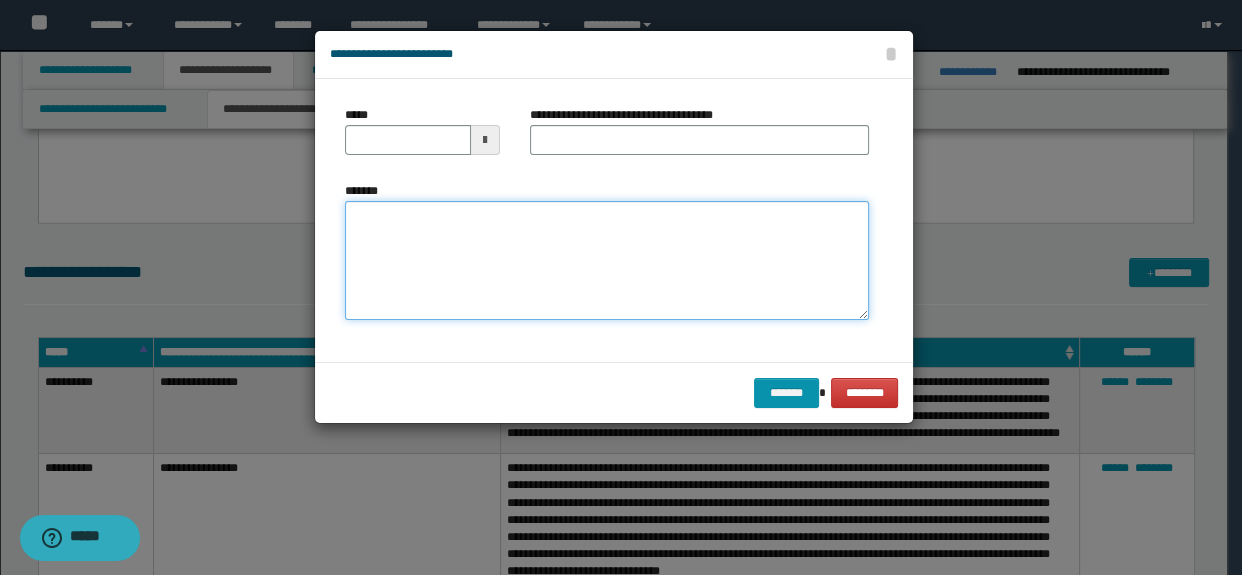 click on "*******" at bounding box center [607, 261] 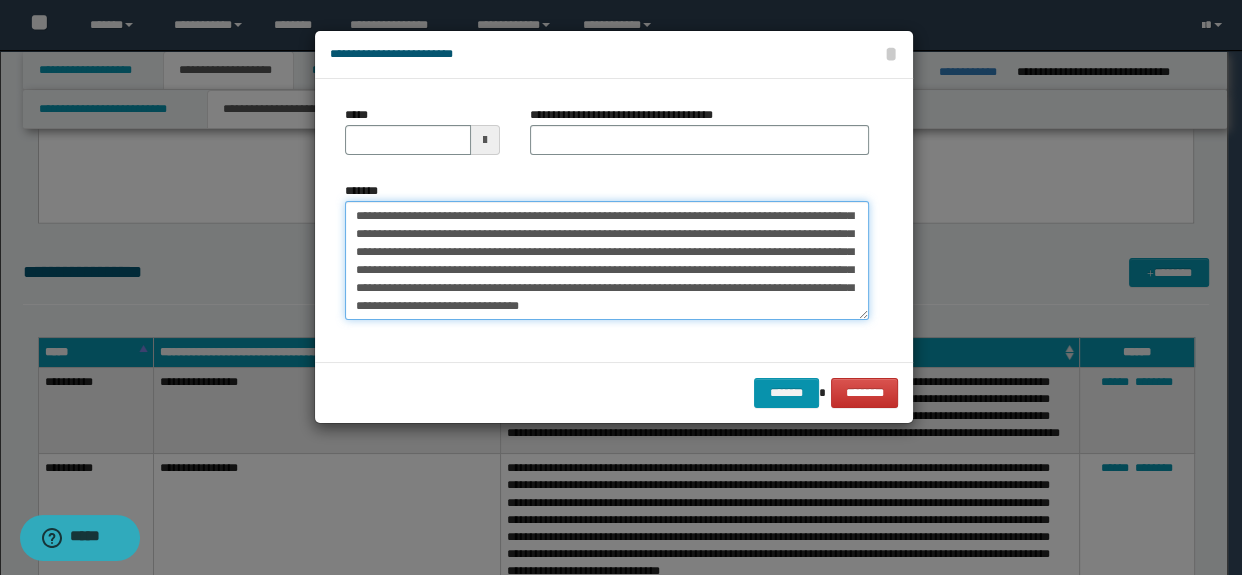 scroll, scrollTop: 0, scrollLeft: 0, axis: both 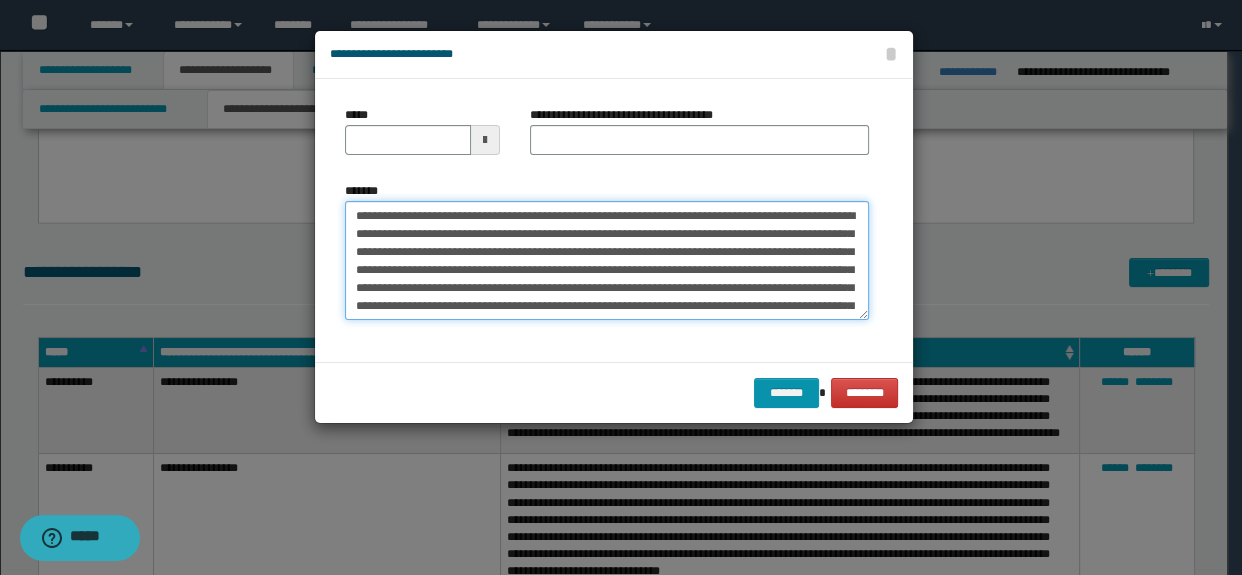 click on "*******" at bounding box center (607, 261) 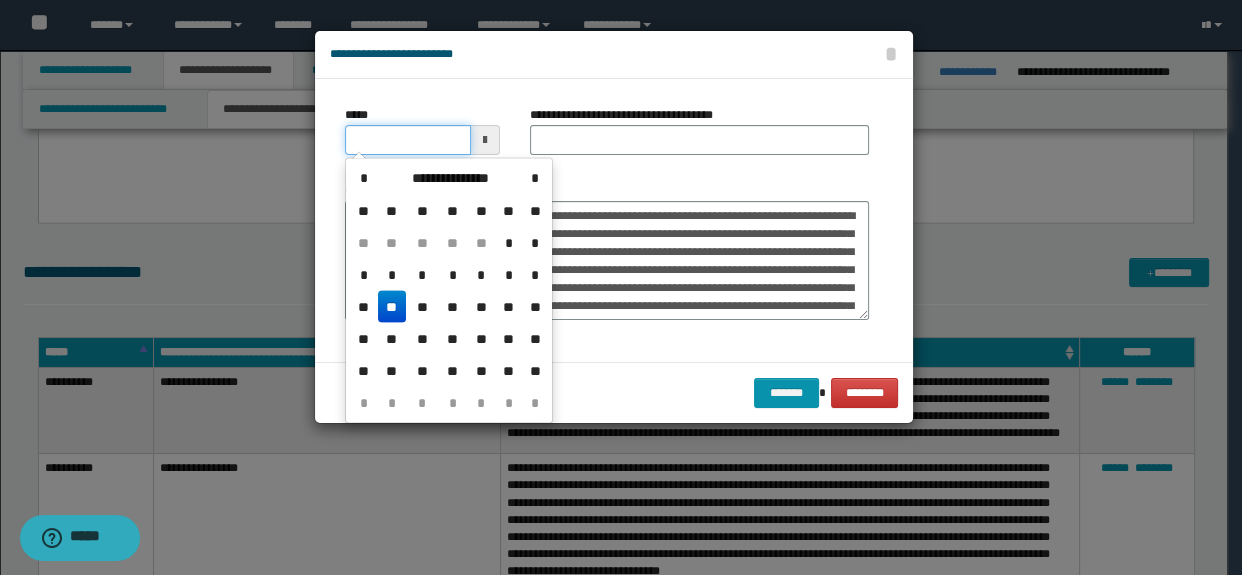 click on "*****" at bounding box center (408, 140) 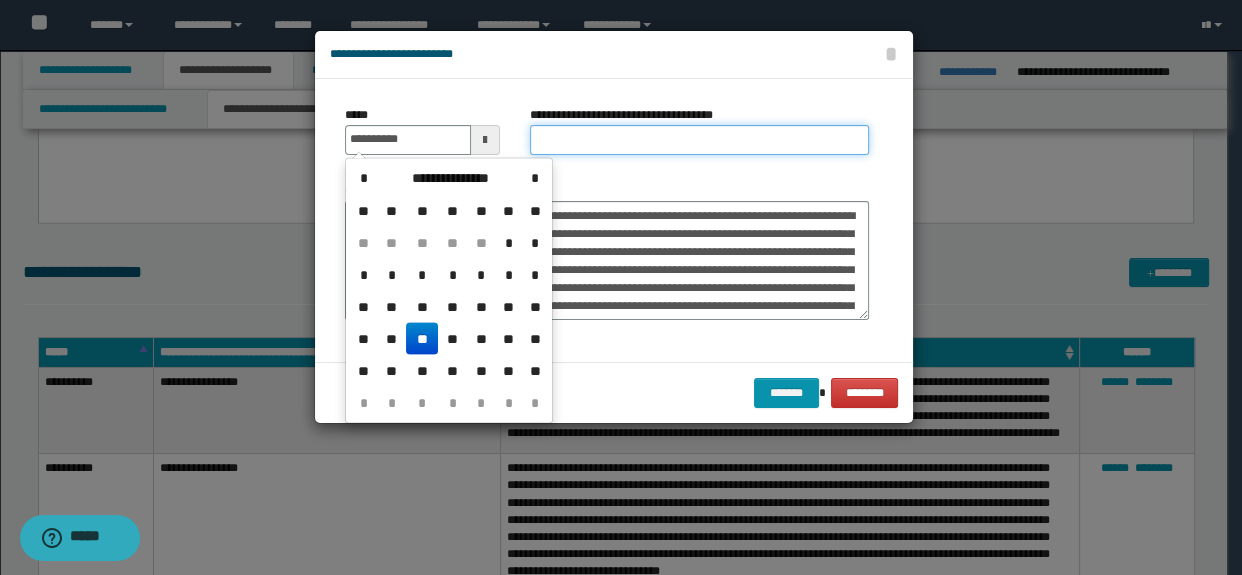 type on "**********" 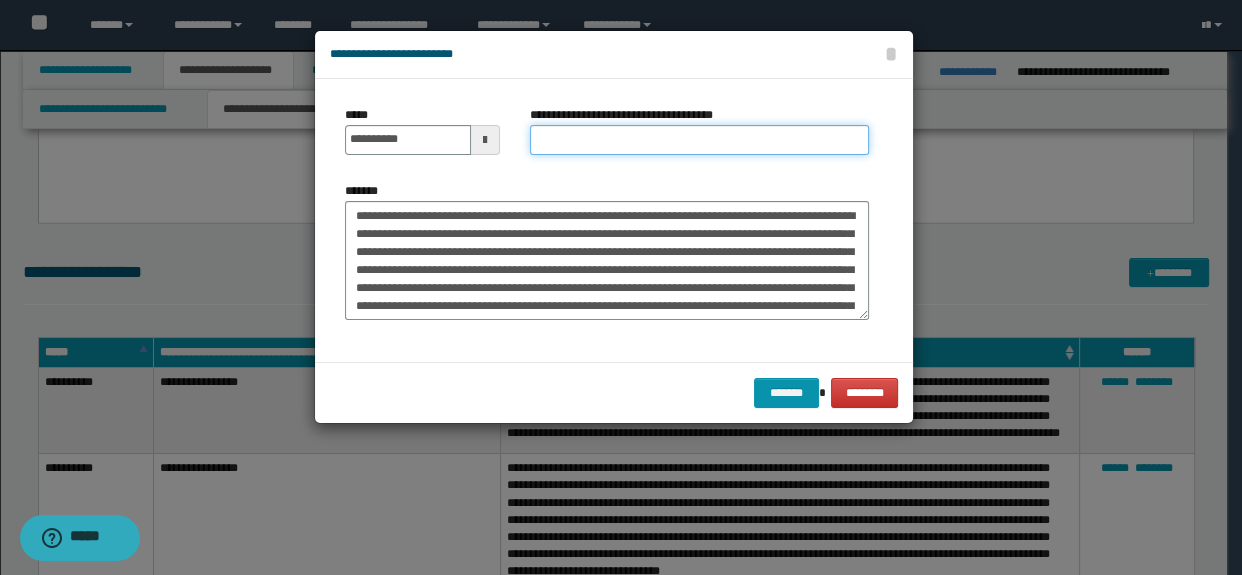 type on "**********" 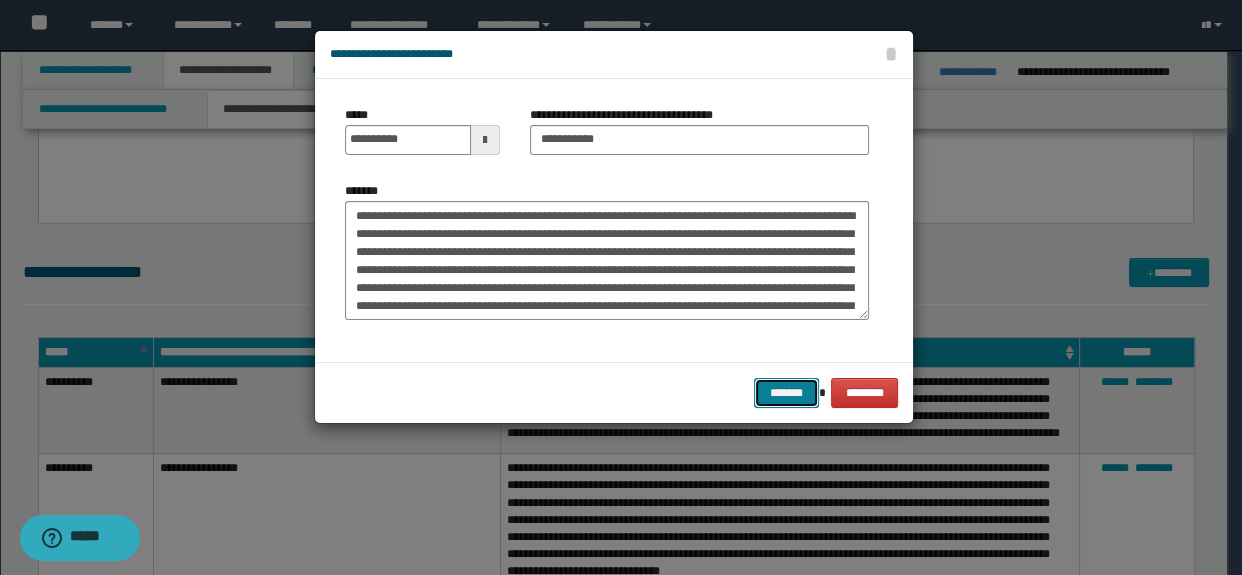 click on "*******" at bounding box center (786, 393) 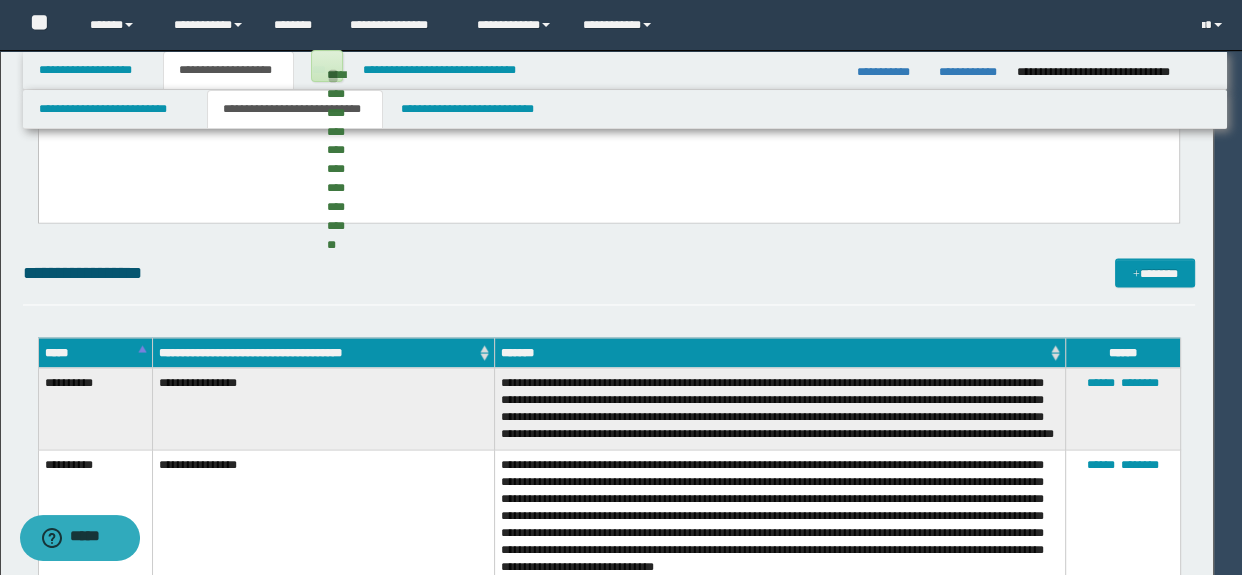 type 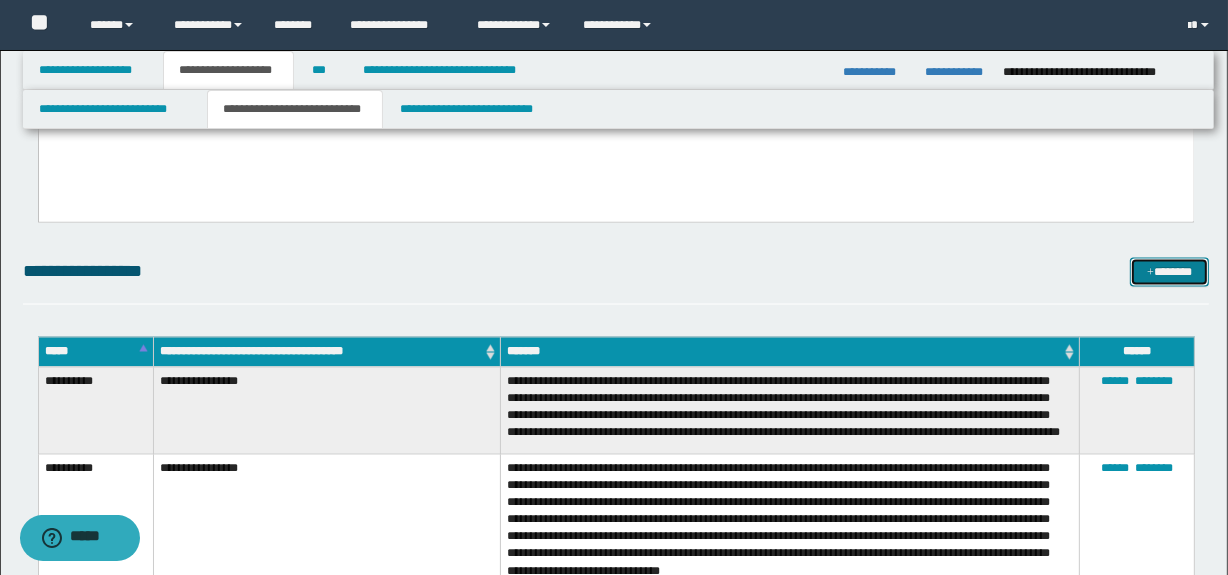 click on "*******" at bounding box center [1170, 273] 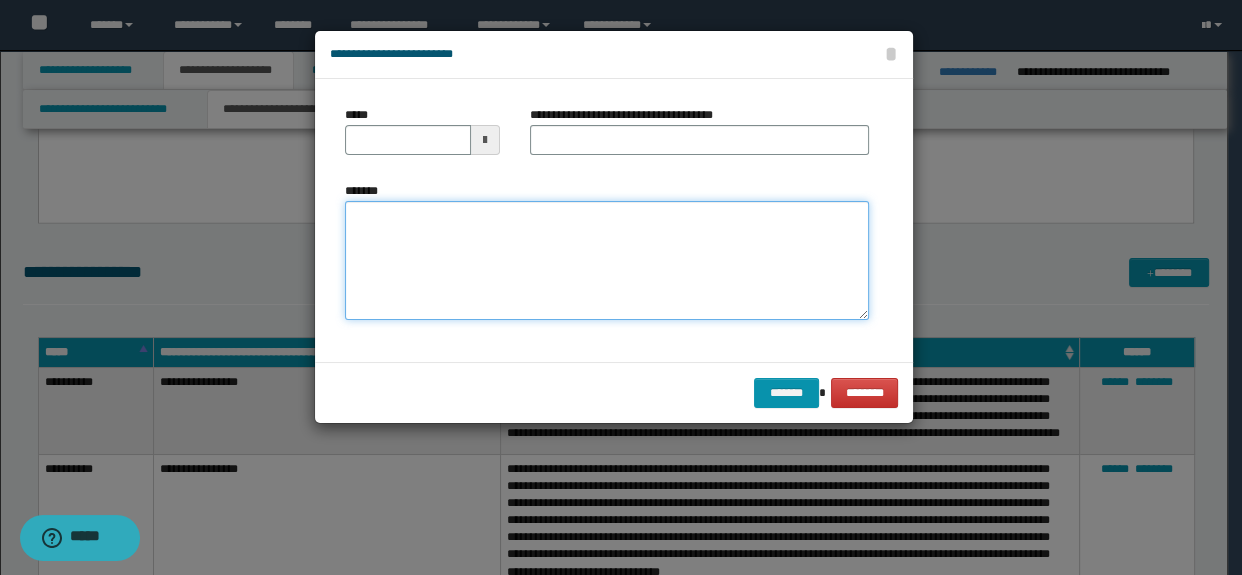 click on "*******" at bounding box center [607, 261] 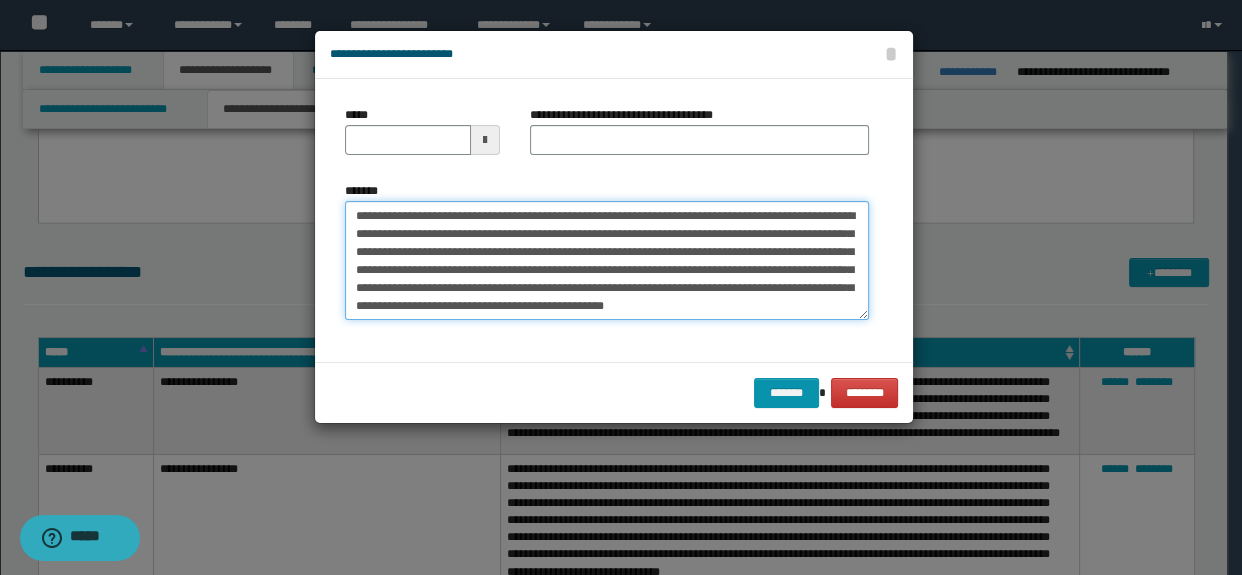 type on "**********" 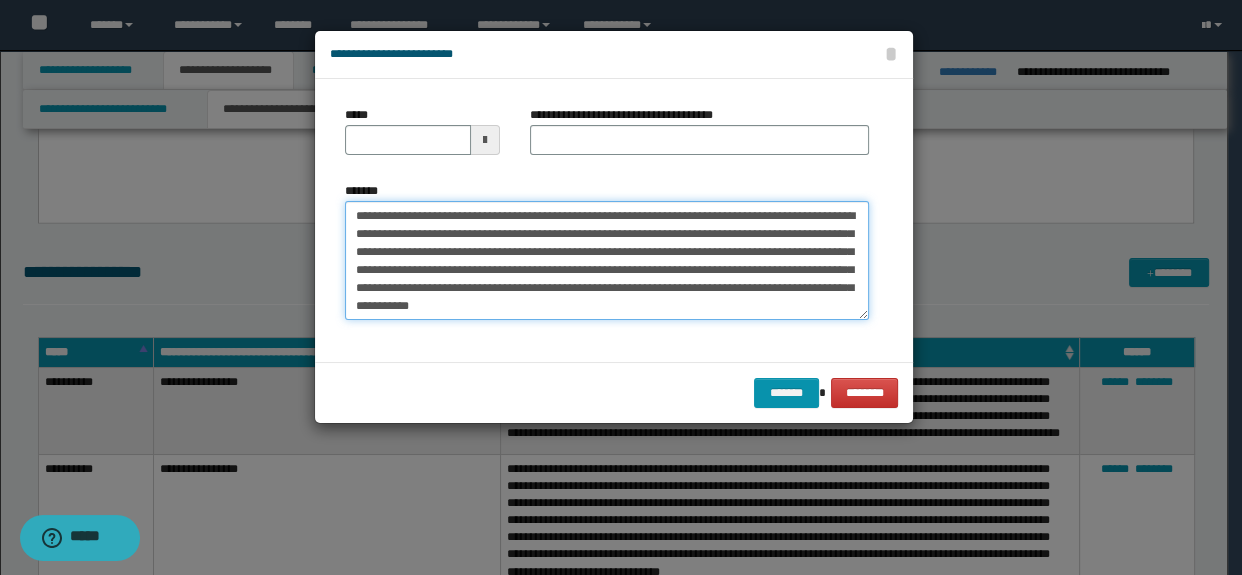 drag, startPoint x: 600, startPoint y: 213, endPoint x: 137, endPoint y: 187, distance: 463.72946 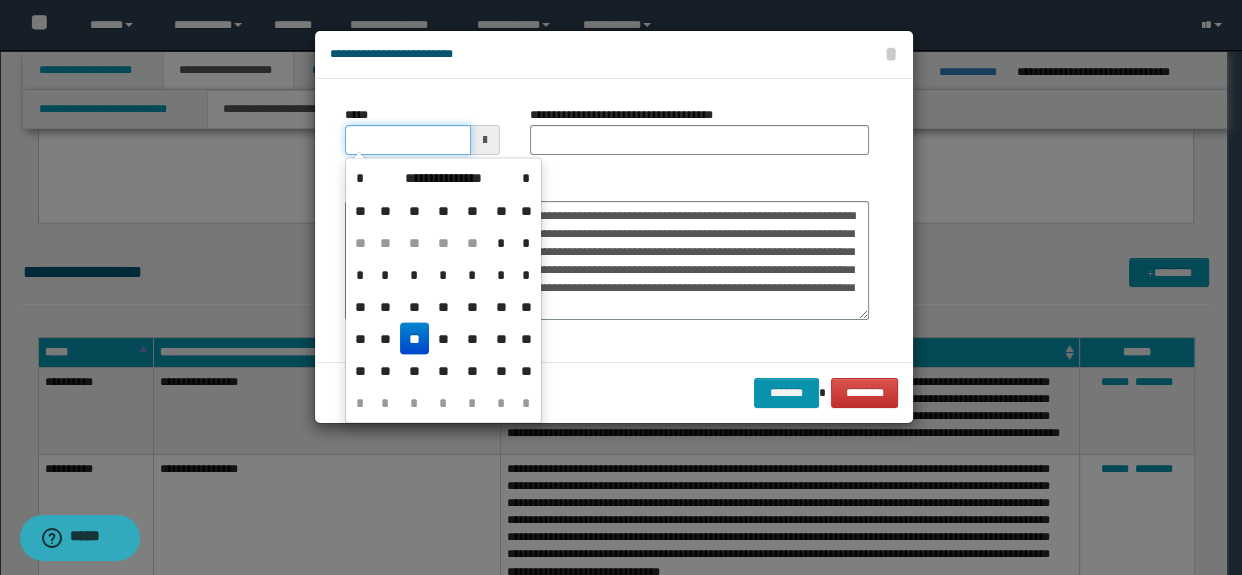 click on "*****" at bounding box center [408, 140] 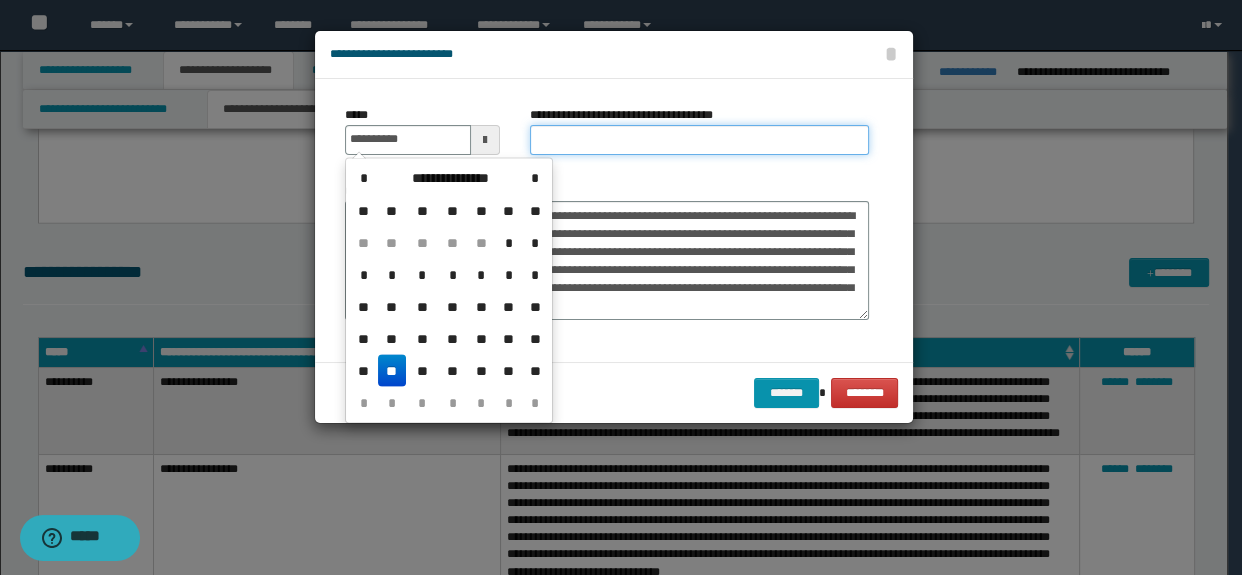 type on "**********" 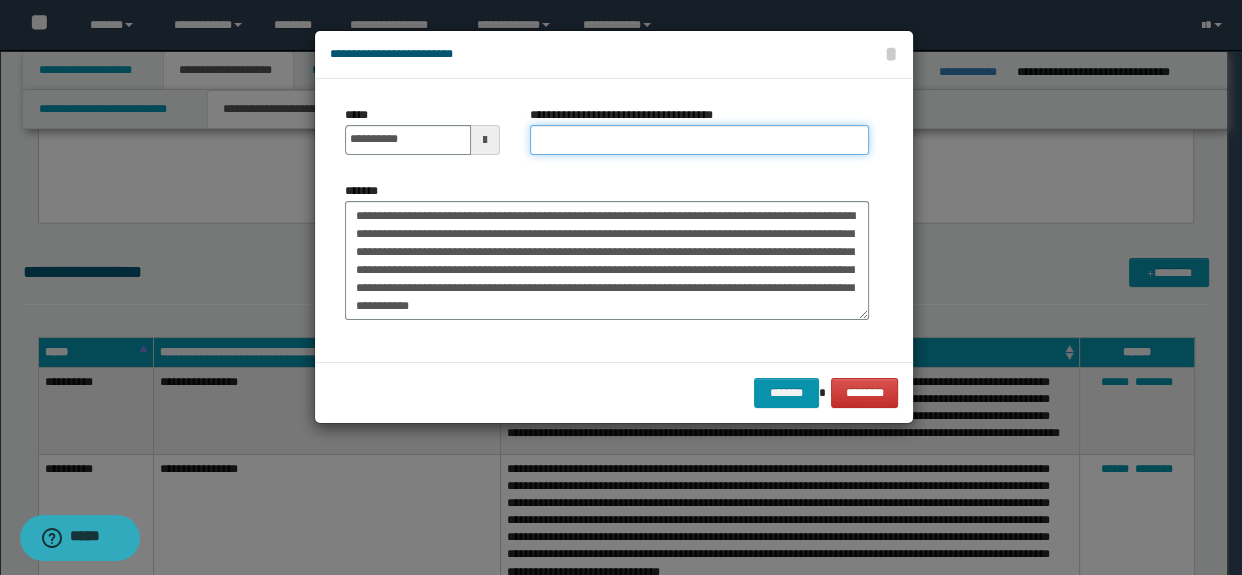 drag, startPoint x: 576, startPoint y: 137, endPoint x: 631, endPoint y: 150, distance: 56.515484 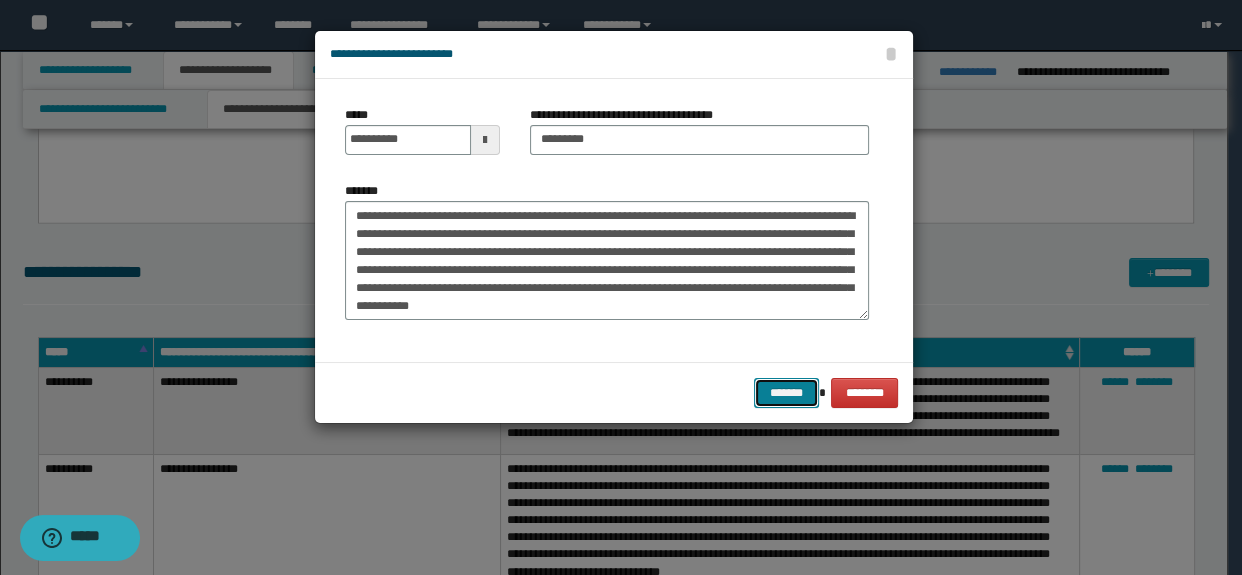 click on "*******" at bounding box center [786, 393] 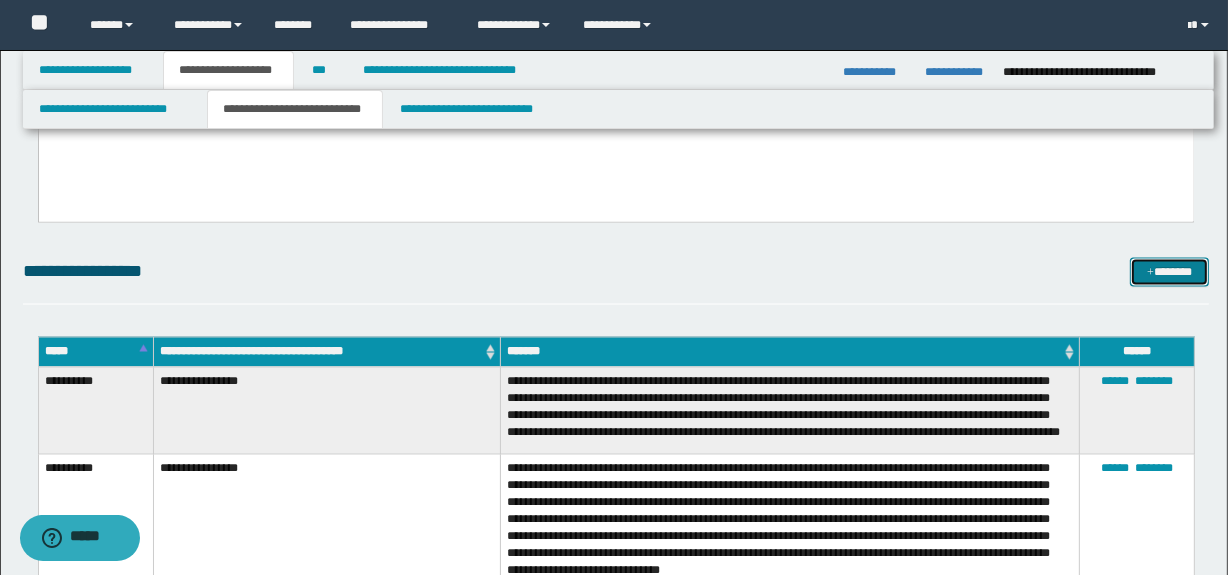 click on "*******" at bounding box center [1170, 273] 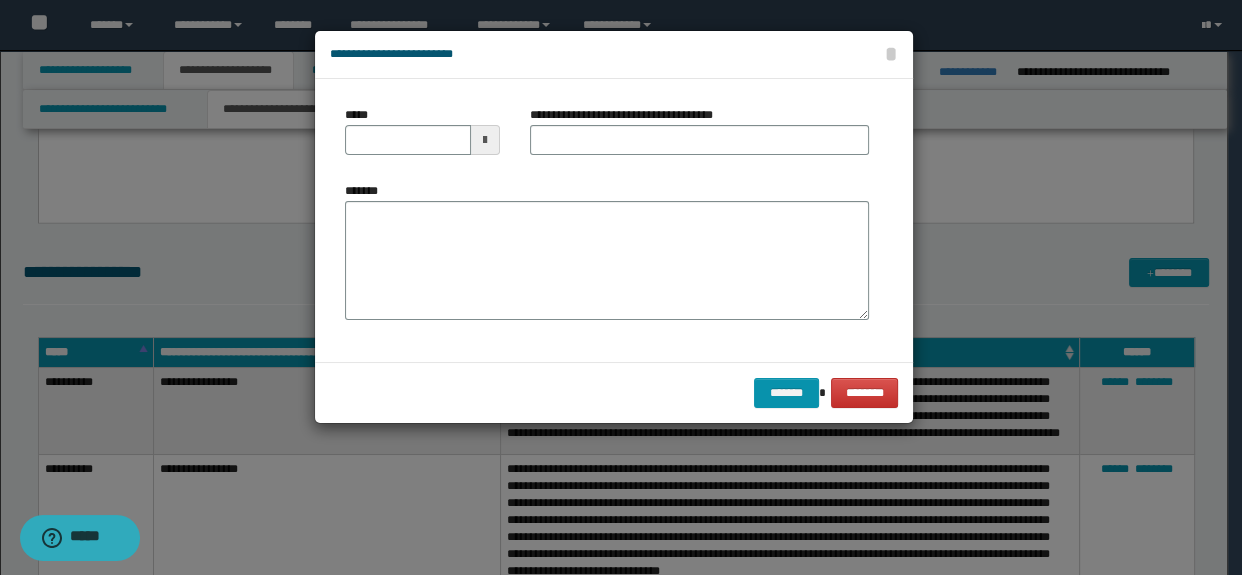 click on "*******" at bounding box center (607, 261) 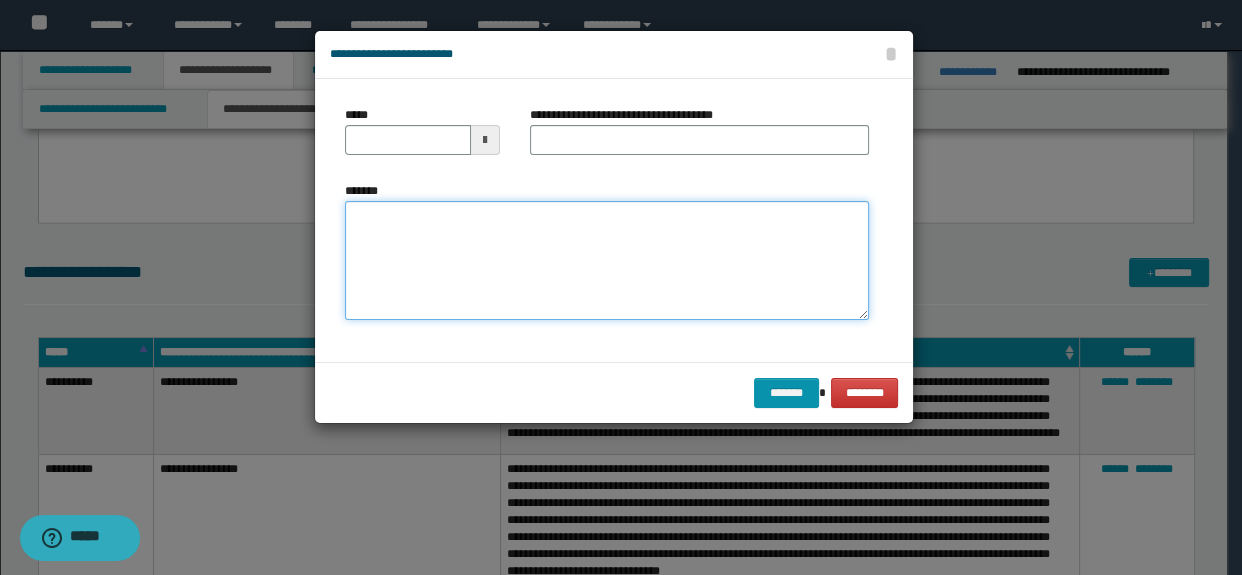click on "*******" at bounding box center [607, 261] 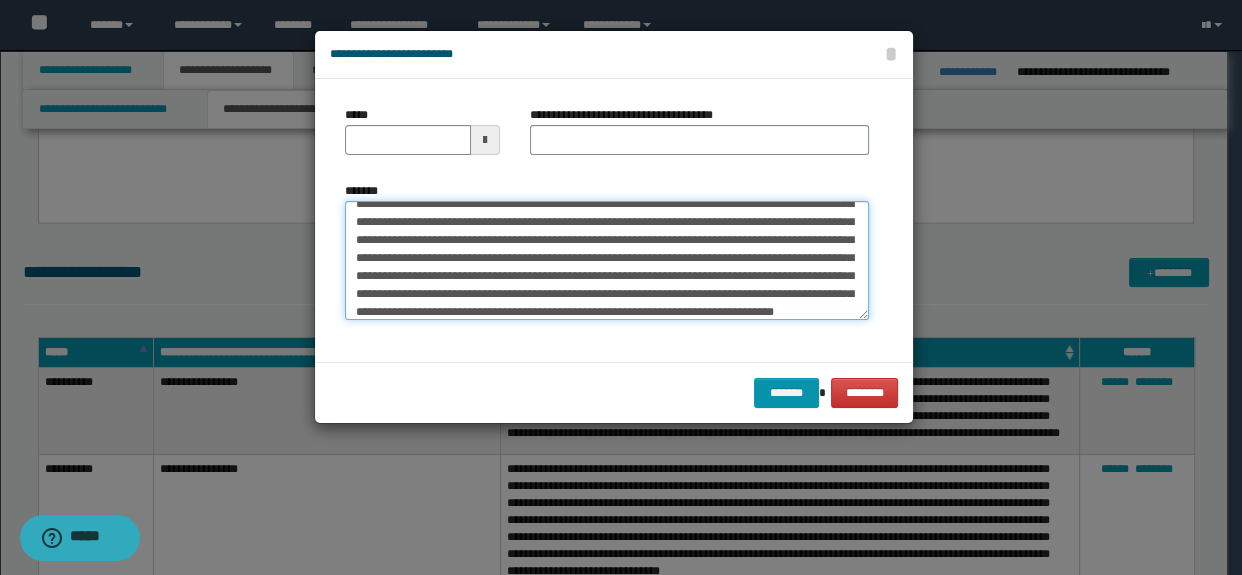 scroll, scrollTop: 0, scrollLeft: 0, axis: both 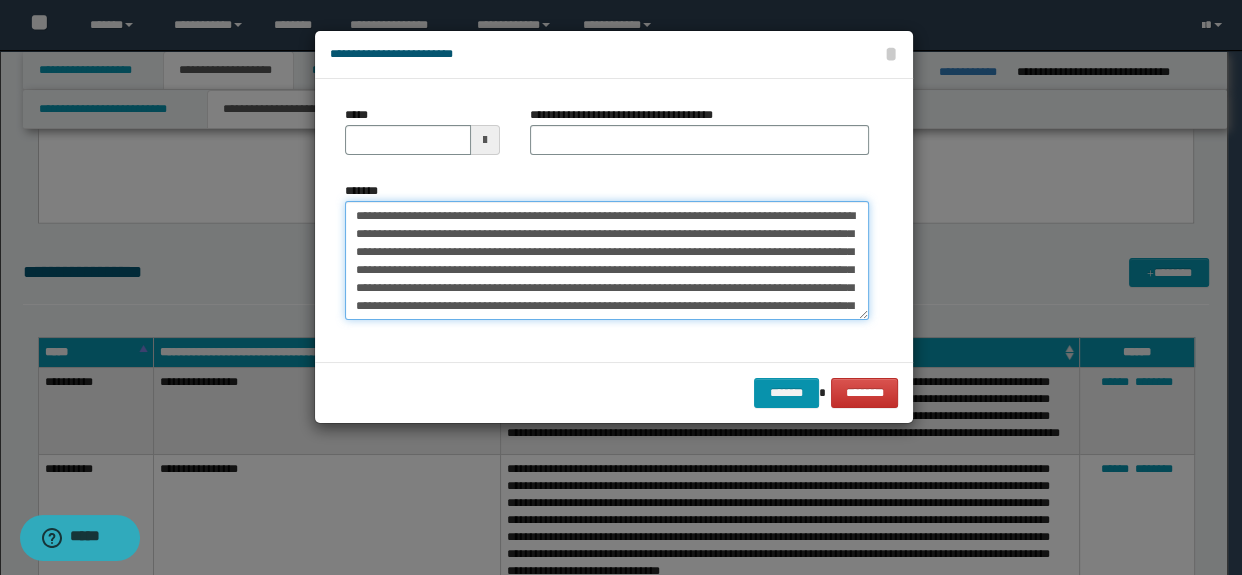 type on "**********" 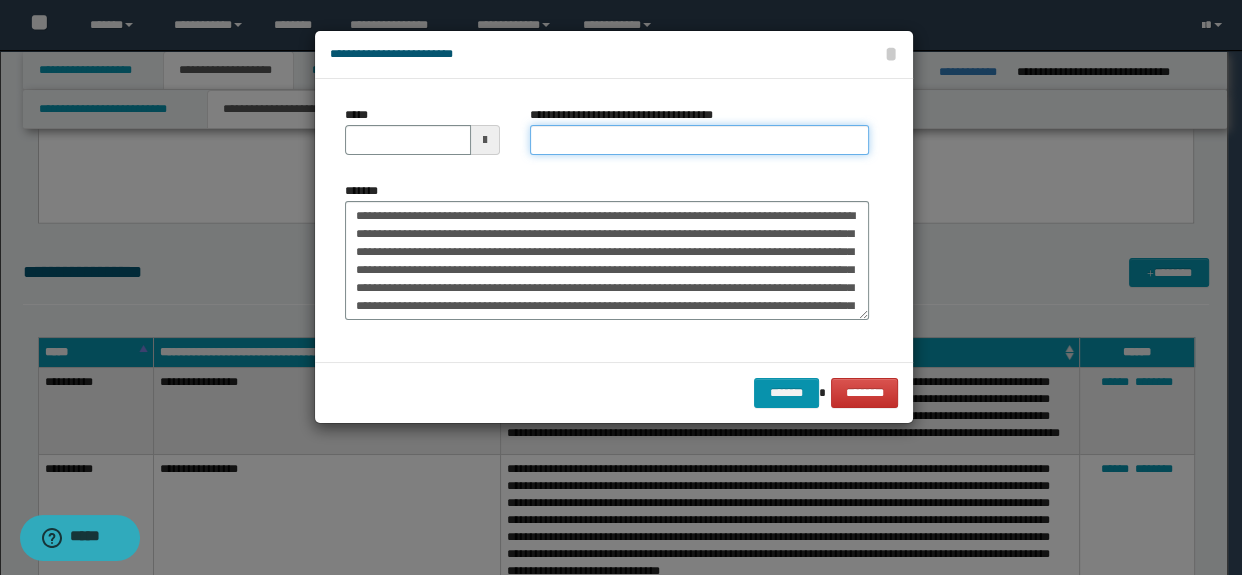 click on "**********" at bounding box center (700, 140) 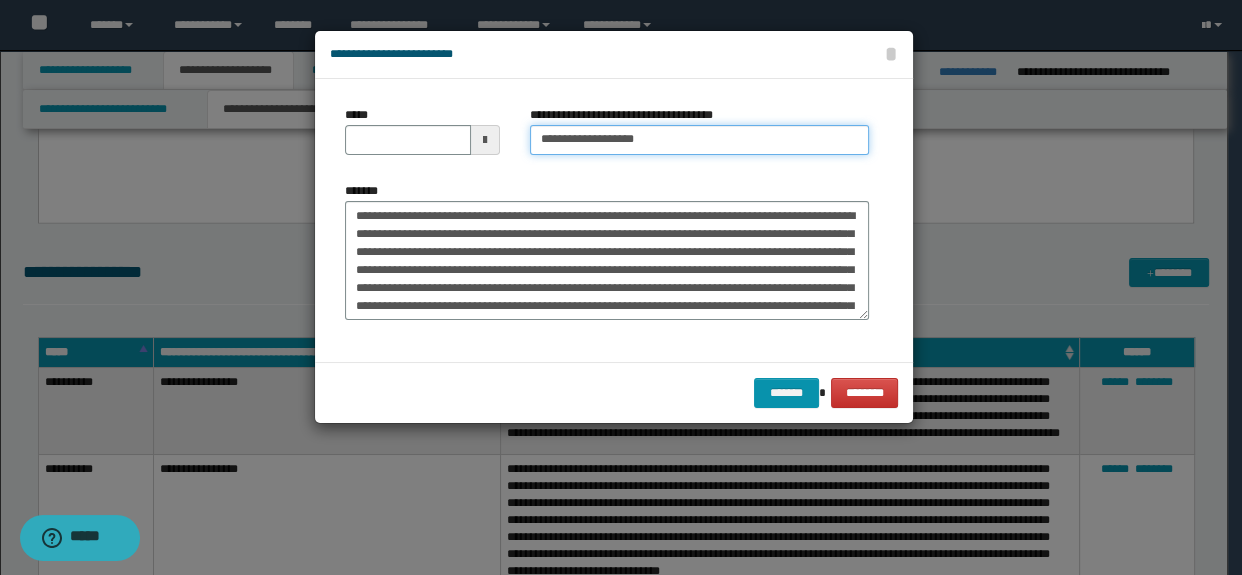 drag, startPoint x: 729, startPoint y: 145, endPoint x: 634, endPoint y: 150, distance: 95.131485 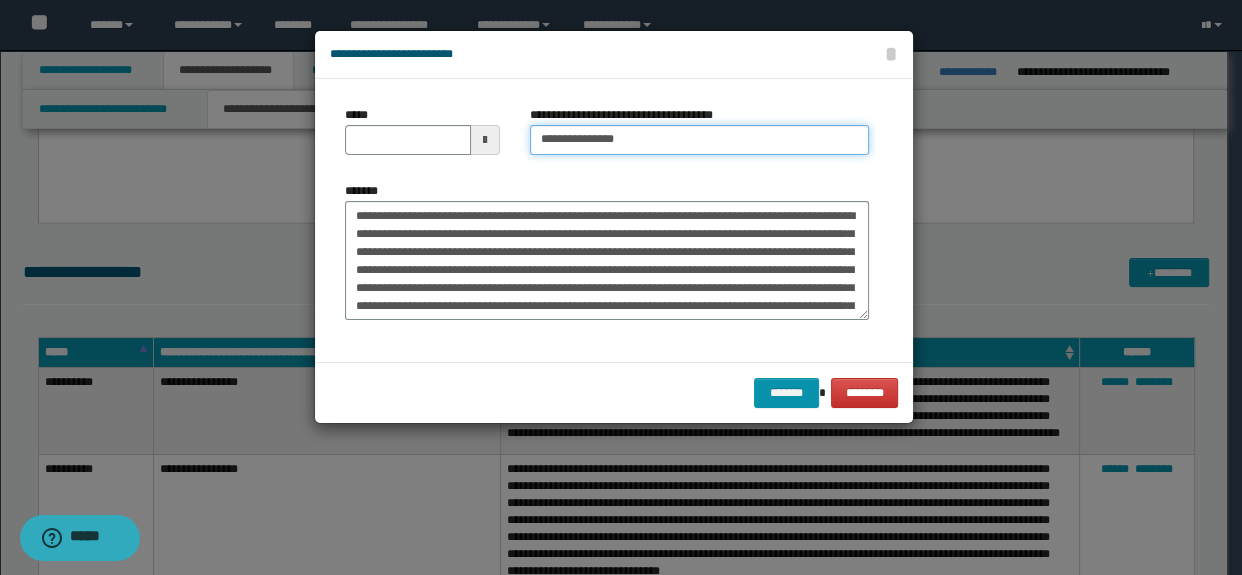 type on "**********" 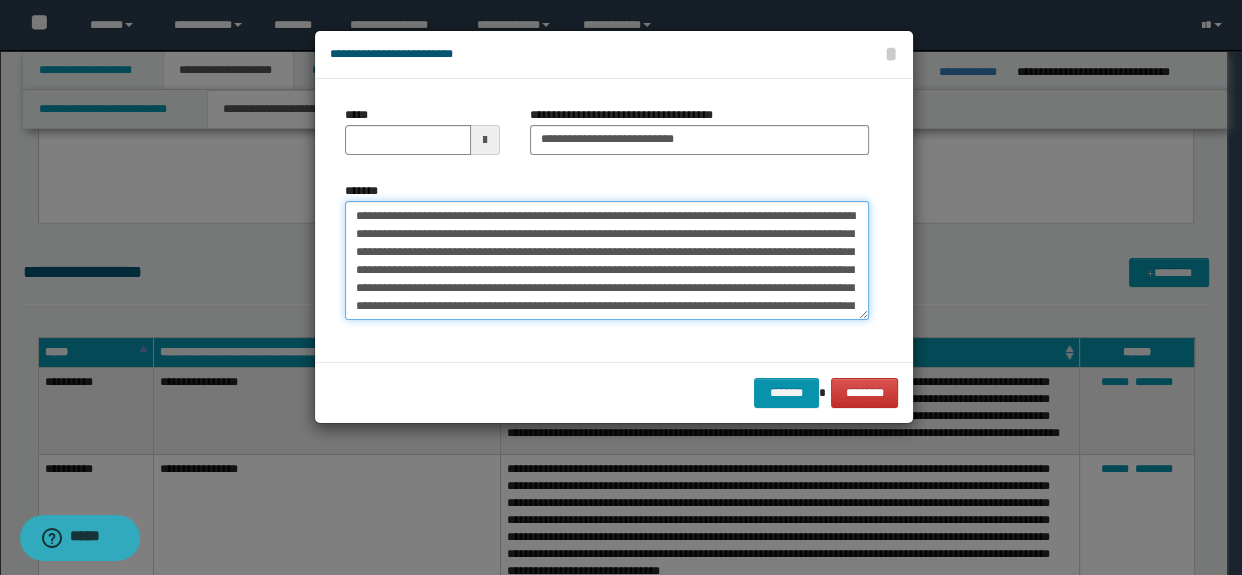 click on "**********" at bounding box center (607, 261) 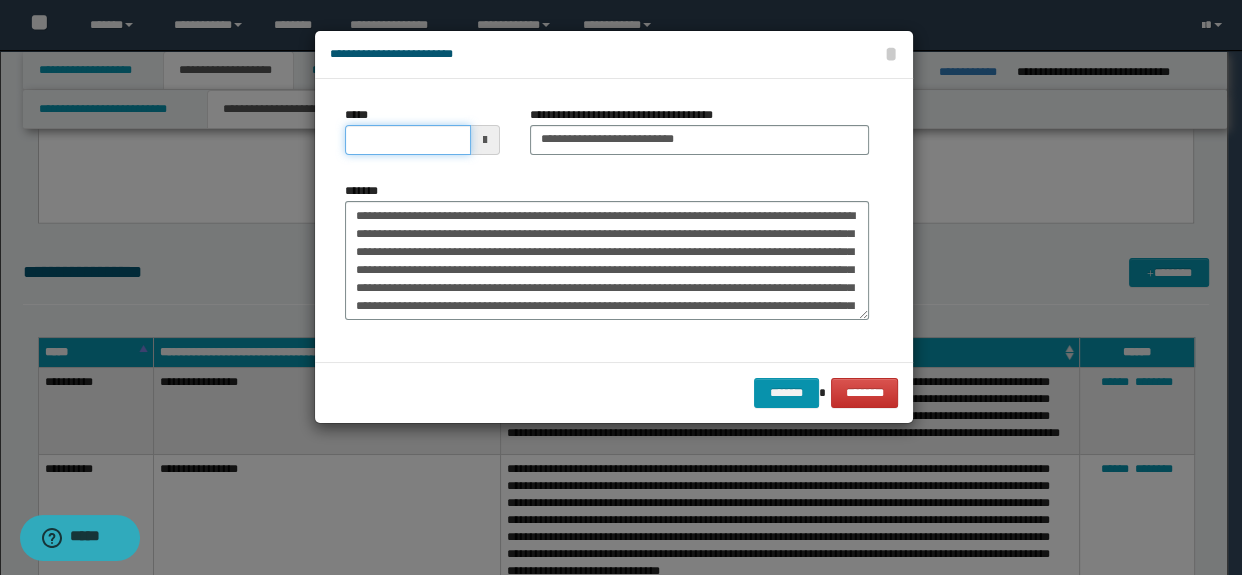 click on "*****" at bounding box center (408, 140) 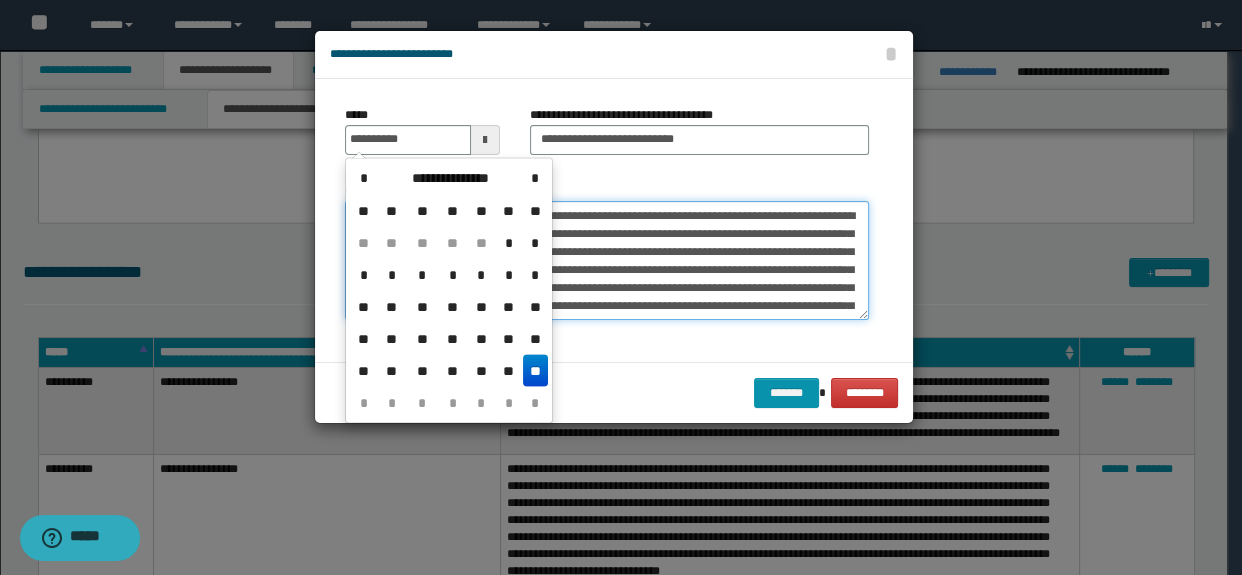 type on "**********" 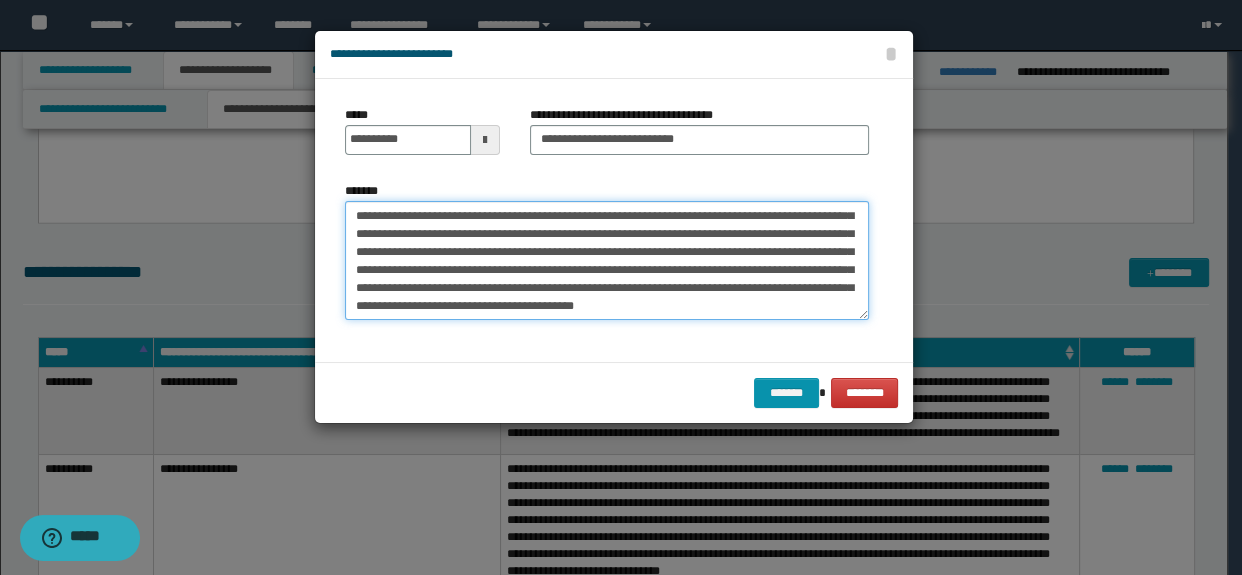 scroll, scrollTop: 53, scrollLeft: 0, axis: vertical 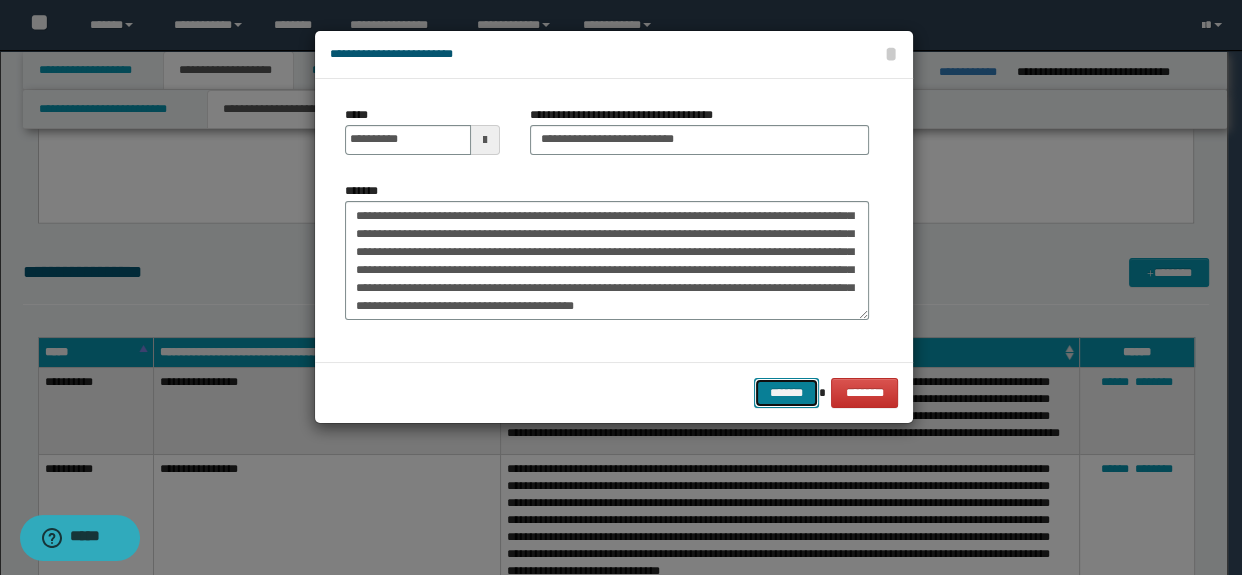 click on "*******" at bounding box center (786, 393) 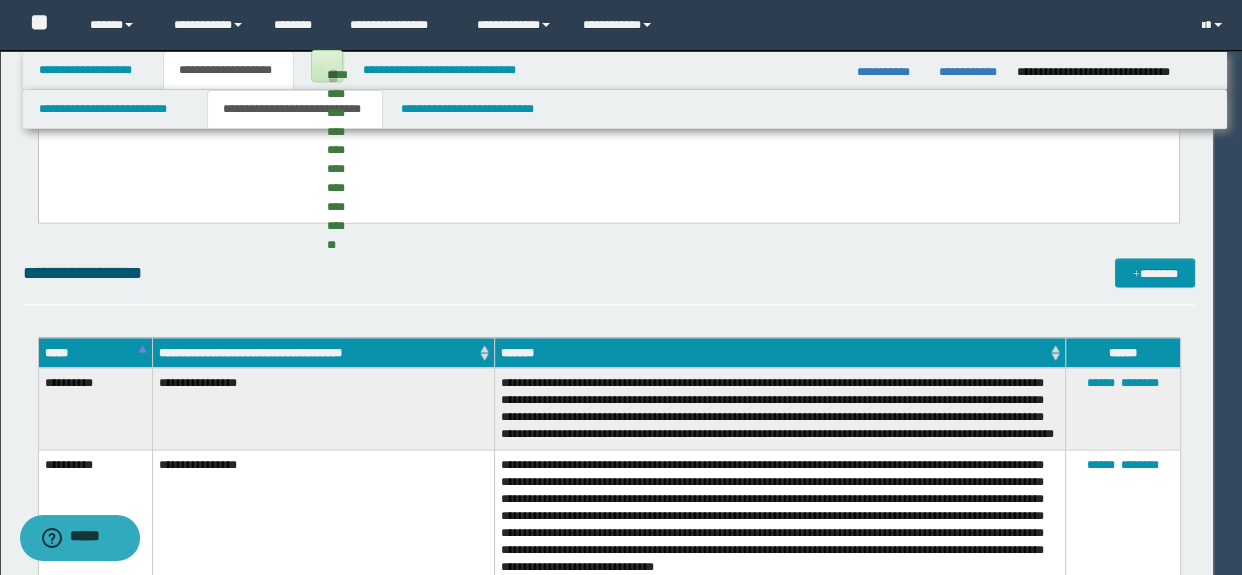 type 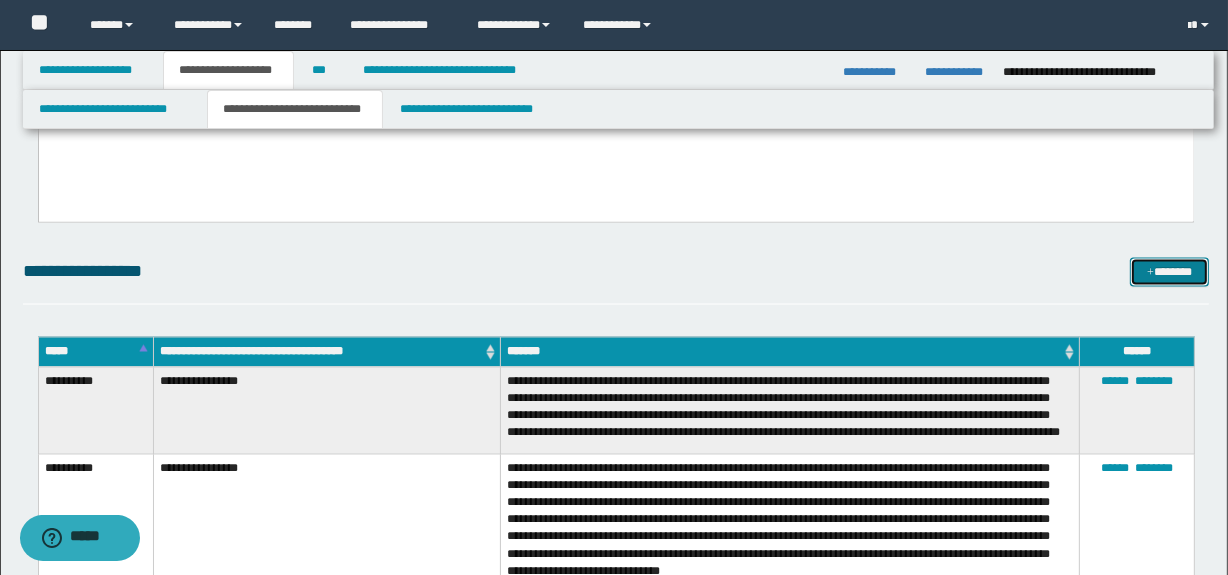 click at bounding box center (1150, 274) 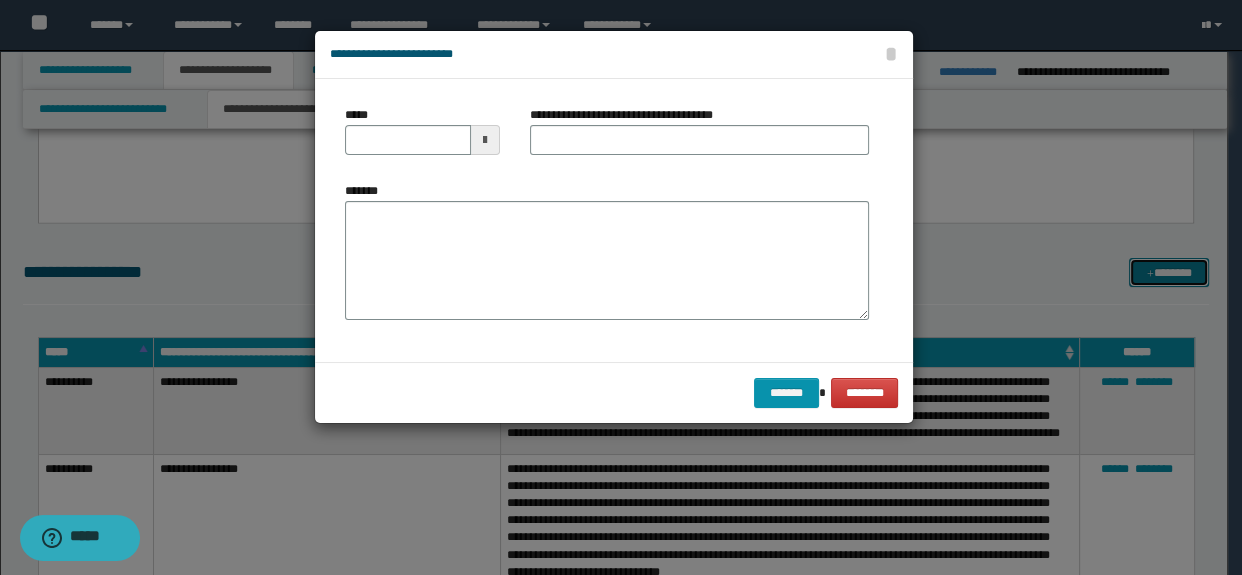 scroll, scrollTop: 0, scrollLeft: 0, axis: both 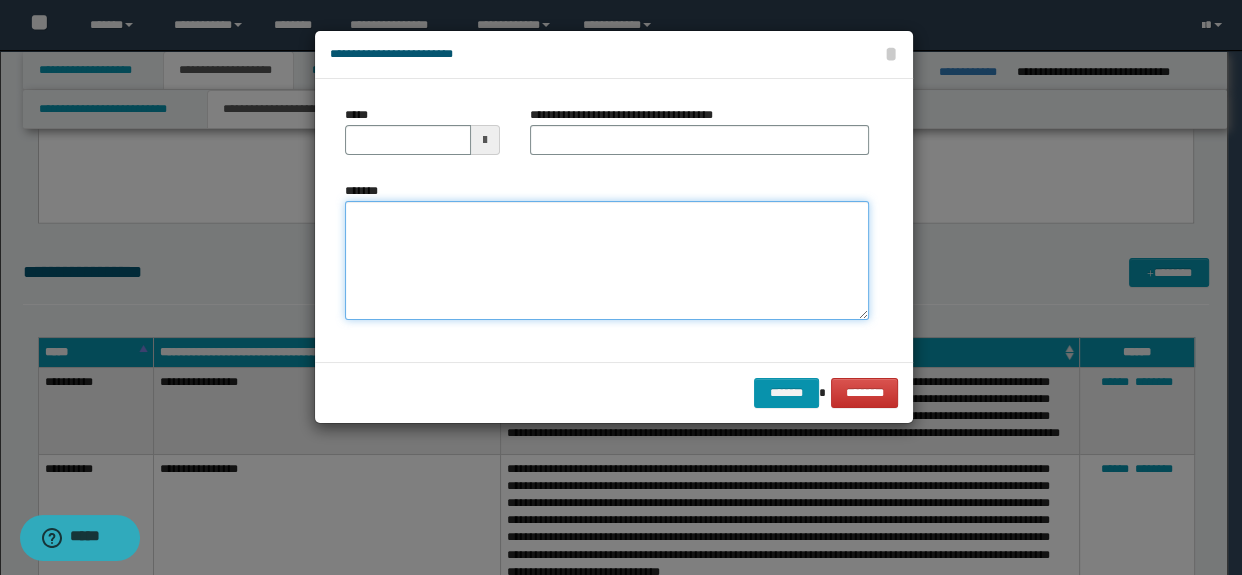 click on "*******" at bounding box center (607, 261) 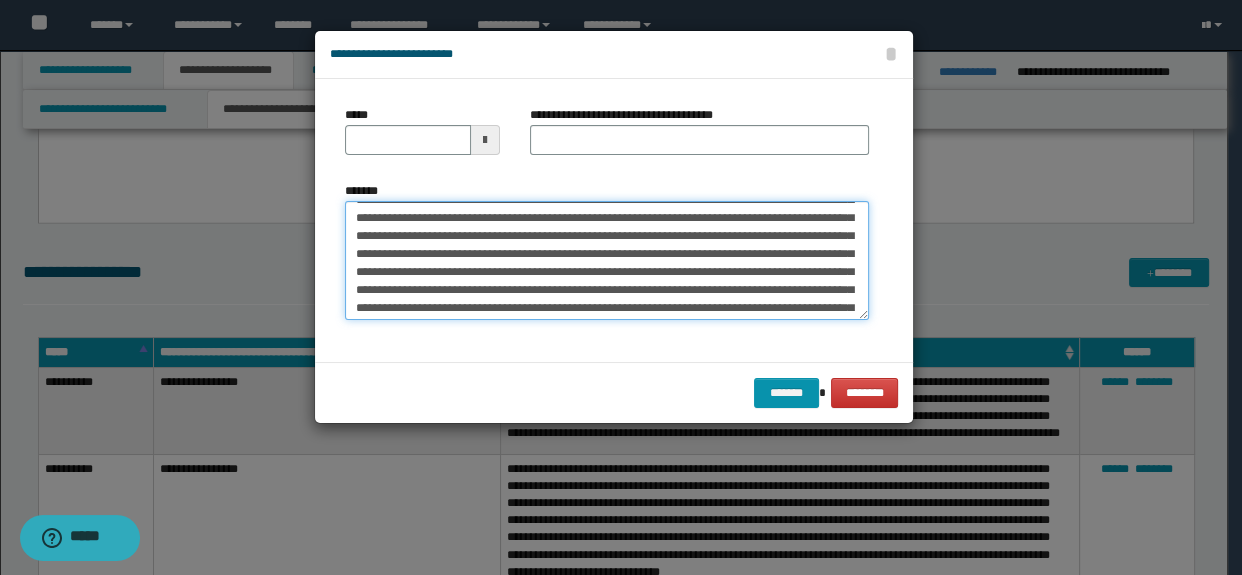 scroll, scrollTop: 0, scrollLeft: 0, axis: both 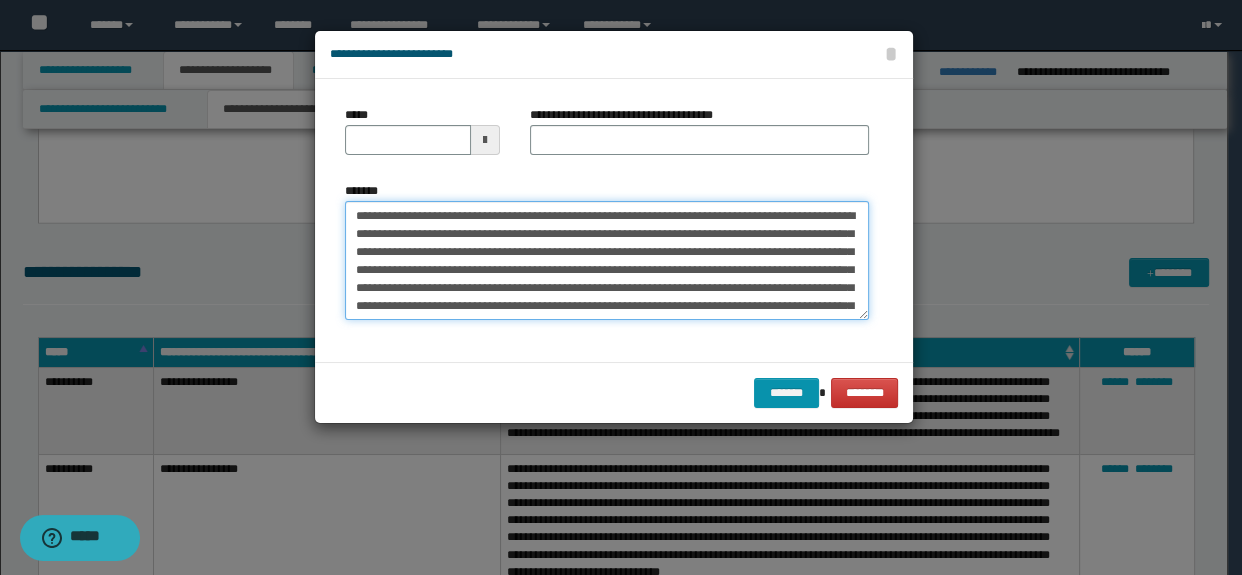 drag, startPoint x: 644, startPoint y: 210, endPoint x: 194, endPoint y: 197, distance: 450.18774 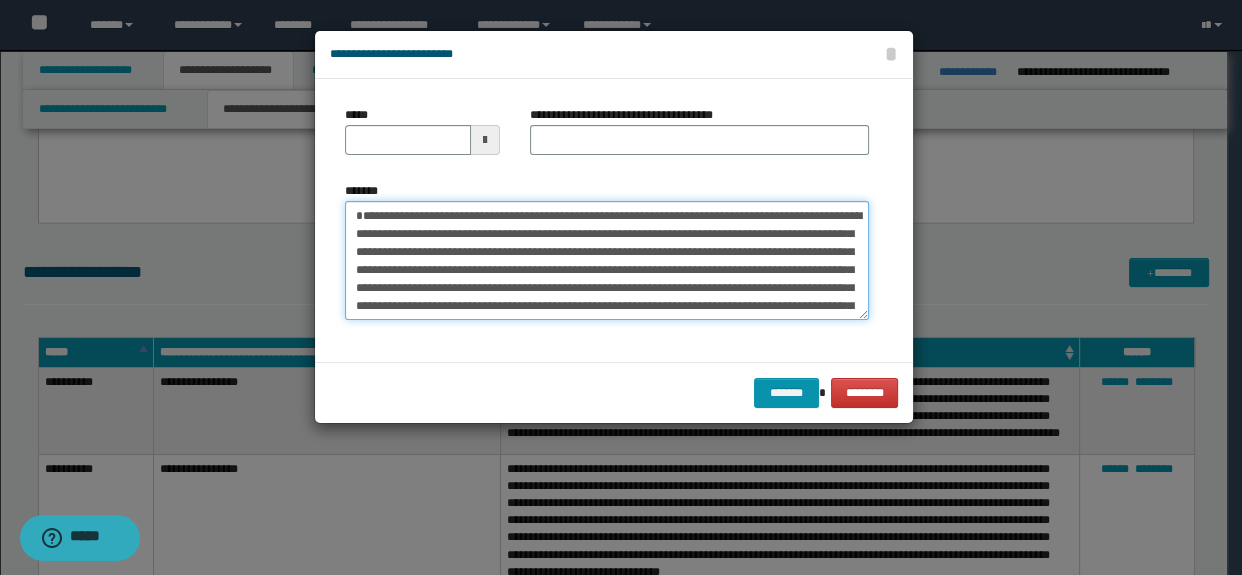 type 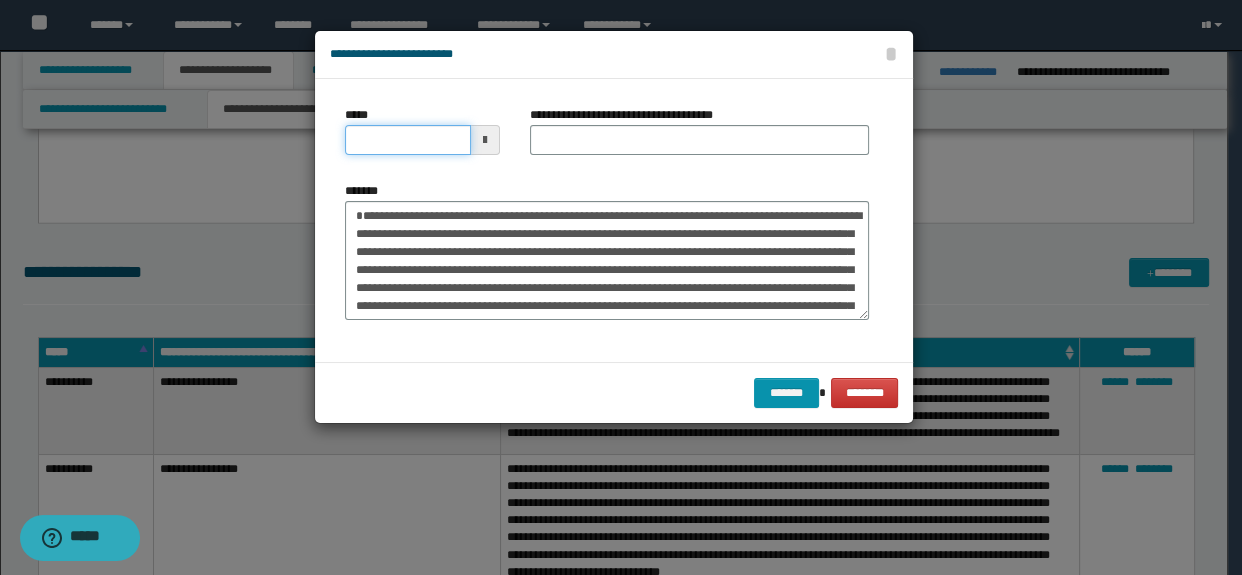 click on "*****" at bounding box center [408, 140] 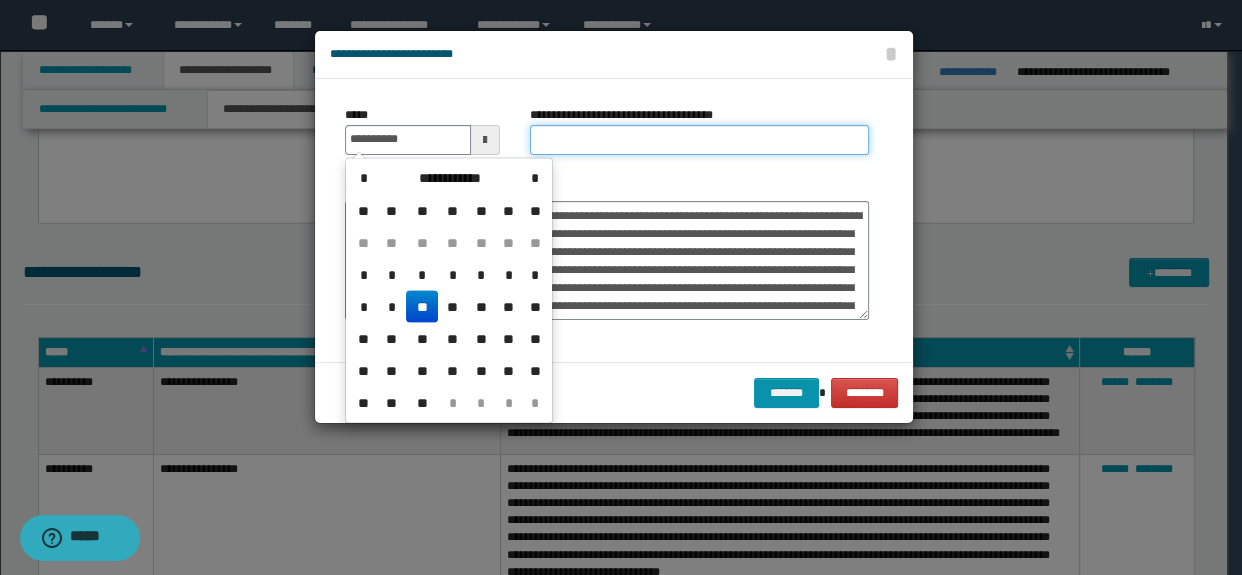 type on "**********" 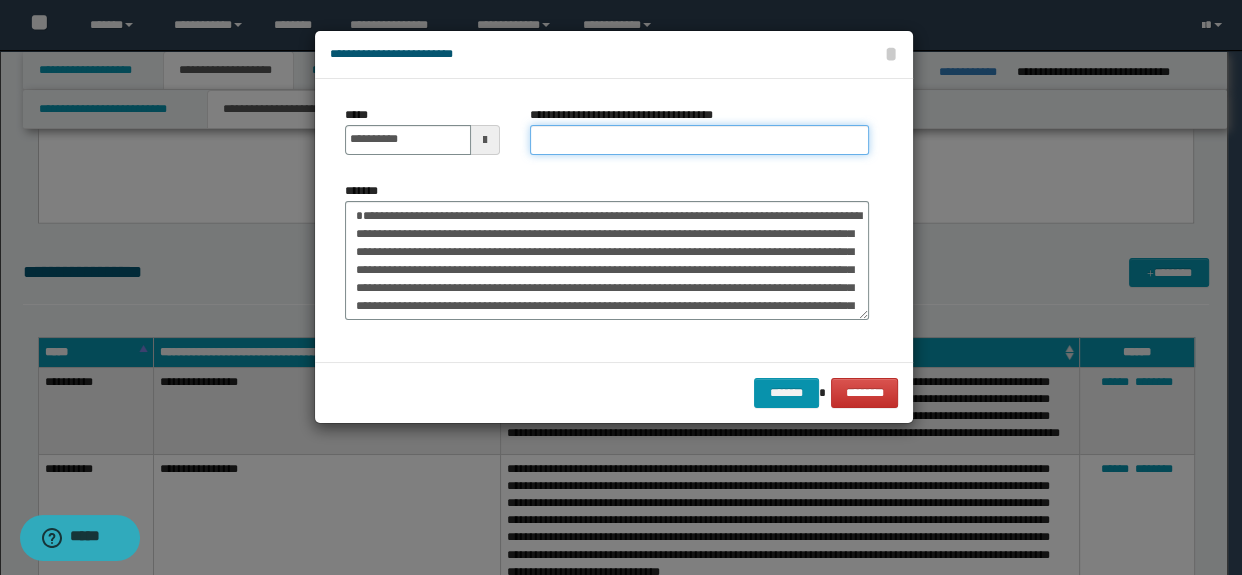 type on "**********" 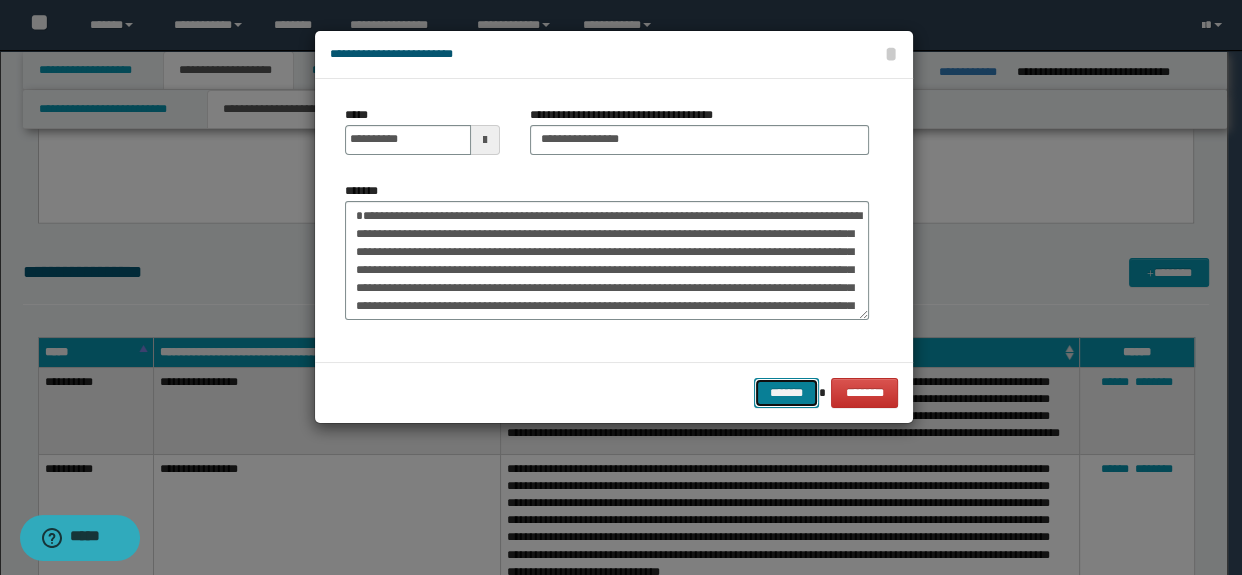 click on "*******" at bounding box center [786, 393] 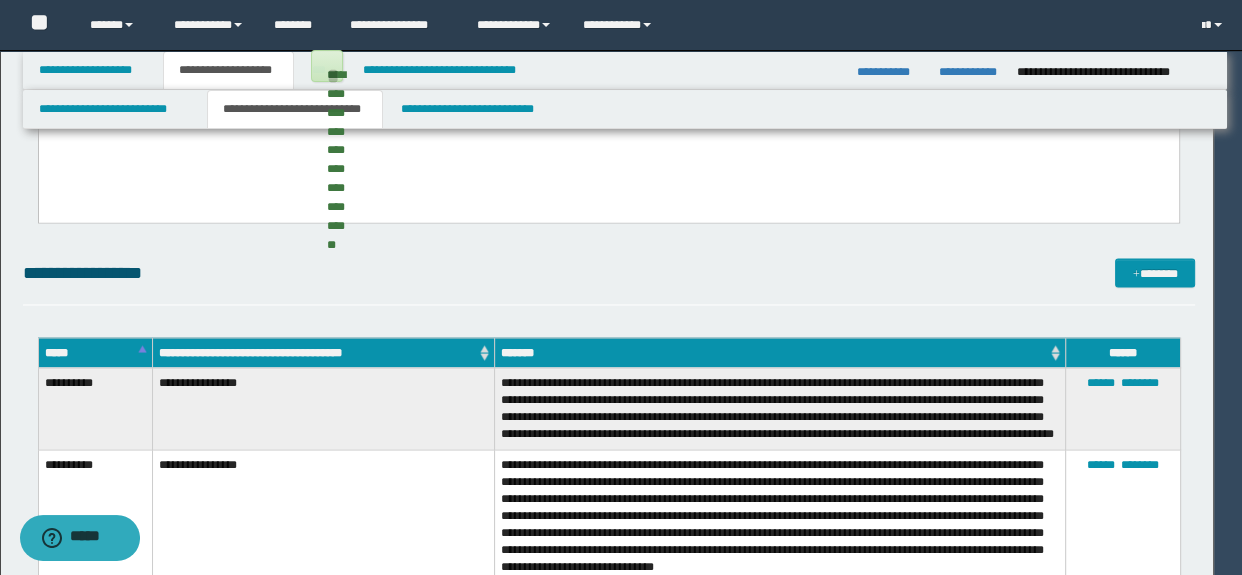 type 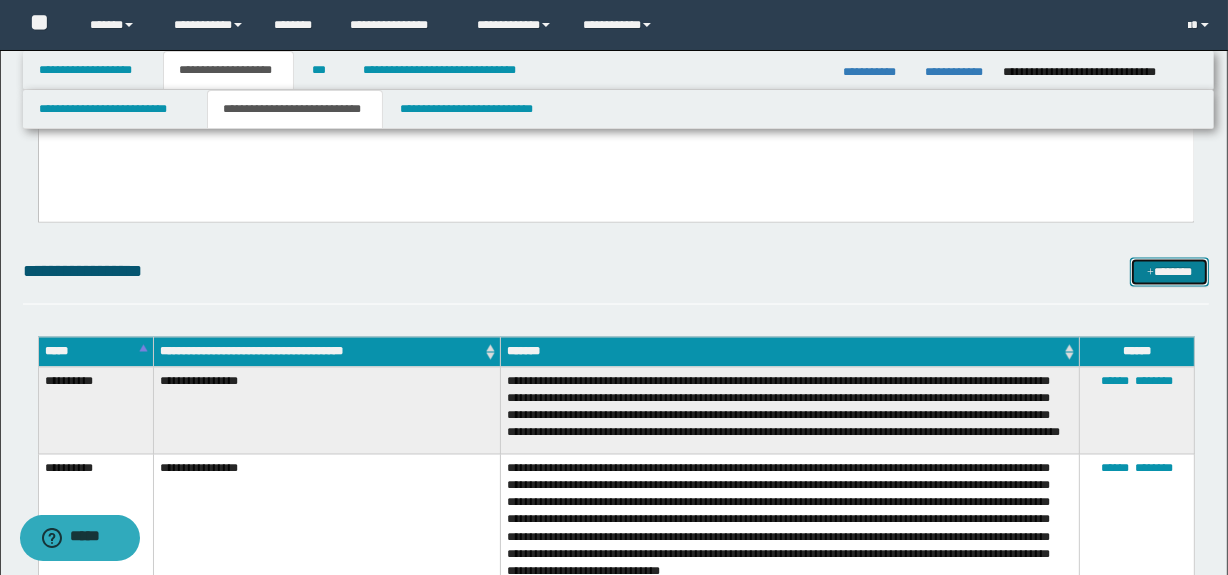 click on "*******" at bounding box center (1170, 273) 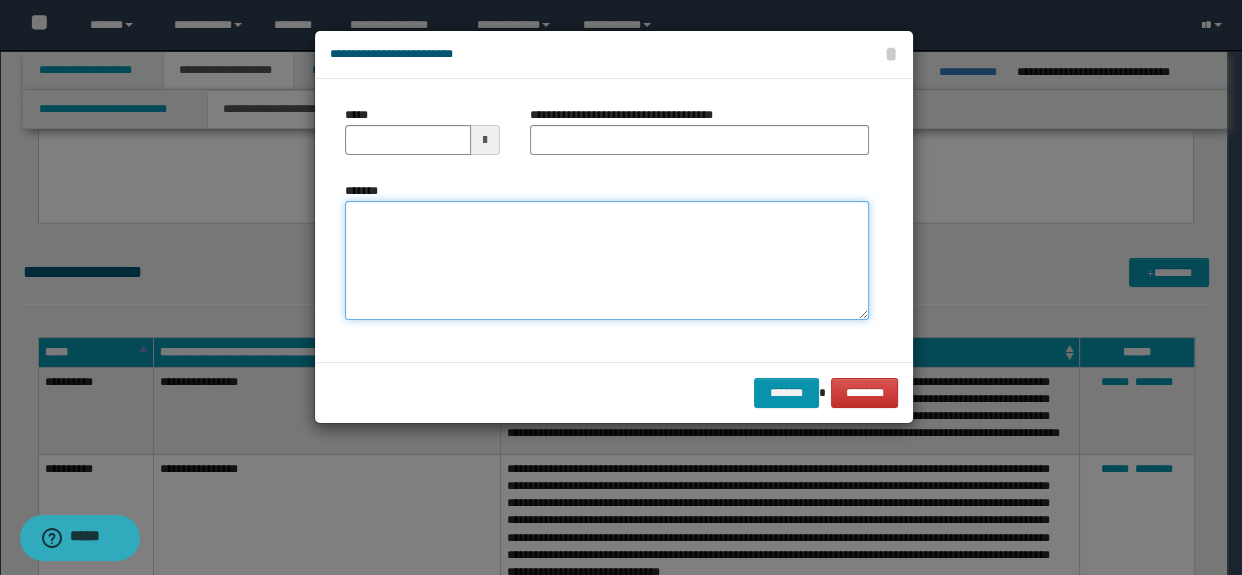 click on "*******" at bounding box center [607, 261] 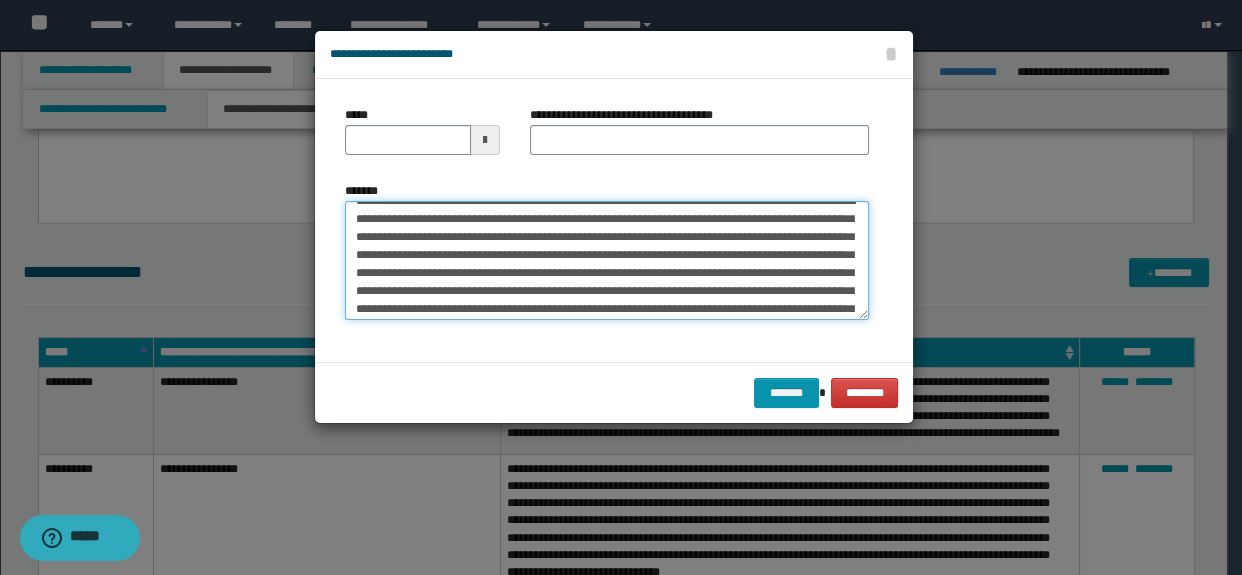 scroll, scrollTop: 0, scrollLeft: 0, axis: both 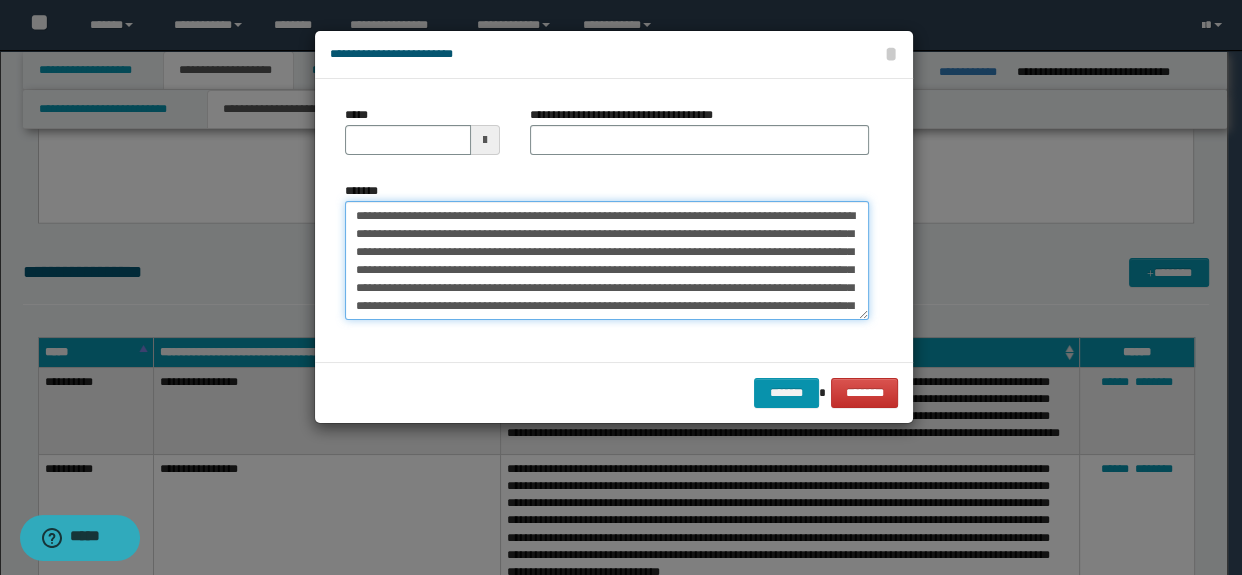click on "*******" at bounding box center (607, 261) 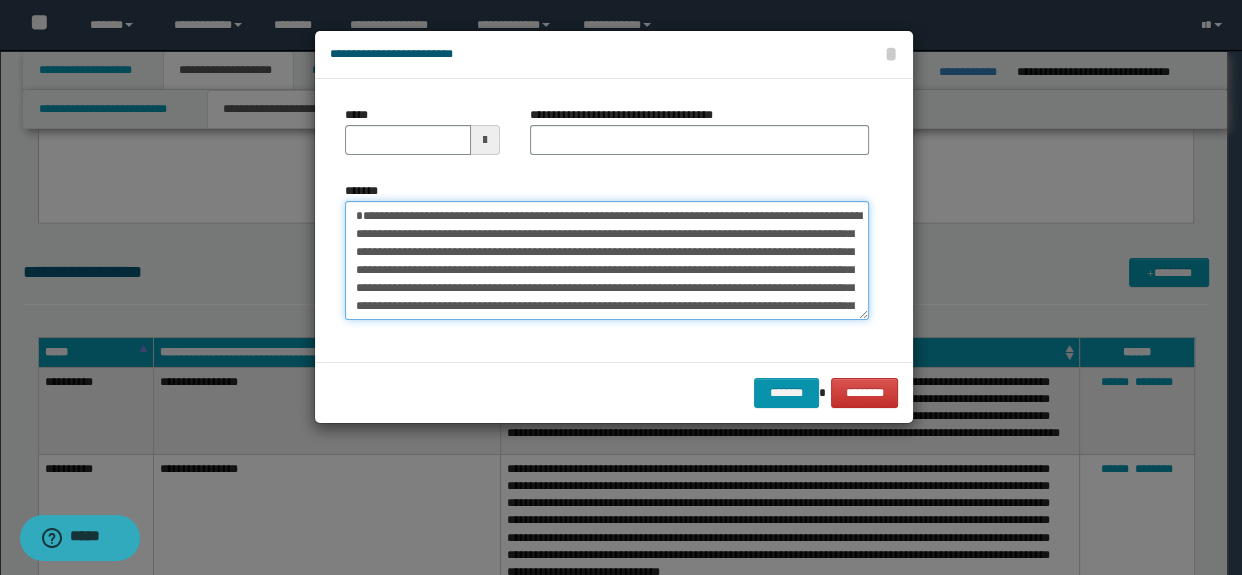 type 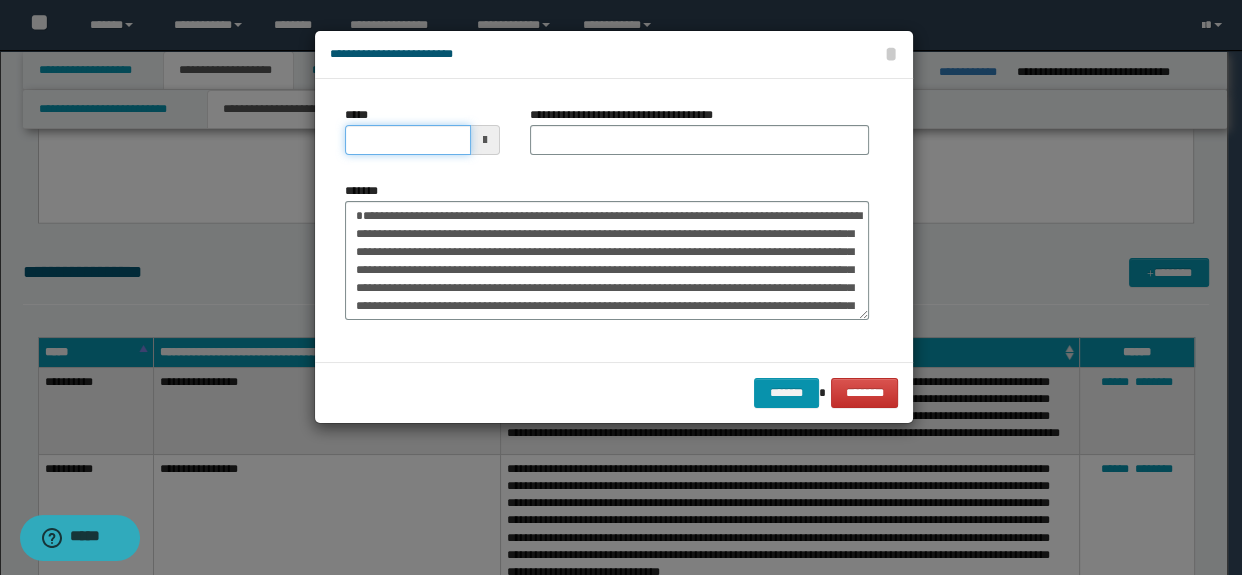 click on "*****" at bounding box center (408, 140) 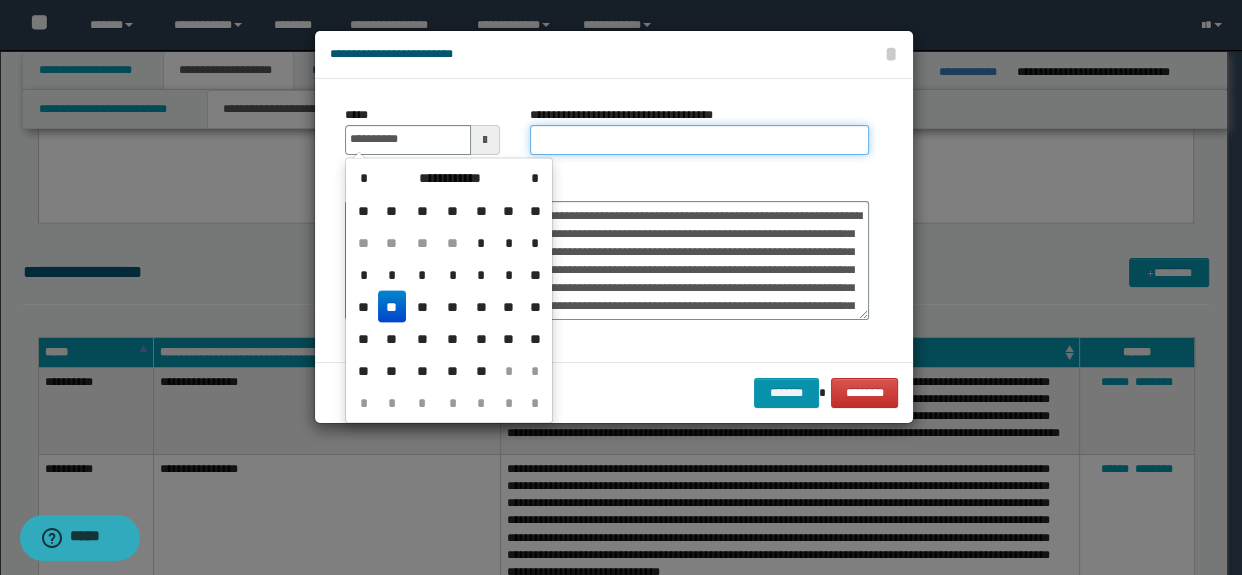 type on "**********" 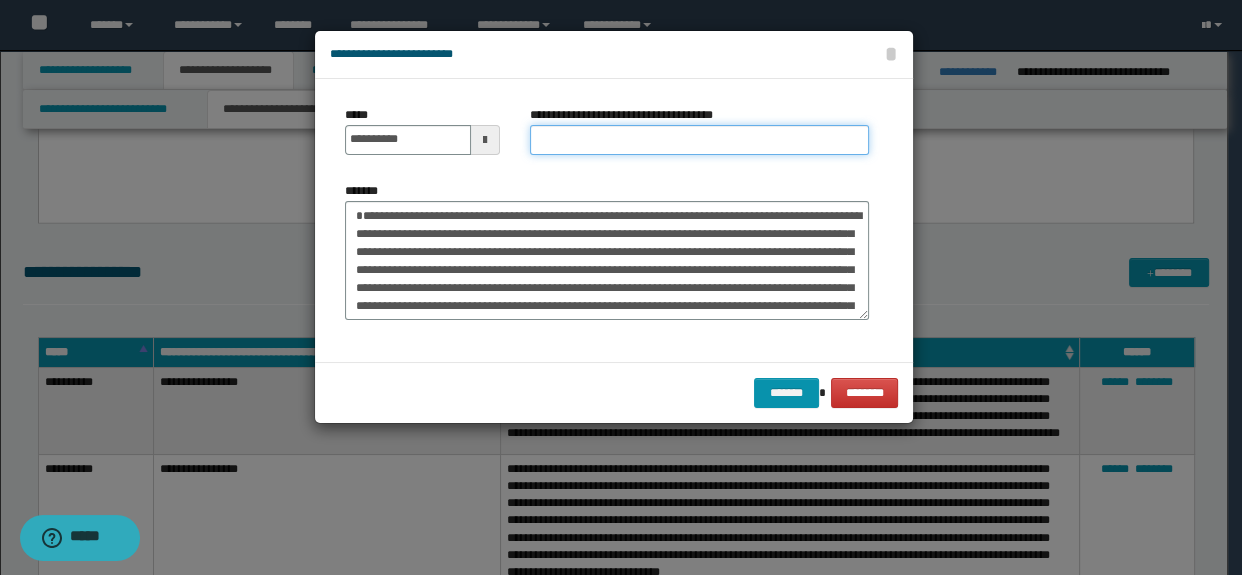 click on "**********" at bounding box center [700, 140] 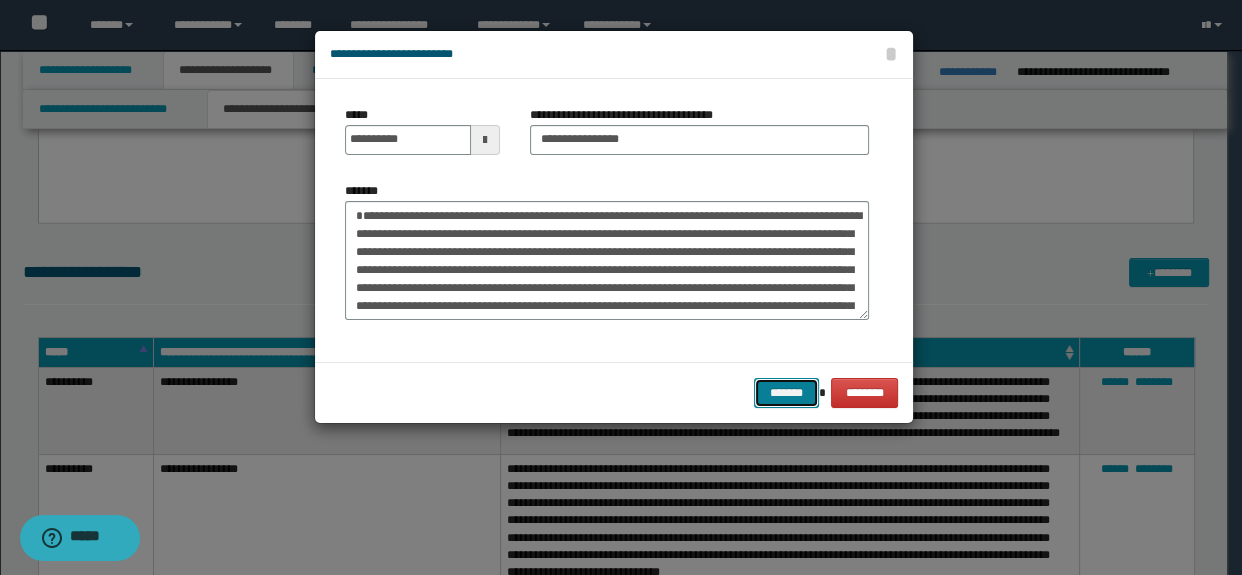 click on "*******" at bounding box center [786, 393] 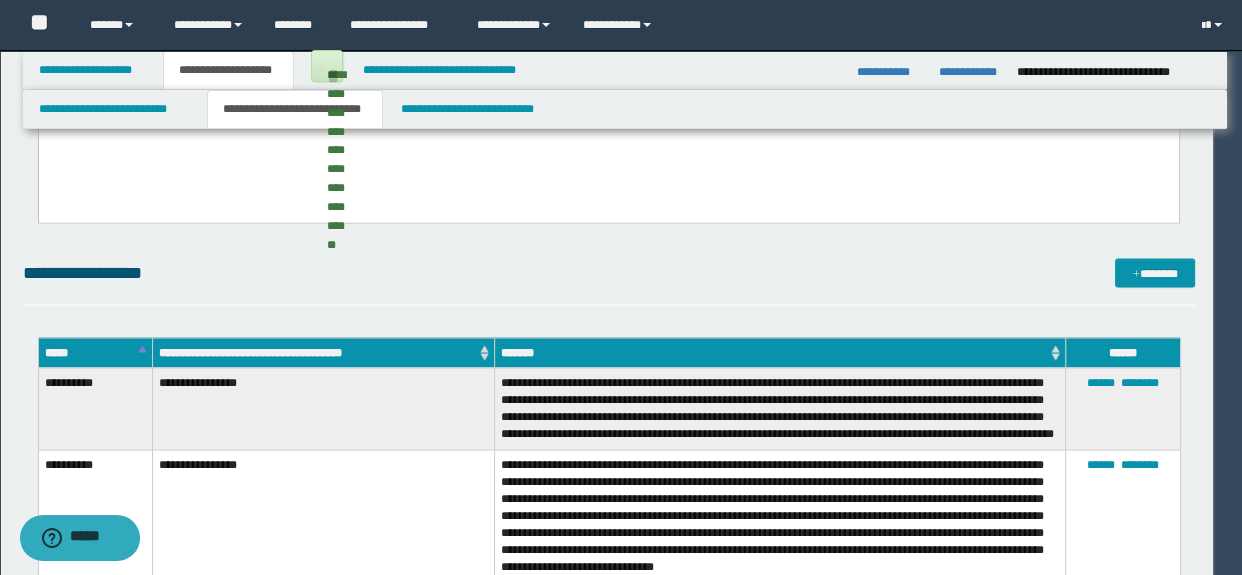 type 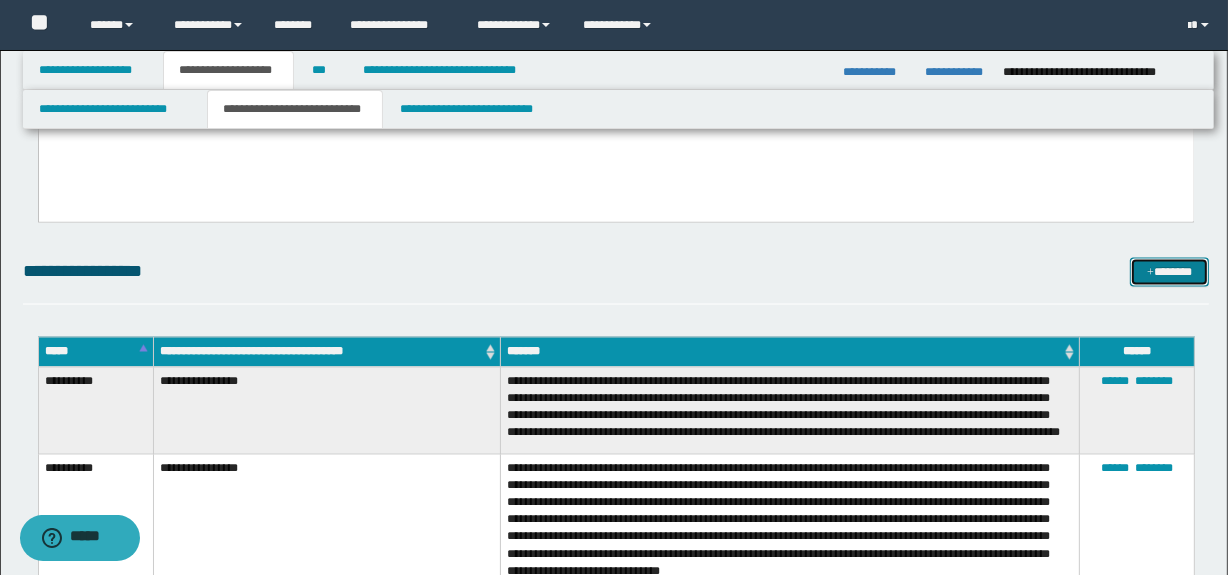 click on "*******" at bounding box center [1170, 273] 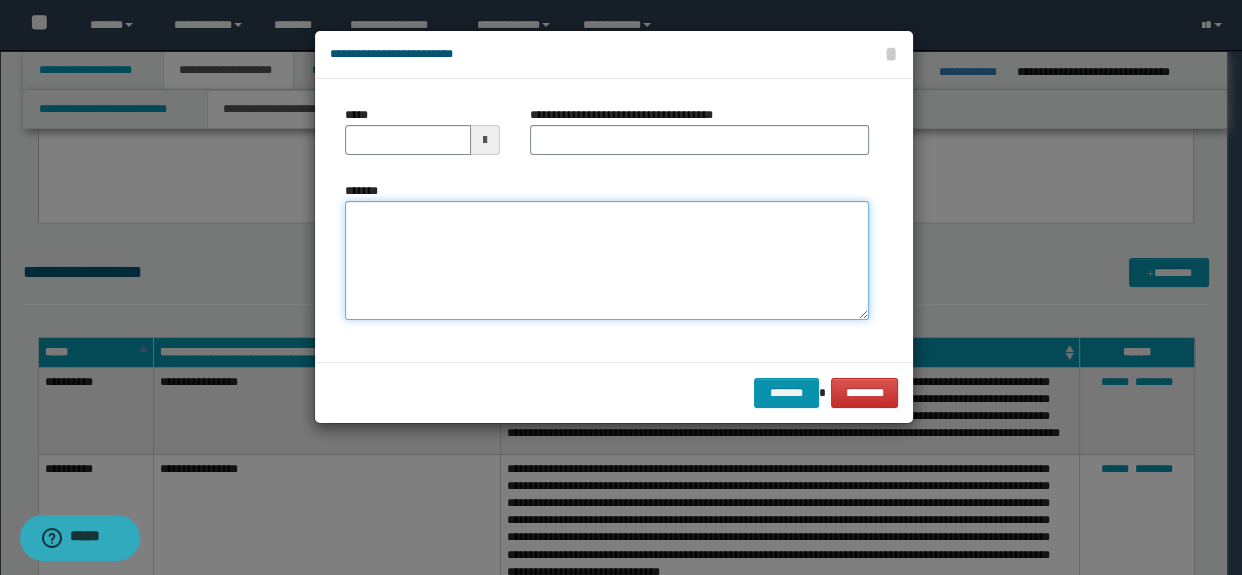 click on "*******" at bounding box center (607, 261) 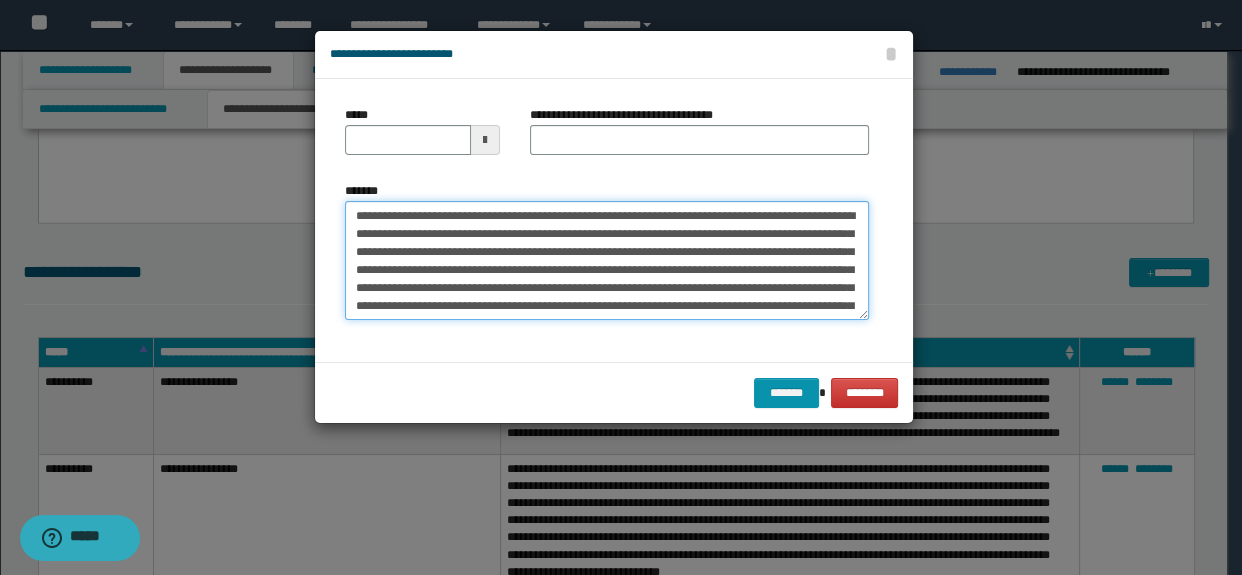 scroll, scrollTop: 641, scrollLeft: 0, axis: vertical 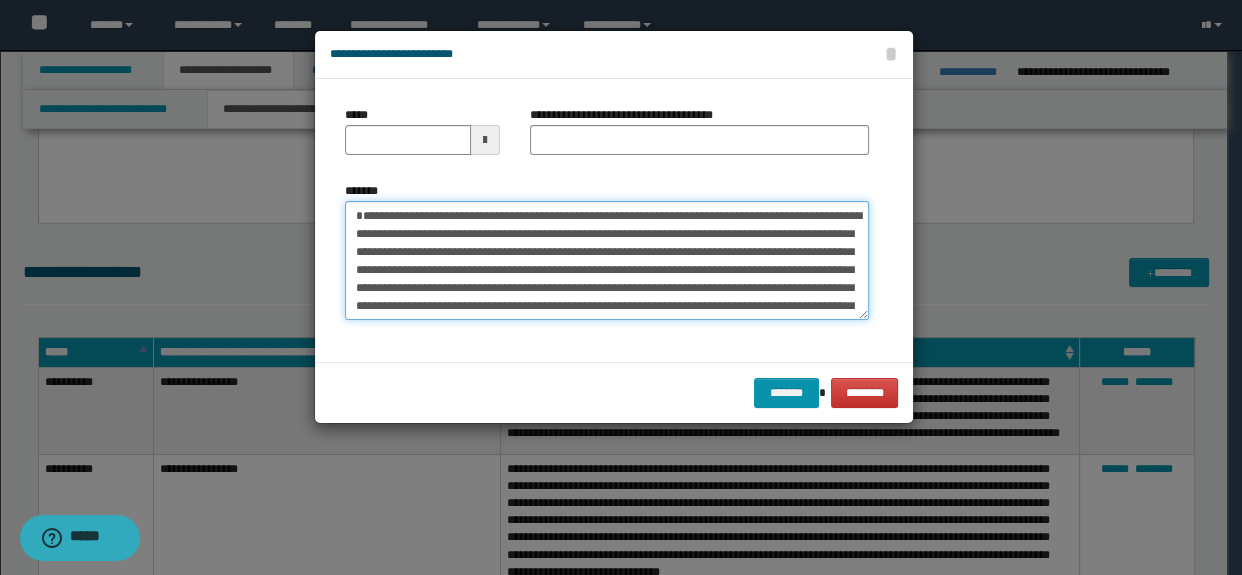 type 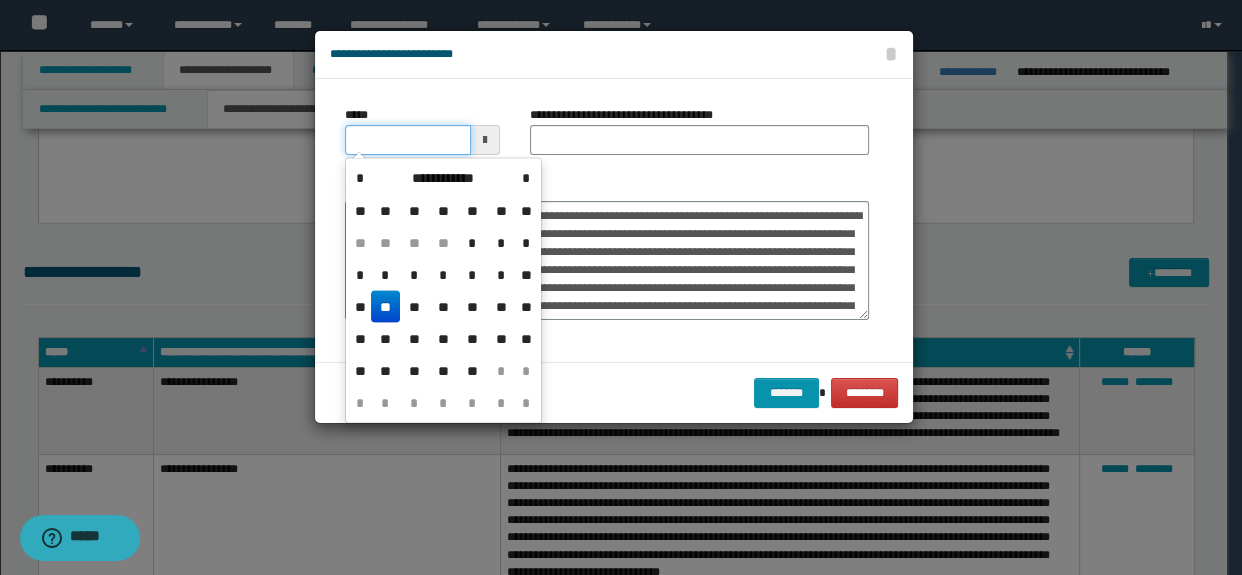 click on "*****" at bounding box center (408, 140) 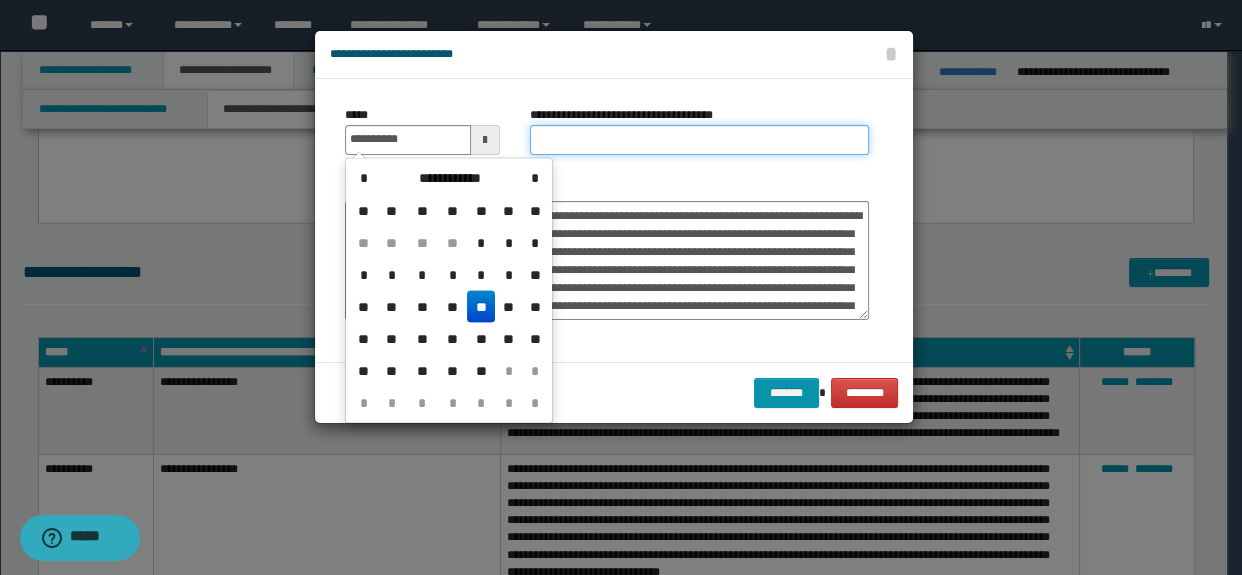type on "**********" 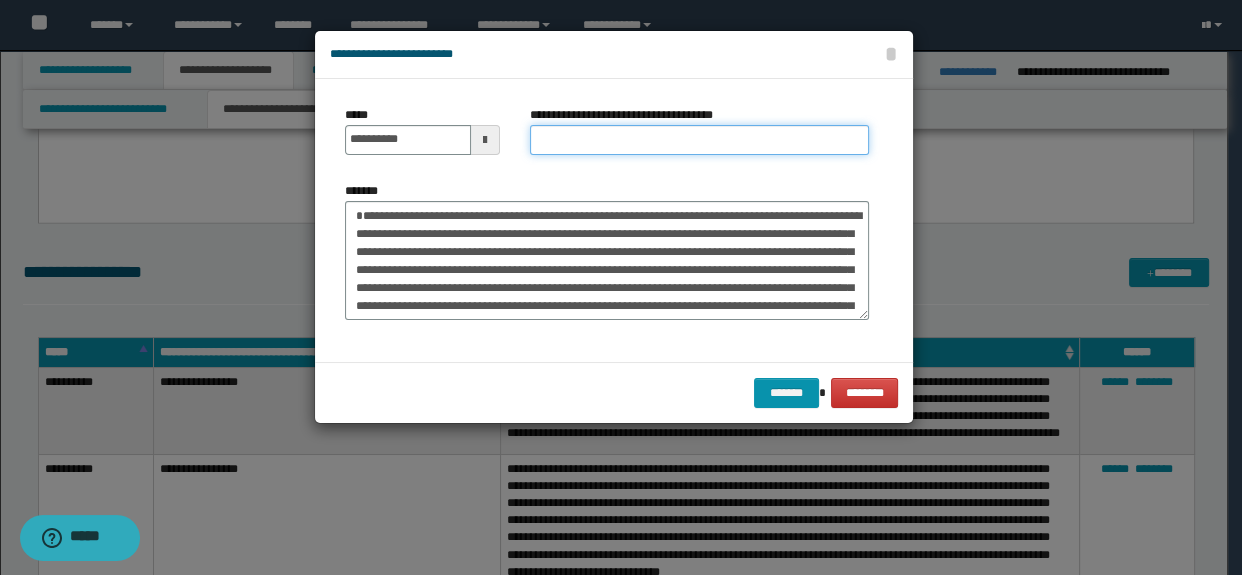 click on "**********" at bounding box center (700, 140) 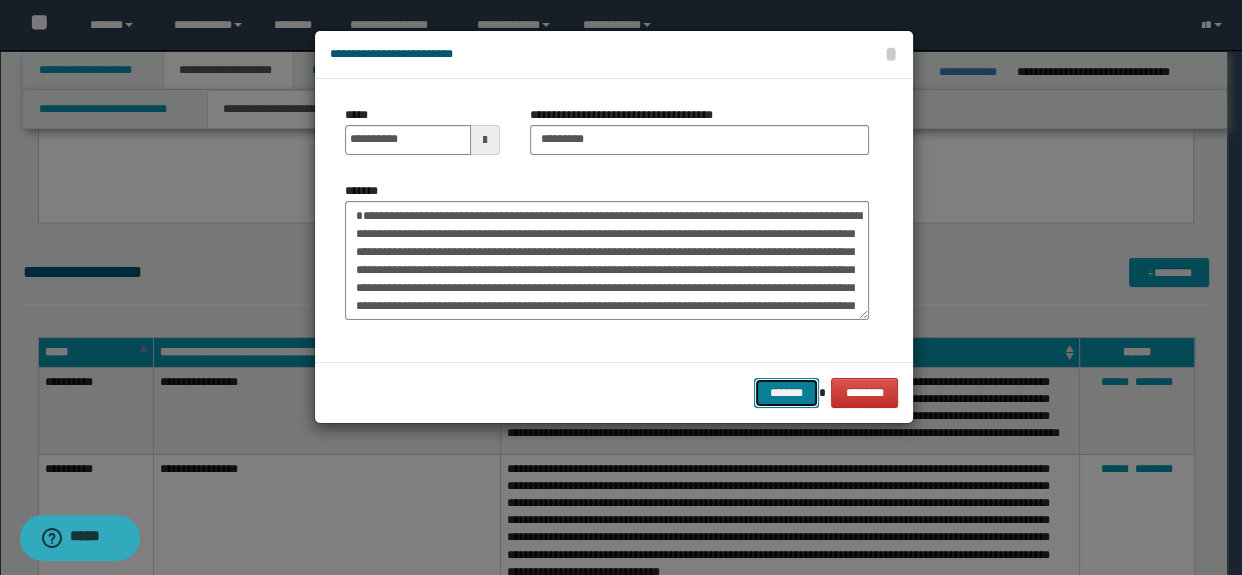 click on "*******" at bounding box center (786, 393) 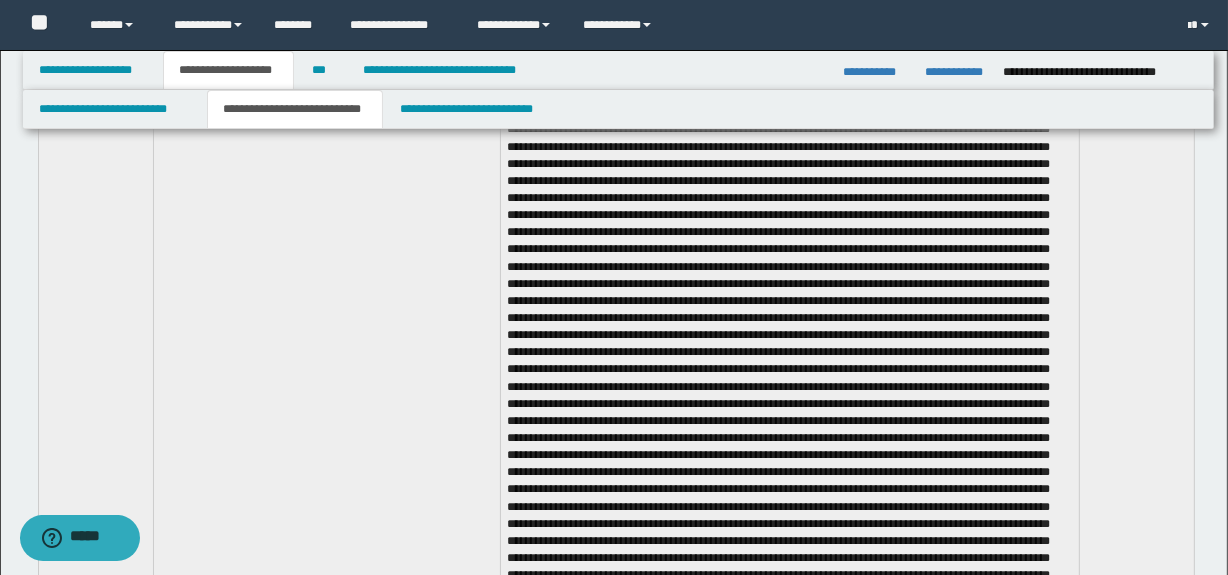 scroll, scrollTop: 6414, scrollLeft: 0, axis: vertical 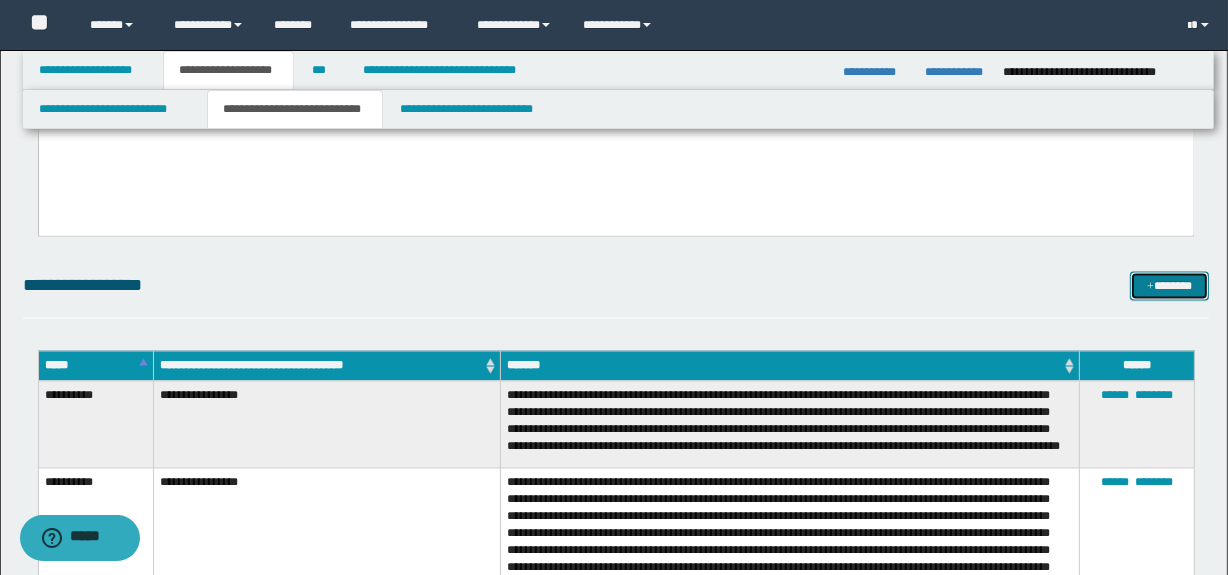 click on "*******" at bounding box center [1170, 287] 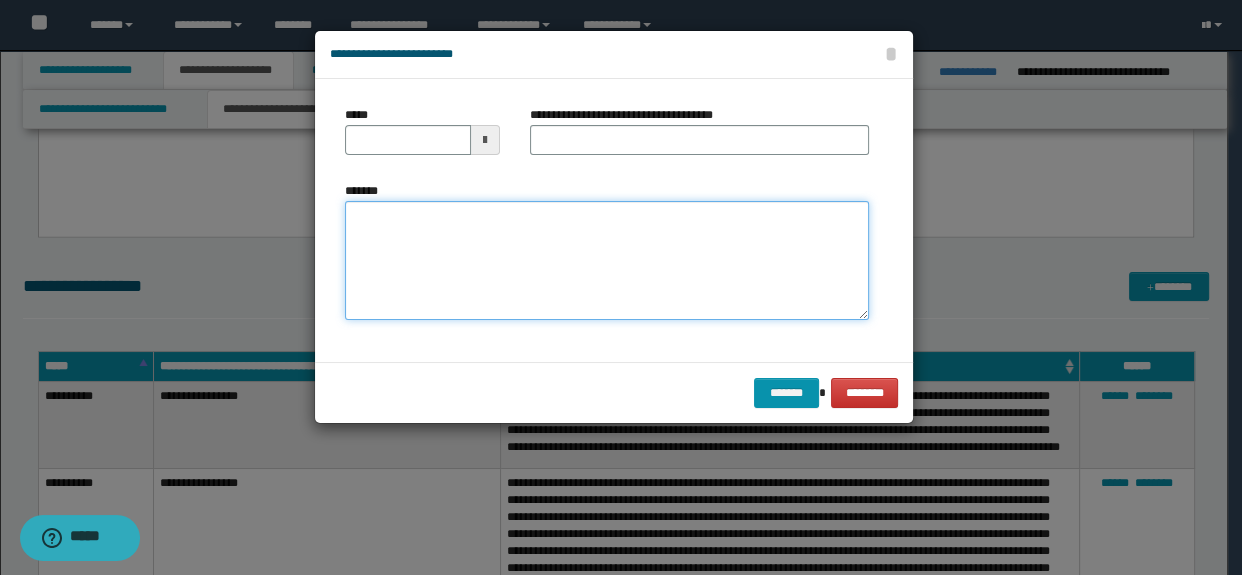 click on "*******" at bounding box center (607, 261) 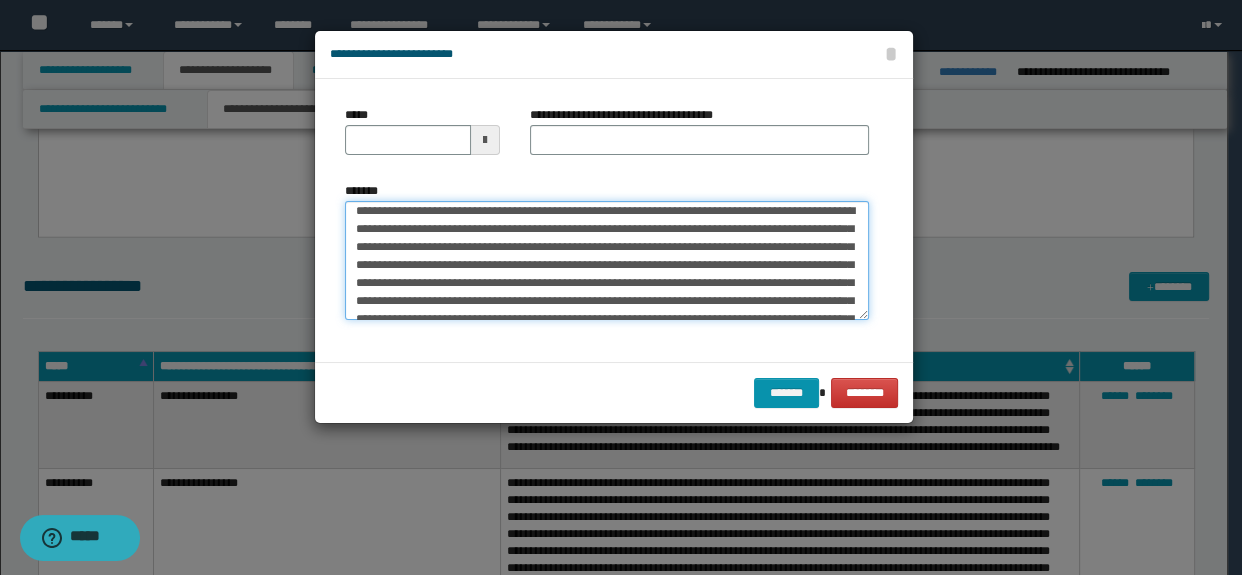 scroll, scrollTop: 0, scrollLeft: 0, axis: both 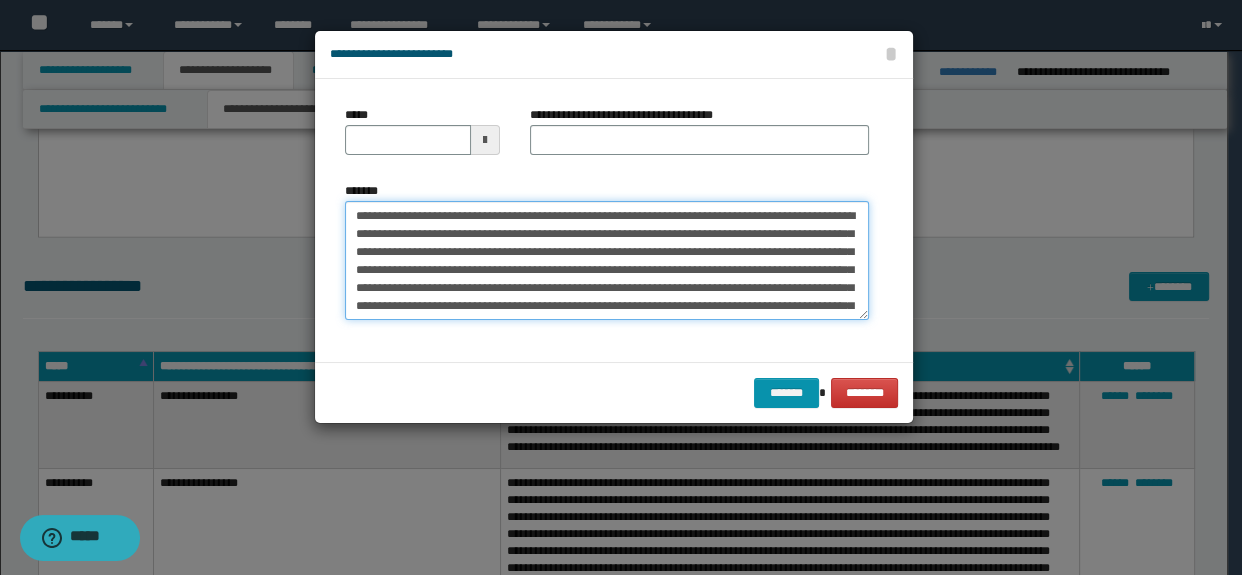 type on "**********" 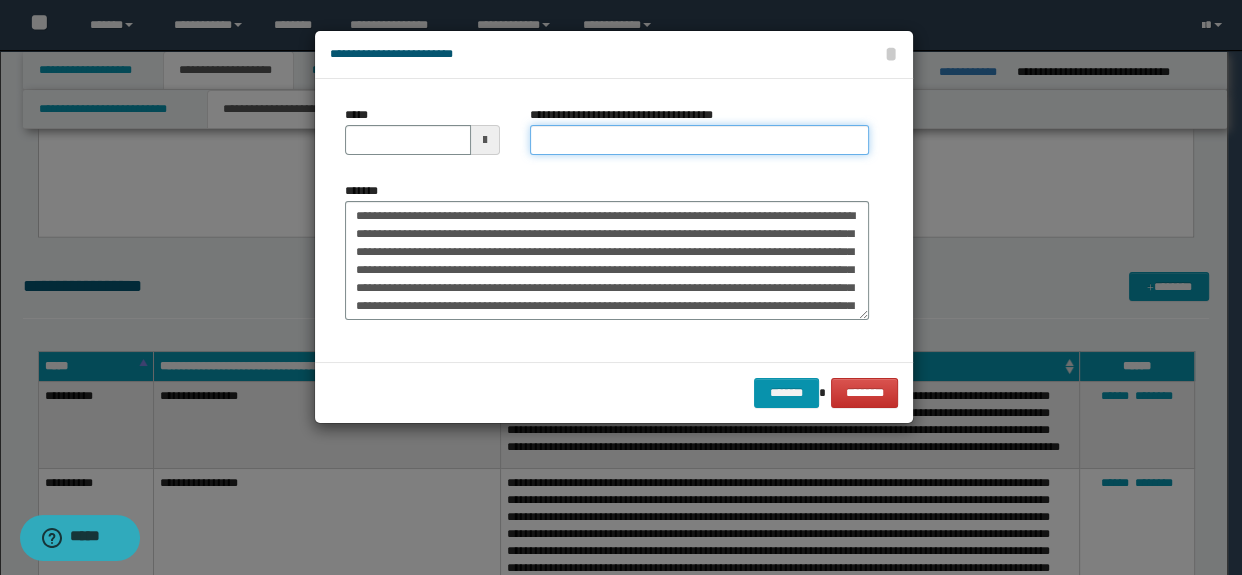 click on "**********" at bounding box center (700, 140) 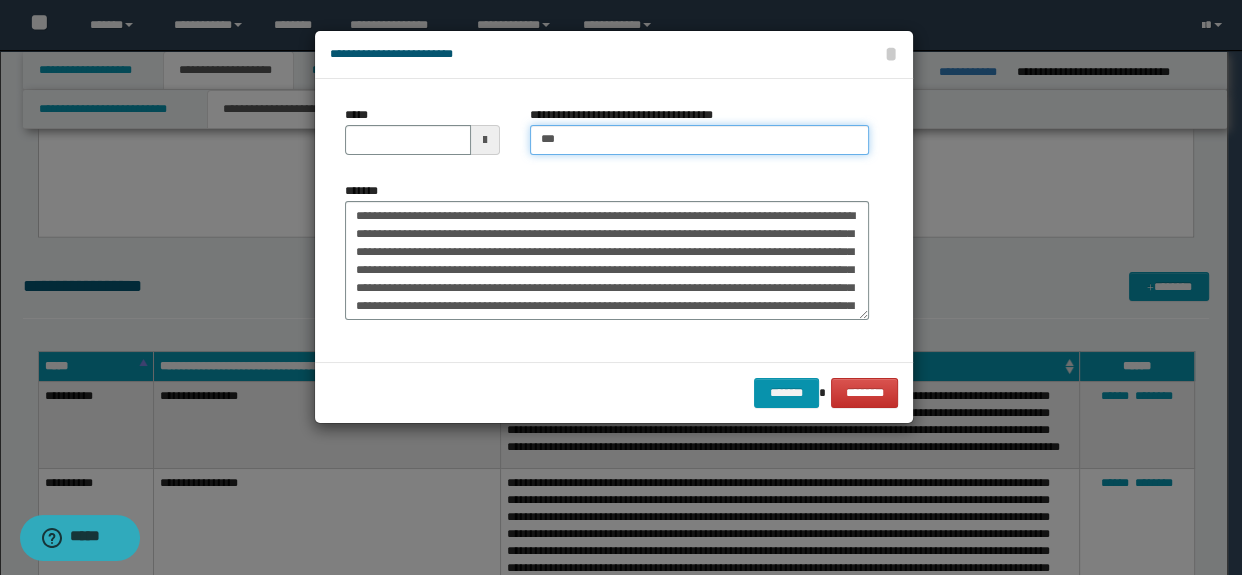type on "**********" 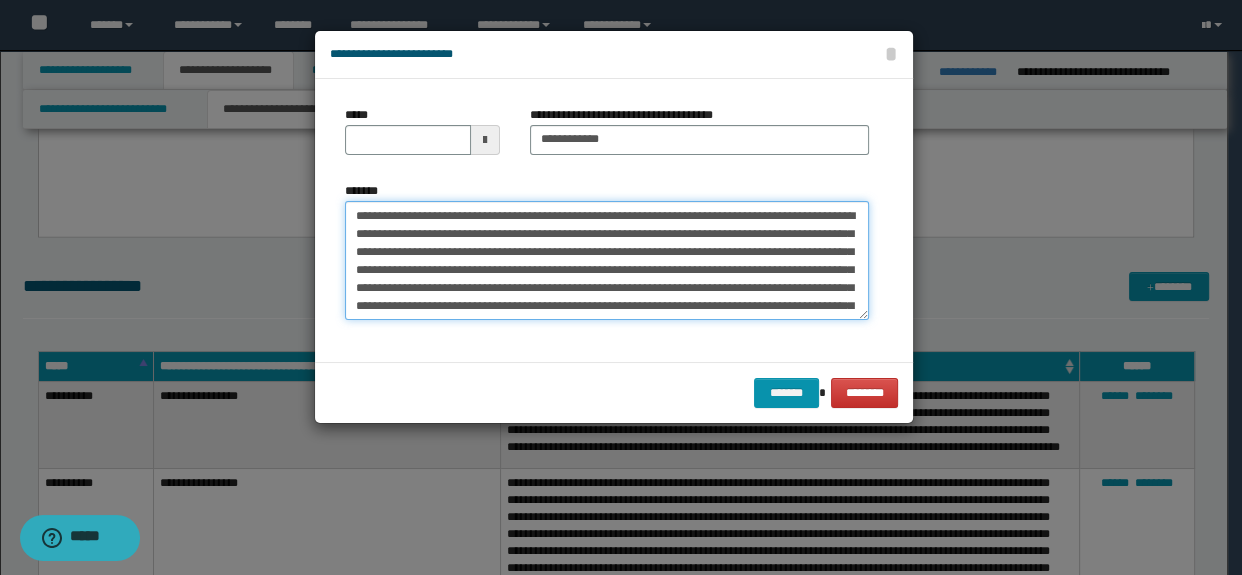 drag, startPoint x: 570, startPoint y: 218, endPoint x: 201, endPoint y: 200, distance: 369.43875 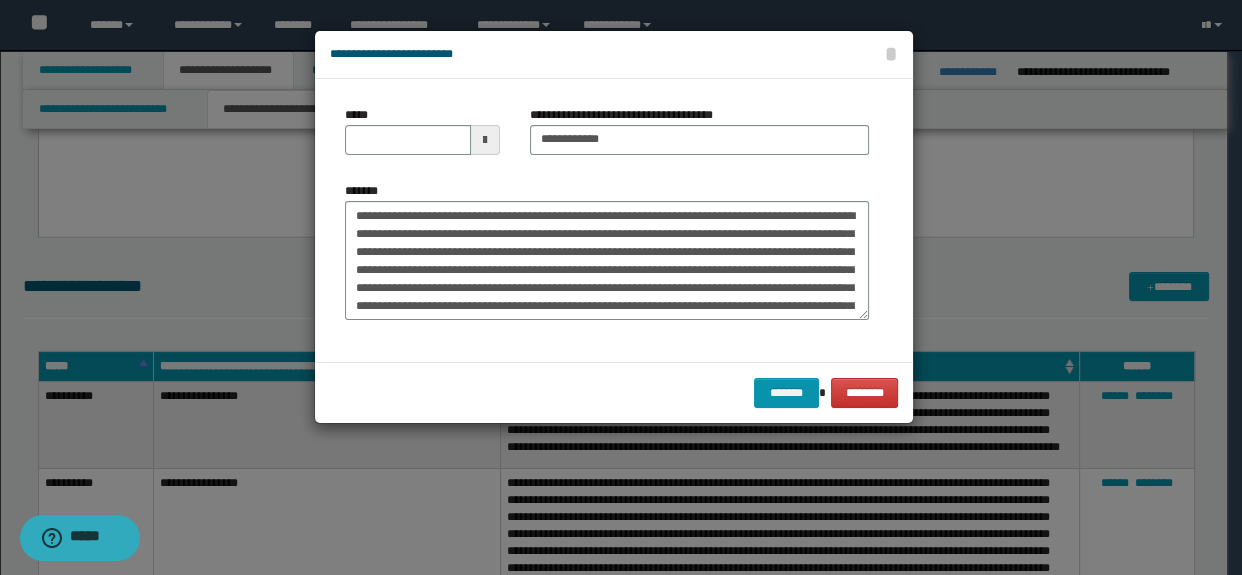 click on "*****" at bounding box center [422, 138] 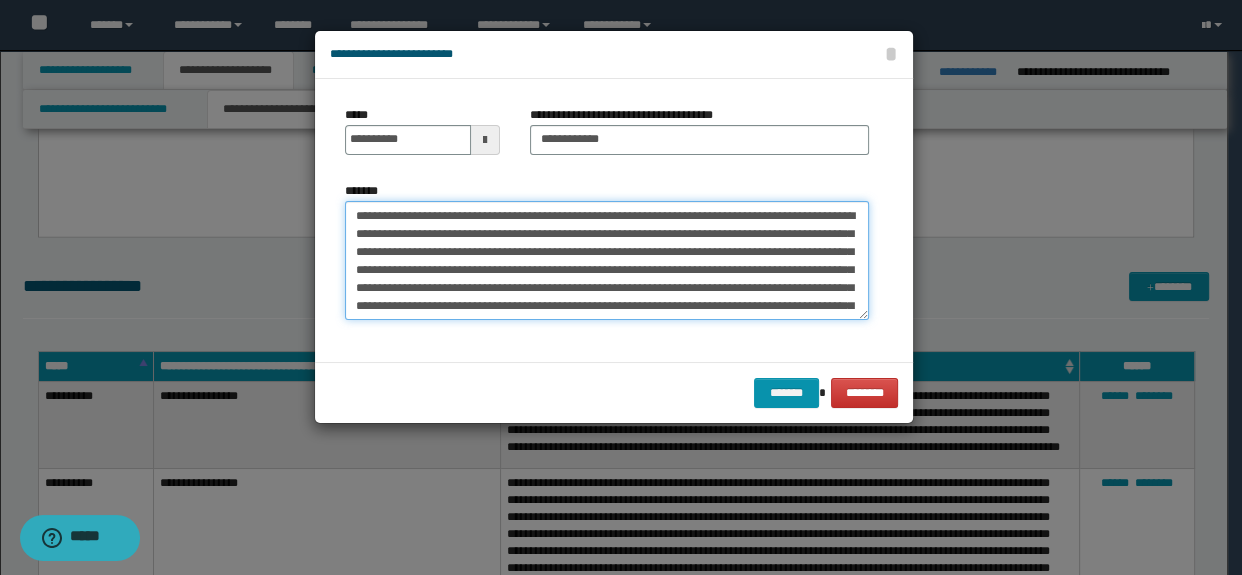 click on "**********" at bounding box center [607, 261] 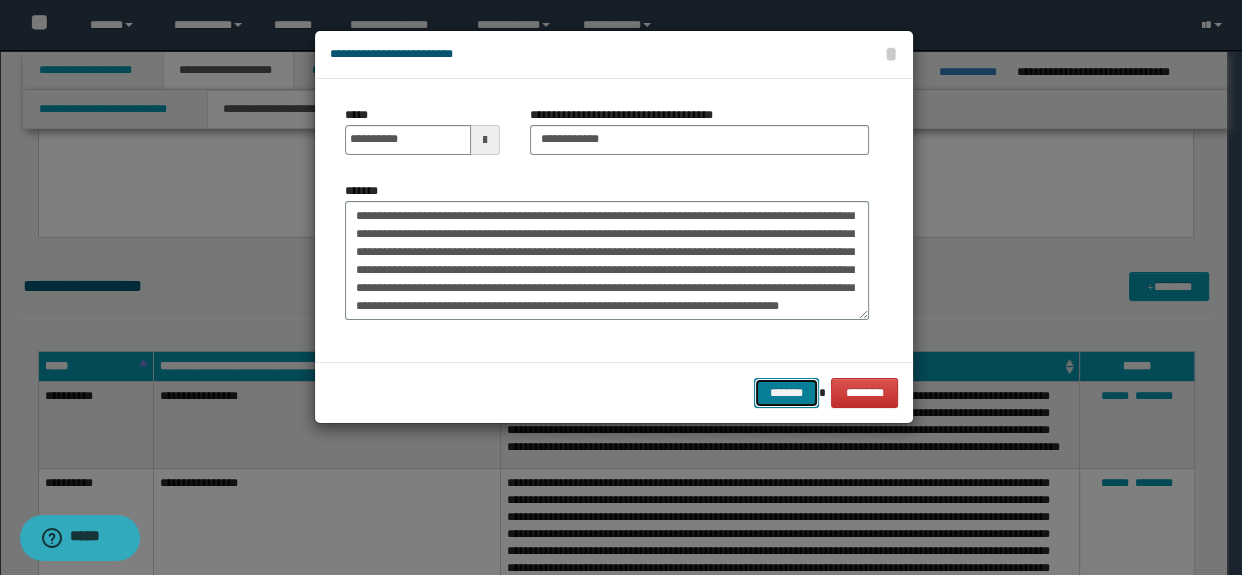 click on "*******" at bounding box center (786, 393) 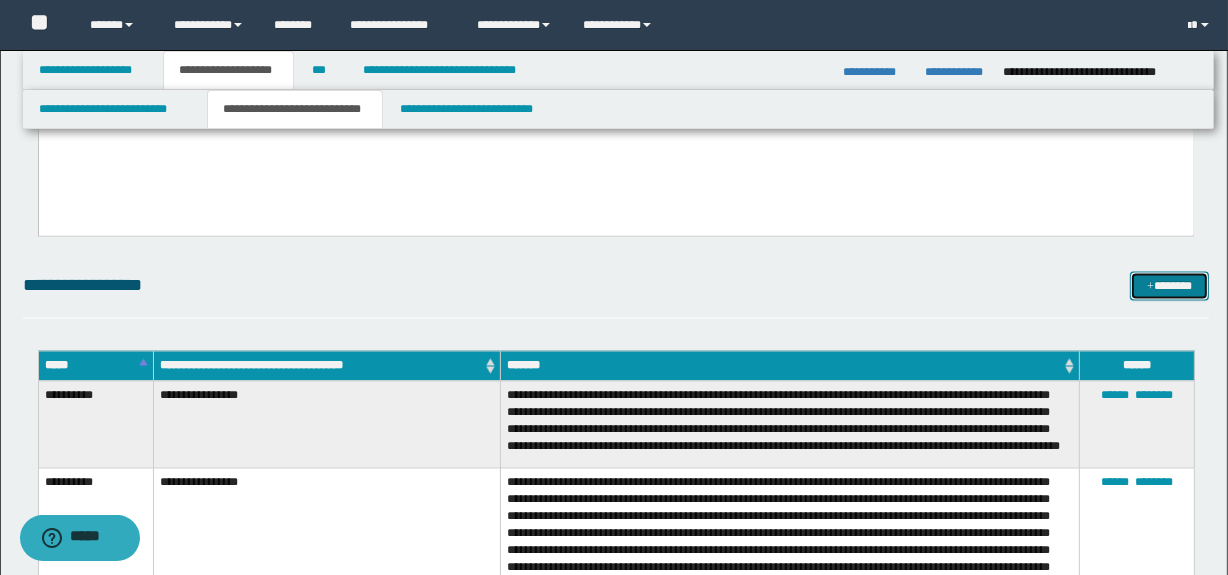 click at bounding box center [1150, 288] 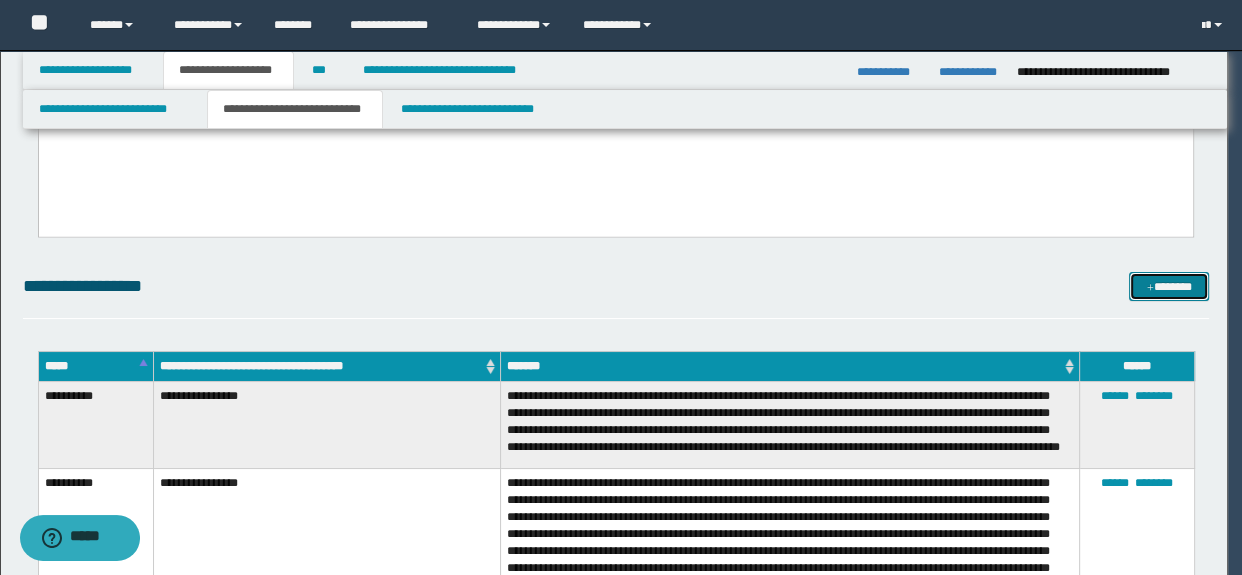 scroll, scrollTop: 0, scrollLeft: 0, axis: both 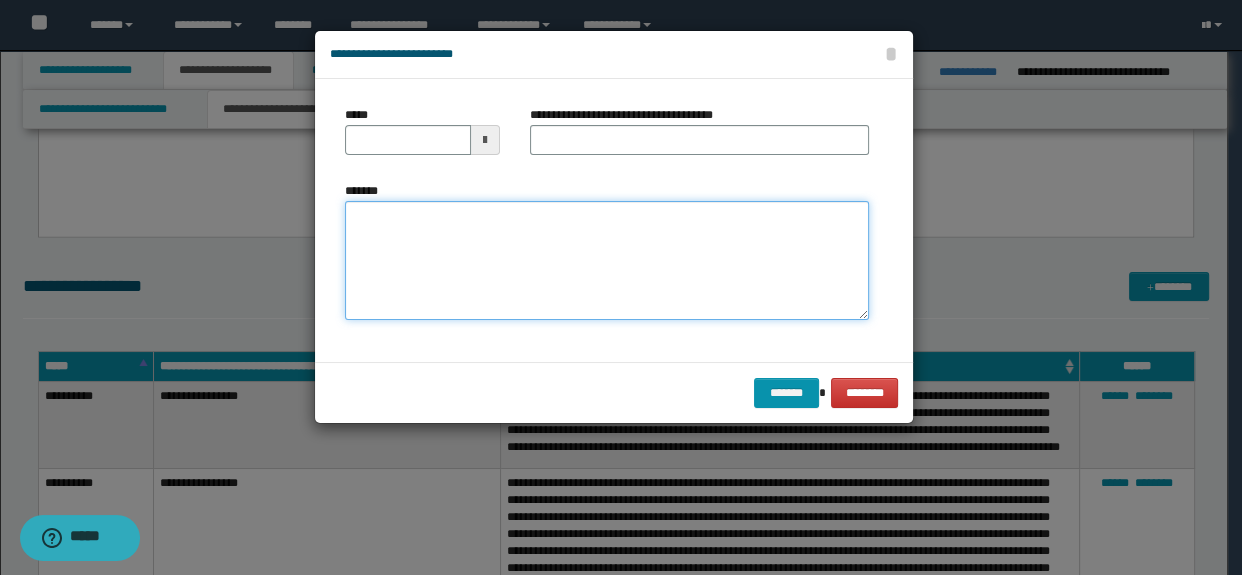 click on "*******" at bounding box center [607, 261] 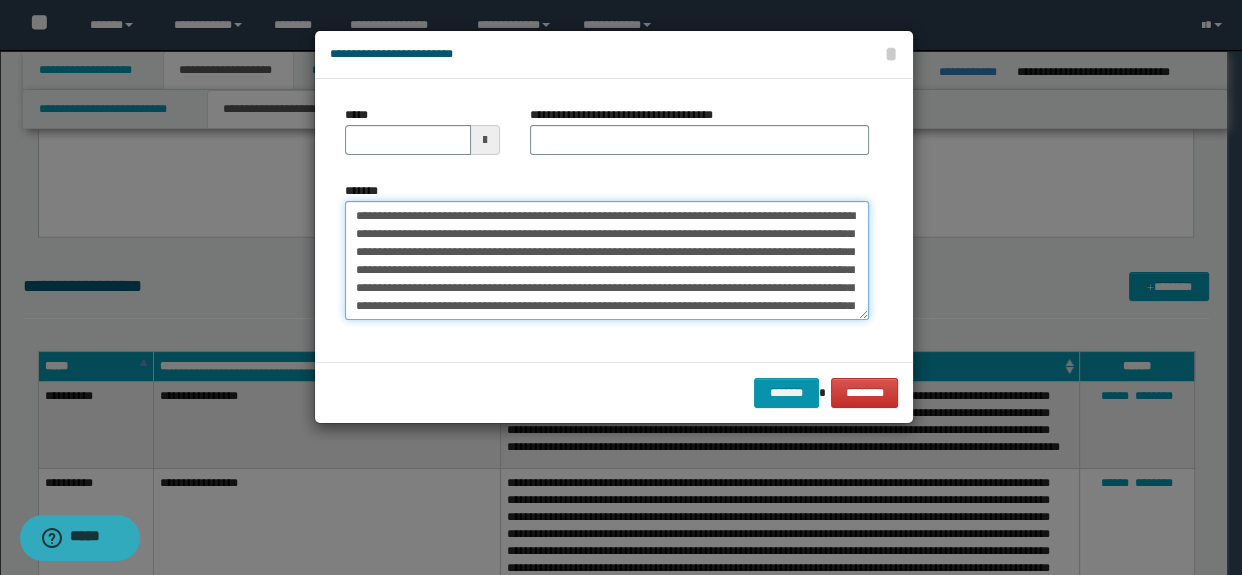 scroll, scrollTop: 191, scrollLeft: 0, axis: vertical 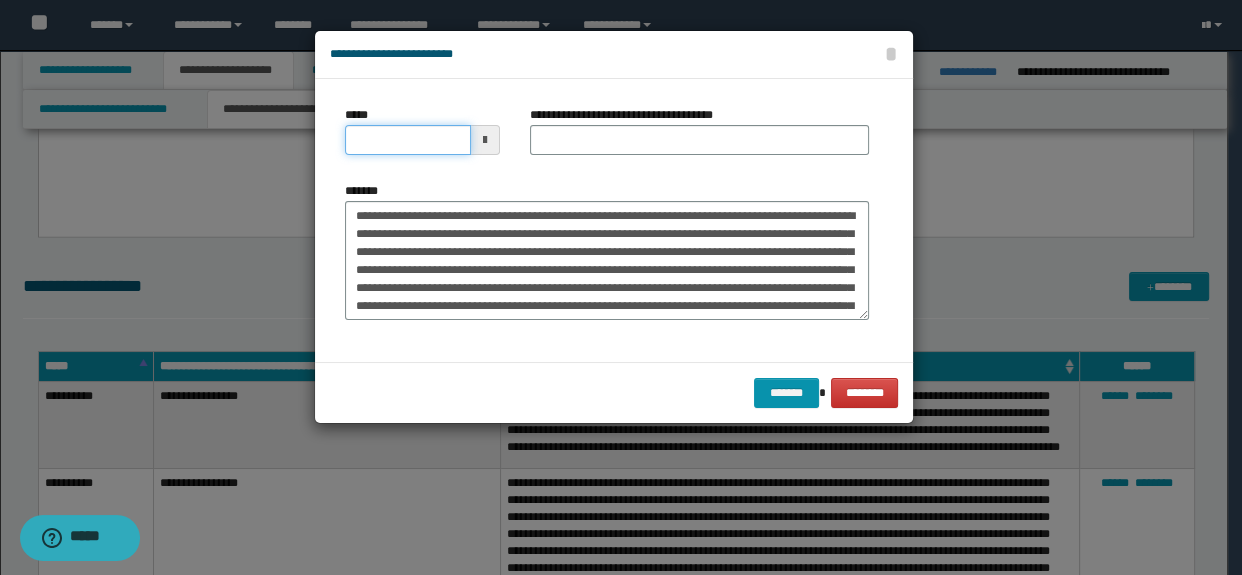 click on "*****" at bounding box center [408, 140] 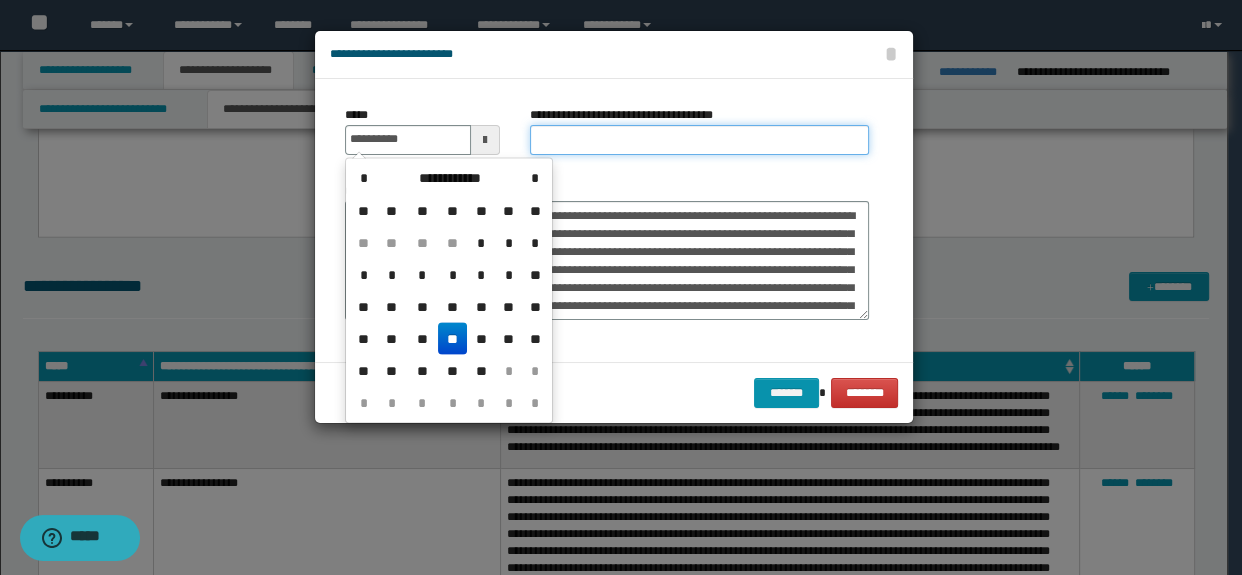 type on "**********" 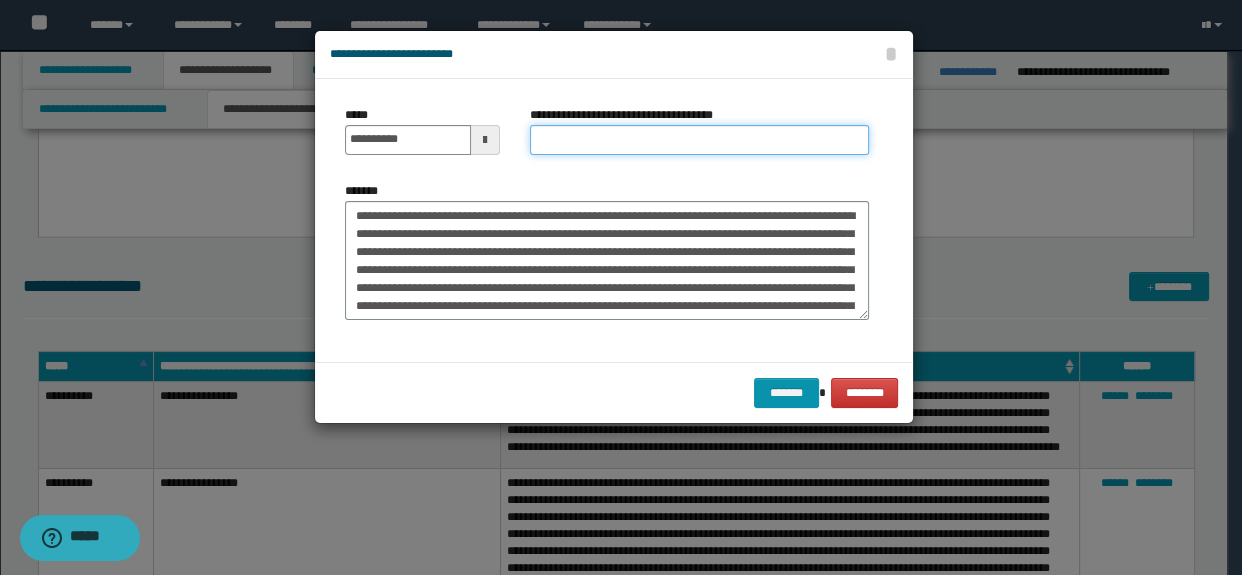 type on "**********" 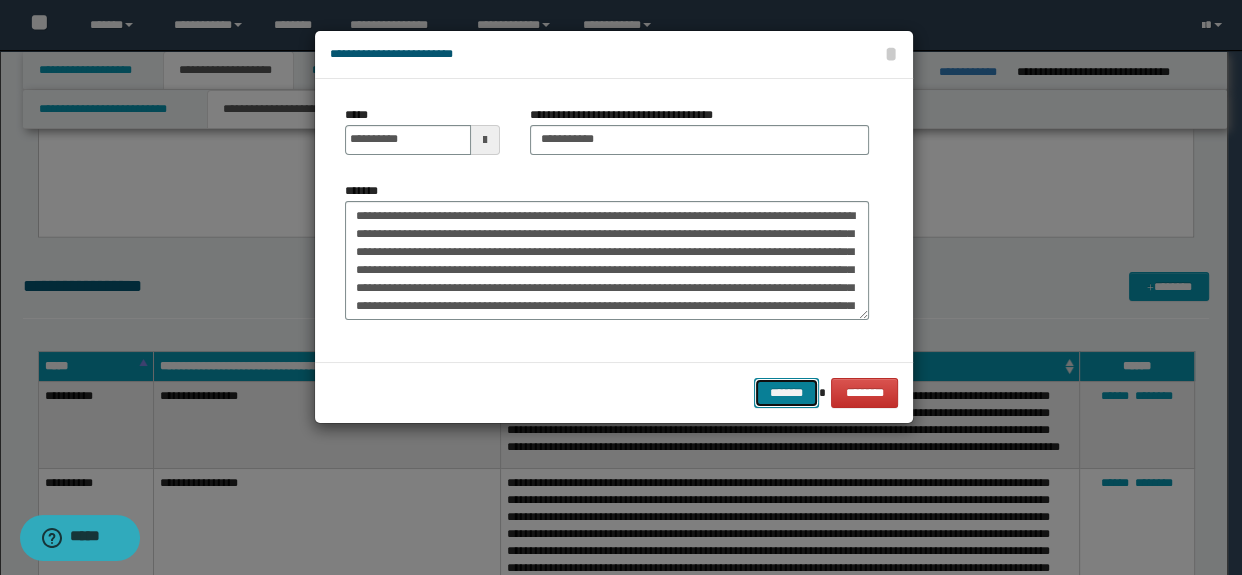 click on "*******" at bounding box center (786, 393) 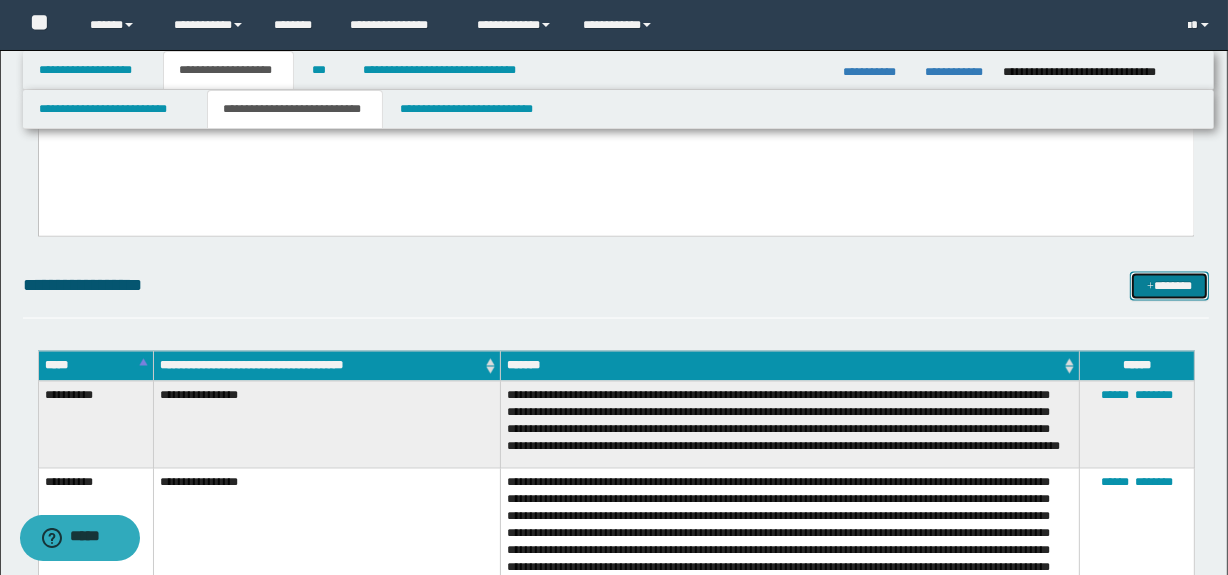 click on "*******" at bounding box center (1170, 287) 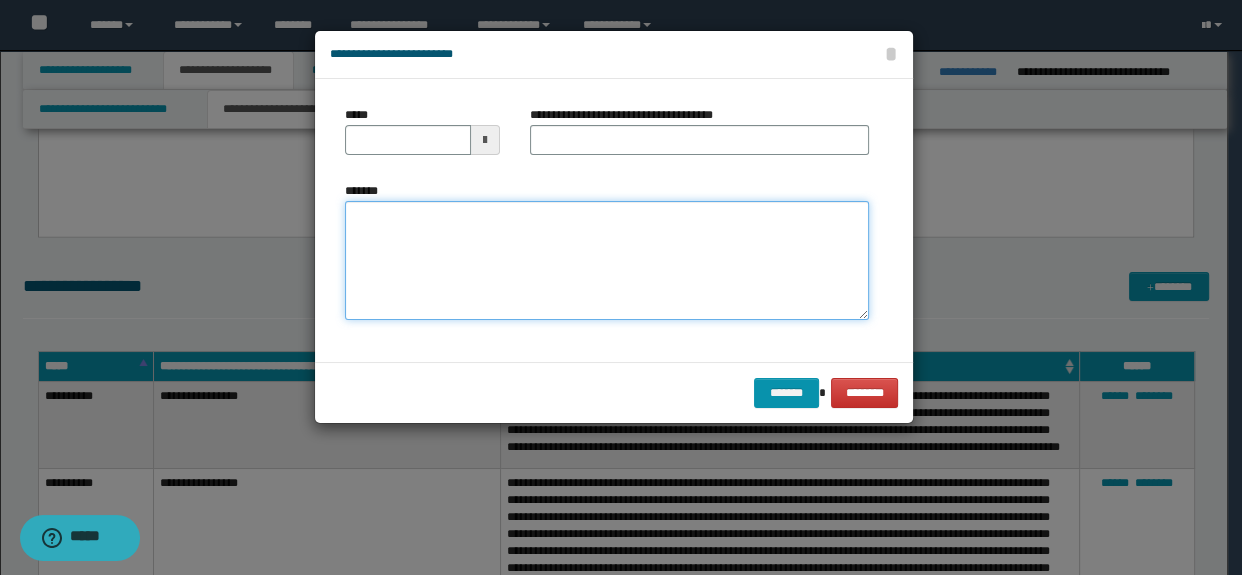 click on "*******" at bounding box center (607, 261) 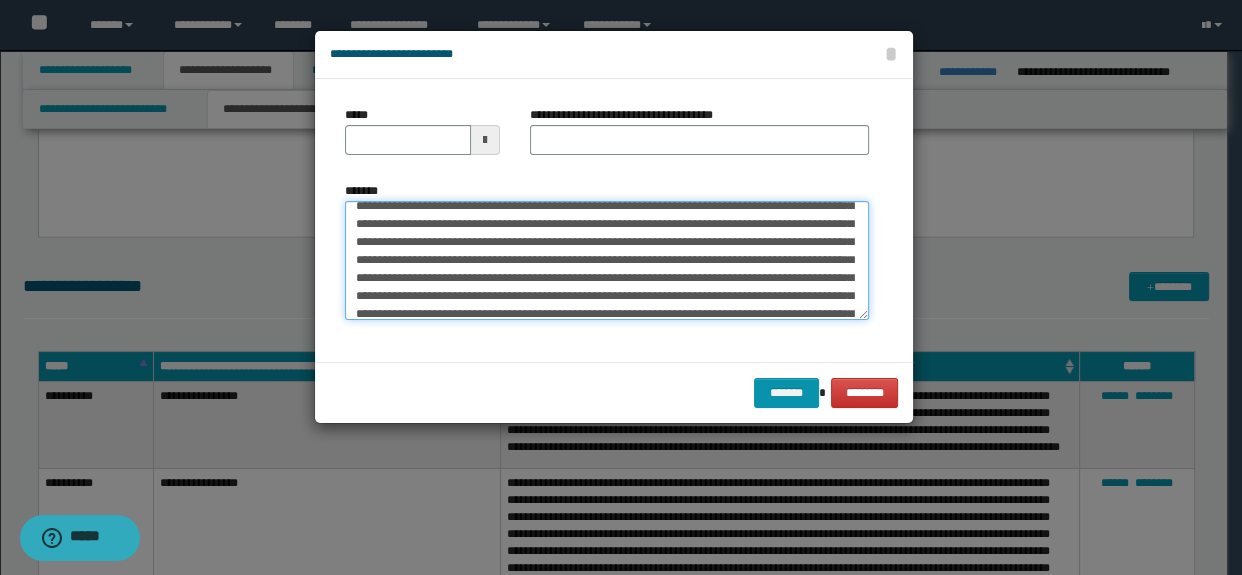 scroll, scrollTop: 0, scrollLeft: 0, axis: both 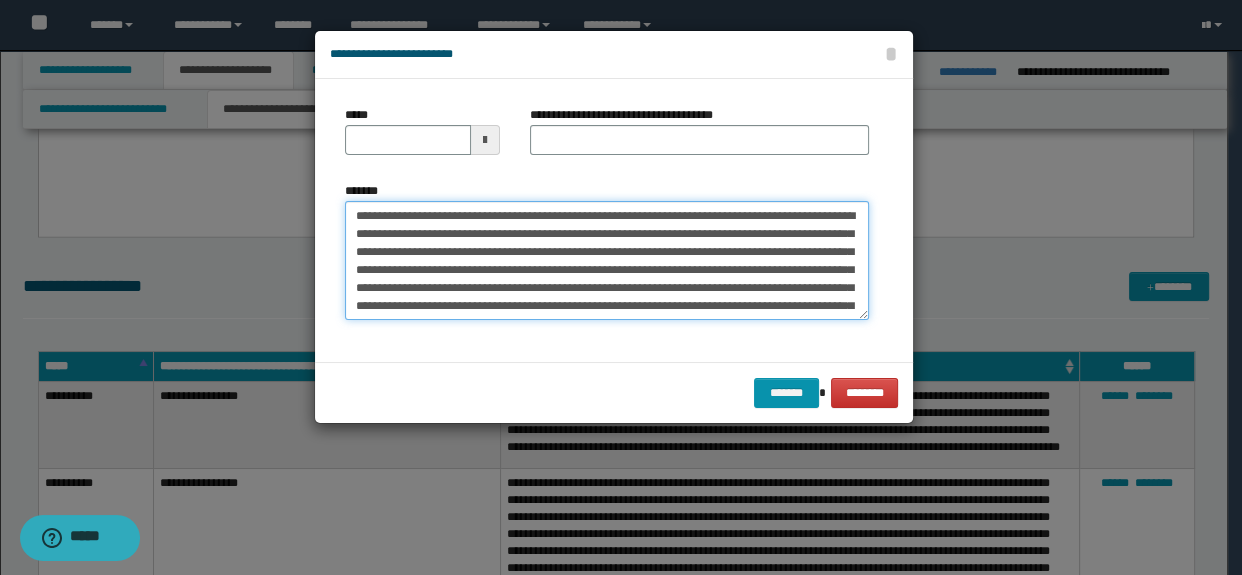 click on "*******" at bounding box center (607, 261) 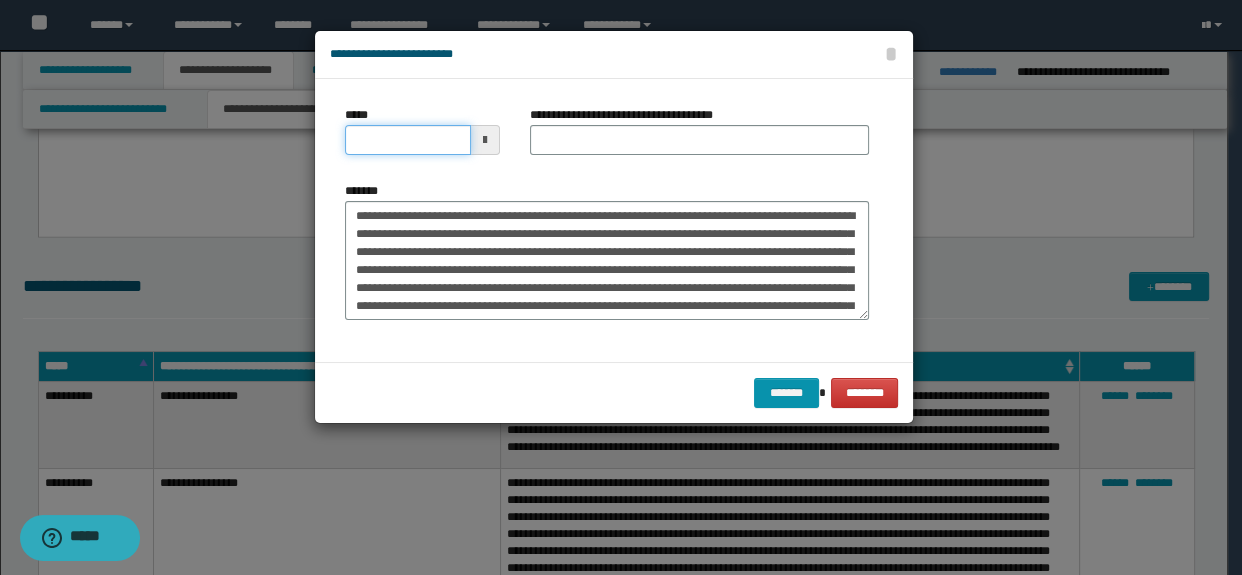 click on "*****" at bounding box center [408, 140] 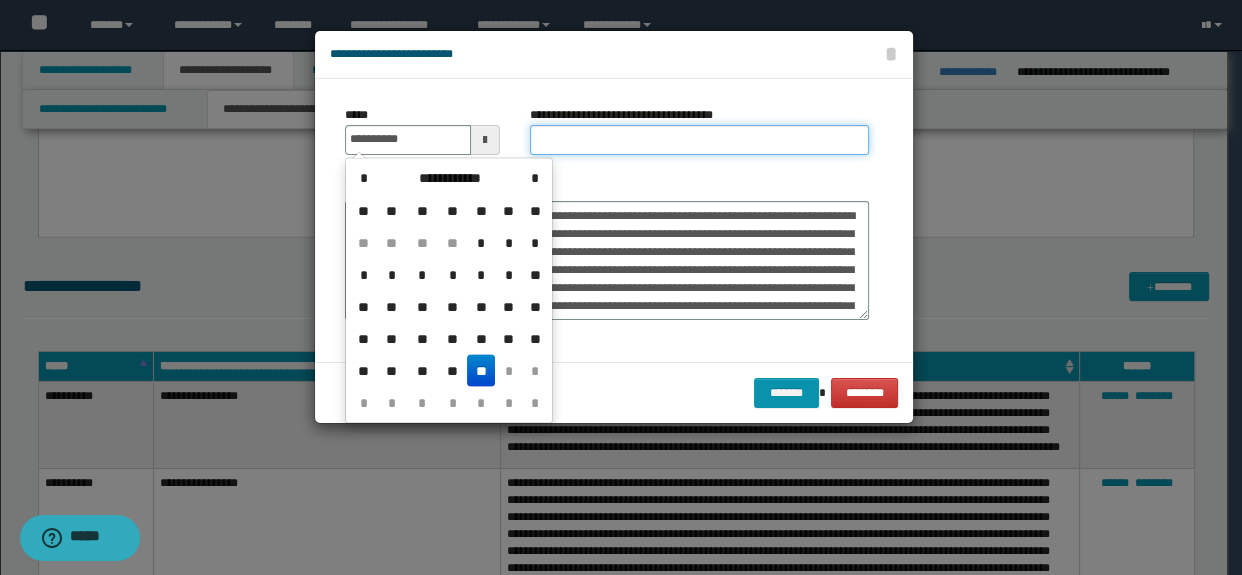 type on "**********" 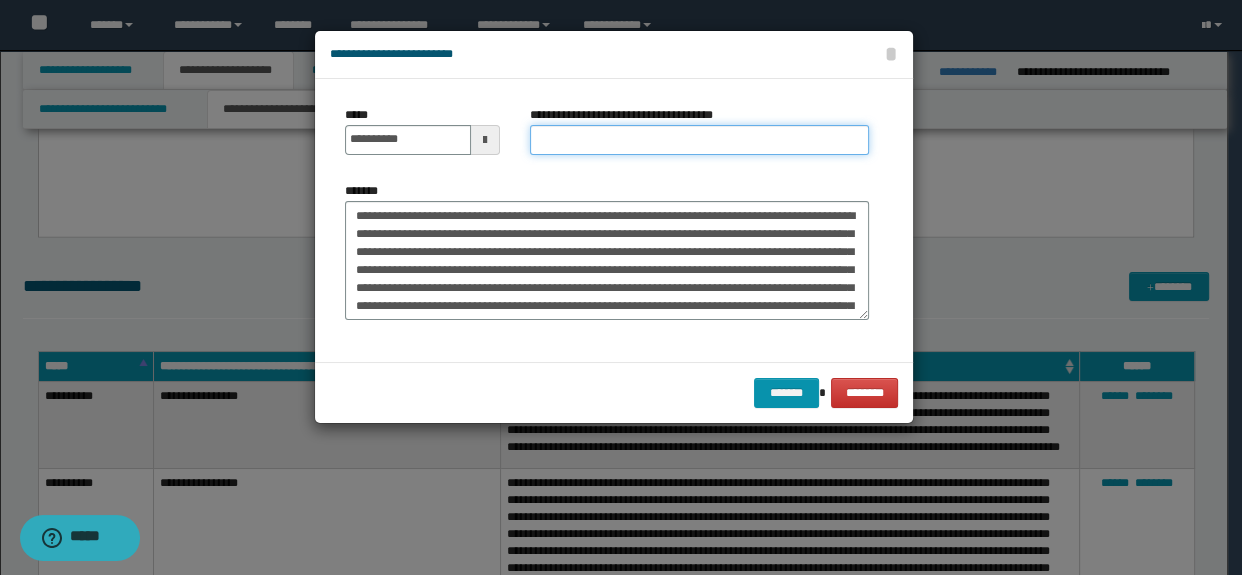 type on "**********" 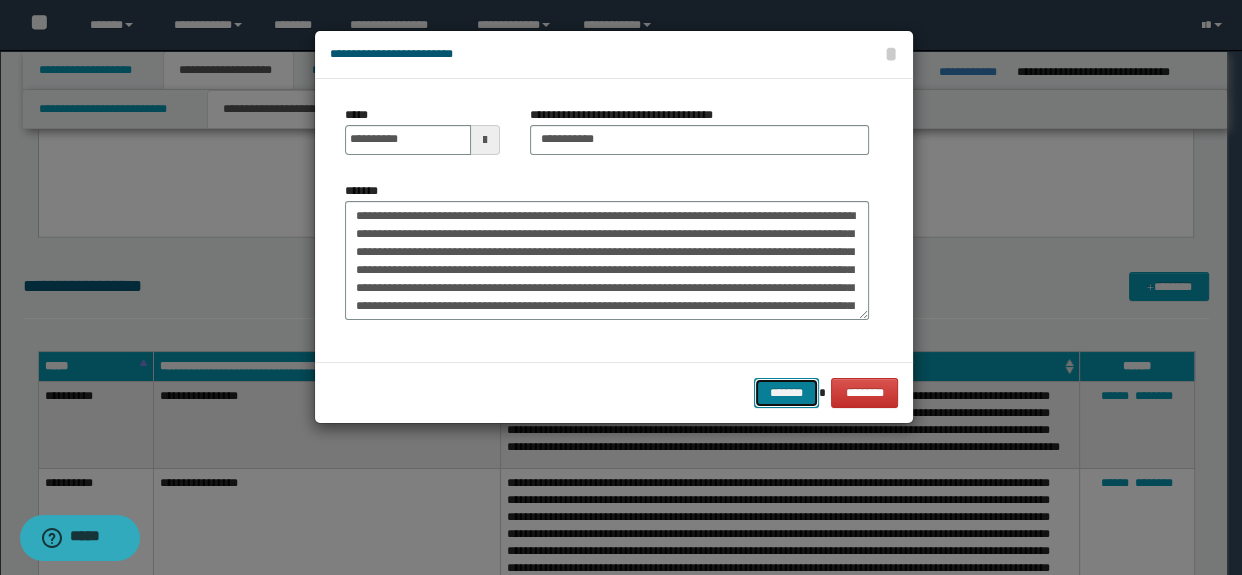click on "*******" at bounding box center [786, 393] 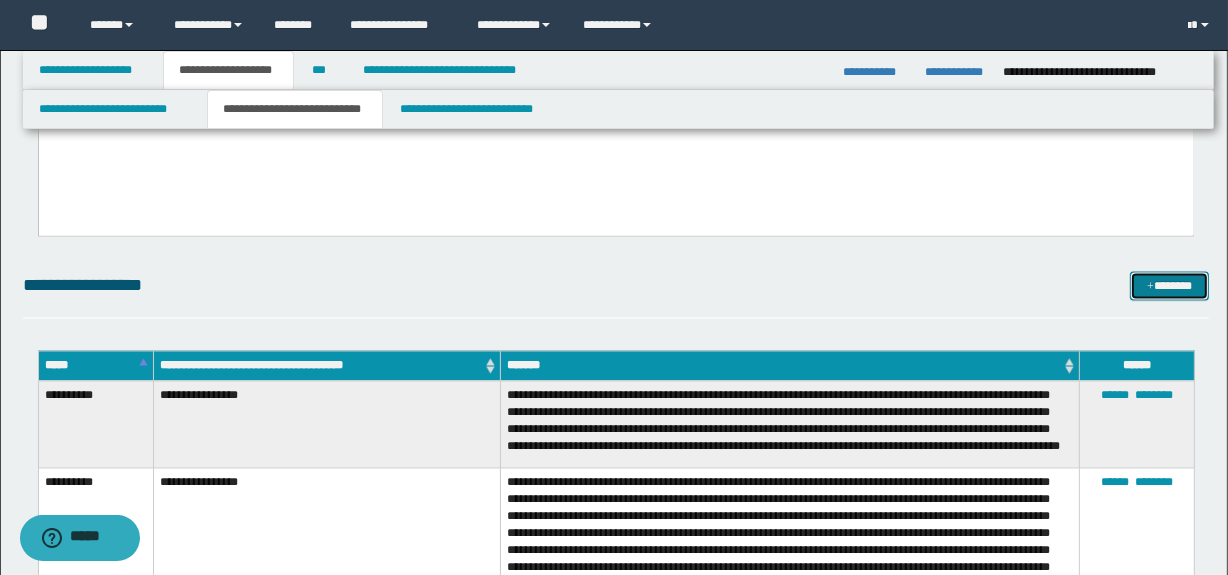 click on "*******" at bounding box center (1170, 287) 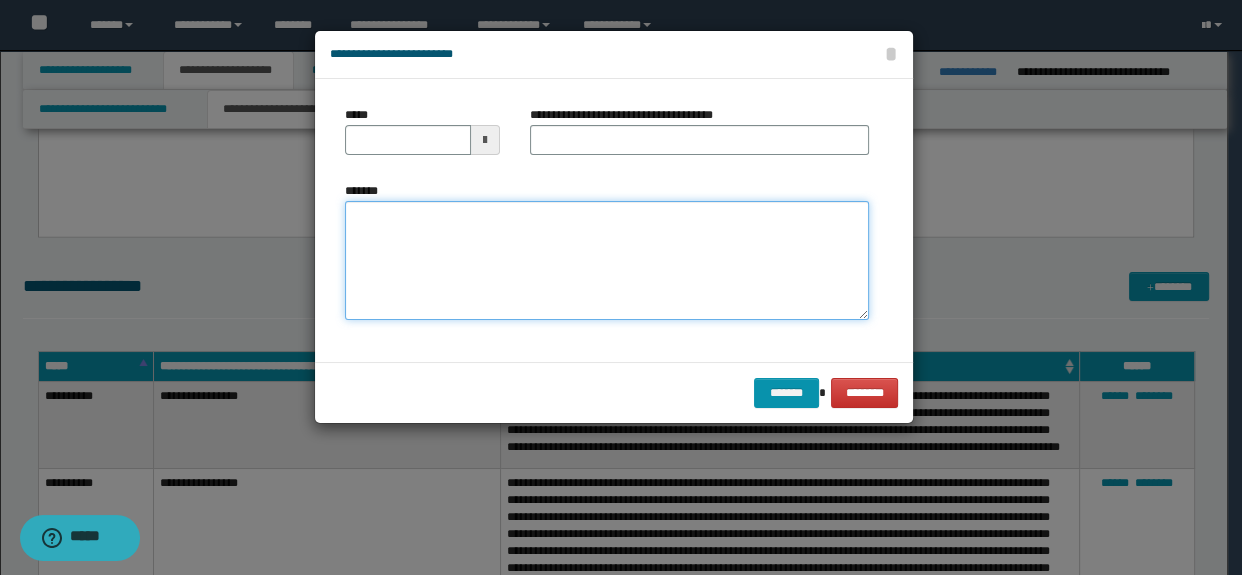 click on "*******" at bounding box center [607, 261] 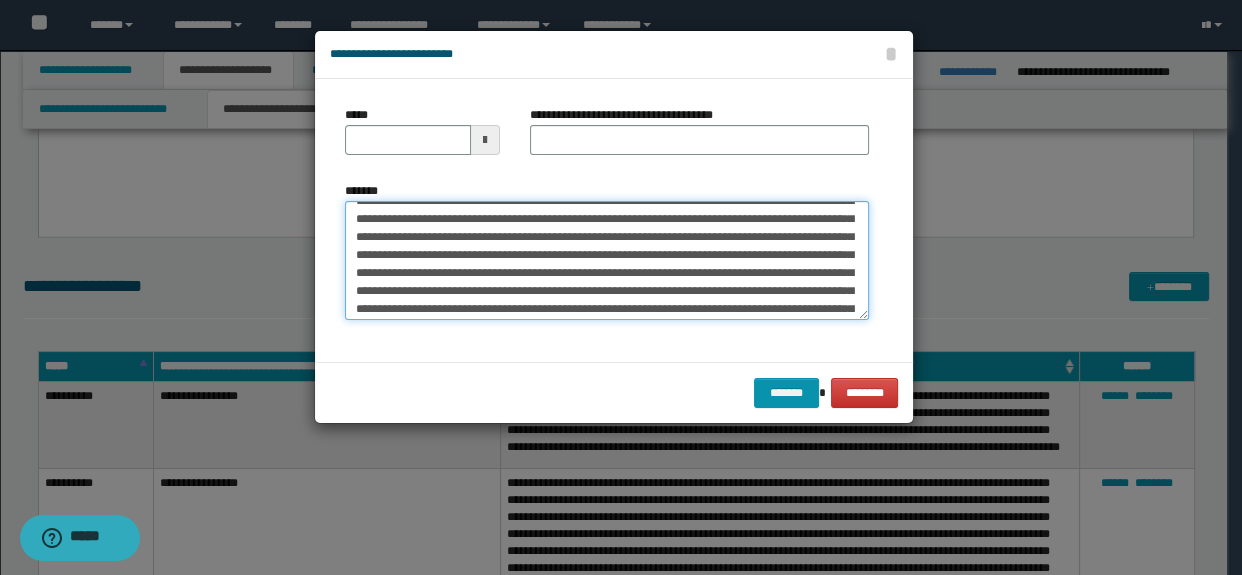 scroll, scrollTop: 0, scrollLeft: 0, axis: both 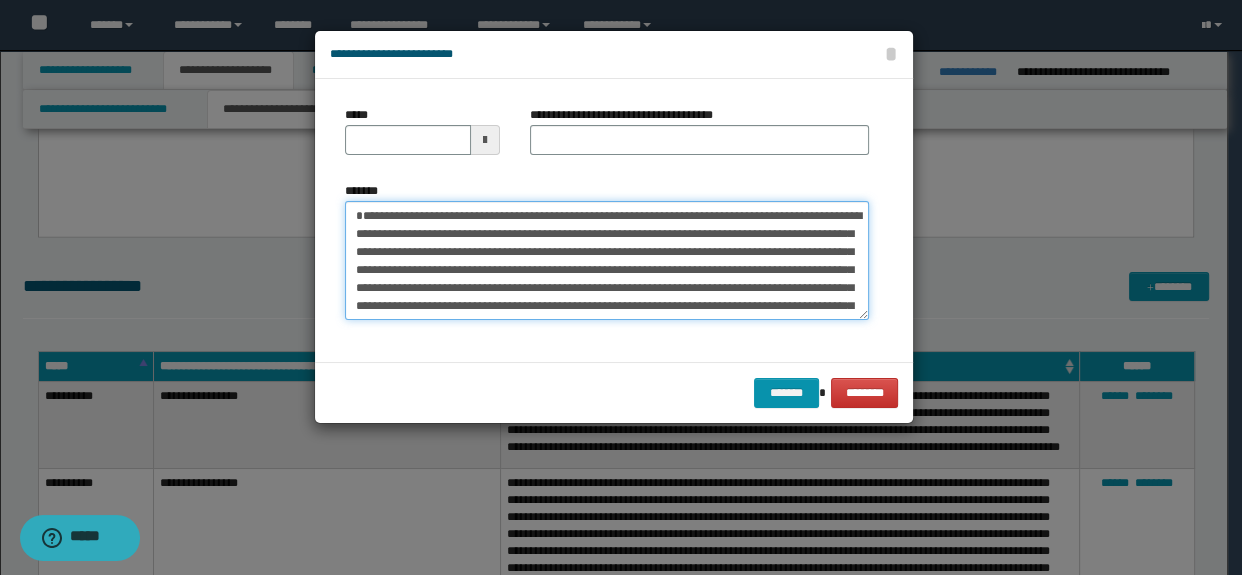 drag, startPoint x: 561, startPoint y: 227, endPoint x: 161, endPoint y: 160, distance: 405.57245 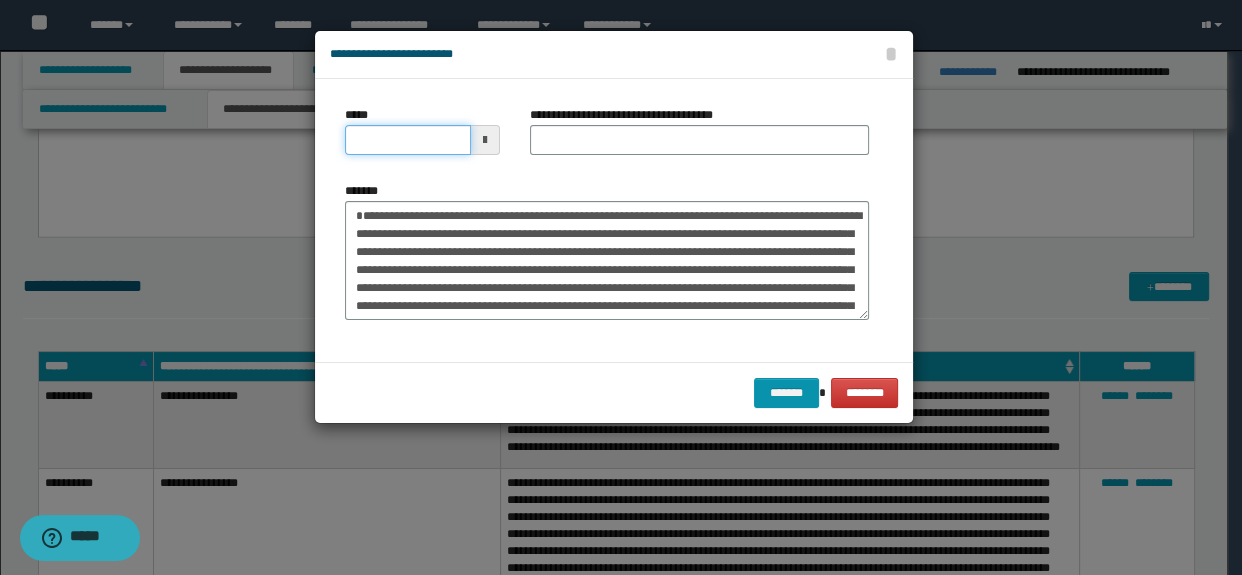 click on "*****" at bounding box center (408, 140) 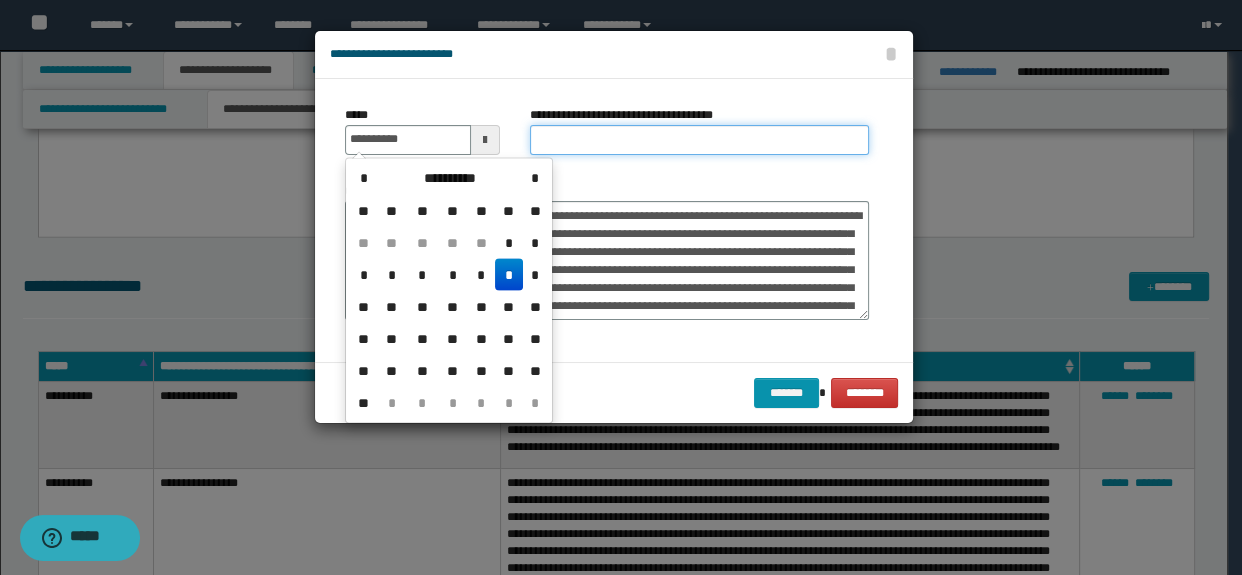 type on "**********" 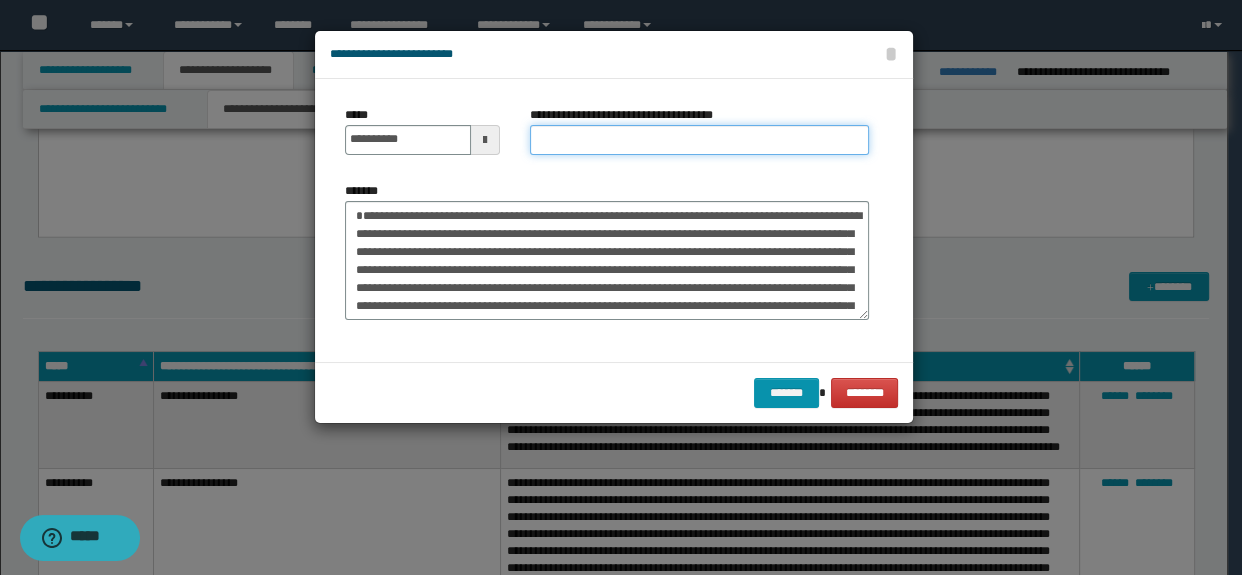 drag, startPoint x: 566, startPoint y: 142, endPoint x: 644, endPoint y: 140, distance: 78.025635 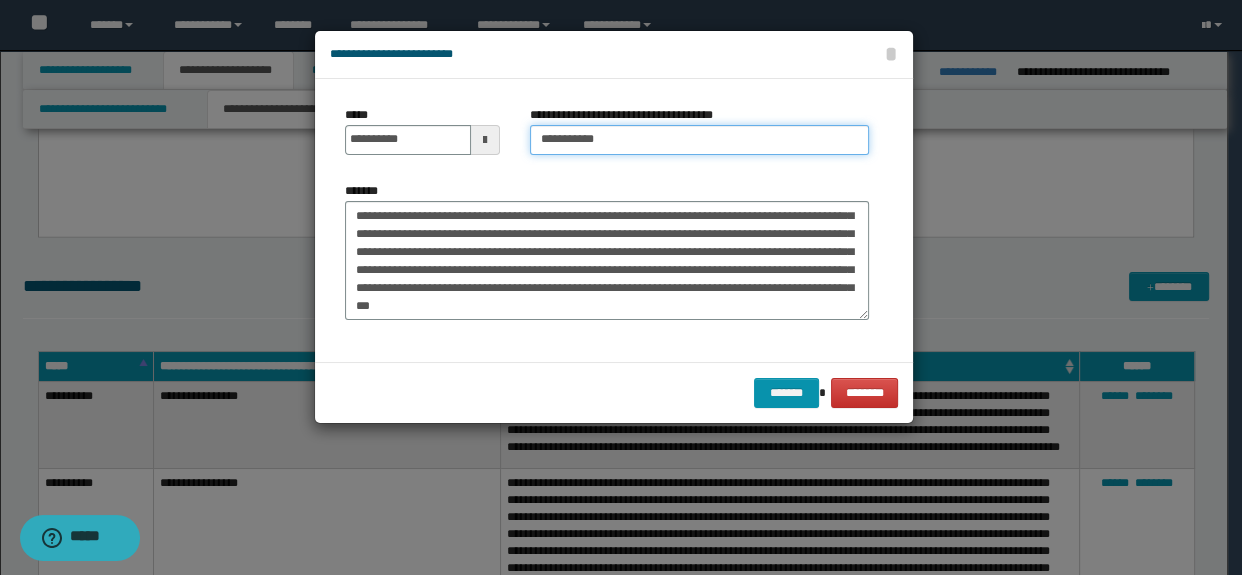 scroll, scrollTop: 251, scrollLeft: 0, axis: vertical 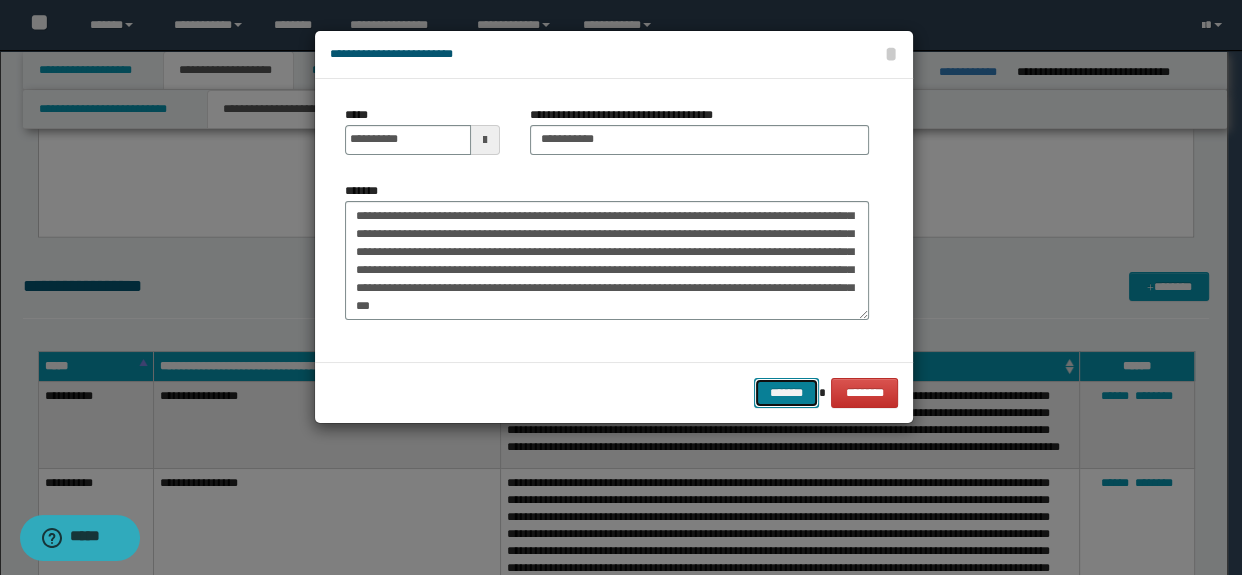 drag, startPoint x: 773, startPoint y: 389, endPoint x: 786, endPoint y: 391, distance: 13.152946 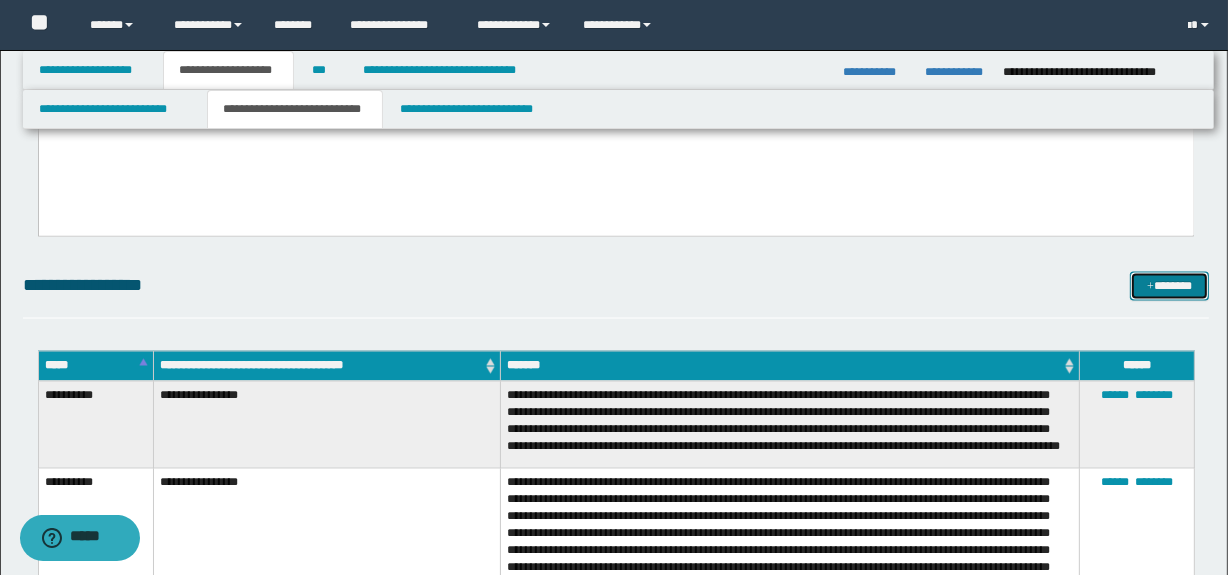 click on "*******" at bounding box center (1170, 287) 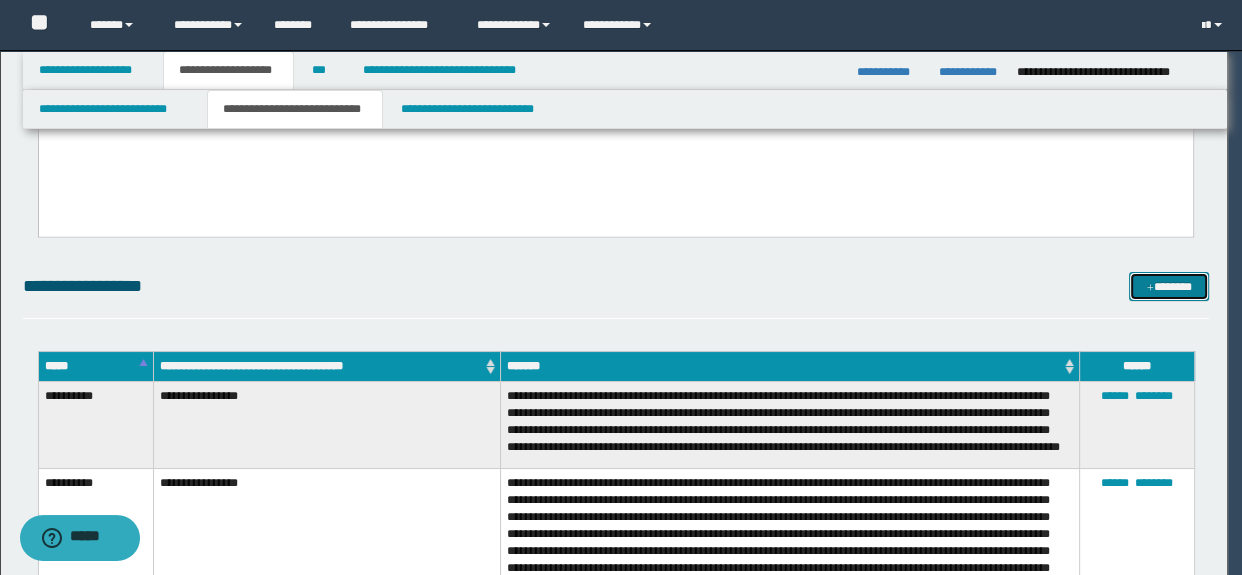 scroll, scrollTop: 0, scrollLeft: 0, axis: both 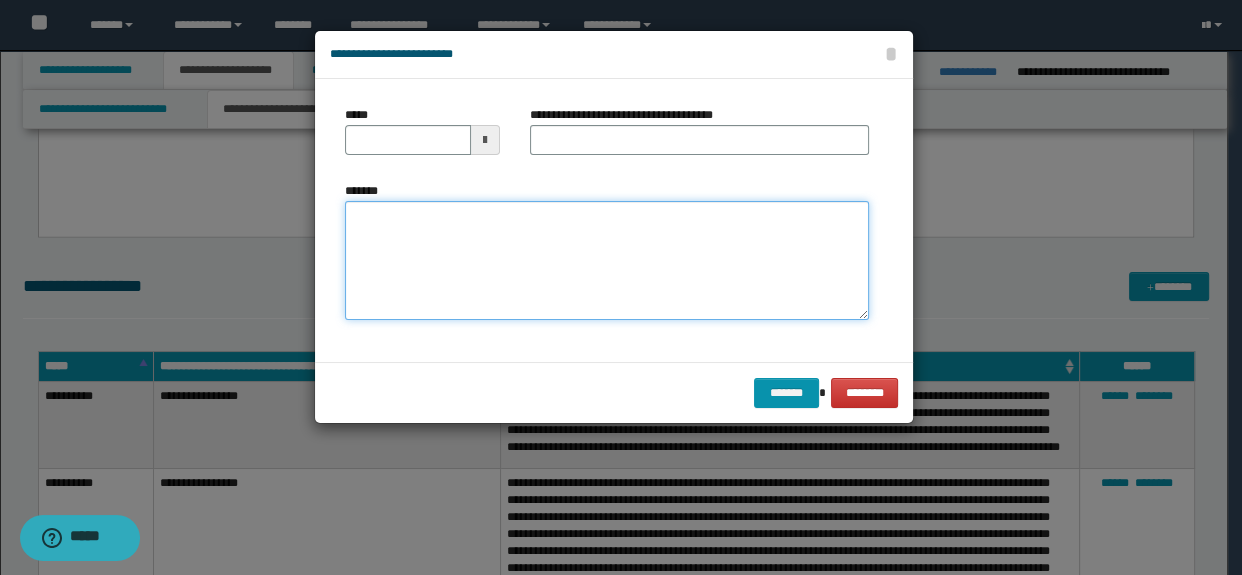 click on "*******" at bounding box center (607, 261) 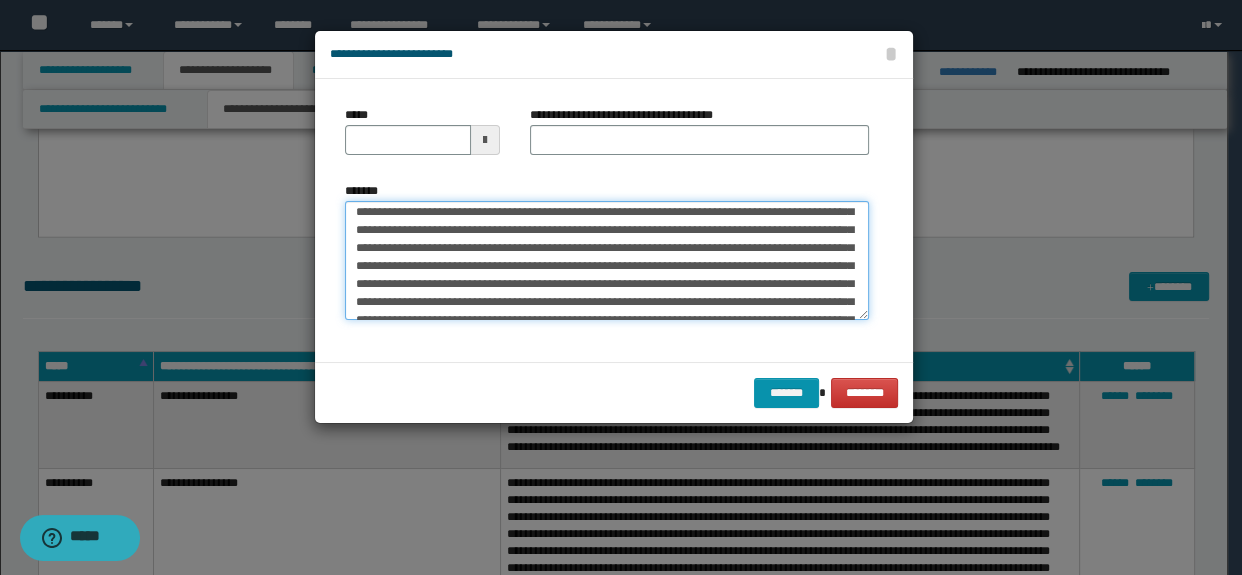 scroll, scrollTop: 0, scrollLeft: 0, axis: both 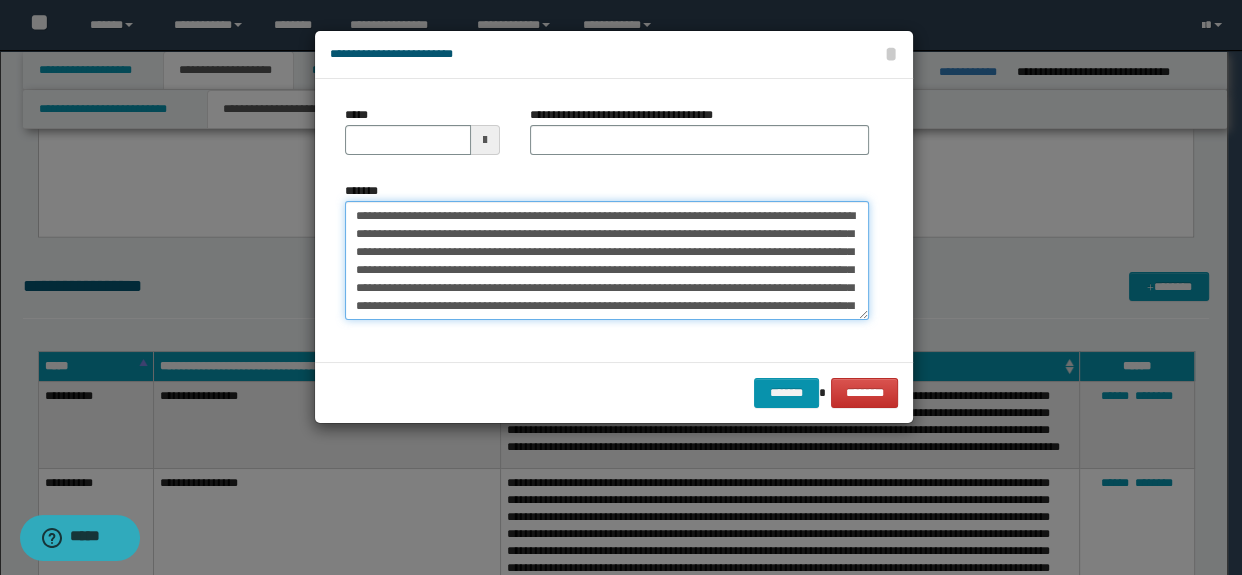 drag, startPoint x: 562, startPoint y: 212, endPoint x: 322, endPoint y: 209, distance: 240.01875 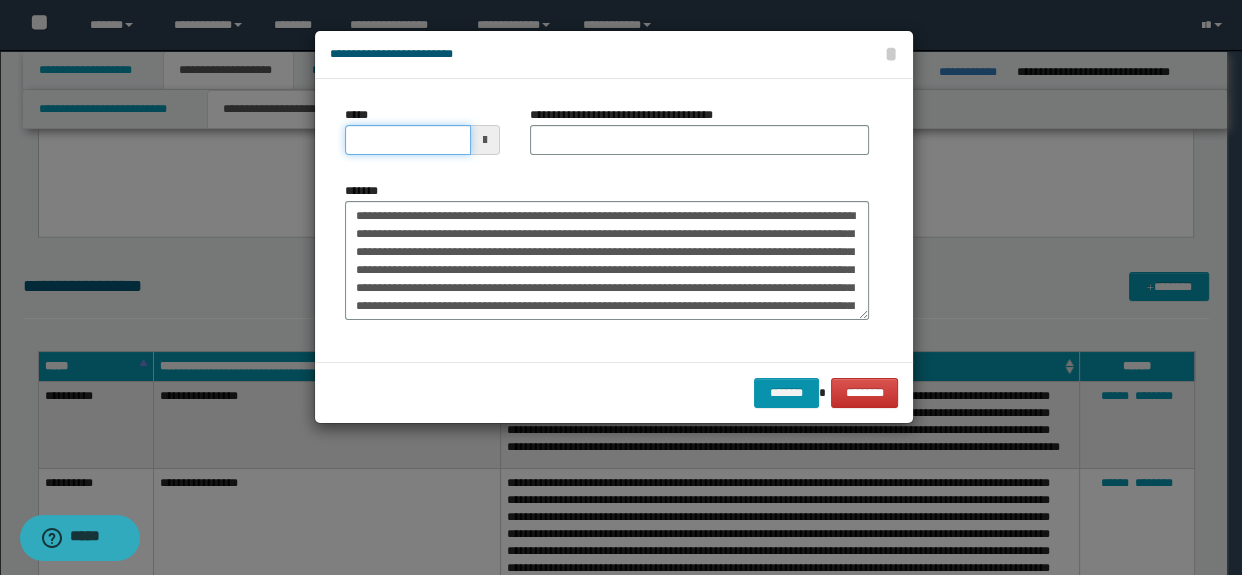 click on "*****" at bounding box center [408, 140] 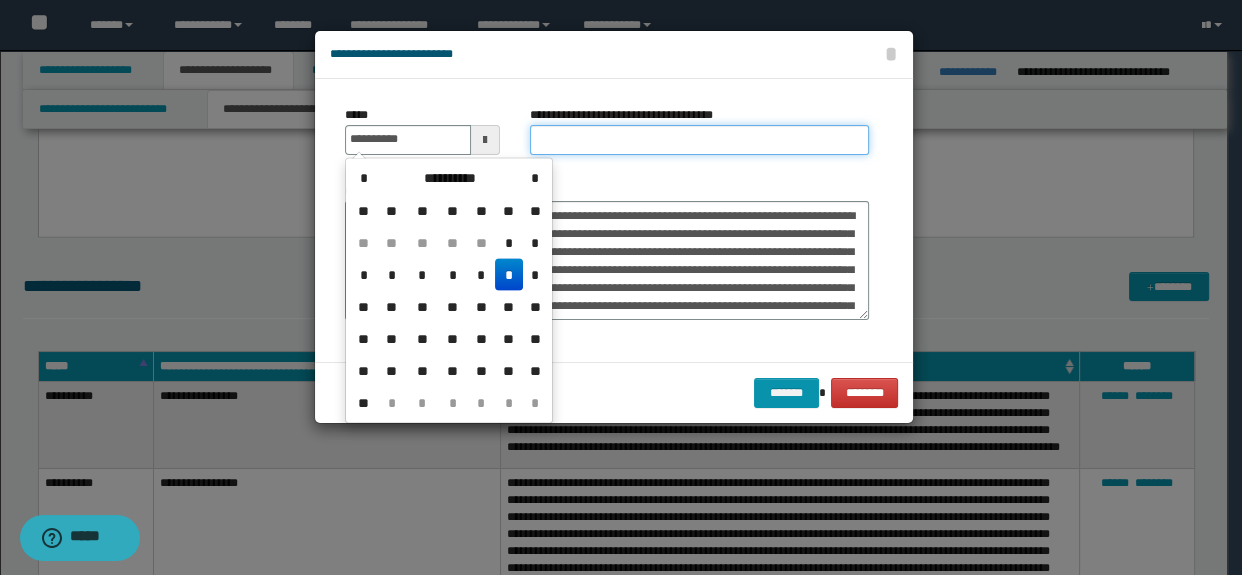 type on "**********" 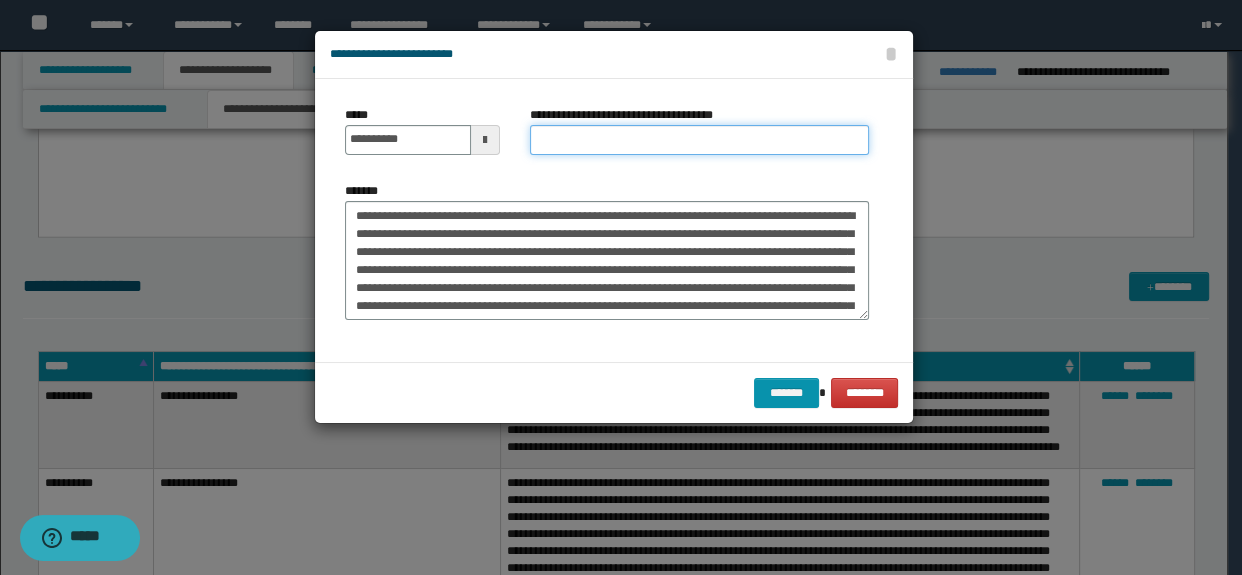 drag, startPoint x: 611, startPoint y: 137, endPoint x: 629, endPoint y: 137, distance: 18 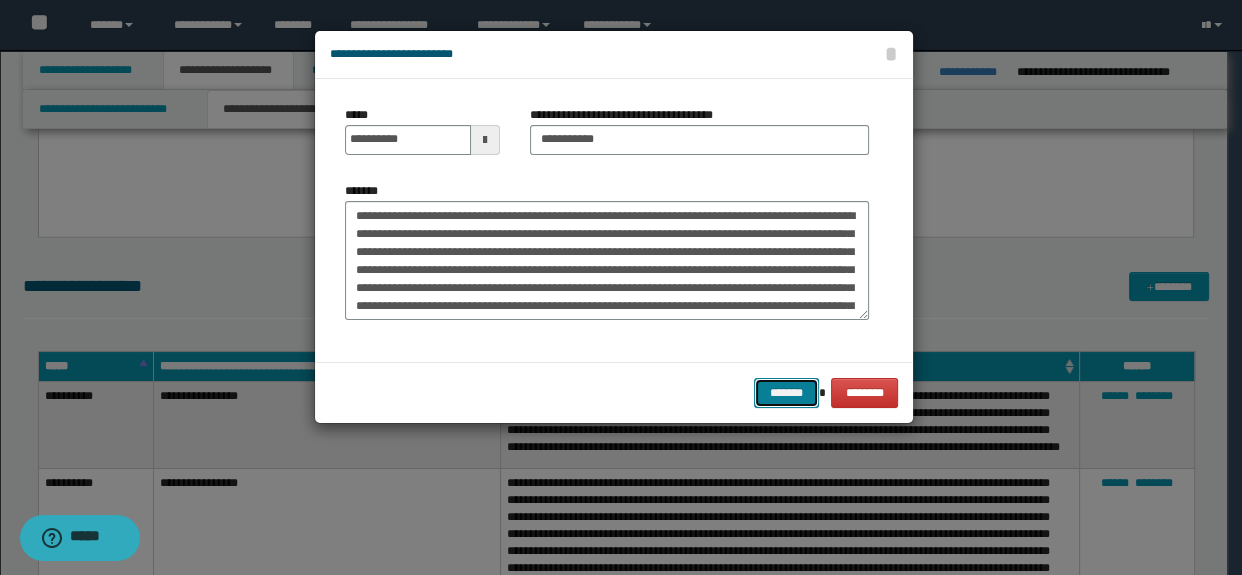 click on "*******" at bounding box center (786, 393) 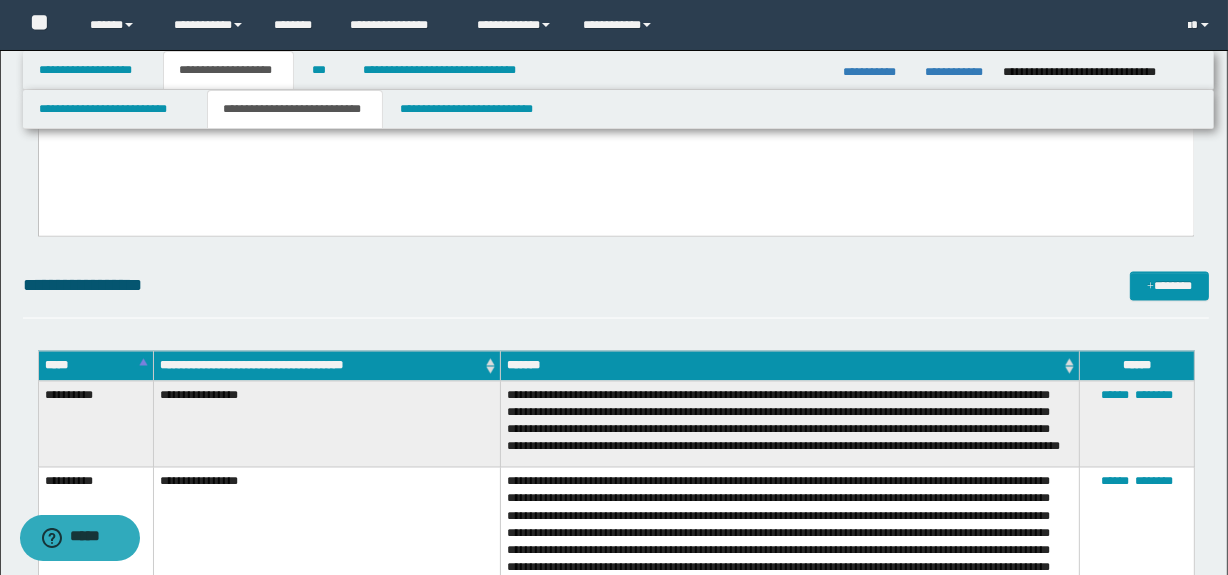 click on "**********" at bounding box center (616, 286) 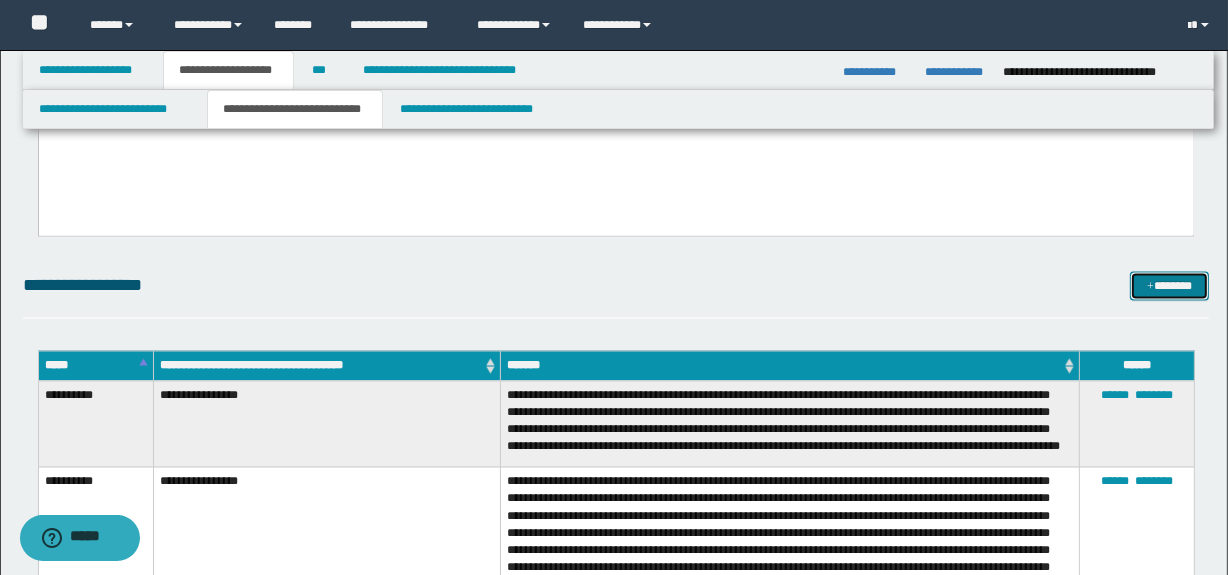 click on "*******" at bounding box center [1170, 287] 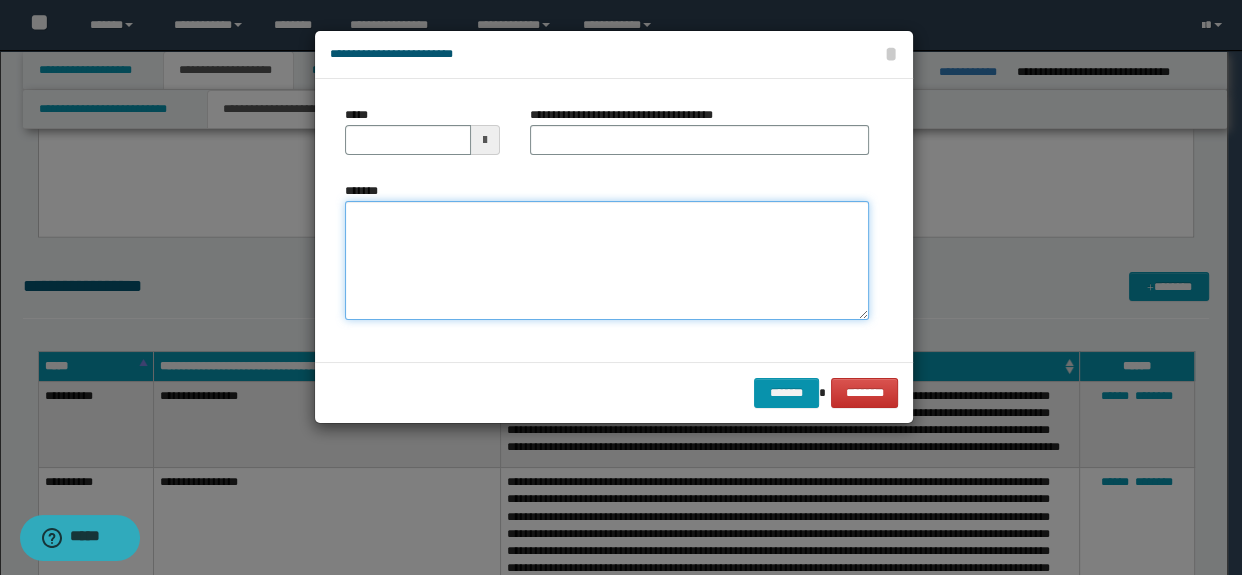 drag, startPoint x: 530, startPoint y: 263, endPoint x: 528, endPoint y: 216, distance: 47.042534 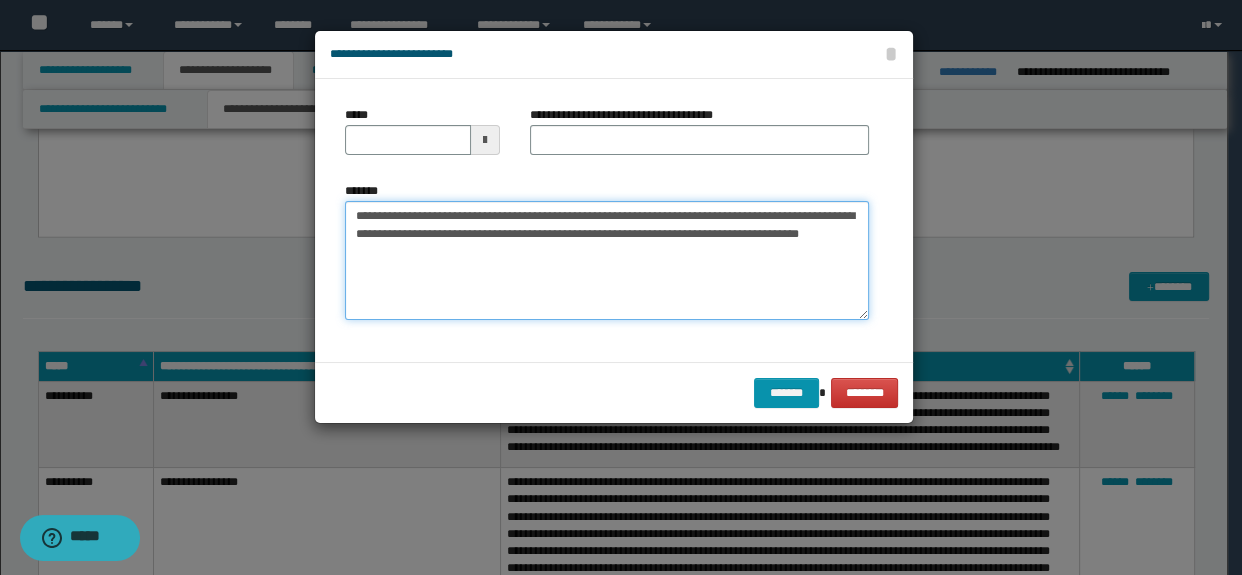 type on "**********" 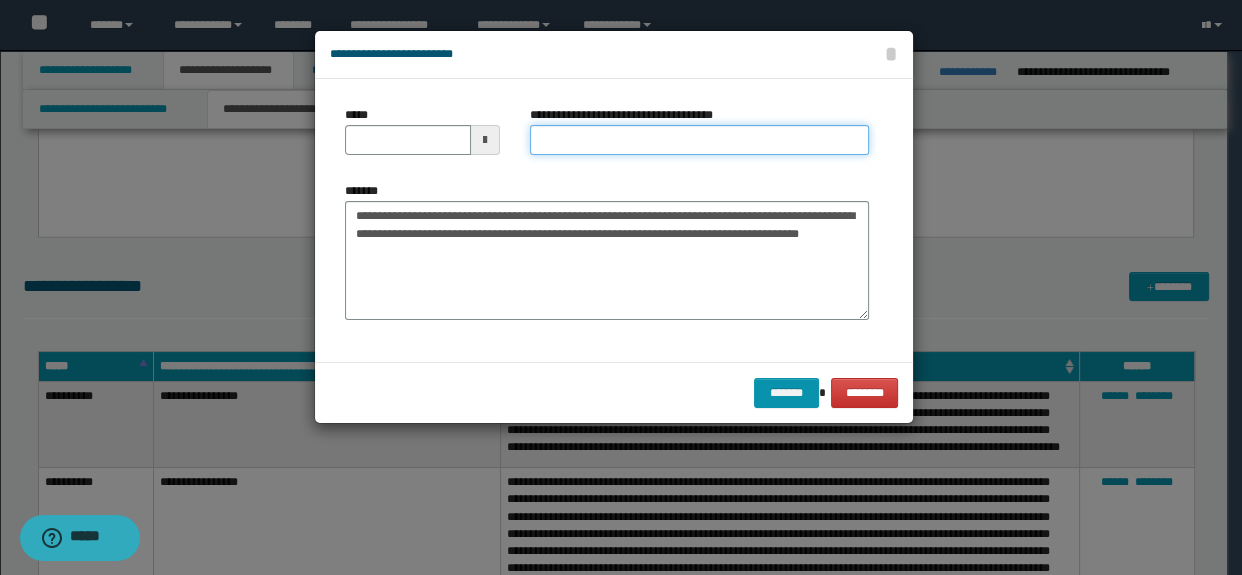 click on "**********" at bounding box center (700, 140) 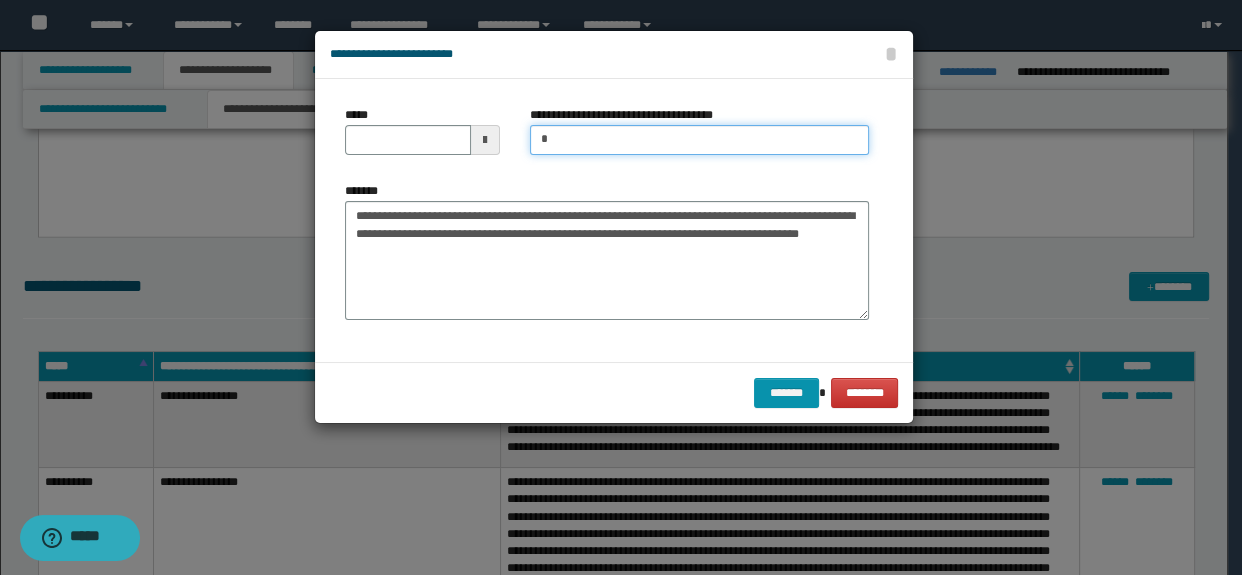 type on "**********" 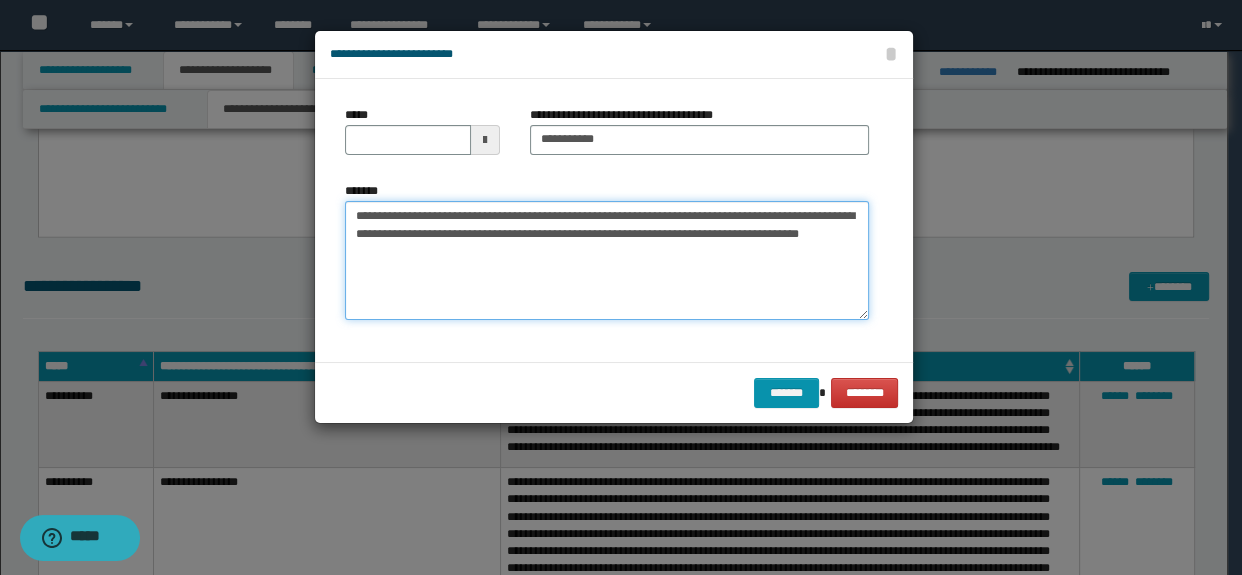 drag, startPoint x: 543, startPoint y: 215, endPoint x: 304, endPoint y: 198, distance: 239.60384 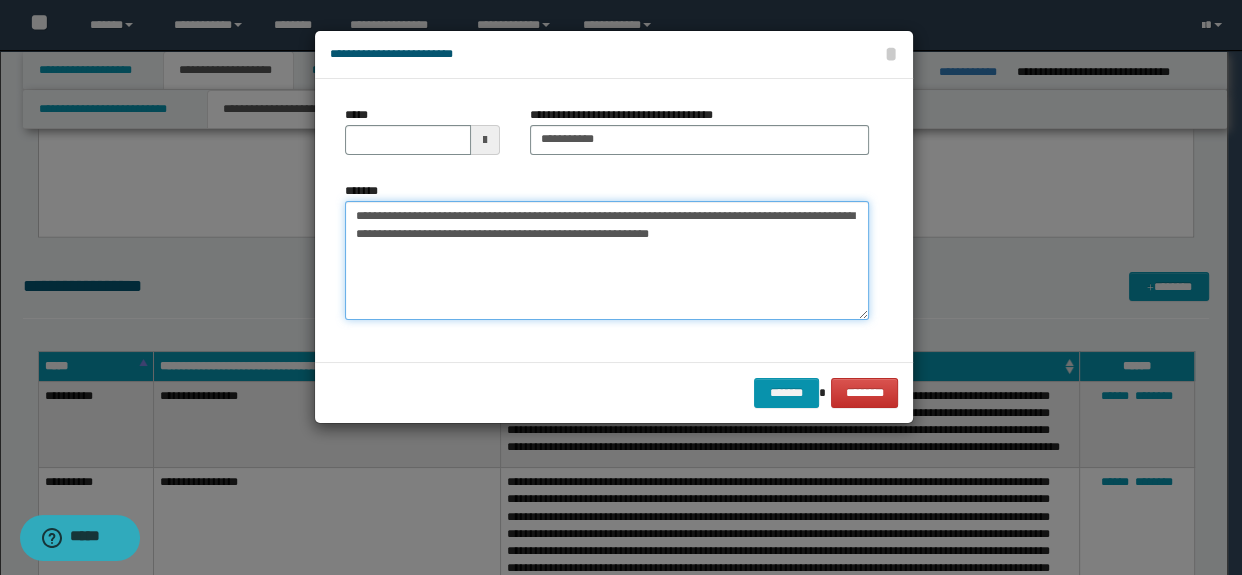 type on "**********" 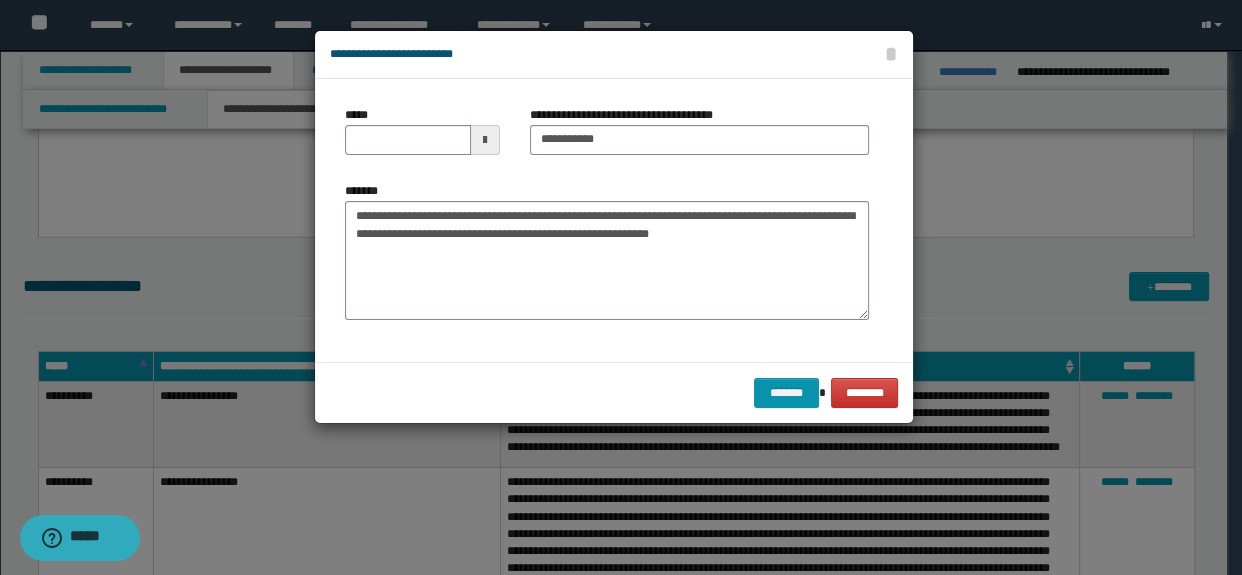 click on "*****" at bounding box center (422, 138) 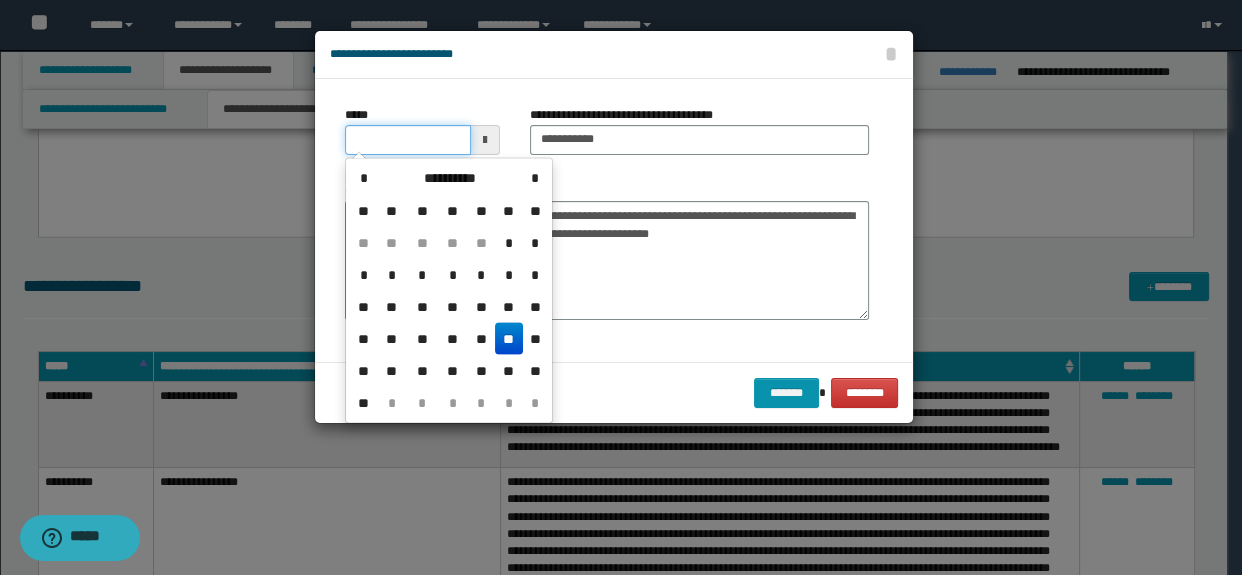 drag, startPoint x: 380, startPoint y: 146, endPoint x: 416, endPoint y: 144, distance: 36.05551 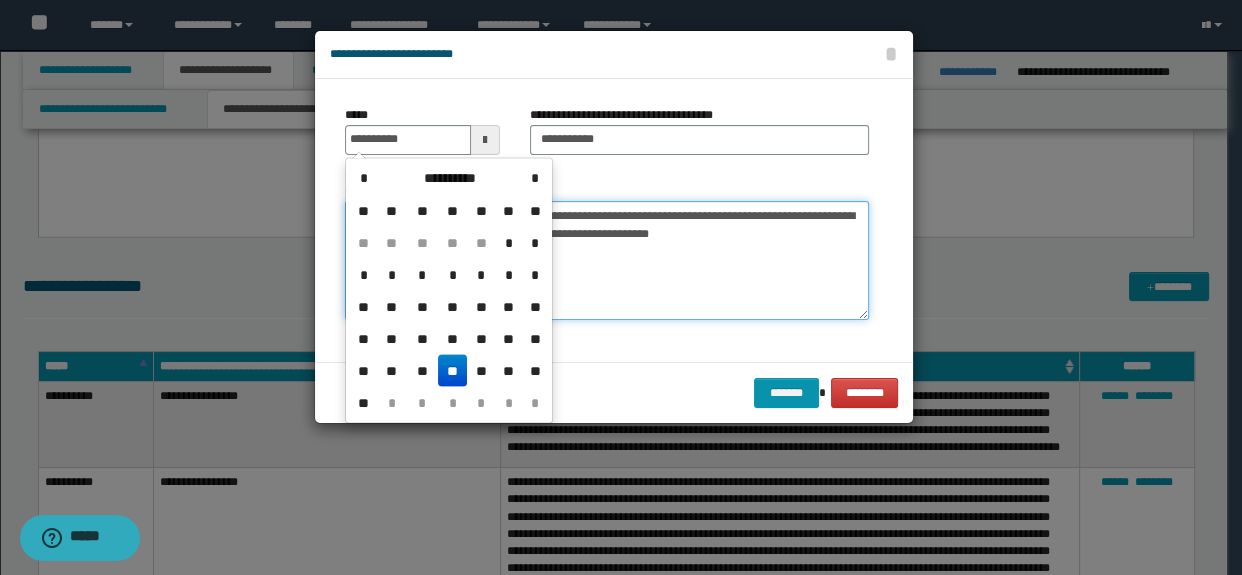 type on "**********" 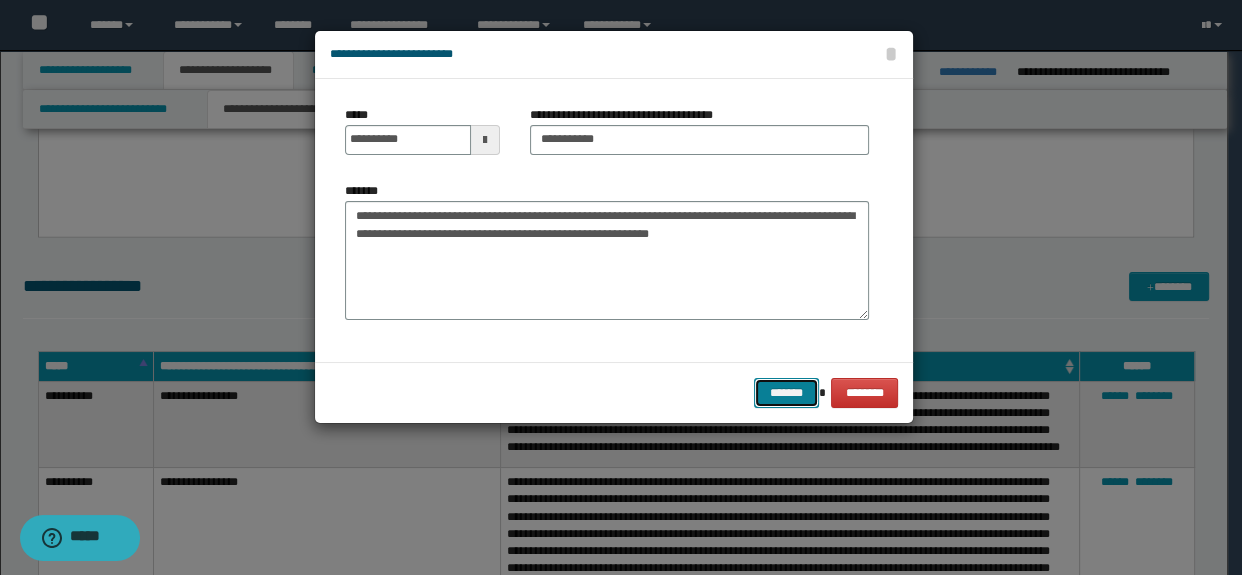 click on "*******" at bounding box center [786, 393] 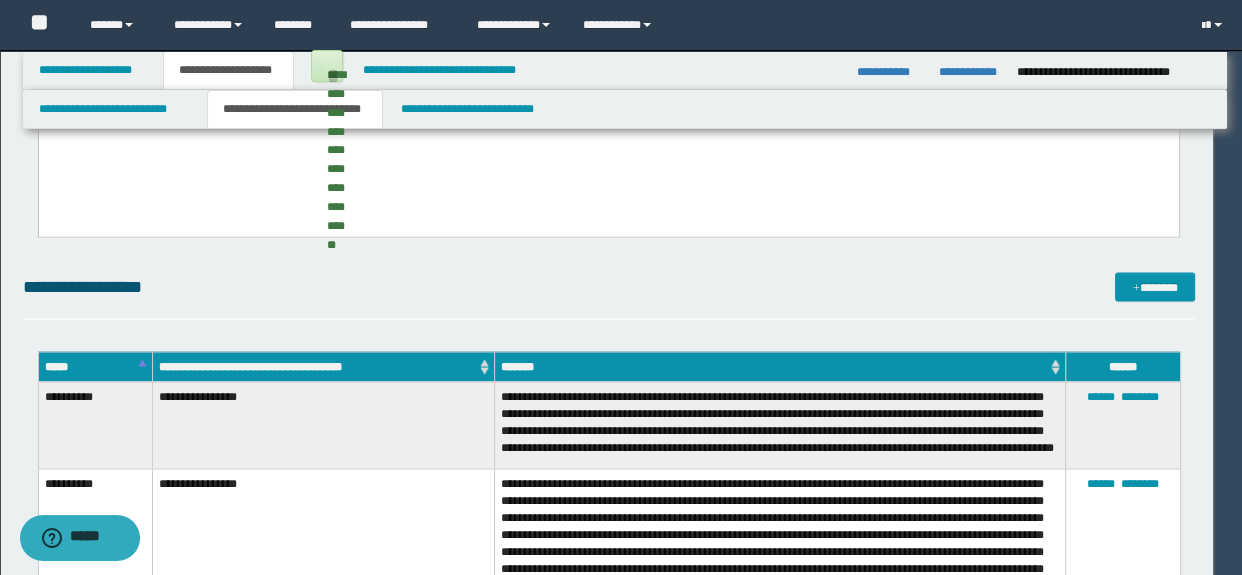 type 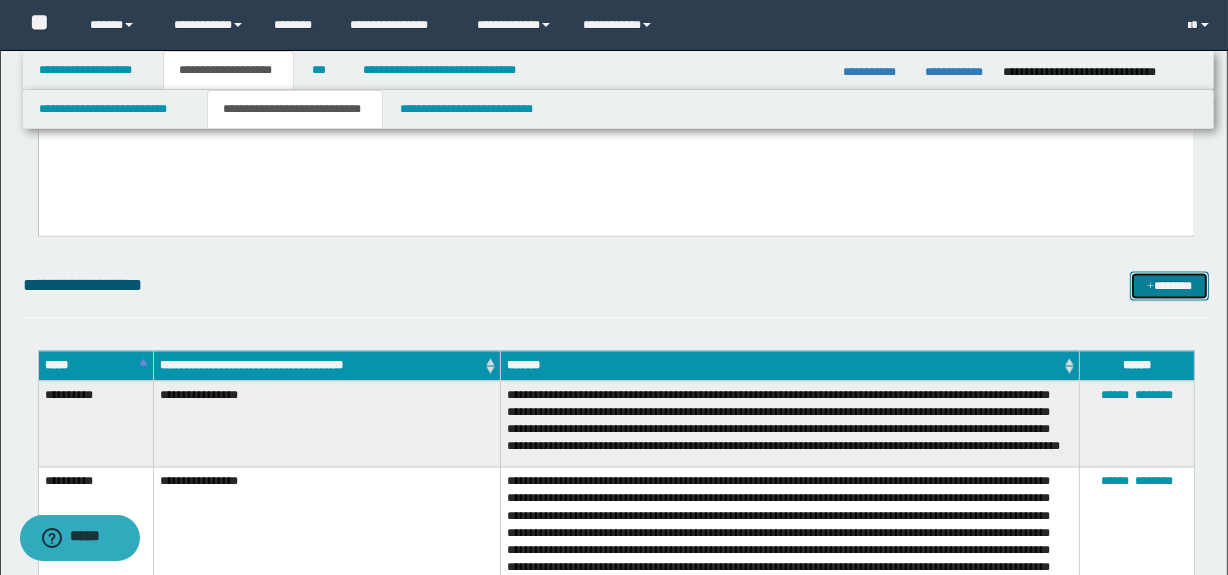 click at bounding box center (1150, 288) 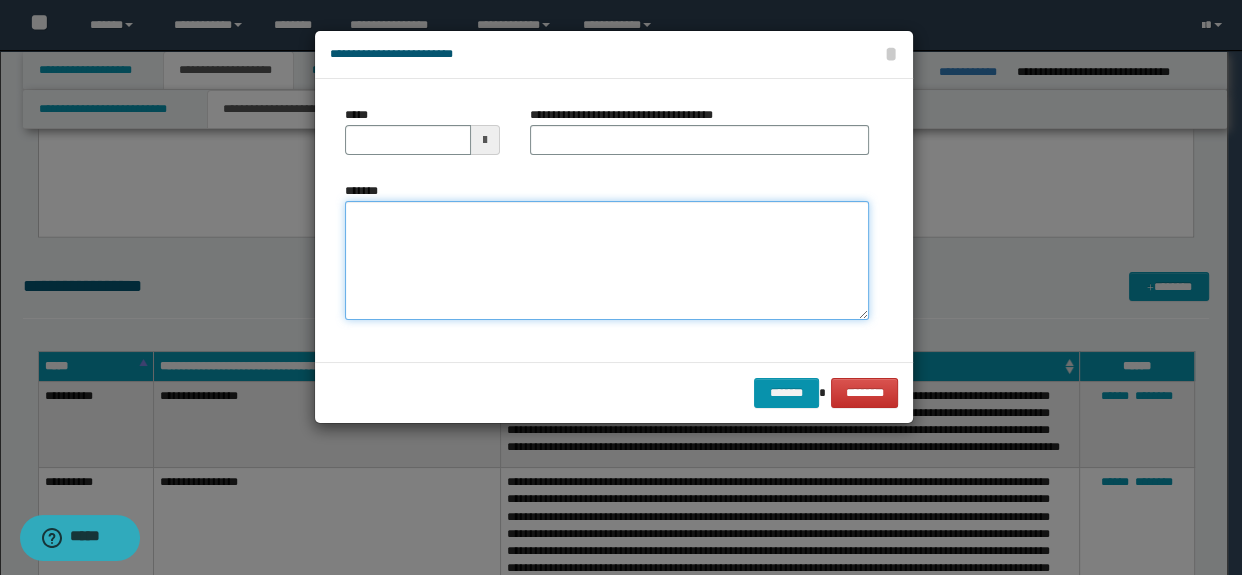 click on "*******" at bounding box center [607, 261] 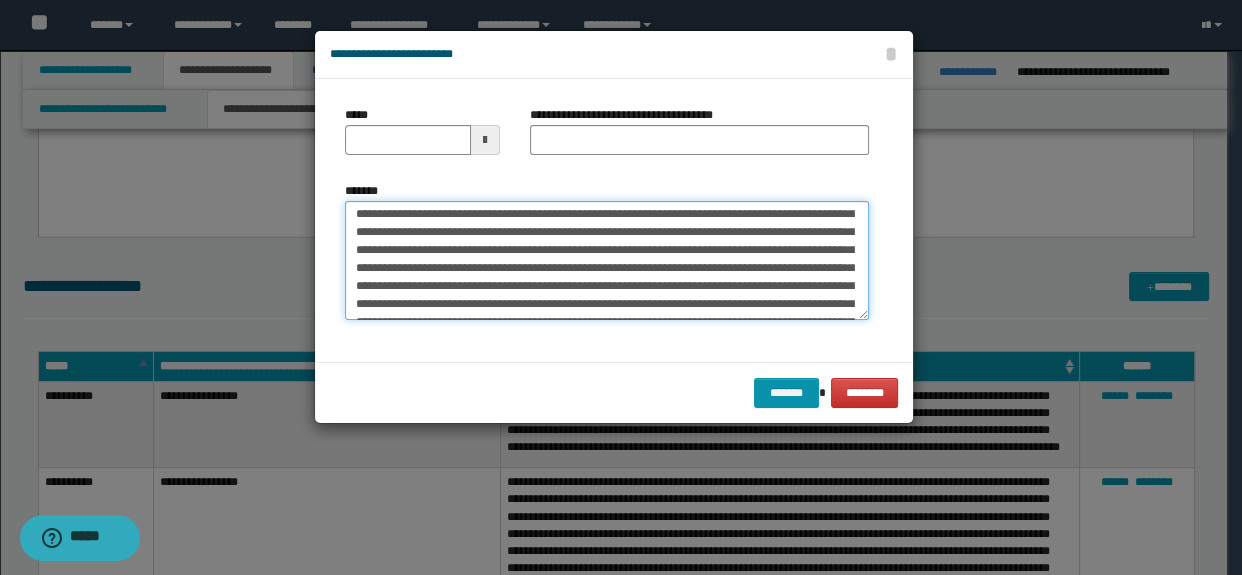 scroll, scrollTop: 0, scrollLeft: 0, axis: both 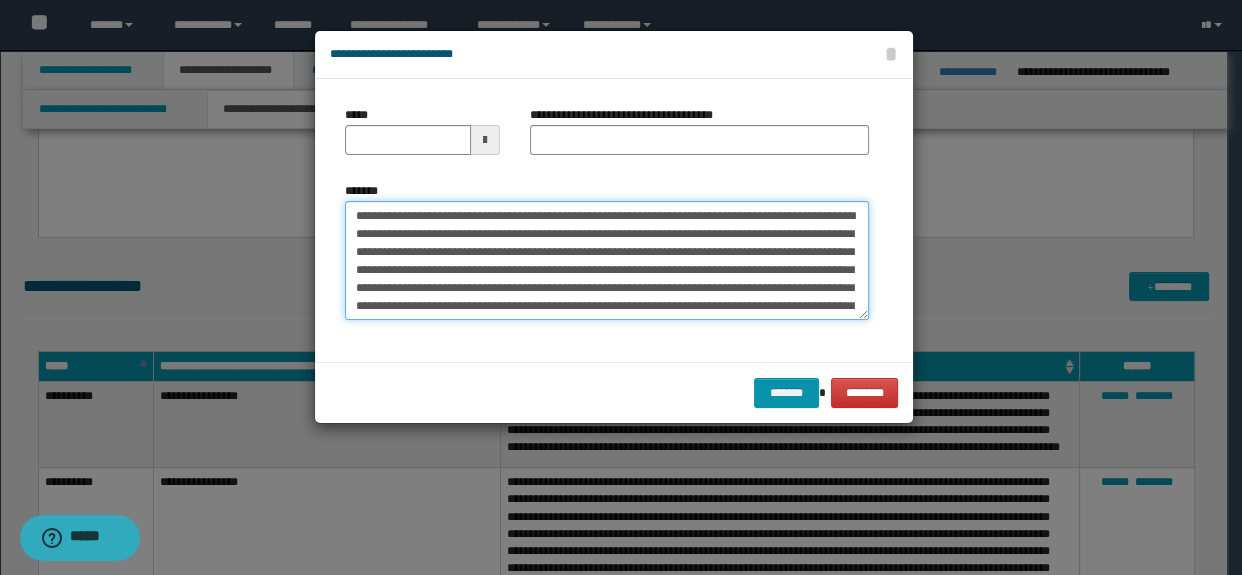 drag, startPoint x: 604, startPoint y: 208, endPoint x: 266, endPoint y: 187, distance: 338.65173 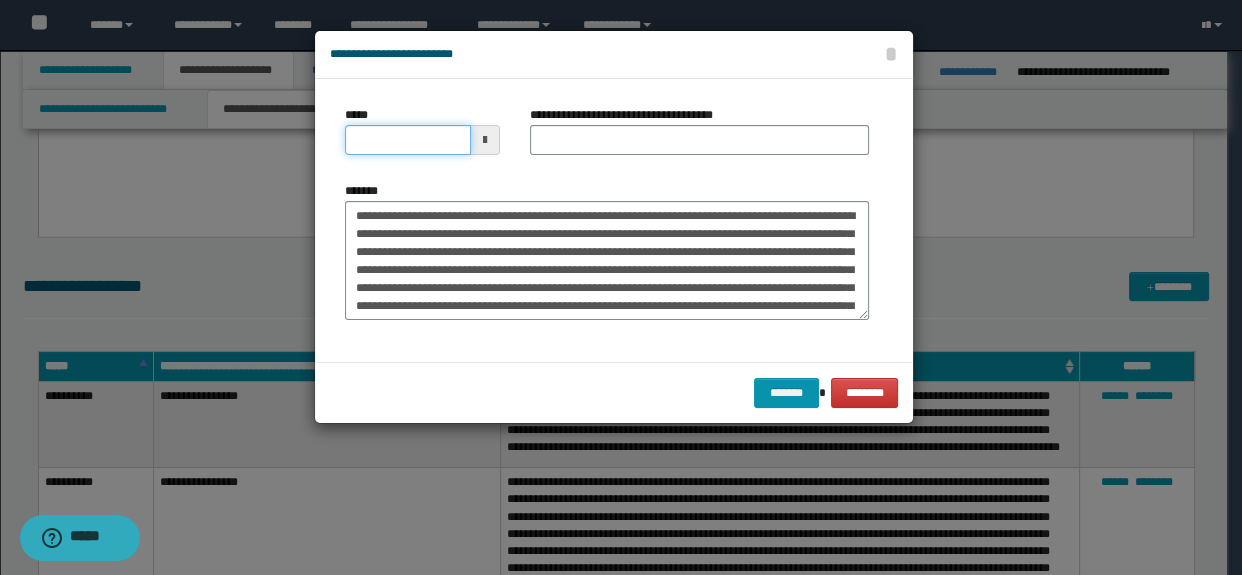 click on "**********" at bounding box center (621, -2917) 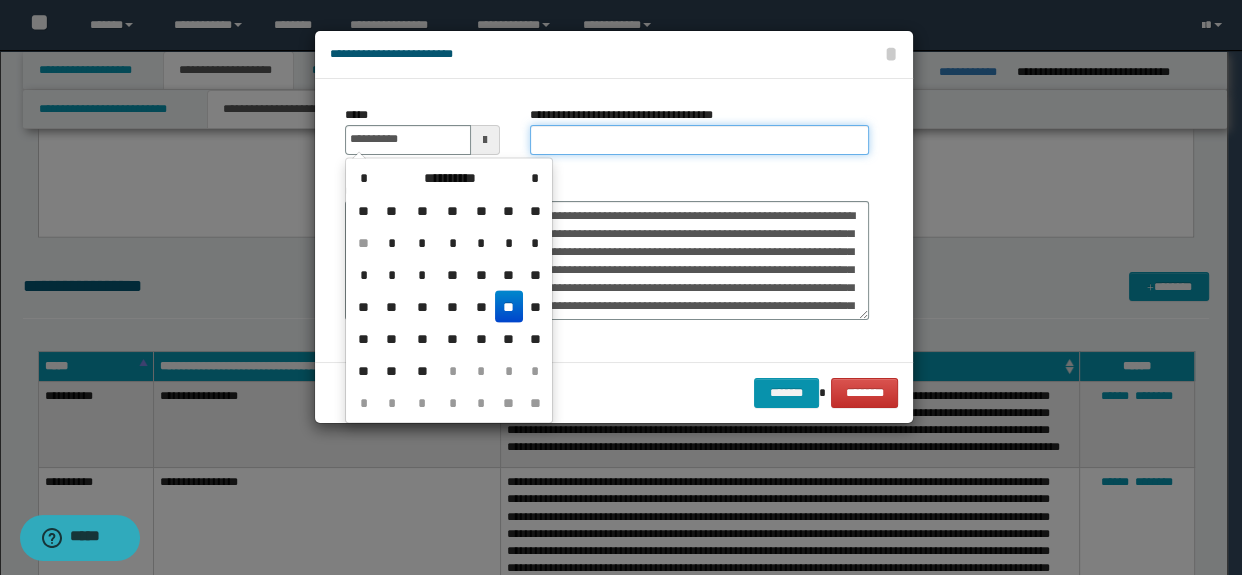 type on "**********" 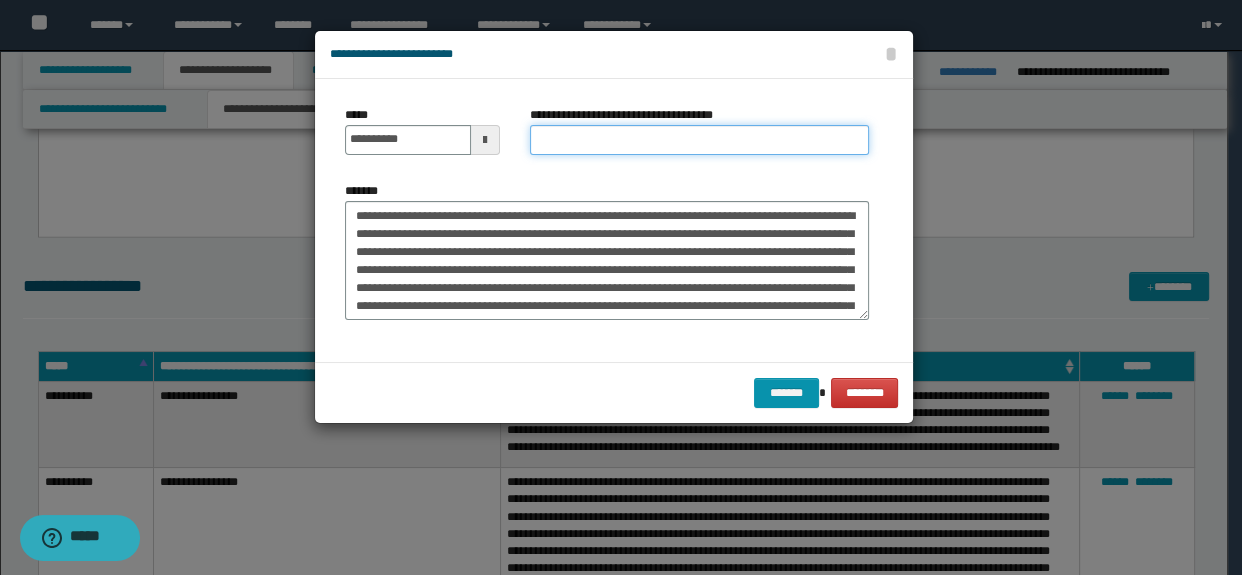 type on "**********" 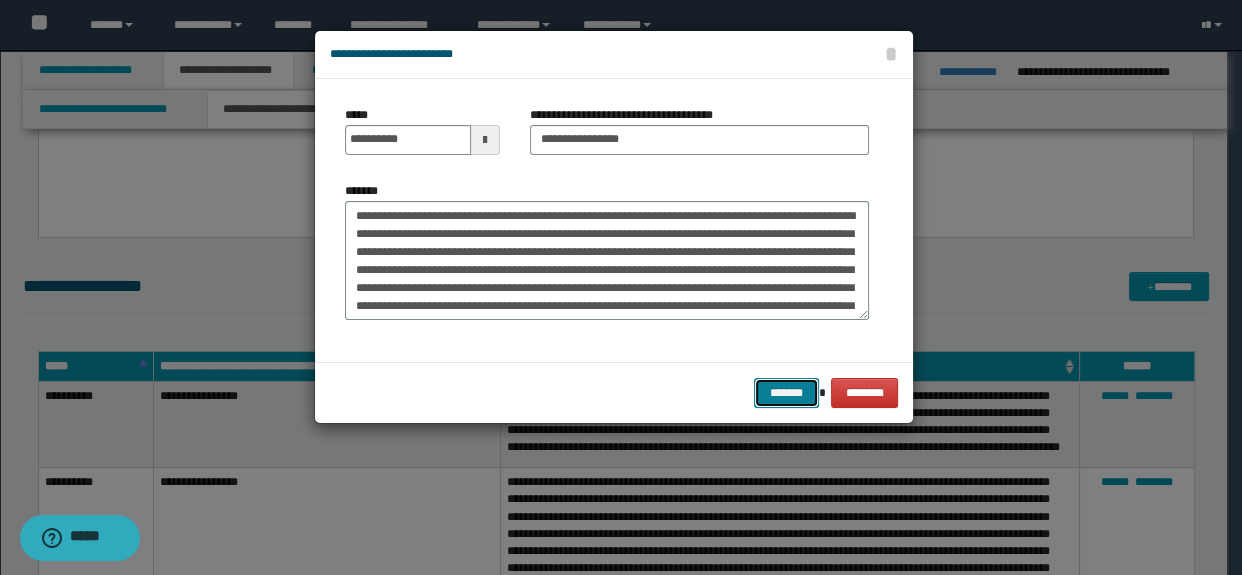 click on "*******" at bounding box center (786, 393) 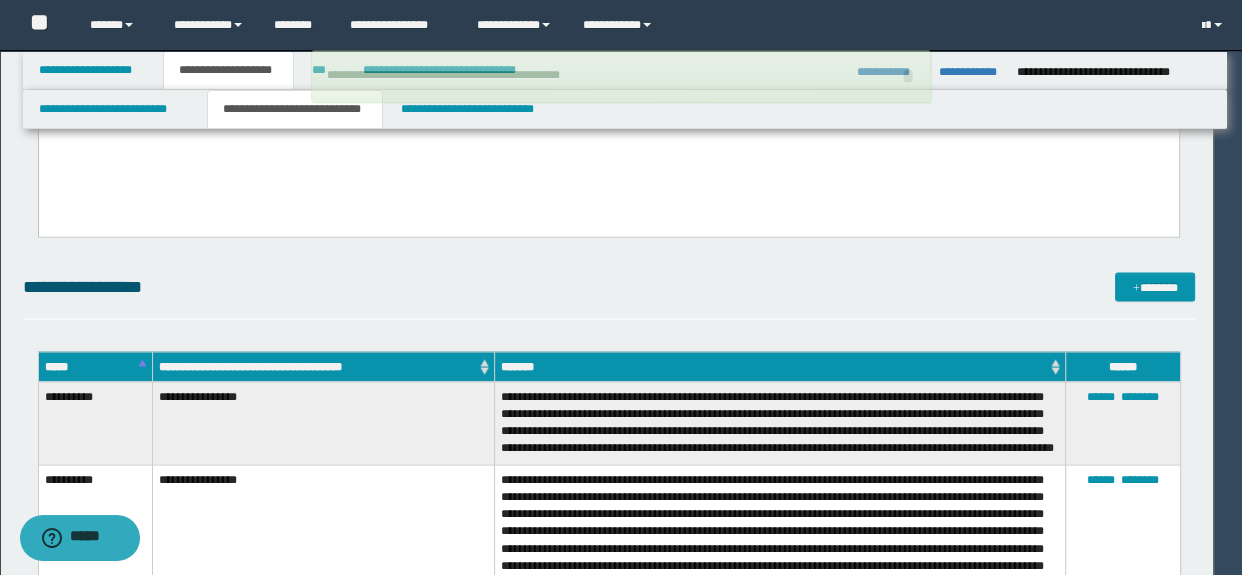 type 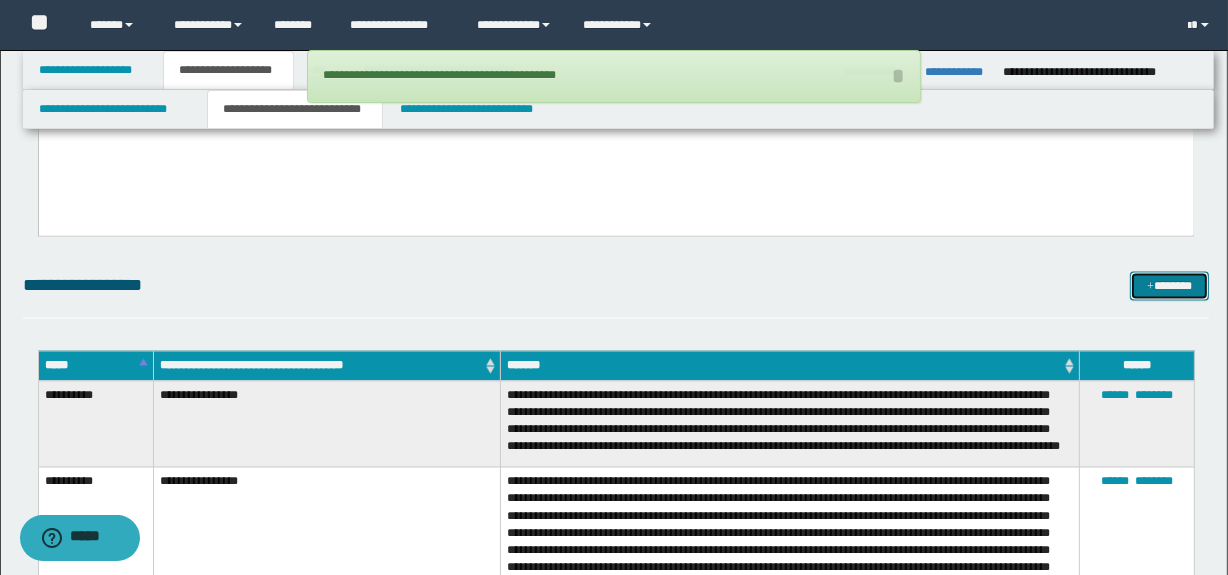 click on "*******" at bounding box center (1170, 287) 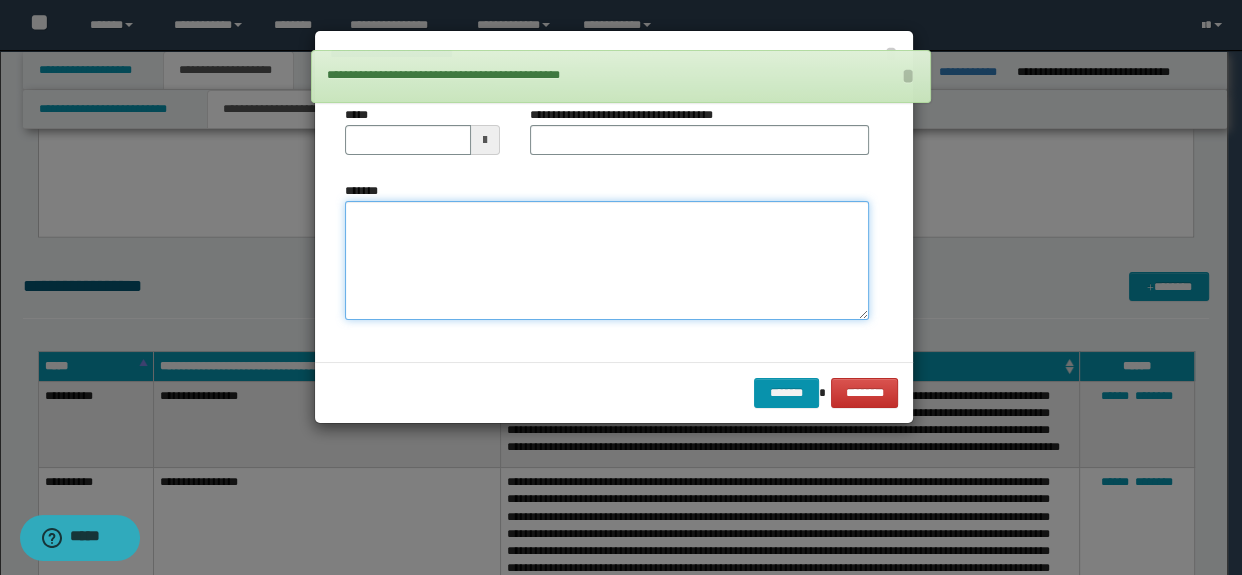 click on "*******" at bounding box center [607, 261] 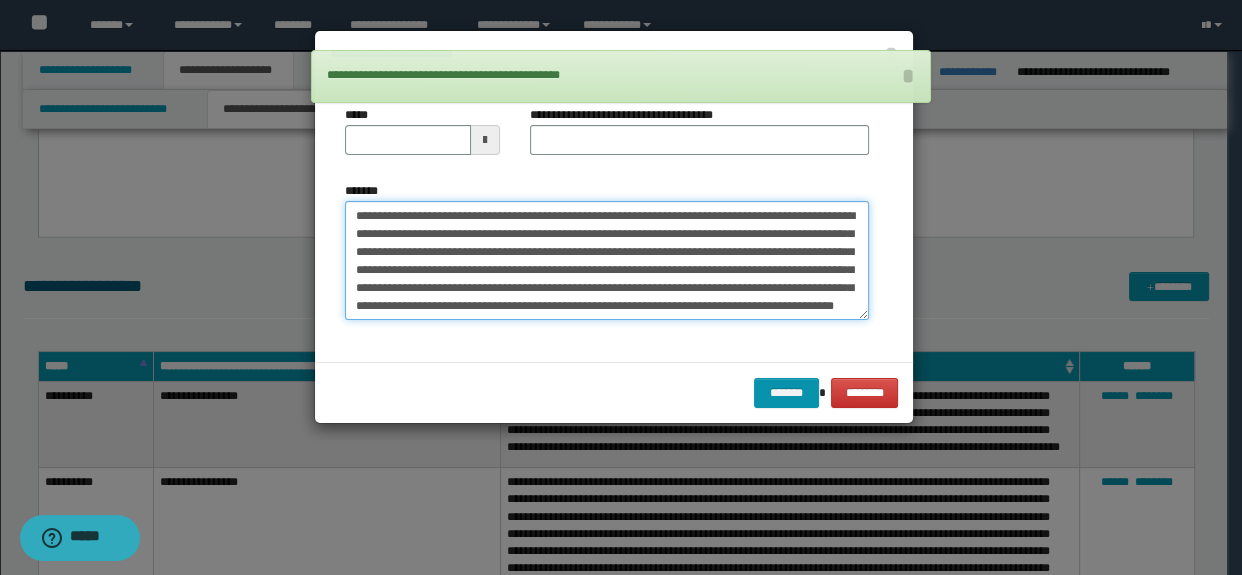 scroll, scrollTop: 0, scrollLeft: 0, axis: both 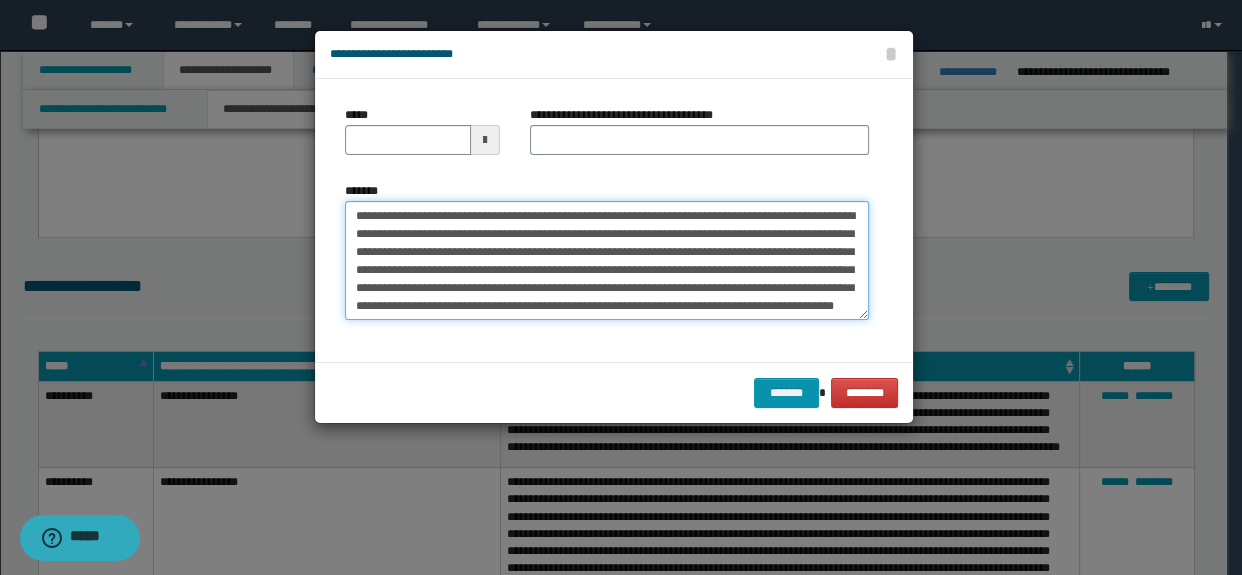 drag, startPoint x: 530, startPoint y: 215, endPoint x: 301, endPoint y: 200, distance: 229.49074 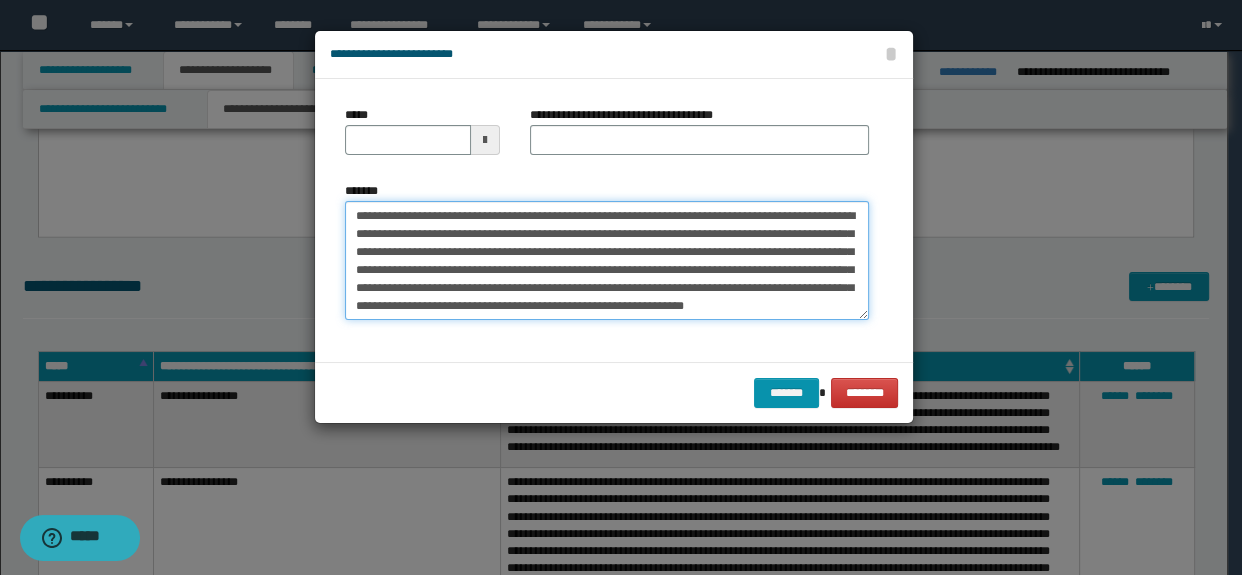 type 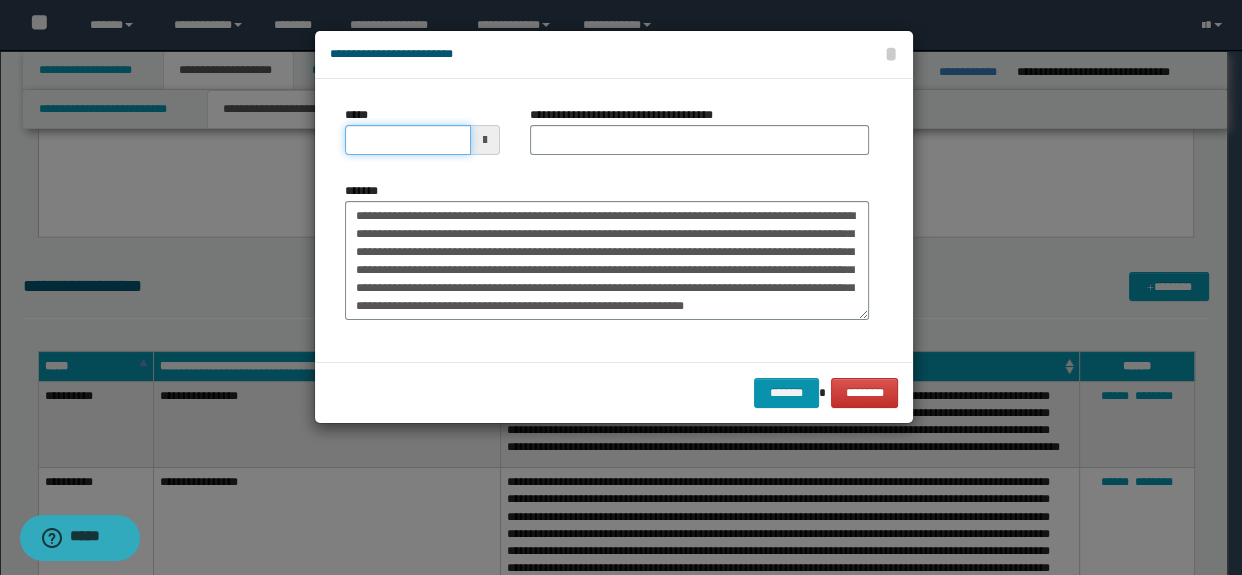 click on "*****" at bounding box center (408, 140) 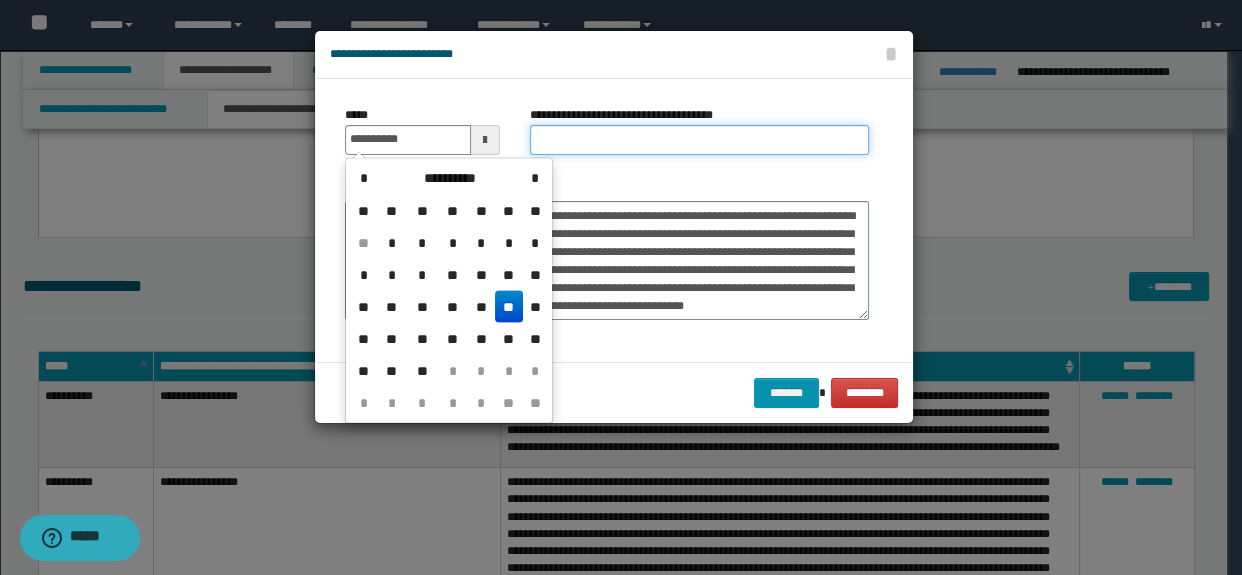 type on "**********" 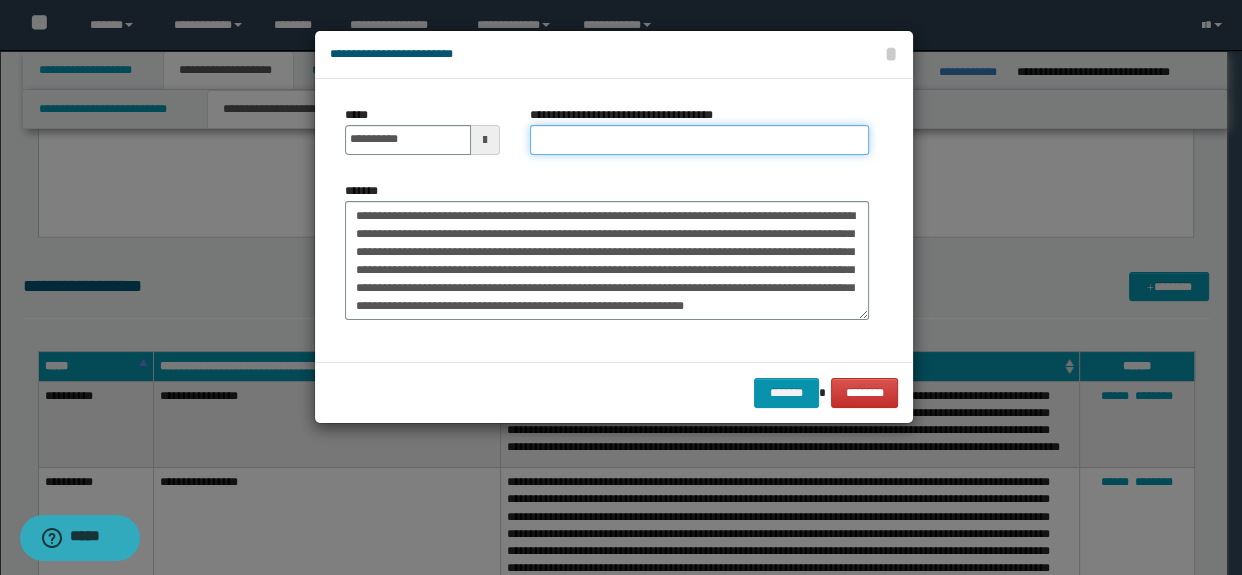 click on "**********" at bounding box center (700, 140) 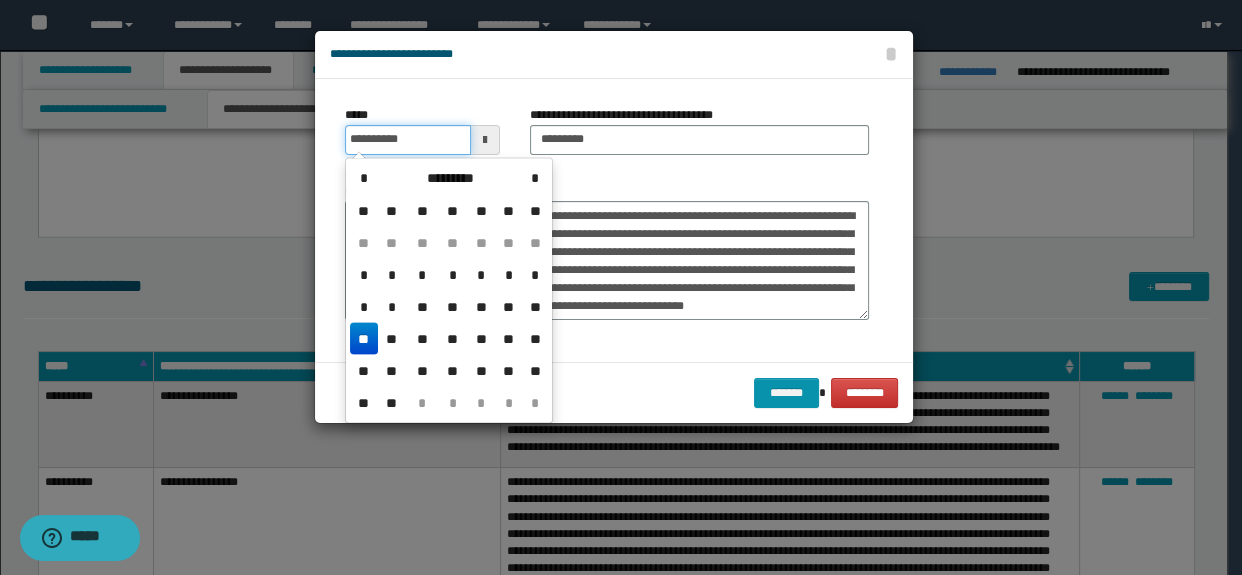click on "**********" at bounding box center (408, 140) 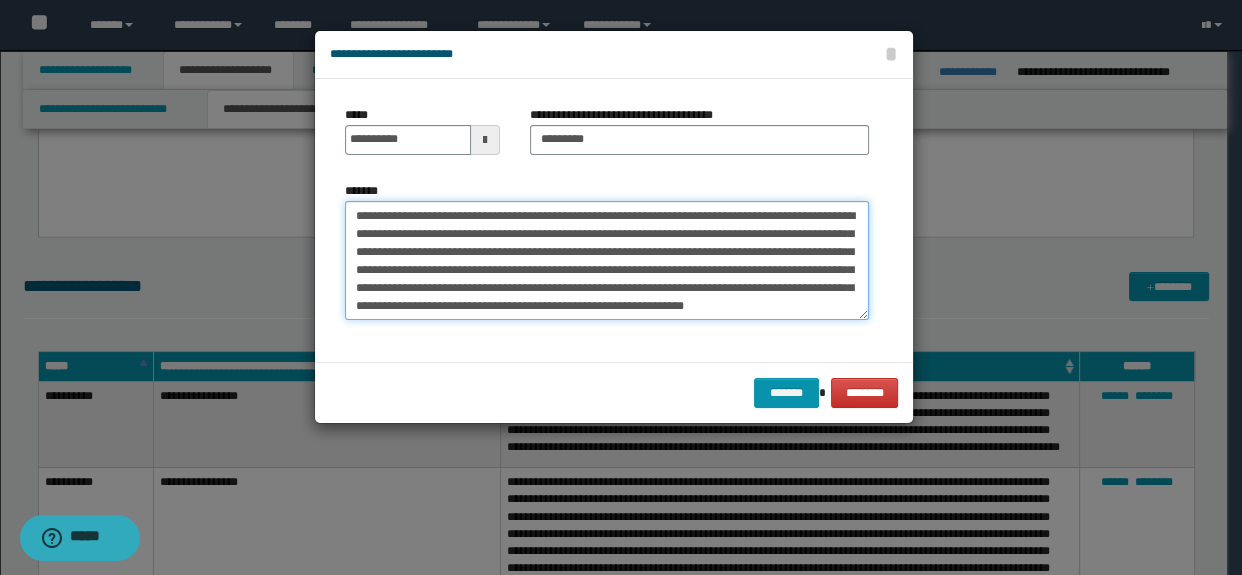 click on "**********" at bounding box center [607, 261] 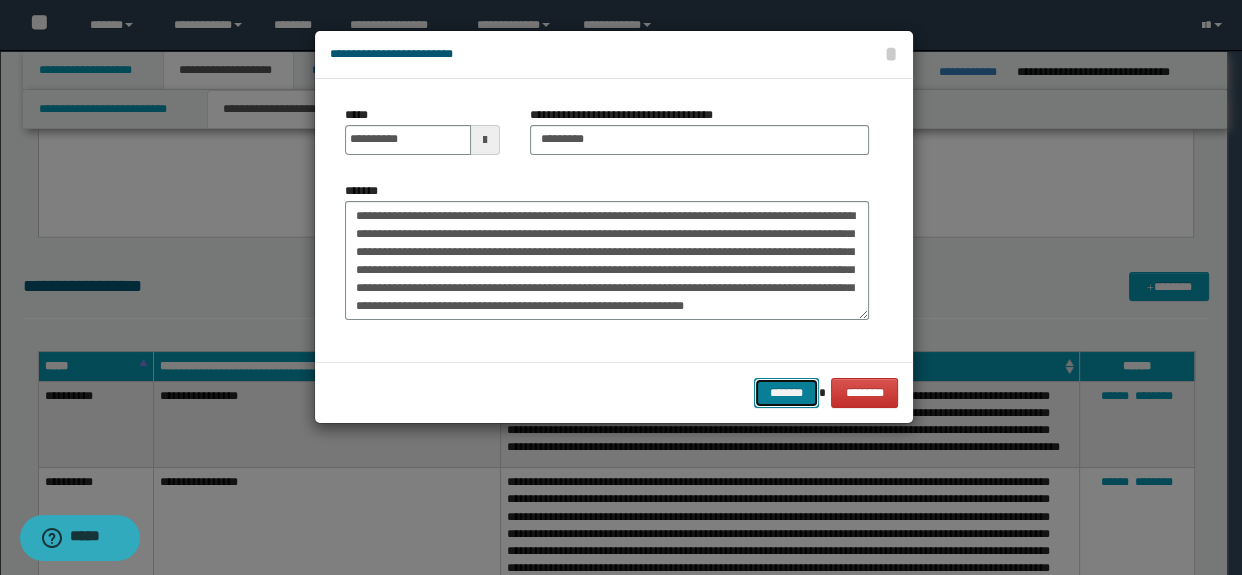 click on "*******" at bounding box center (786, 393) 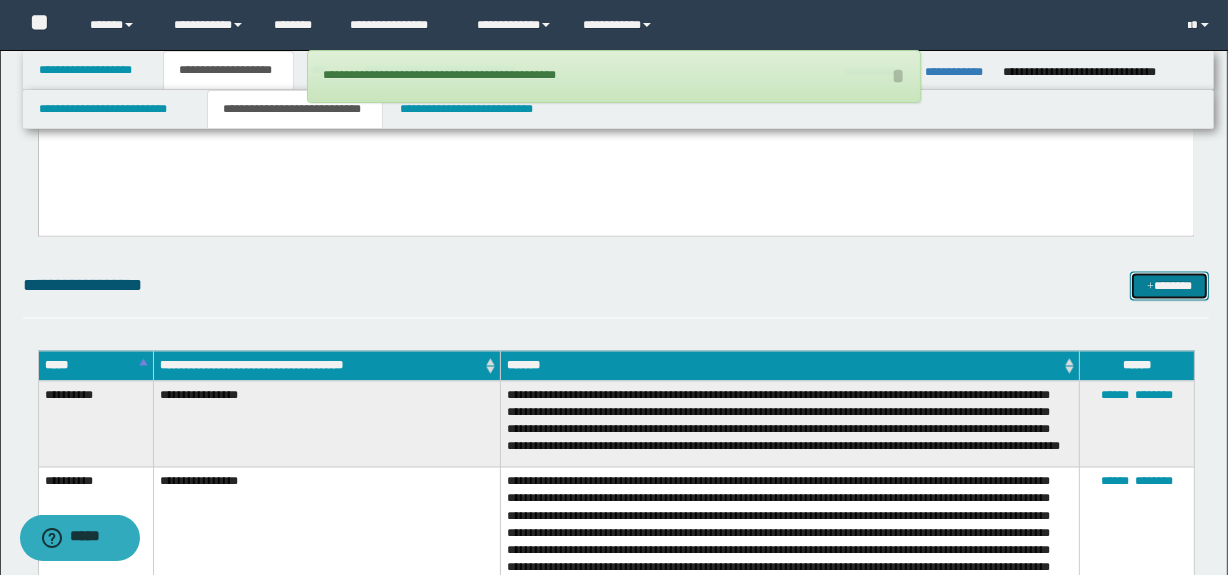 click on "*******" at bounding box center [1170, 287] 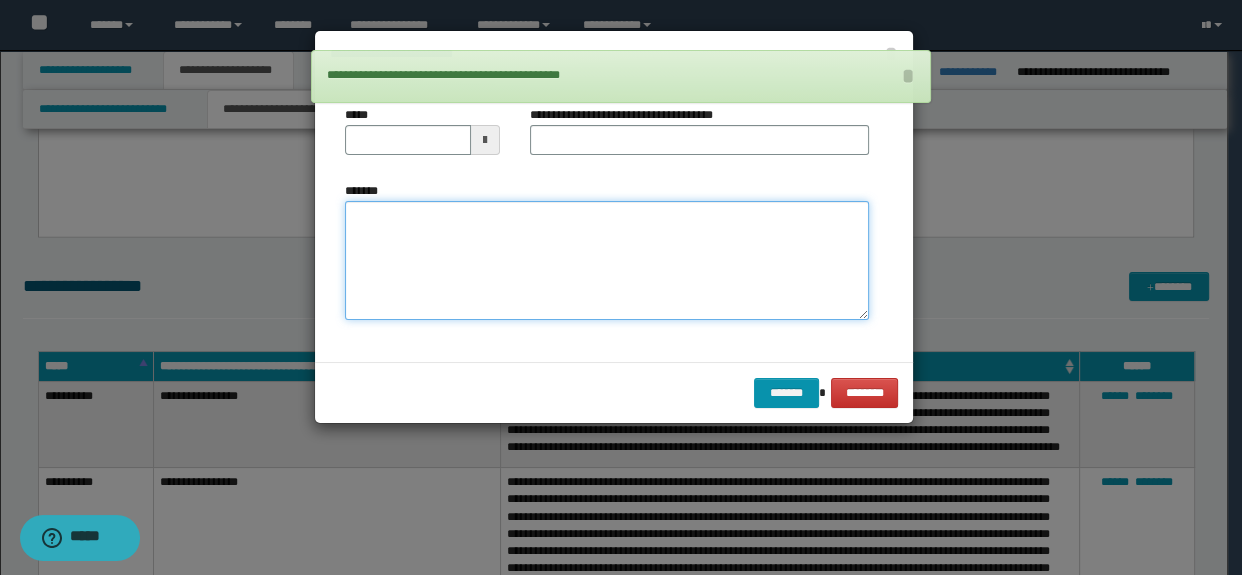click on "*******" at bounding box center [607, 261] 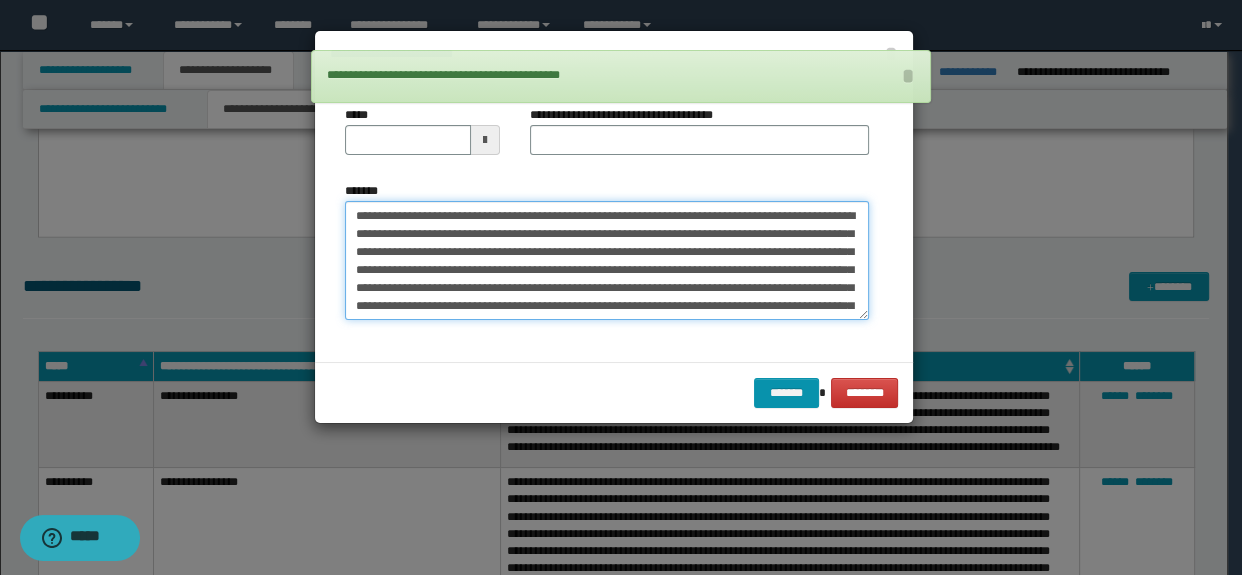 scroll, scrollTop: 48, scrollLeft: 0, axis: vertical 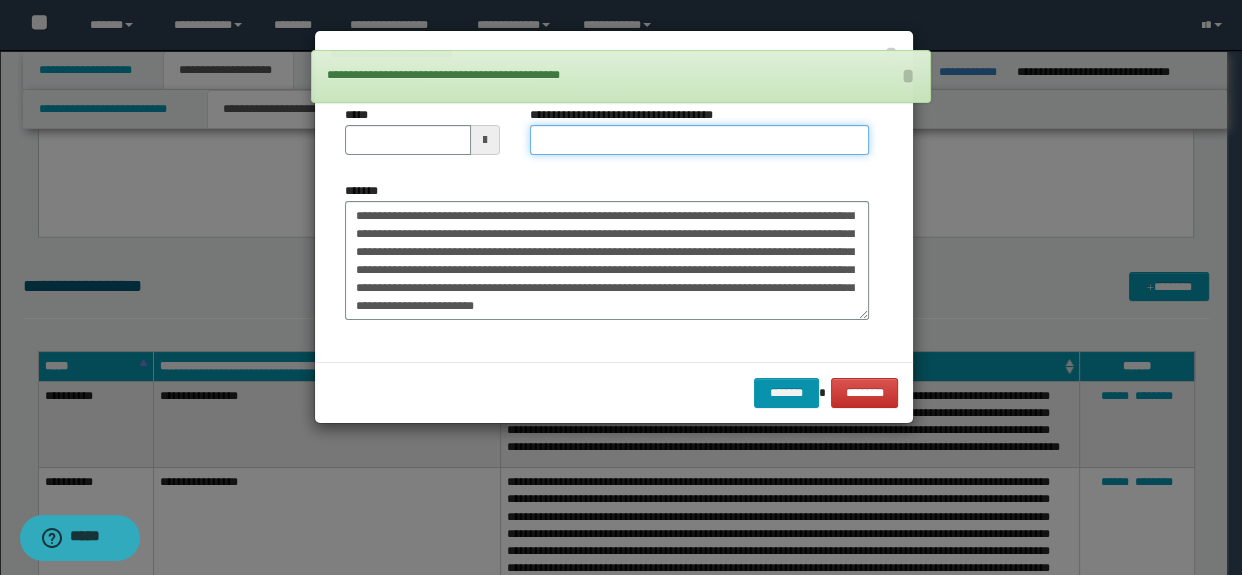 click on "**********" at bounding box center [700, 140] 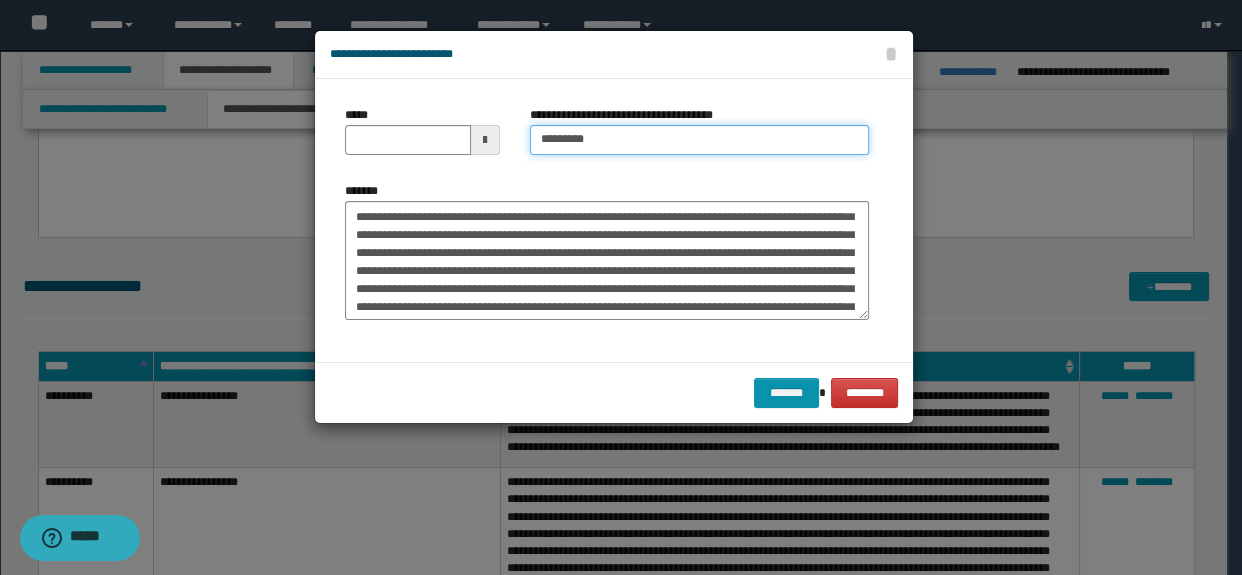 scroll, scrollTop: 0, scrollLeft: 0, axis: both 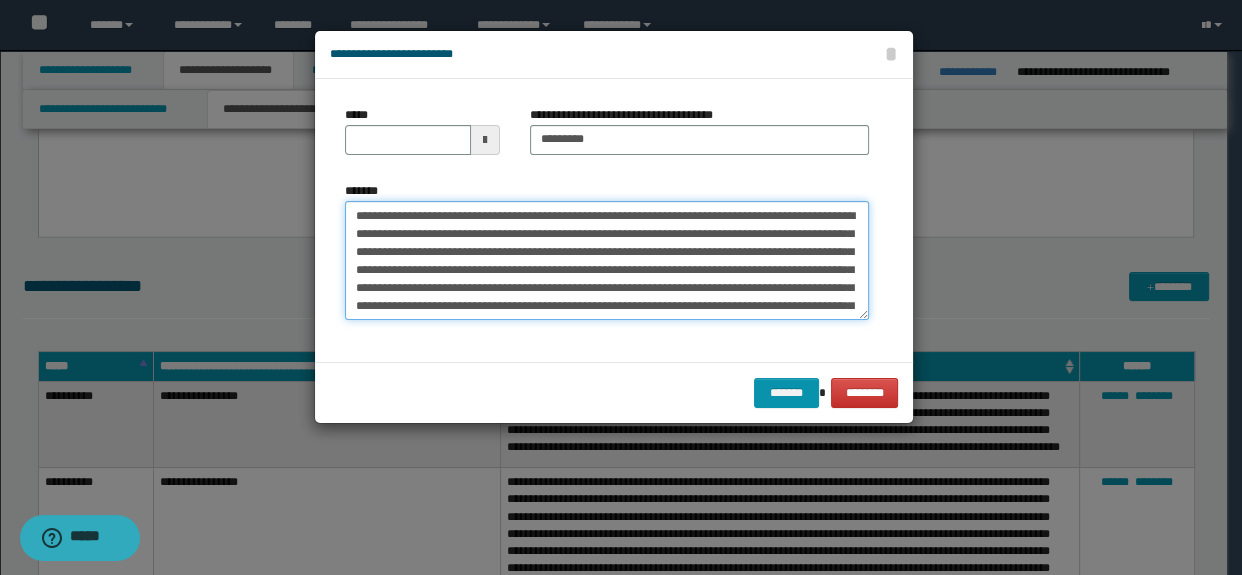 drag, startPoint x: 601, startPoint y: 212, endPoint x: 347, endPoint y: 218, distance: 254.07086 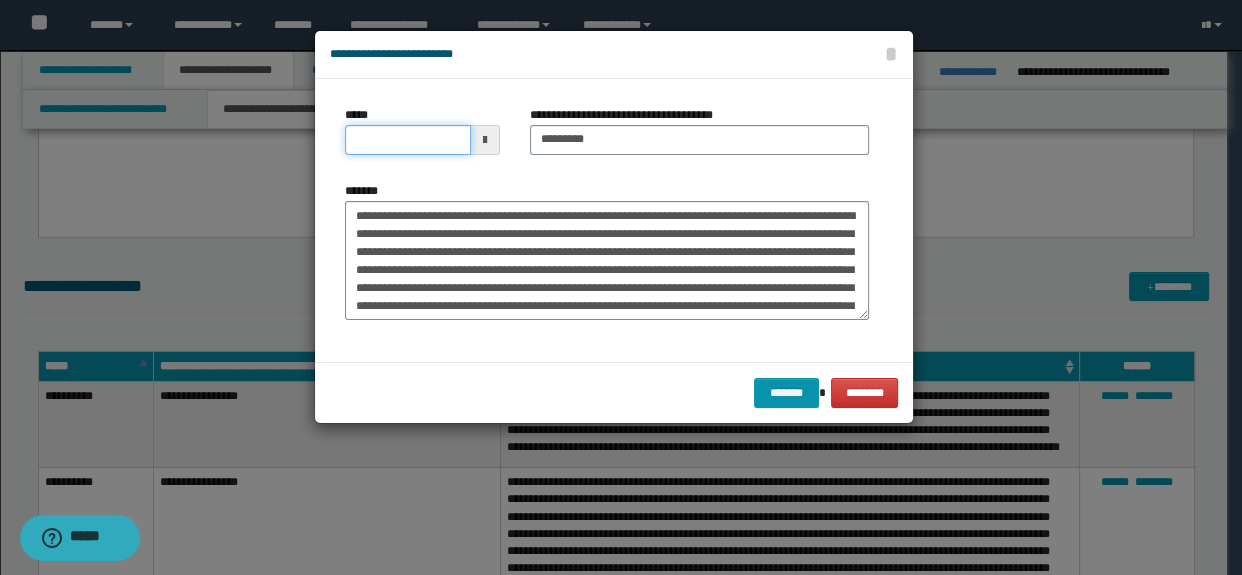 click on "*****" at bounding box center [408, 140] 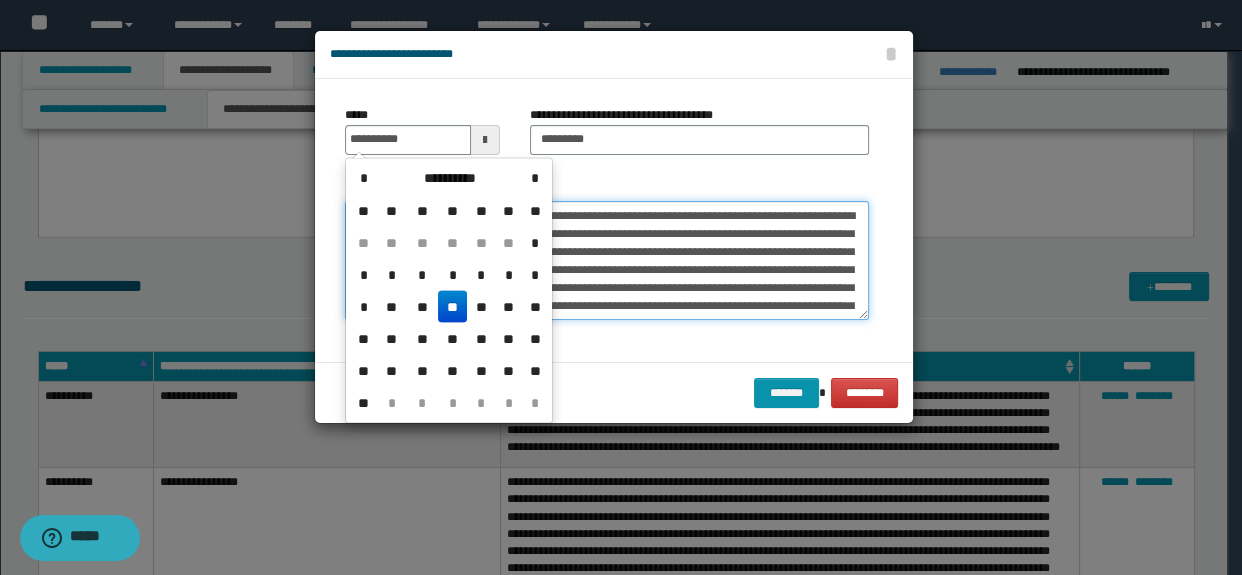 click on "**********" at bounding box center [607, 261] 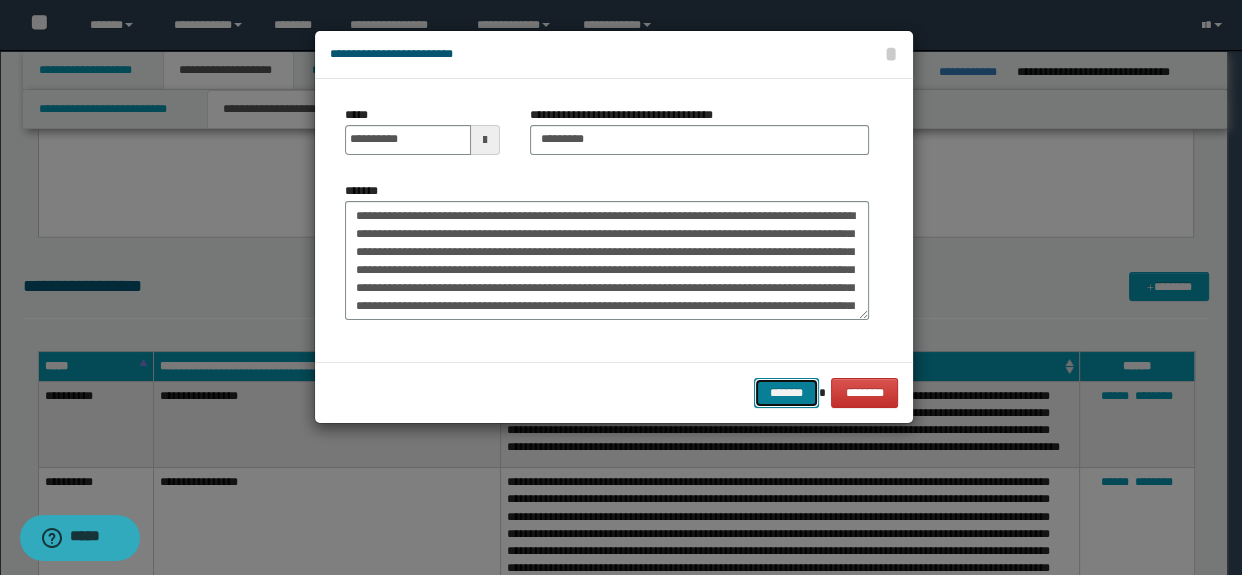 click on "*******" at bounding box center [786, 393] 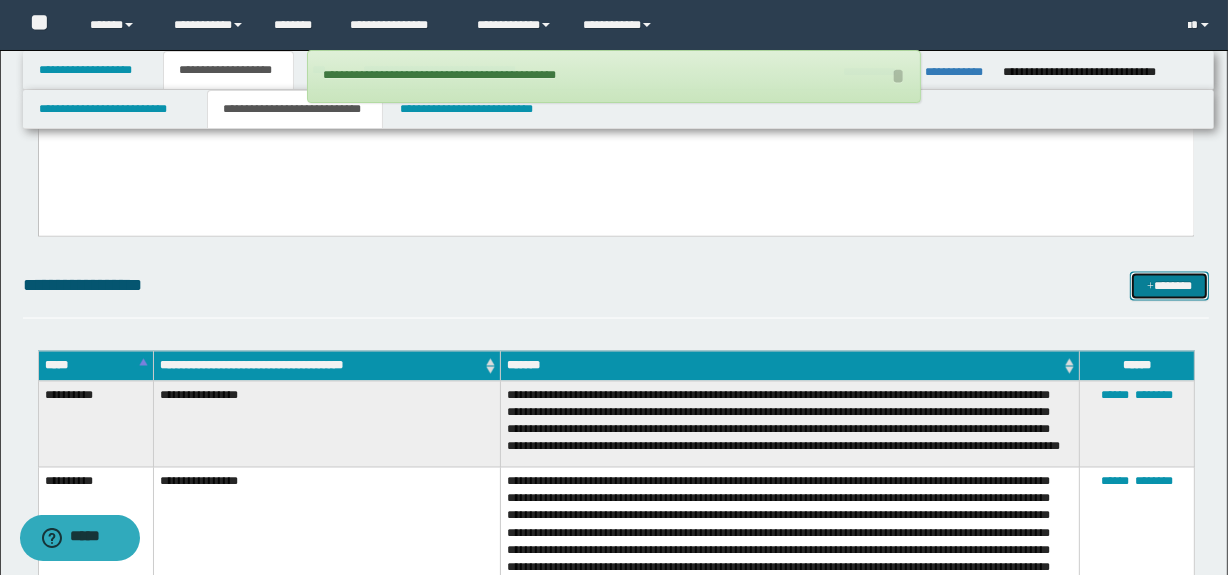 click on "*******" at bounding box center (1170, 287) 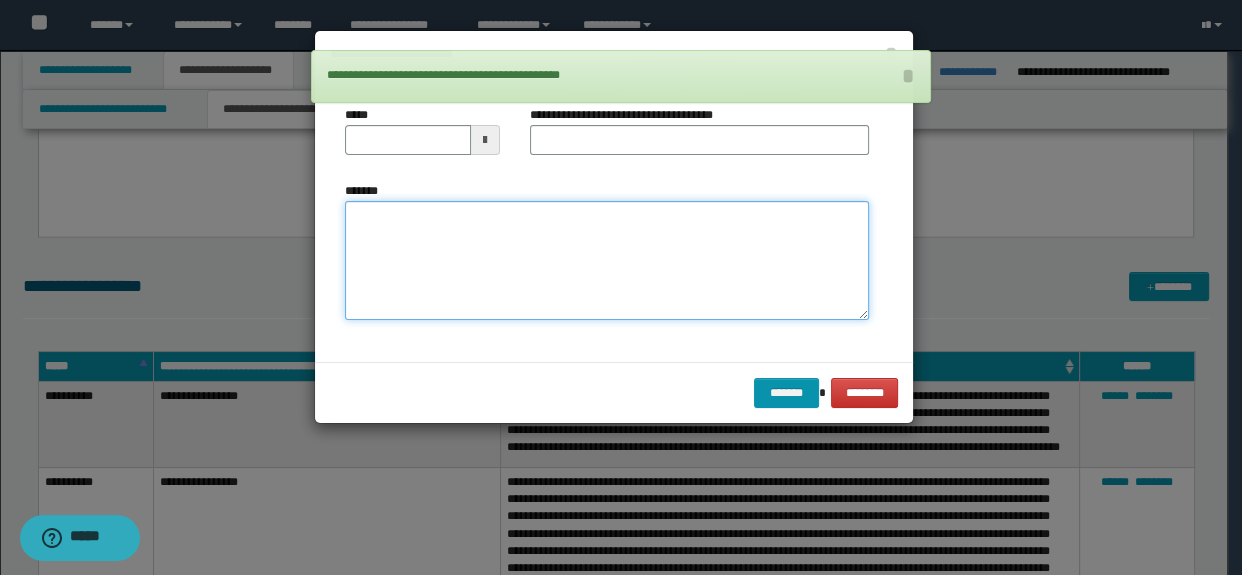 click on "*******" at bounding box center (607, 261) 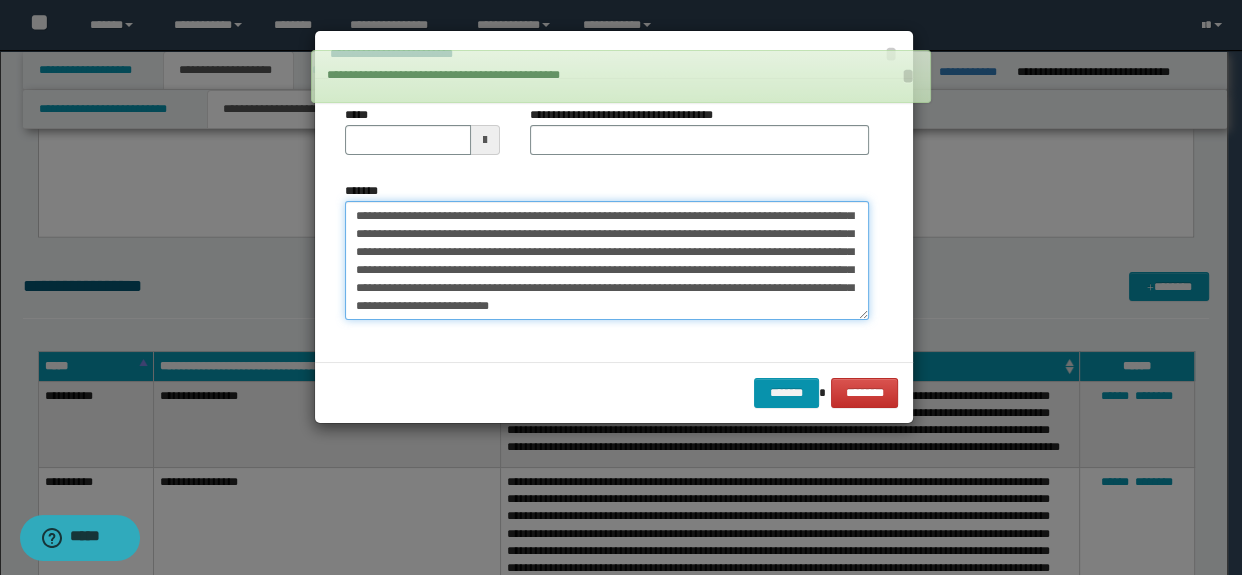 scroll, scrollTop: 0, scrollLeft: 0, axis: both 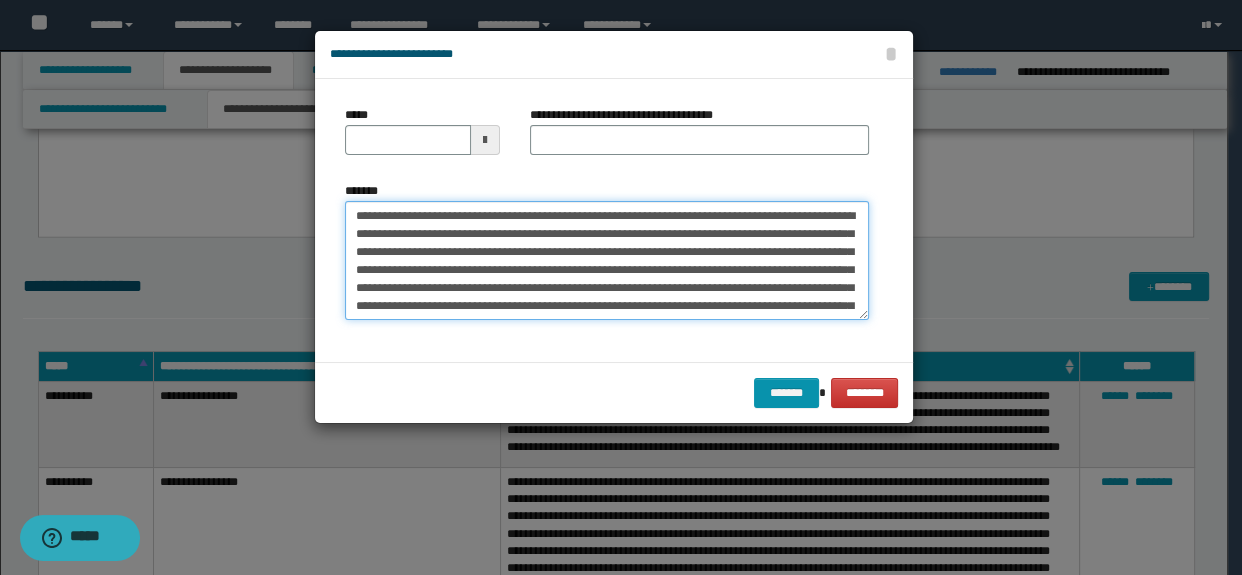 drag, startPoint x: 564, startPoint y: 214, endPoint x: 216, endPoint y: 195, distance: 348.51828 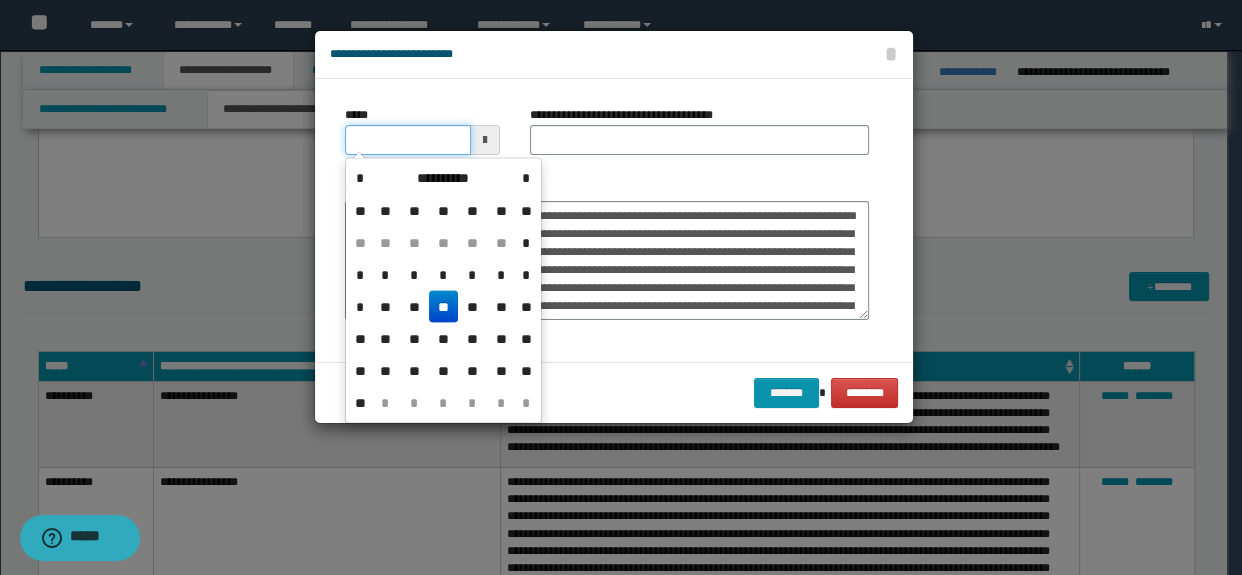 click on "*****" at bounding box center (408, 140) 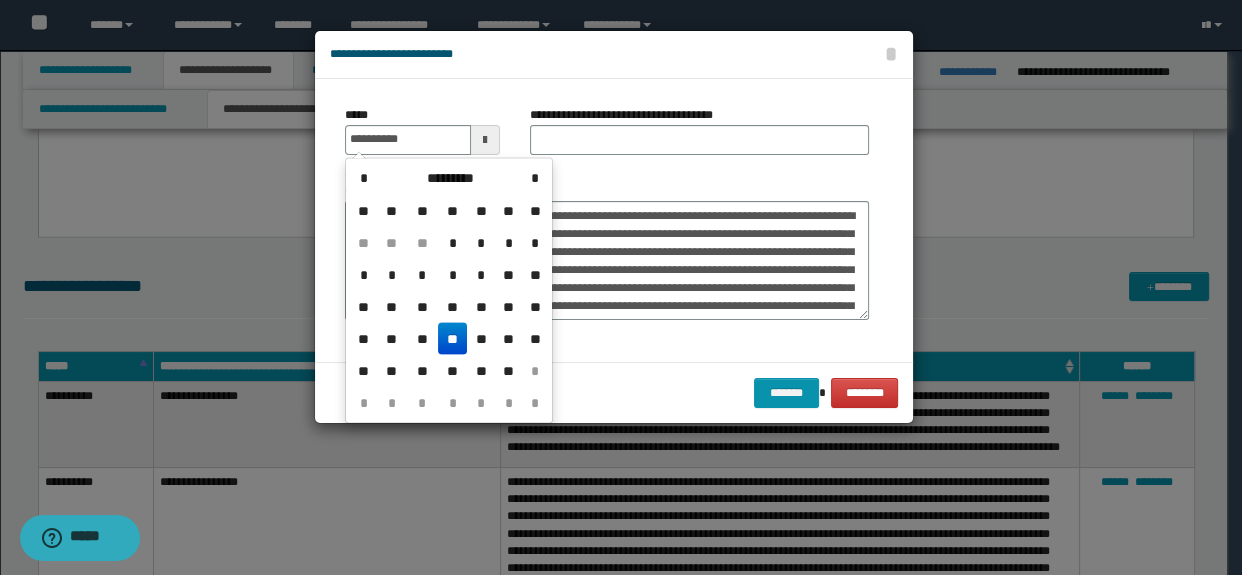 click on "**********" at bounding box center (700, 138) 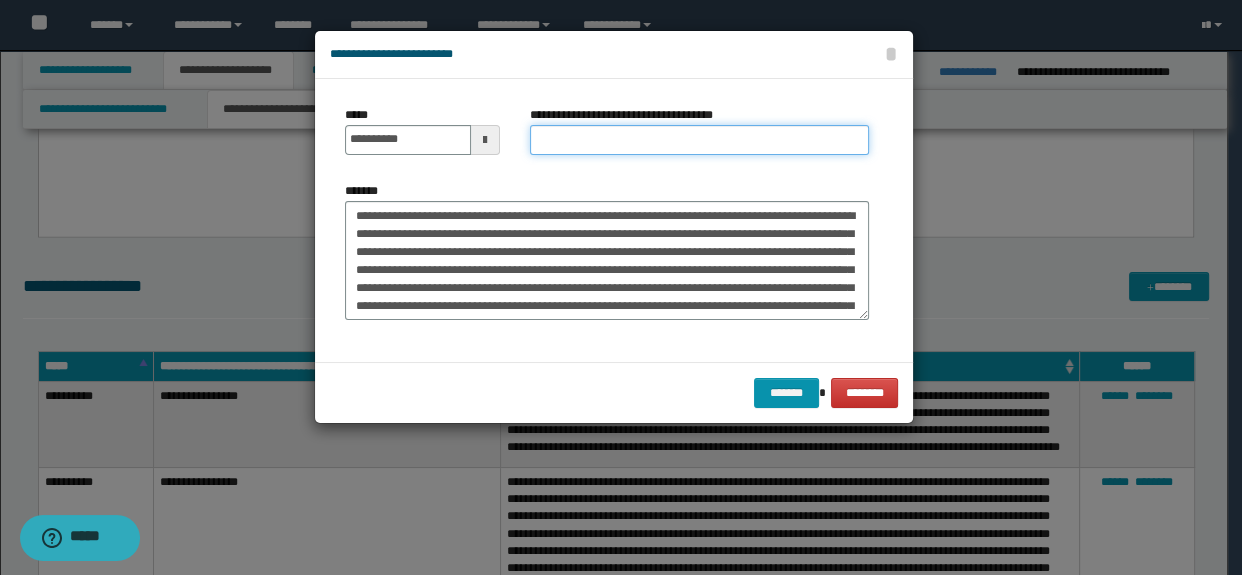 drag, startPoint x: 601, startPoint y: 140, endPoint x: 616, endPoint y: 146, distance: 16.155495 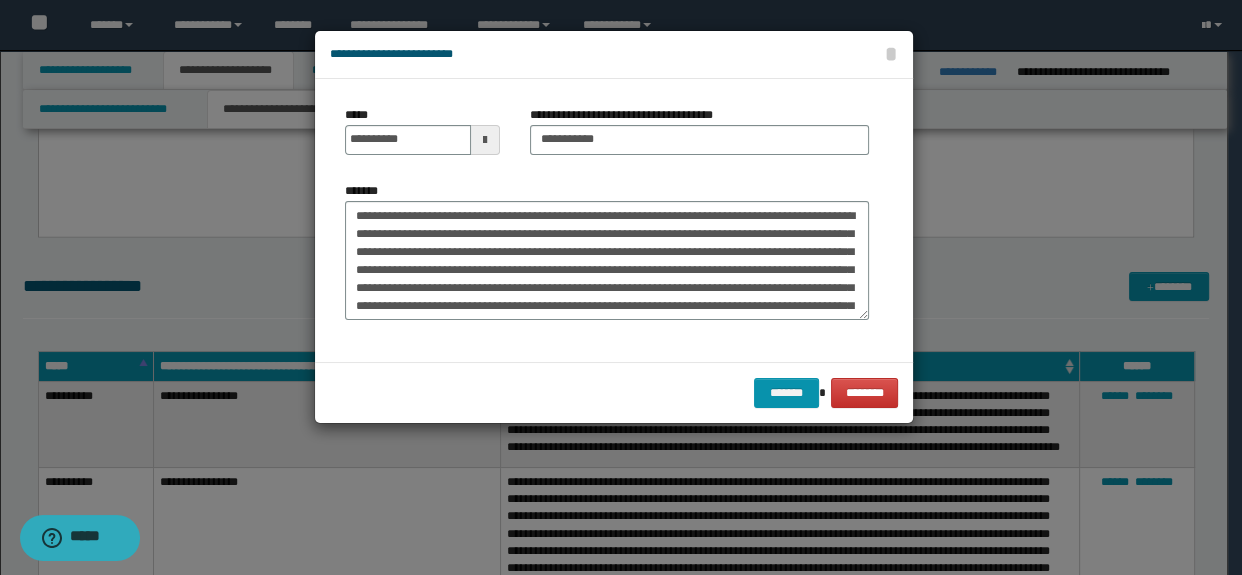 click on "*******
********" at bounding box center (614, 392) 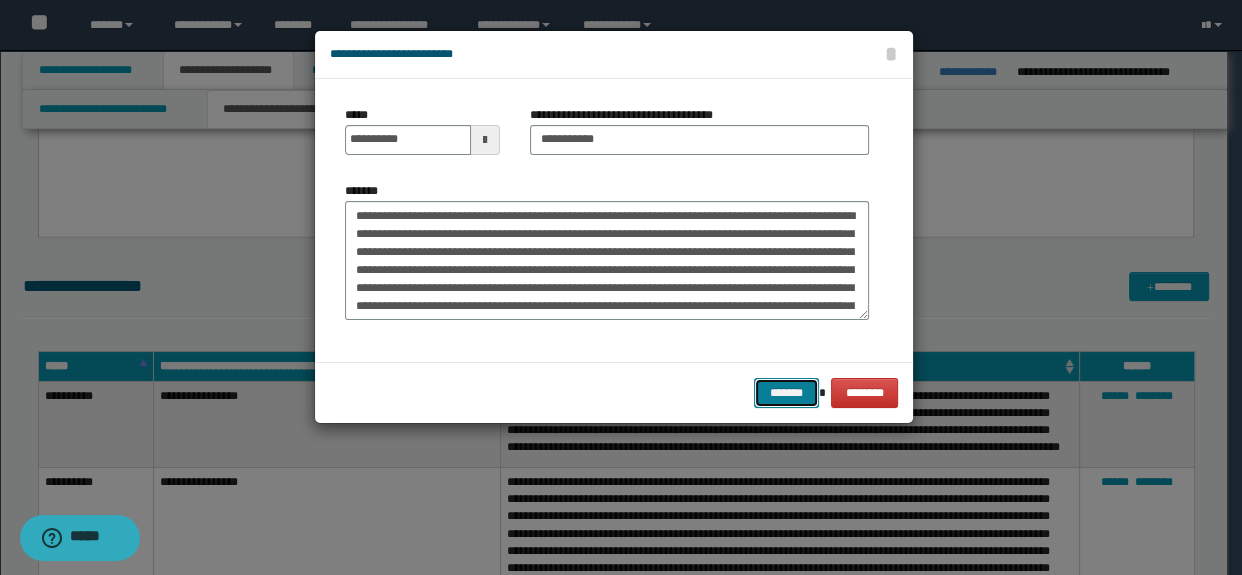 click on "*******" at bounding box center (786, 393) 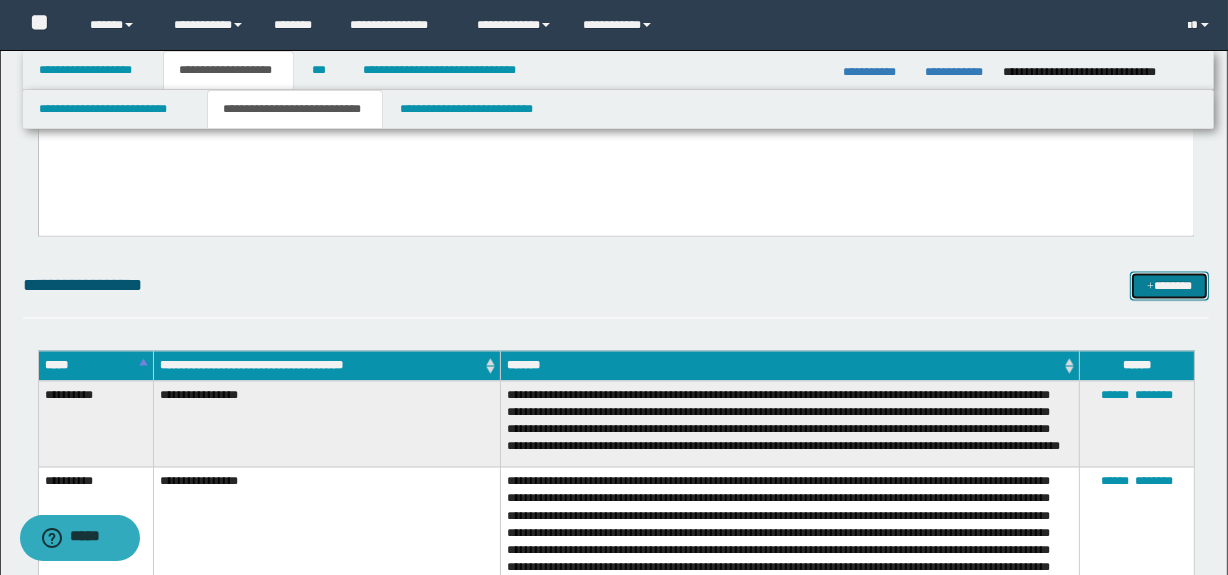 click on "*******" at bounding box center (1170, 287) 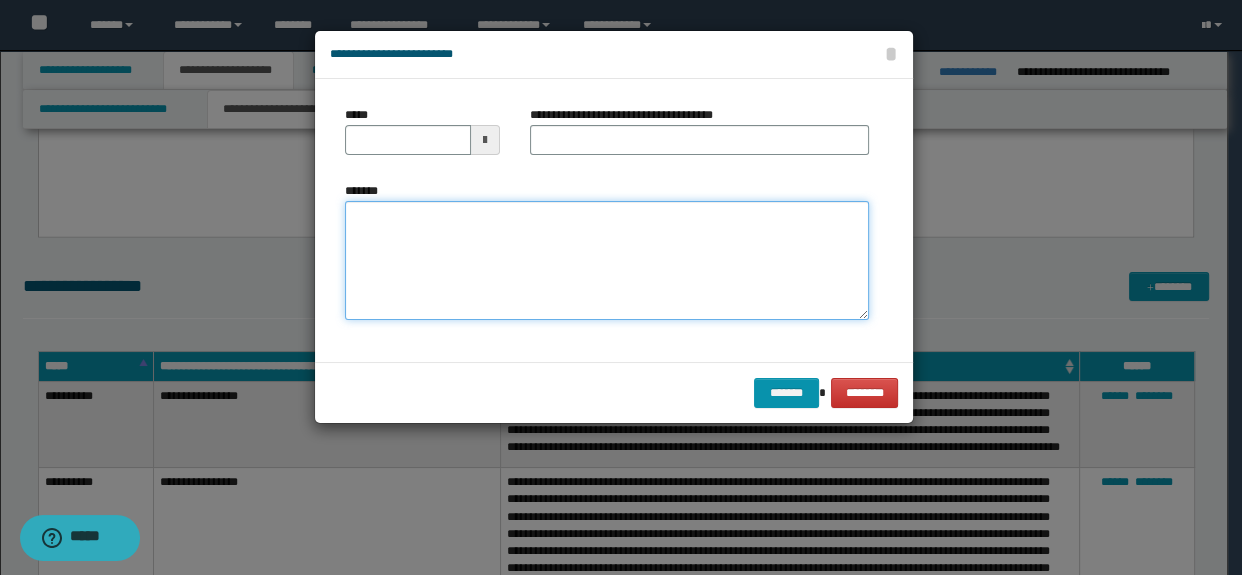 drag, startPoint x: 674, startPoint y: 249, endPoint x: 681, endPoint y: 239, distance: 12.206555 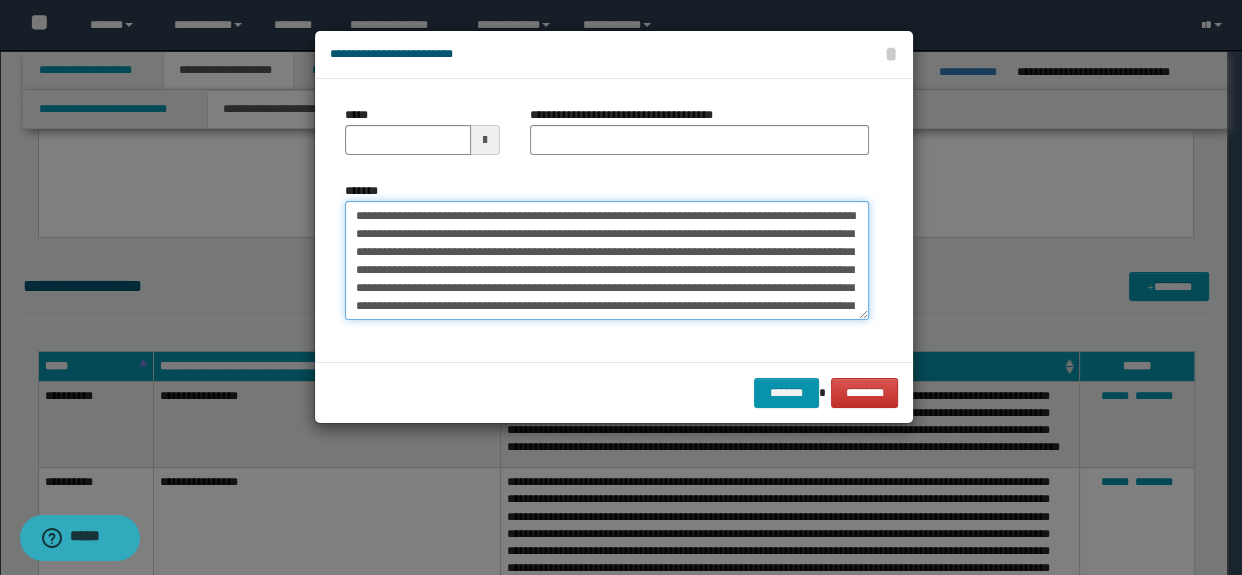 scroll, scrollTop: 281, scrollLeft: 0, axis: vertical 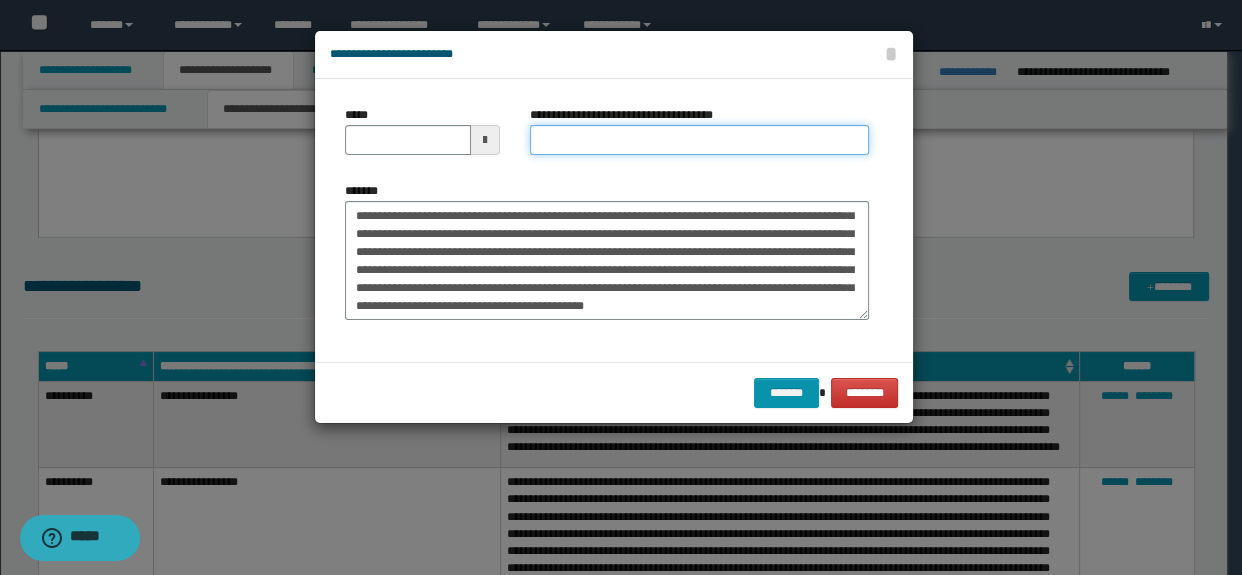 click on "**********" at bounding box center (700, 140) 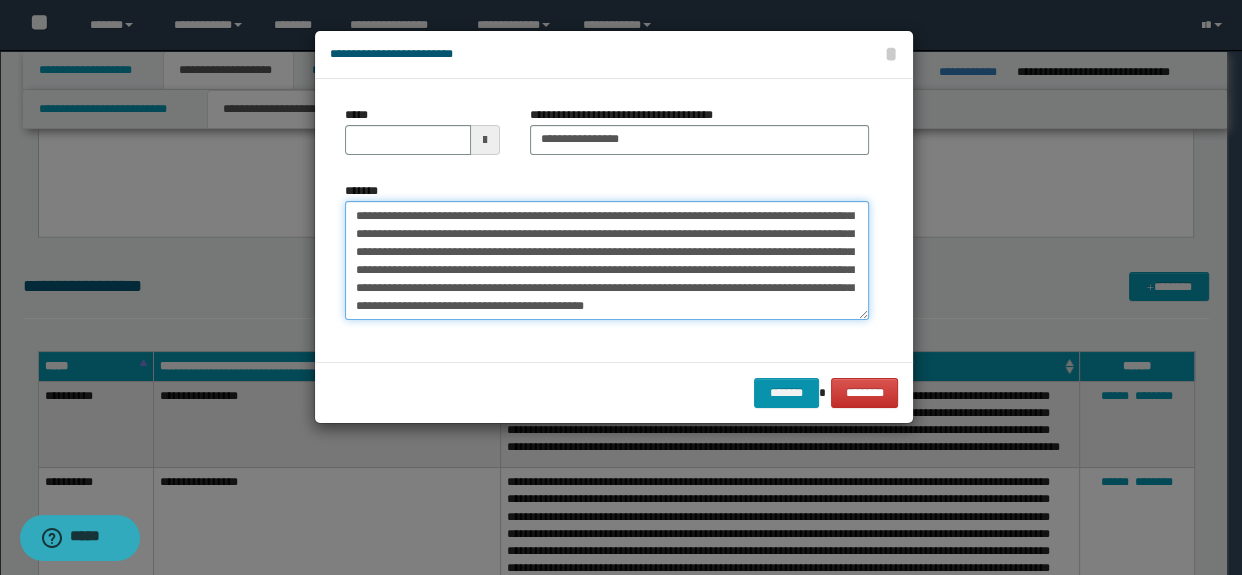 scroll, scrollTop: 0, scrollLeft: 0, axis: both 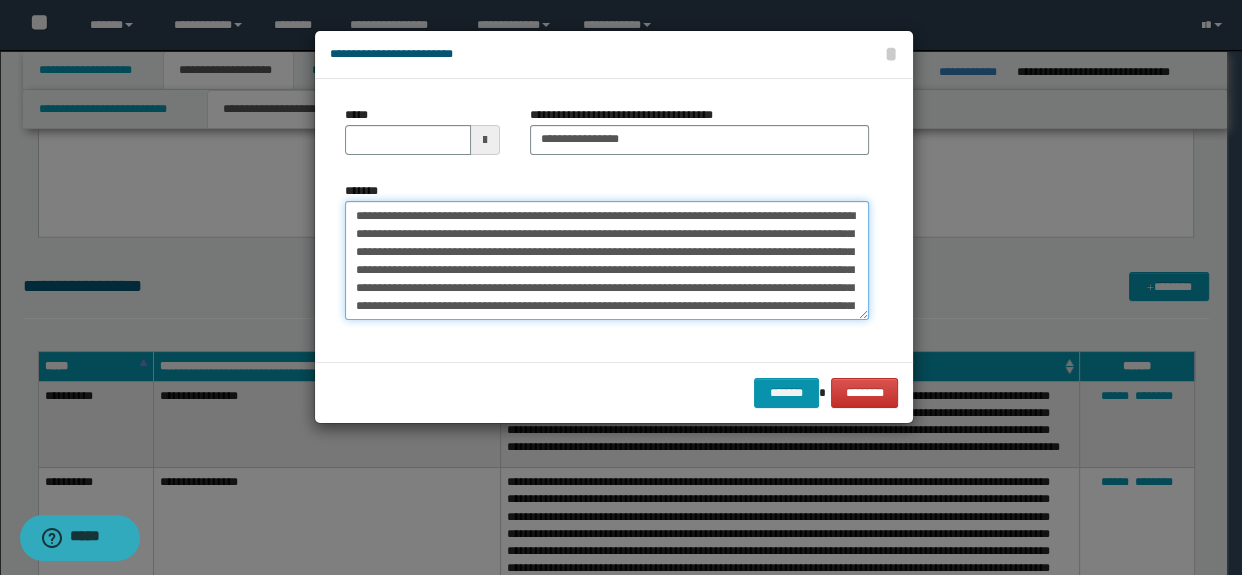 click on "*******" at bounding box center [607, 261] 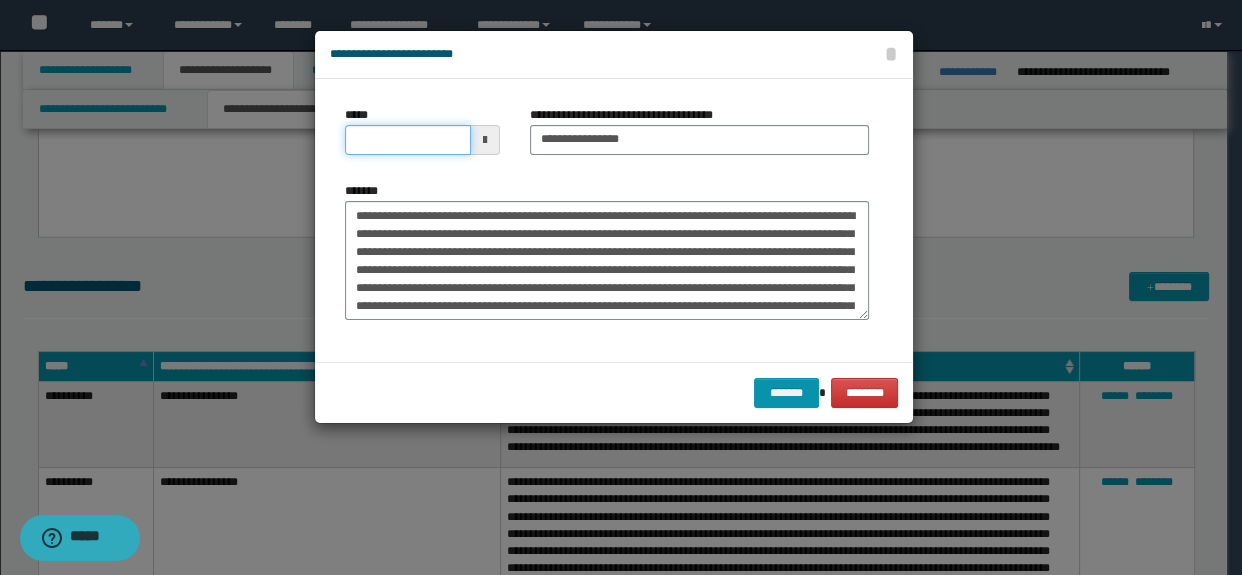 click on "*****" at bounding box center (408, 140) 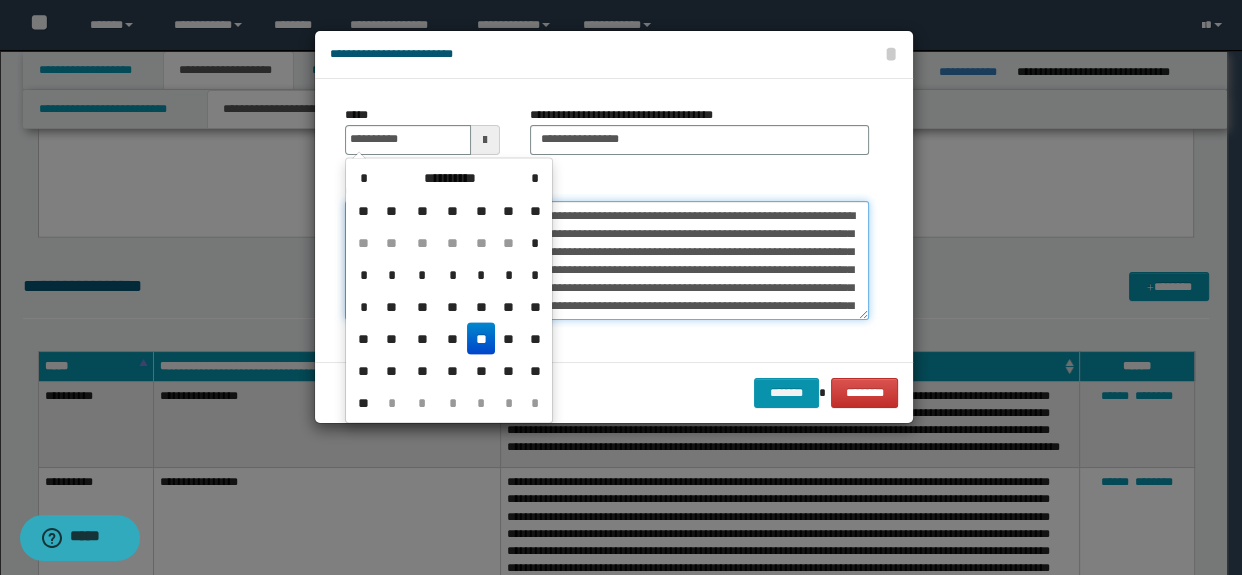 click on "*******" at bounding box center [607, 261] 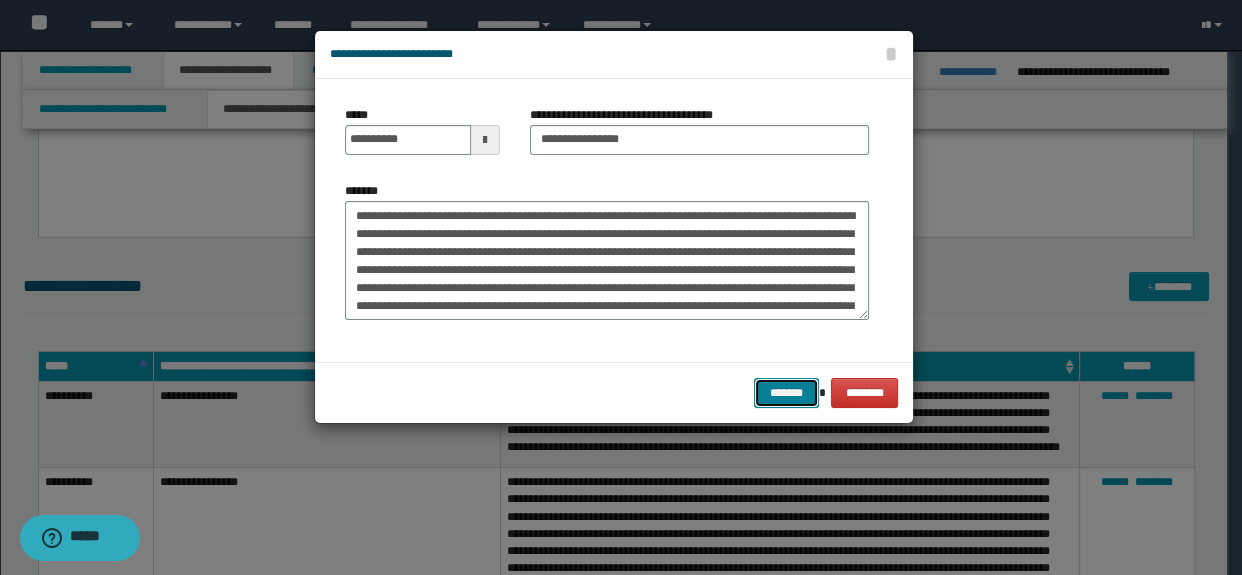 click on "*******" at bounding box center (786, 393) 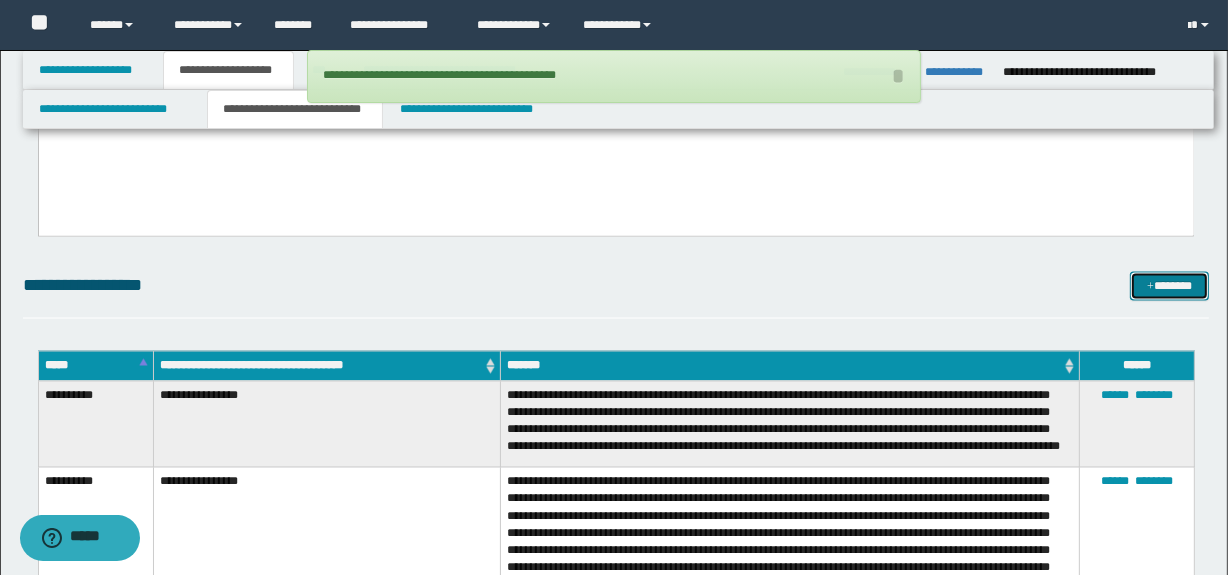 click on "*******" at bounding box center (1170, 287) 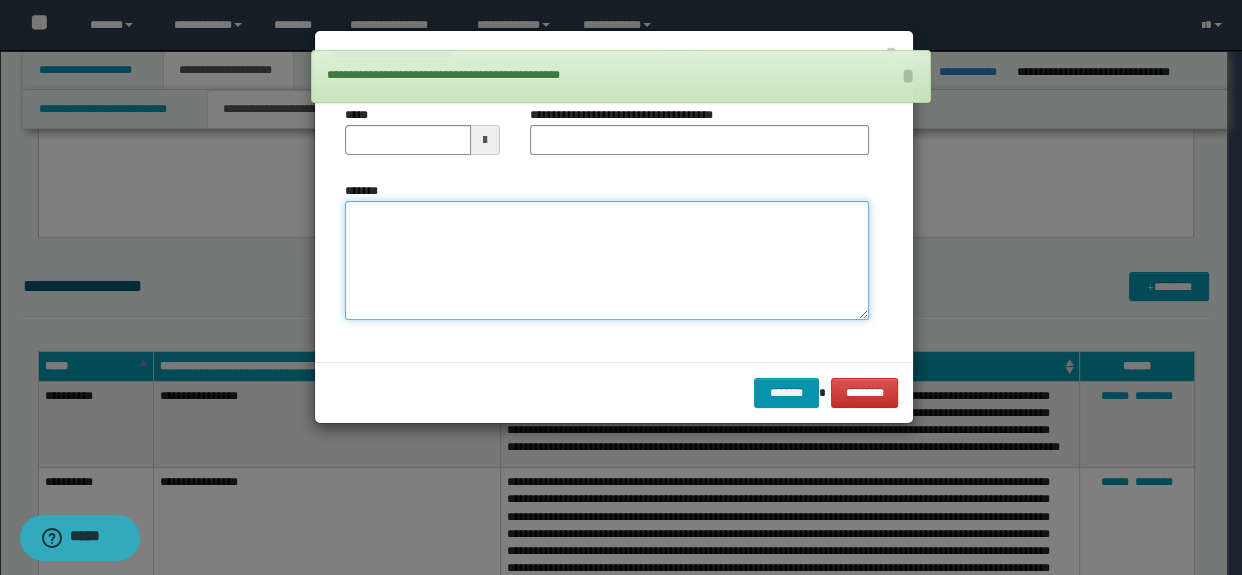 click on "*******" at bounding box center (607, 261) 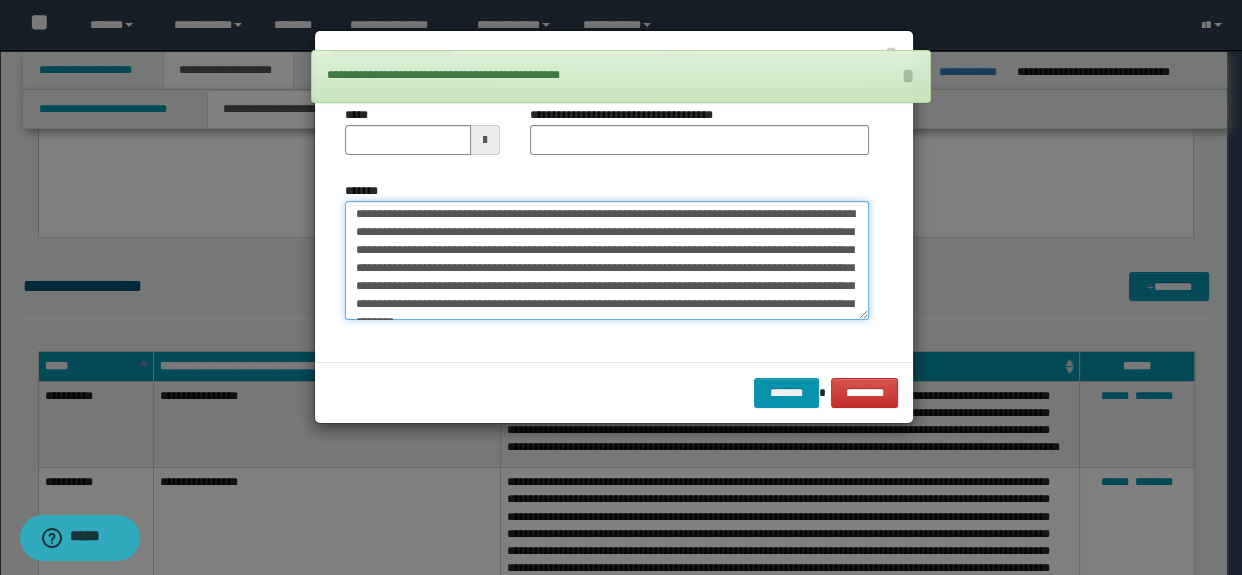 scroll, scrollTop: 0, scrollLeft: 0, axis: both 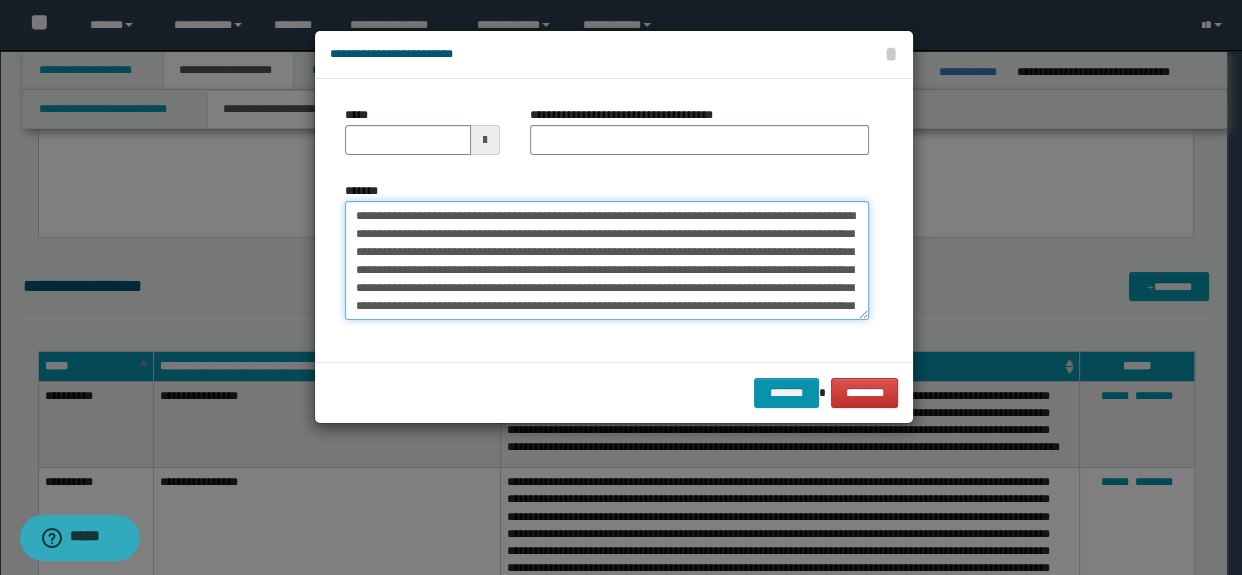 drag, startPoint x: 624, startPoint y: 211, endPoint x: 56, endPoint y: 200, distance: 568.1065 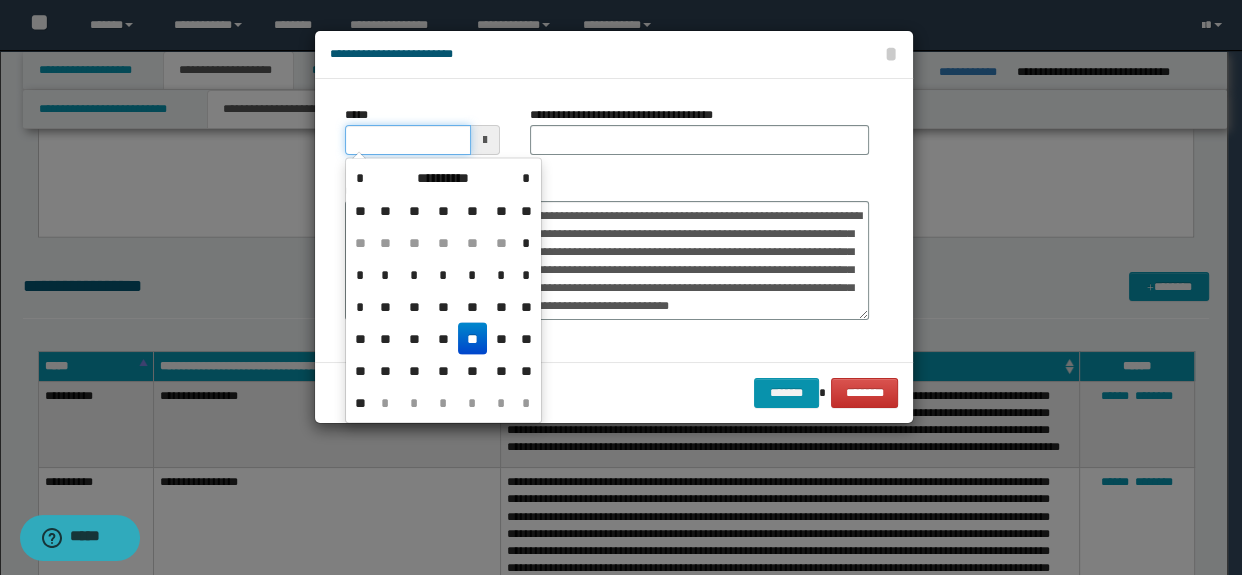 click on "*****" at bounding box center [408, 140] 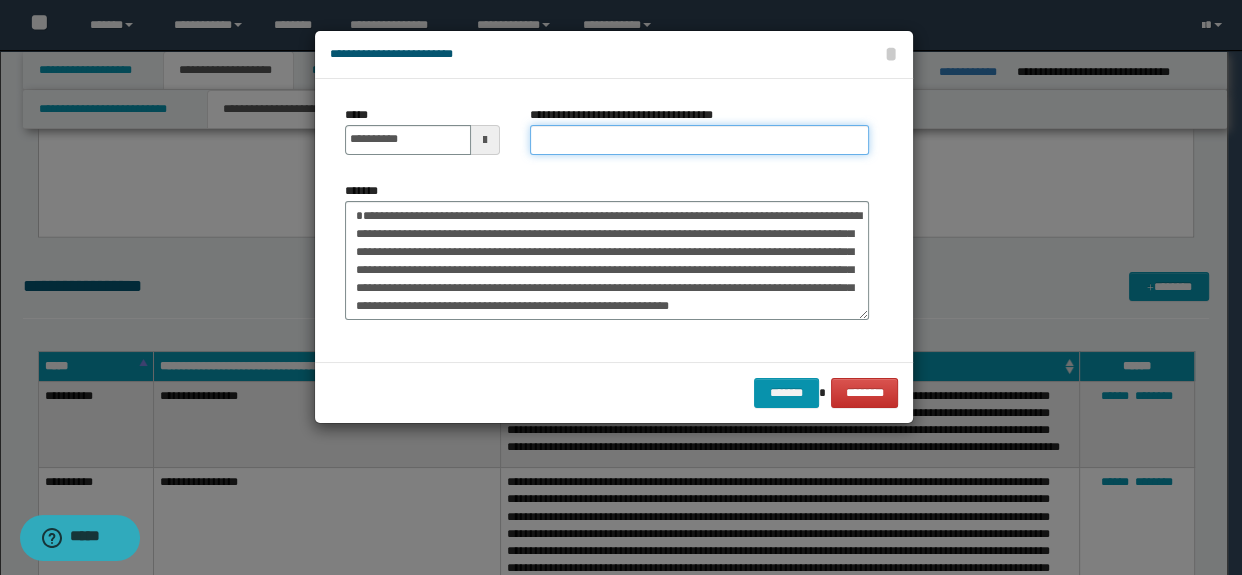 drag, startPoint x: 534, startPoint y: 151, endPoint x: 566, endPoint y: 159, distance: 32.984844 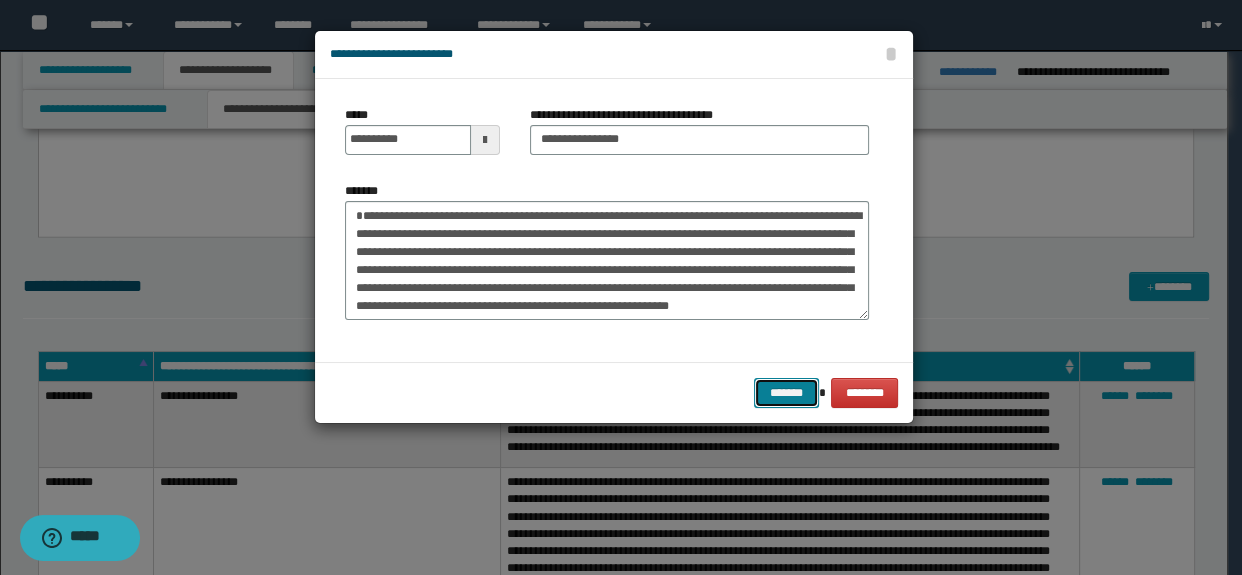 click on "*******" at bounding box center (786, 393) 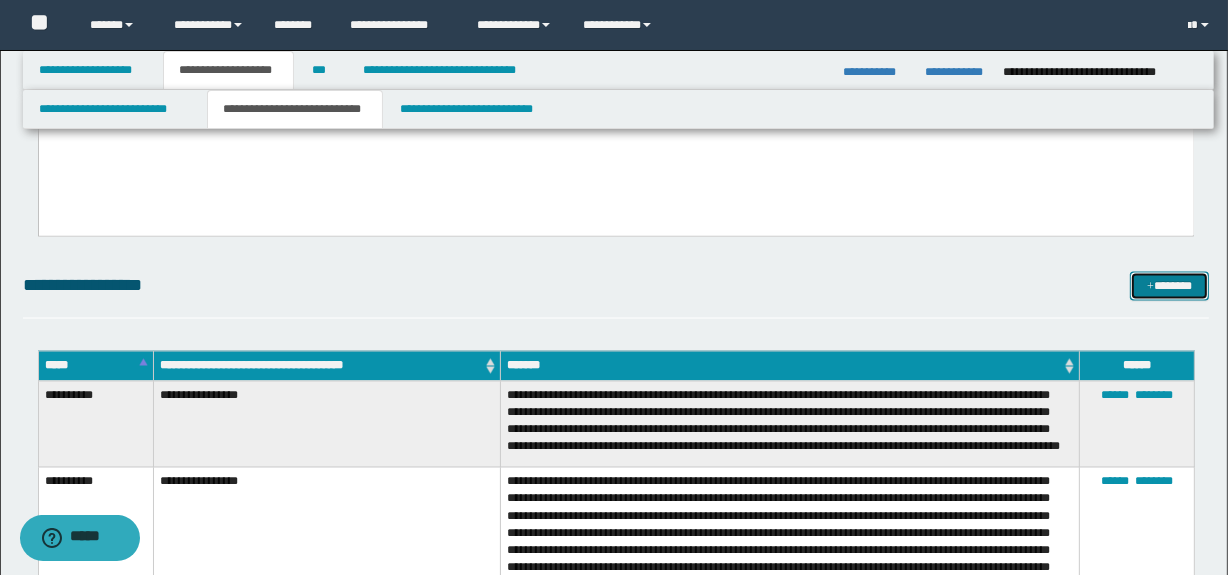 drag, startPoint x: 1190, startPoint y: 274, endPoint x: 1097, endPoint y: 263, distance: 93.64828 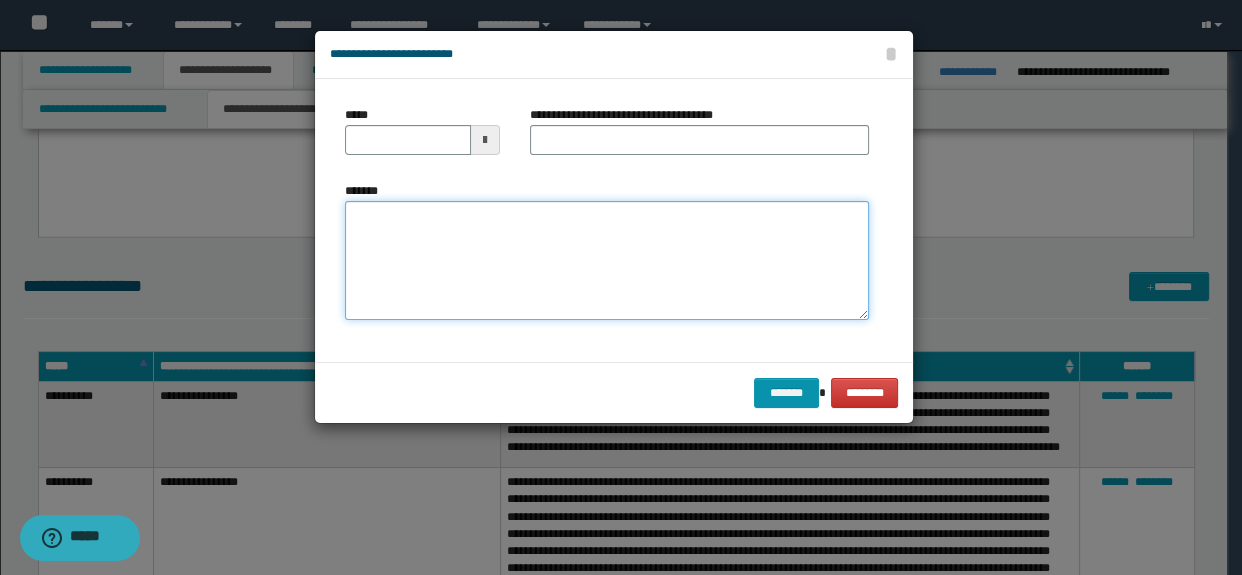 drag, startPoint x: 480, startPoint y: 221, endPoint x: 485, endPoint y: 210, distance: 12.083046 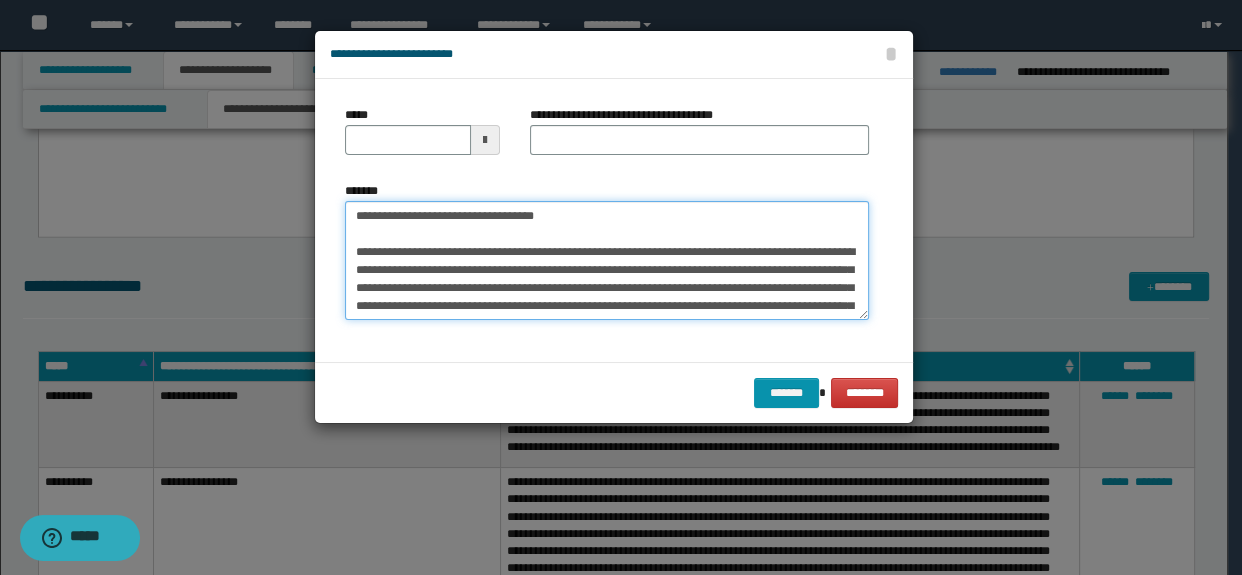 scroll, scrollTop: 84, scrollLeft: 0, axis: vertical 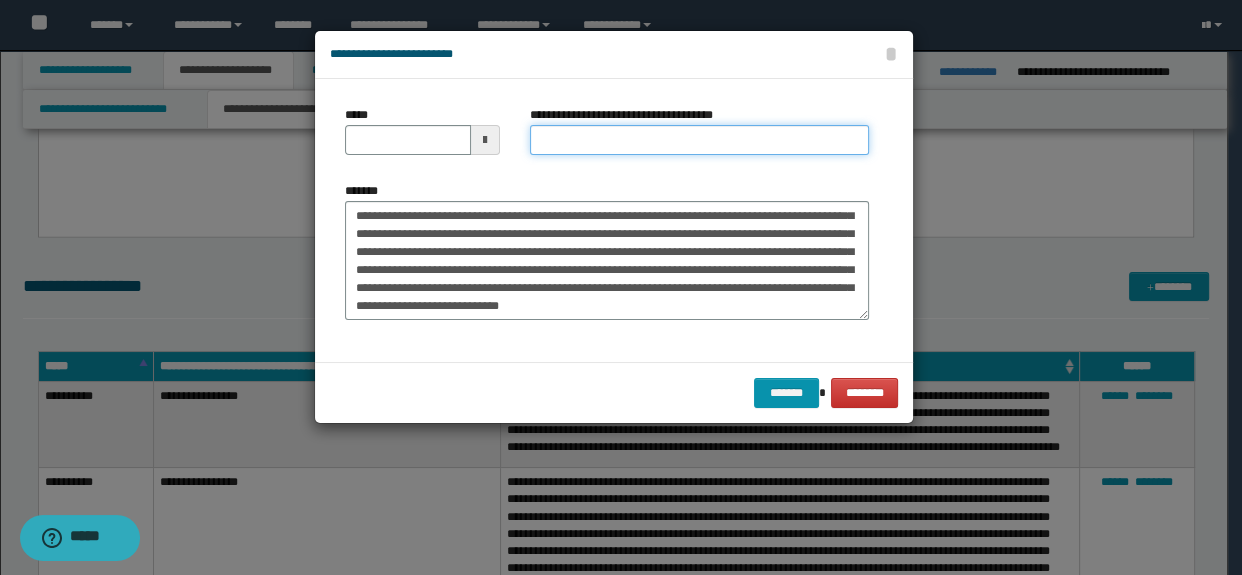 click on "**********" at bounding box center (700, 140) 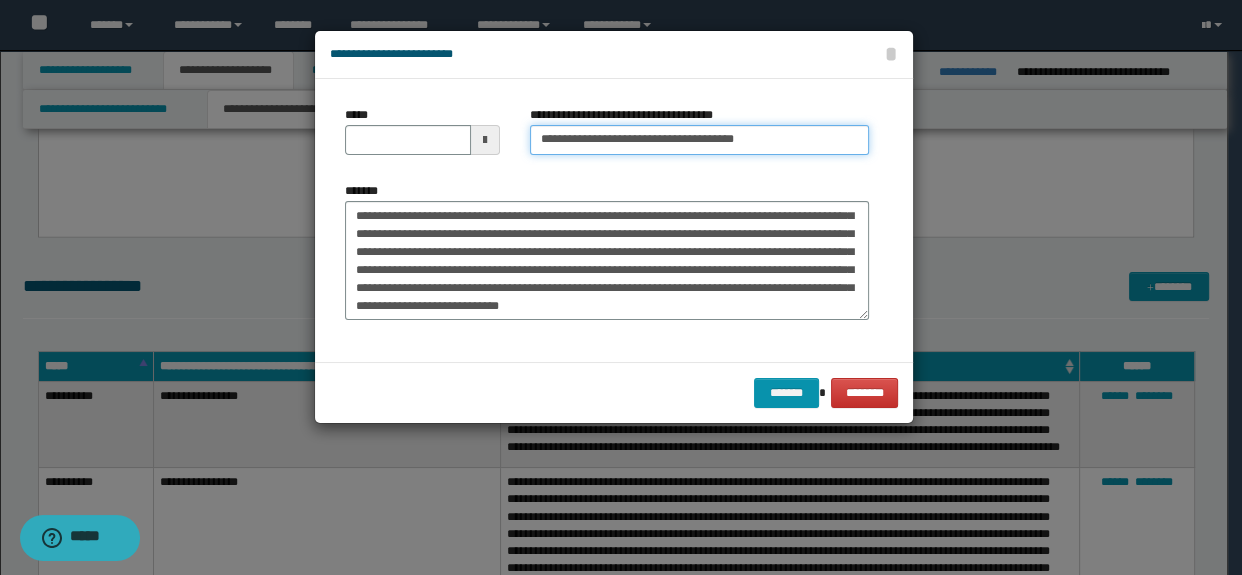 drag, startPoint x: 826, startPoint y: 142, endPoint x: 684, endPoint y: 146, distance: 142.05632 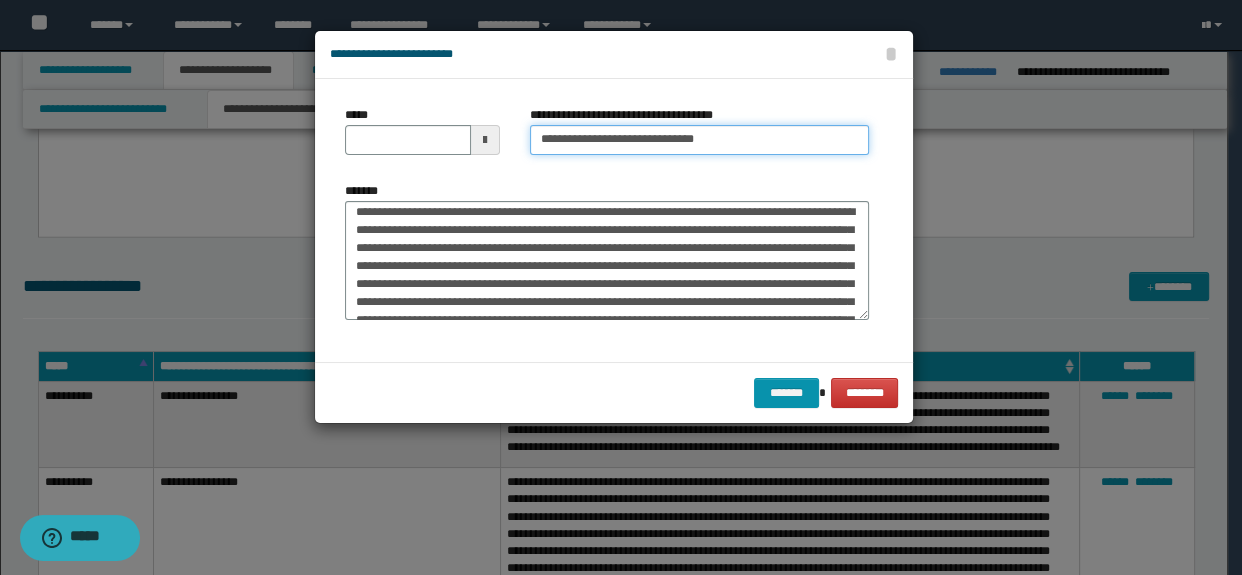 scroll, scrollTop: 0, scrollLeft: 0, axis: both 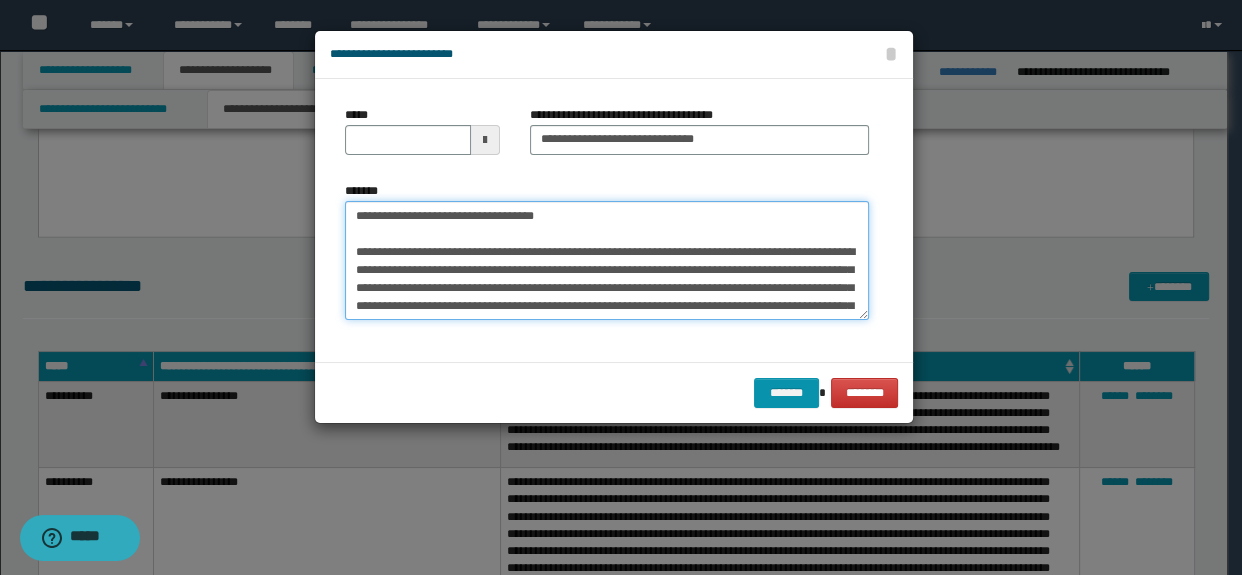 click on "**********" at bounding box center (607, 261) 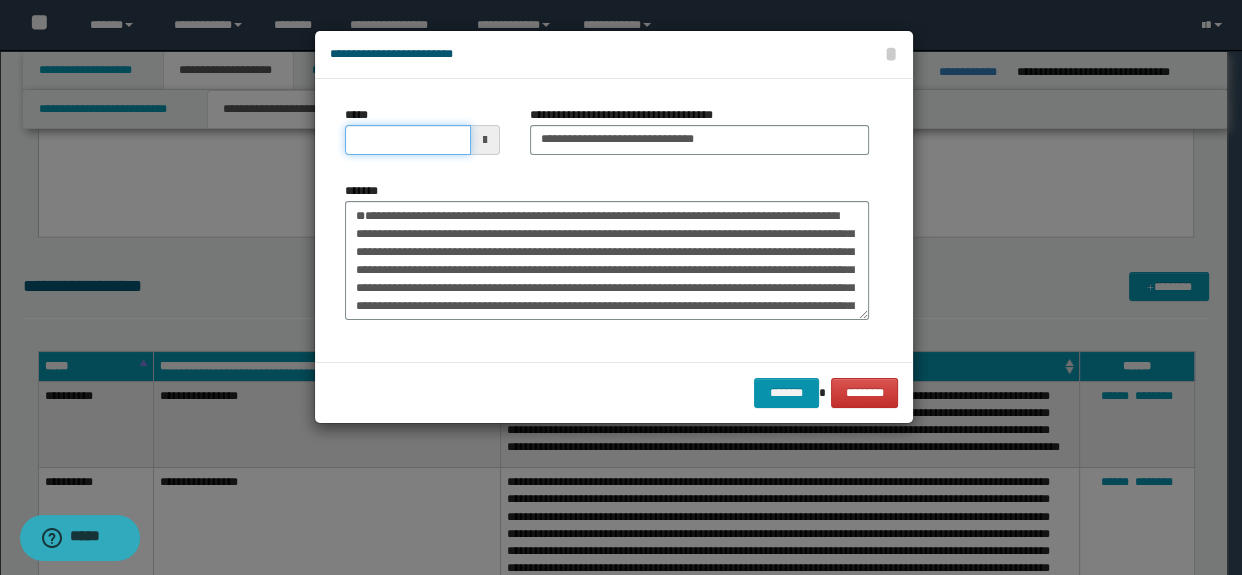 click on "*****" at bounding box center (408, 140) 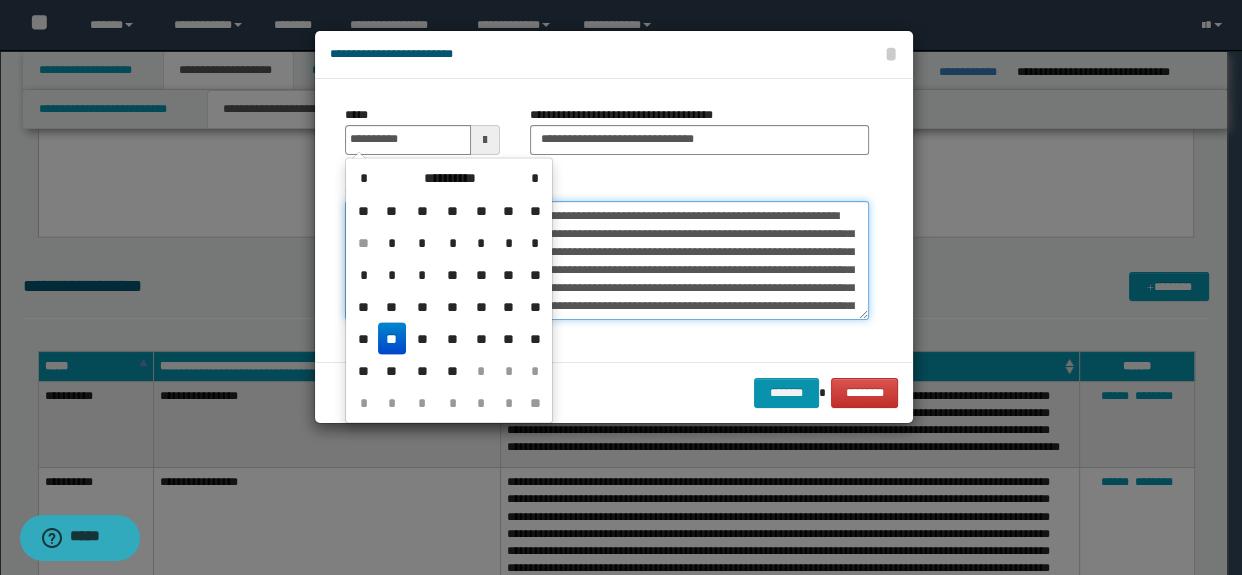 click on "**********" at bounding box center (607, 261) 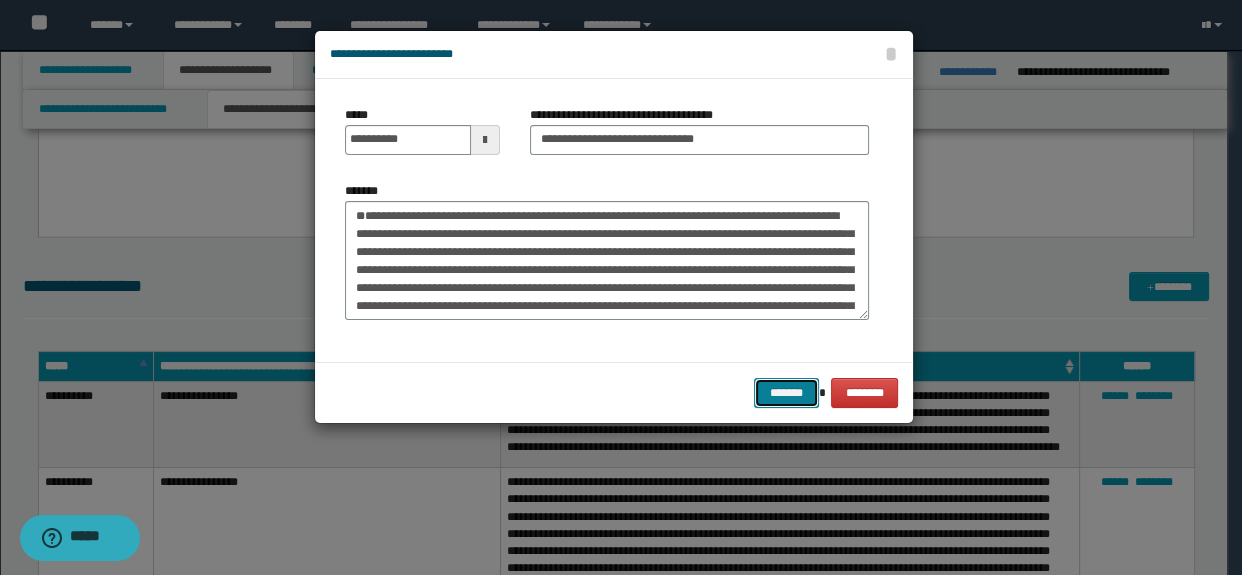 click on "*******" at bounding box center [786, 393] 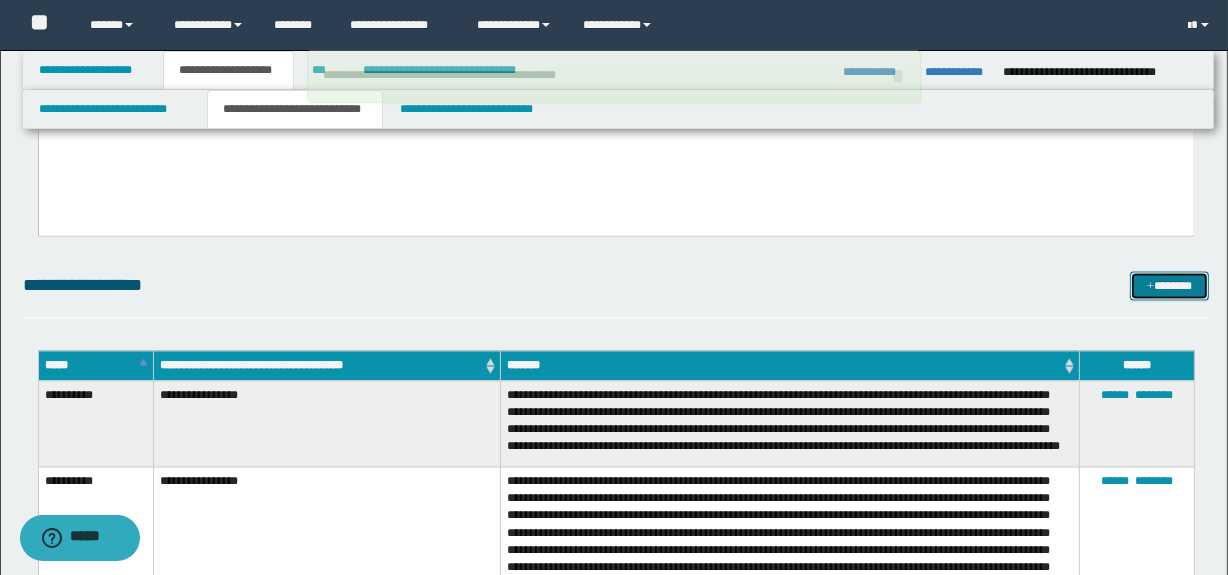 click on "*******" at bounding box center [1170, 287] 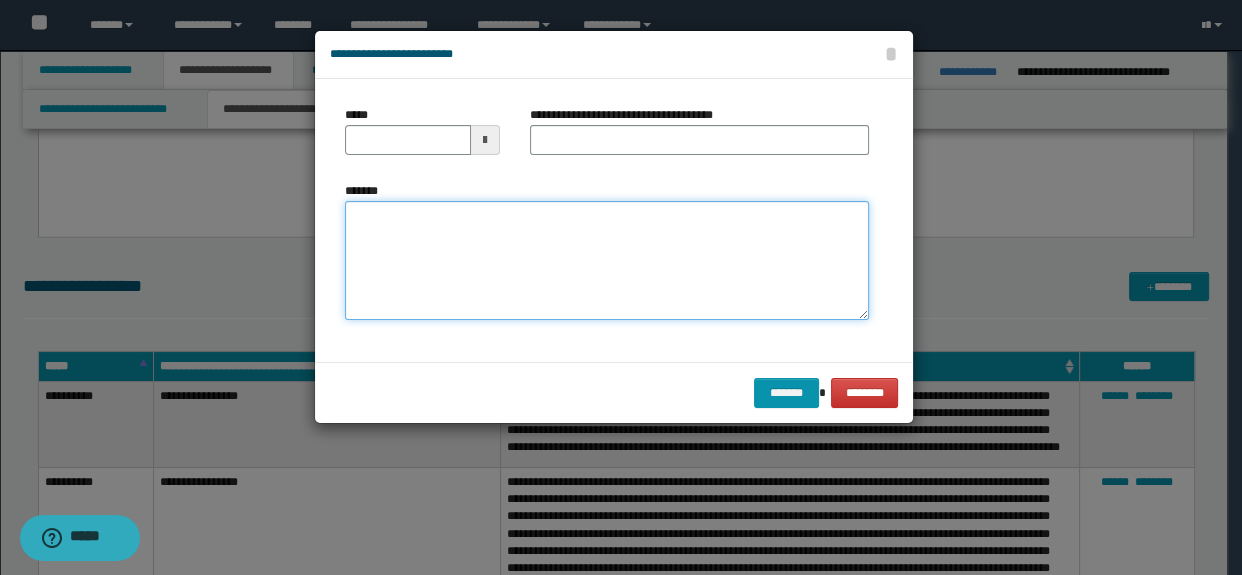 click on "*******" at bounding box center [607, 261] 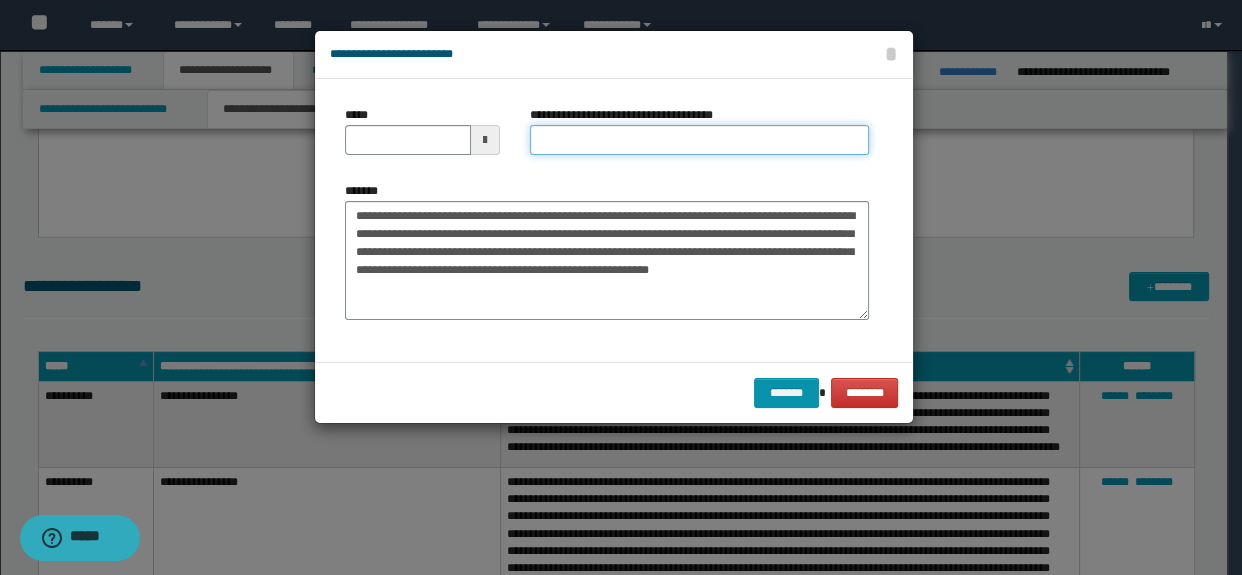 click on "**********" at bounding box center [700, 140] 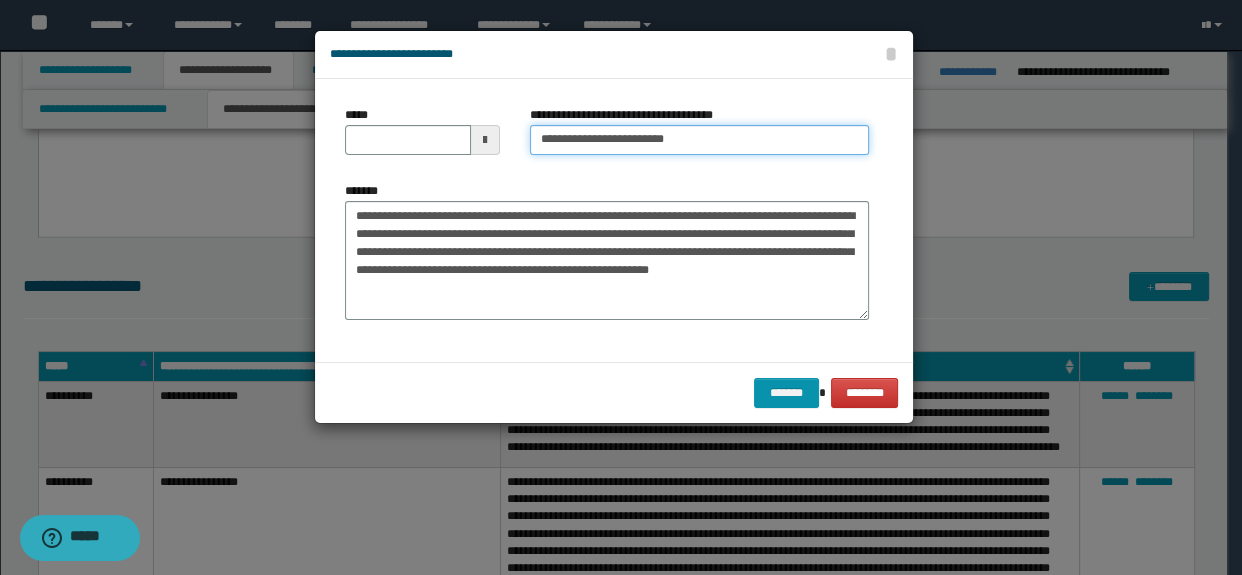 drag, startPoint x: 700, startPoint y: 142, endPoint x: 623, endPoint y: 140, distance: 77.02597 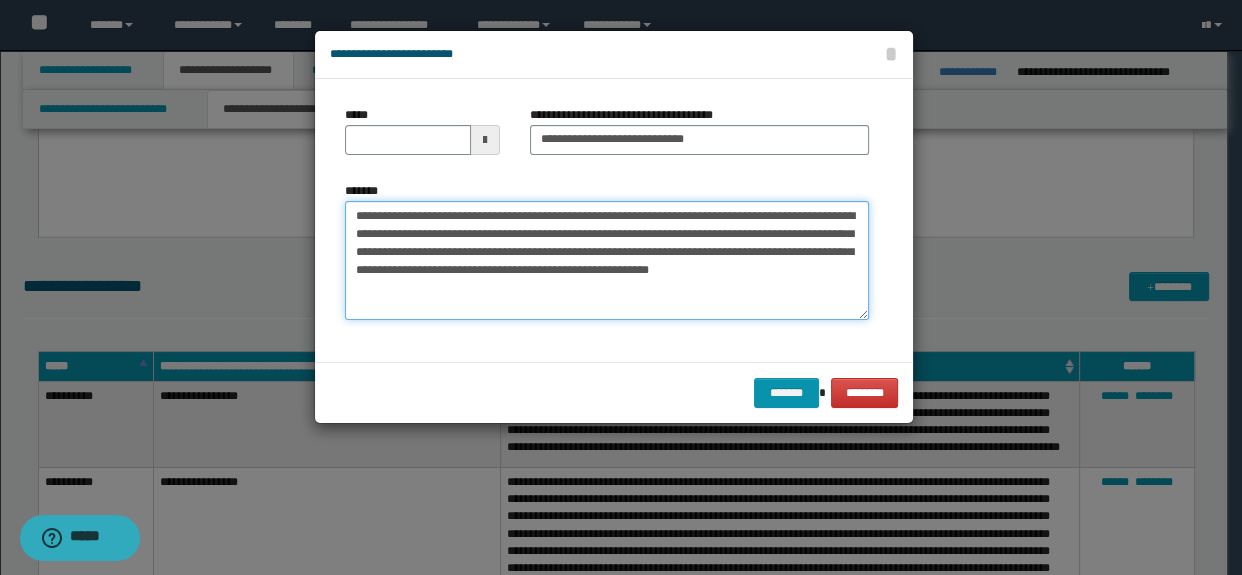 click on "**********" at bounding box center [607, 261] 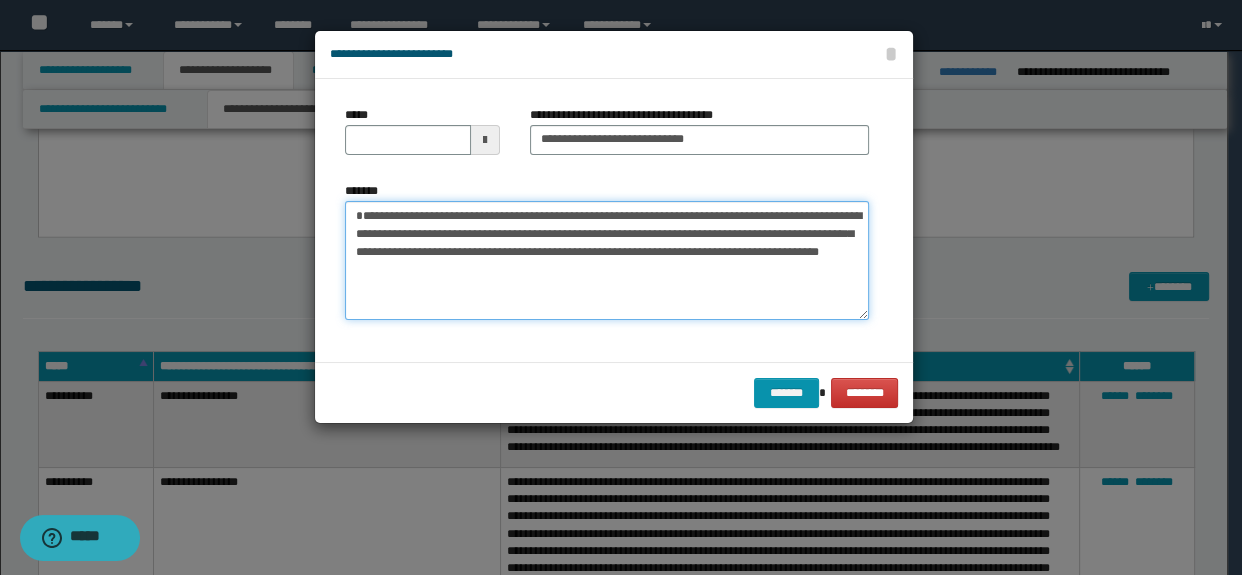 drag, startPoint x: 699, startPoint y: 212, endPoint x: 309, endPoint y: 198, distance: 390.2512 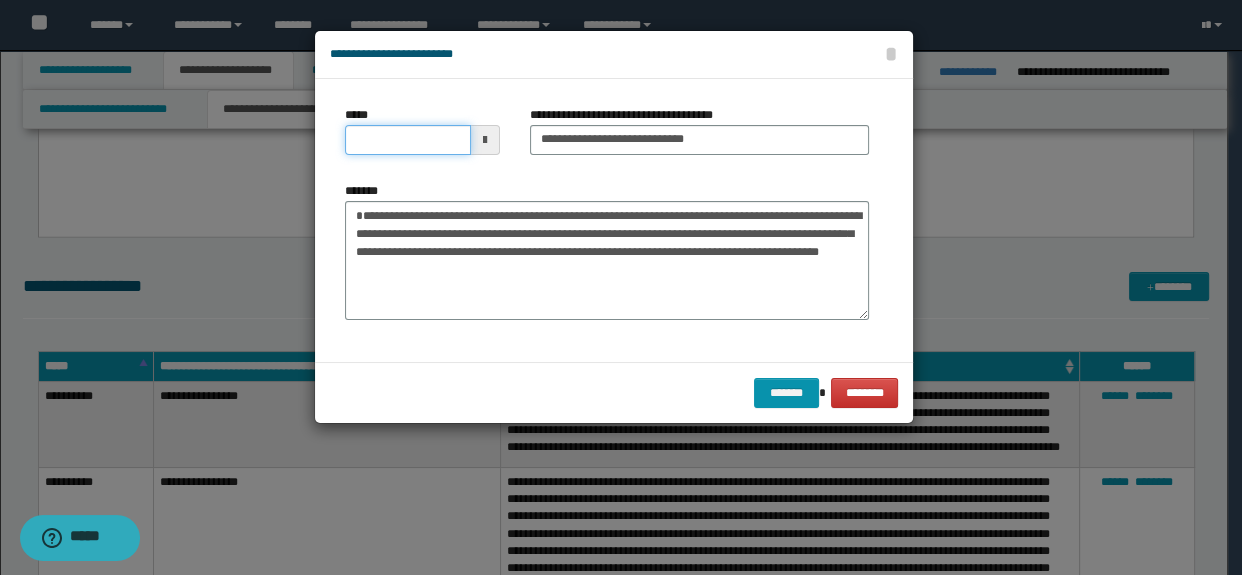 click on "*****" at bounding box center [408, 140] 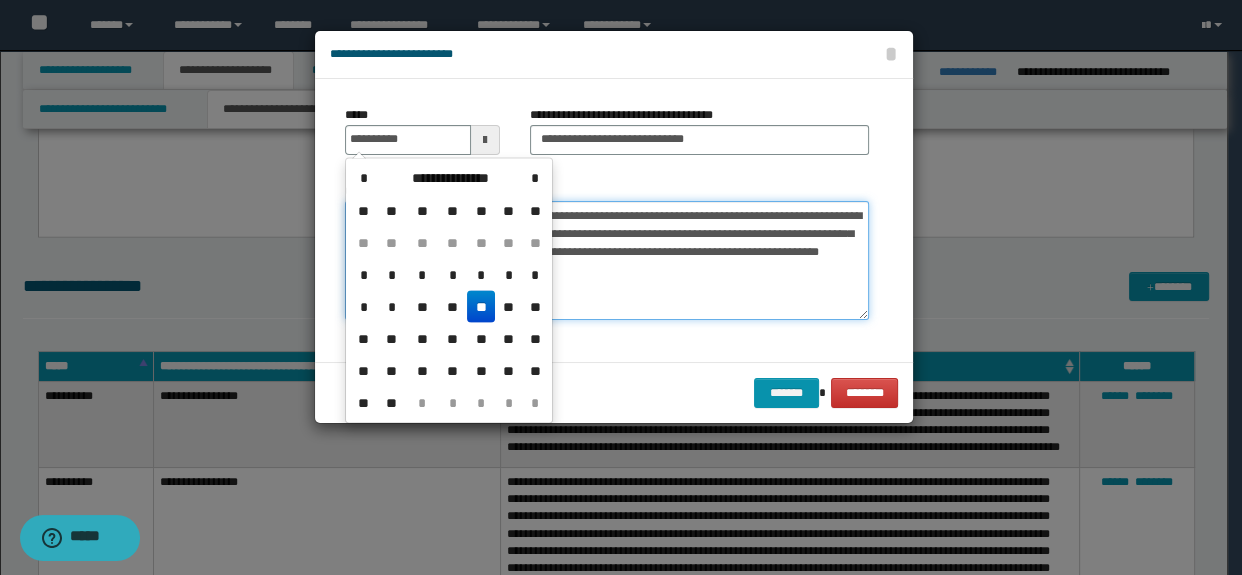 click on "**********" at bounding box center (607, 261) 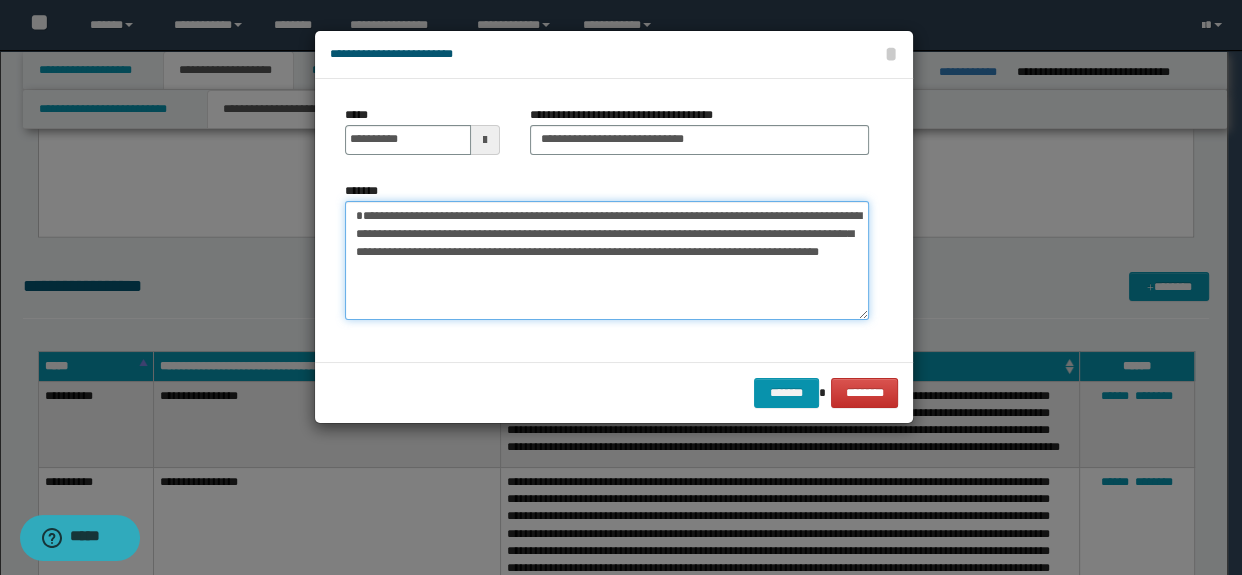 click on "**********" at bounding box center [607, 261] 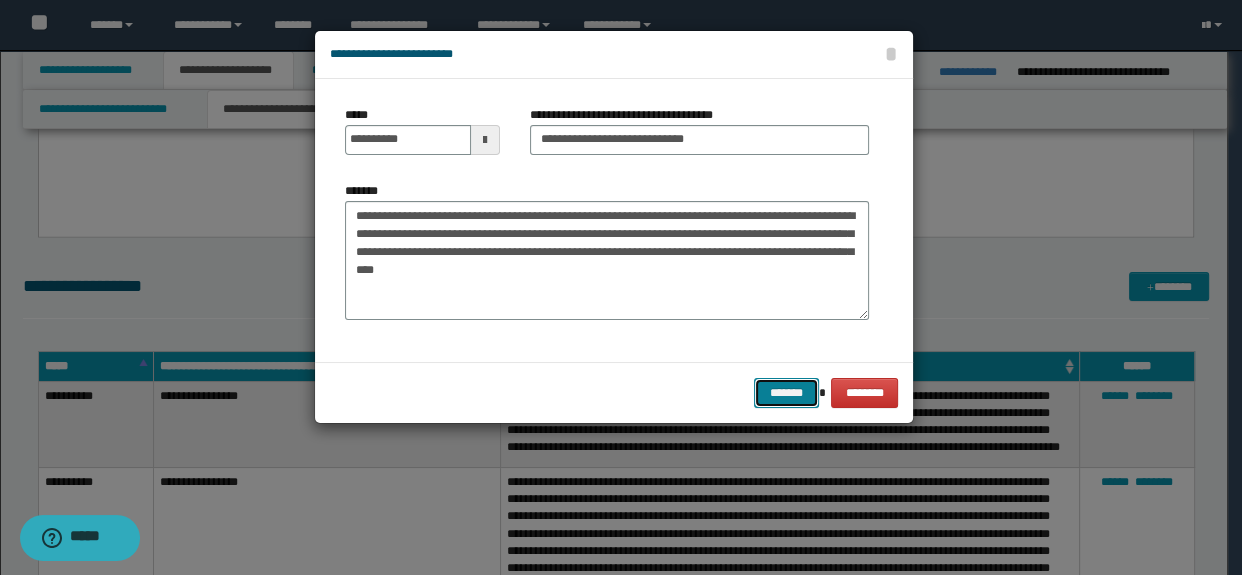 click on "*******" at bounding box center (786, 393) 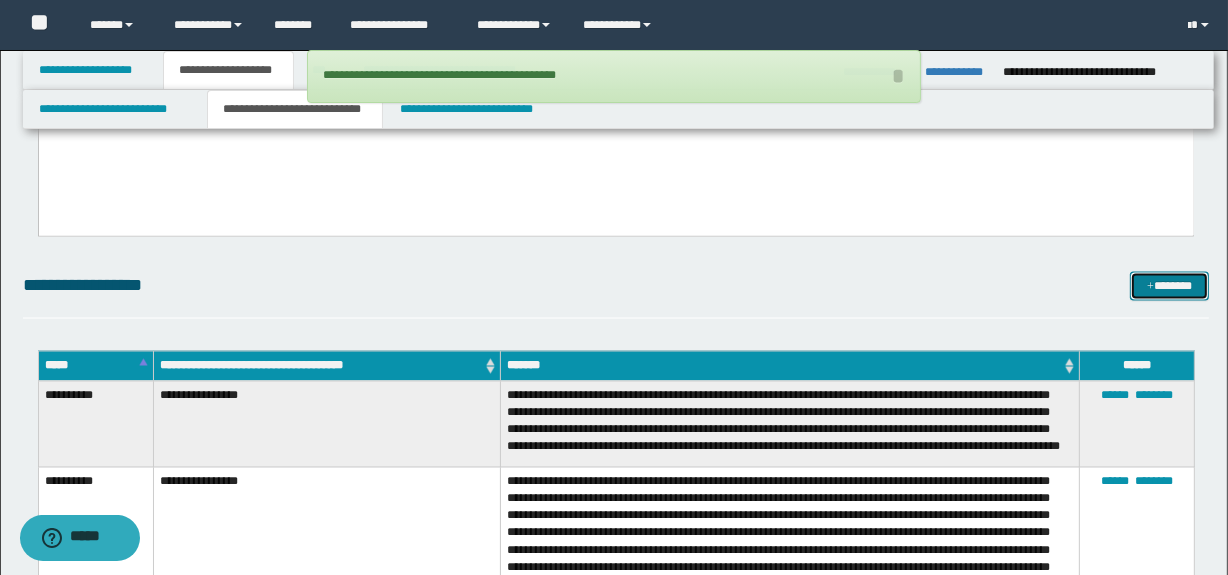 click on "*******" at bounding box center (1170, 287) 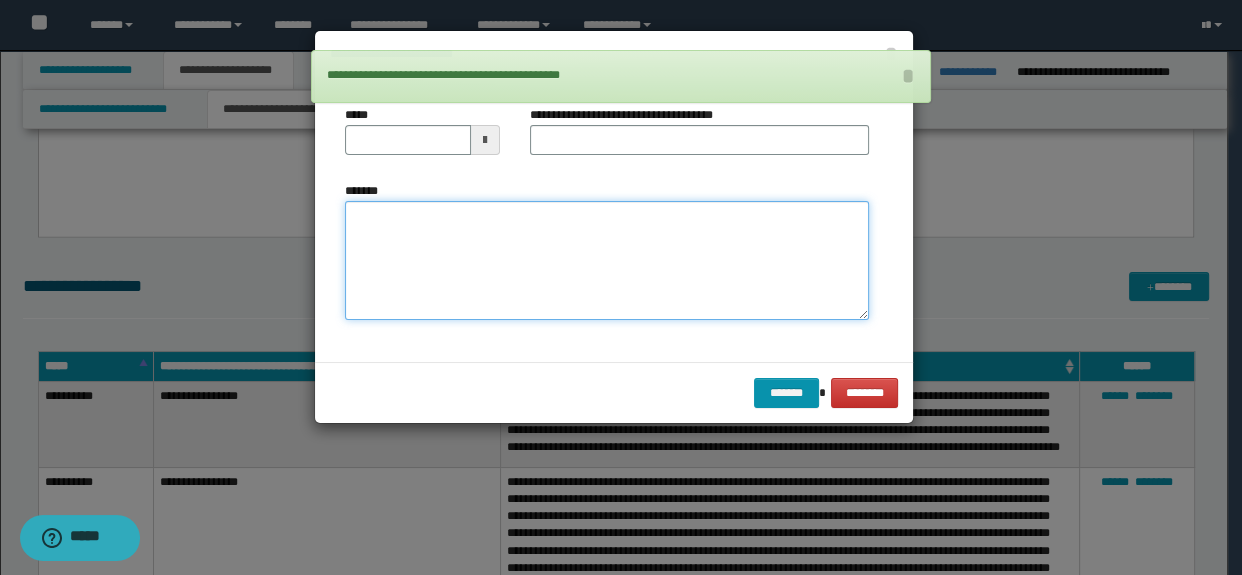 click on "*******" at bounding box center (607, 261) 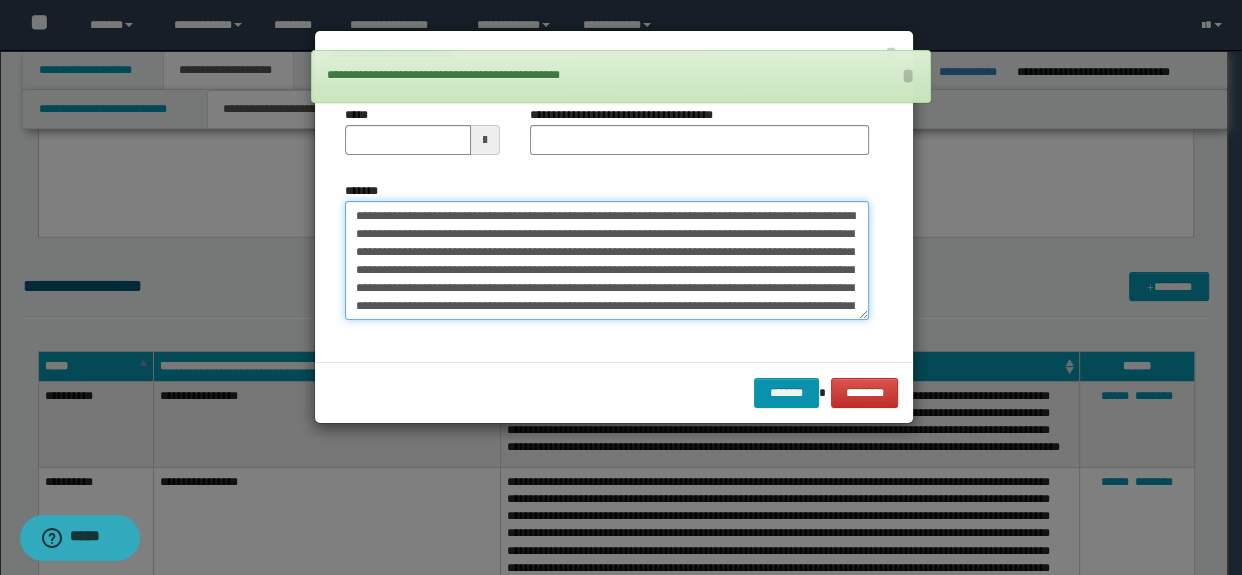 scroll, scrollTop: 246, scrollLeft: 0, axis: vertical 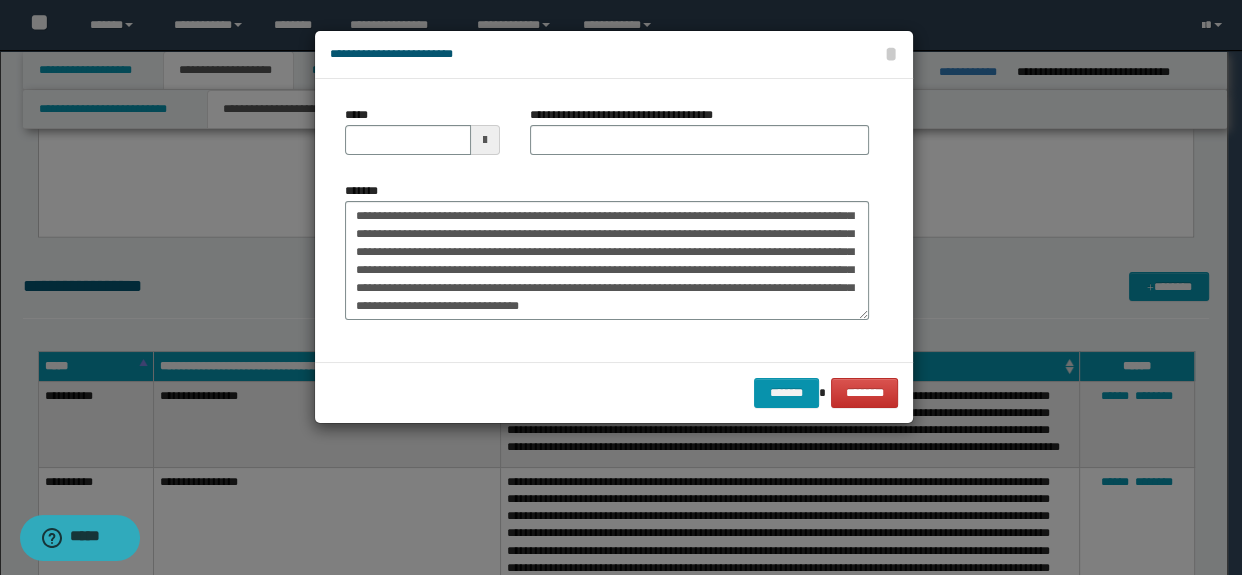 drag, startPoint x: 871, startPoint y: 280, endPoint x: 843, endPoint y: 186, distance: 98.0816 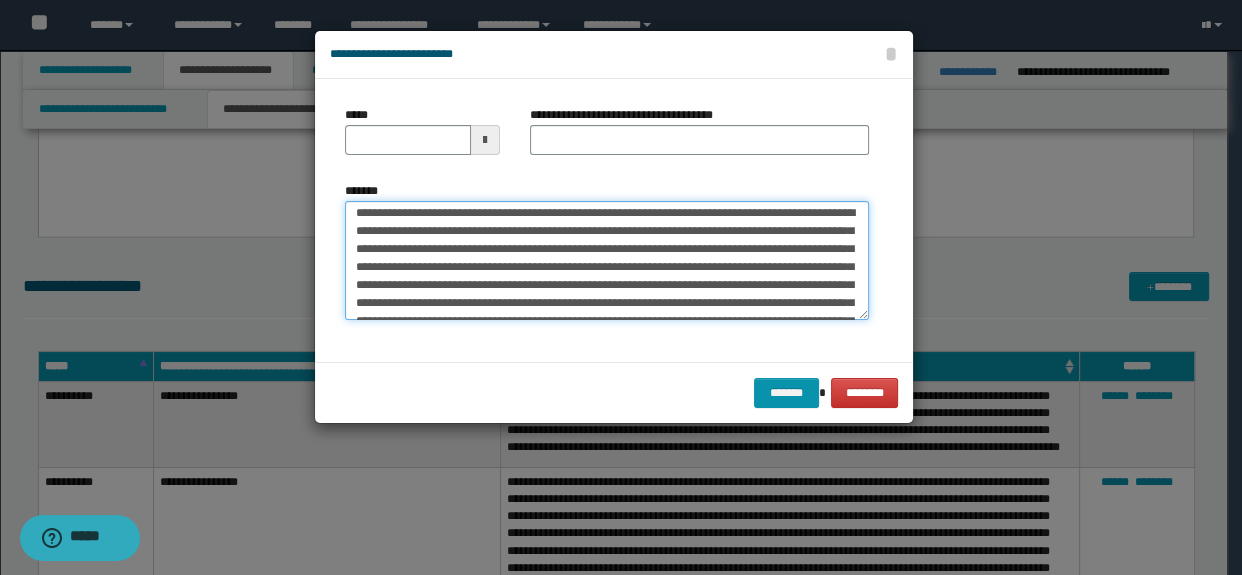 scroll, scrollTop: 0, scrollLeft: 0, axis: both 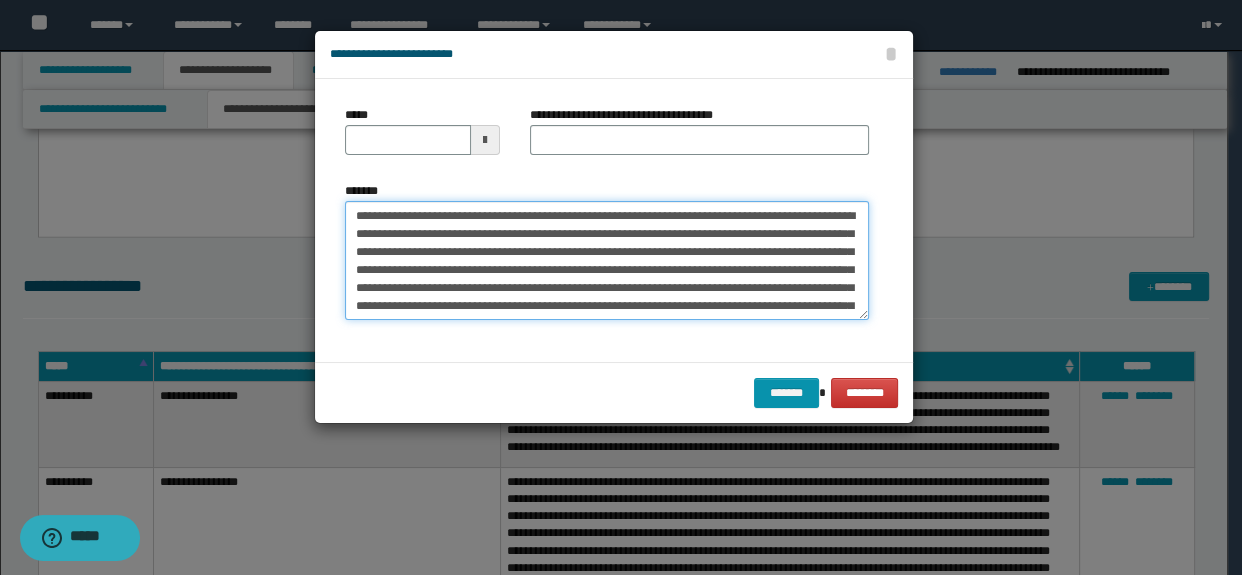 drag, startPoint x: 562, startPoint y: 216, endPoint x: 230, endPoint y: 209, distance: 332.0738 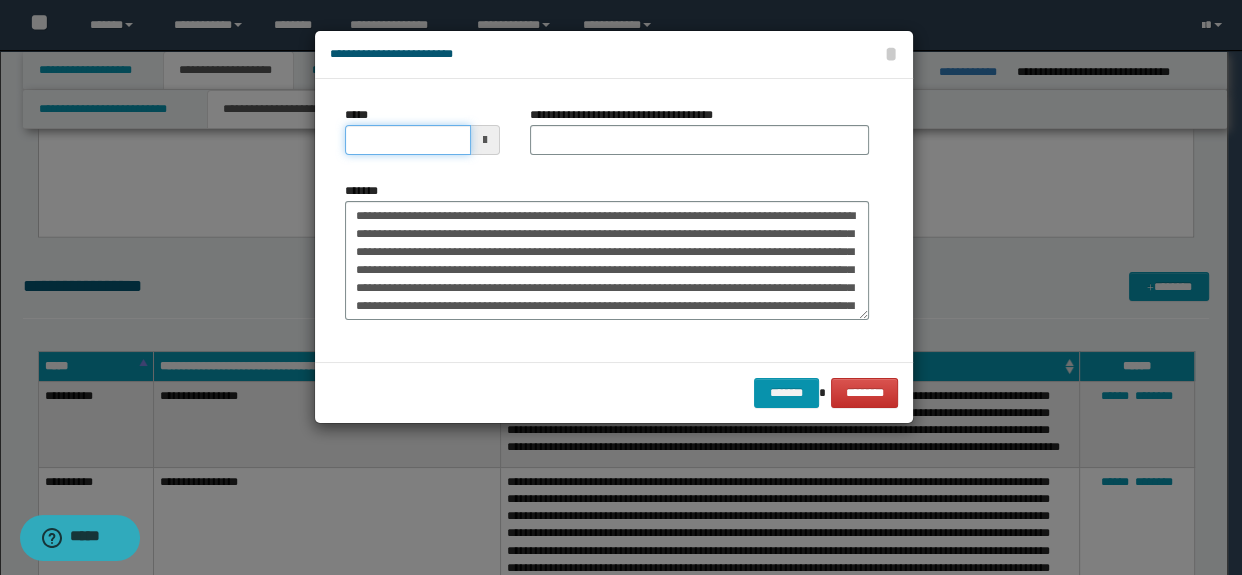 click on "*****" at bounding box center [408, 140] 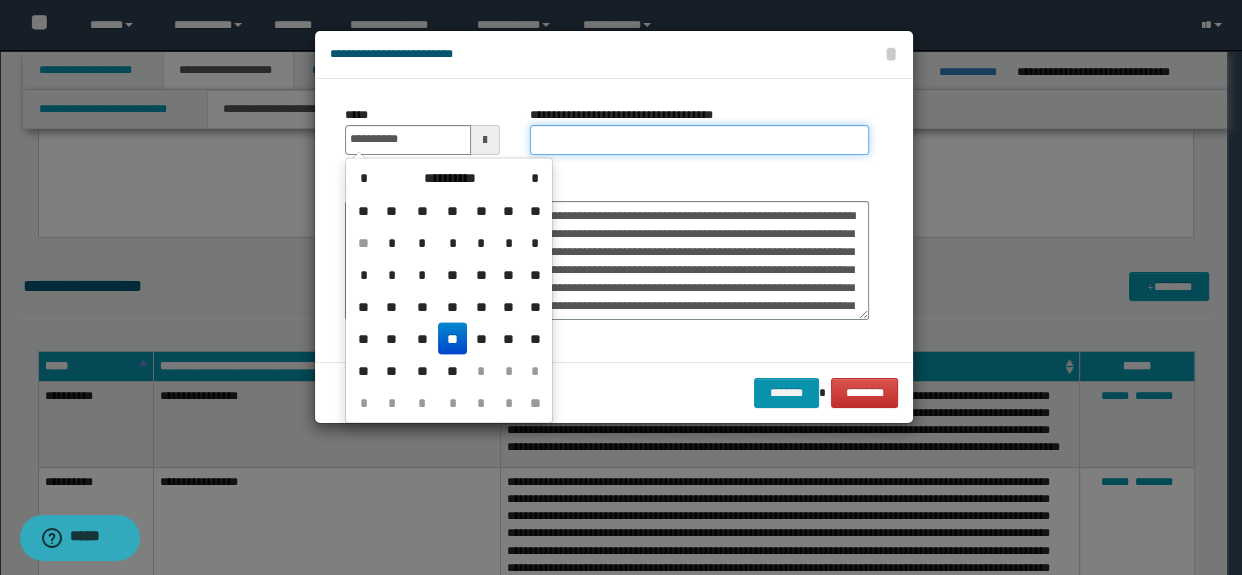 drag, startPoint x: 537, startPoint y: 132, endPoint x: 554, endPoint y: 132, distance: 17 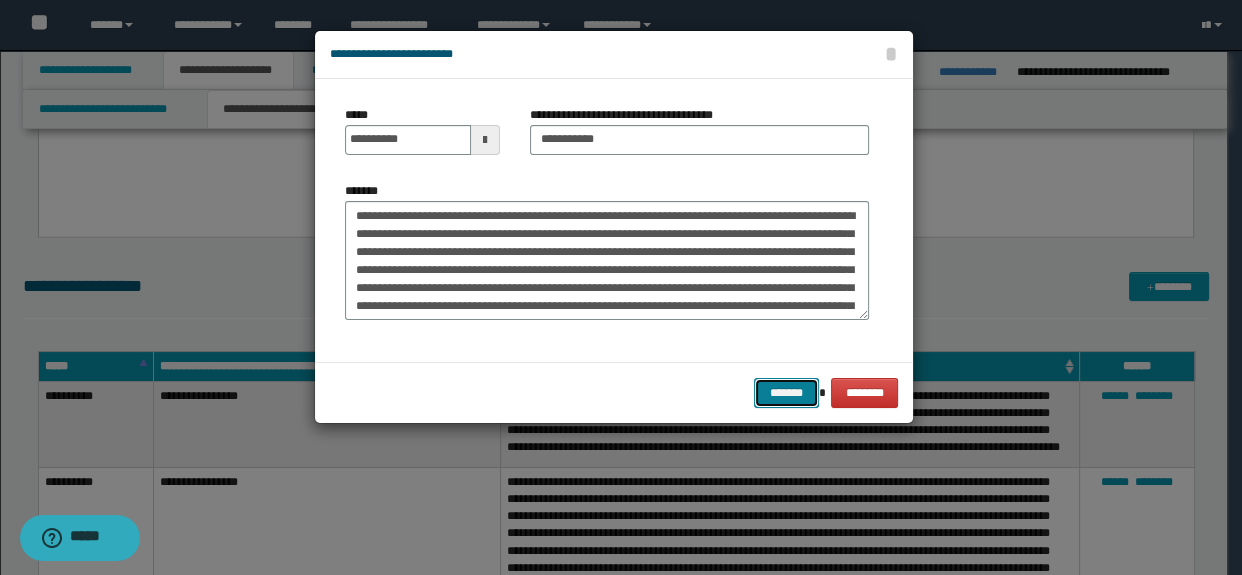 click on "*******" at bounding box center (786, 393) 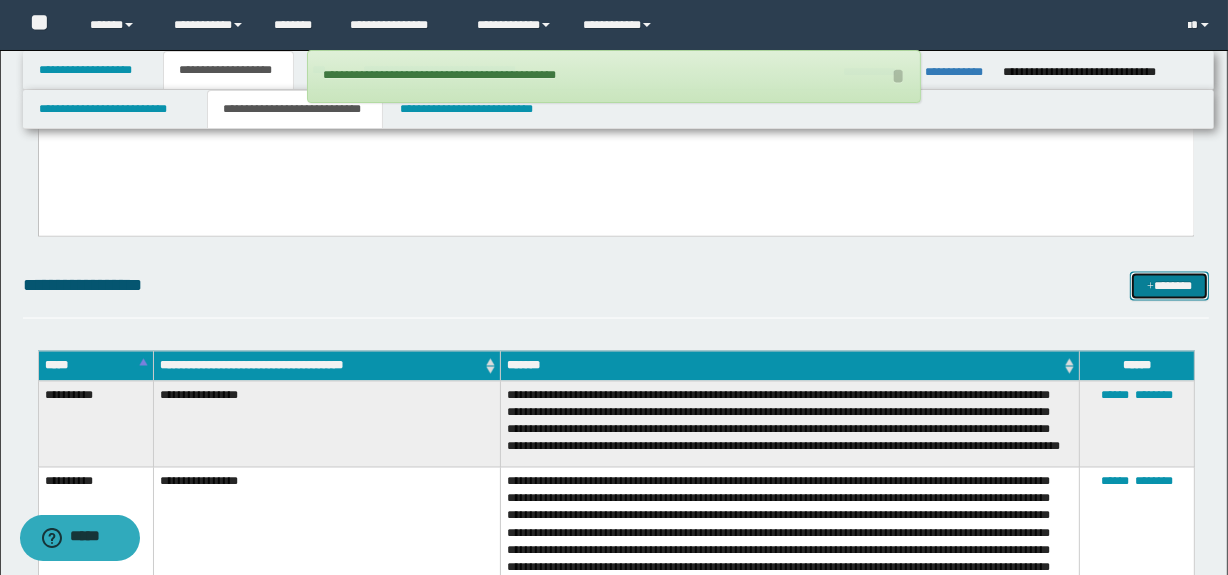 click on "*******" at bounding box center [1170, 287] 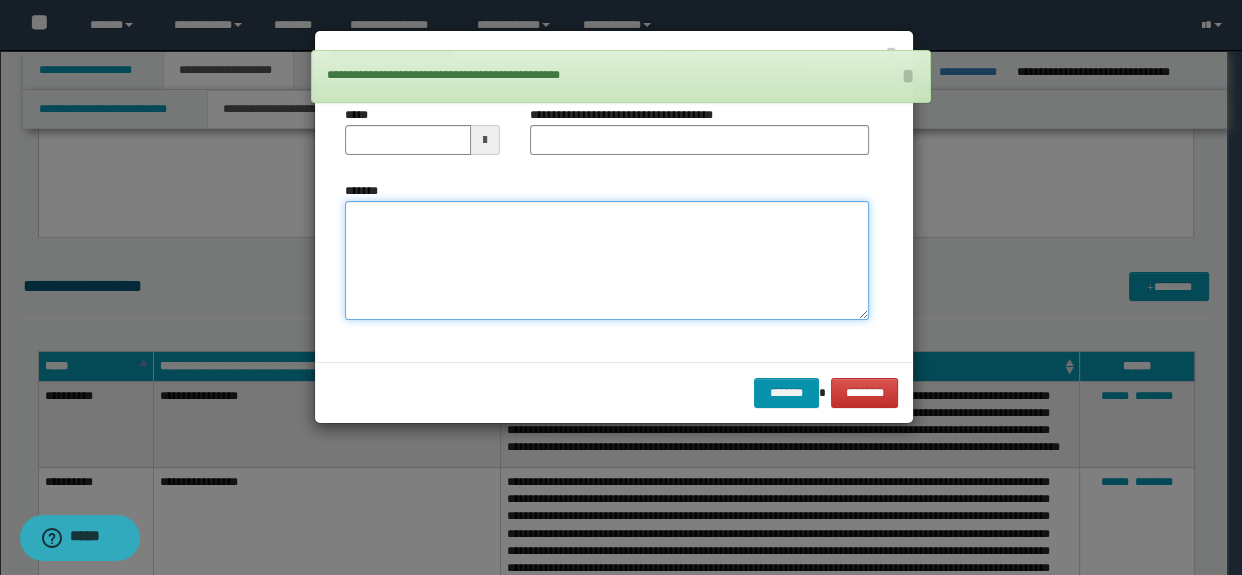 click on "*******" at bounding box center (607, 261) 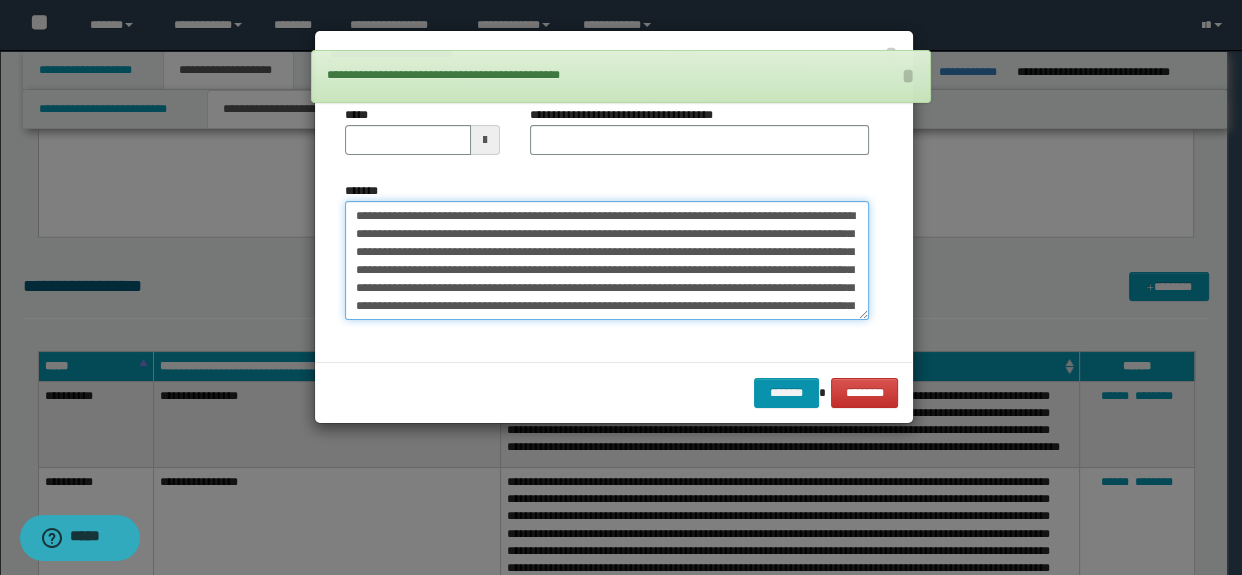 scroll, scrollTop: 84, scrollLeft: 0, axis: vertical 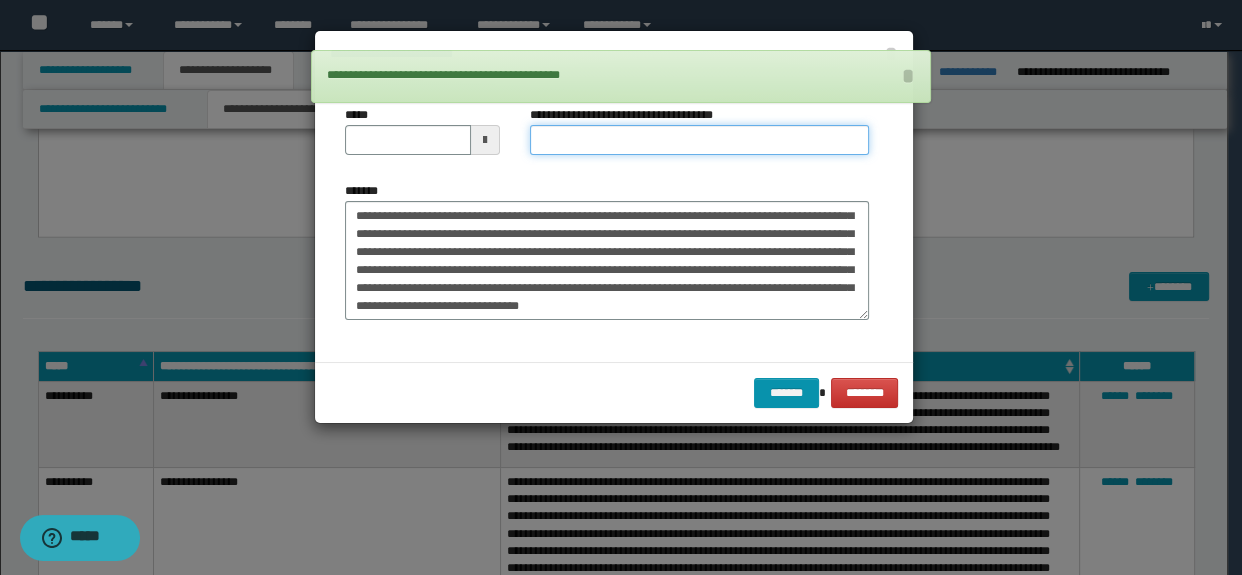 drag, startPoint x: 567, startPoint y: 137, endPoint x: 590, endPoint y: 143, distance: 23.769728 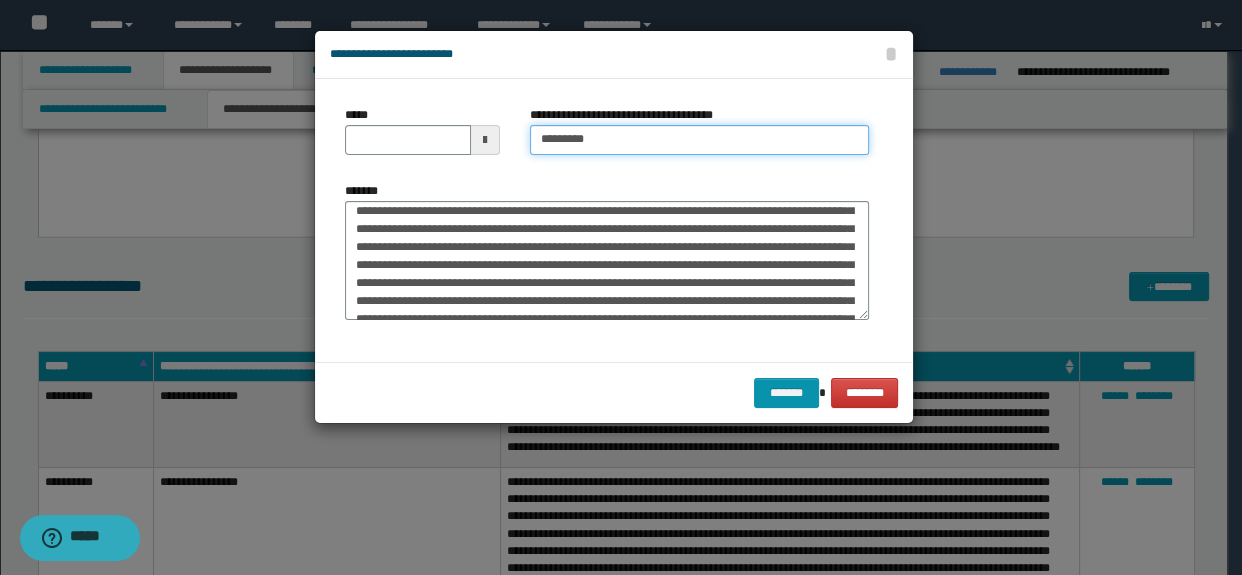 scroll, scrollTop: 0, scrollLeft: 0, axis: both 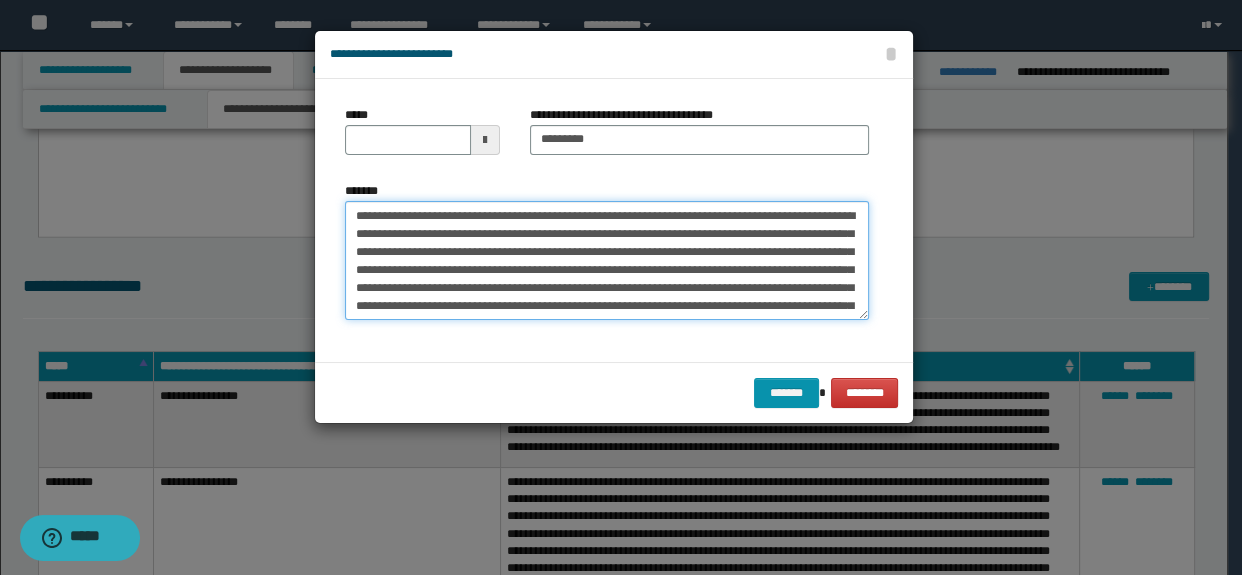 click on "**********" at bounding box center [607, 261] 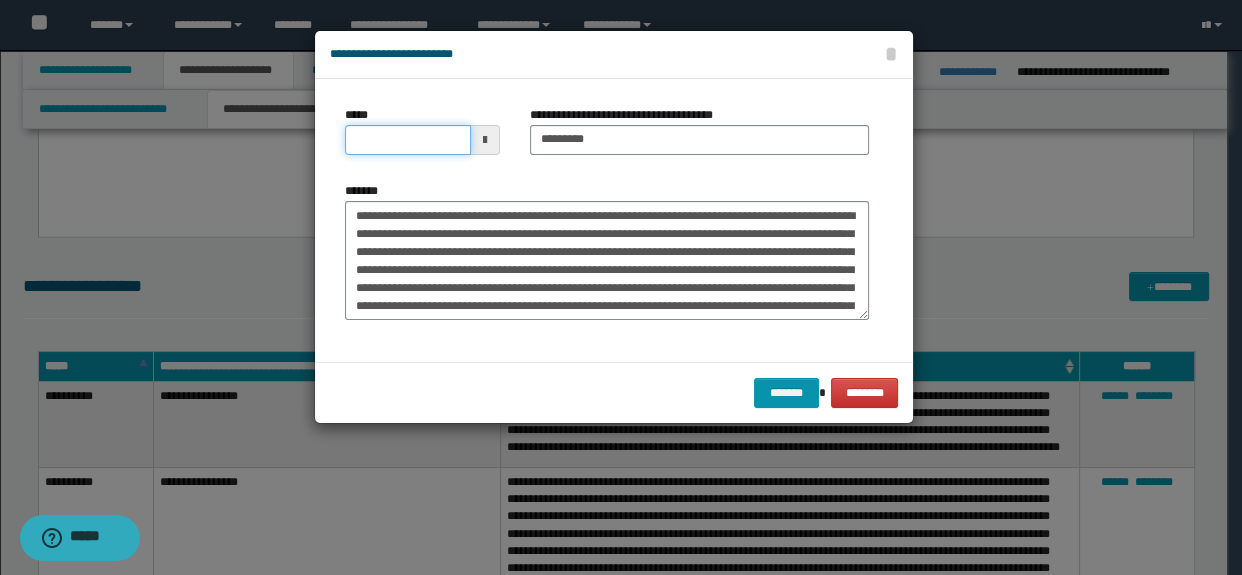 click on "*****" at bounding box center [408, 140] 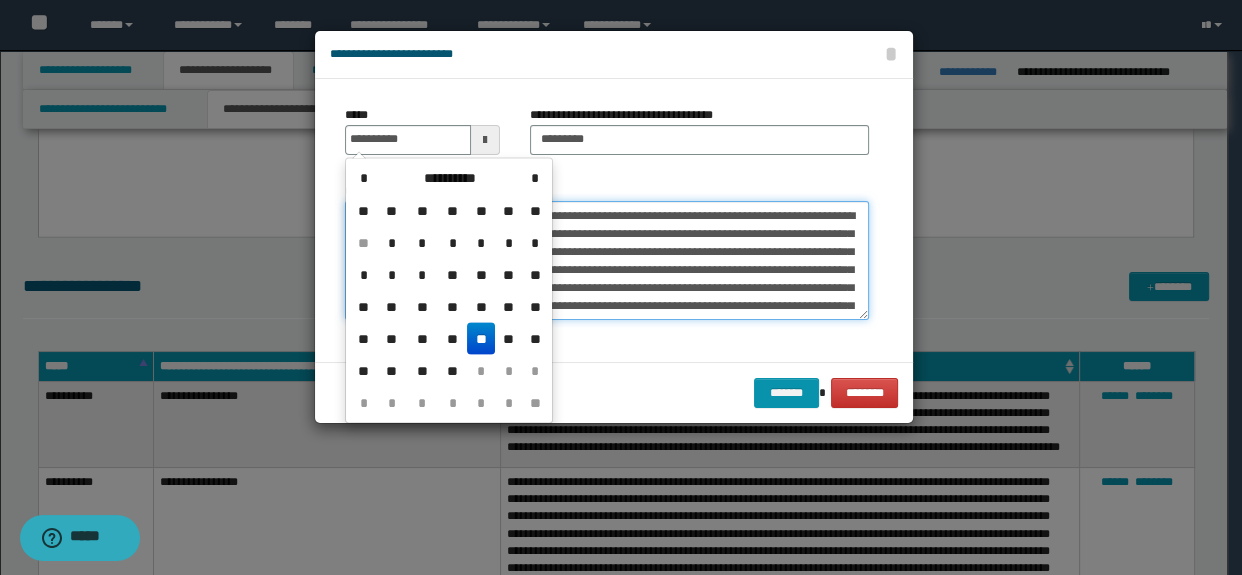 click on "**********" at bounding box center (607, 261) 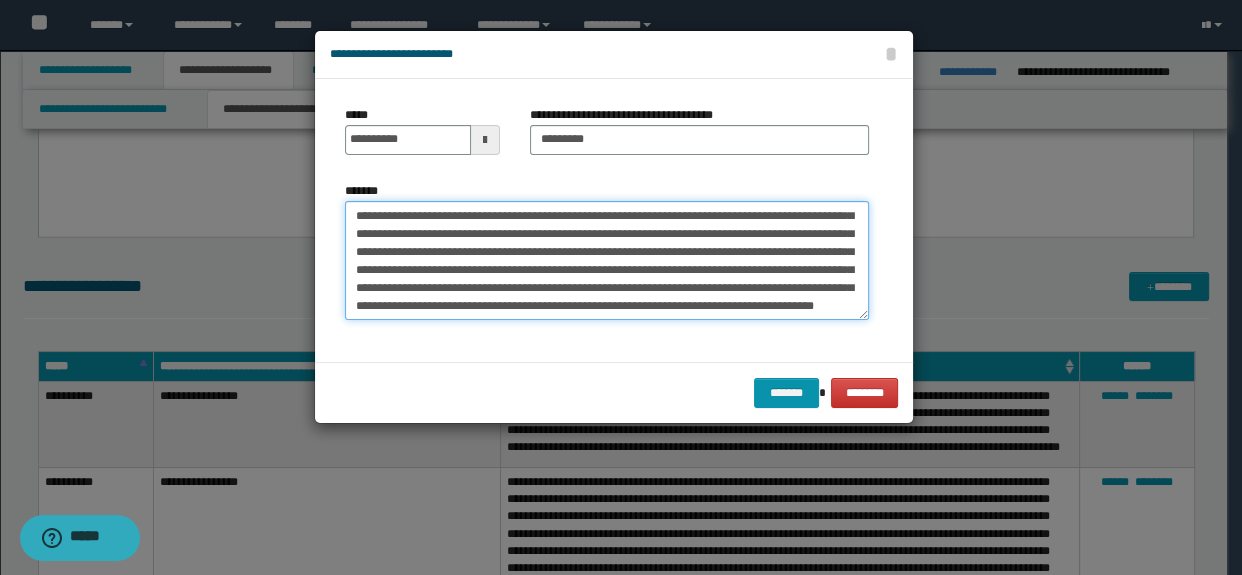 scroll, scrollTop: 90, scrollLeft: 0, axis: vertical 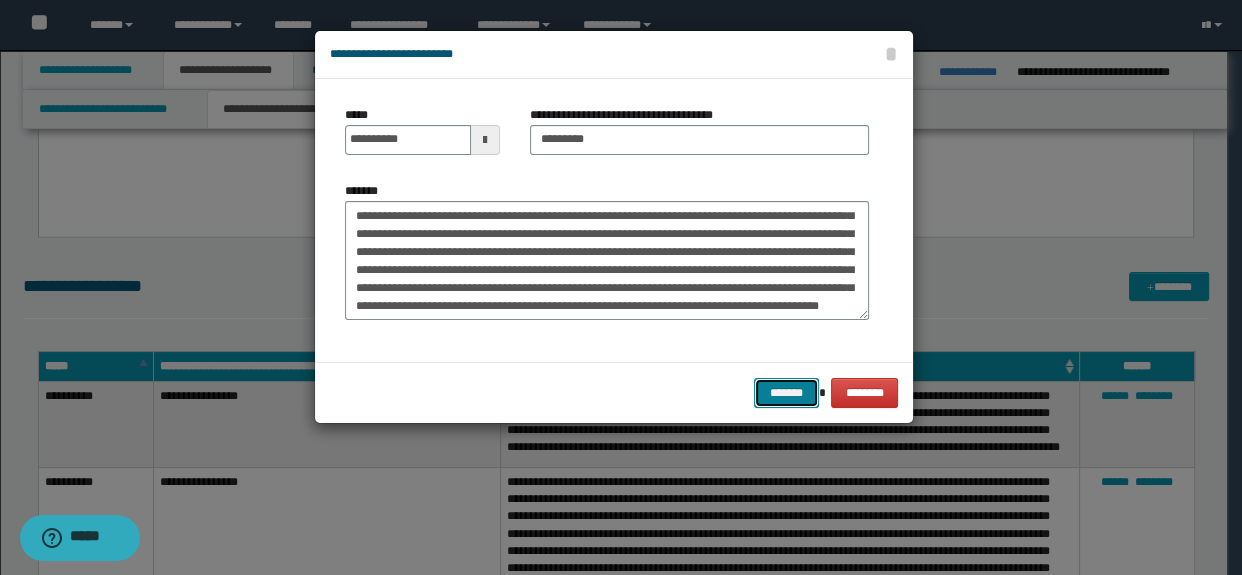 click on "*******" at bounding box center [786, 393] 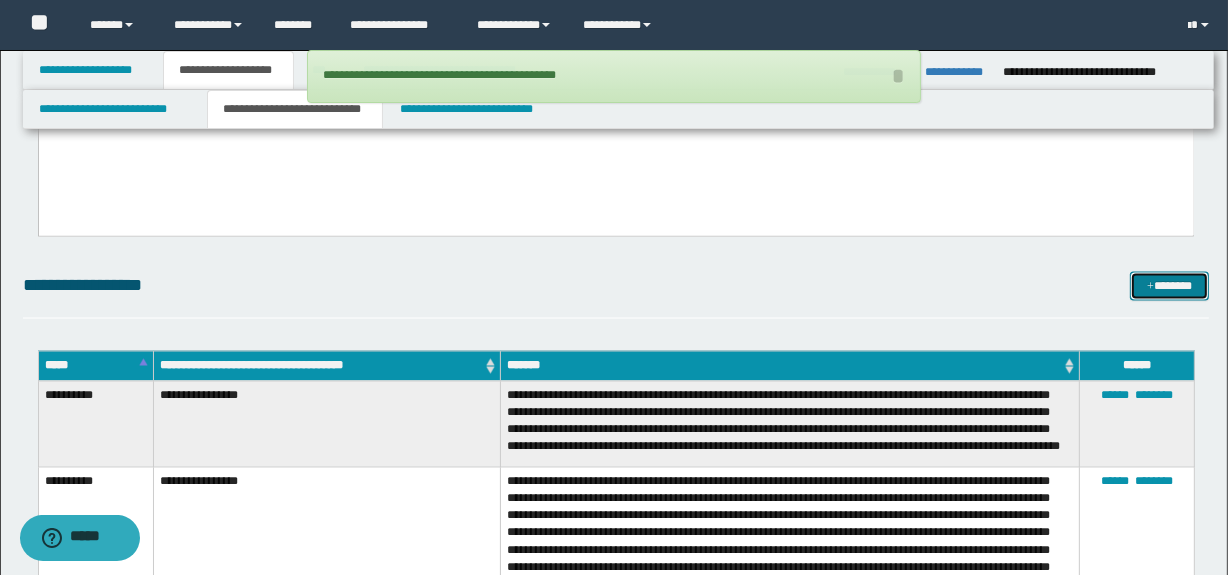click on "*******" at bounding box center [1170, 287] 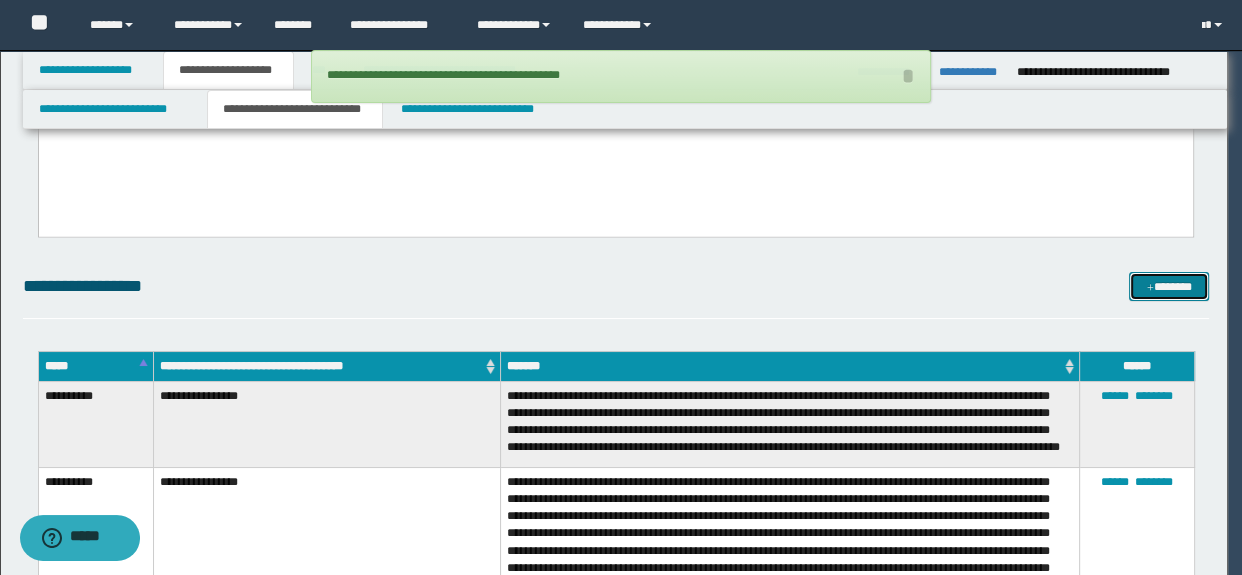 scroll, scrollTop: 0, scrollLeft: 0, axis: both 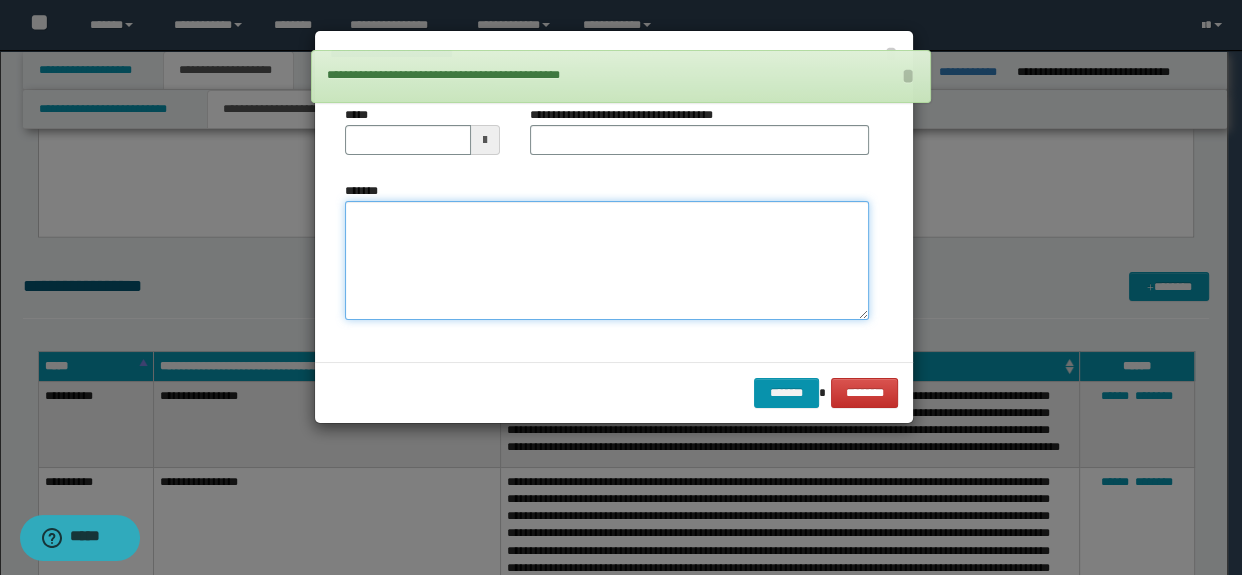 click on "*******" at bounding box center [607, 261] 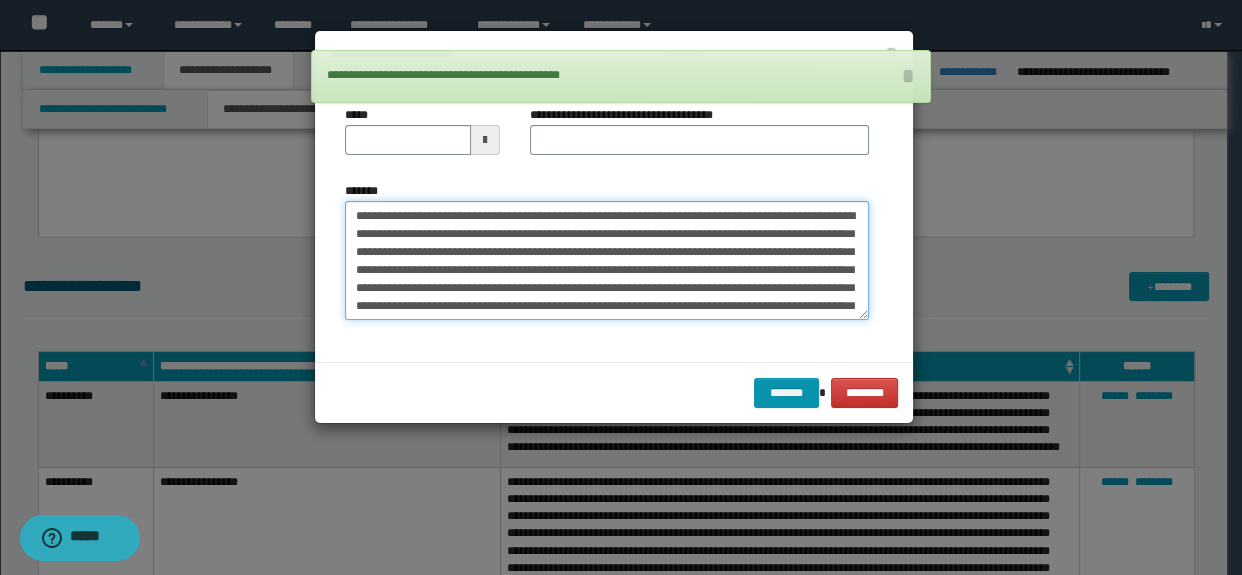 scroll, scrollTop: 30, scrollLeft: 0, axis: vertical 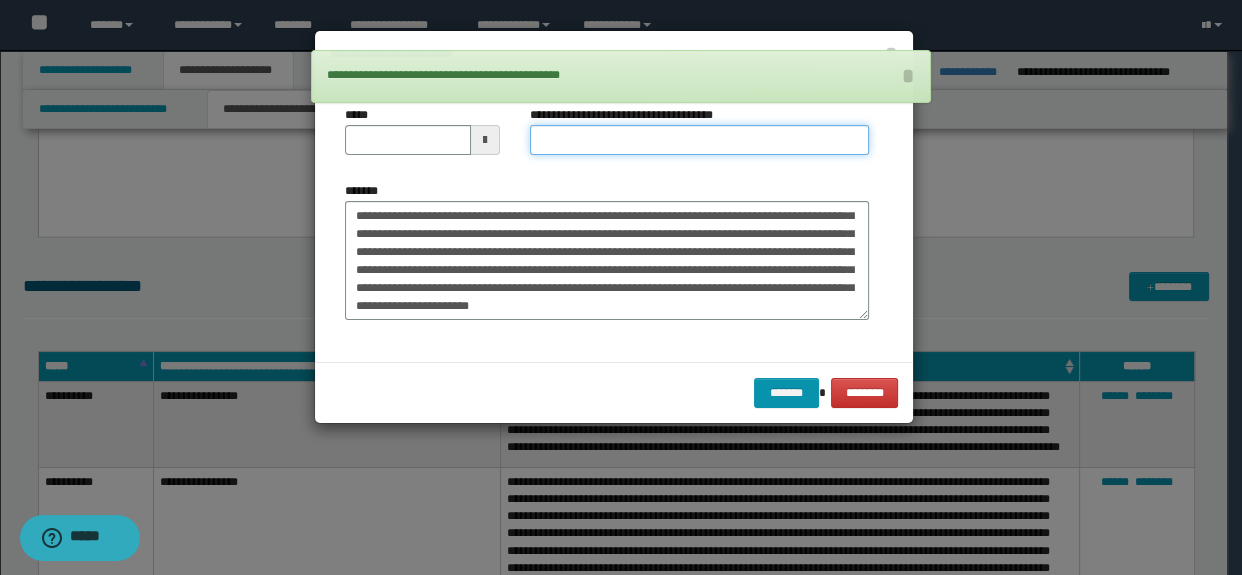 click on "**********" at bounding box center (700, 140) 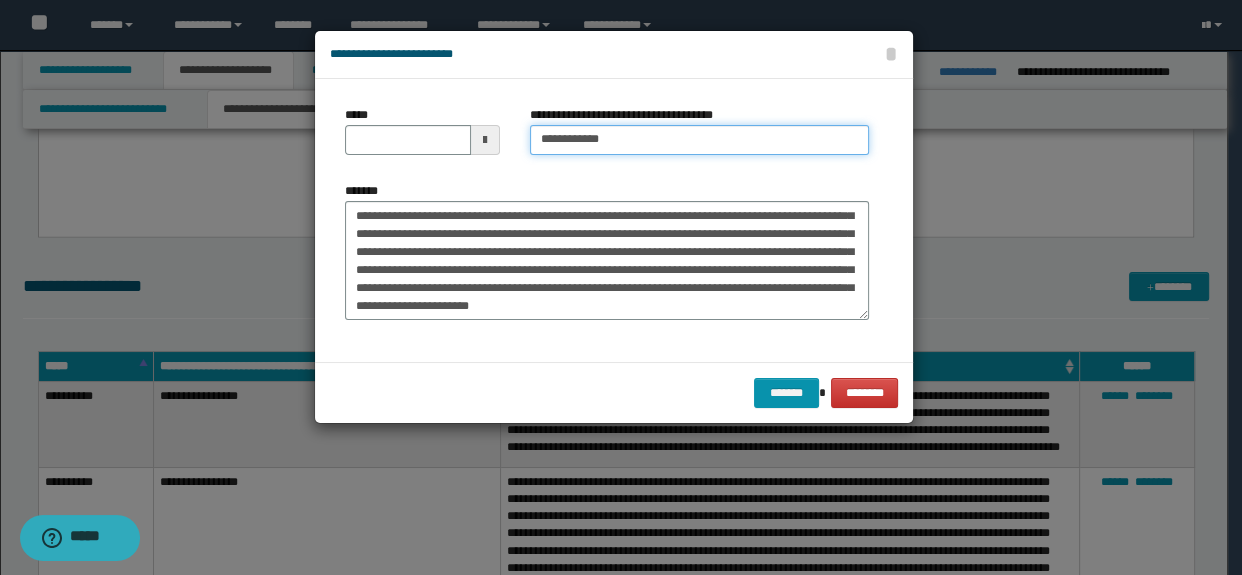 scroll, scrollTop: 0, scrollLeft: 0, axis: both 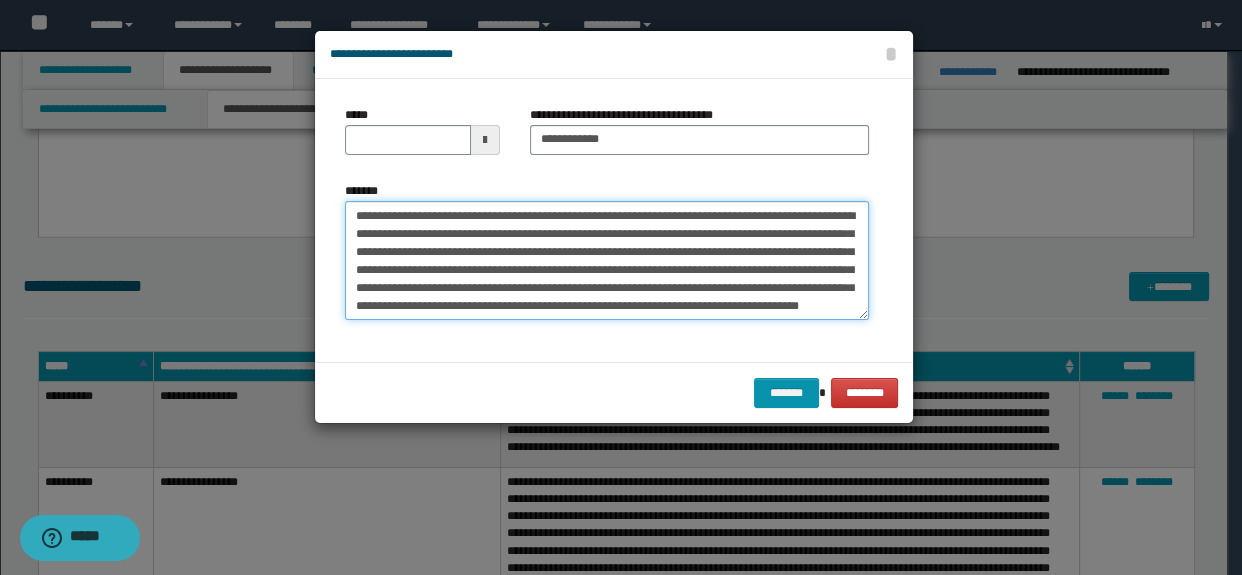 drag, startPoint x: 567, startPoint y: 216, endPoint x: 342, endPoint y: 136, distance: 238.79907 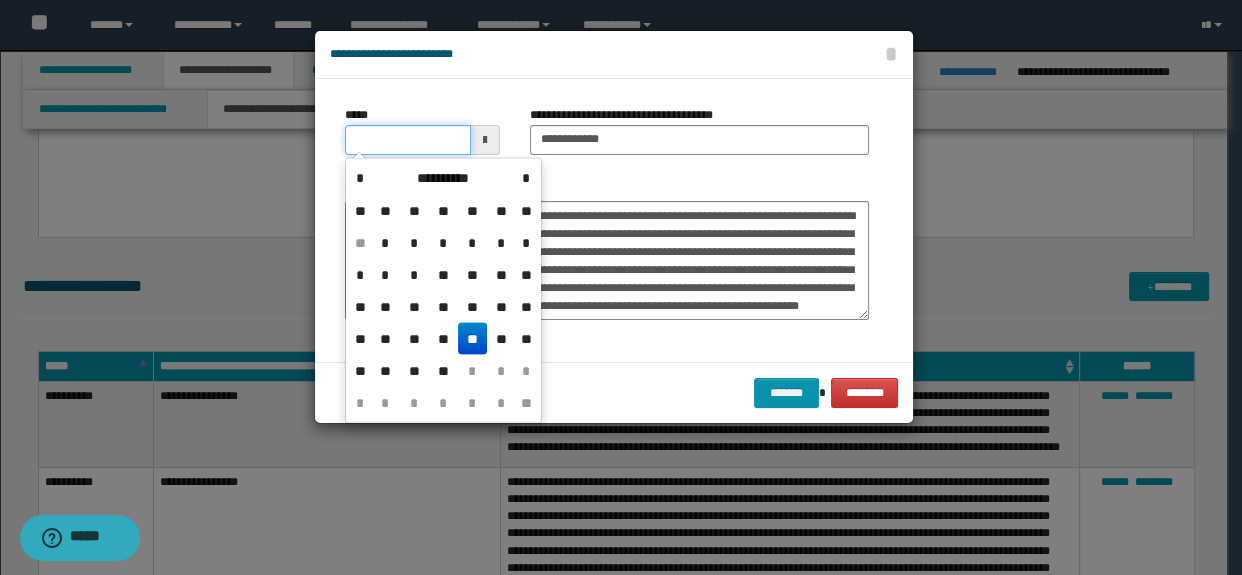 click on "*****" at bounding box center [408, 140] 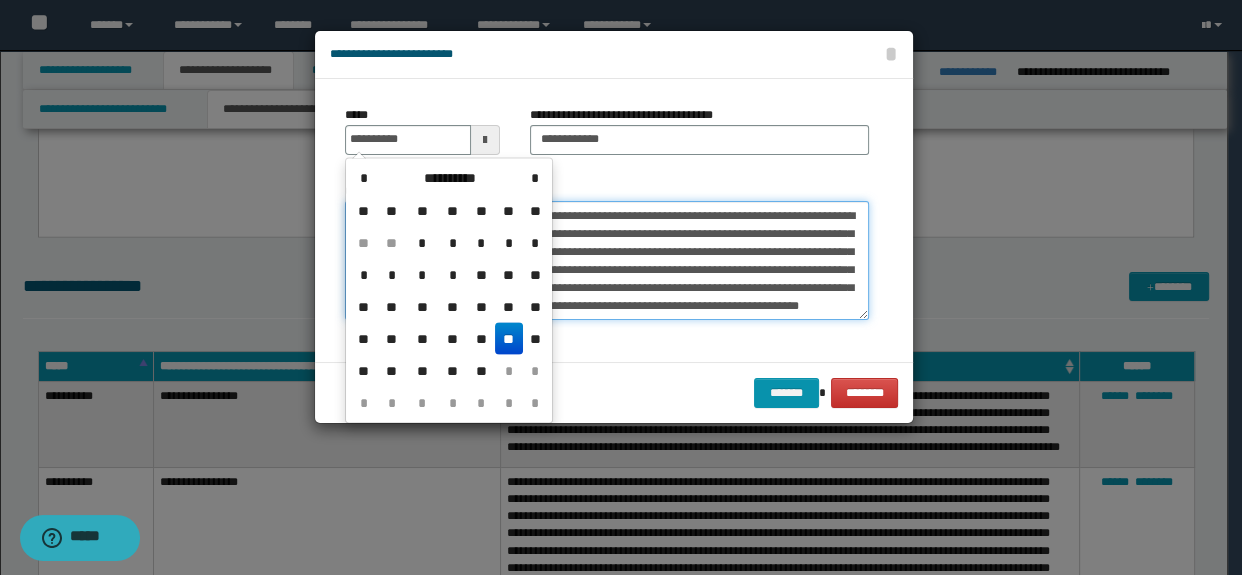 click on "**********" at bounding box center [607, 261] 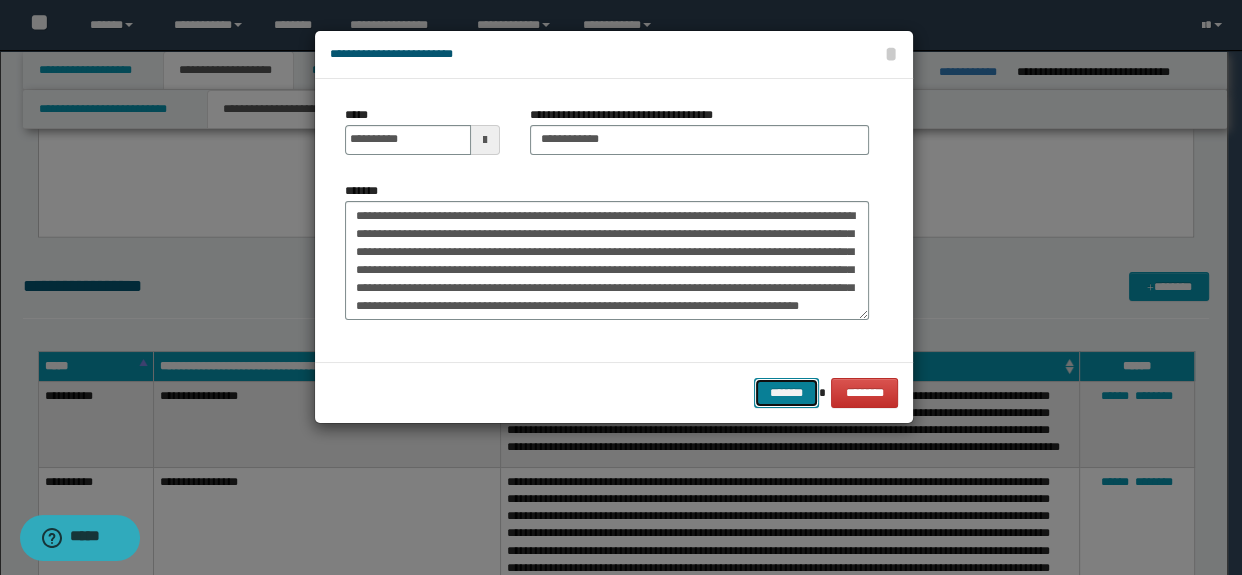click on "*******" at bounding box center (786, 393) 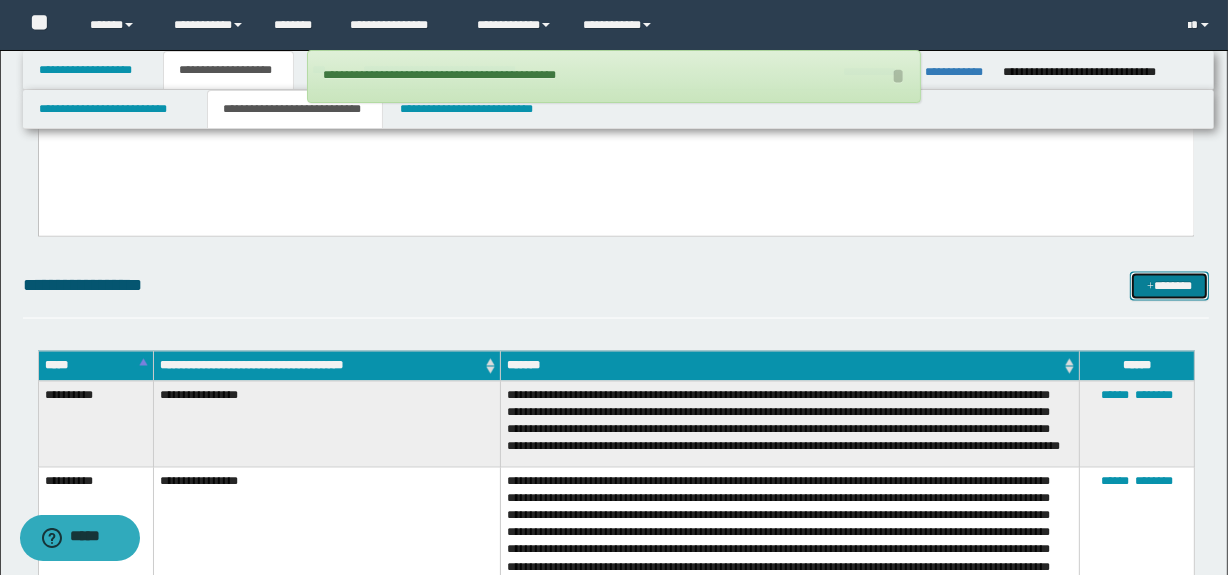 click on "*******" at bounding box center [1170, 287] 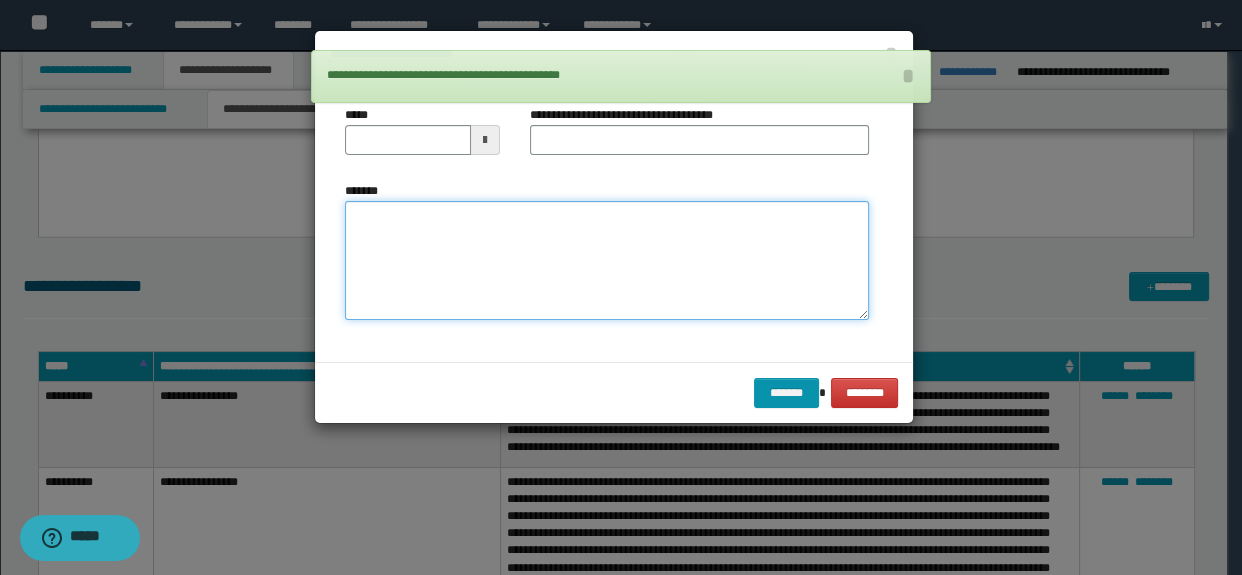 click on "*******" at bounding box center (607, 261) 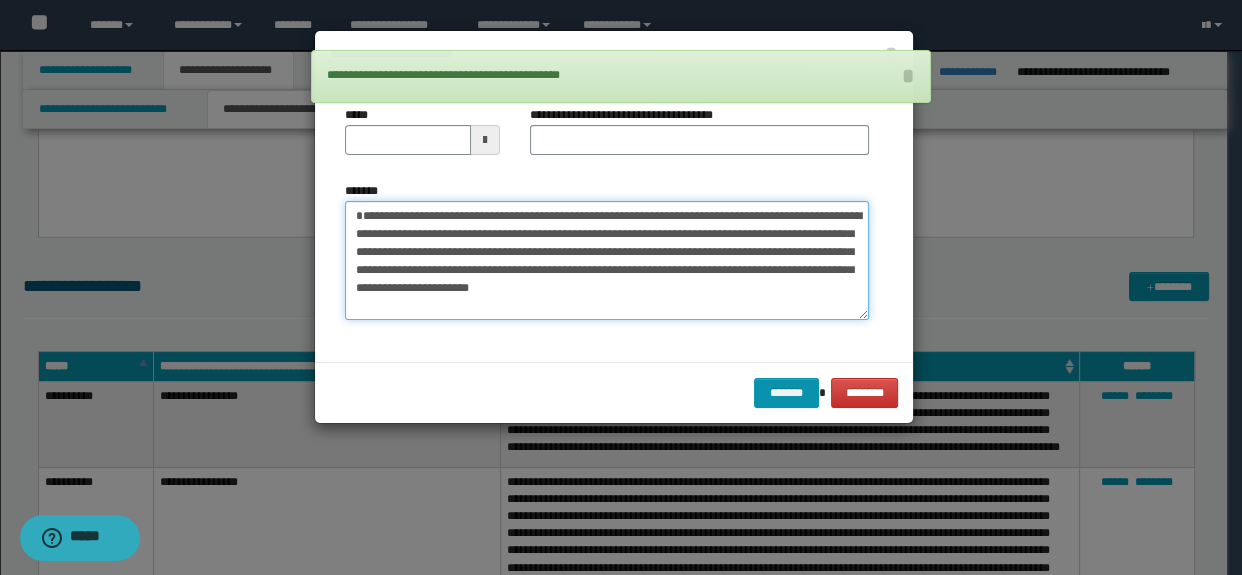 scroll, scrollTop: 0, scrollLeft: 0, axis: both 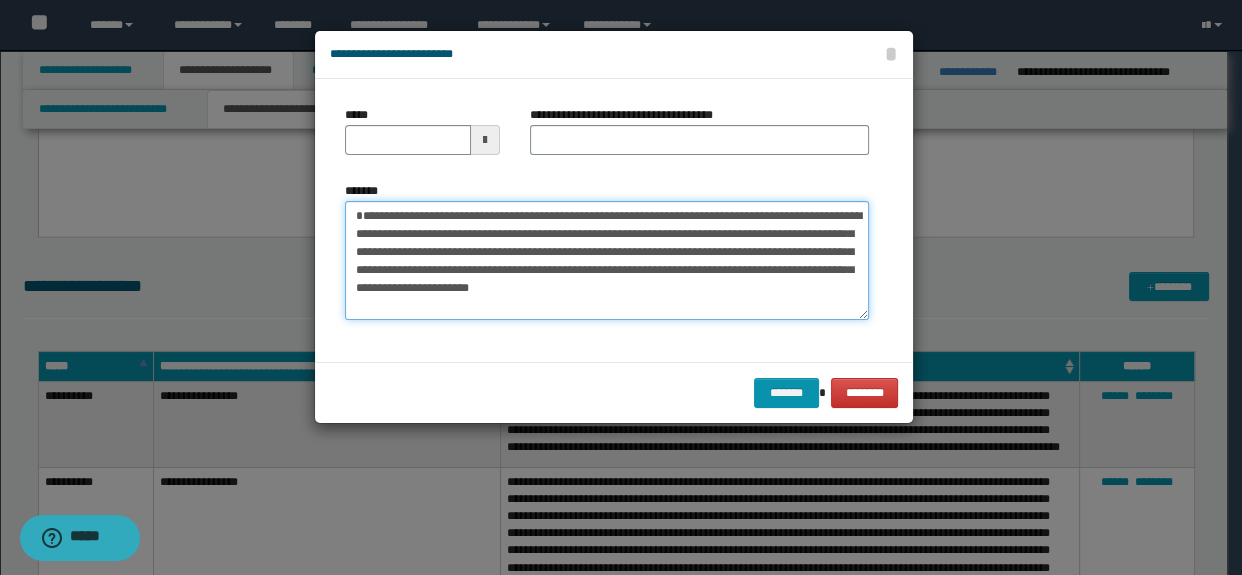 drag, startPoint x: 626, startPoint y: 231, endPoint x: 249, endPoint y: 161, distance: 383.4436 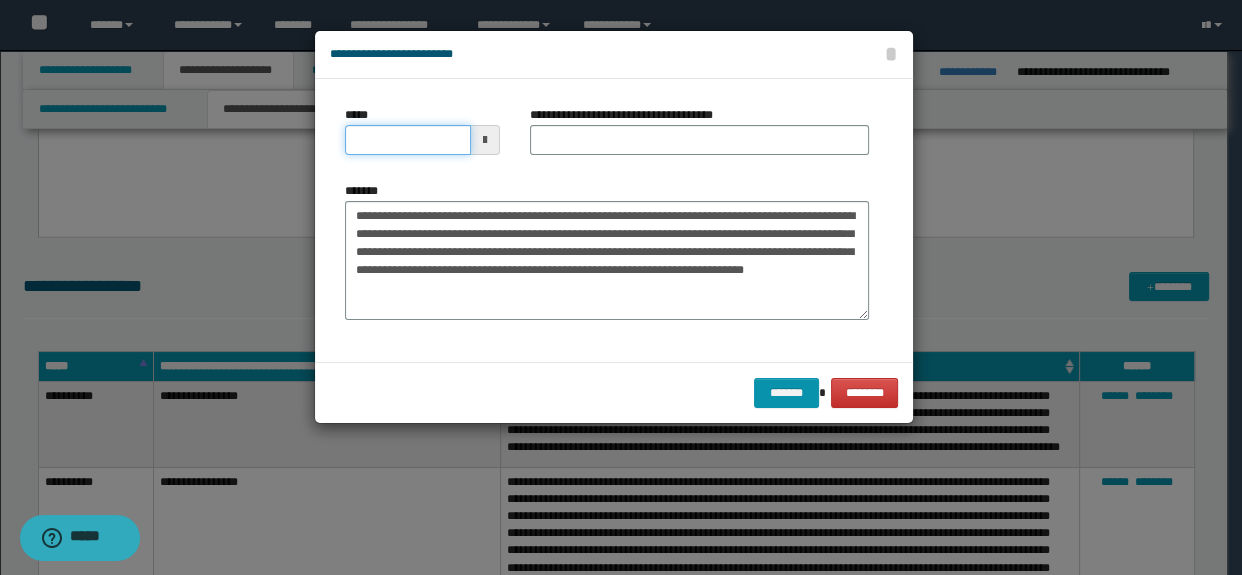 click on "*****" at bounding box center [408, 140] 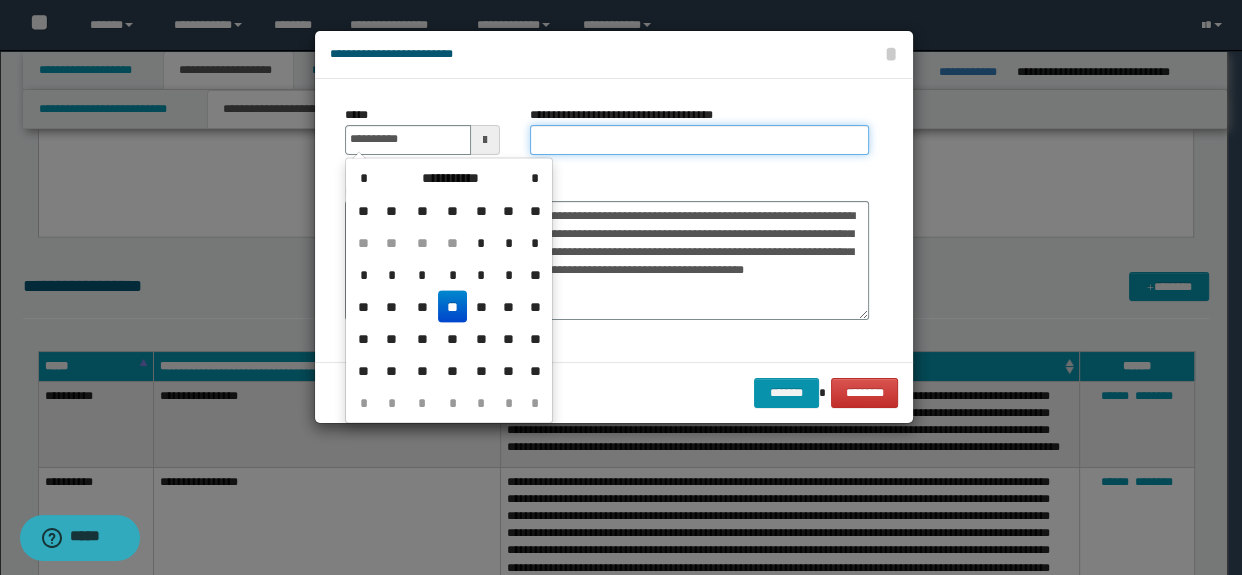 click on "**********" at bounding box center [700, 140] 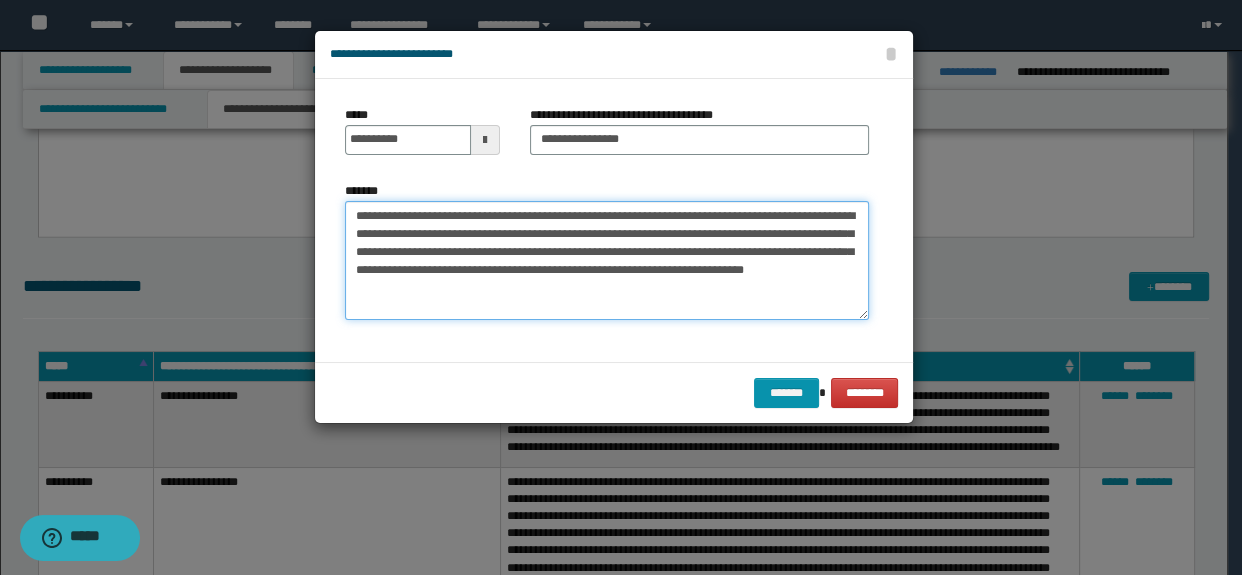 click on "**********" at bounding box center (607, 261) 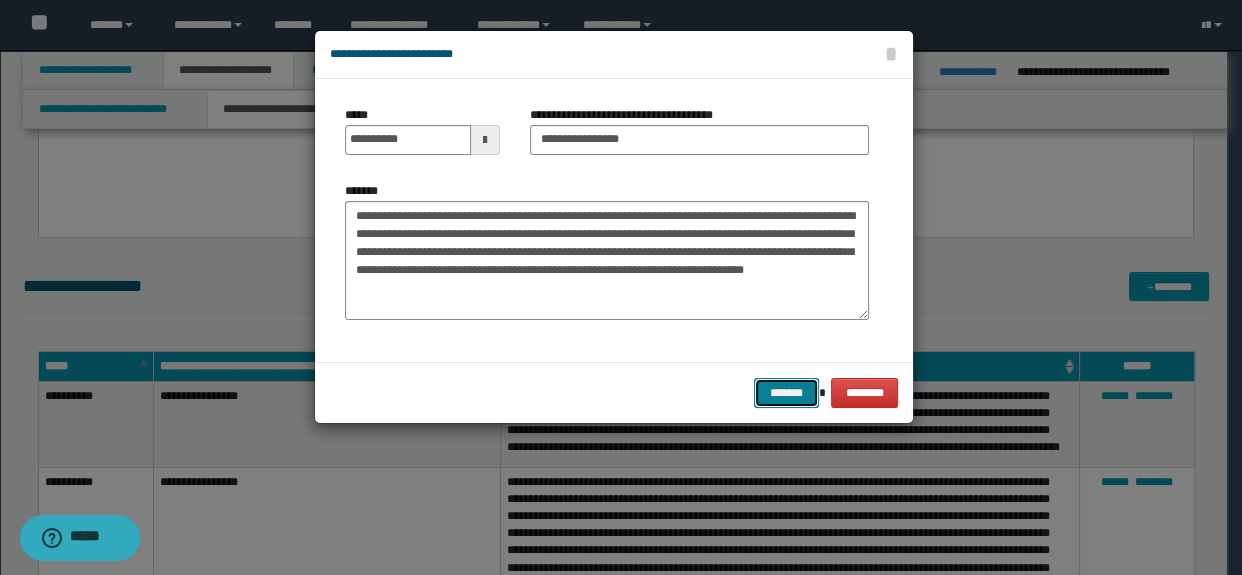 click on "*******" at bounding box center [786, 393] 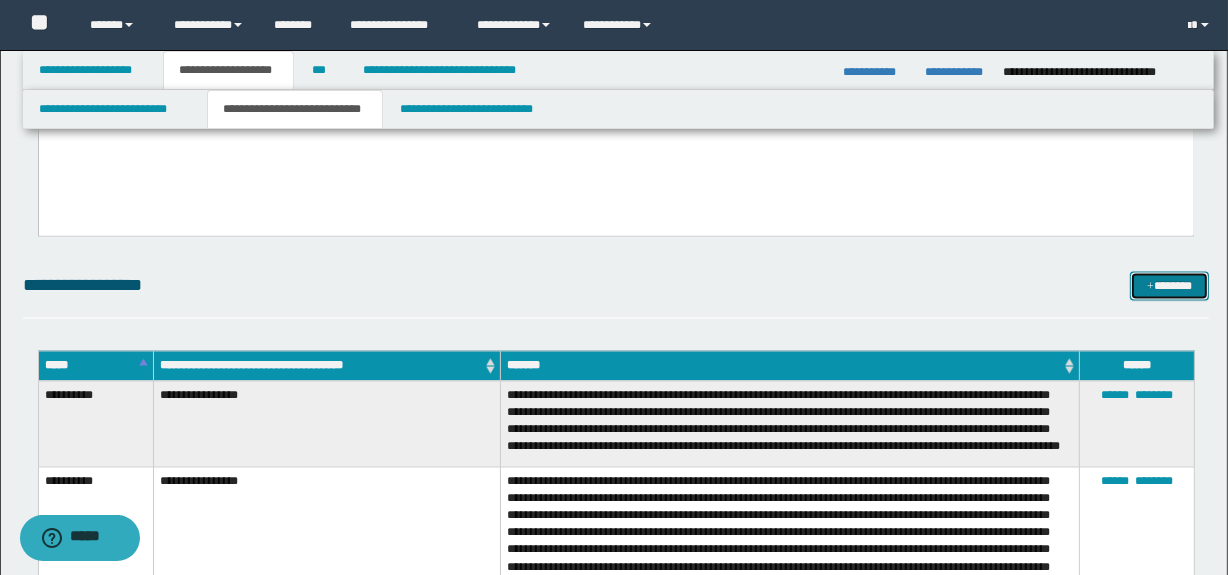 click on "*******" at bounding box center [1170, 287] 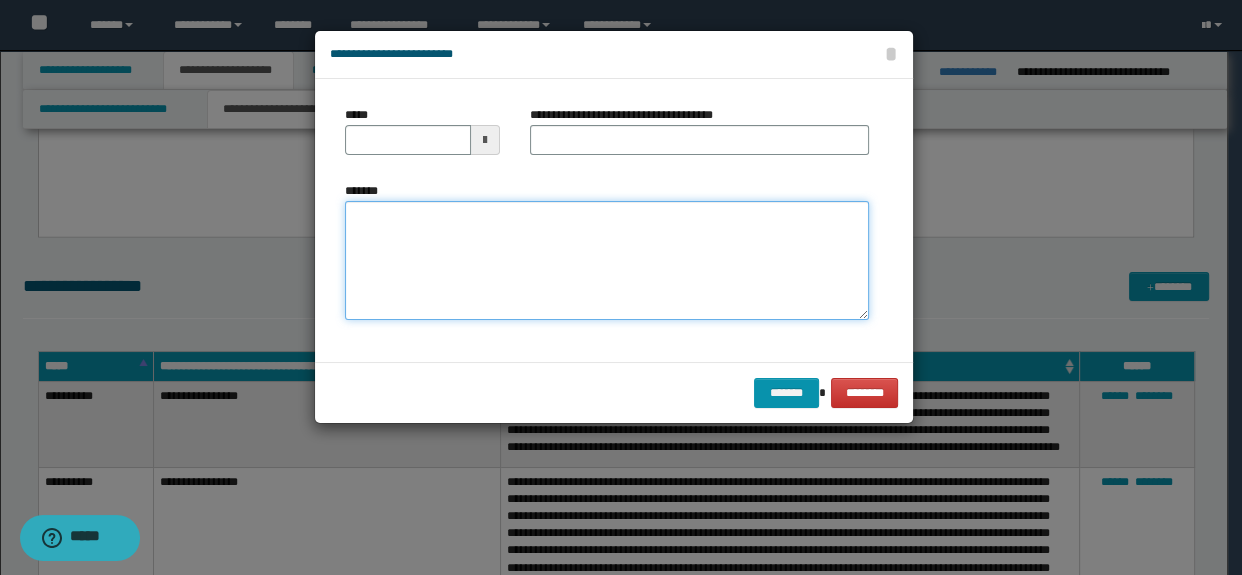 click on "*******" at bounding box center [607, 261] 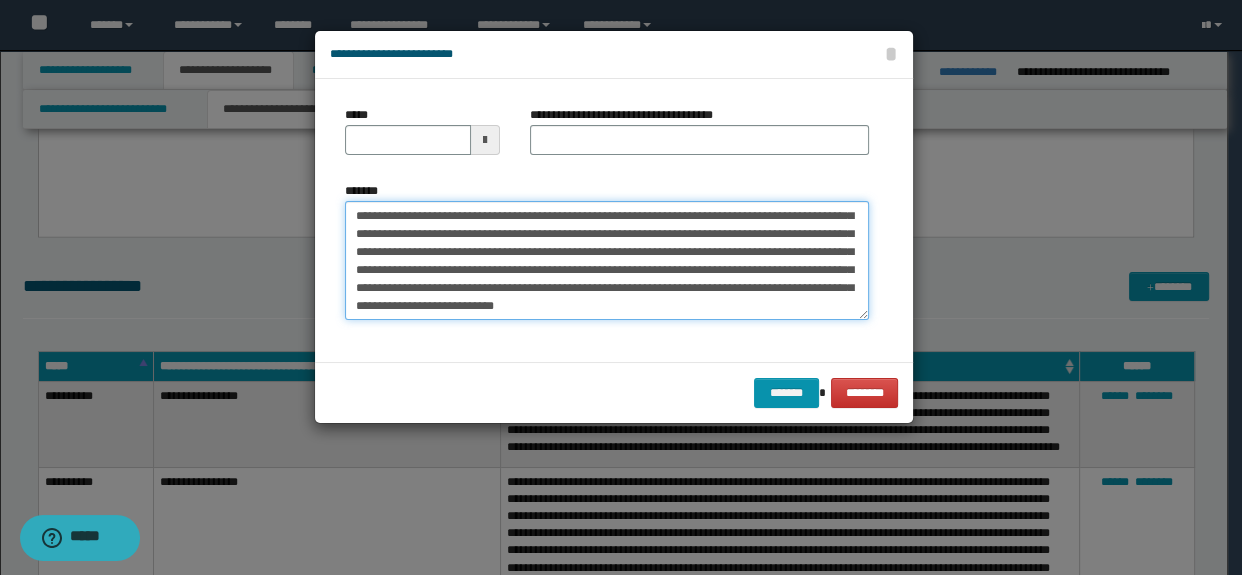 scroll, scrollTop: 0, scrollLeft: 0, axis: both 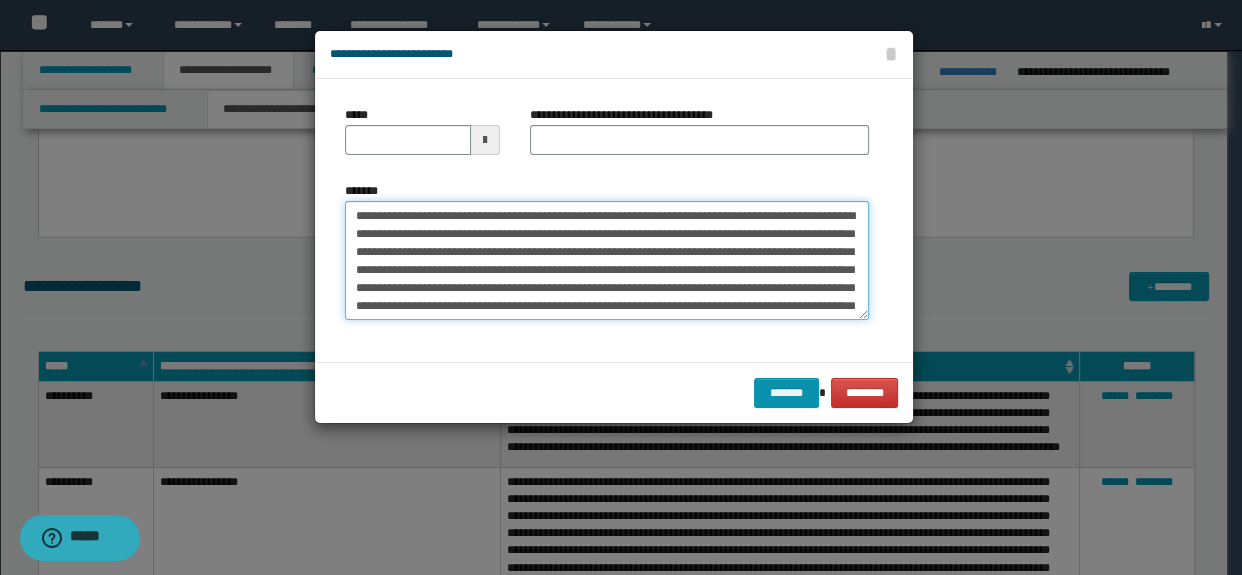 drag, startPoint x: 564, startPoint y: 210, endPoint x: 219, endPoint y: 199, distance: 345.17532 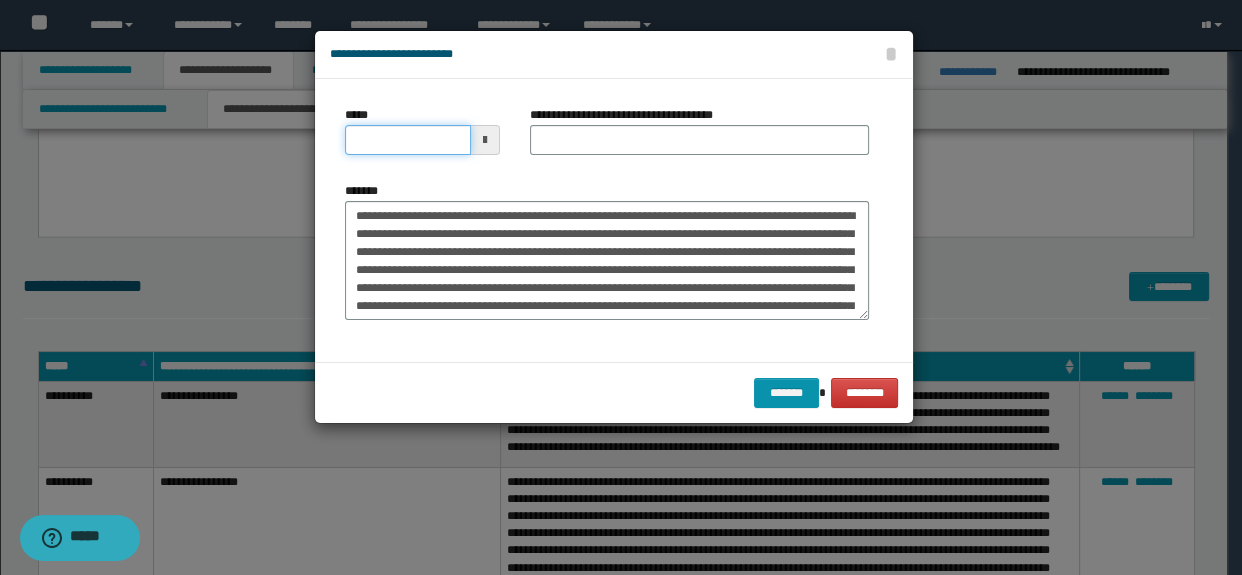click on "*****" at bounding box center (408, 140) 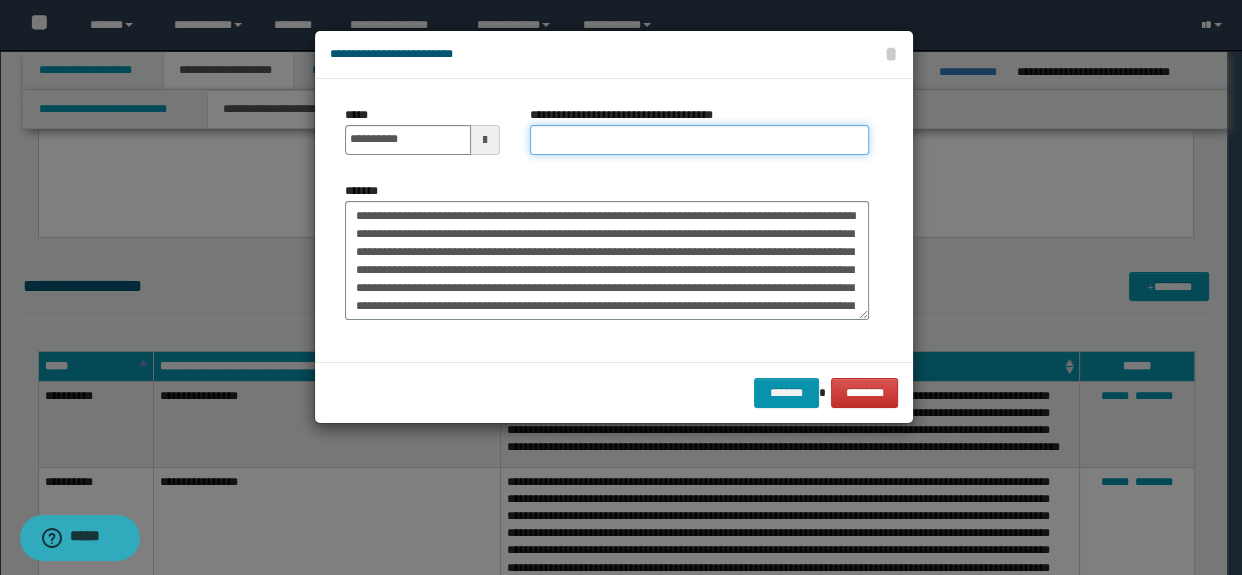 drag, startPoint x: 578, startPoint y: 137, endPoint x: 601, endPoint y: 141, distance: 23.345236 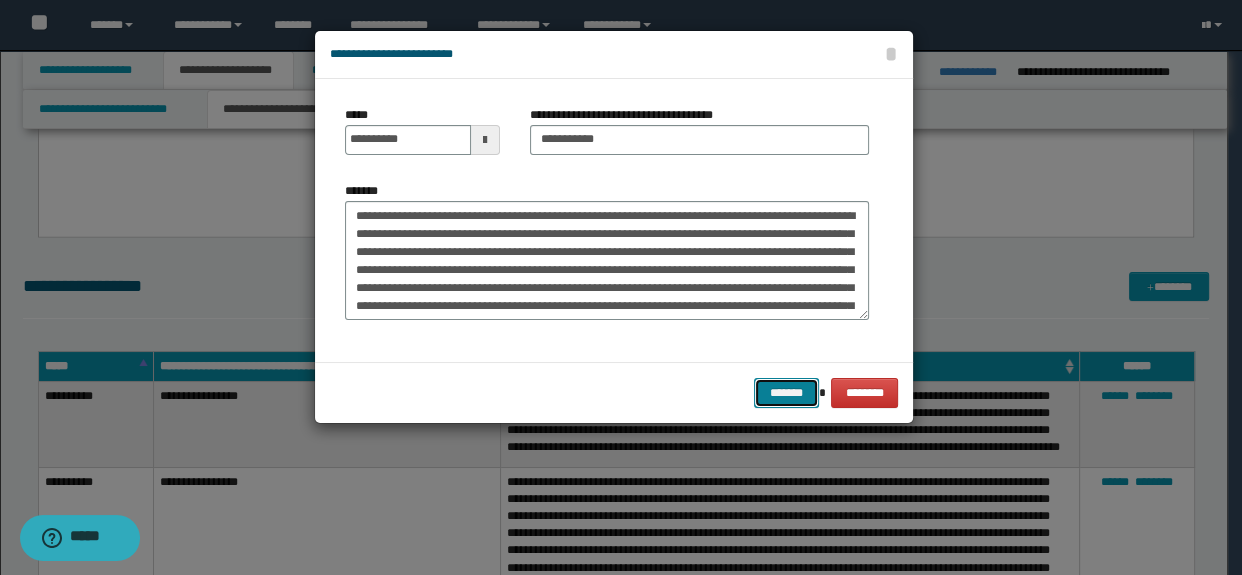 click on "*******" at bounding box center [786, 393] 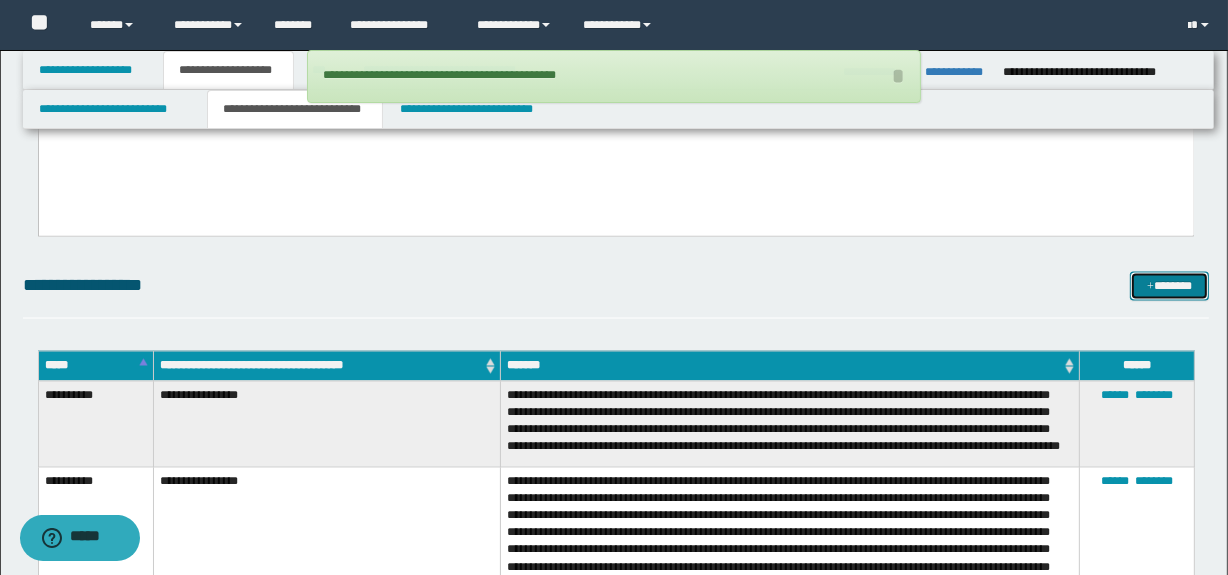 click on "*******" at bounding box center (1170, 287) 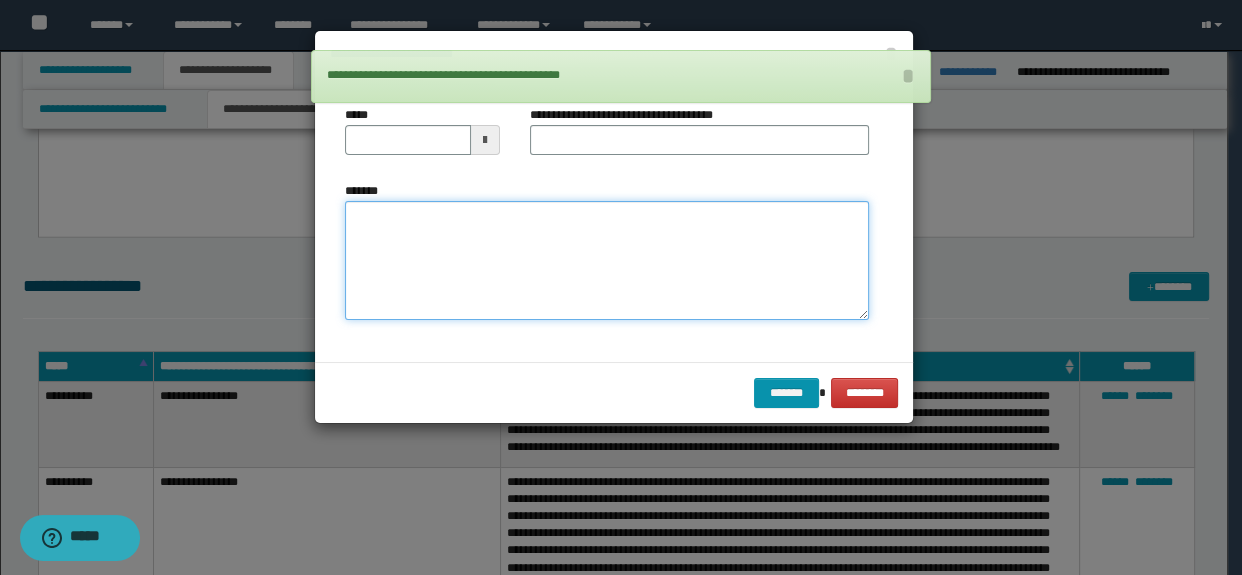 click on "*******" at bounding box center [607, 261] 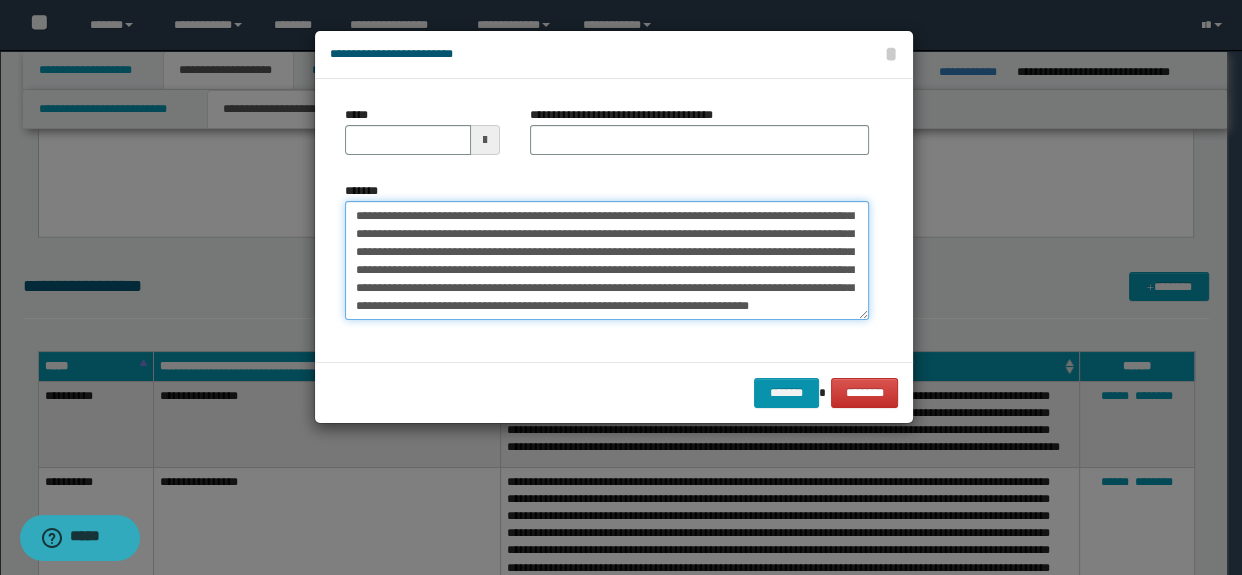 scroll, scrollTop: 0, scrollLeft: 0, axis: both 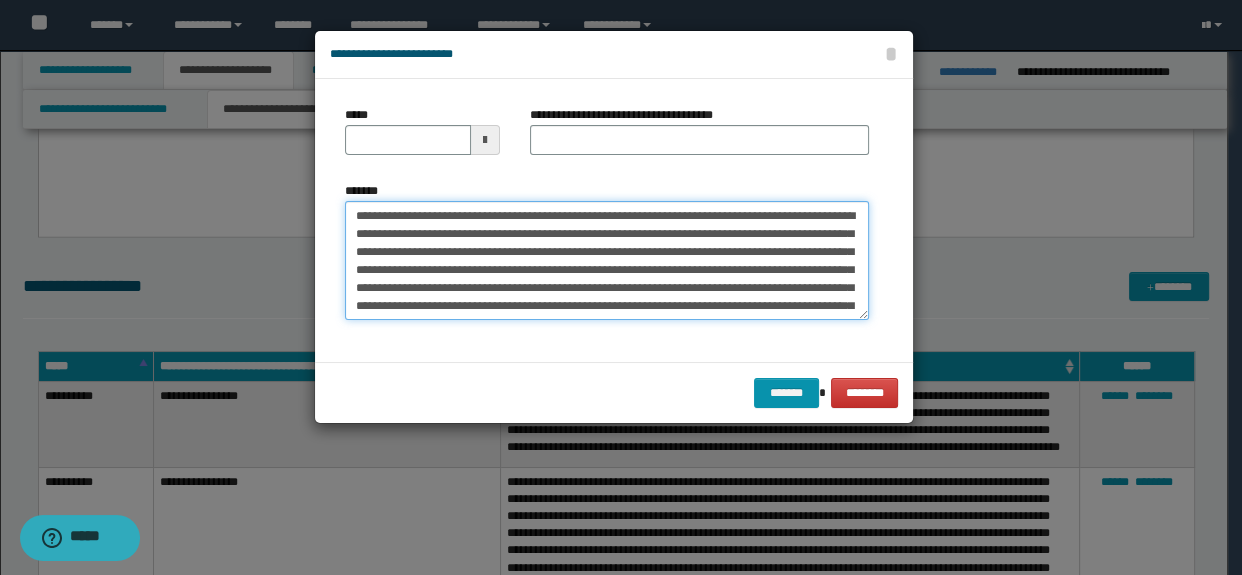 drag, startPoint x: 566, startPoint y: 213, endPoint x: 280, endPoint y: 198, distance: 286.3931 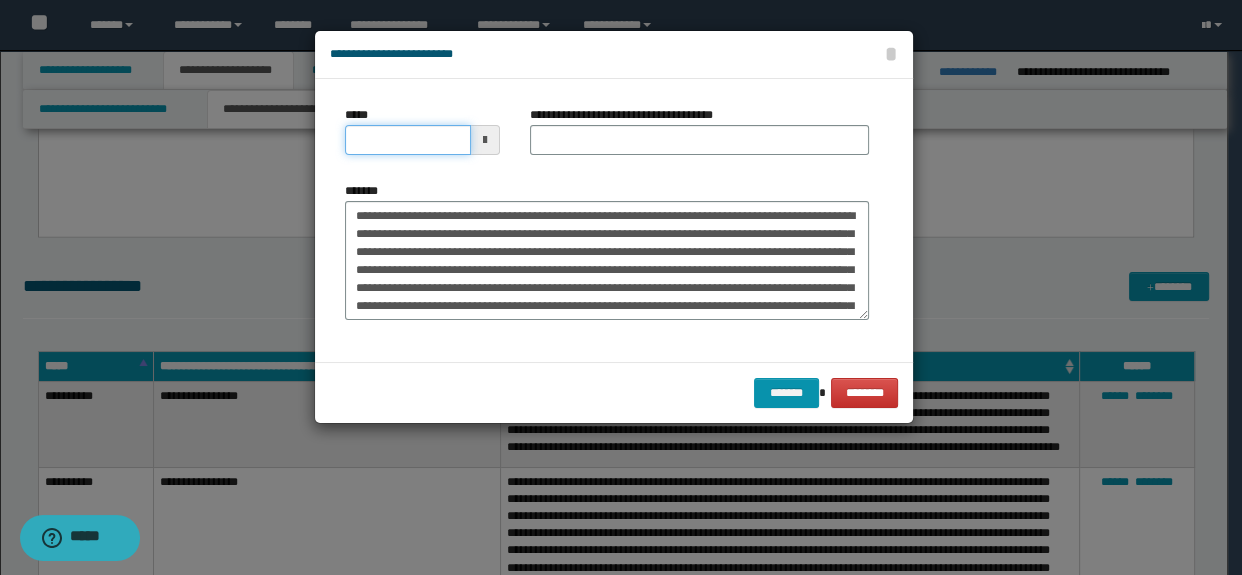 click on "*****" at bounding box center (408, 140) 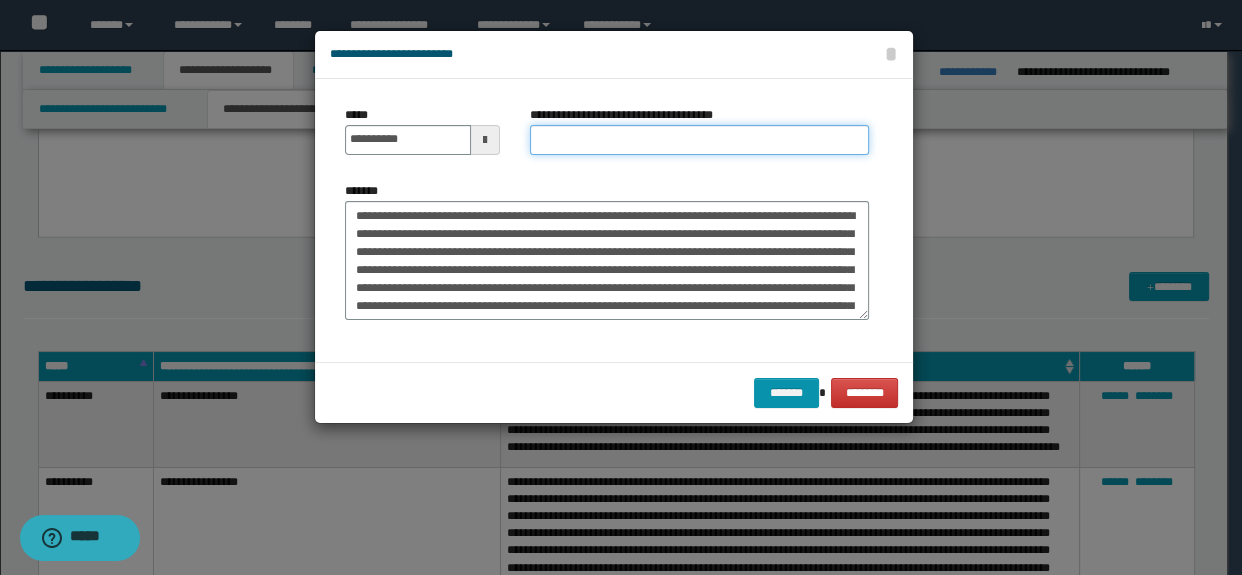 drag, startPoint x: 590, startPoint y: 142, endPoint x: 634, endPoint y: 150, distance: 44.72136 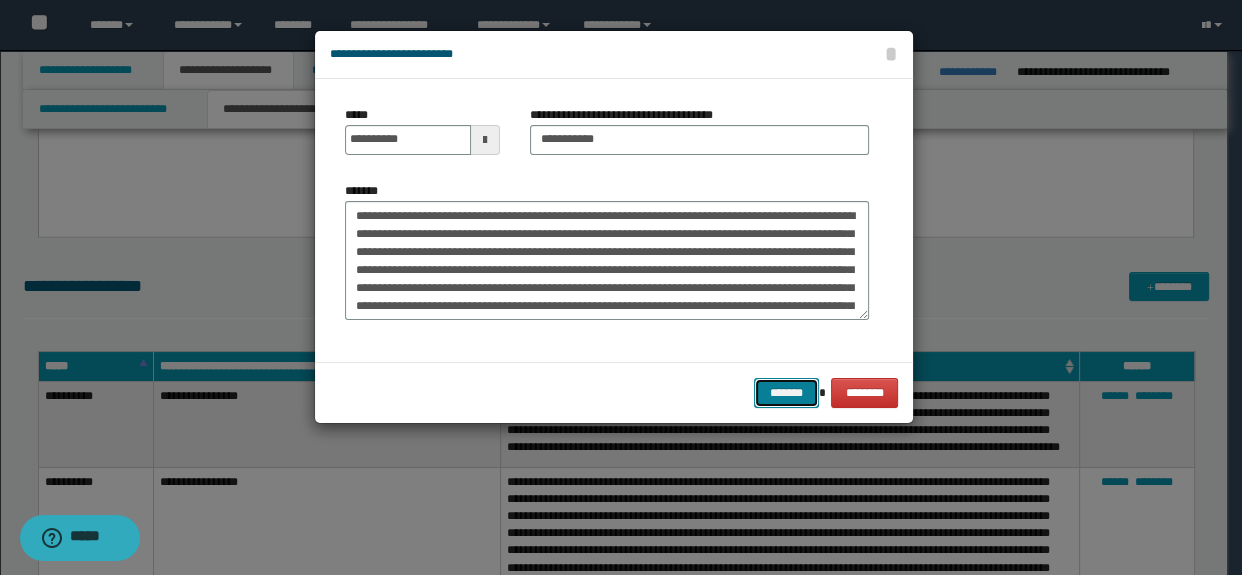click on "*******" at bounding box center (786, 393) 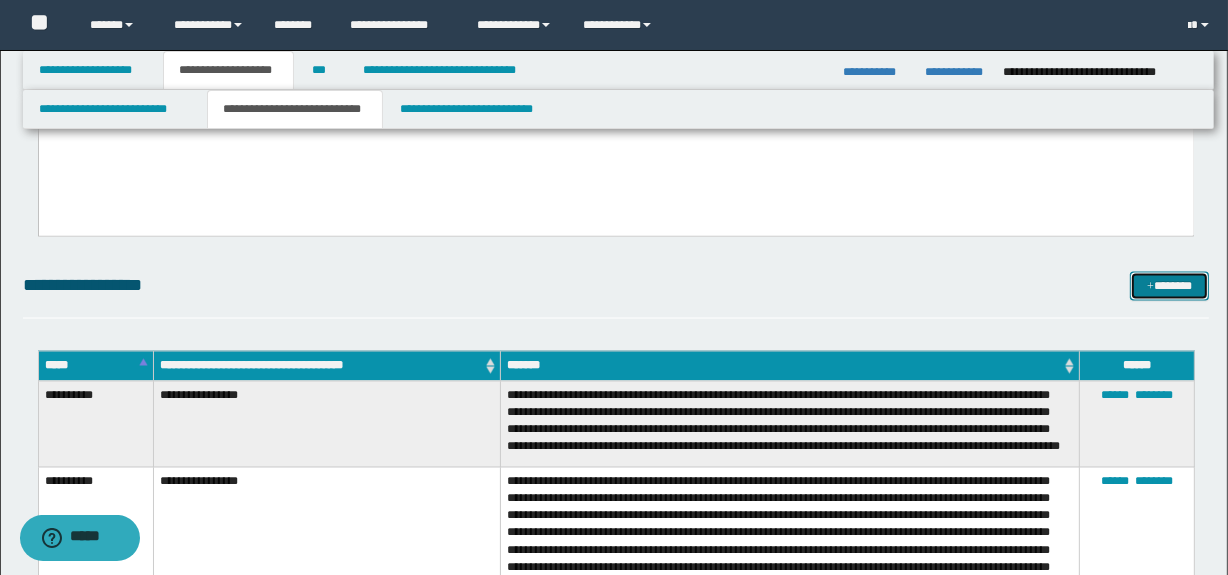 click on "*******" at bounding box center [1170, 287] 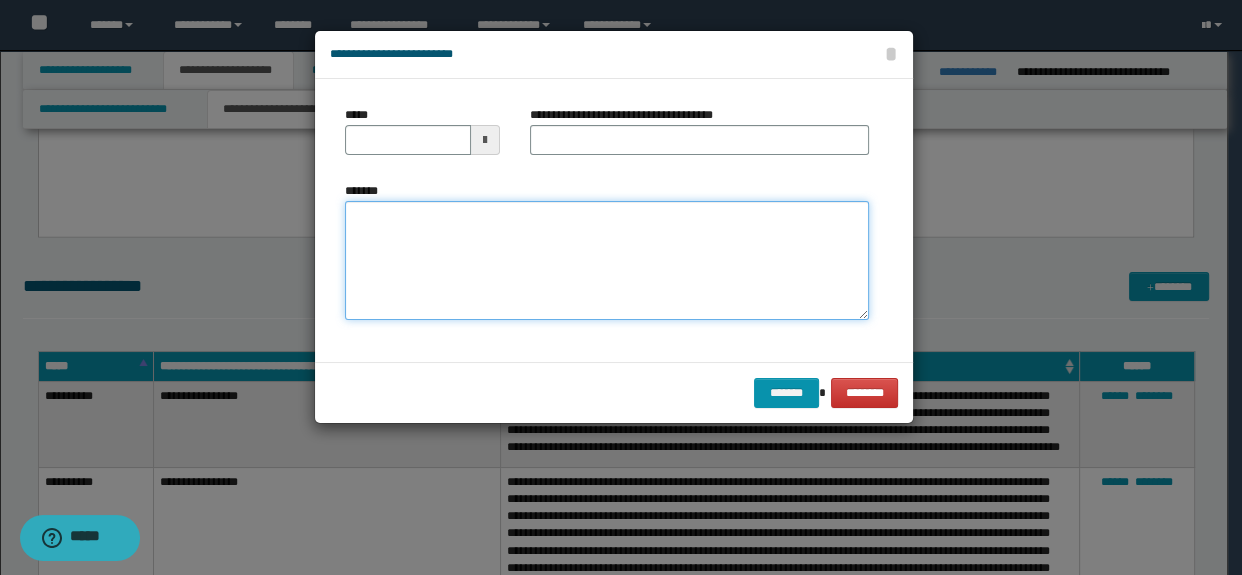click on "*******" at bounding box center [607, 261] 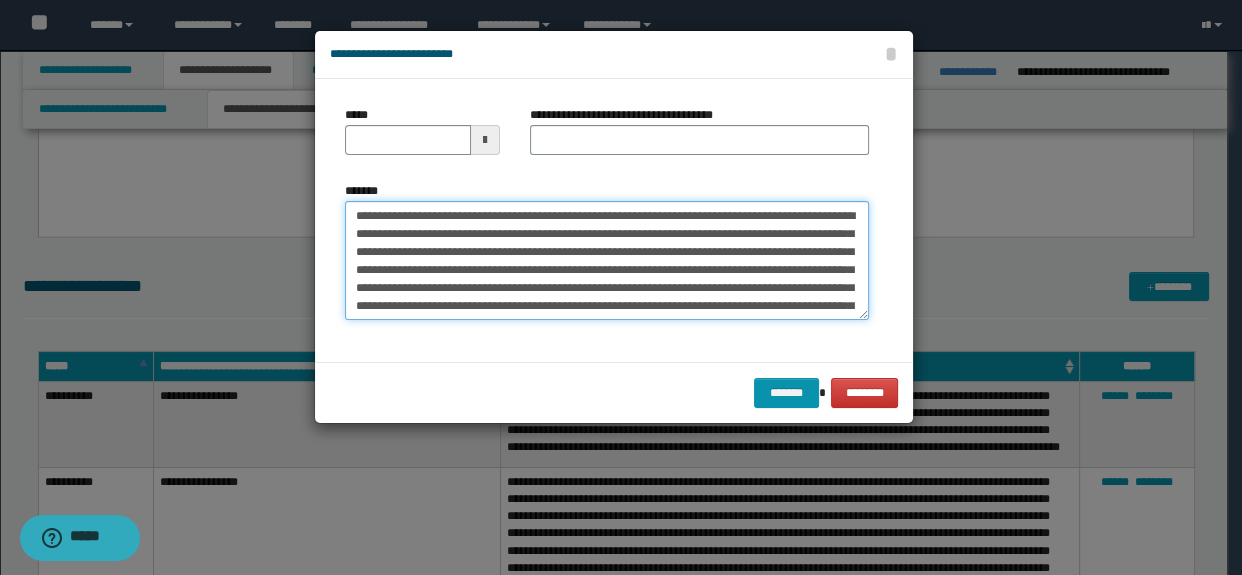 scroll, scrollTop: 2153, scrollLeft: 0, axis: vertical 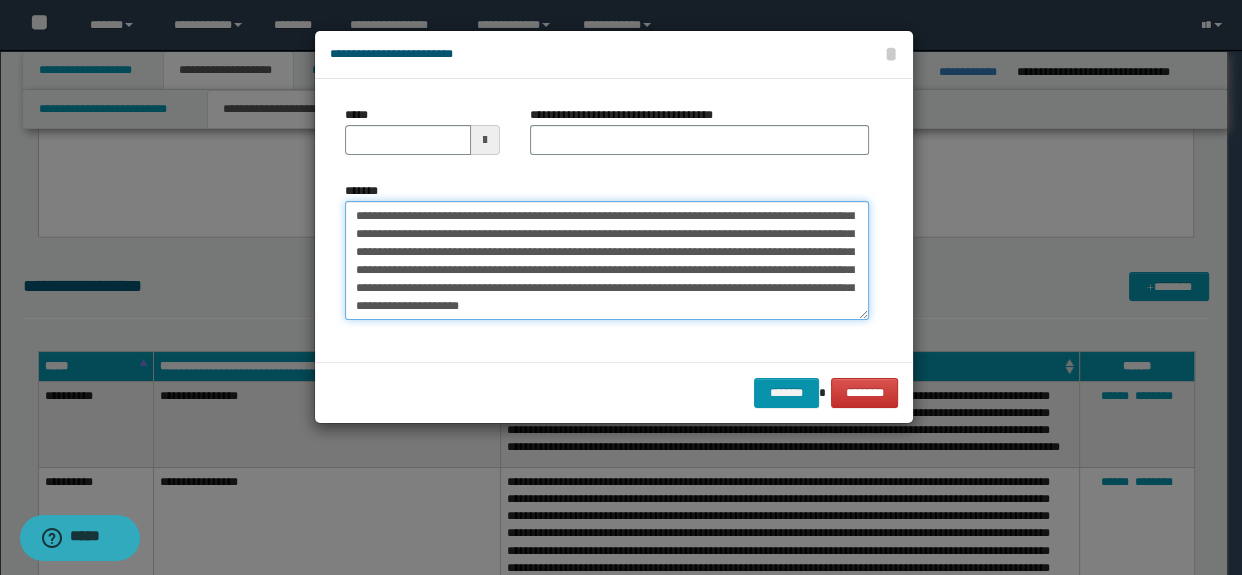 drag, startPoint x: 647, startPoint y: 244, endPoint x: 692, endPoint y: 255, distance: 46.32494 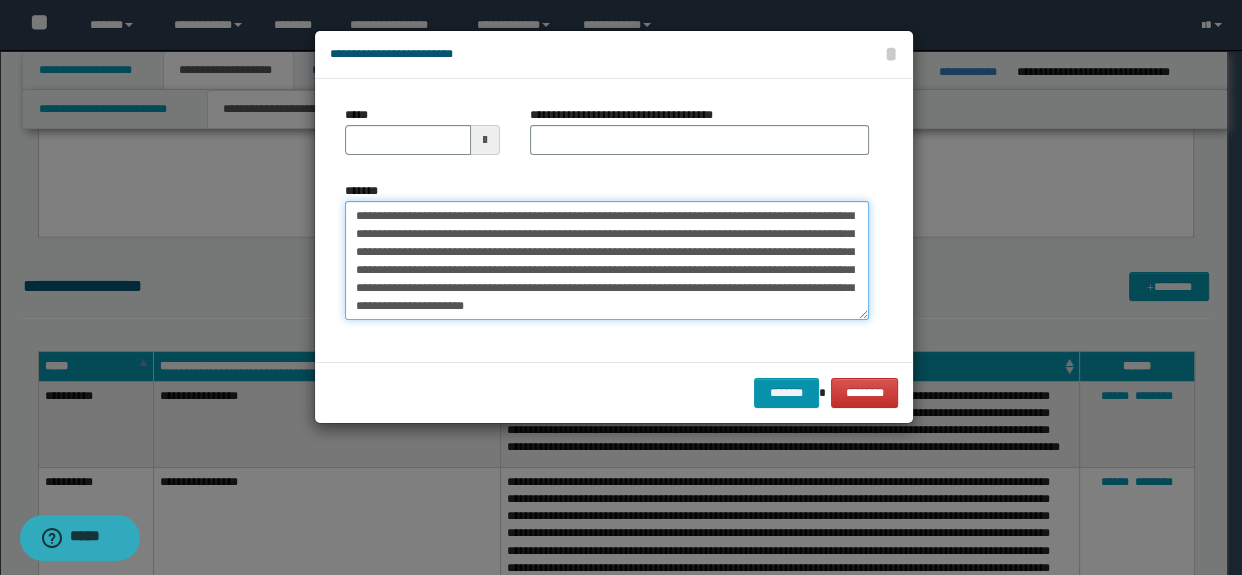 click on "*******" at bounding box center [607, 261] 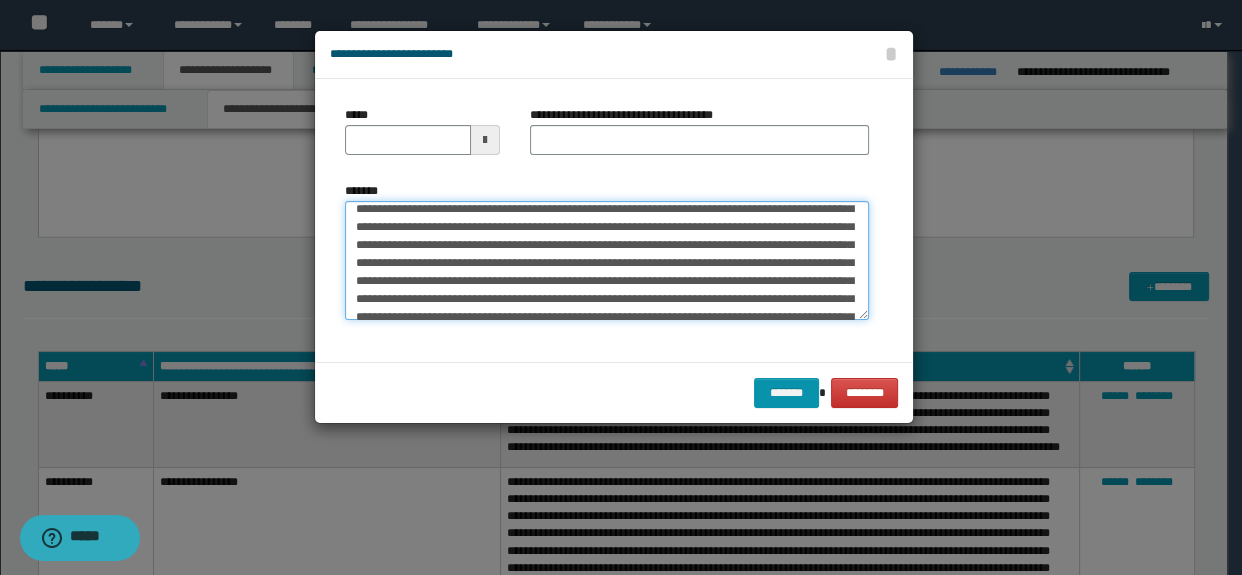 scroll, scrollTop: 1880, scrollLeft: 0, axis: vertical 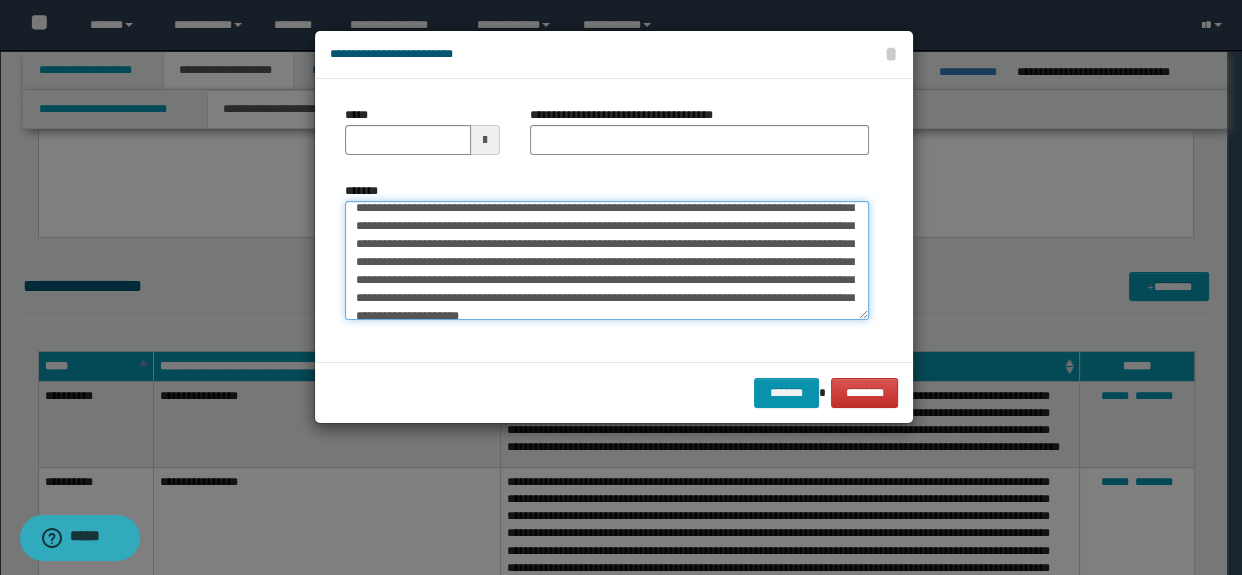 click on "*******" at bounding box center [607, 261] 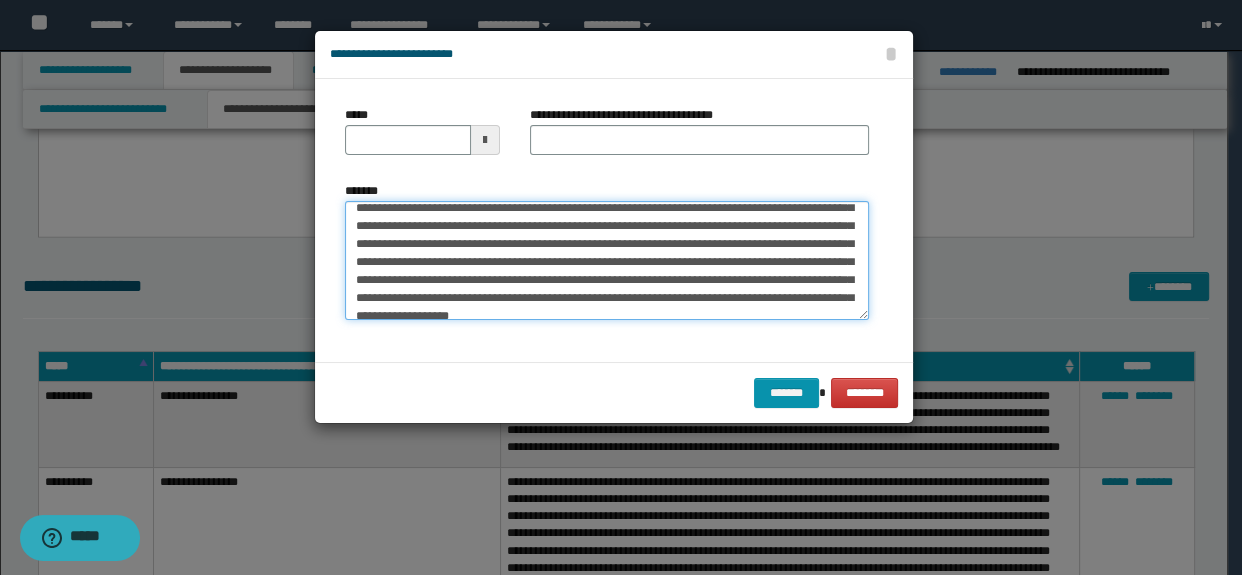 click on "*******" at bounding box center [607, 261] 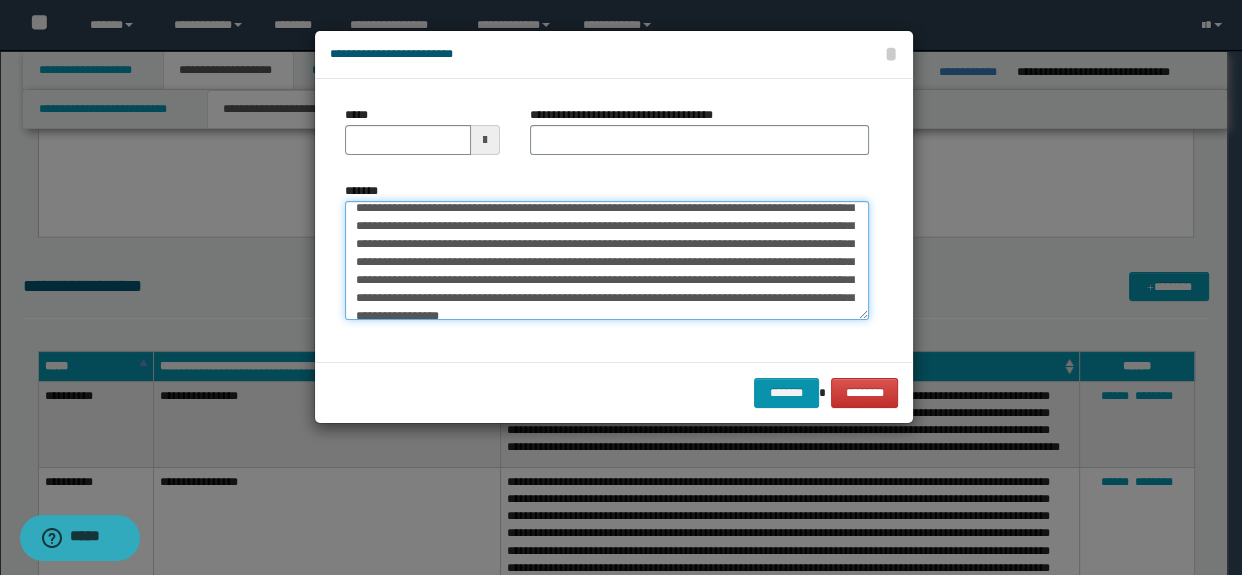 click on "*******" at bounding box center [607, 261] 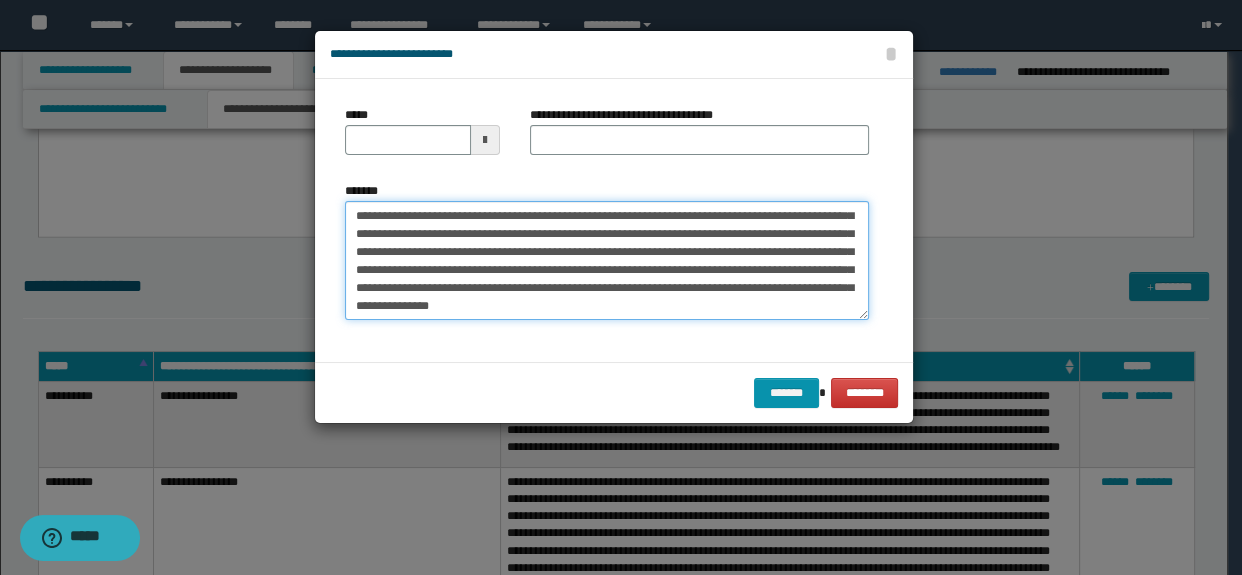 click on "*******" at bounding box center (607, 261) 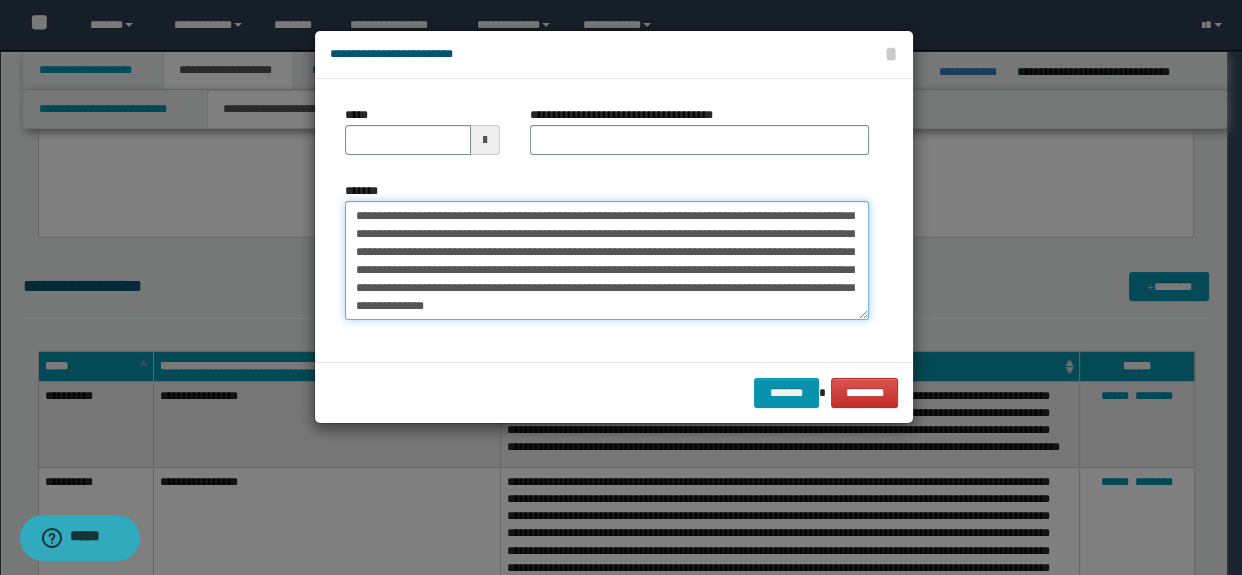 scroll, scrollTop: 1967, scrollLeft: 0, axis: vertical 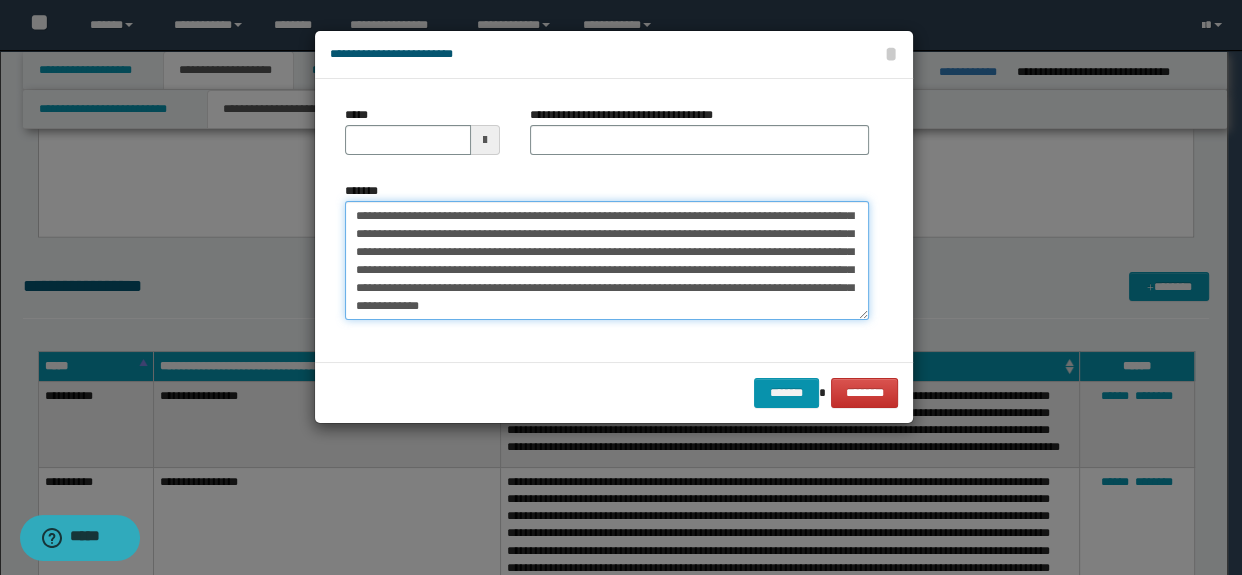 click on "*******" at bounding box center [607, 261] 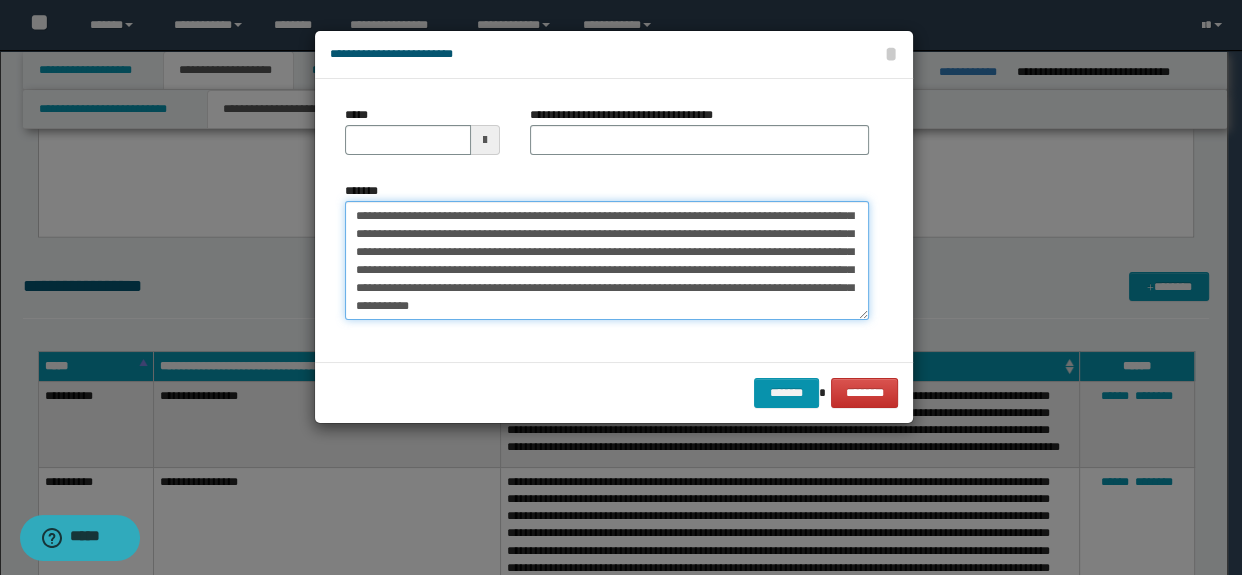 scroll, scrollTop: 2088, scrollLeft: 0, axis: vertical 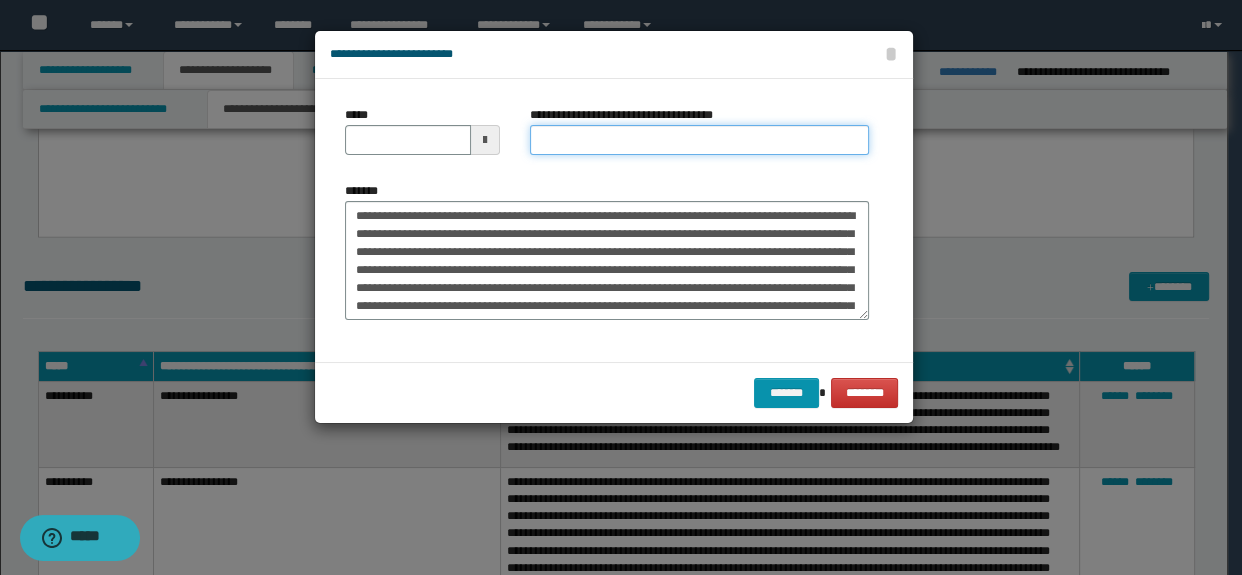 click on "**********" at bounding box center (700, 140) 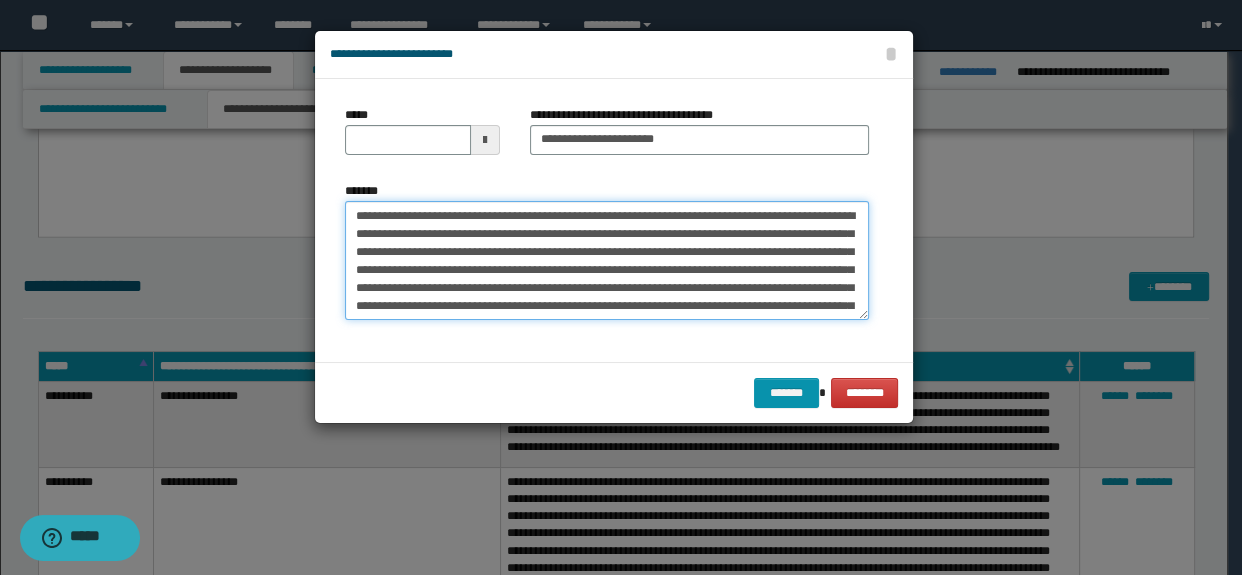 drag, startPoint x: 402, startPoint y: 229, endPoint x: 309, endPoint y: 184, distance: 103.315056 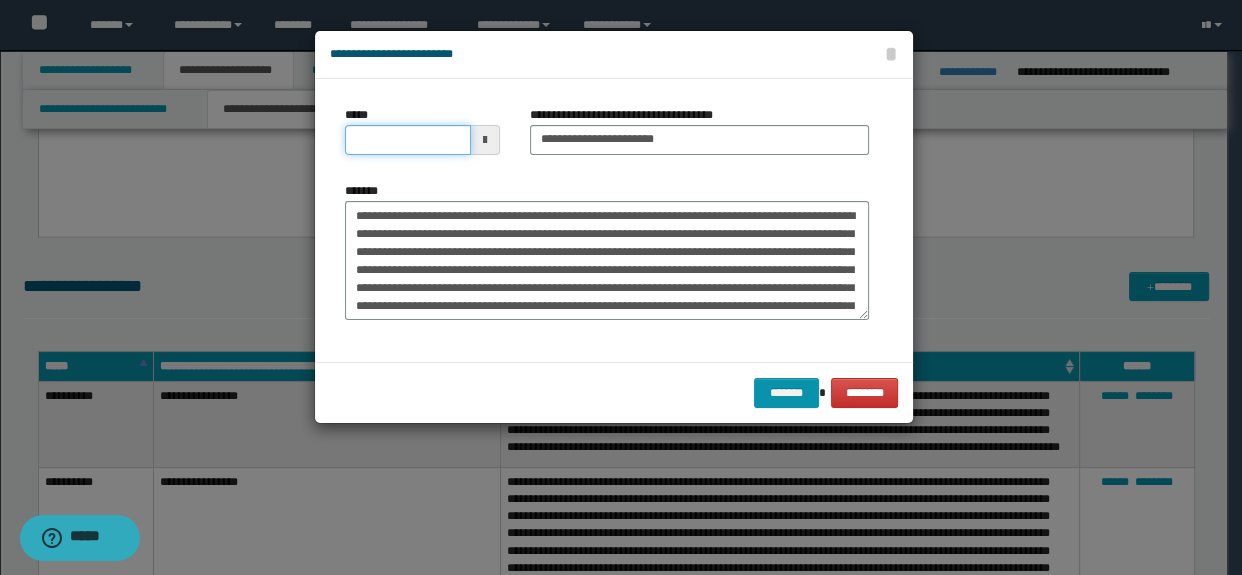 click on "*****" at bounding box center (408, 140) 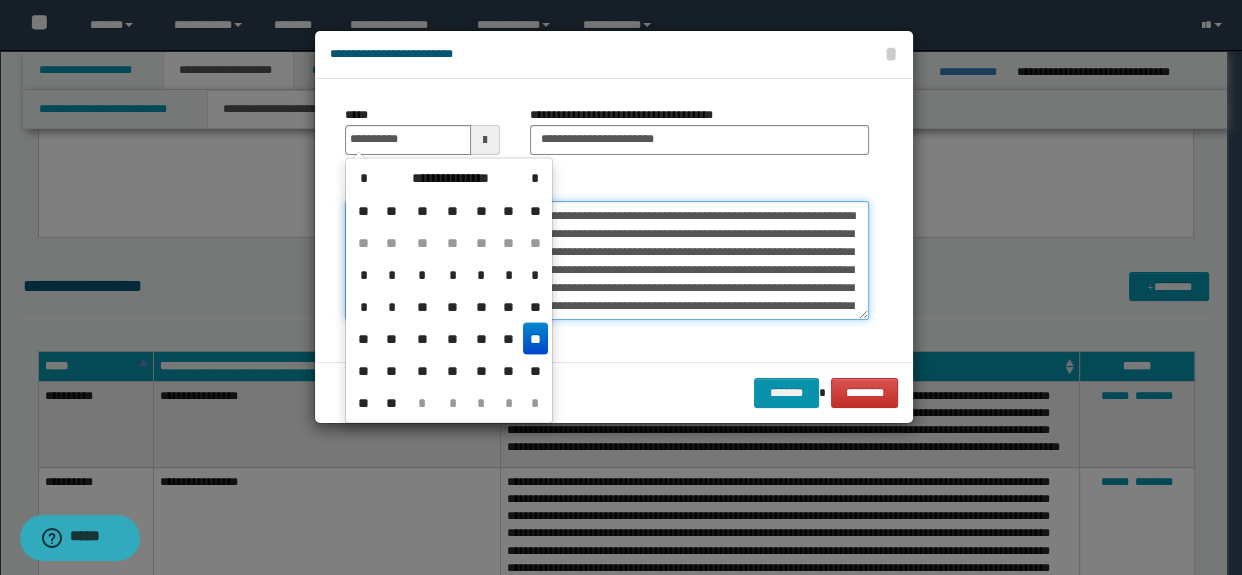 click on "*******" at bounding box center (607, 261) 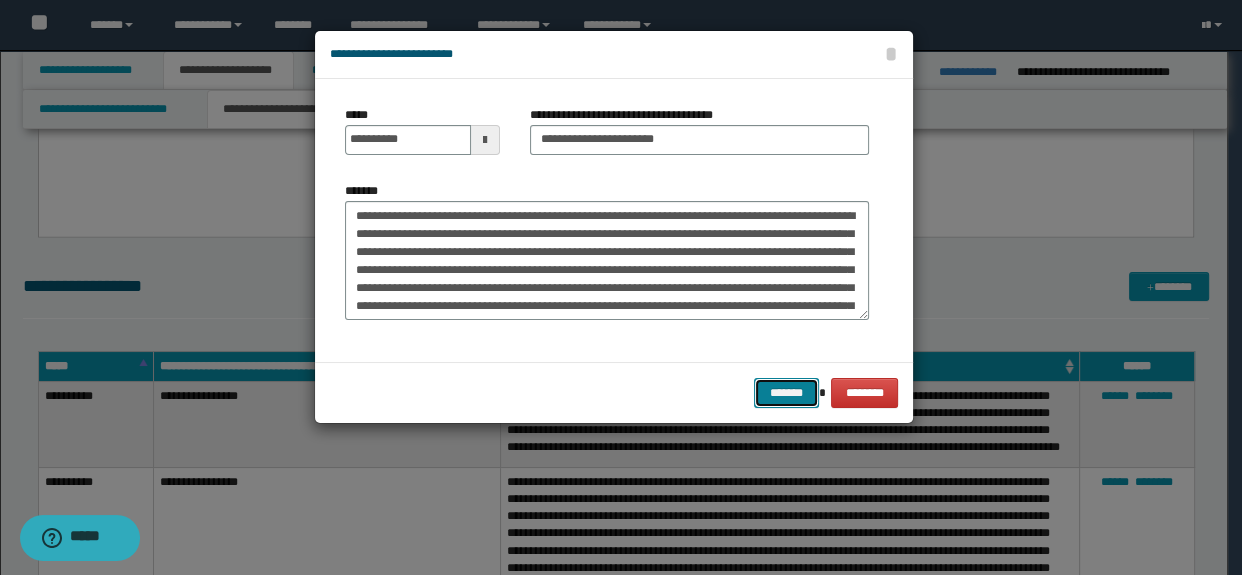 click on "*******" at bounding box center [786, 393] 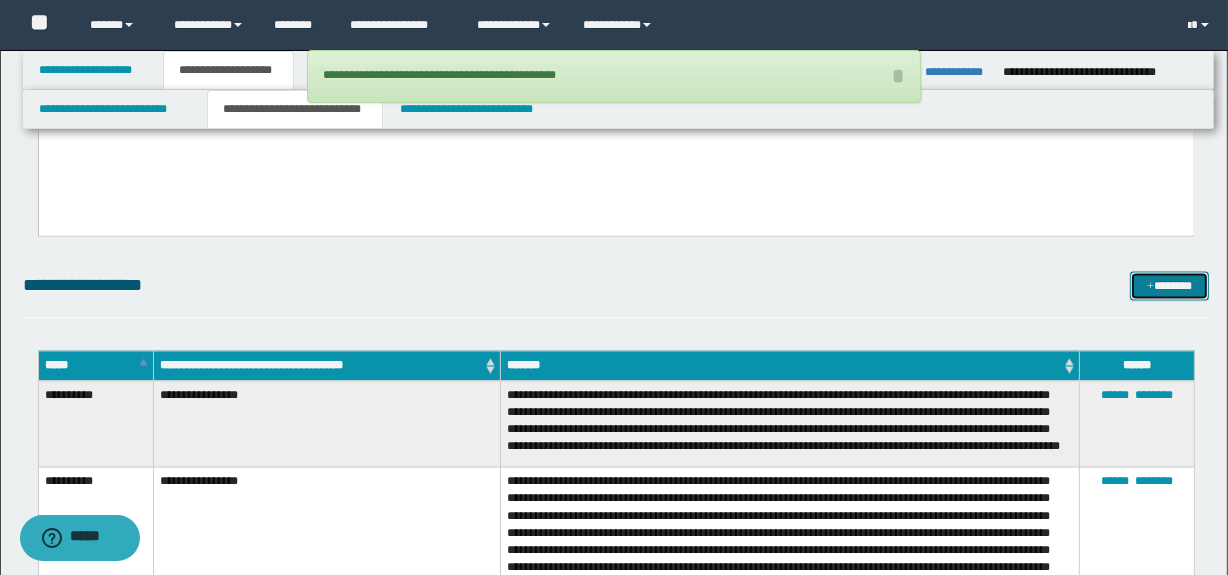click on "*******" at bounding box center [1170, 287] 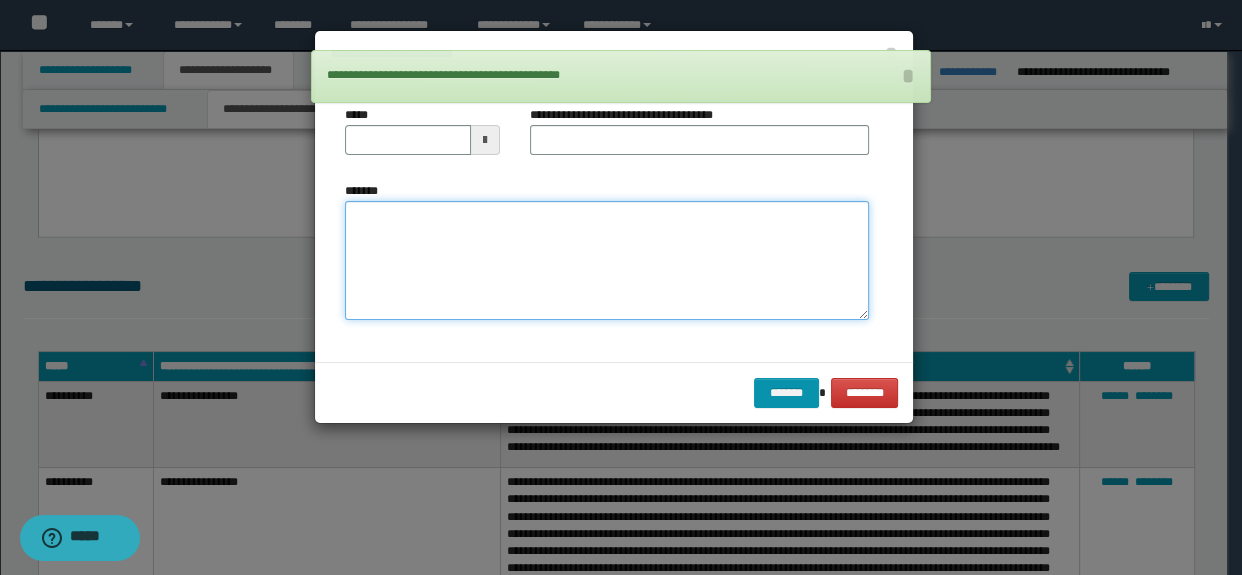 click on "*******" at bounding box center (607, 261) 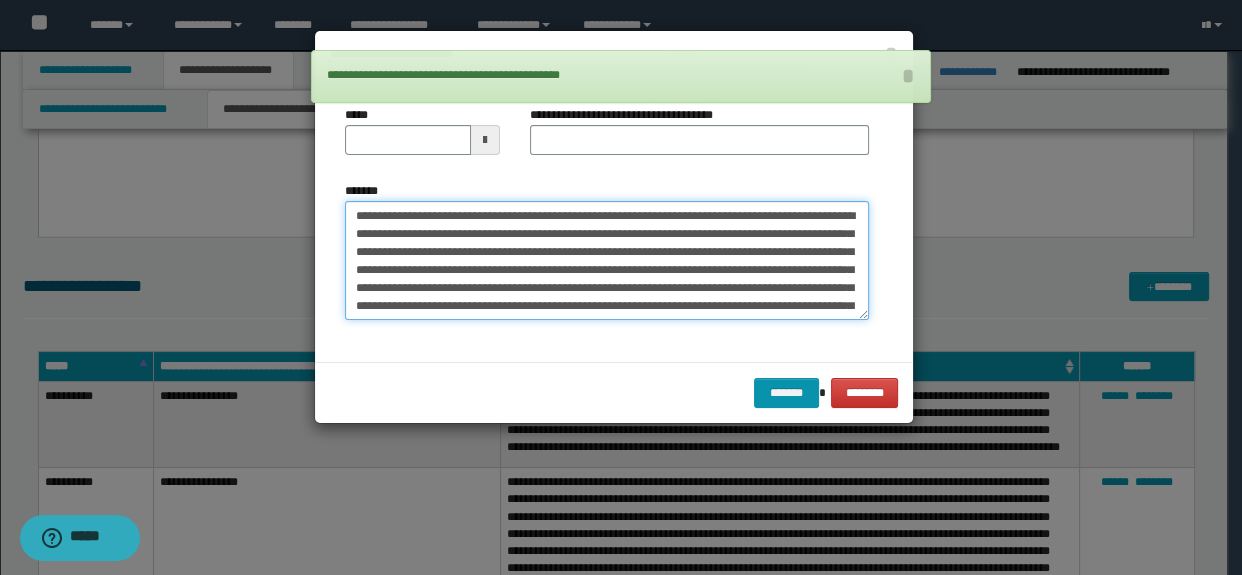 scroll, scrollTop: 300, scrollLeft: 0, axis: vertical 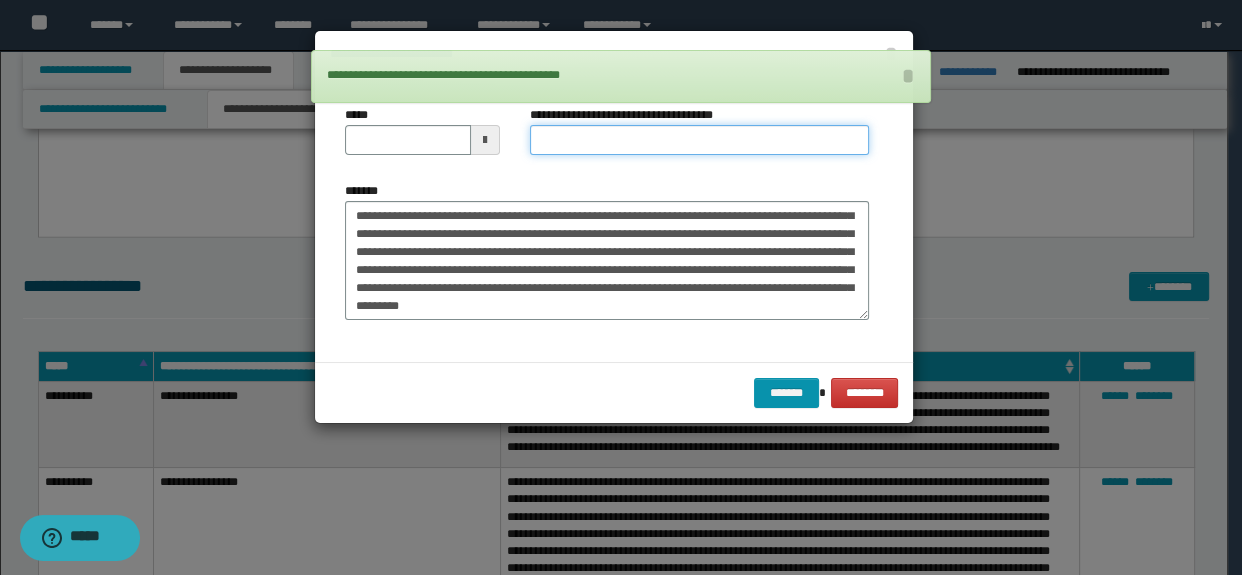 click on "**********" at bounding box center [700, 140] 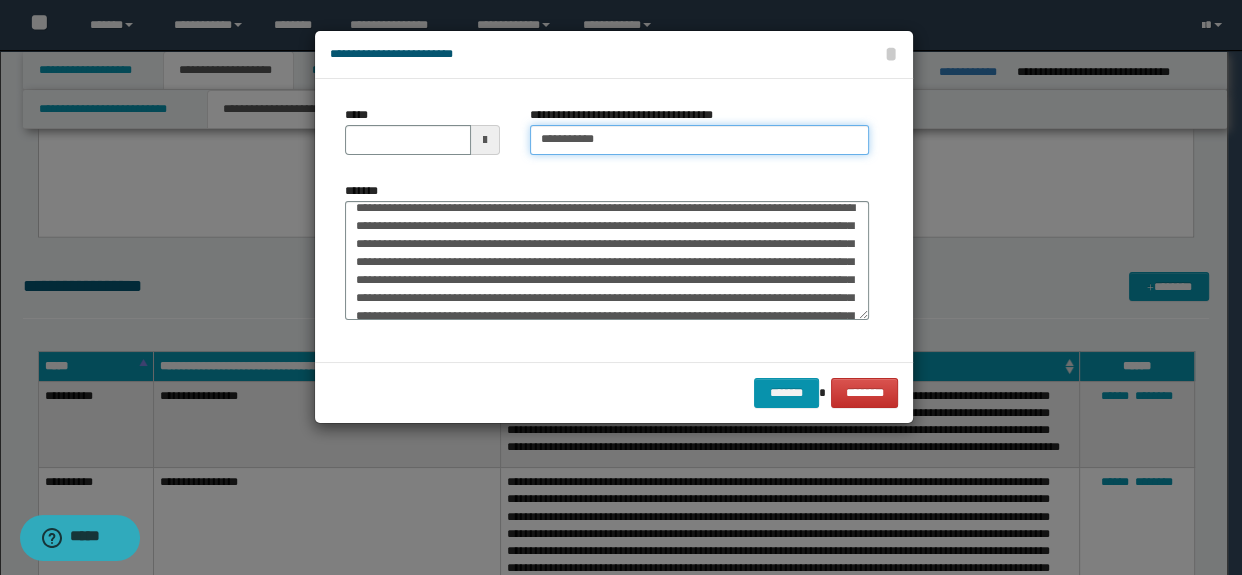 scroll, scrollTop: 0, scrollLeft: 0, axis: both 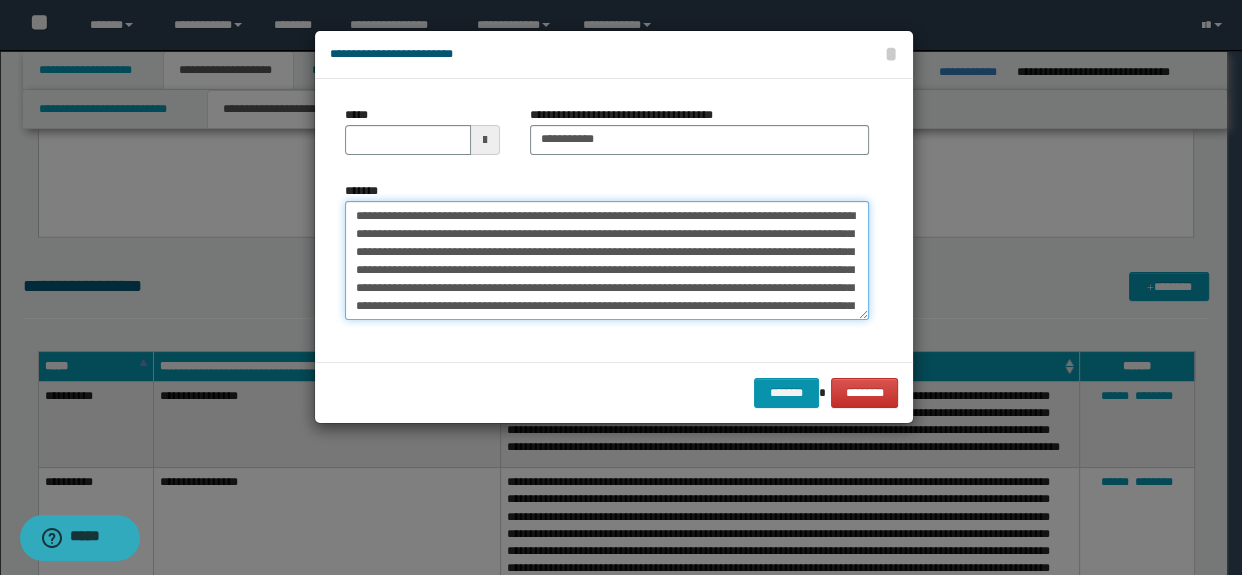 drag, startPoint x: 563, startPoint y: 212, endPoint x: 277, endPoint y: 199, distance: 286.2953 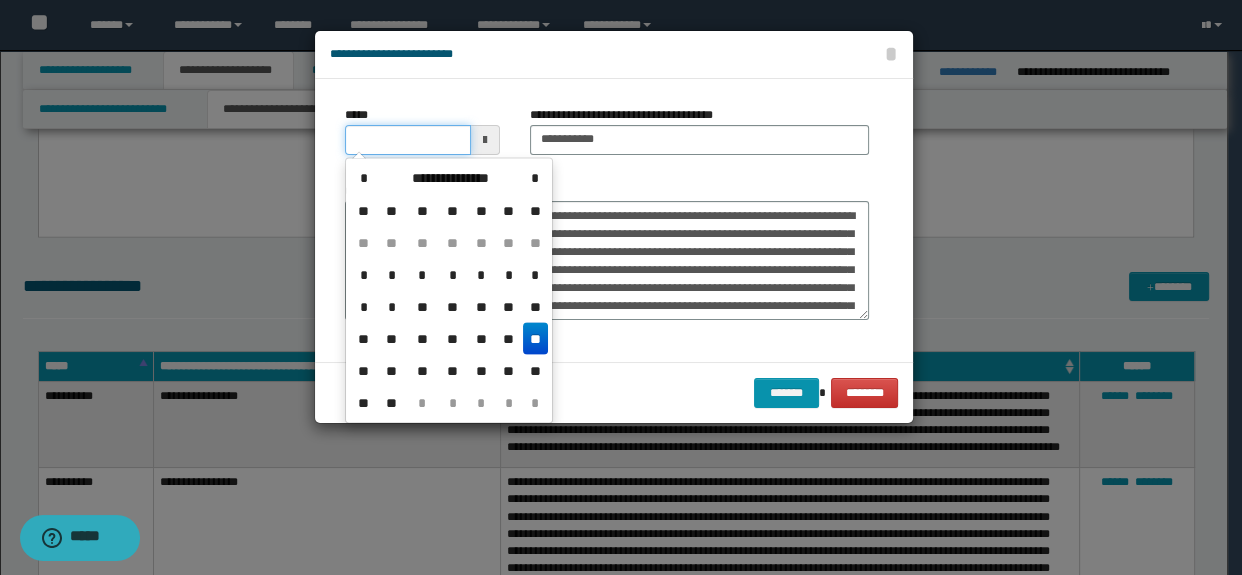 click on "*****" at bounding box center (408, 140) 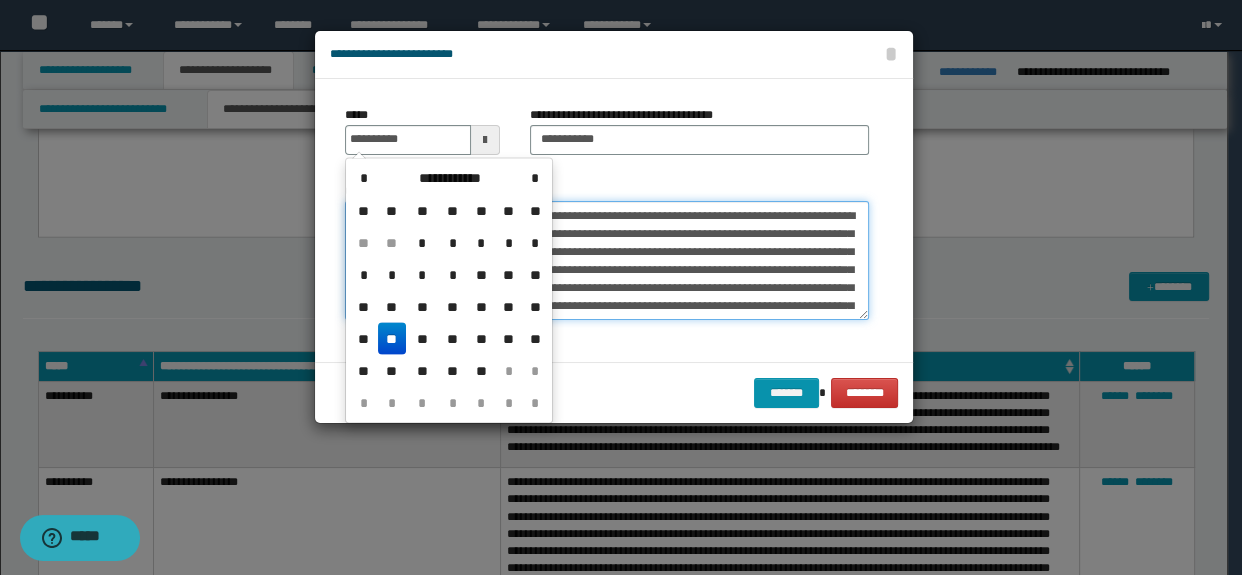 click on "*******" at bounding box center [607, 261] 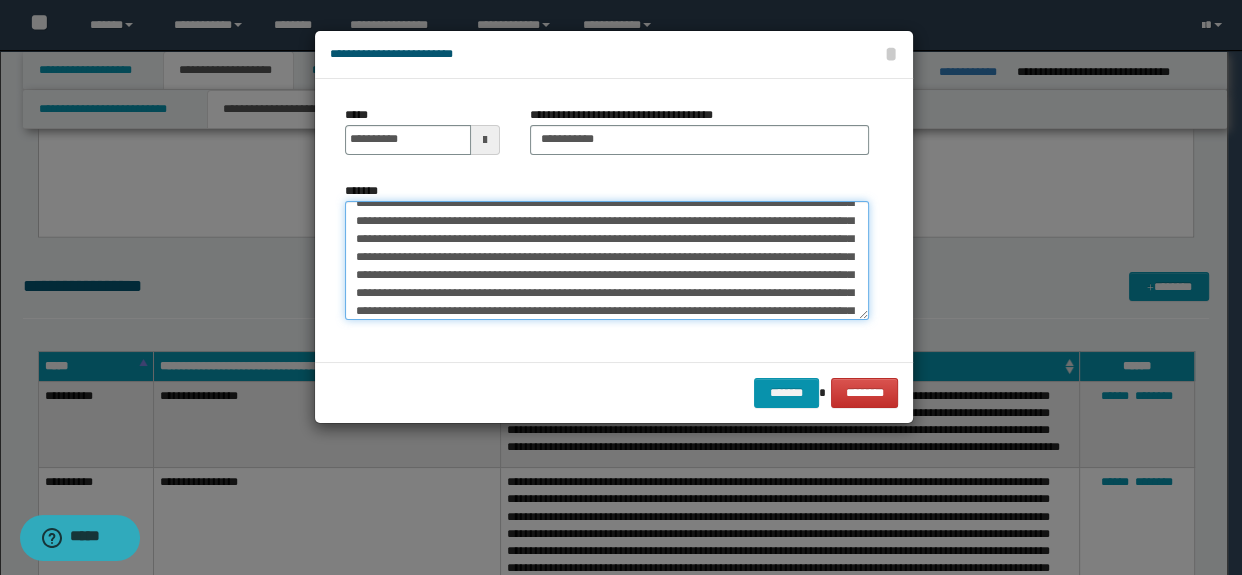 scroll, scrollTop: 272, scrollLeft: 0, axis: vertical 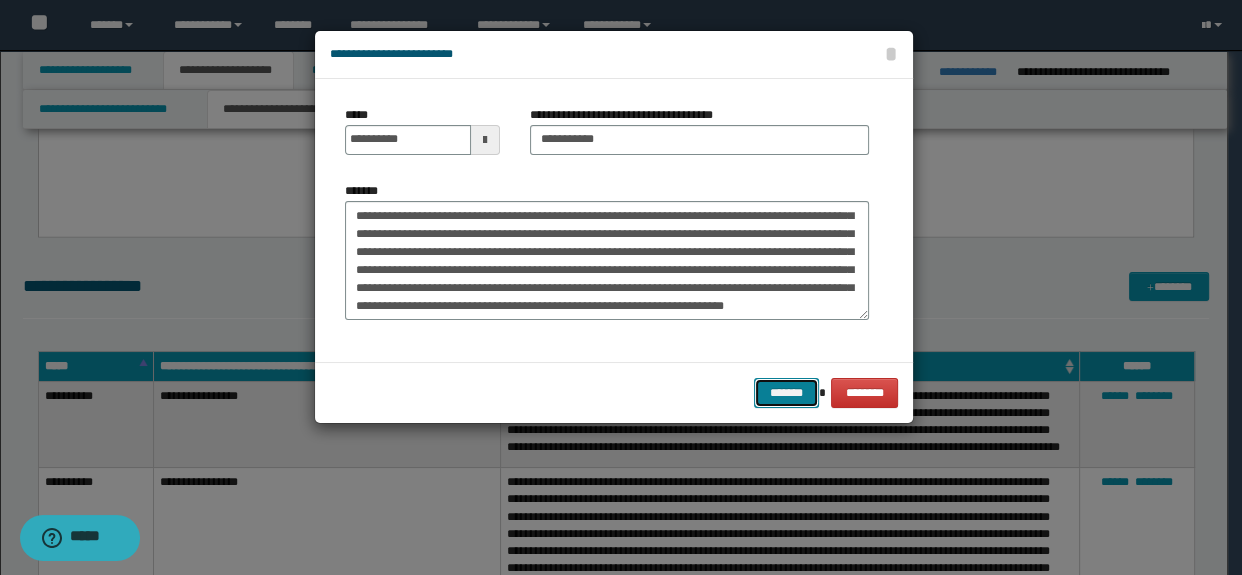 click on "*******" at bounding box center [786, 393] 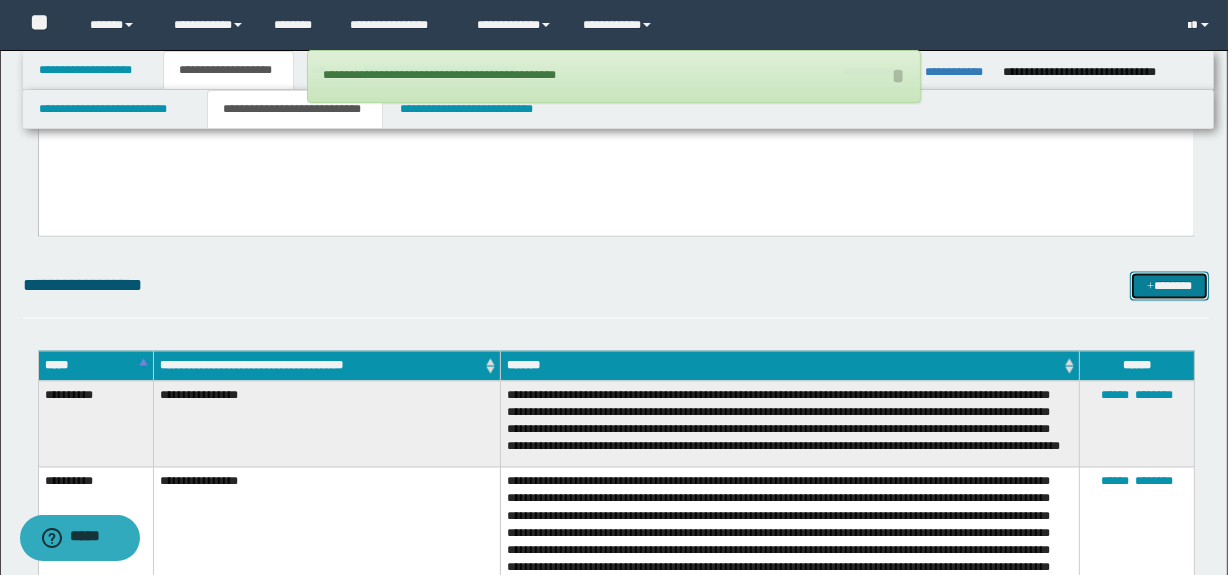 click on "*******" at bounding box center [1170, 287] 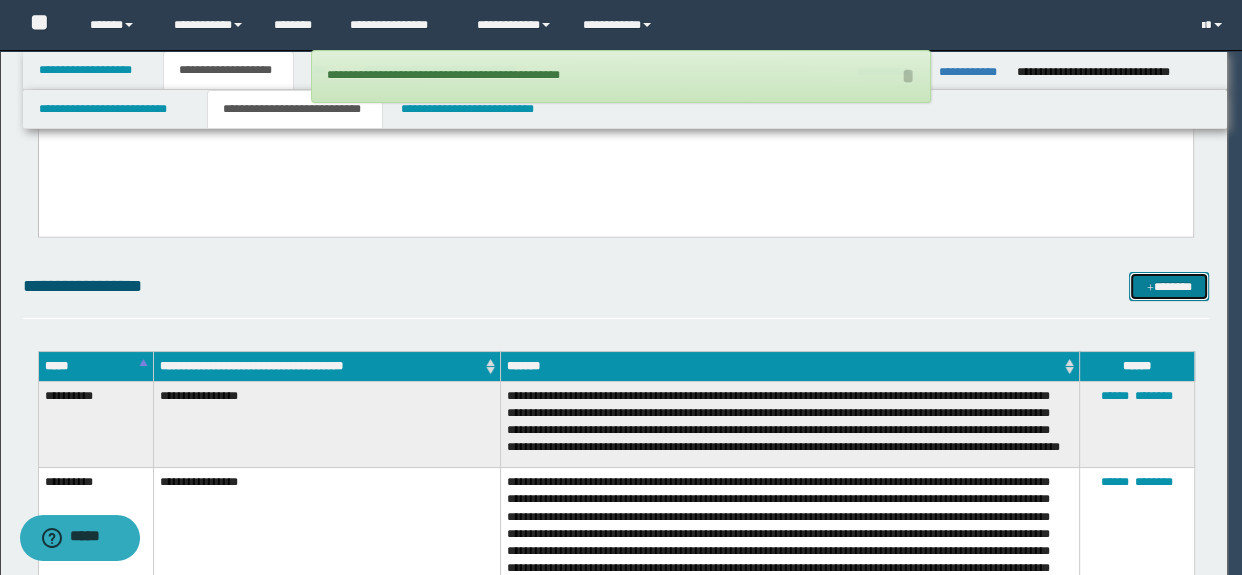 scroll, scrollTop: 0, scrollLeft: 0, axis: both 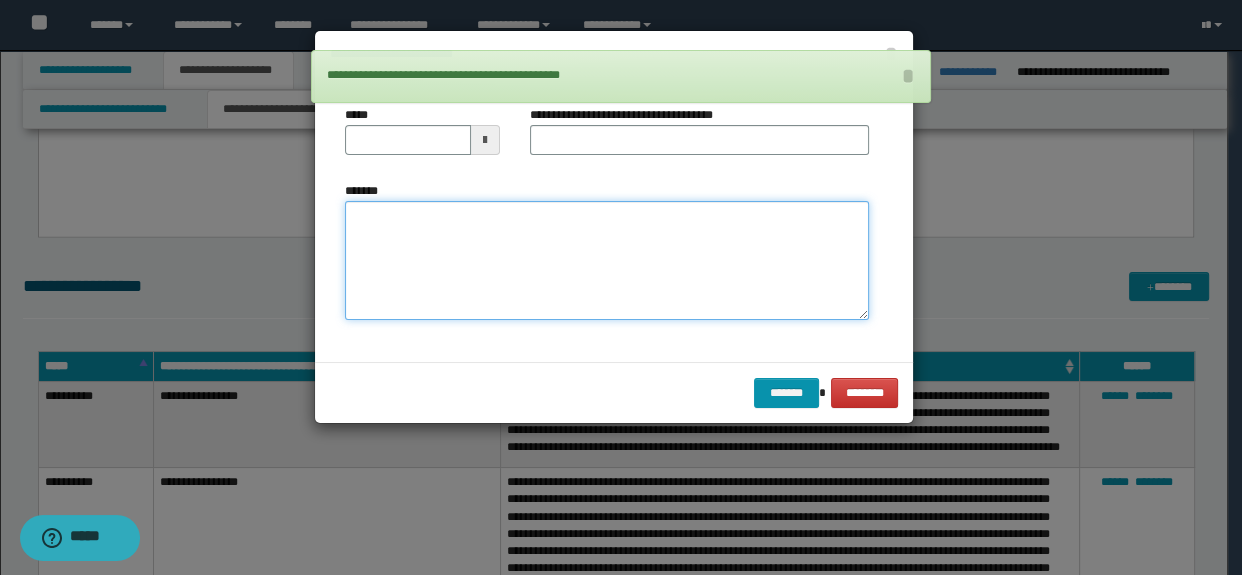 click on "*******" at bounding box center [607, 261] 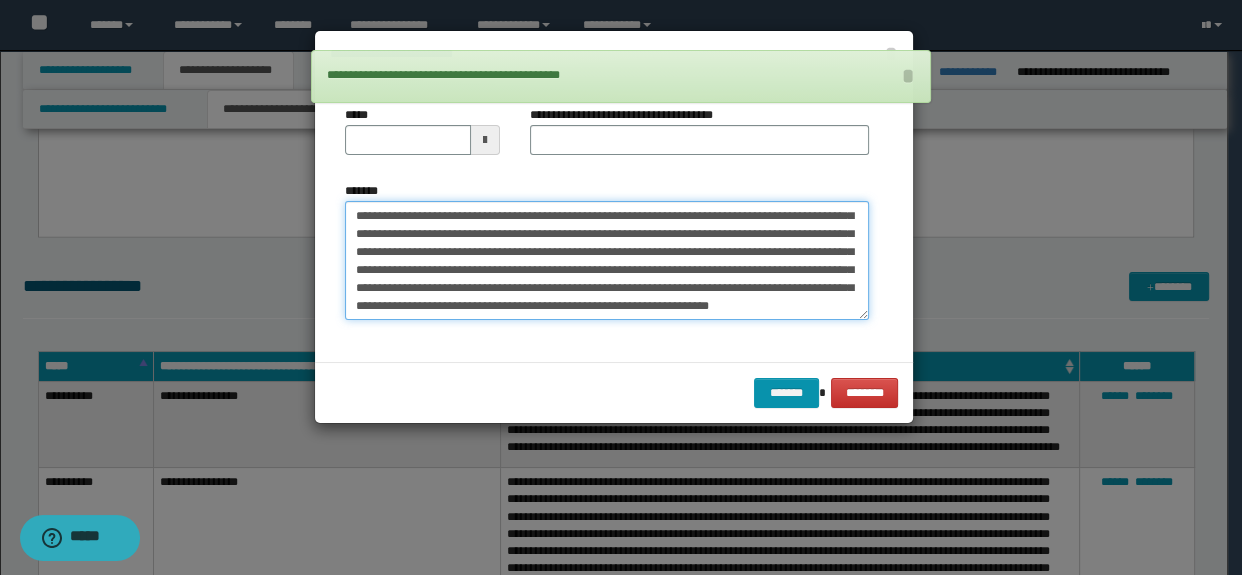 scroll, scrollTop: 0, scrollLeft: 0, axis: both 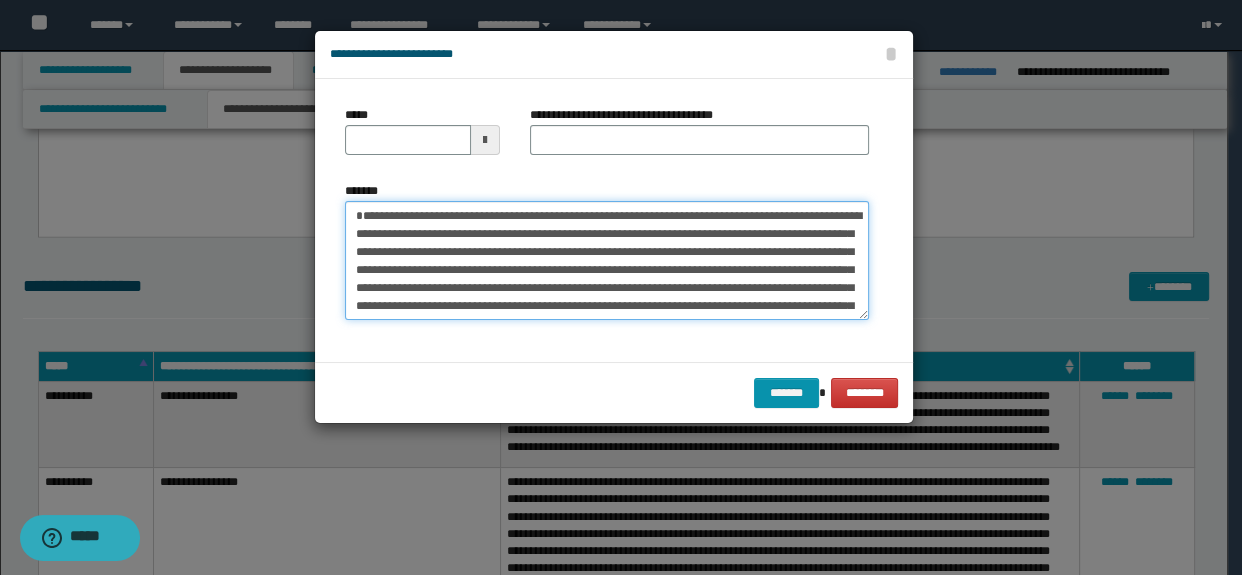drag, startPoint x: 420, startPoint y: 231, endPoint x: 625, endPoint y: 235, distance: 205.03902 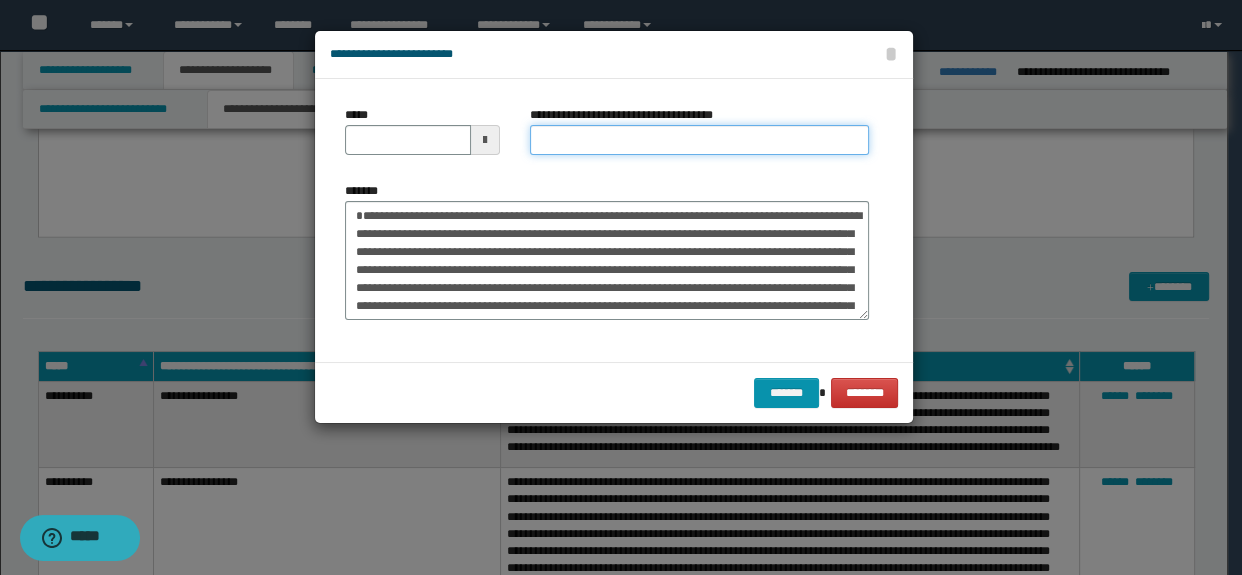 click on "**********" at bounding box center (700, 140) 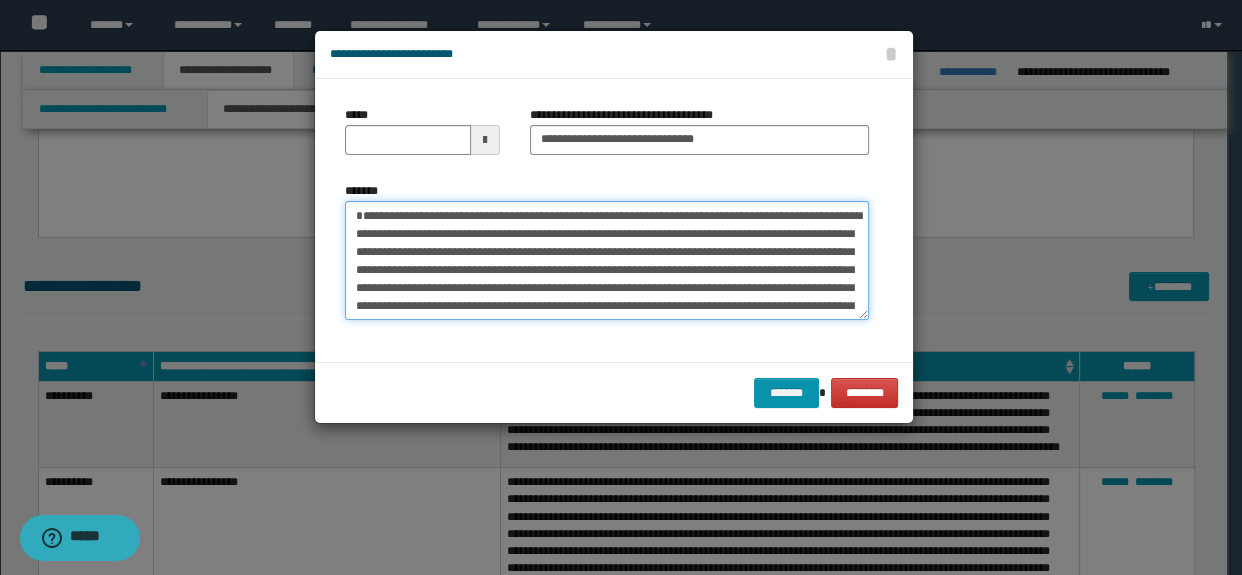 click on "**********" at bounding box center (607, 261) 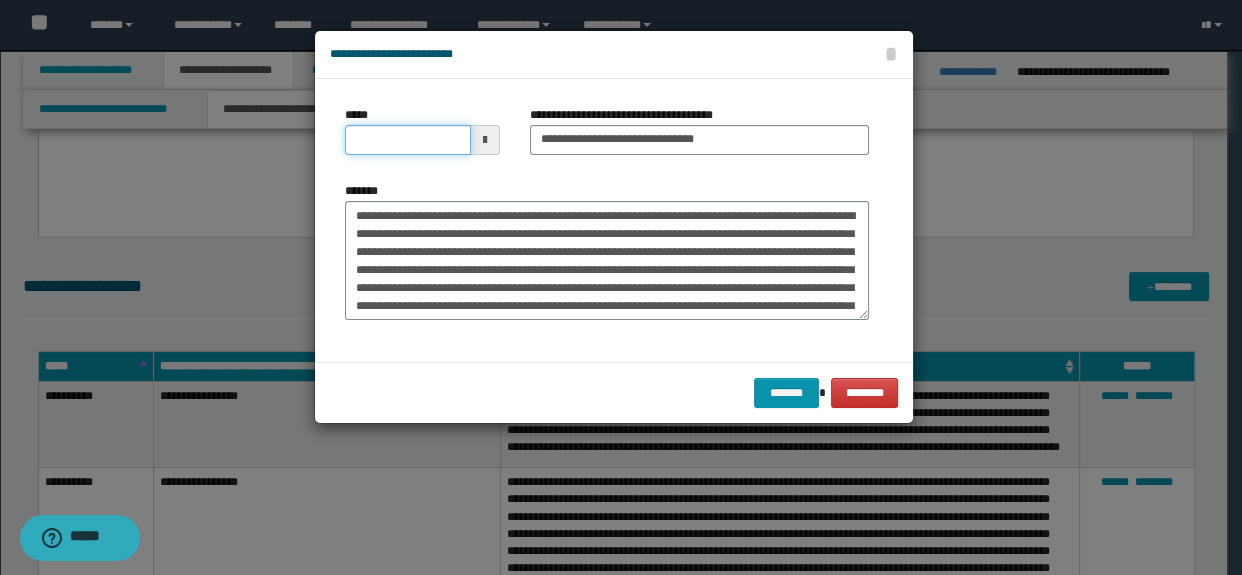 click on "*****" at bounding box center (408, 140) 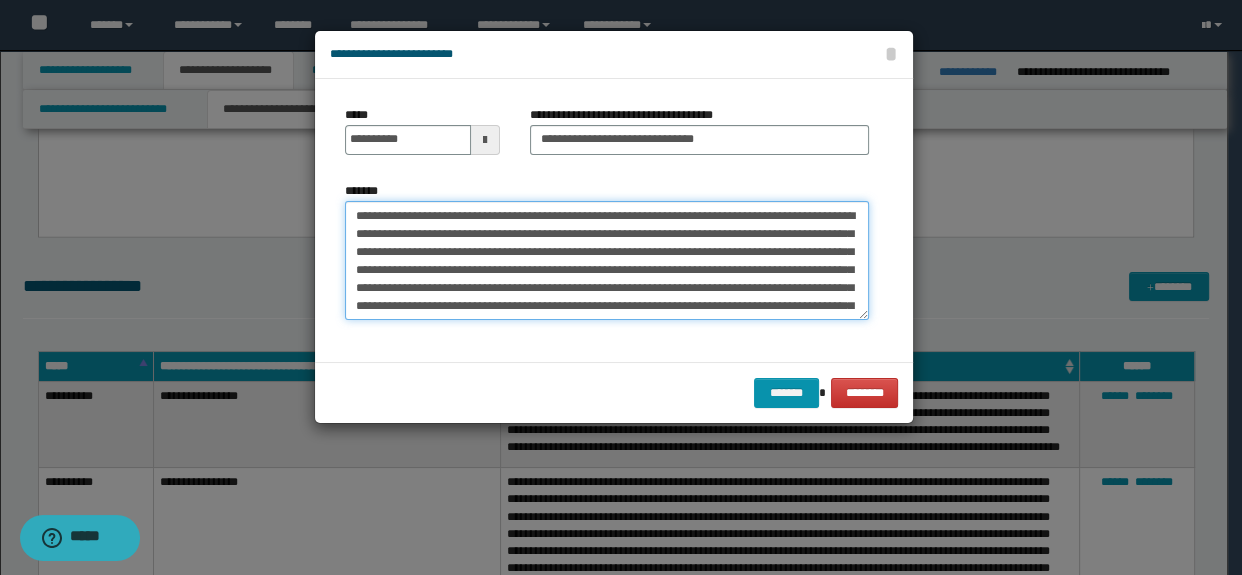 drag, startPoint x: 632, startPoint y: 218, endPoint x: 440, endPoint y: 215, distance: 192.02344 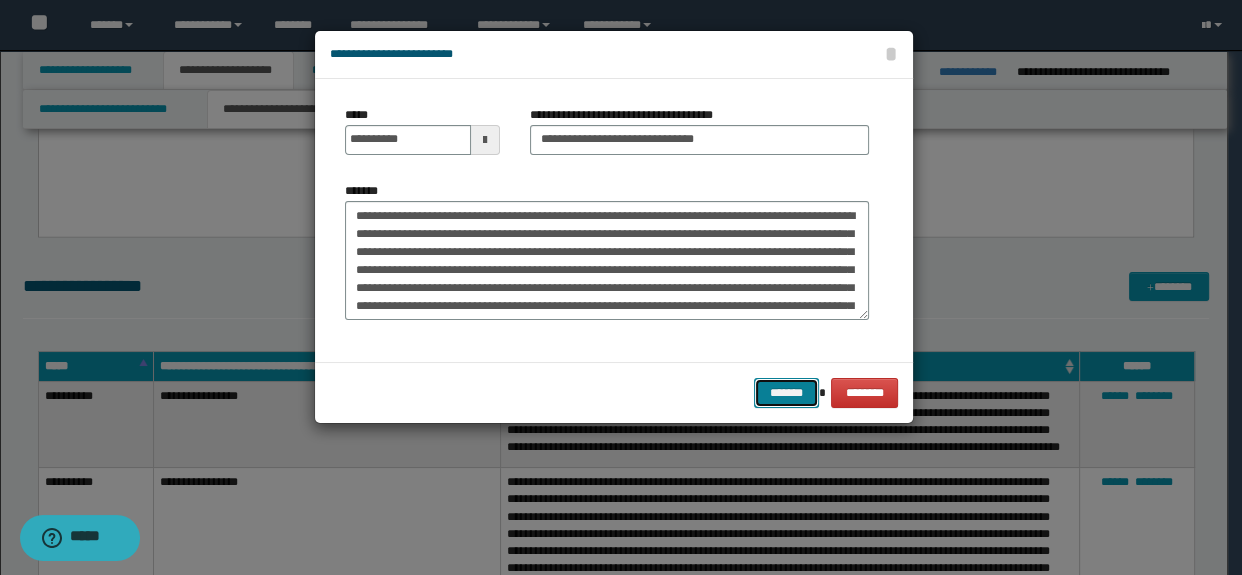 click on "*******" at bounding box center [786, 393] 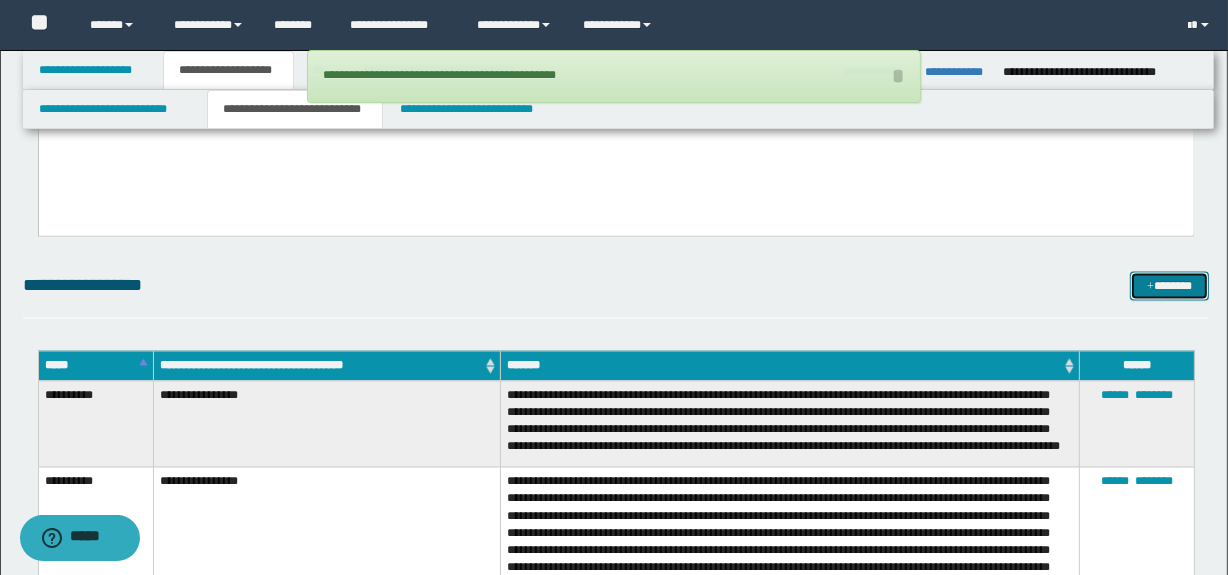 click on "*******" at bounding box center [1170, 287] 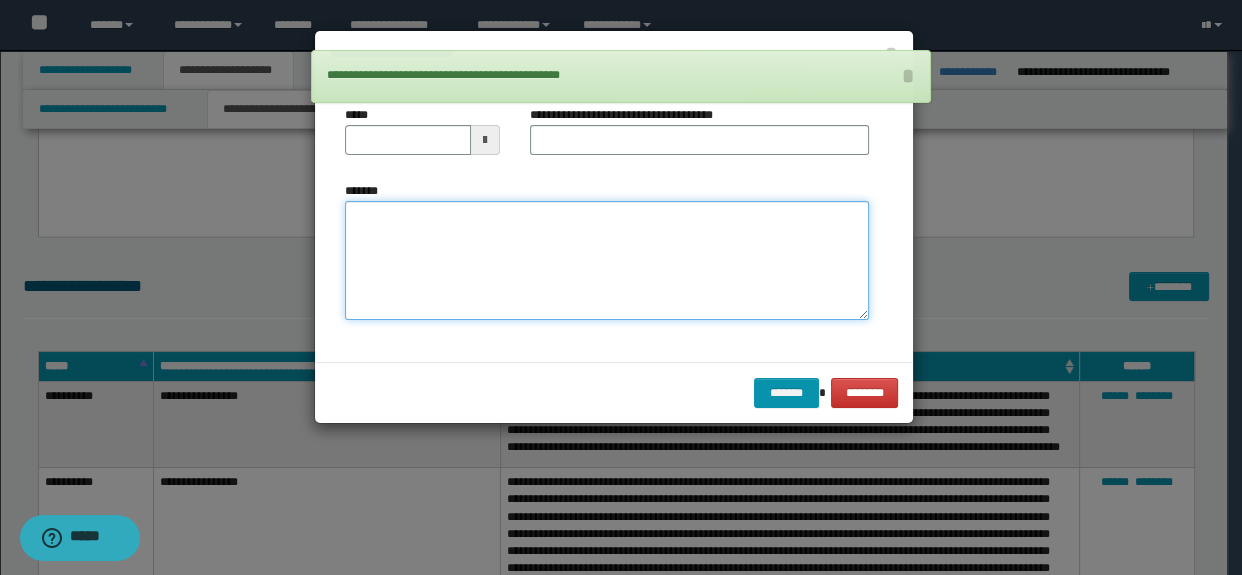 click on "*******" at bounding box center [607, 261] 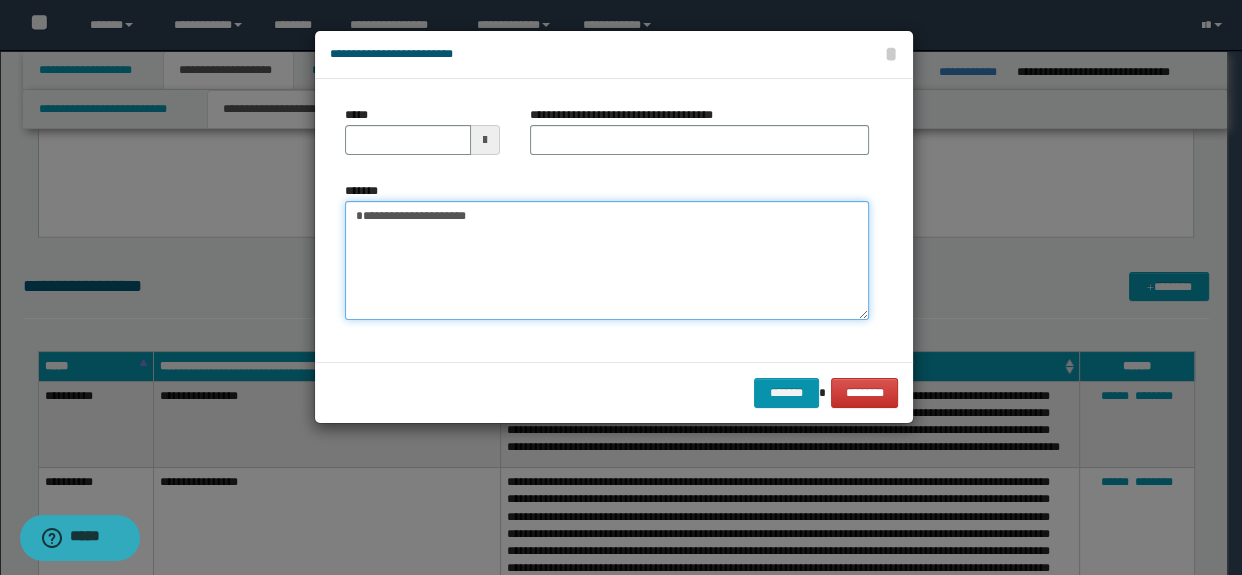 drag, startPoint x: 498, startPoint y: 257, endPoint x: 238, endPoint y: 183, distance: 270.32574 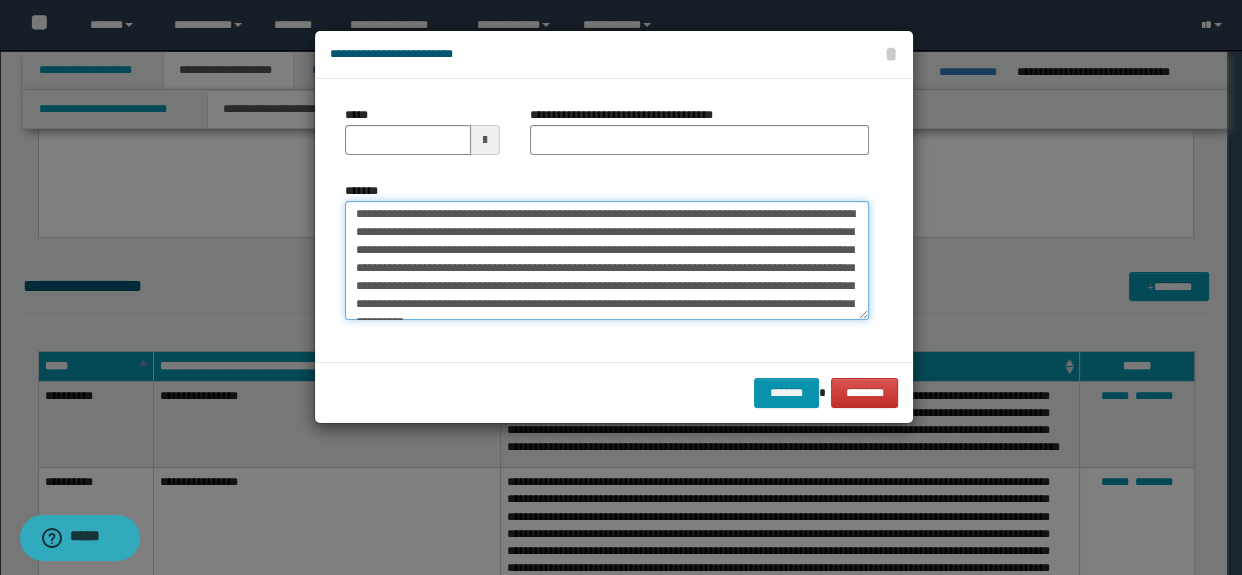 scroll, scrollTop: 0, scrollLeft: 0, axis: both 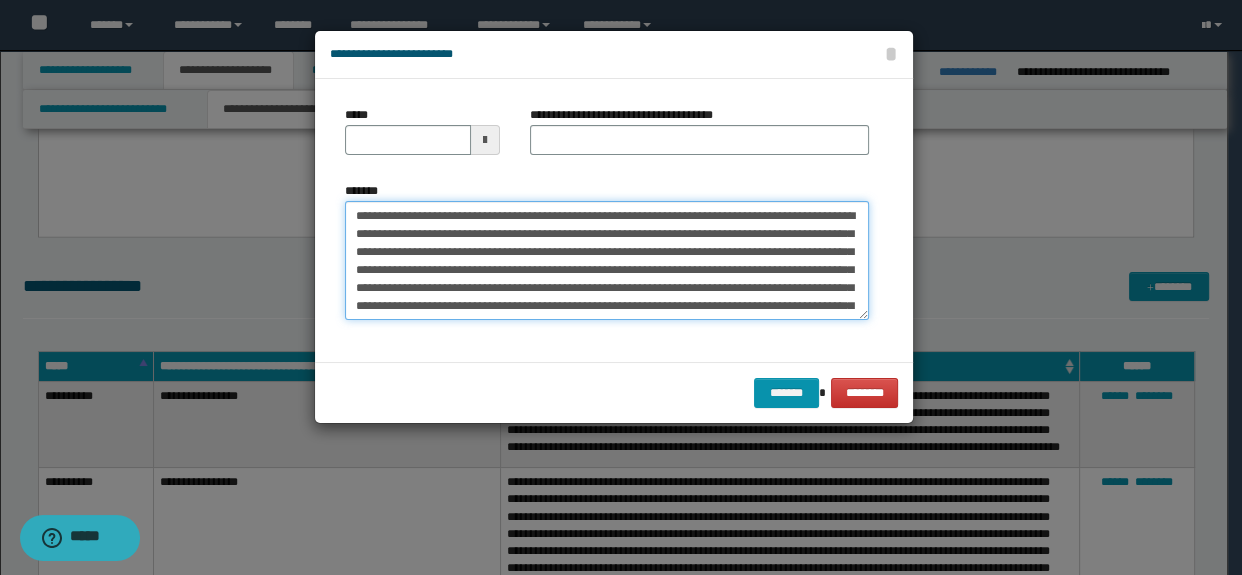 drag, startPoint x: 613, startPoint y: 210, endPoint x: 105, endPoint y: 212, distance: 508.00394 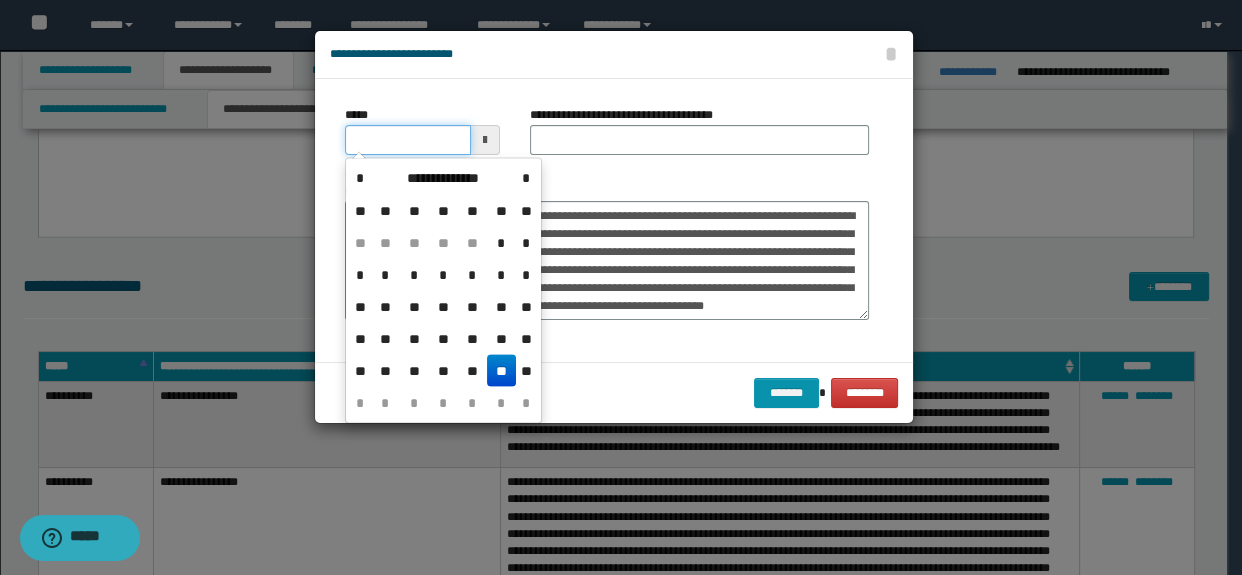 click on "*****" at bounding box center [408, 140] 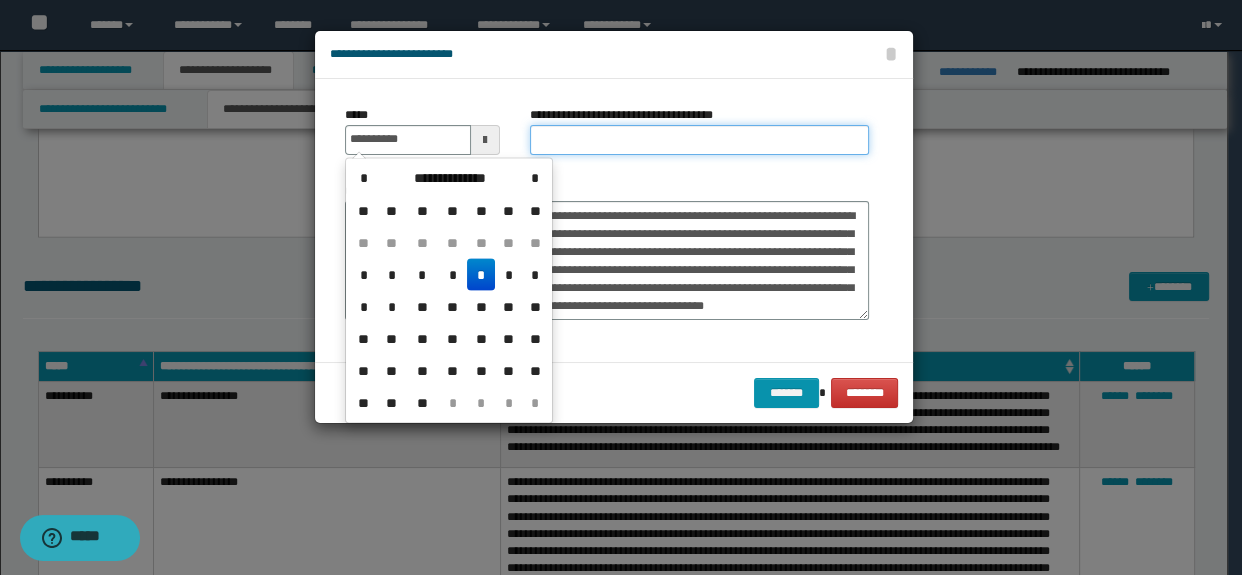 click on "**********" at bounding box center [700, 140] 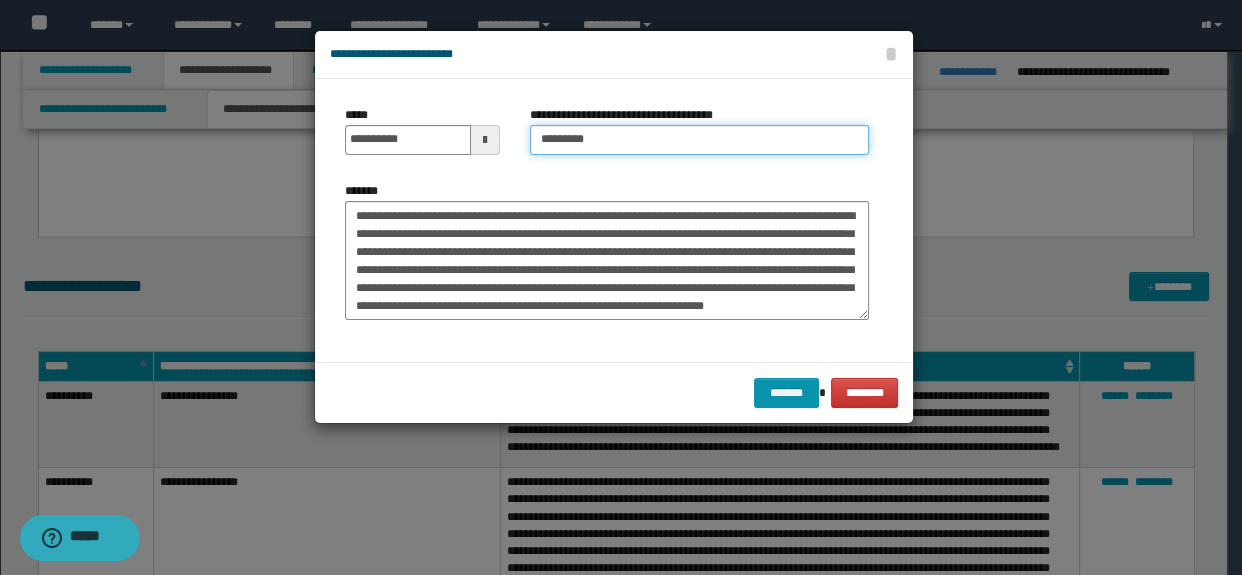 scroll, scrollTop: 18, scrollLeft: 0, axis: vertical 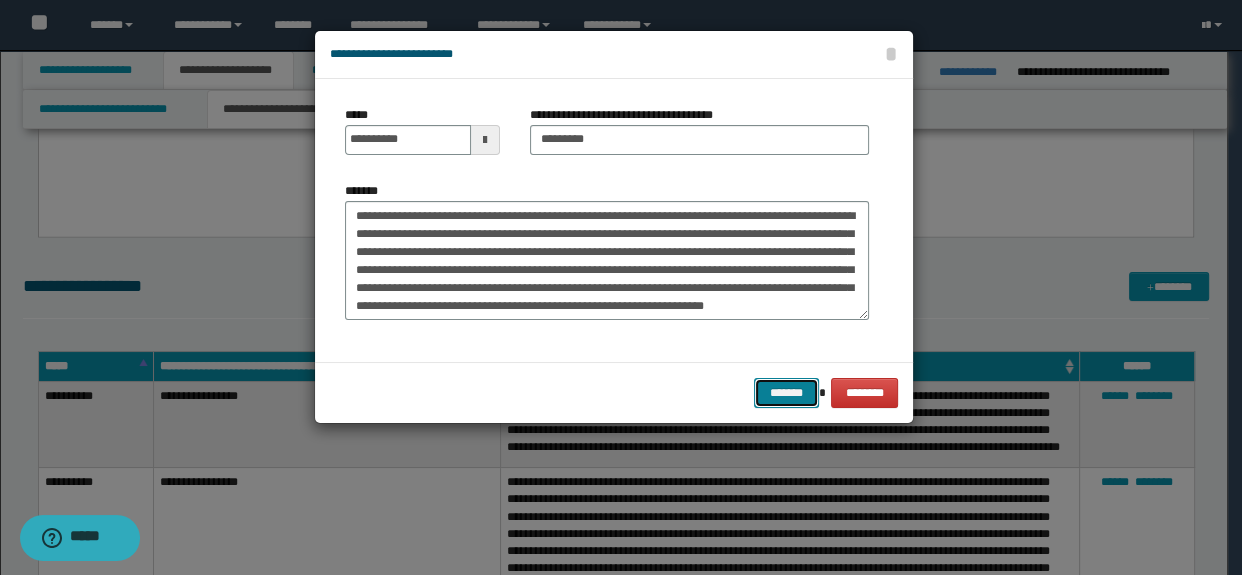 click on "*******" at bounding box center [786, 393] 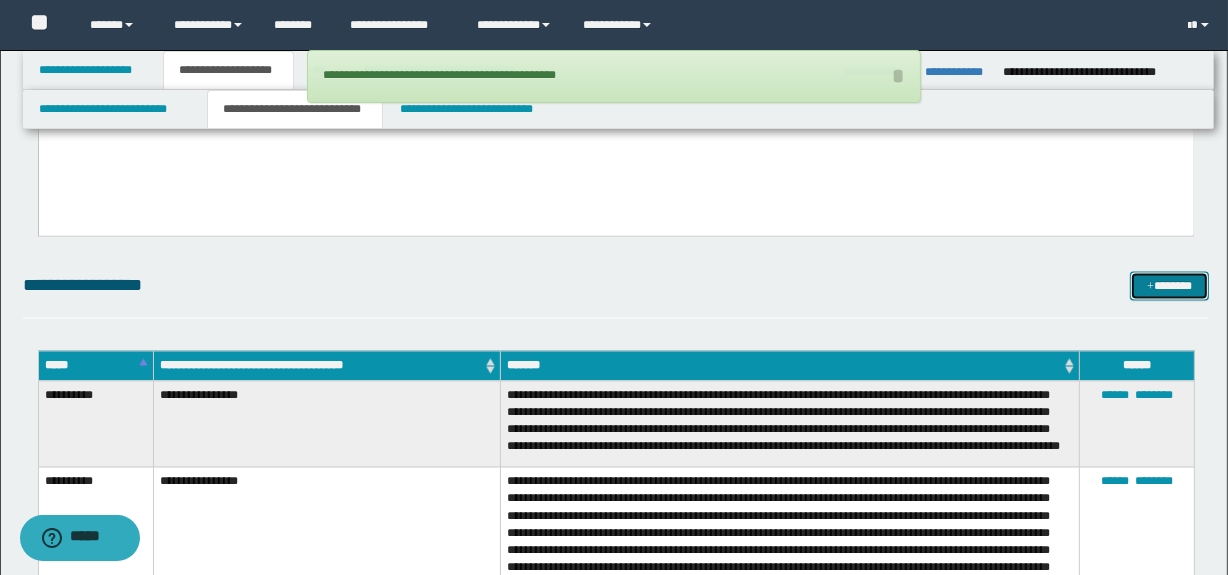 click on "*******" at bounding box center [1170, 287] 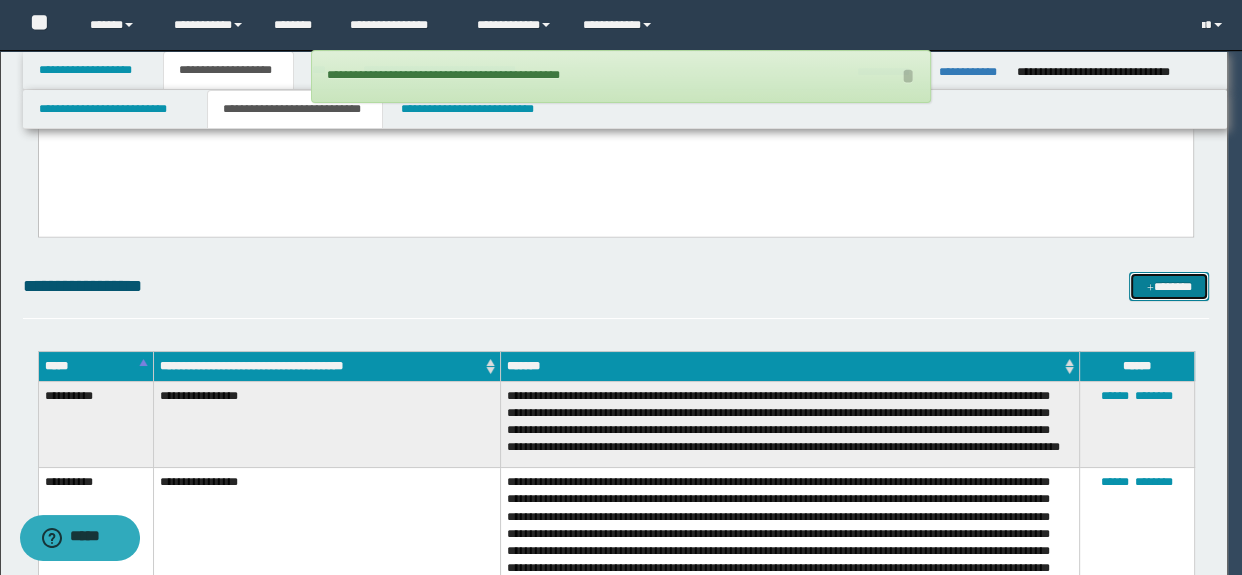 scroll, scrollTop: 0, scrollLeft: 0, axis: both 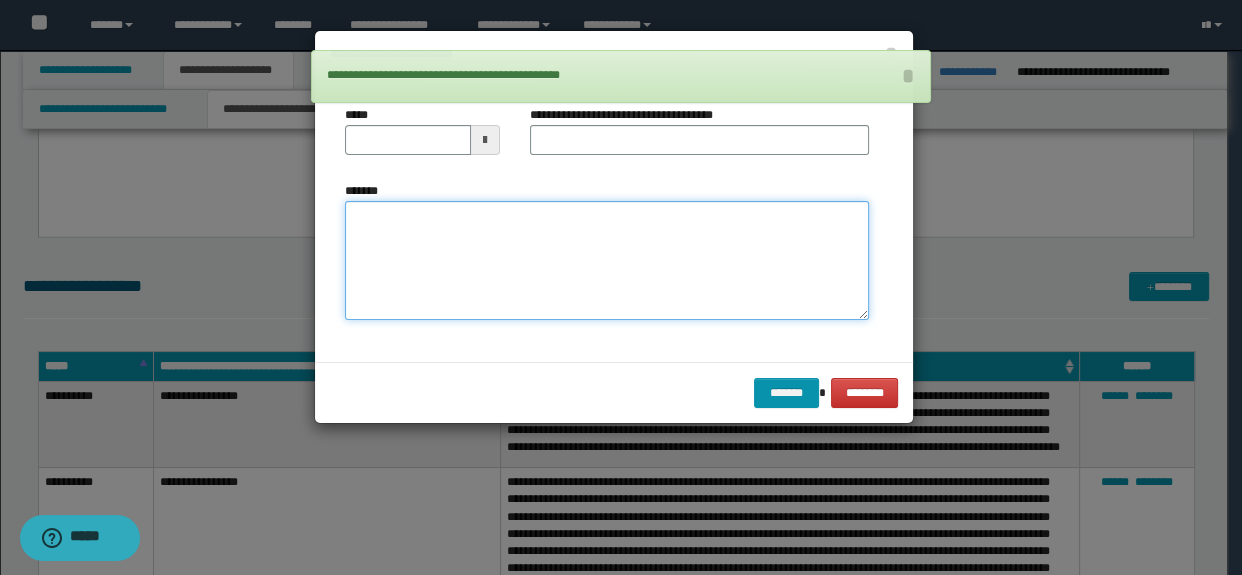 click on "*******" at bounding box center (607, 261) 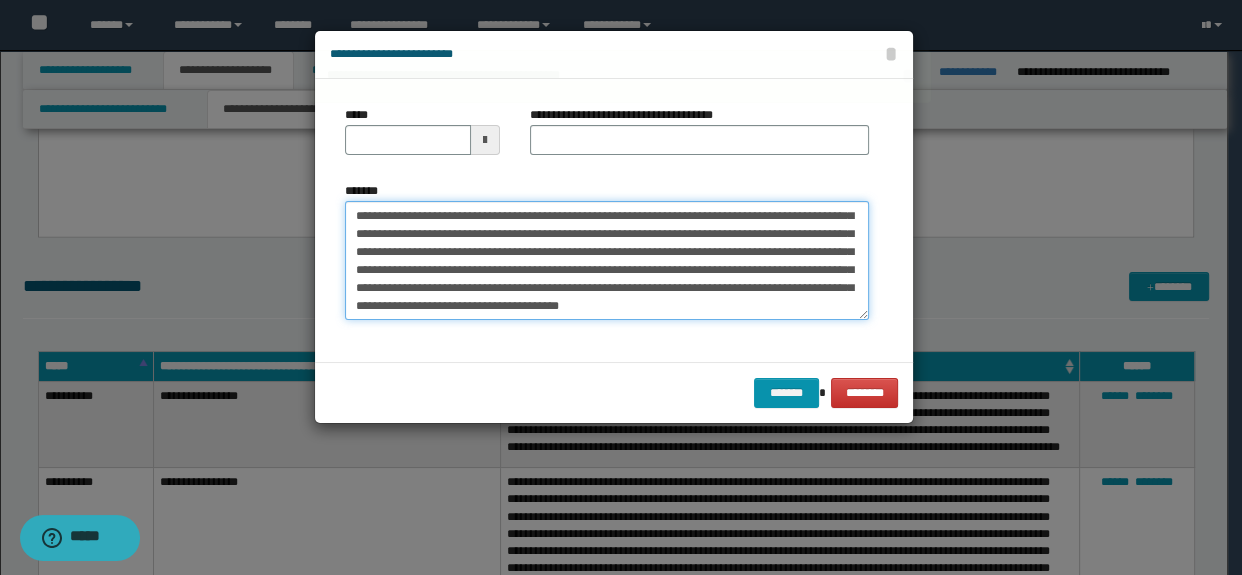 scroll, scrollTop: 0, scrollLeft: 0, axis: both 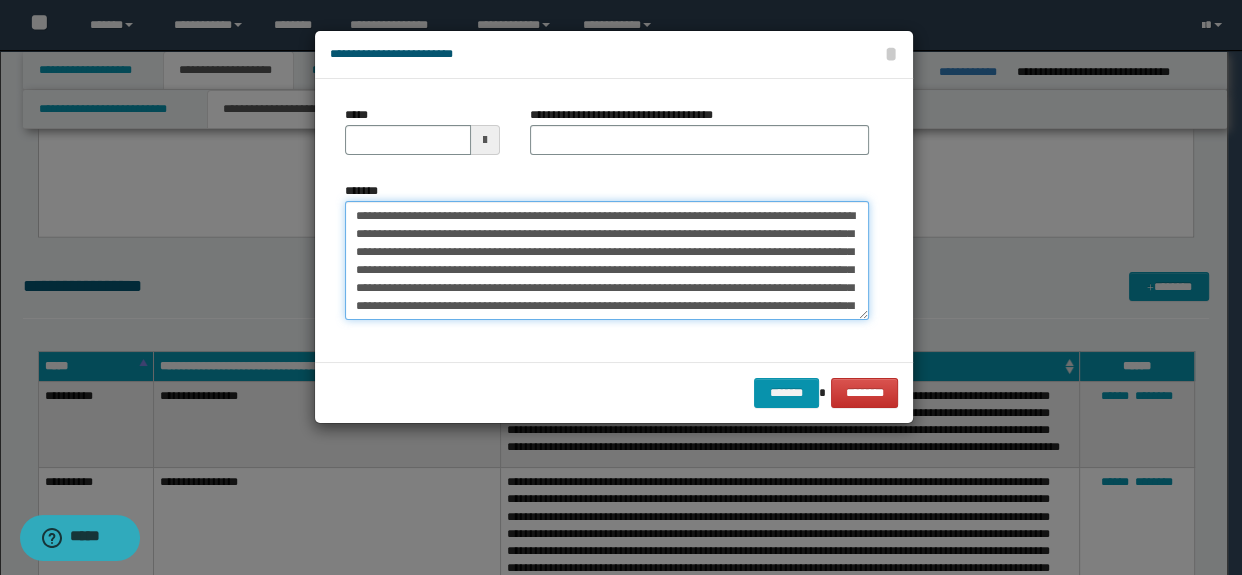 drag, startPoint x: 476, startPoint y: 210, endPoint x: 233, endPoint y: 201, distance: 243.16661 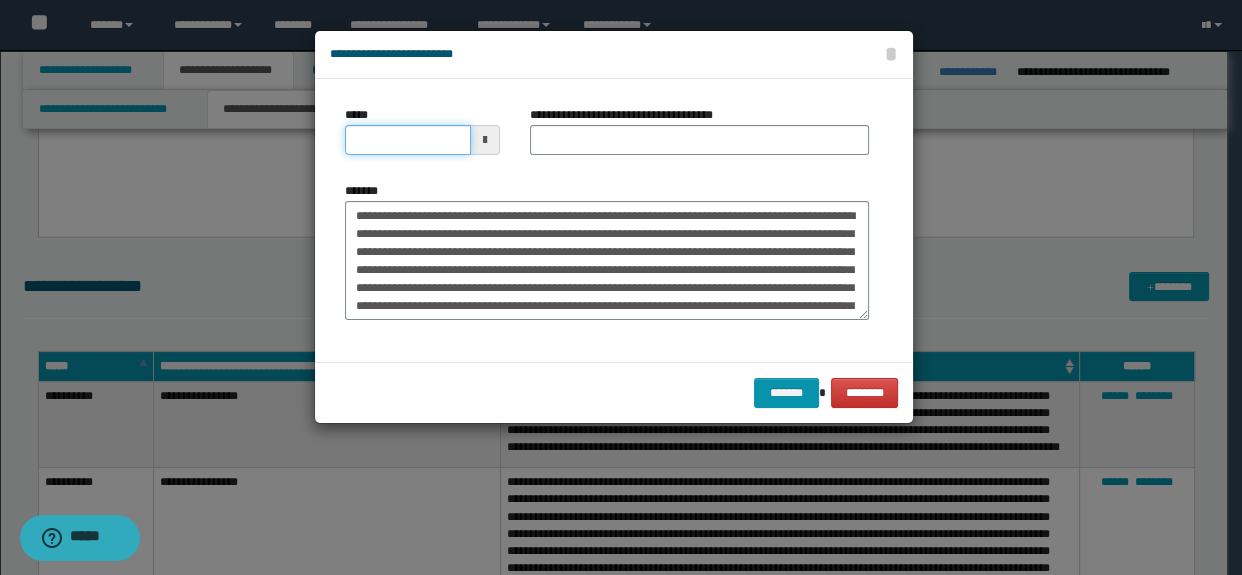 click on "*****" at bounding box center (408, 140) 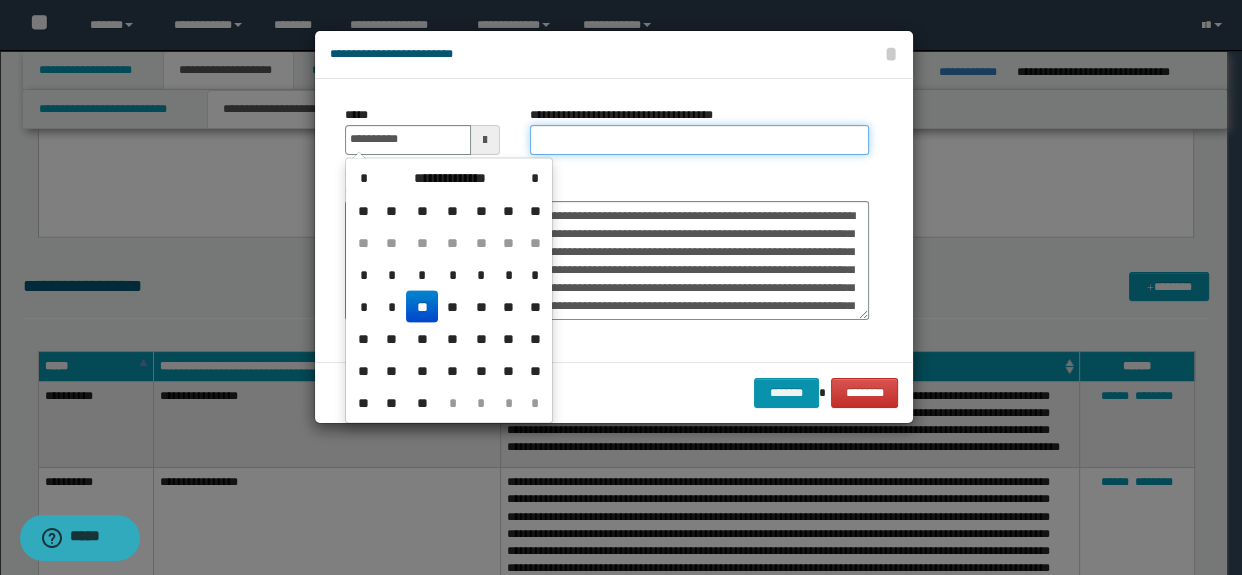 click on "**********" at bounding box center (700, 140) 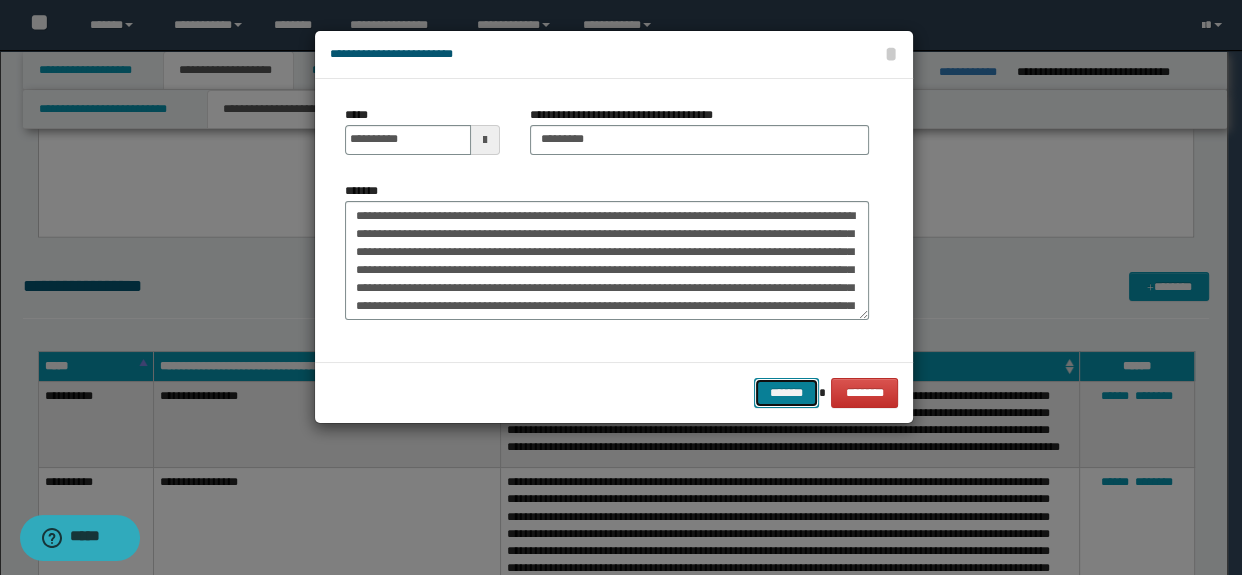 click on "*******" at bounding box center [786, 393] 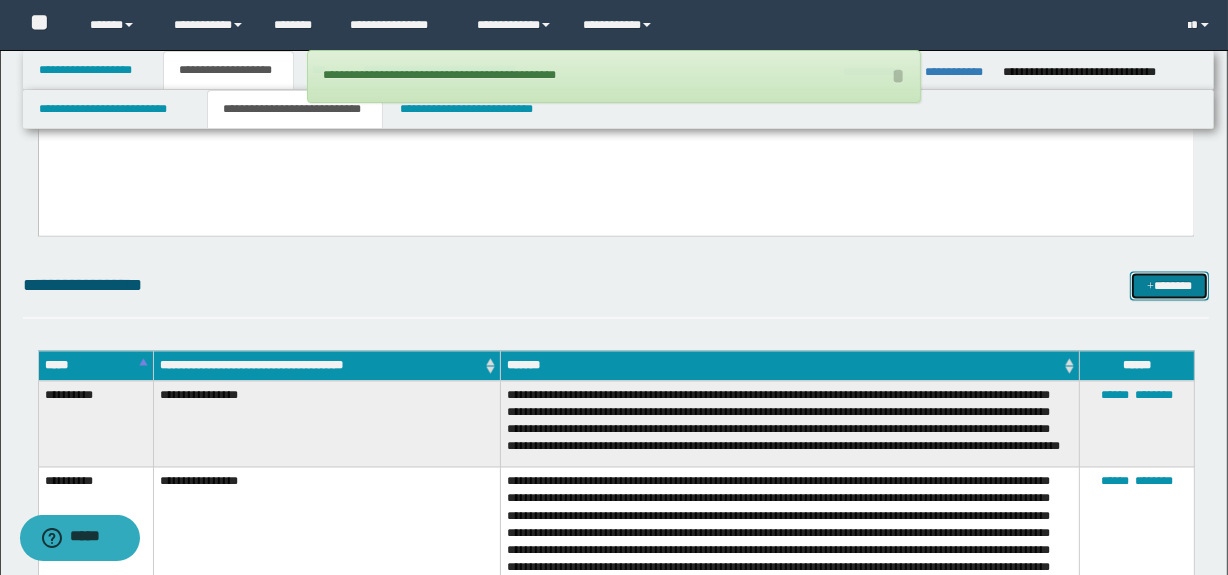 click on "*******" at bounding box center (1170, 287) 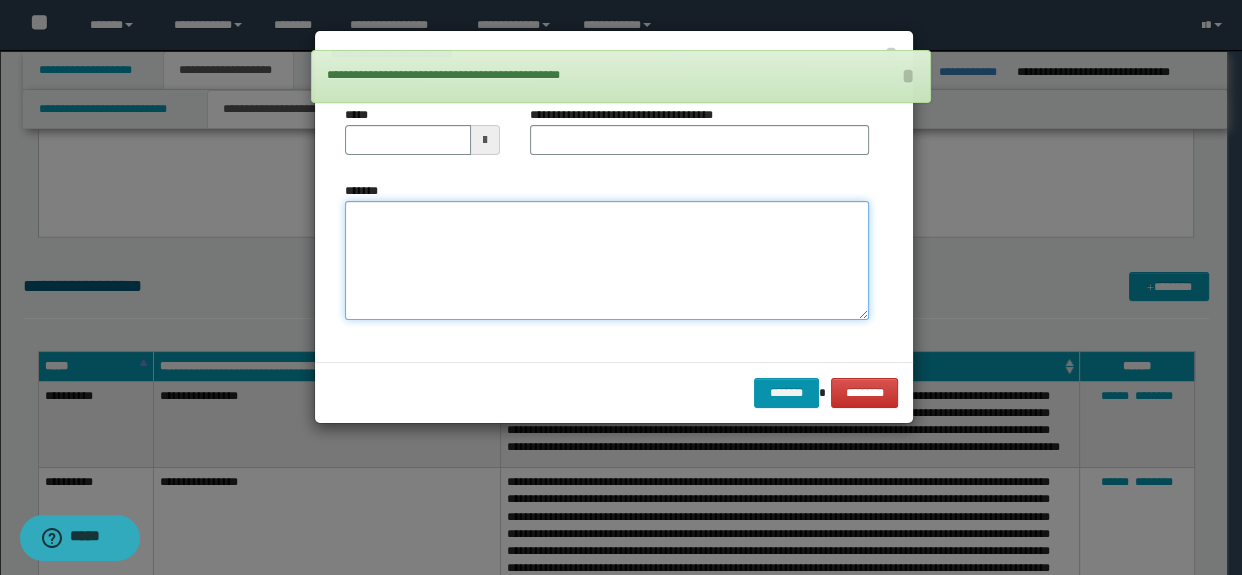 click on "*******" at bounding box center (607, 261) 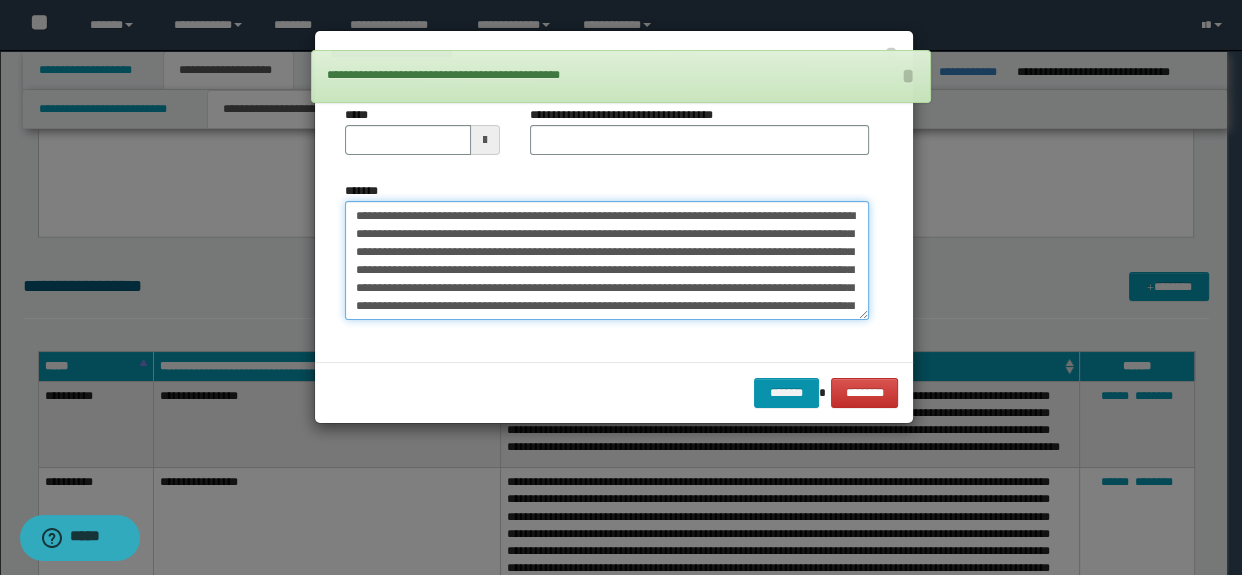 scroll, scrollTop: 2658, scrollLeft: 0, axis: vertical 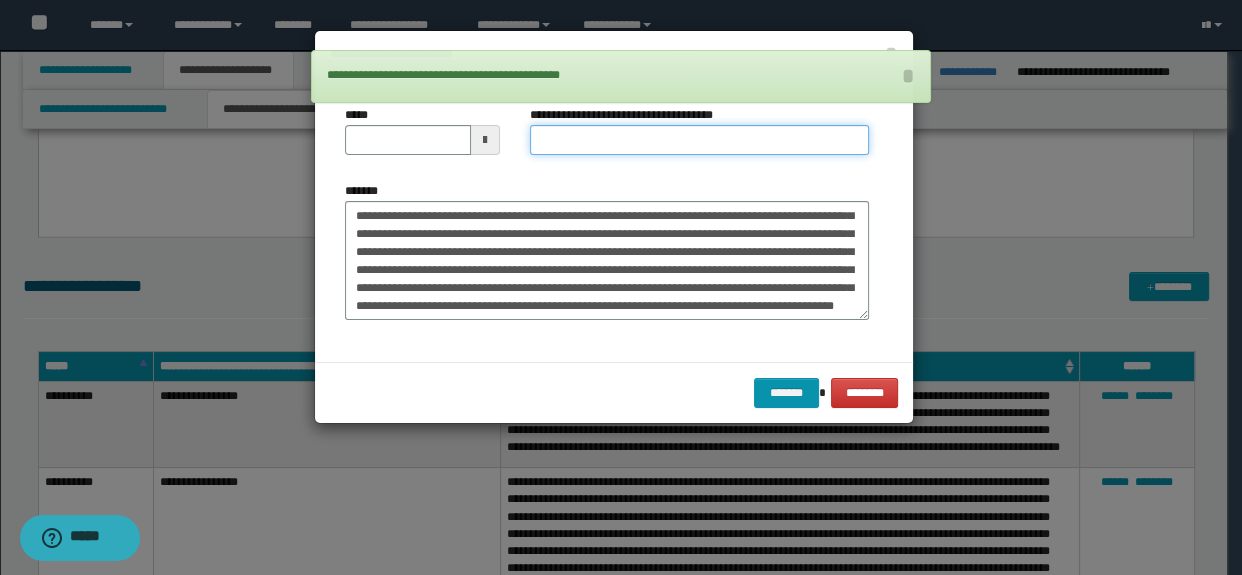 click on "**********" at bounding box center (700, 140) 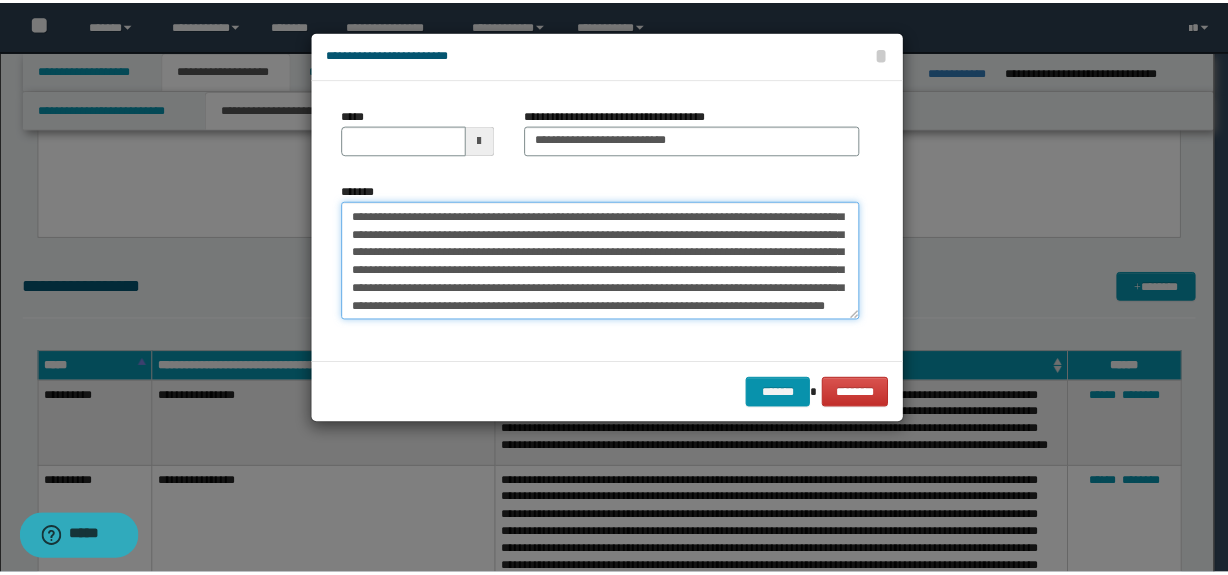 scroll, scrollTop: 0, scrollLeft: 0, axis: both 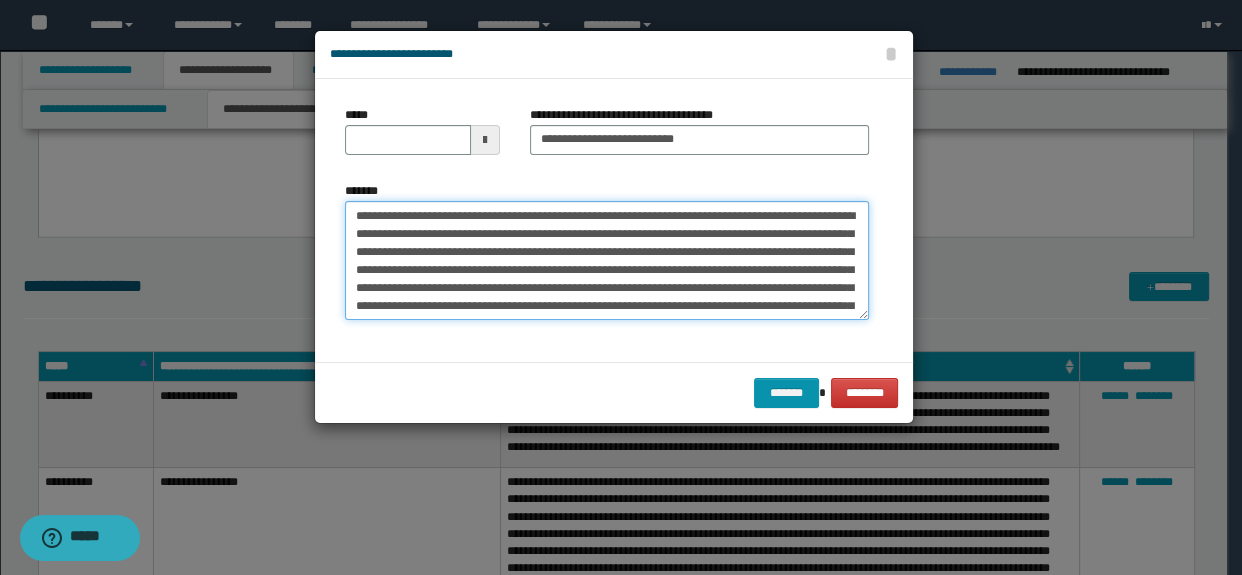 drag, startPoint x: 840, startPoint y: 212, endPoint x: 244, endPoint y: 199, distance: 596.1418 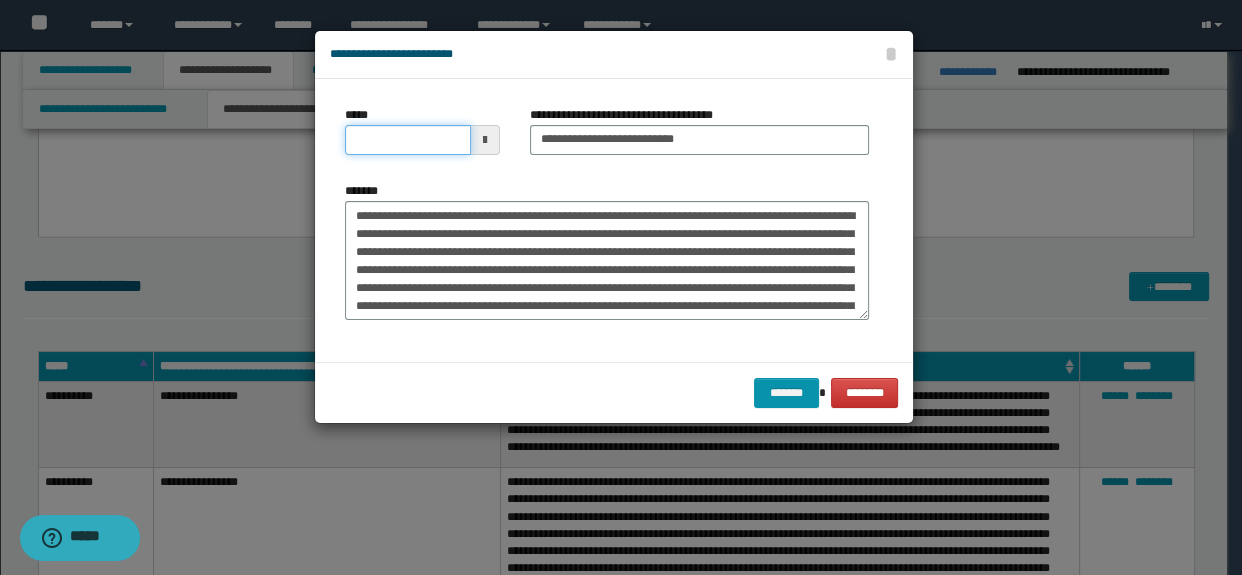 click on "*****" at bounding box center (408, 140) 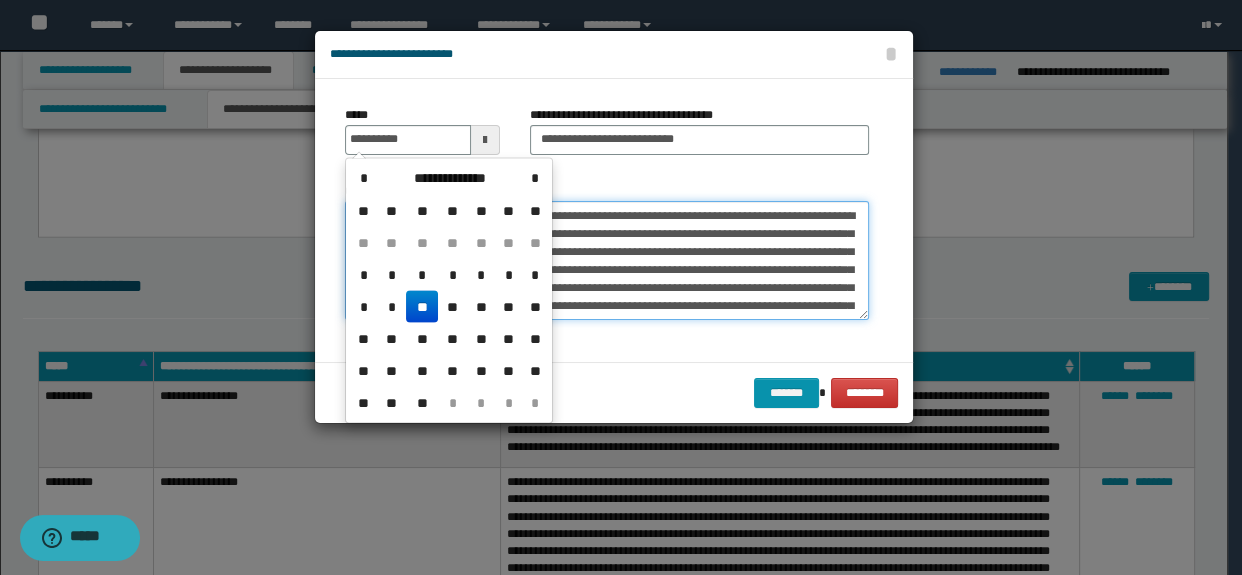 click on "*******" at bounding box center (607, 261) 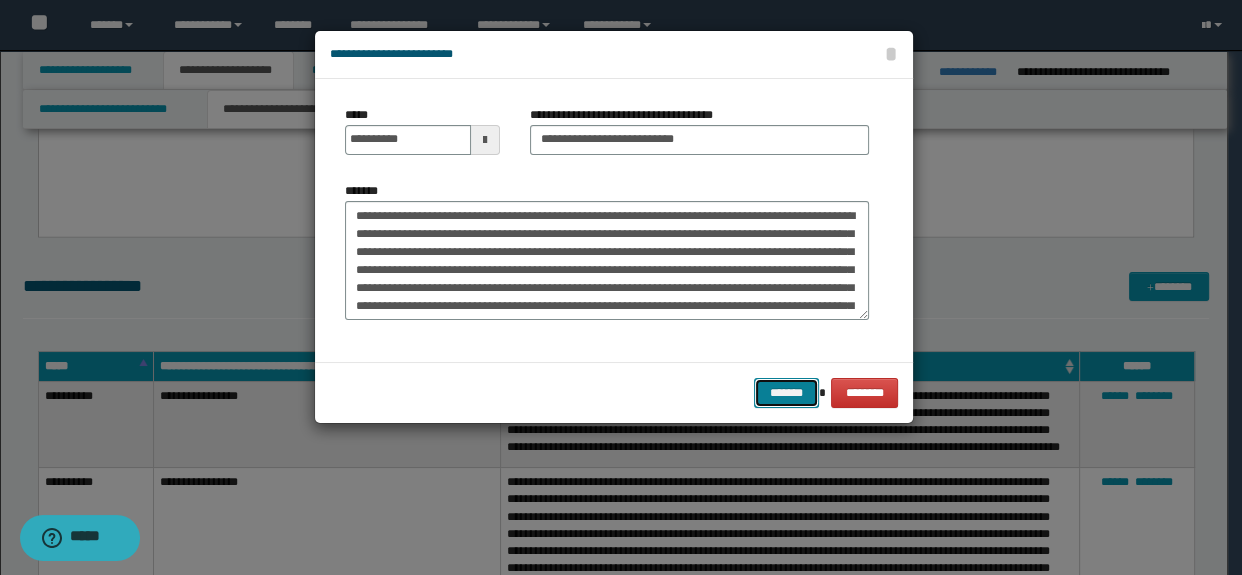 click on "*******" at bounding box center (786, 393) 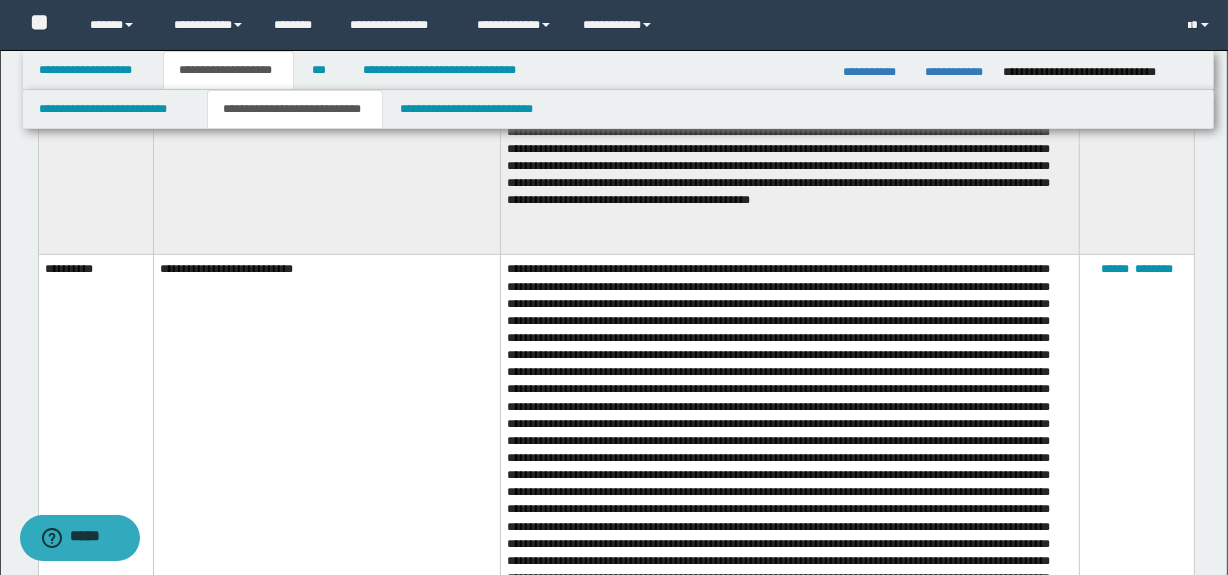 scroll, scrollTop: 14193, scrollLeft: 0, axis: vertical 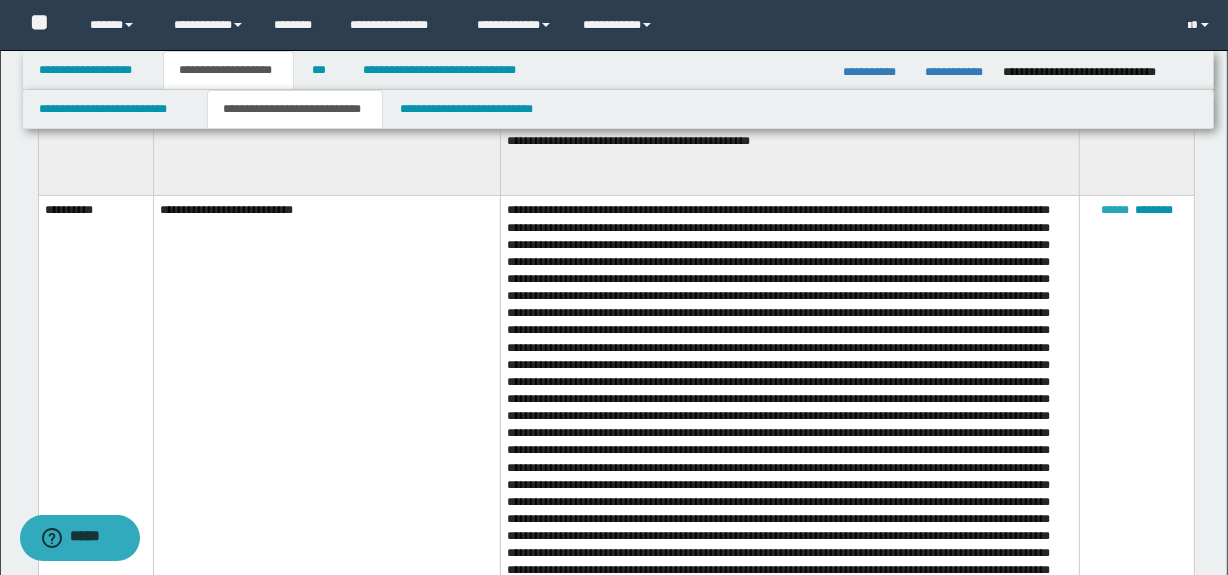click on "******" at bounding box center (1115, 210) 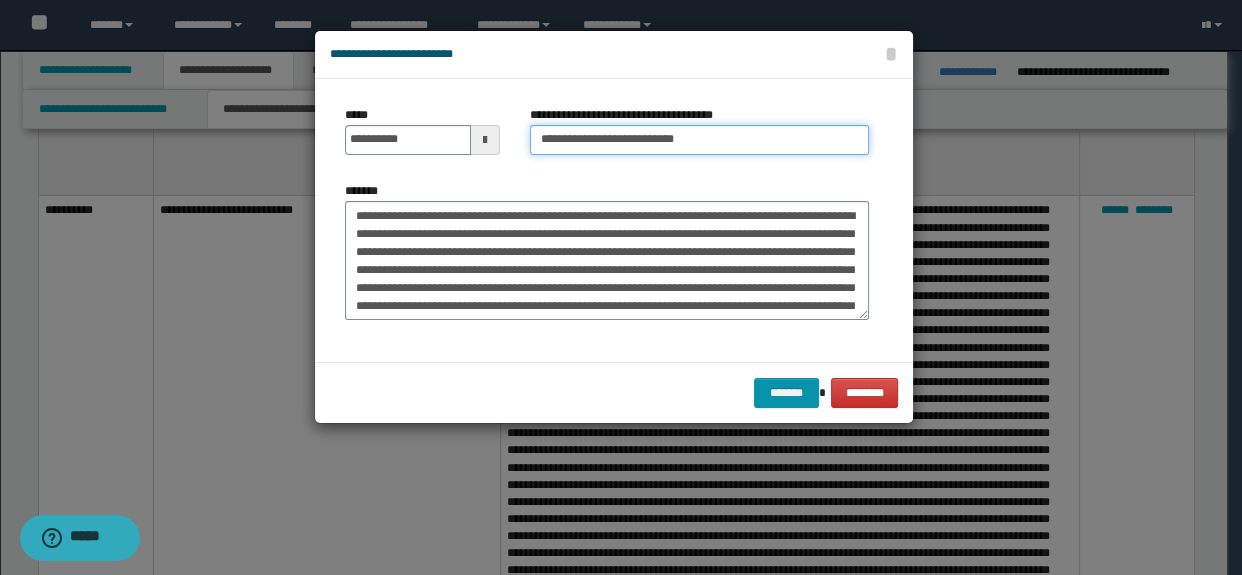 drag, startPoint x: 610, startPoint y: 140, endPoint x: 372, endPoint y: 140, distance: 238 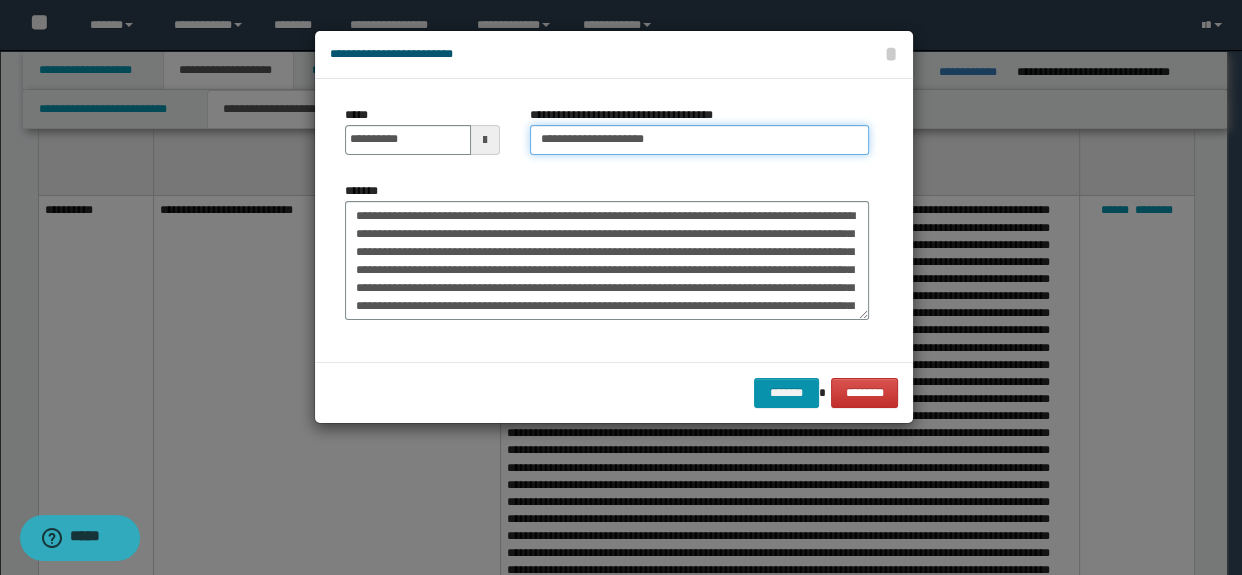 drag, startPoint x: 716, startPoint y: 142, endPoint x: 501, endPoint y: 138, distance: 215.0372 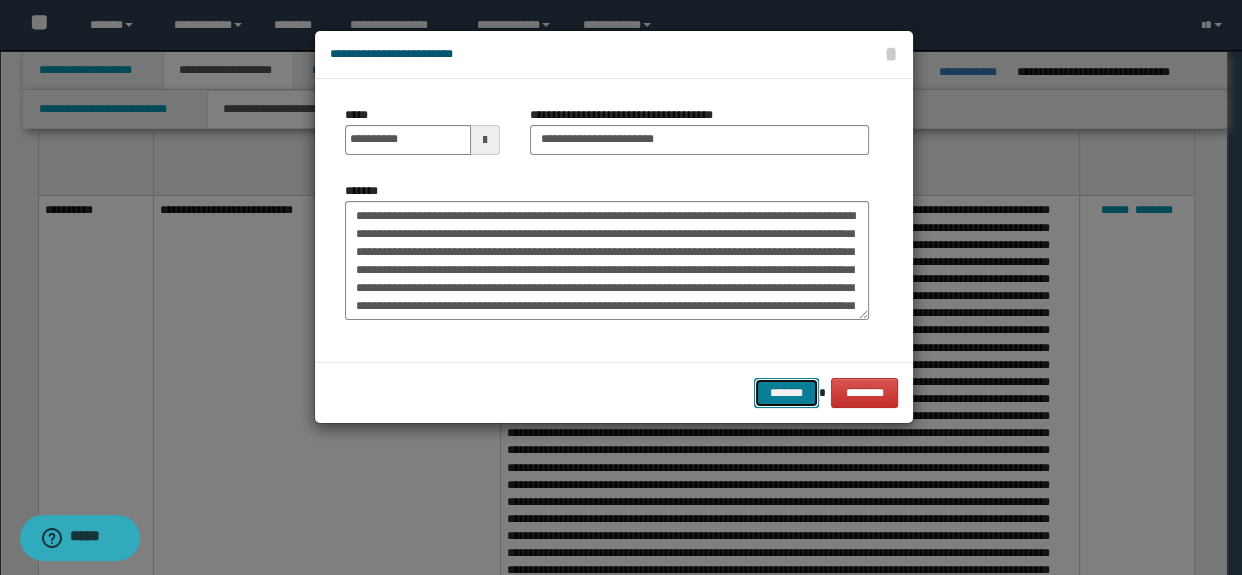 click on "*******" at bounding box center [786, 393] 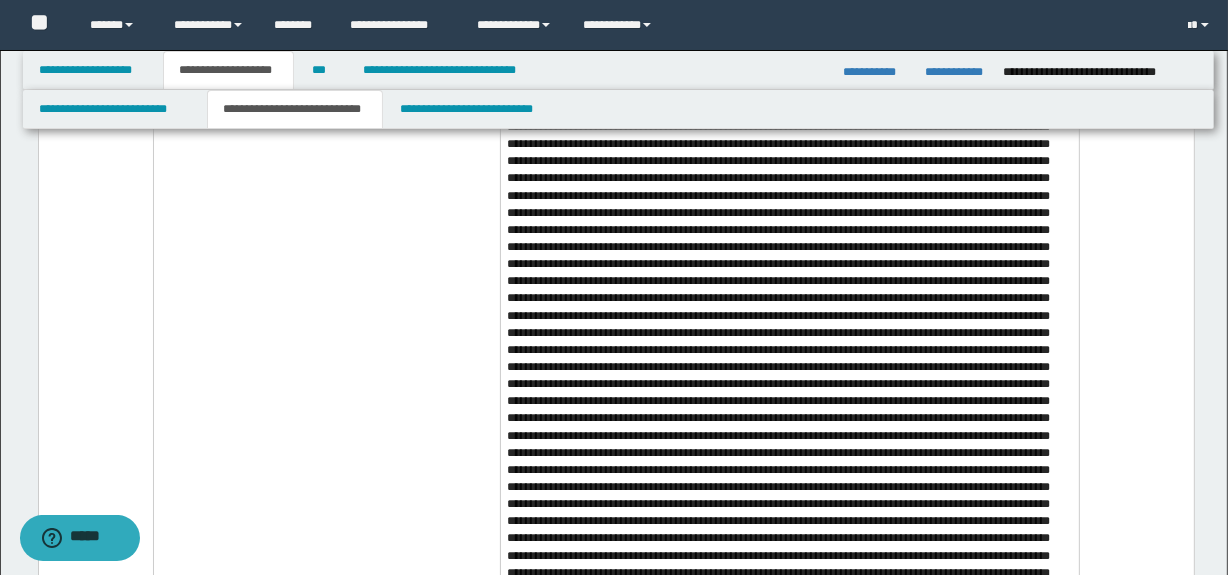 scroll, scrollTop: 17120, scrollLeft: 0, axis: vertical 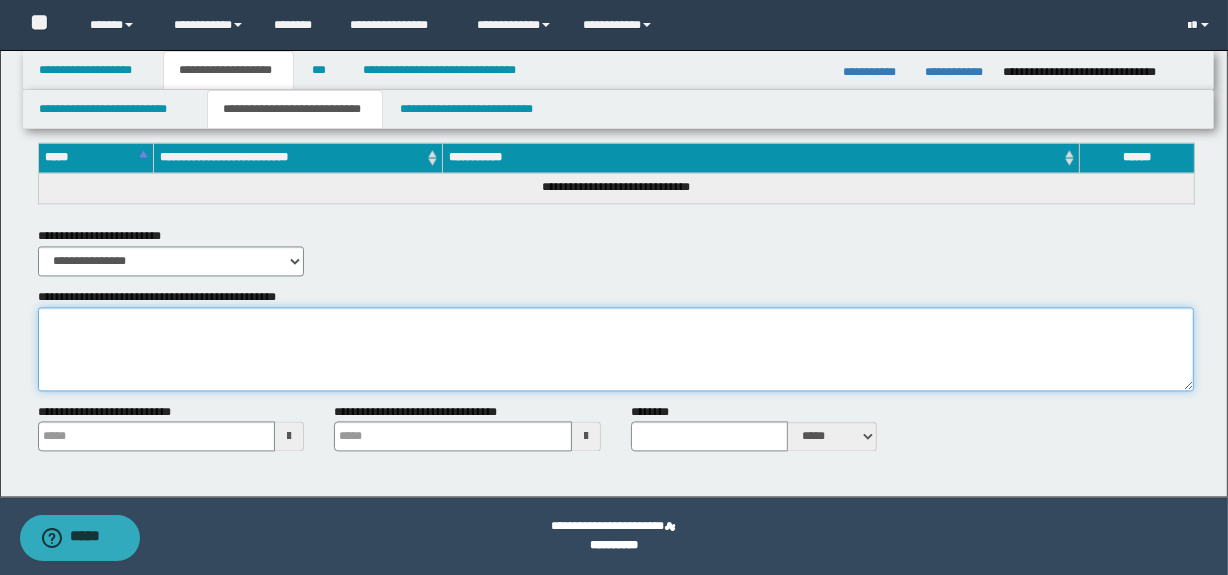 click on "**********" at bounding box center [616, 349] 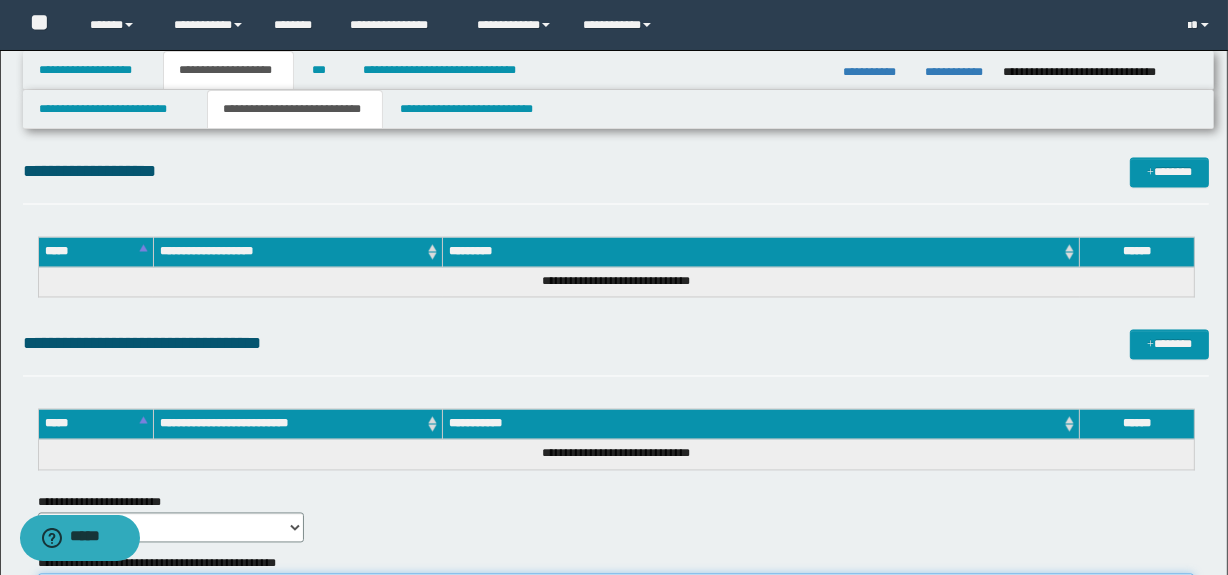 scroll, scrollTop: 16847, scrollLeft: 0, axis: vertical 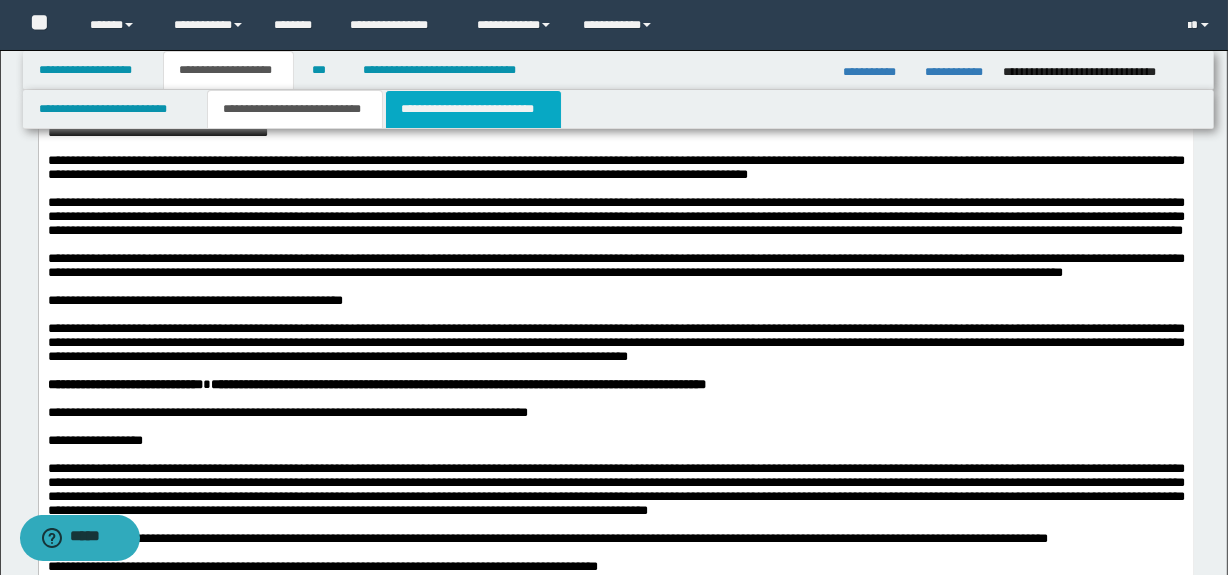 click on "**********" at bounding box center (473, 109) 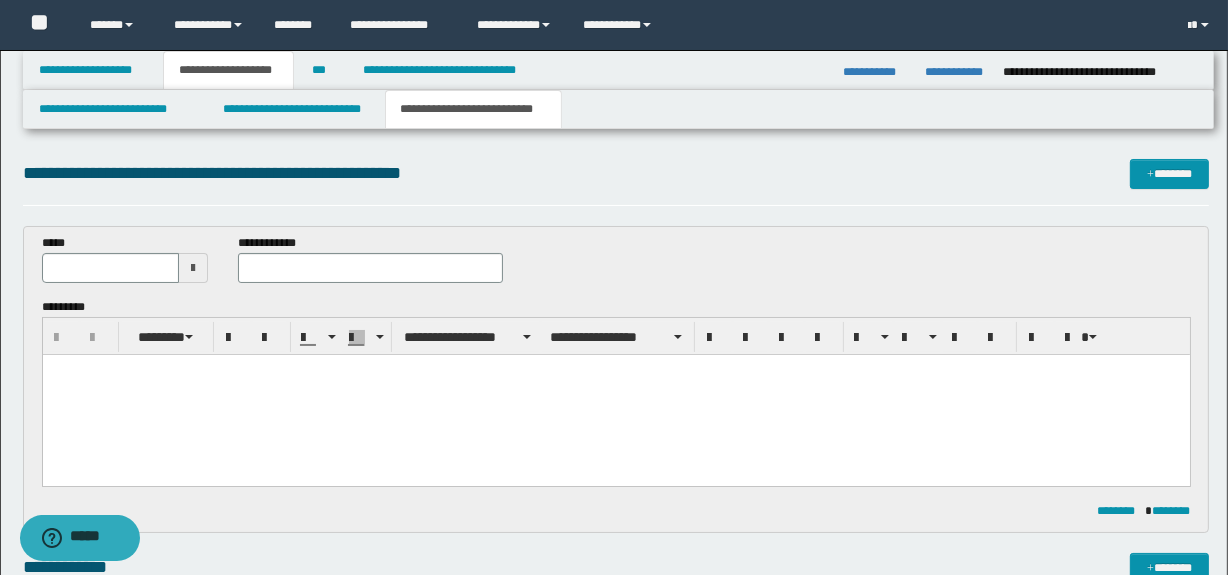 scroll, scrollTop: 0, scrollLeft: 0, axis: both 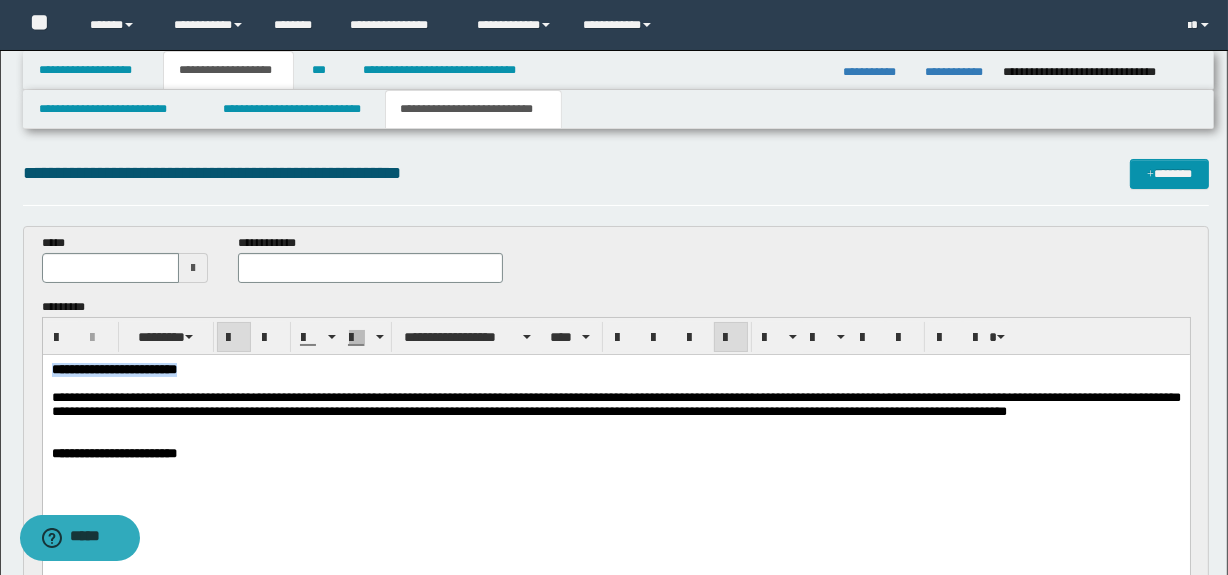drag, startPoint x: 303, startPoint y: 374, endPoint x: 243, endPoint y: 695, distance: 326.55933 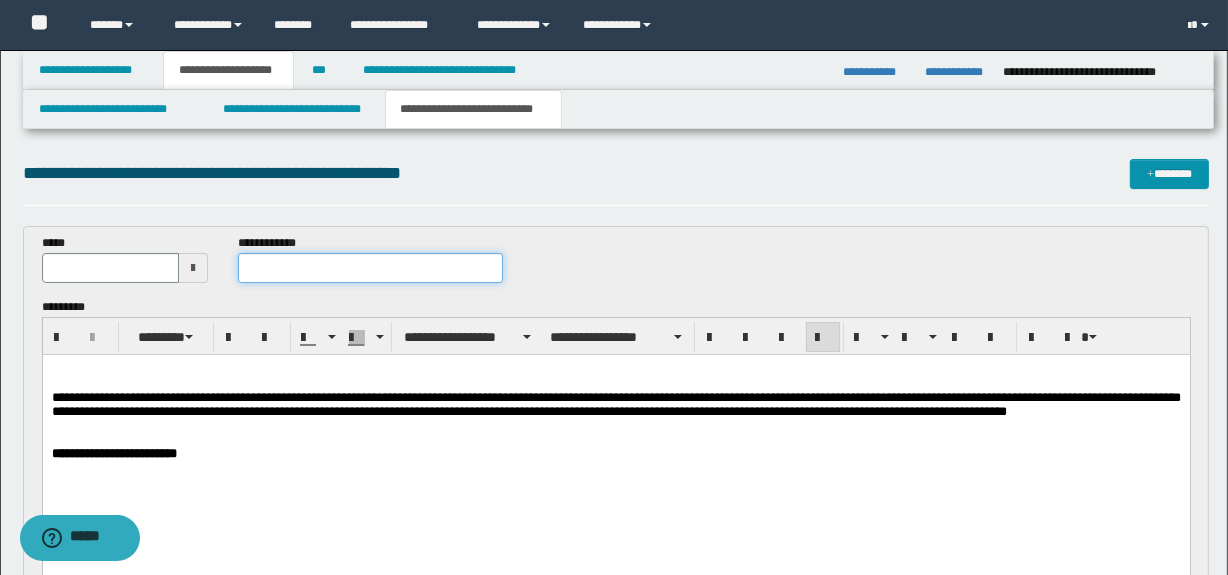 click at bounding box center [370, 268] 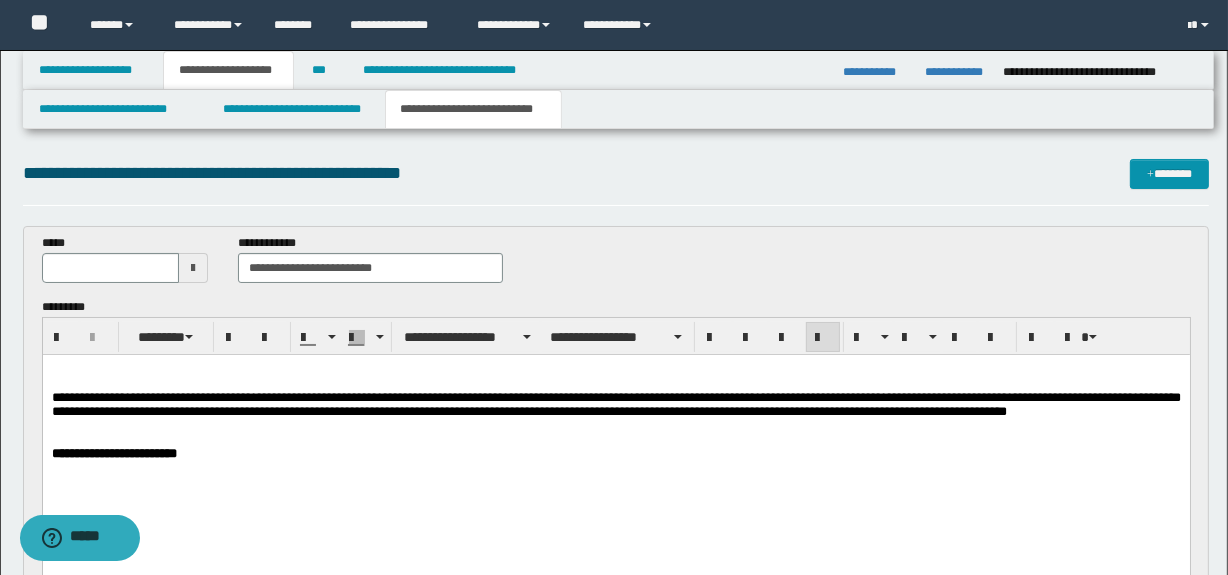 click at bounding box center [193, 268] 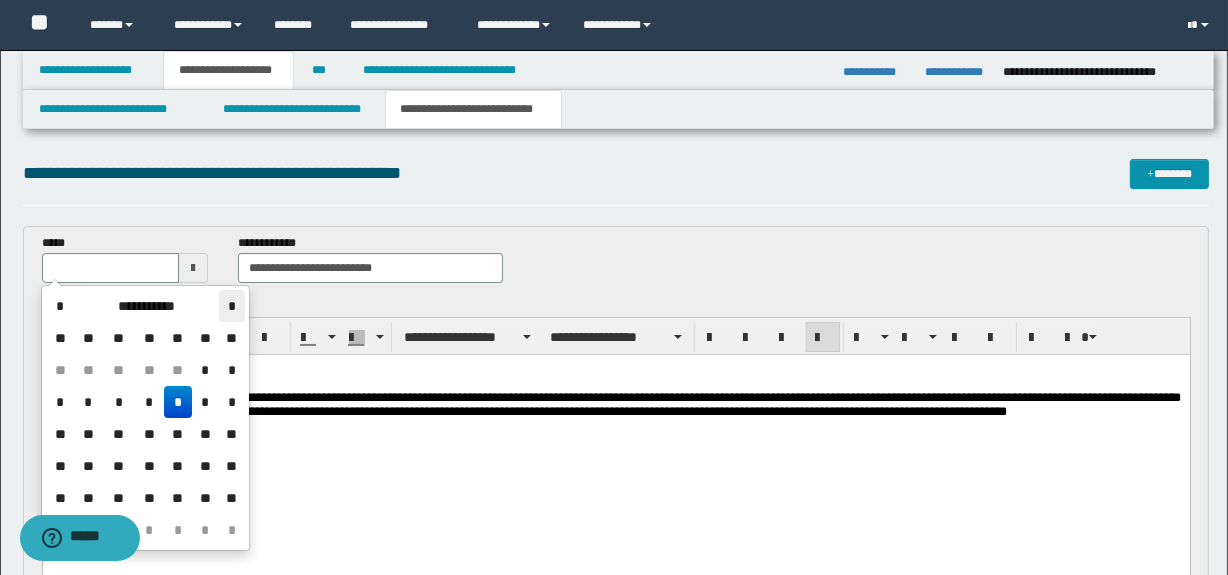 click on "*" at bounding box center (231, 306) 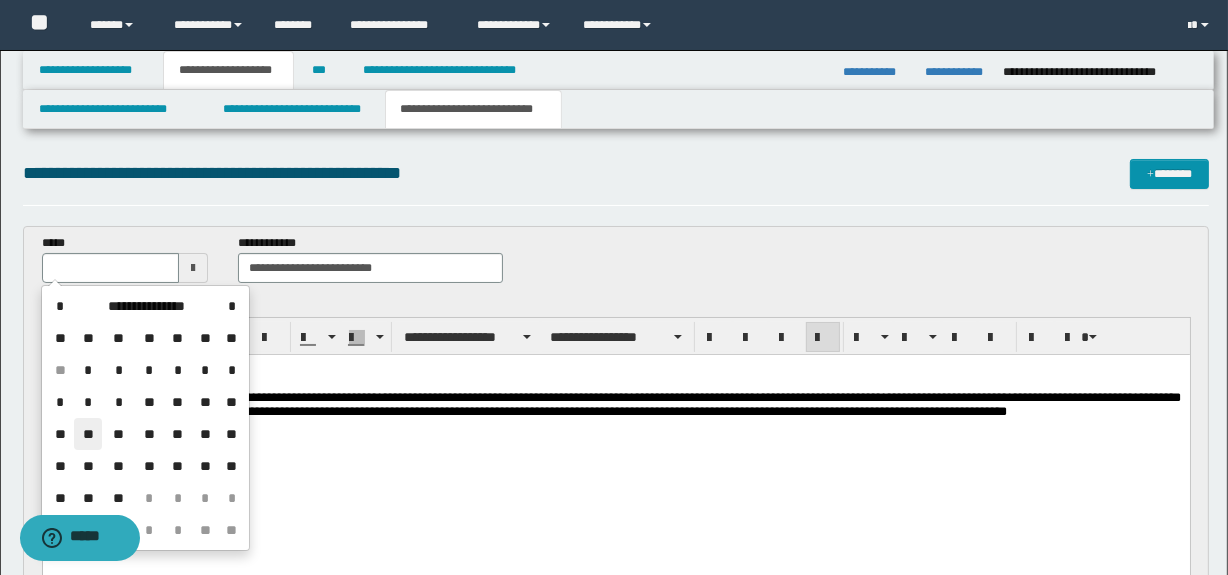 click on "**" at bounding box center [88, 434] 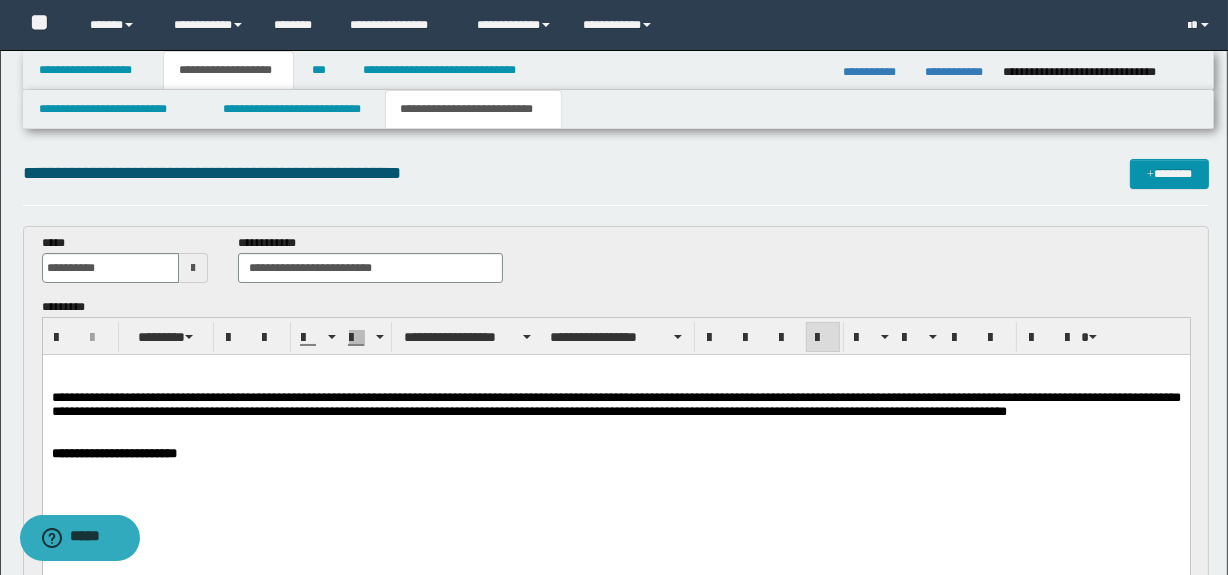 click on "**********" at bounding box center (615, 404) 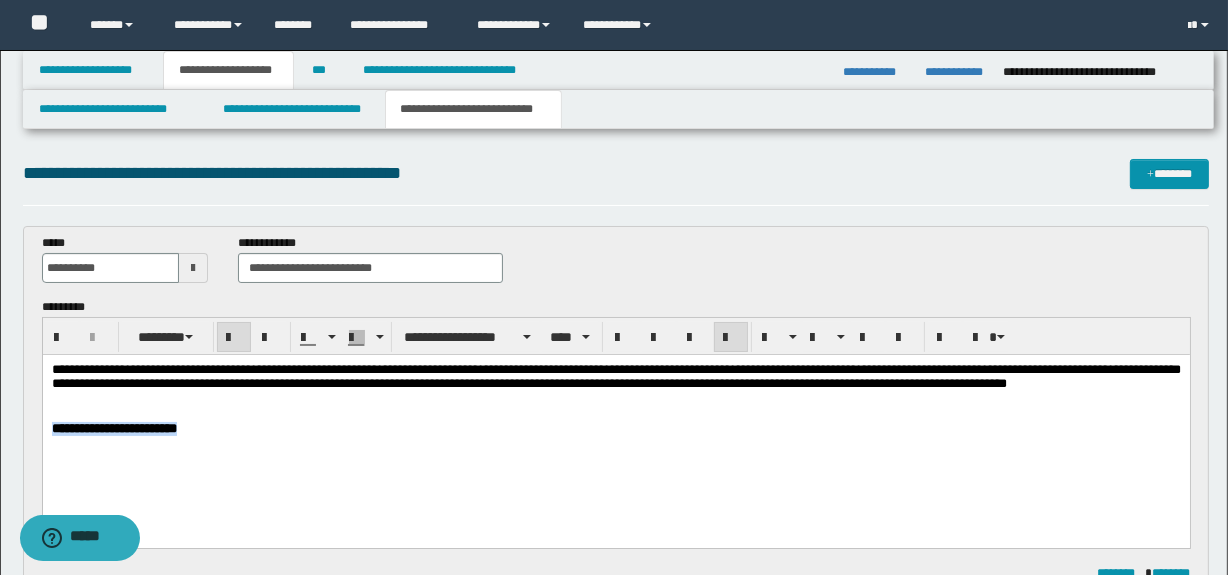 drag, startPoint x: 292, startPoint y: 435, endPoint x: 32, endPoint y: 429, distance: 260.0692 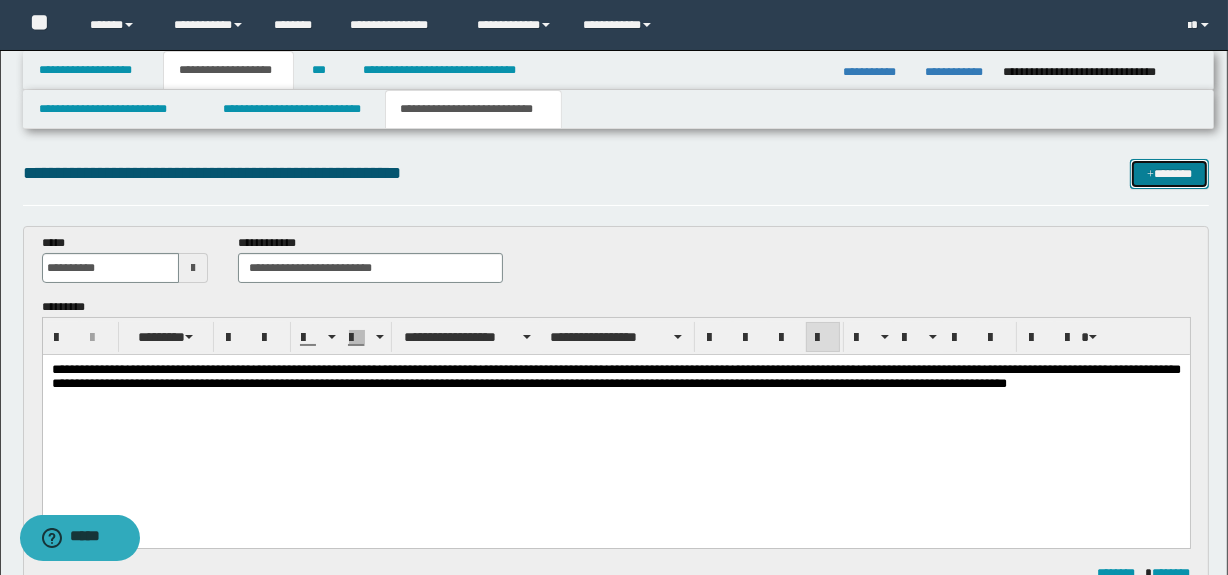 click at bounding box center [1150, 175] 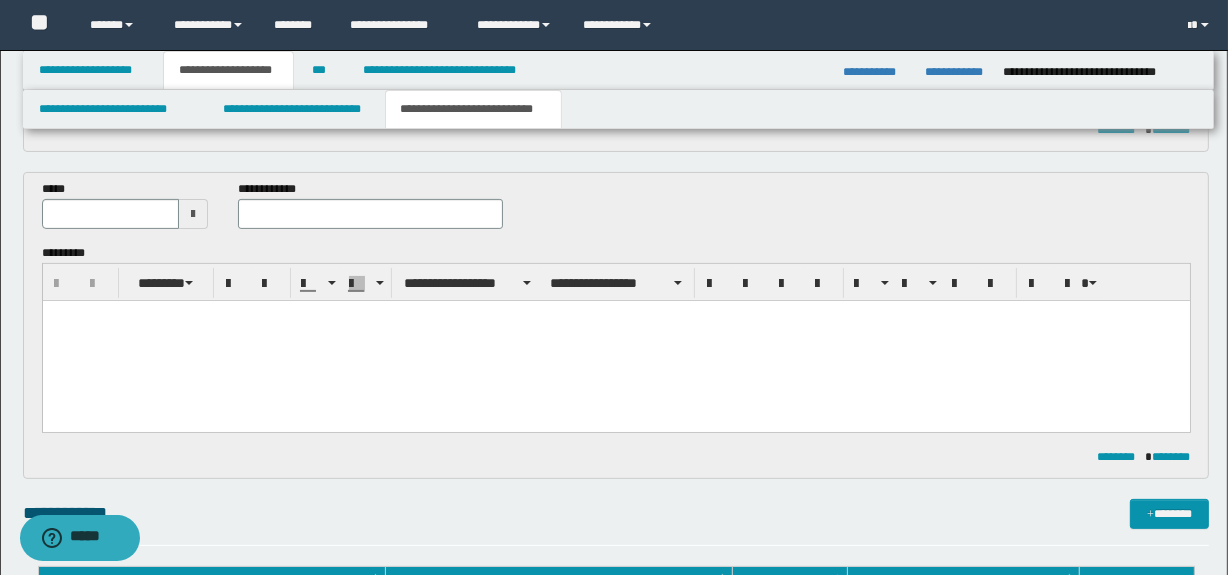scroll, scrollTop: 420, scrollLeft: 0, axis: vertical 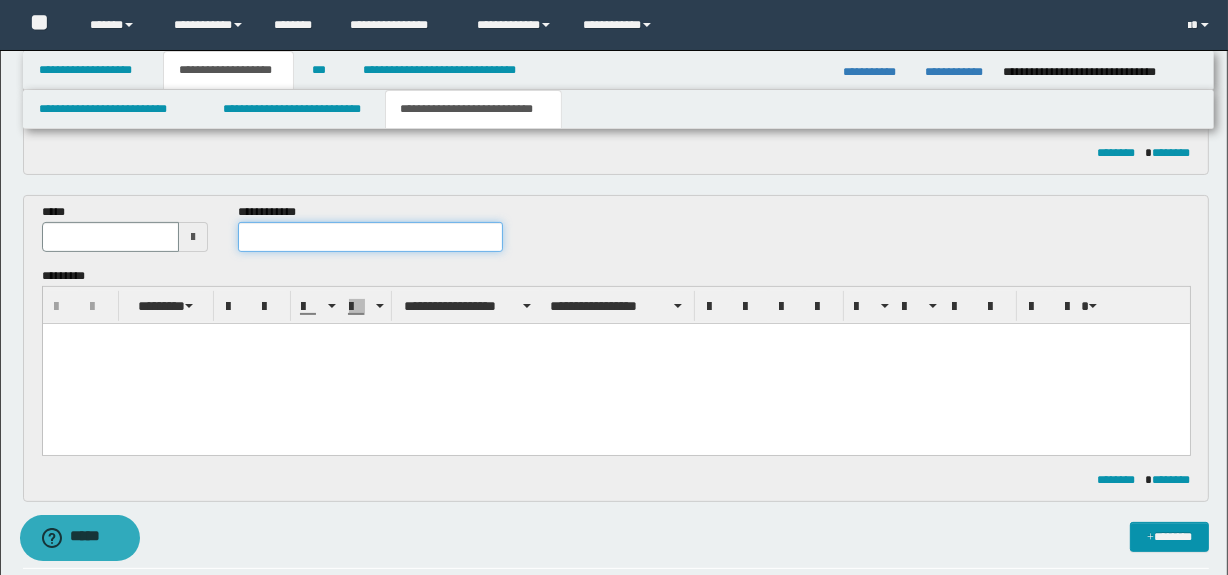 click at bounding box center (370, 237) 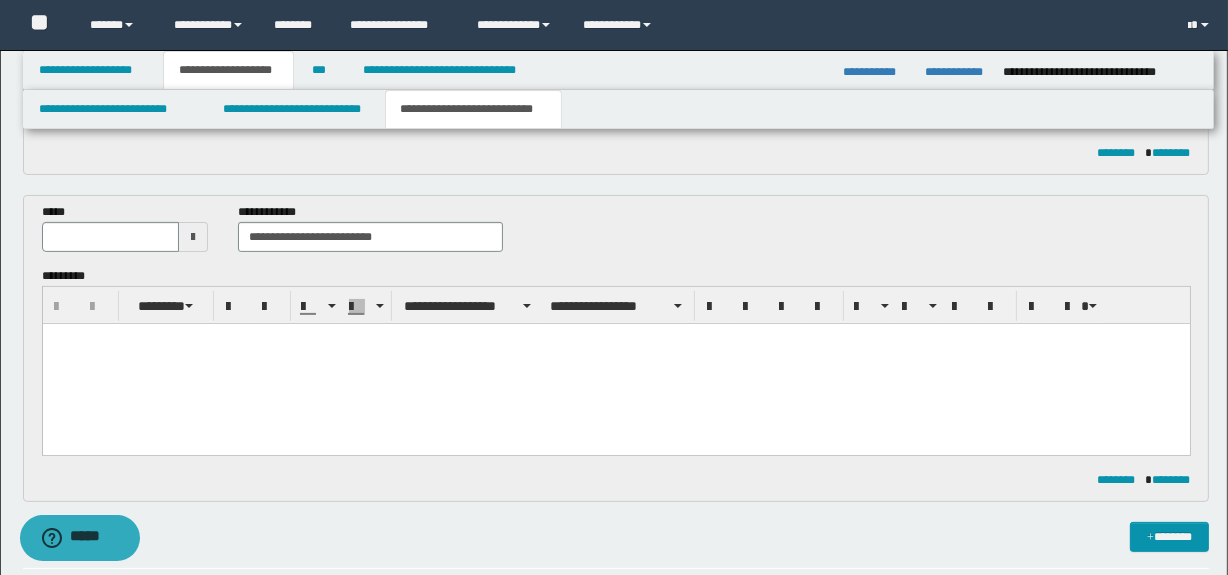 click at bounding box center (193, 237) 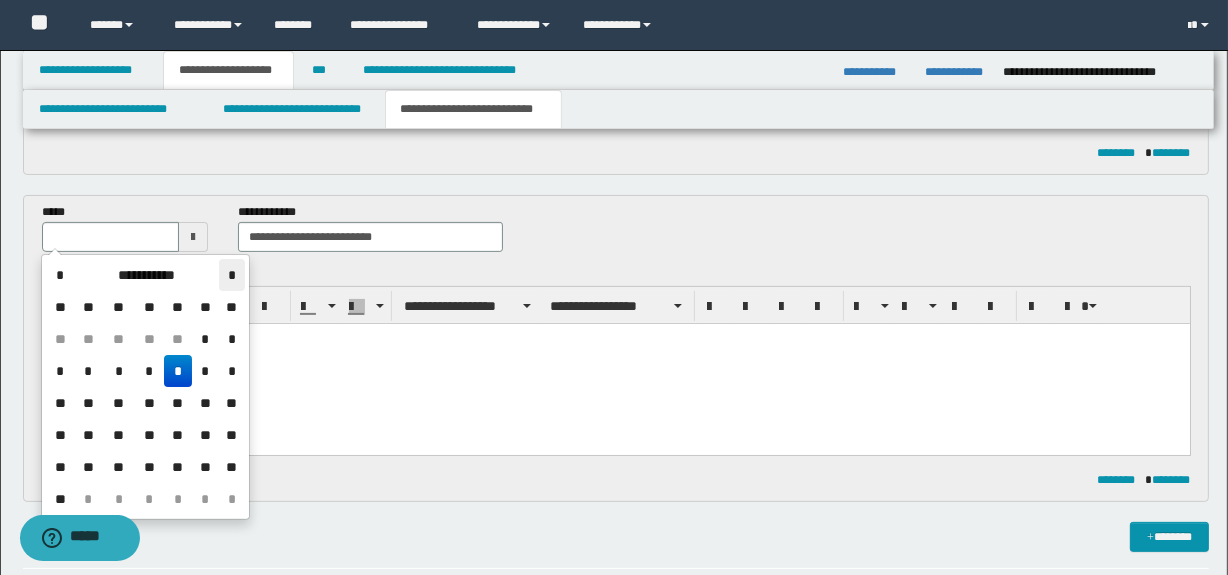 click on "*" at bounding box center (231, 275) 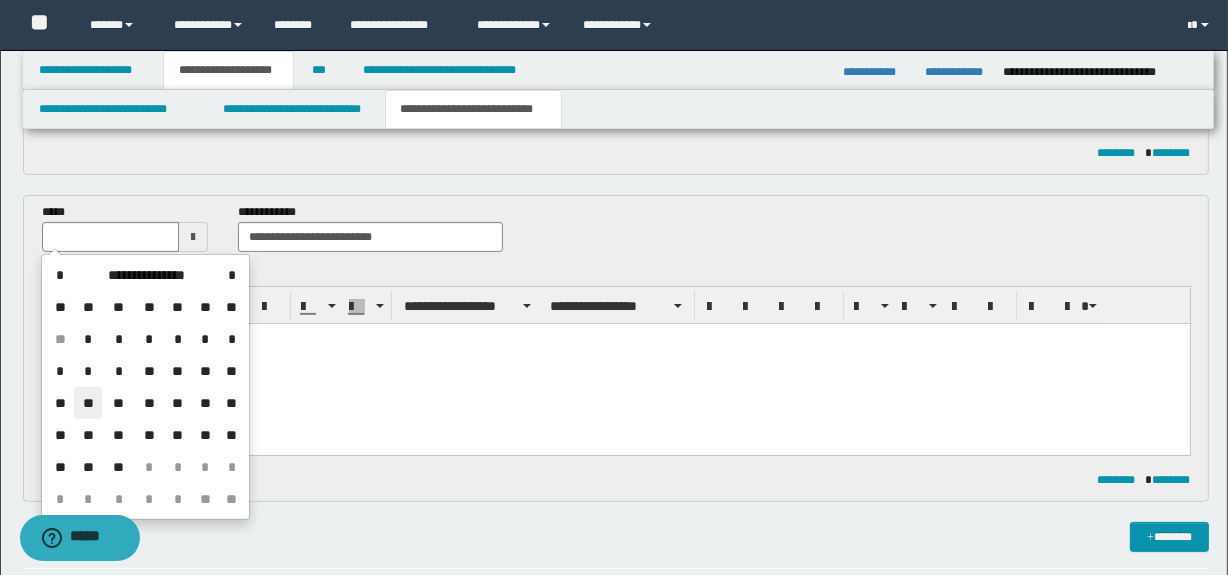 click on "**" at bounding box center [88, 403] 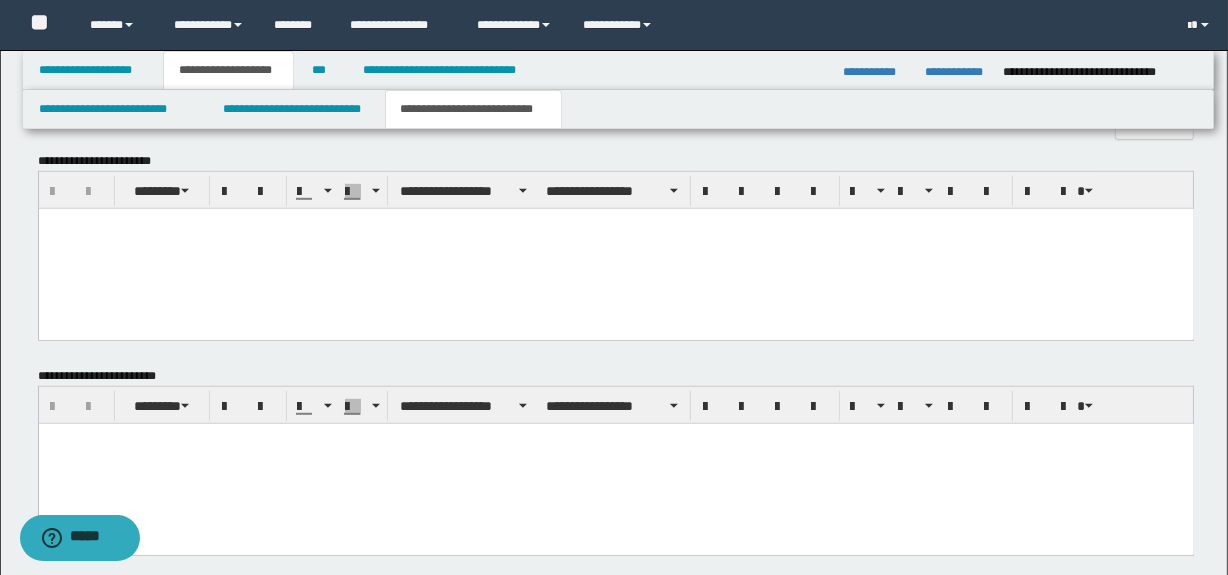 scroll, scrollTop: 1324, scrollLeft: 0, axis: vertical 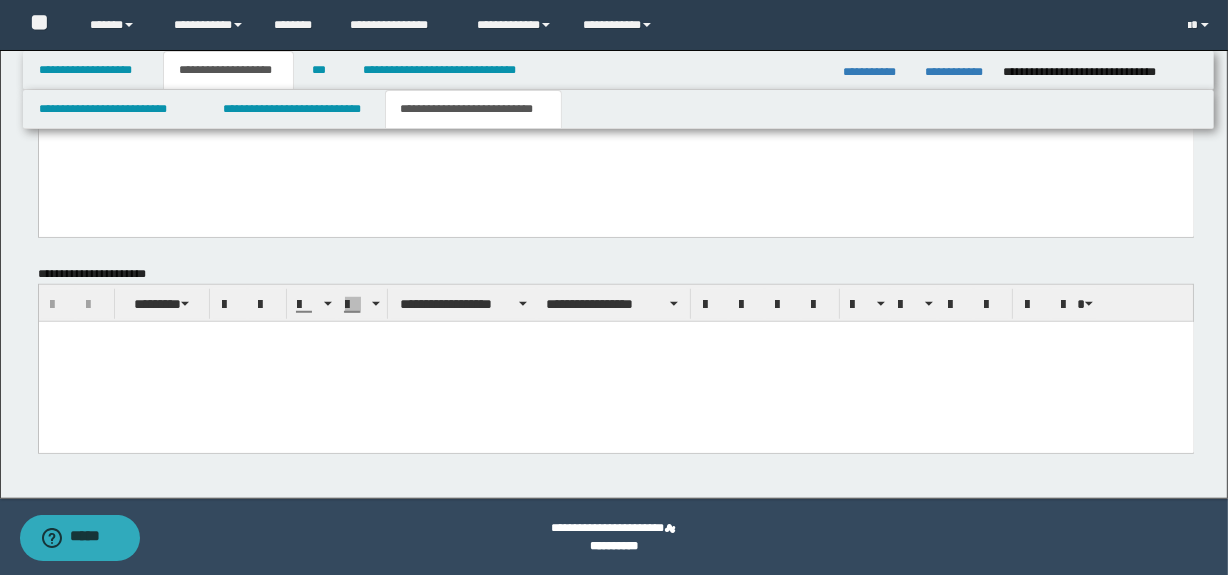 click at bounding box center [615, 336] 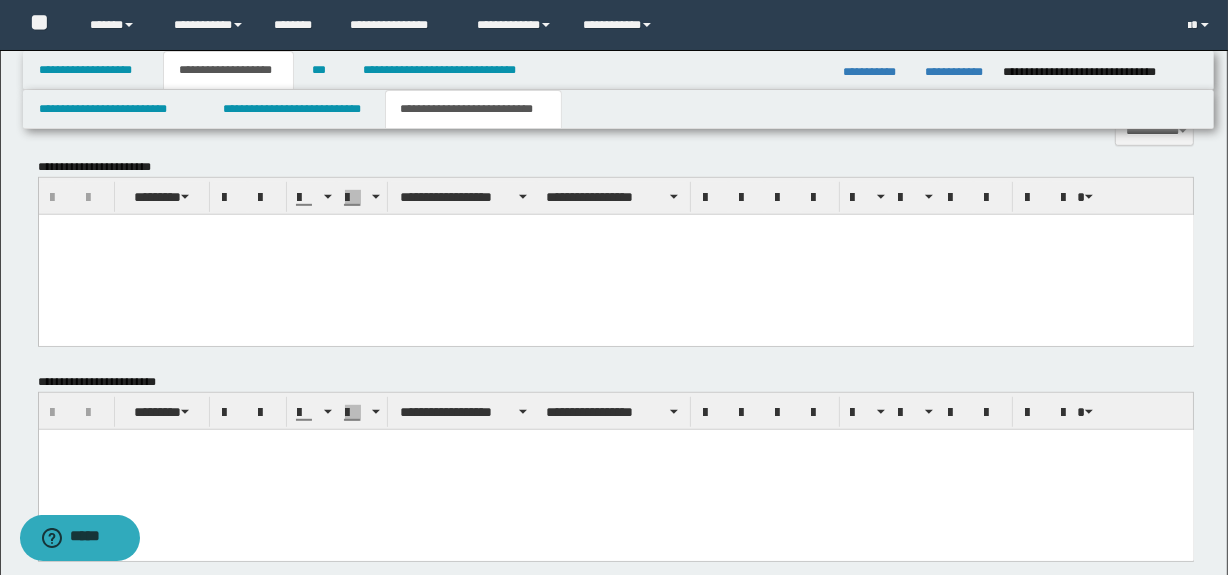scroll, scrollTop: 990, scrollLeft: 0, axis: vertical 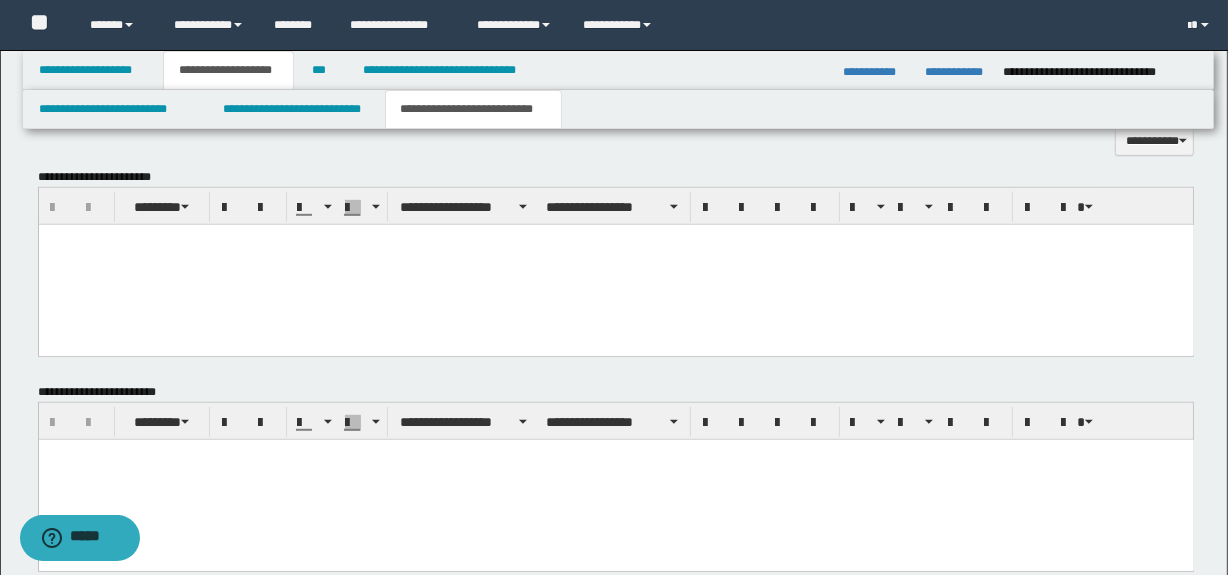 click at bounding box center [615, 264] 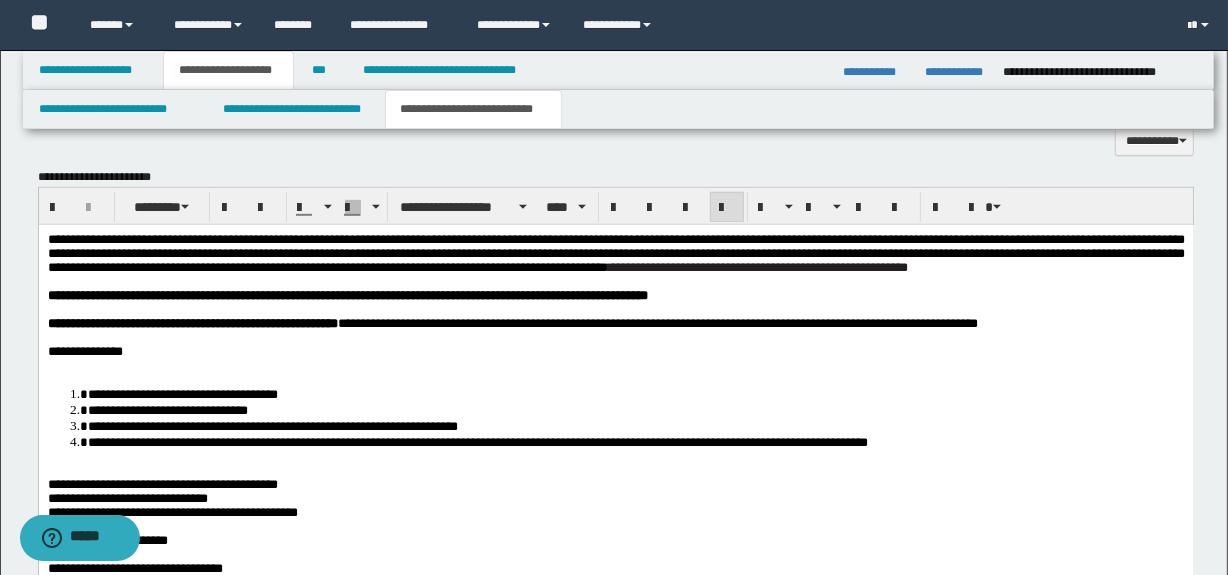 click at bounding box center (615, 365) 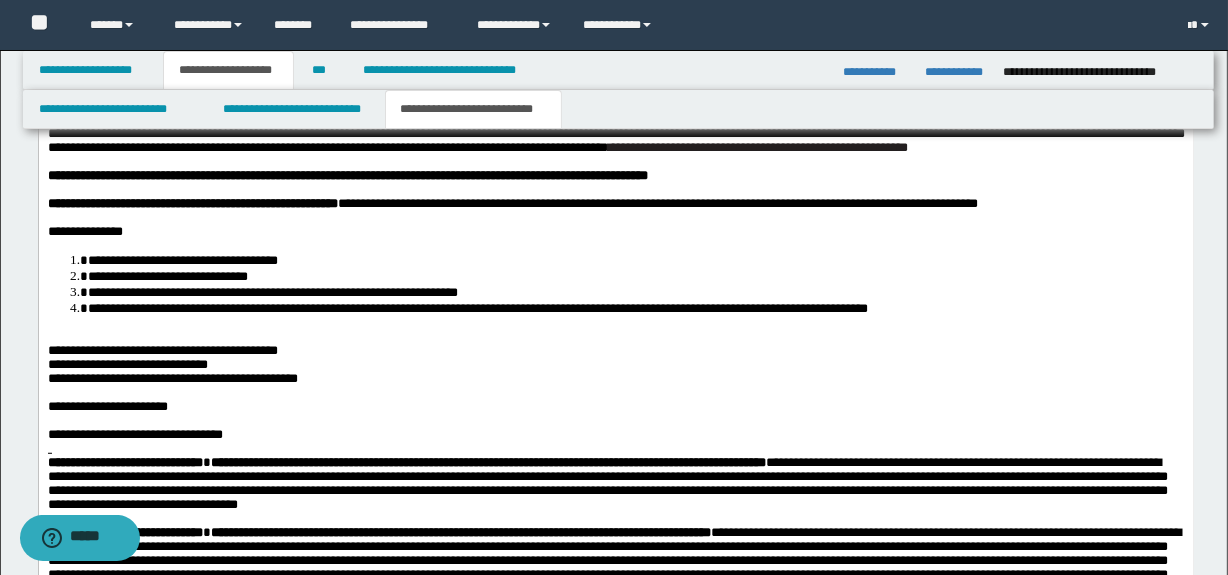 scroll, scrollTop: 1112, scrollLeft: 0, axis: vertical 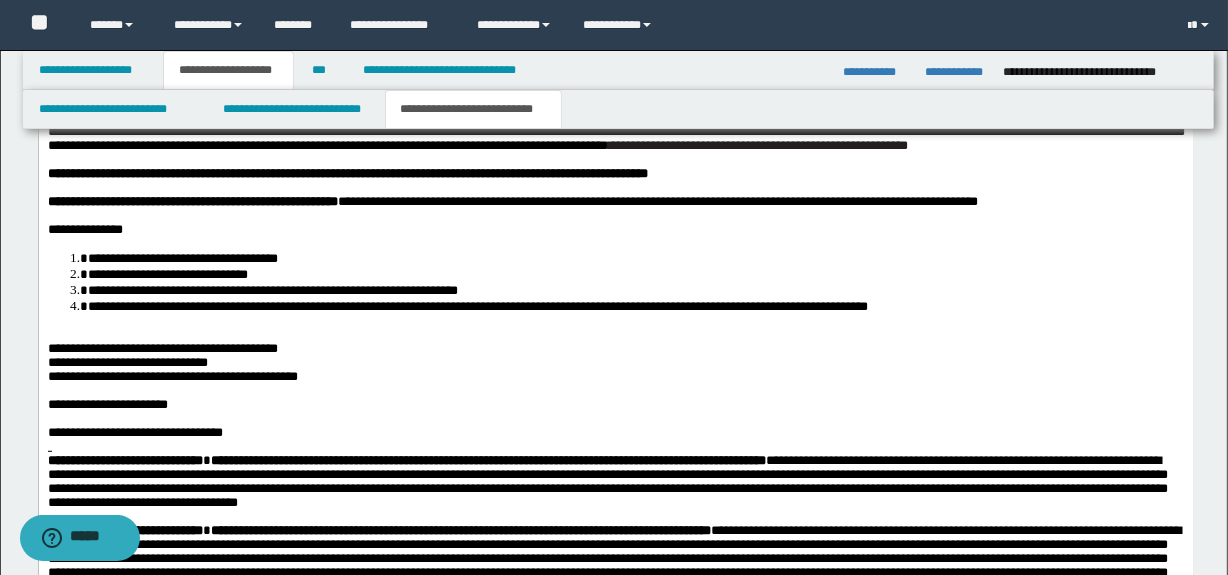 click at bounding box center [615, 334] 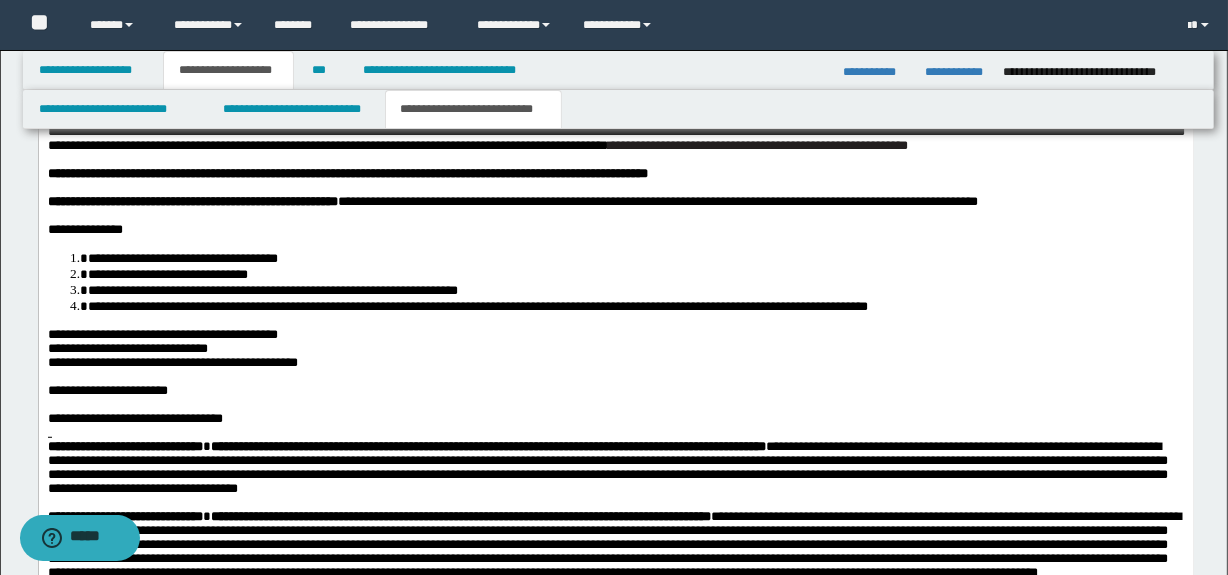 click on "**********" at bounding box center [162, 333] 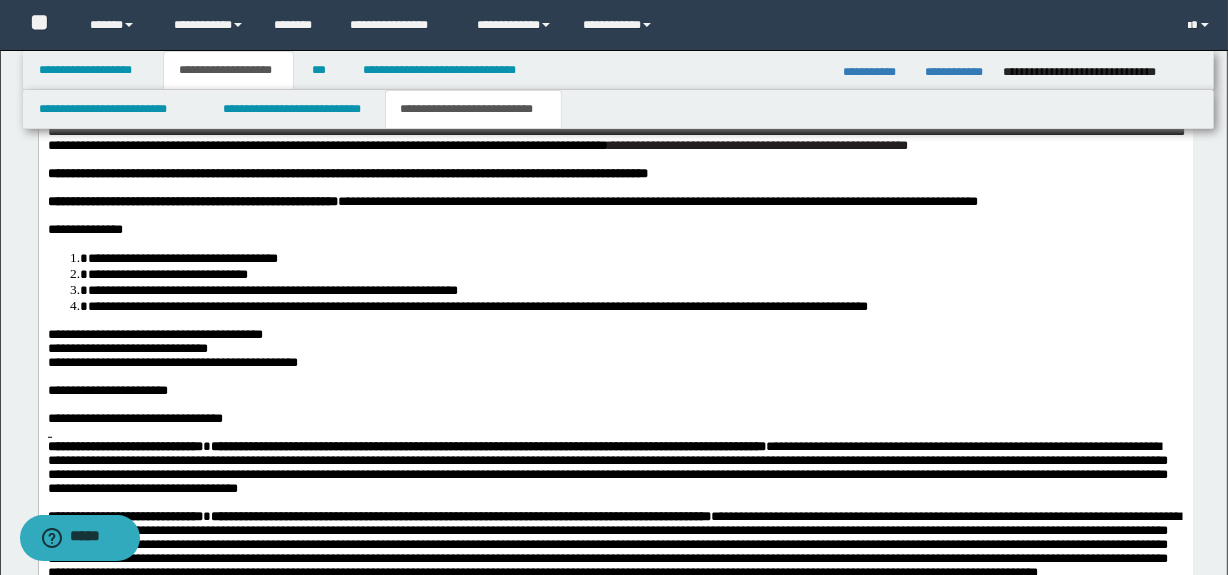 click on "**********" at bounding box center (172, 361) 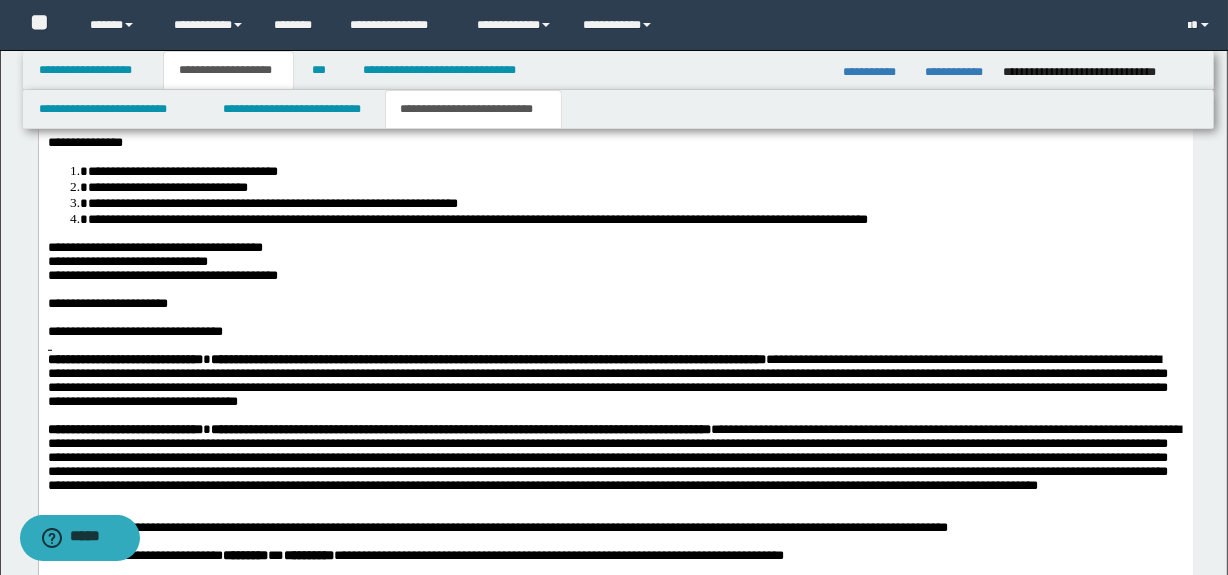 scroll, scrollTop: 1233, scrollLeft: 0, axis: vertical 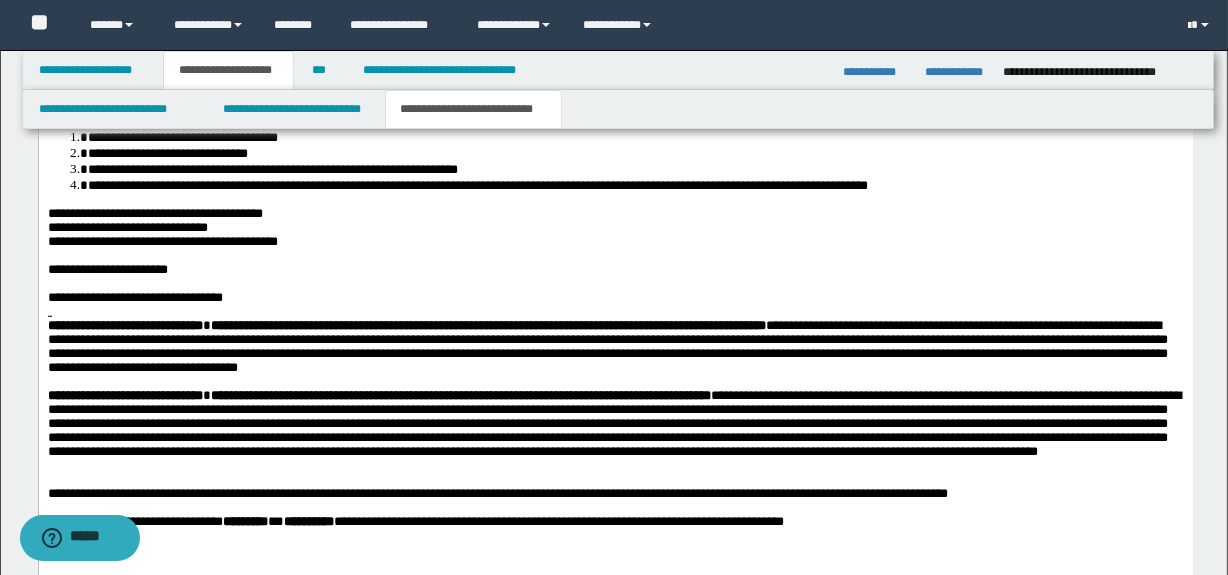 click on "**********" at bounding box center [124, 325] 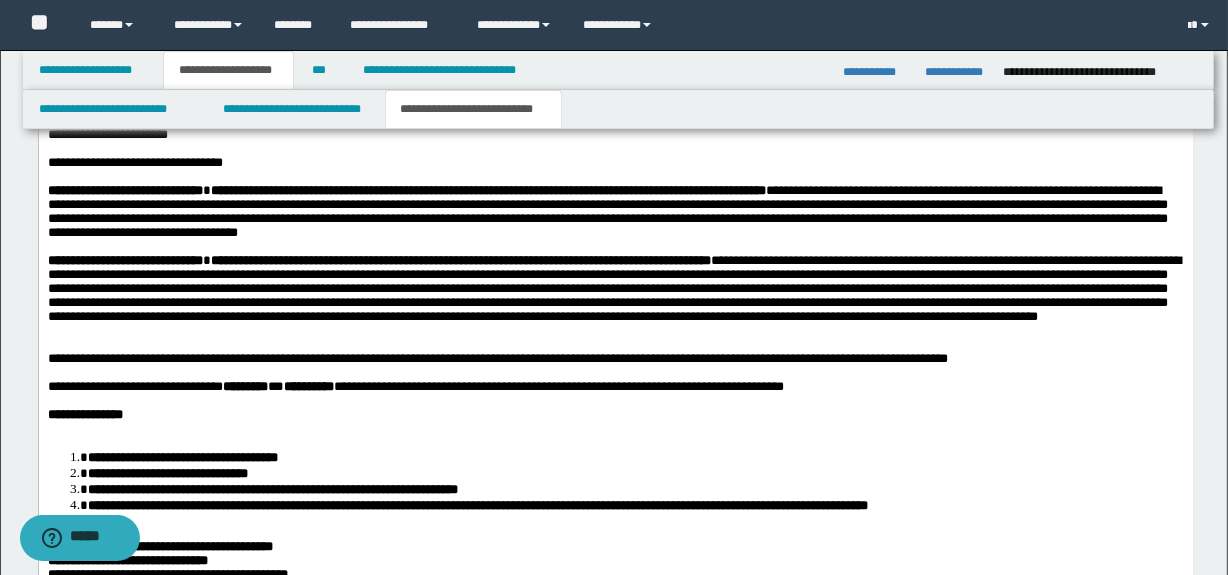 scroll, scrollTop: 1385, scrollLeft: 0, axis: vertical 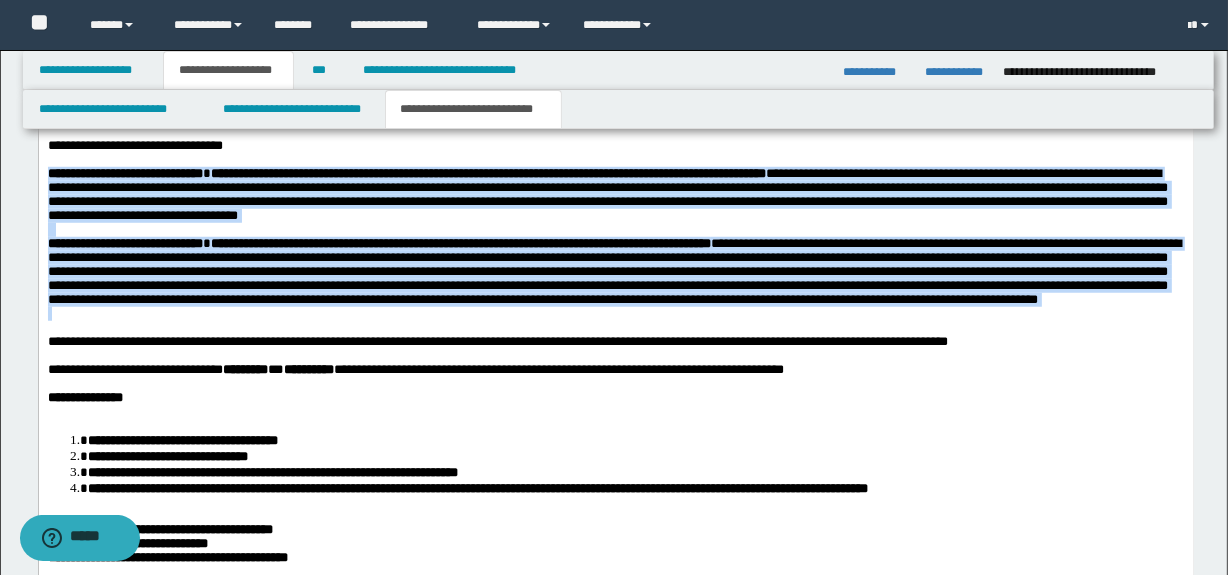 drag, startPoint x: 947, startPoint y: 334, endPoint x: 910, endPoint y: 207, distance: 132.28 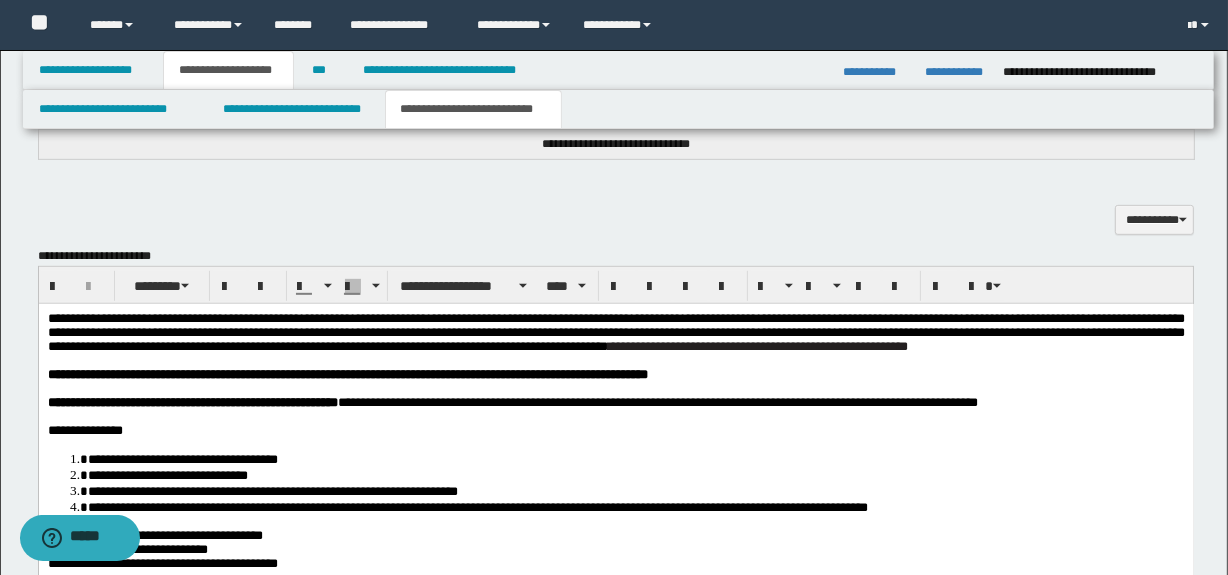 scroll, scrollTop: 900, scrollLeft: 0, axis: vertical 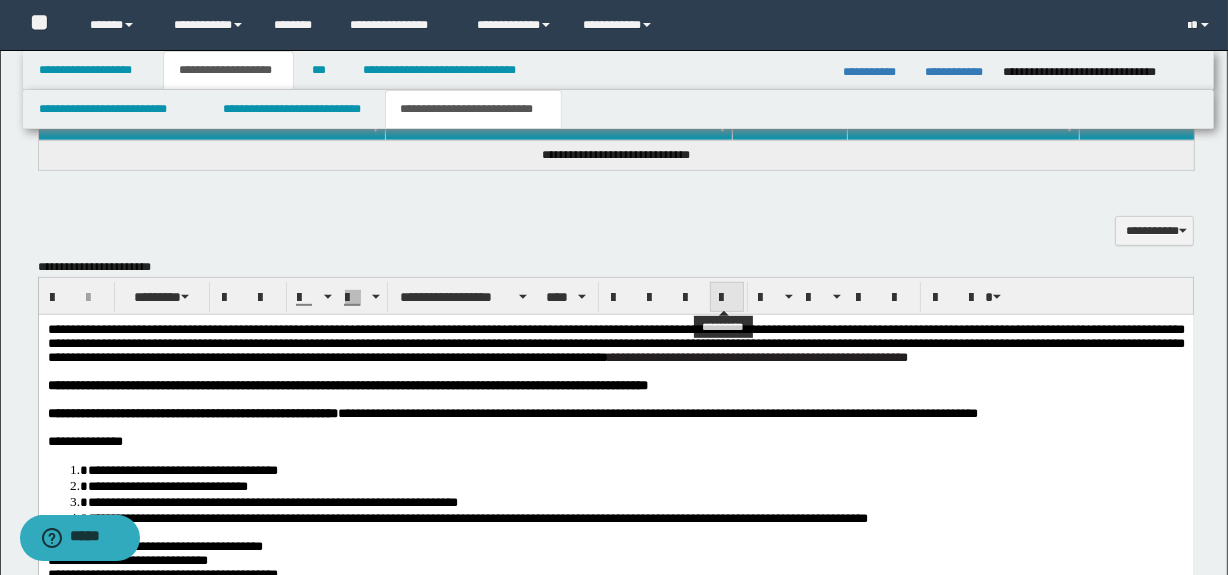 click at bounding box center [727, 298] 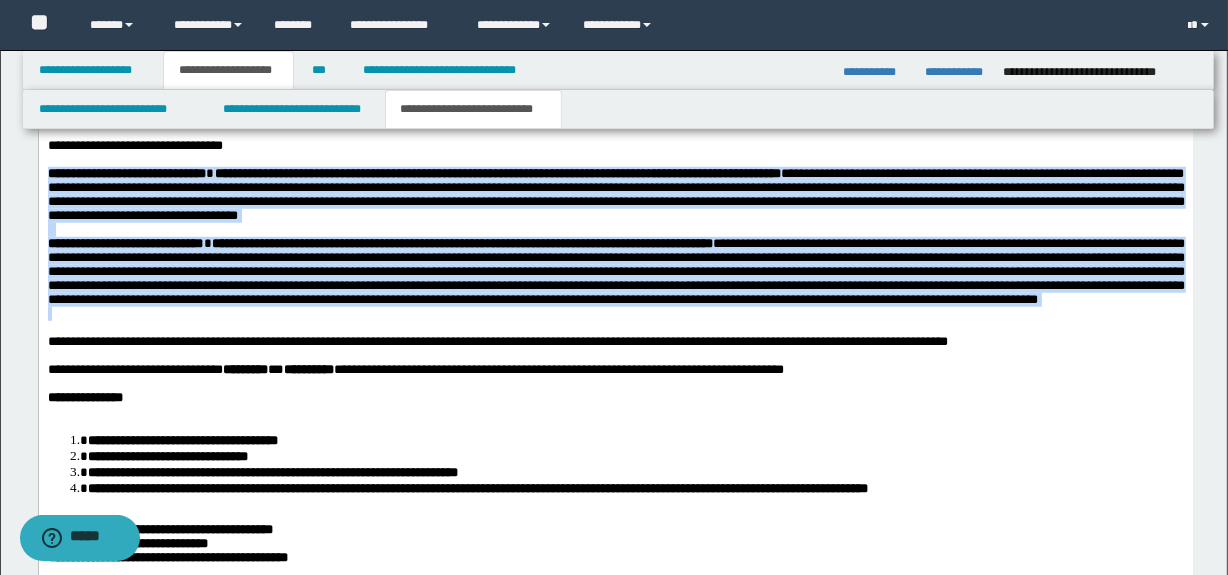 click on "**********" at bounding box center (615, 271) 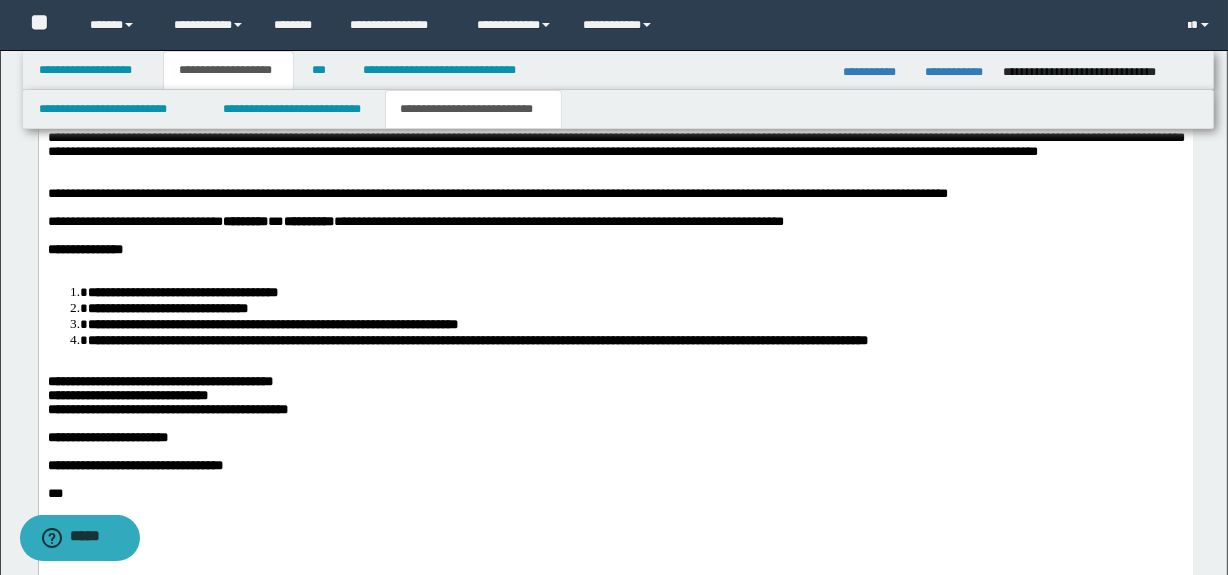 scroll, scrollTop: 1536, scrollLeft: 0, axis: vertical 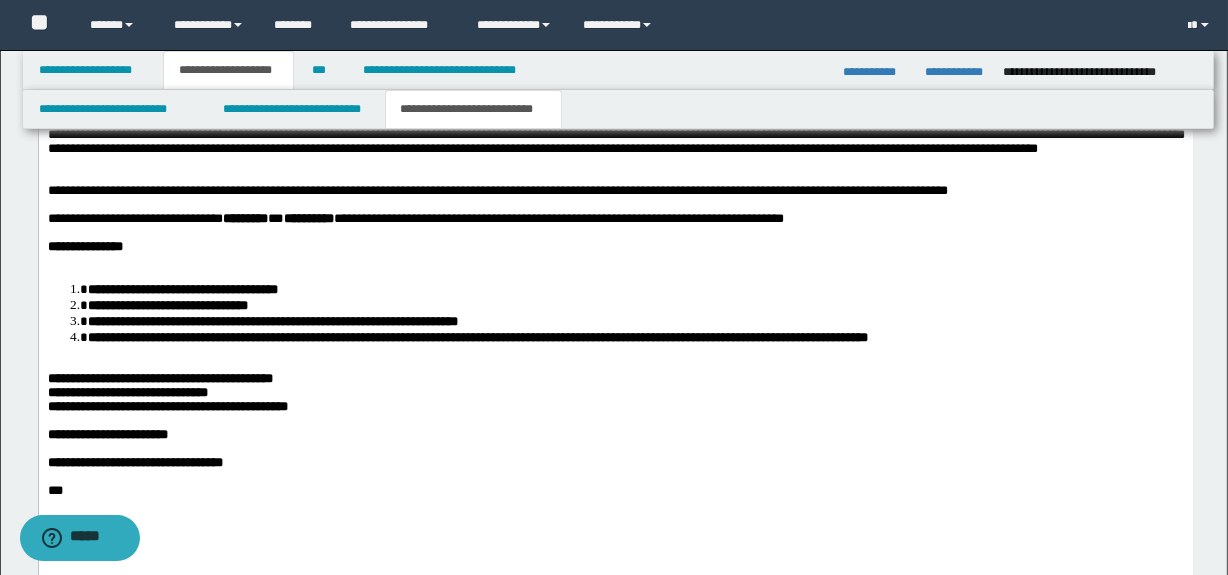 click at bounding box center (615, 177) 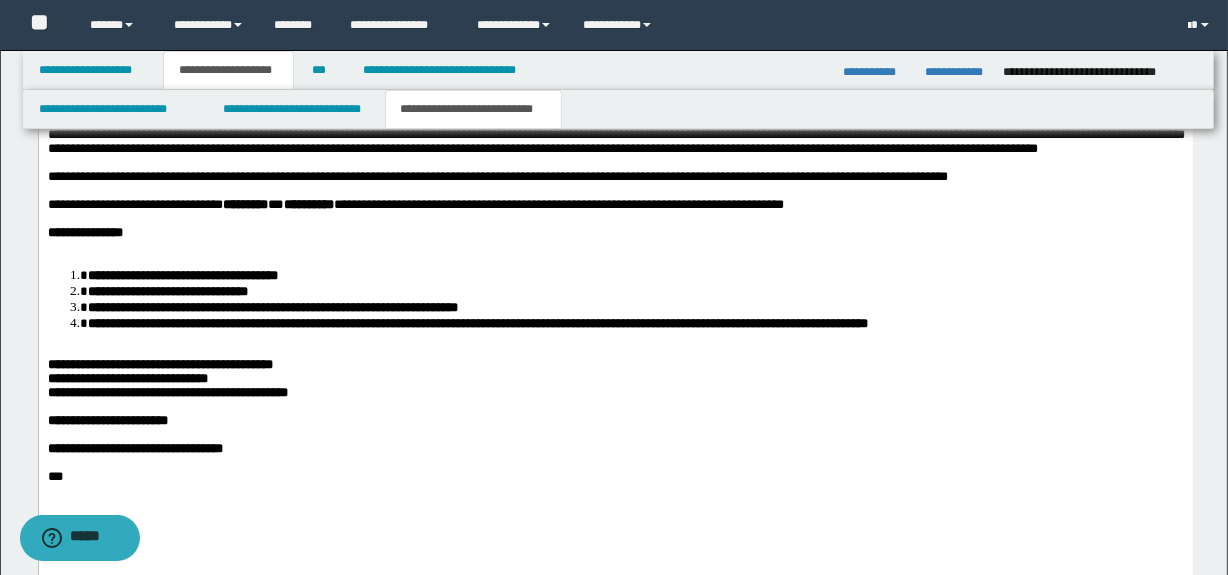 click at bounding box center [615, 247] 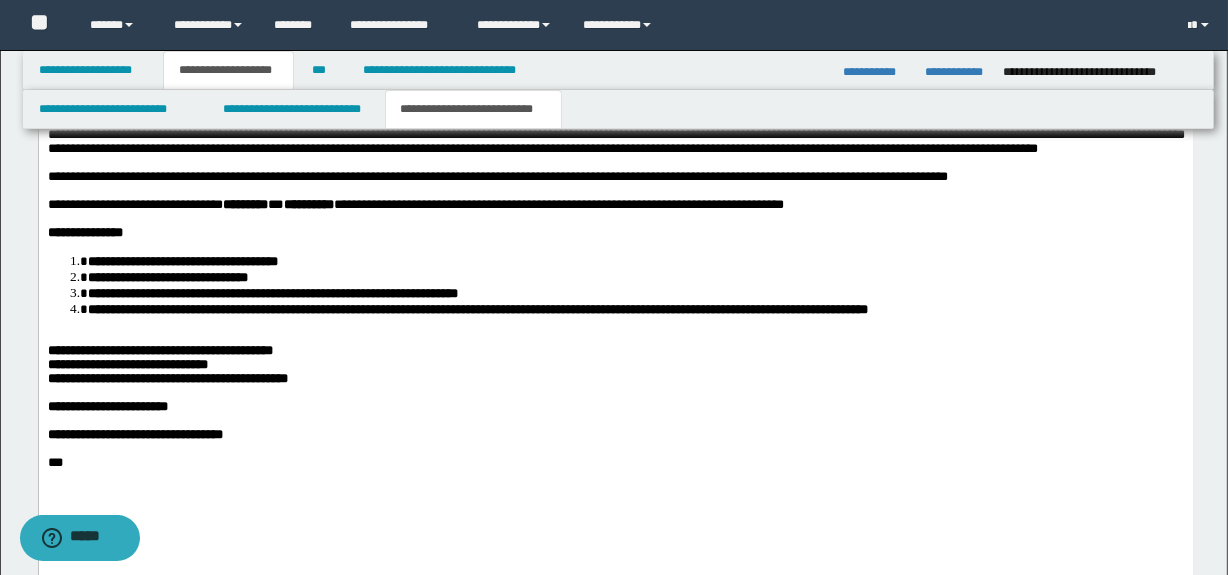 click at bounding box center [615, 337] 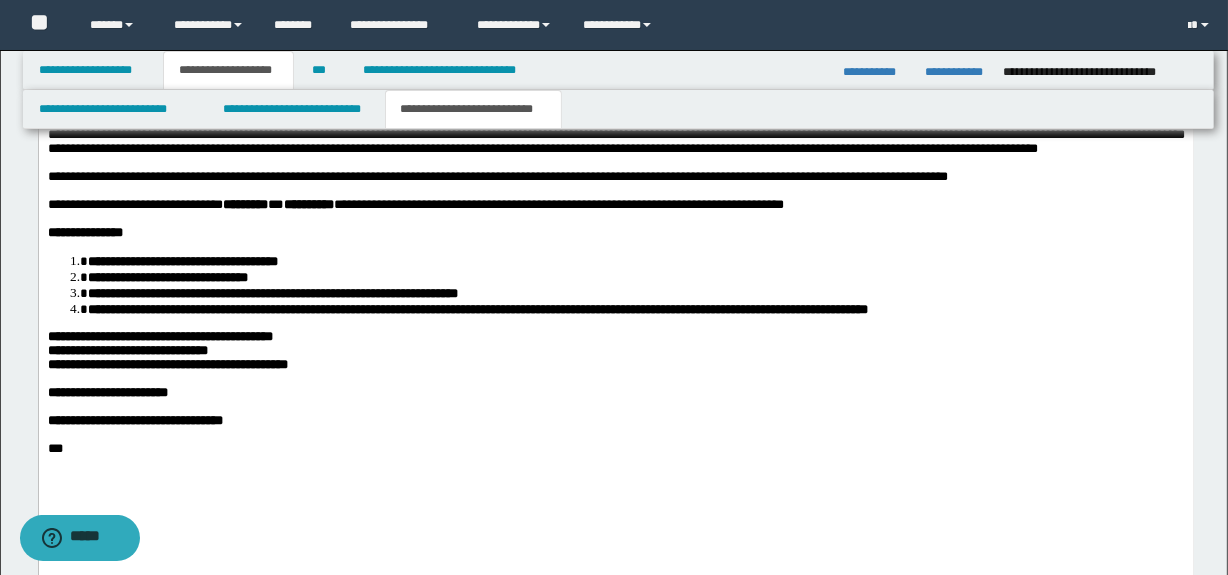 click on "**********" at bounding box center (159, 336) 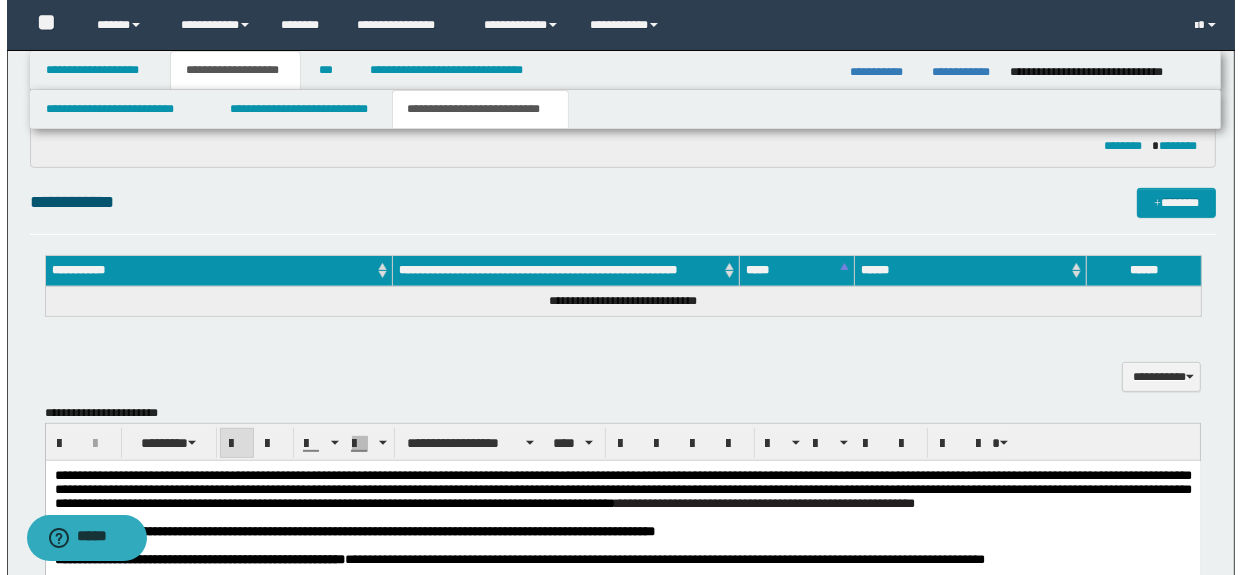 scroll, scrollTop: 749, scrollLeft: 0, axis: vertical 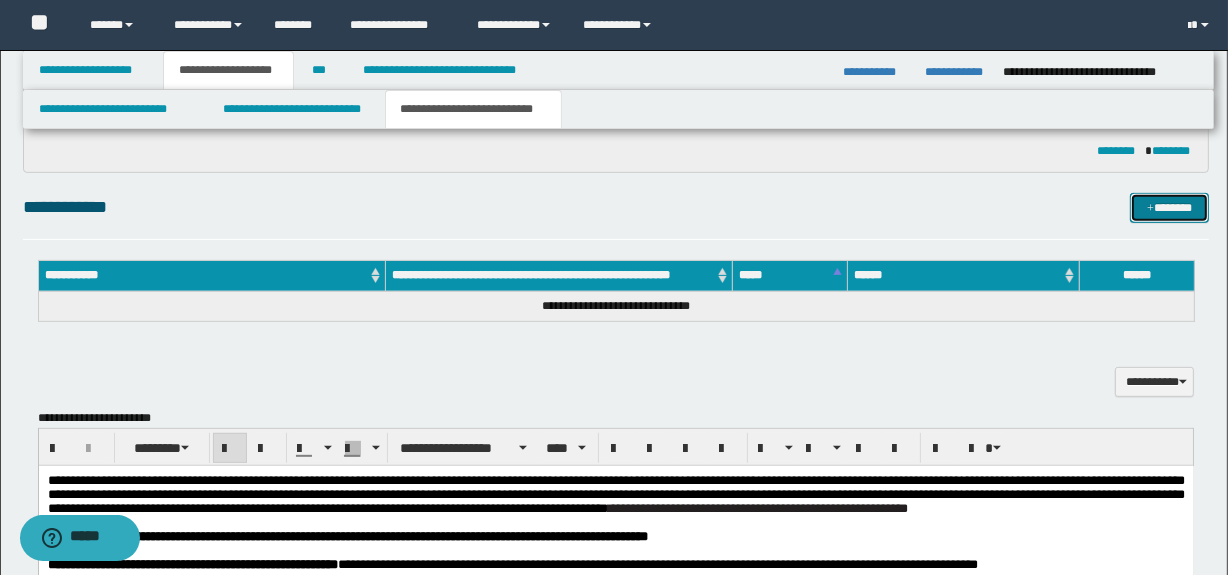 click on "*******" at bounding box center [1170, 208] 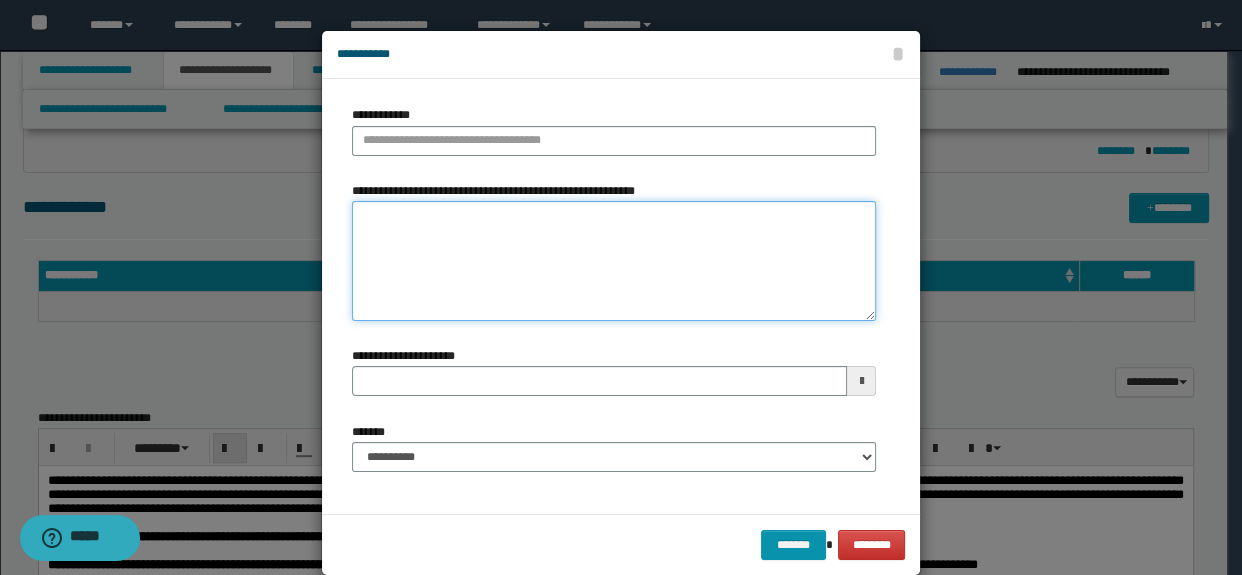 click on "**********" at bounding box center (614, 261) 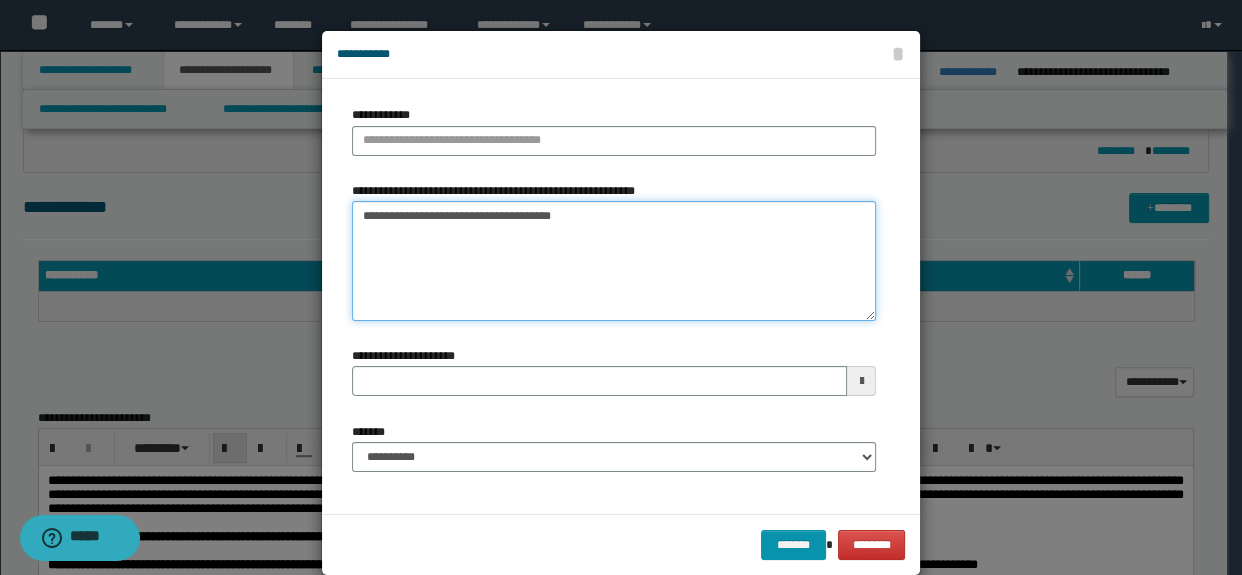 drag, startPoint x: 531, startPoint y: 218, endPoint x: 507, endPoint y: 218, distance: 24 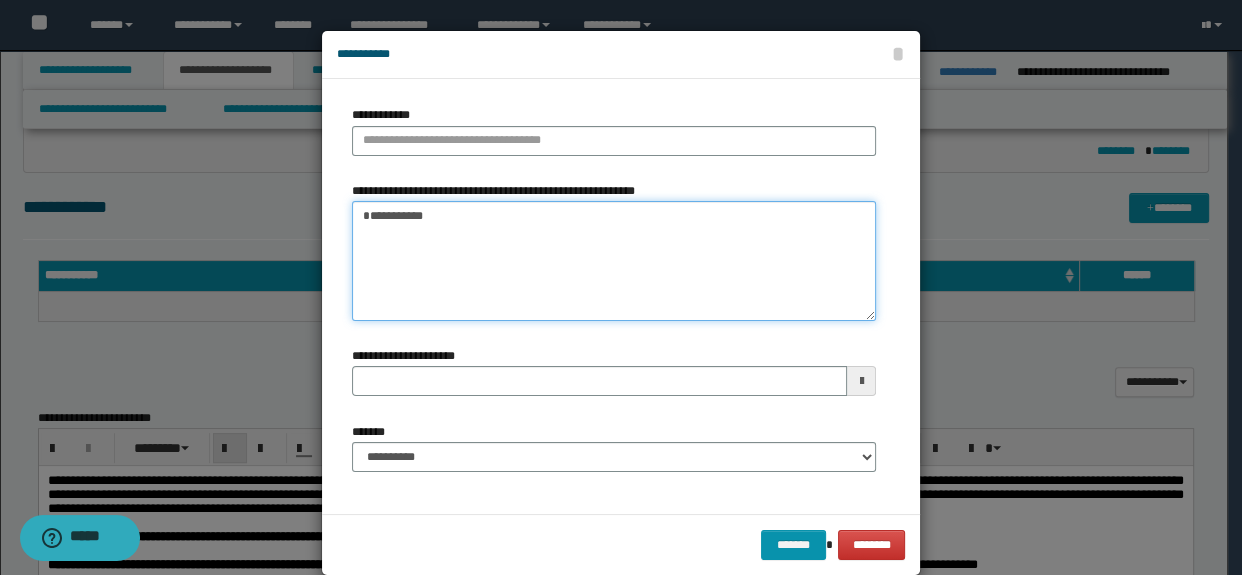 drag, startPoint x: 538, startPoint y: 216, endPoint x: 220, endPoint y: 212, distance: 318.02515 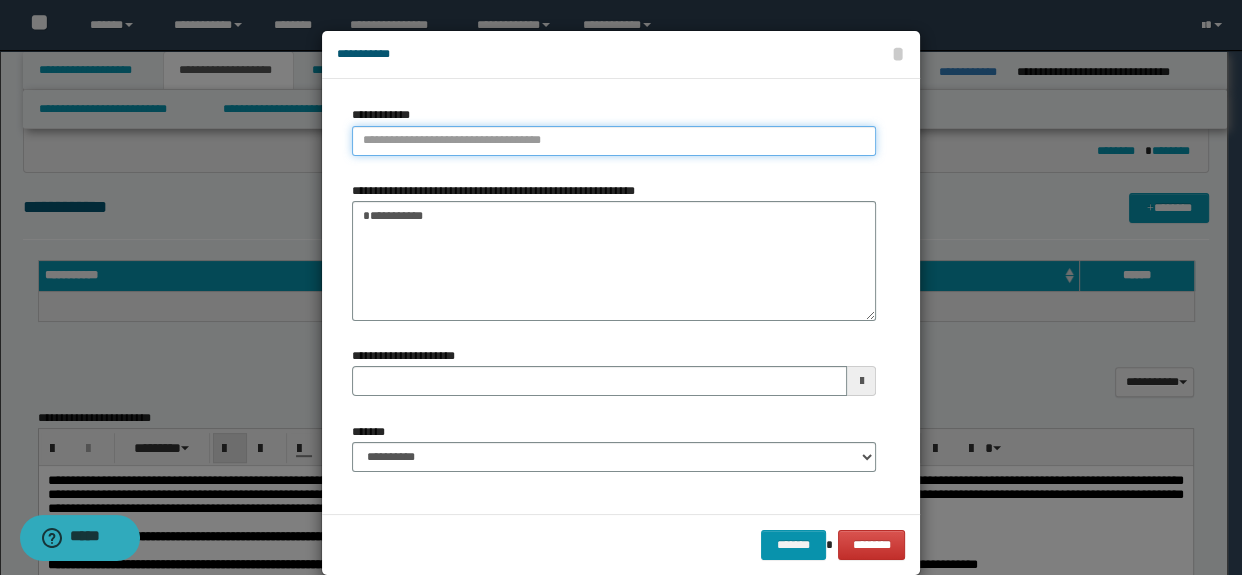 click on "**********" at bounding box center (614, 141) 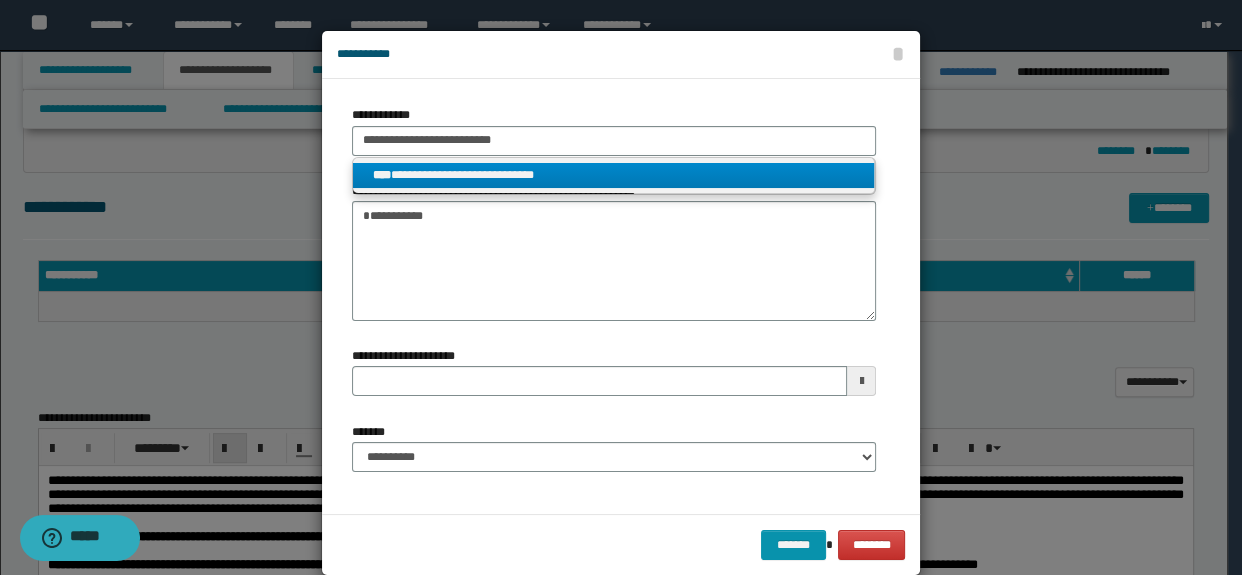 click on "**********" at bounding box center [614, 175] 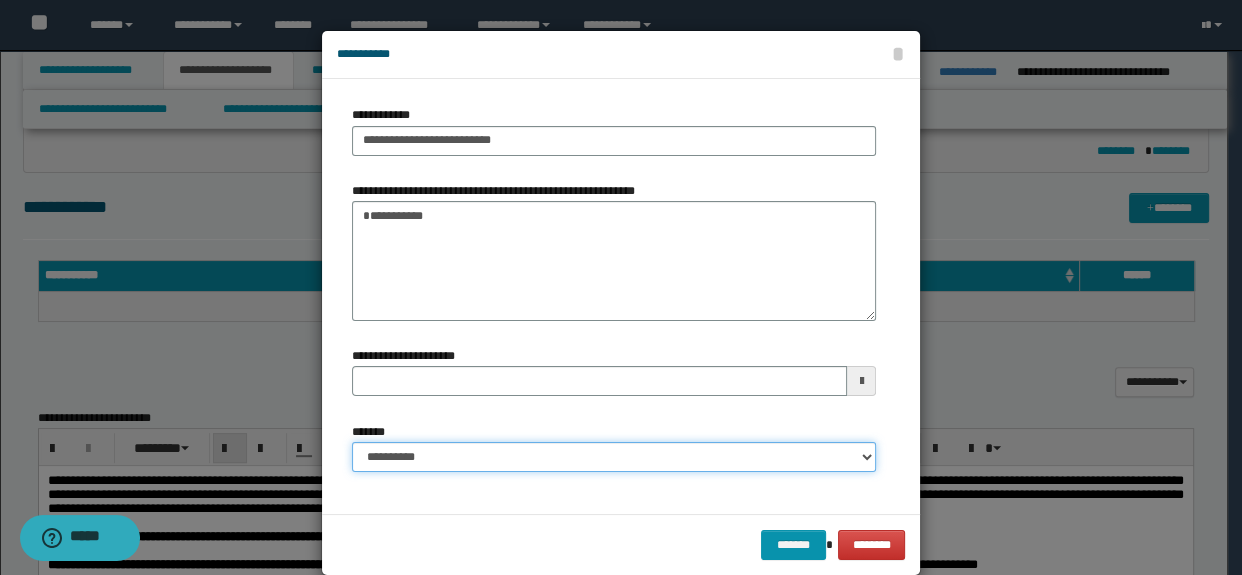 click on "**********" at bounding box center [614, 457] 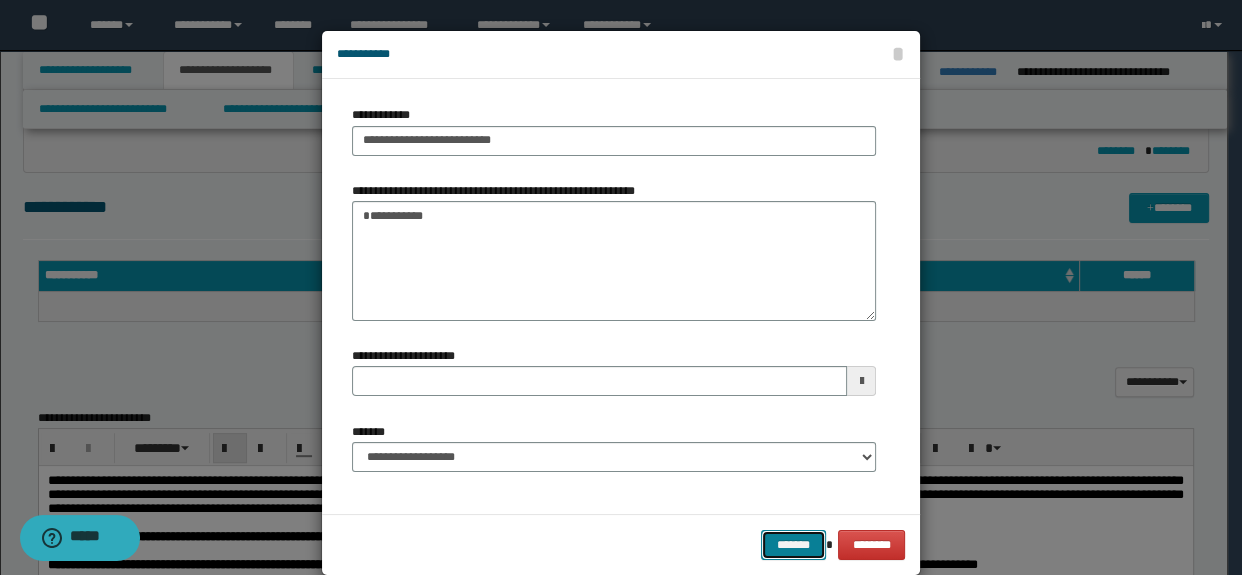 click on "*******" at bounding box center [793, 545] 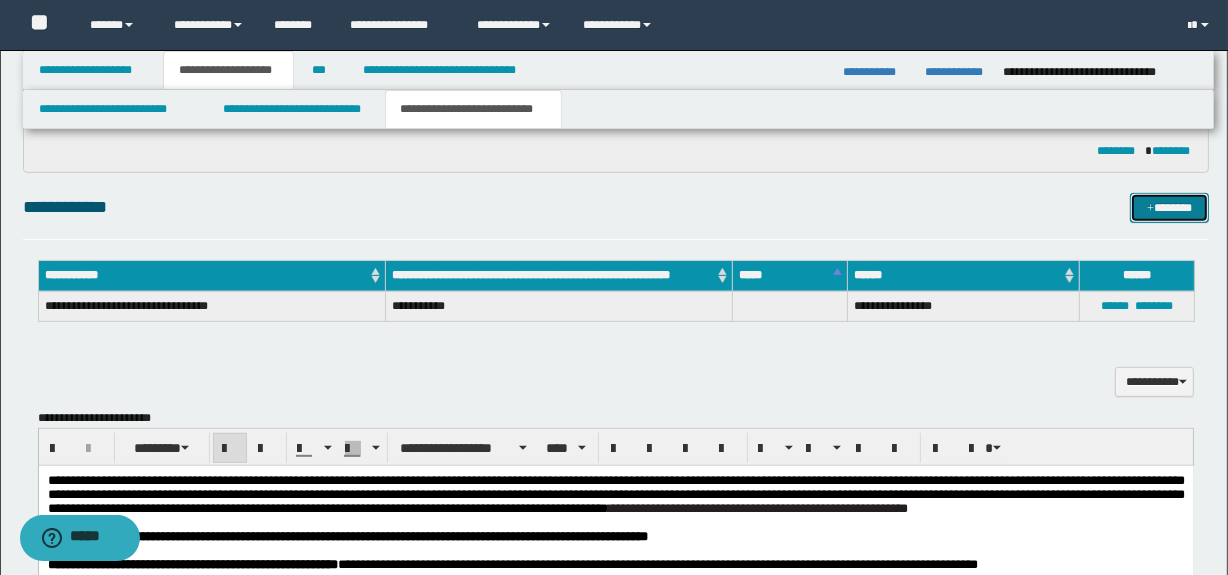 click on "*******" at bounding box center (1170, 208) 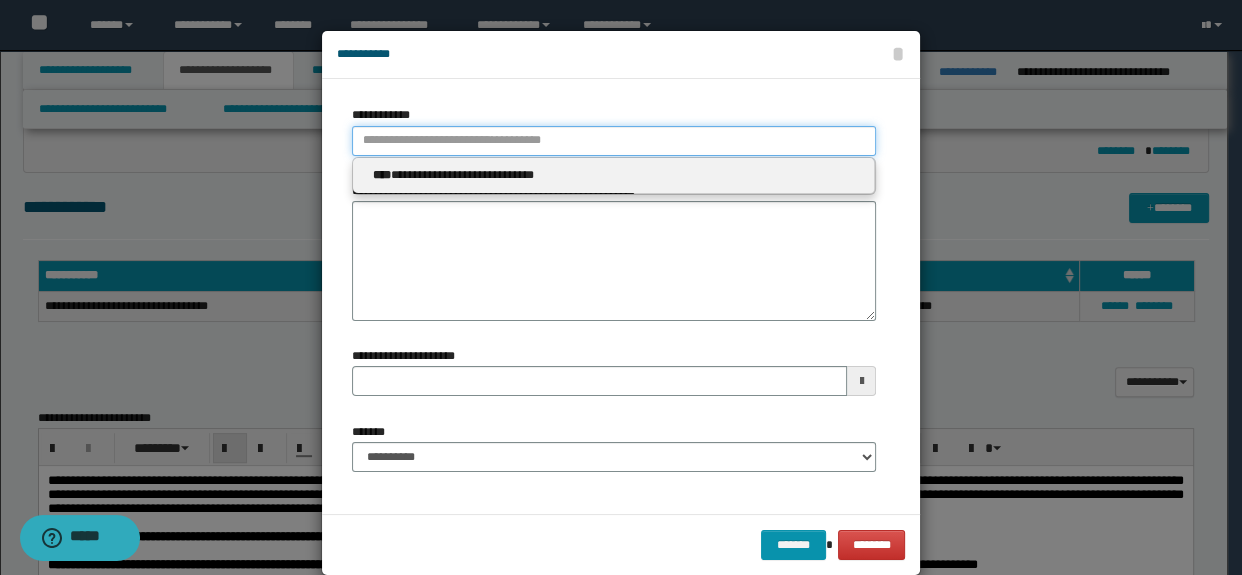 click on "**********" at bounding box center [614, 141] 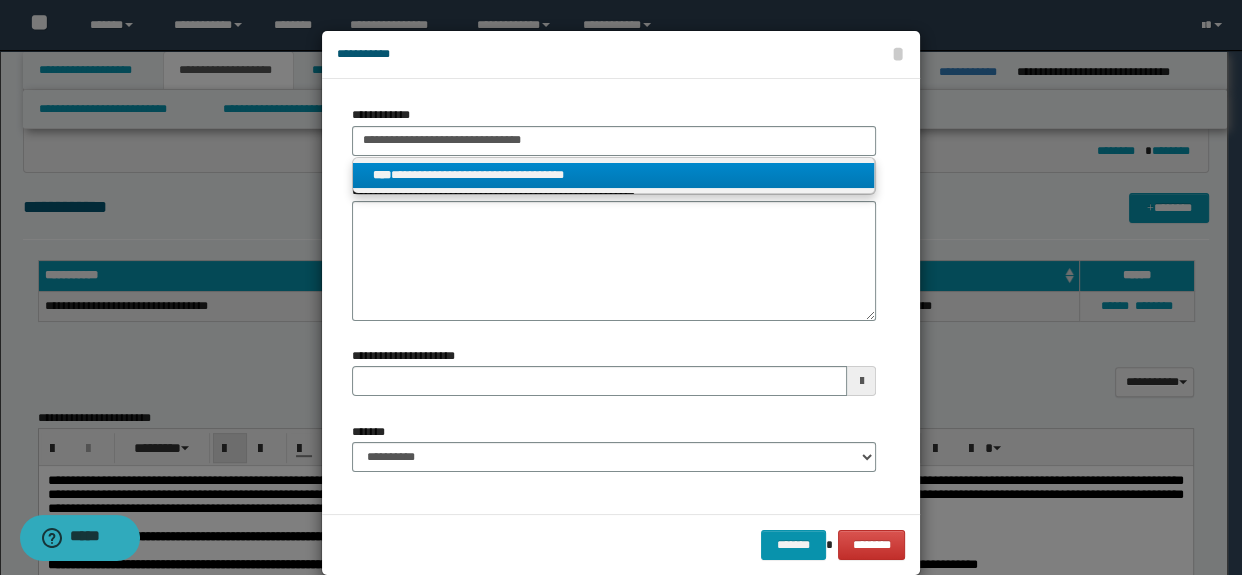 click on "**********" at bounding box center (614, 175) 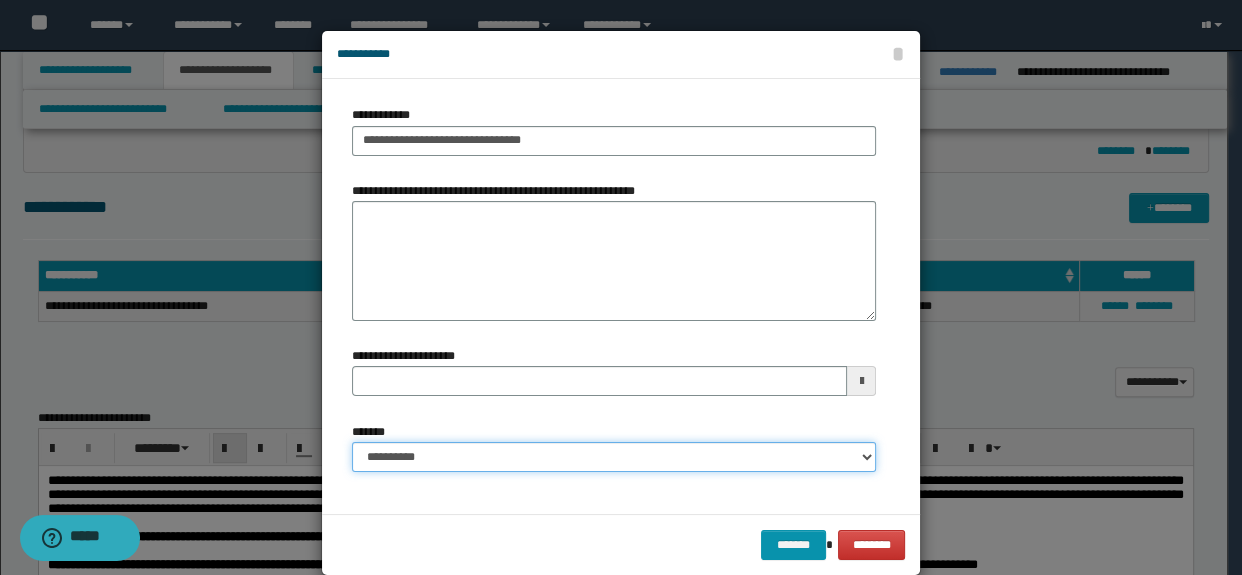 drag, startPoint x: 482, startPoint y: 465, endPoint x: 481, endPoint y: 441, distance: 24.020824 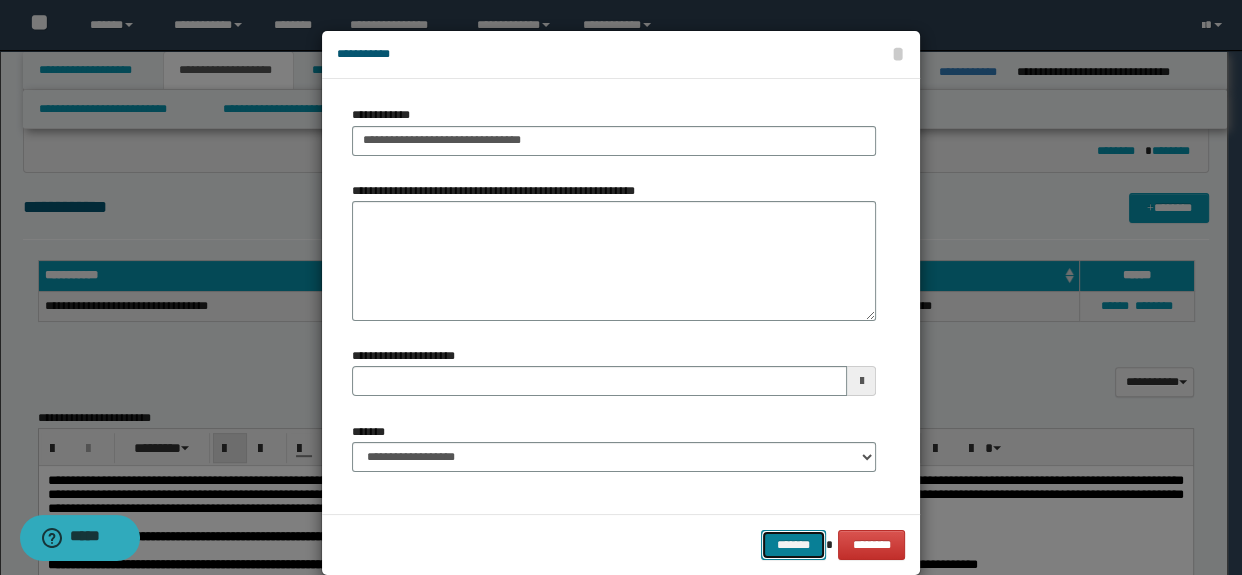 click on "*******" at bounding box center (793, 545) 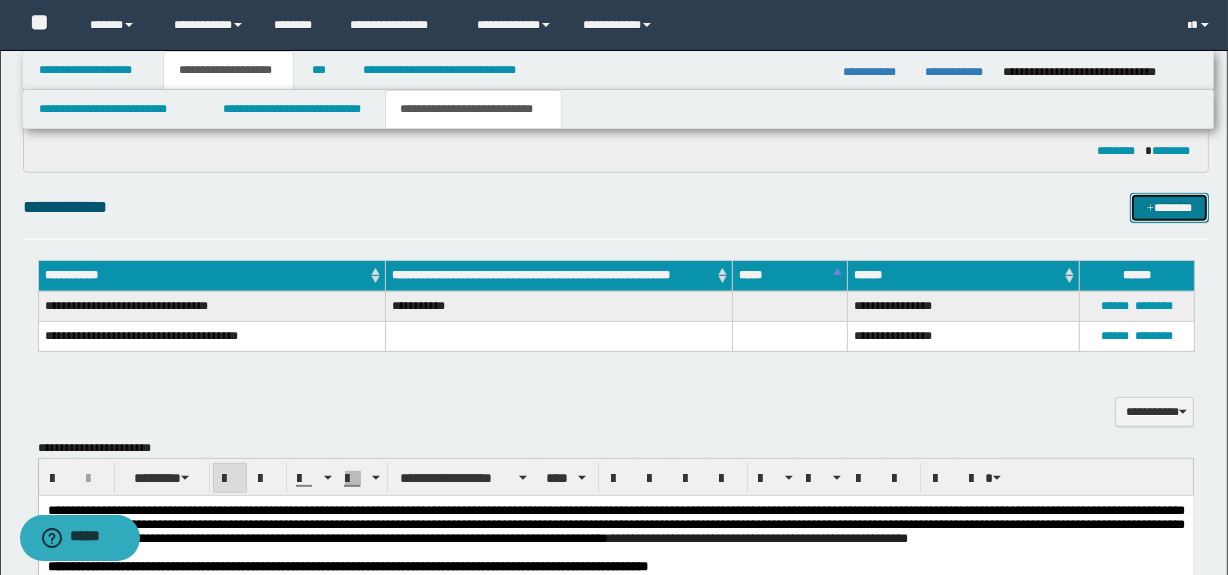 click on "*******" at bounding box center (1170, 208) 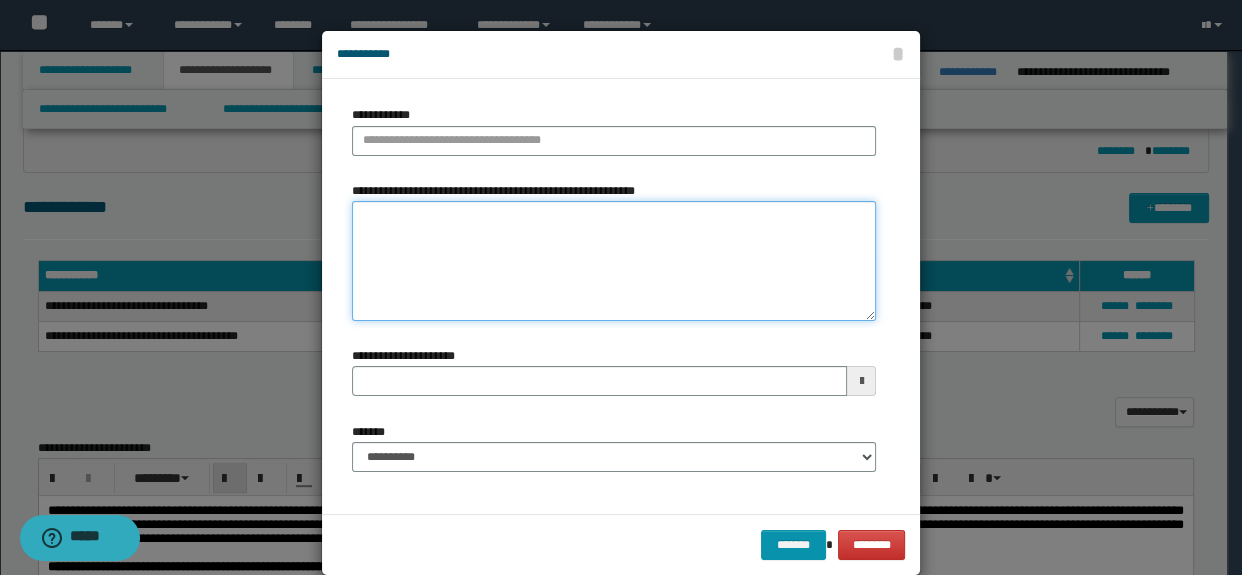 click on "**********" at bounding box center [614, 261] 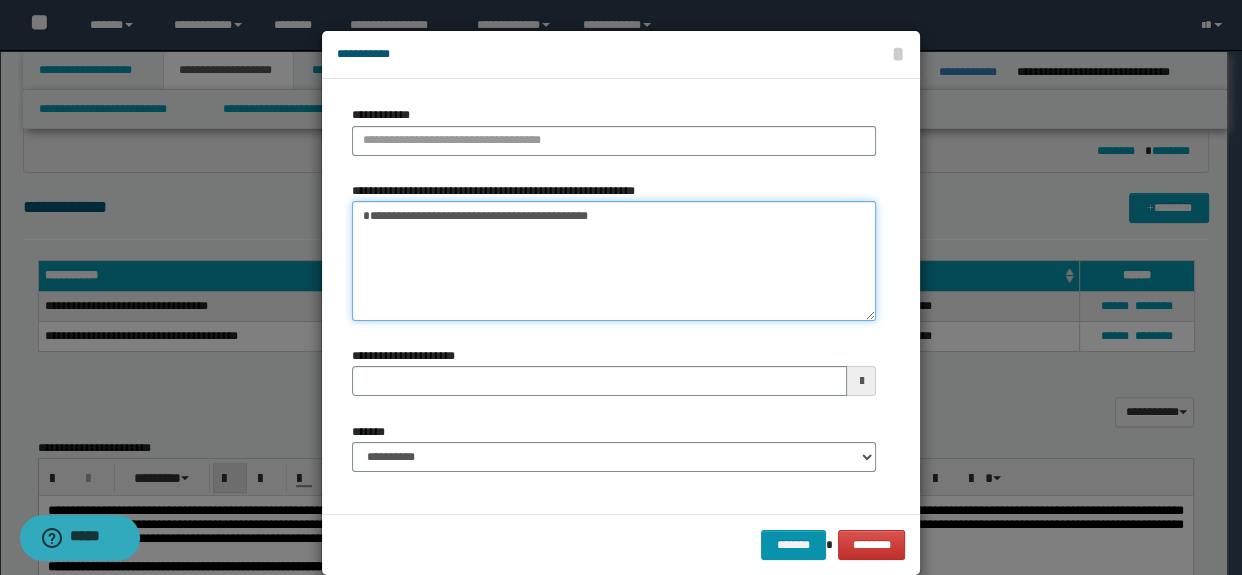 drag, startPoint x: 540, startPoint y: 212, endPoint x: 212, endPoint y: 202, distance: 328.1524 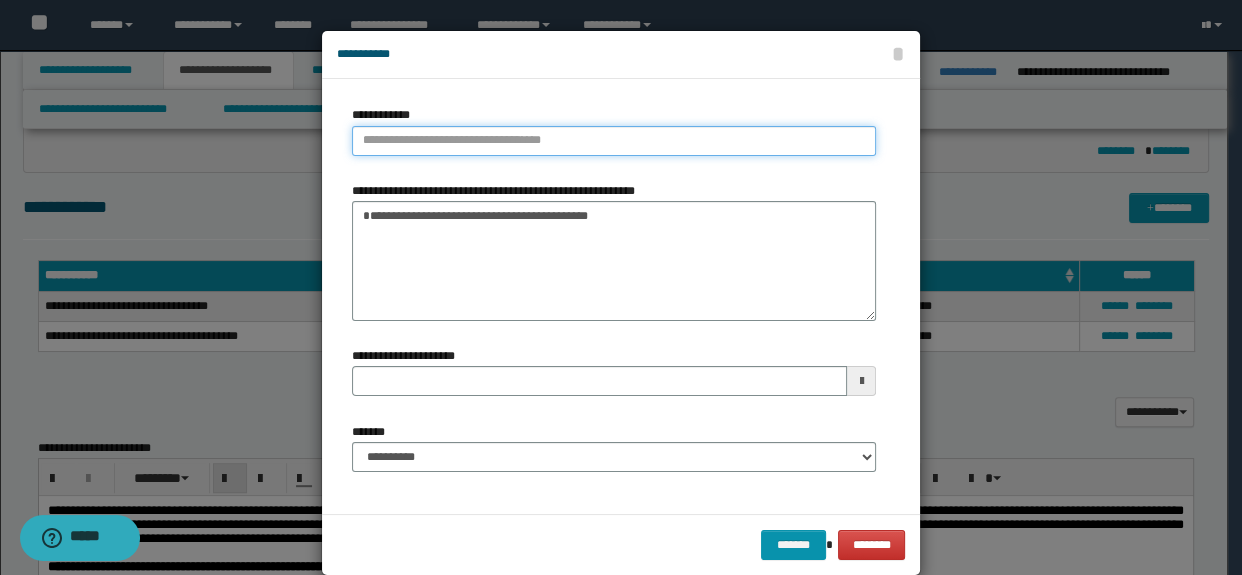click on "**********" at bounding box center [614, 141] 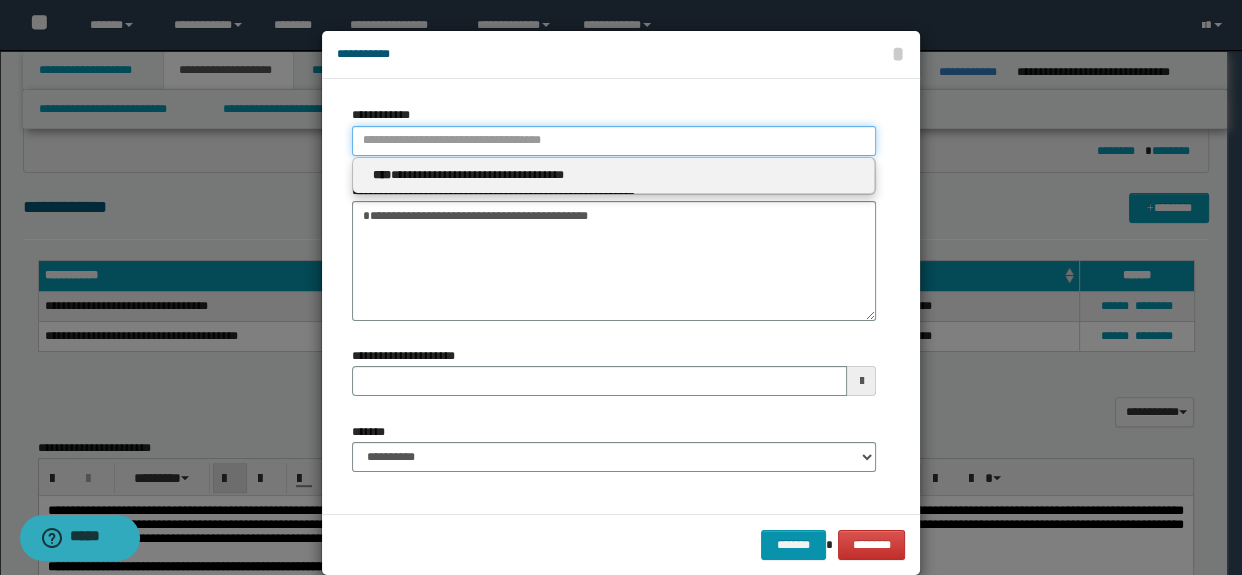paste on "**********" 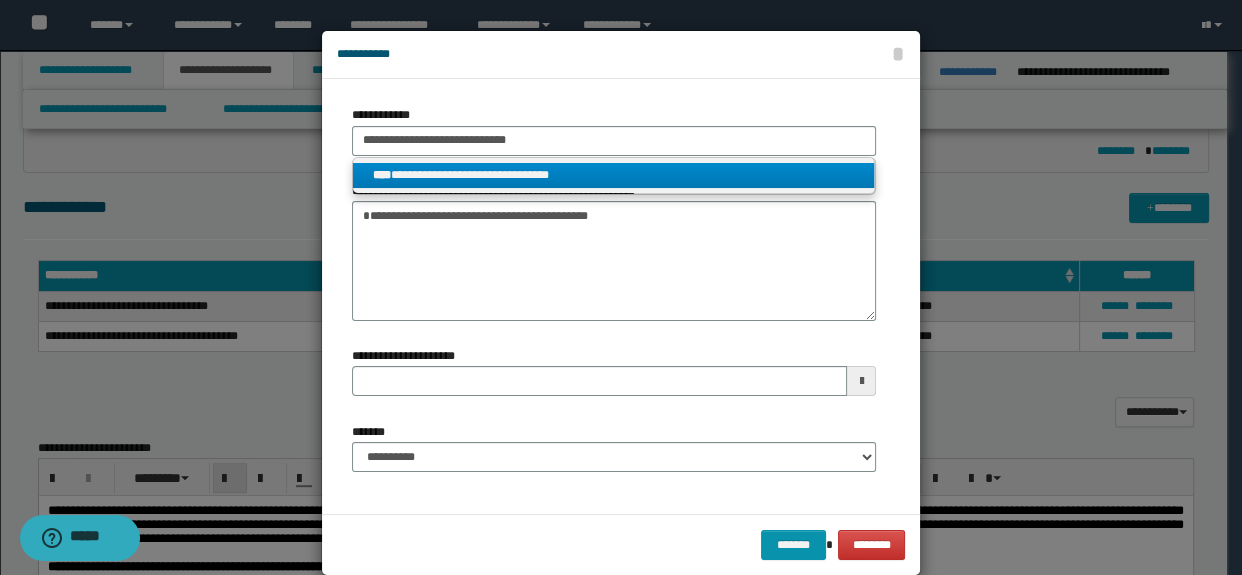 click on "**********" at bounding box center [614, 175] 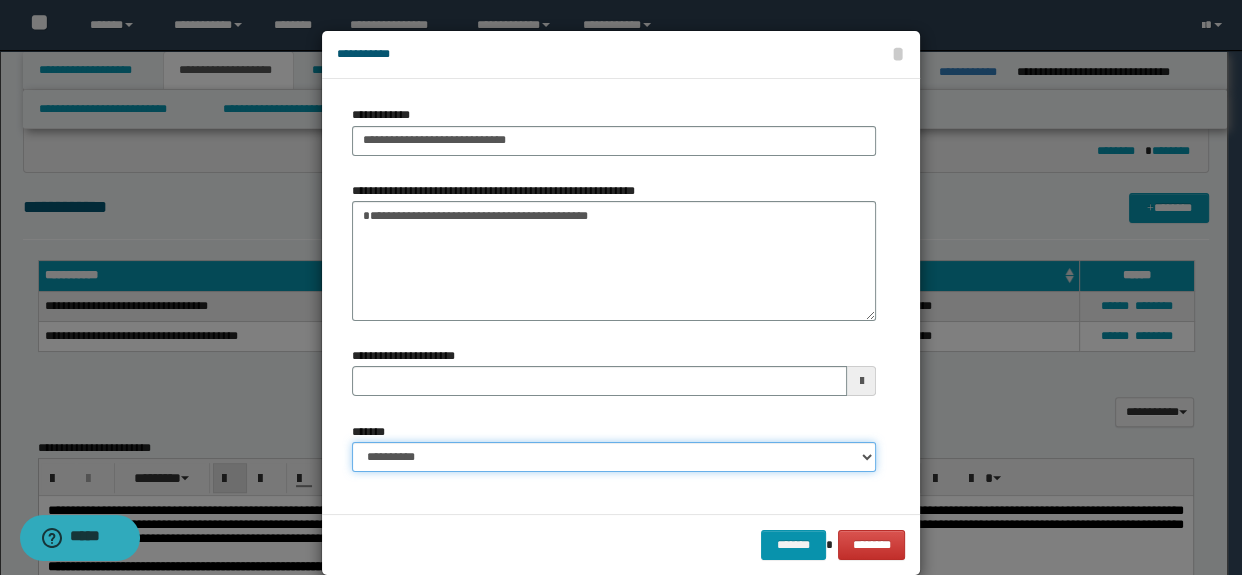 click on "**********" at bounding box center (614, 457) 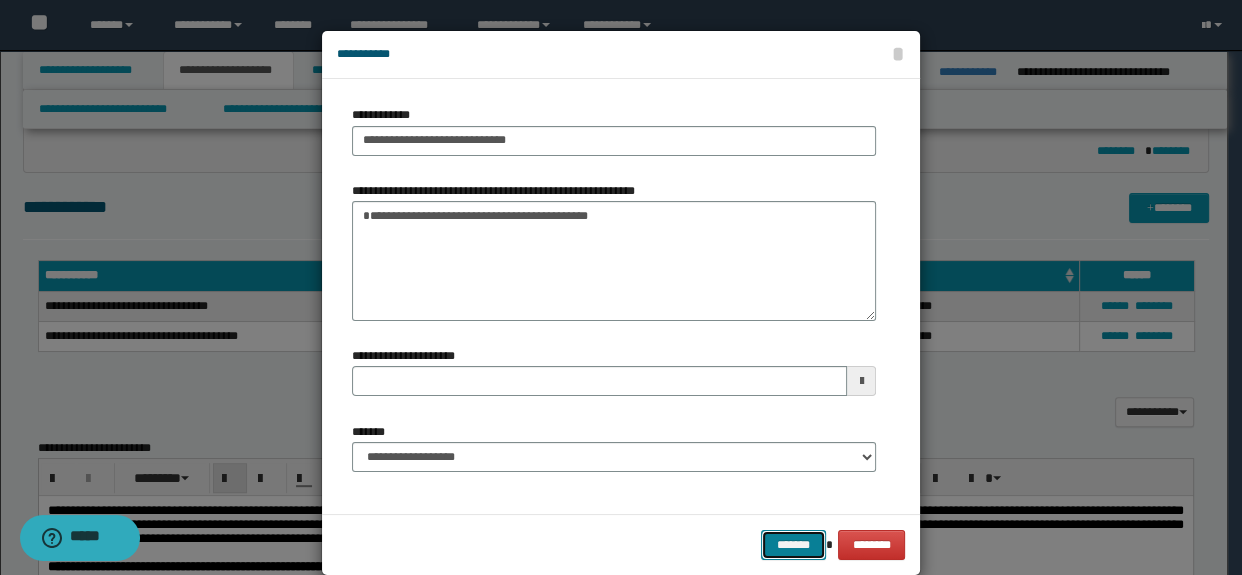 click on "*******" at bounding box center [793, 545] 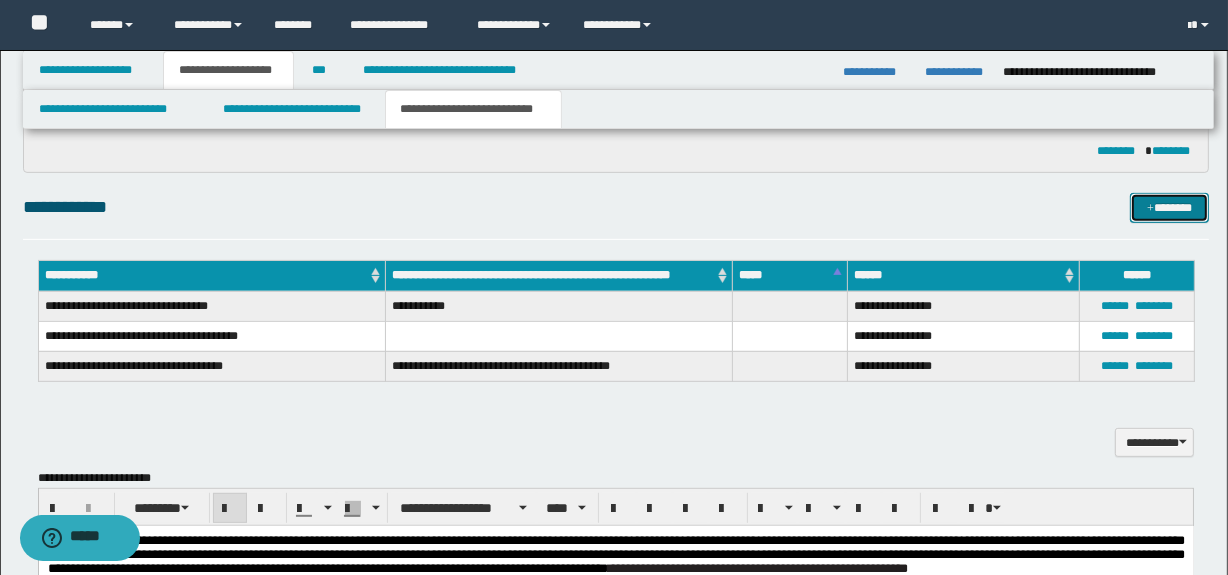 click on "*******" at bounding box center (1170, 208) 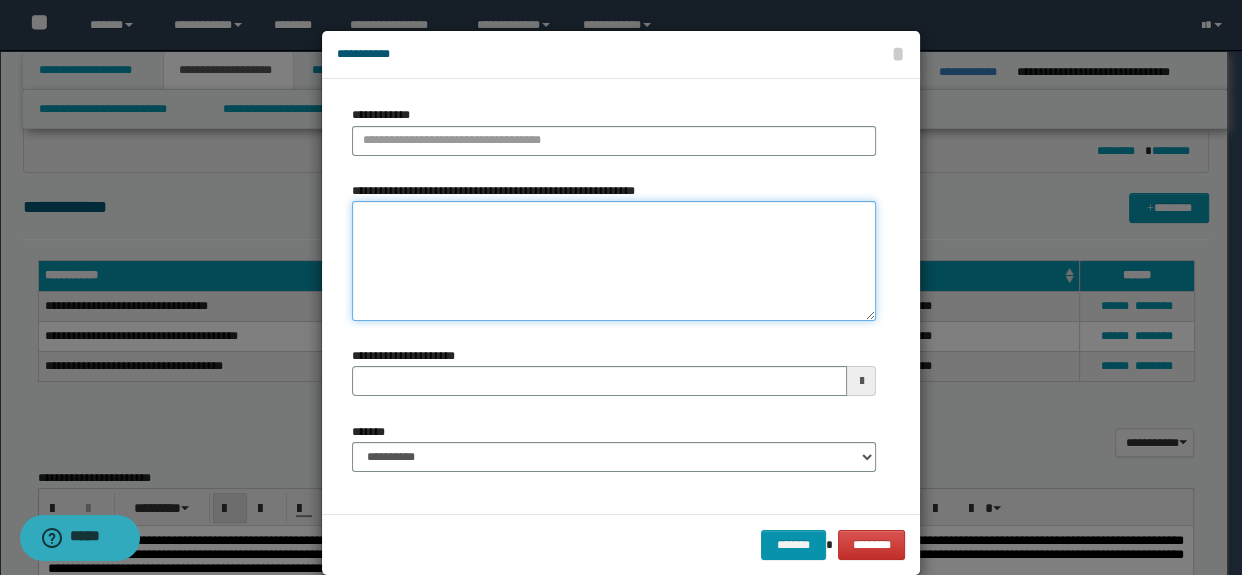 click on "**********" at bounding box center [614, 261] 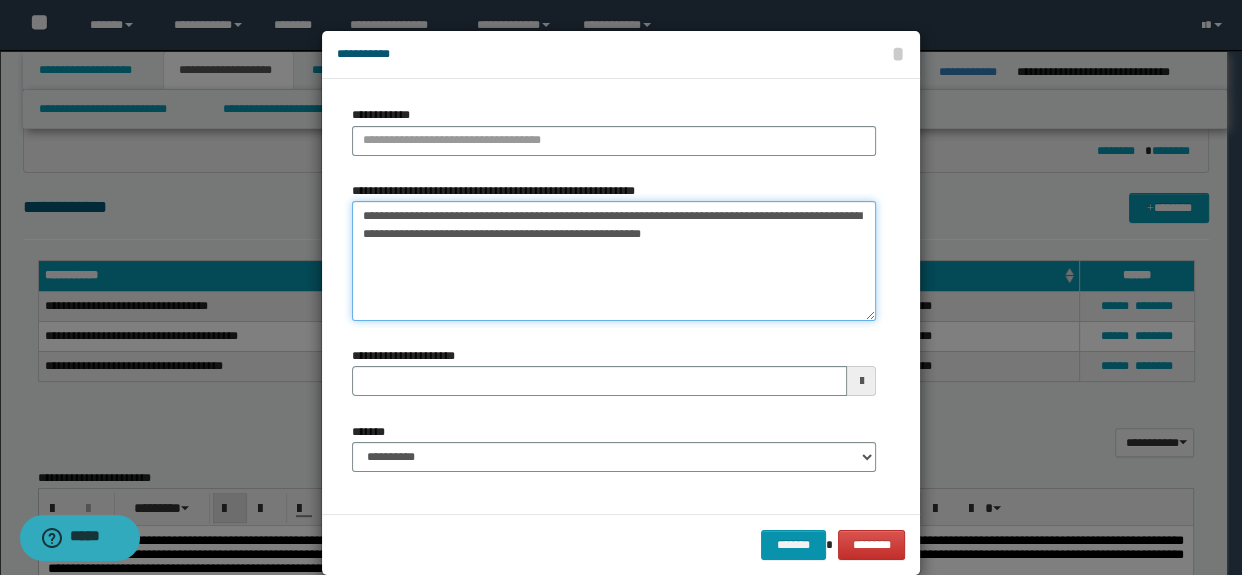 drag, startPoint x: 477, startPoint y: 229, endPoint x: 305, endPoint y: 200, distance: 174.42764 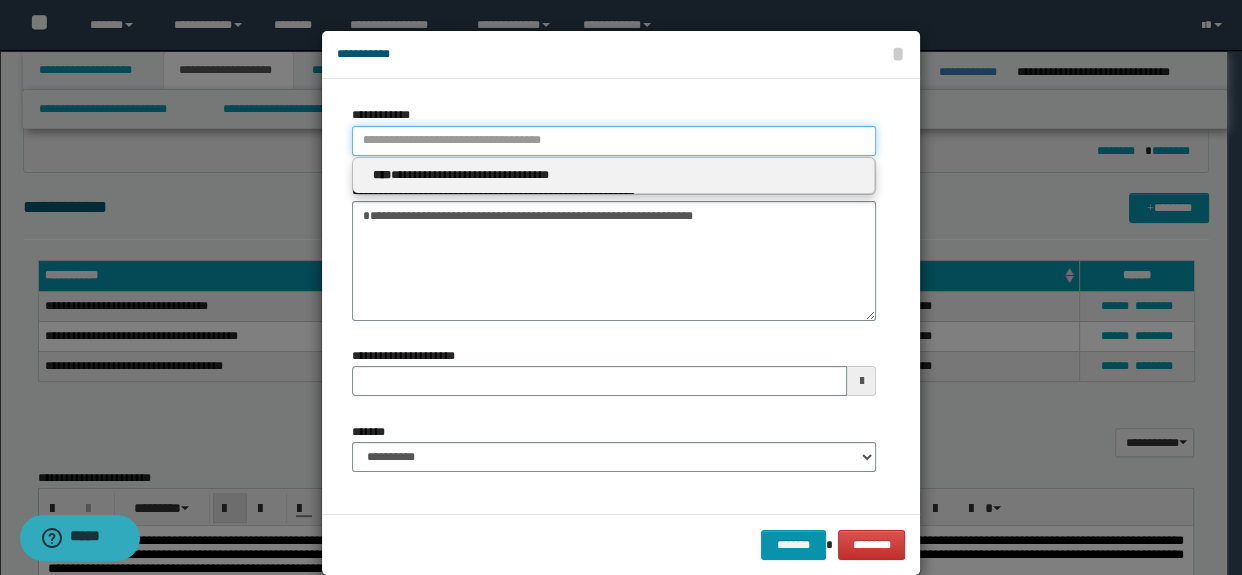 click on "**********" at bounding box center (614, 141) 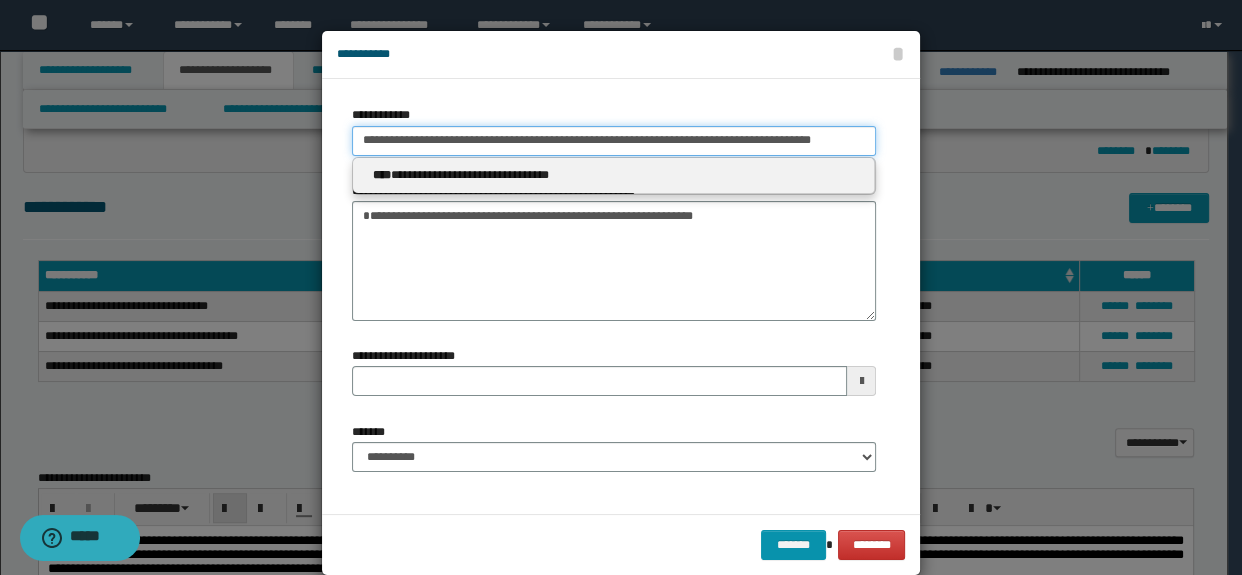 scroll, scrollTop: 0, scrollLeft: 80, axis: horizontal 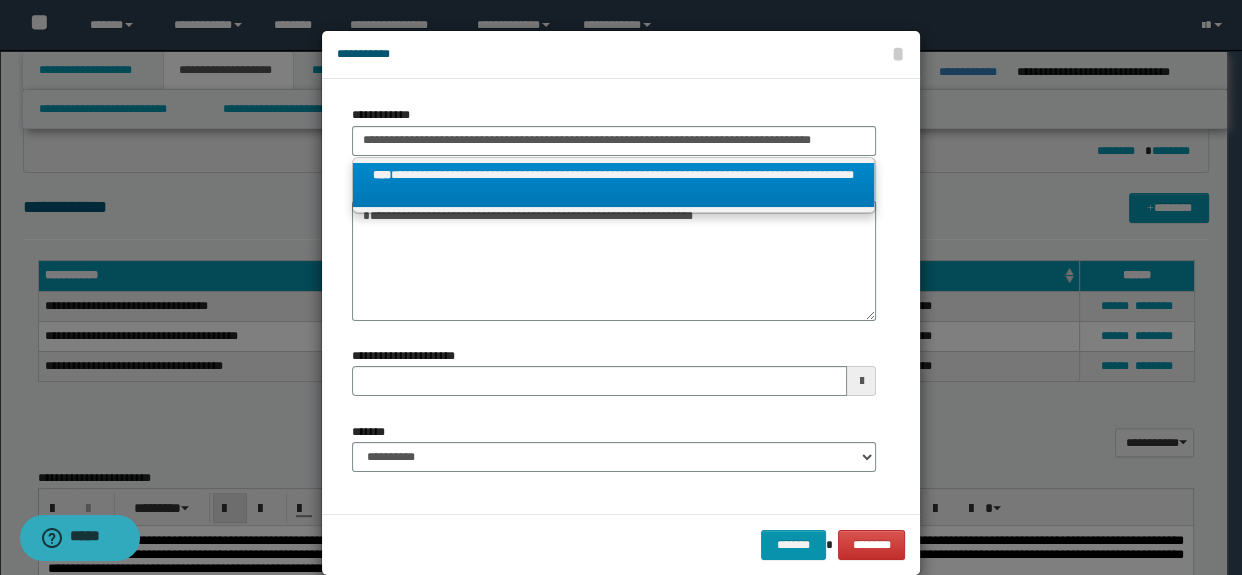 click on "**********" at bounding box center (614, 185) 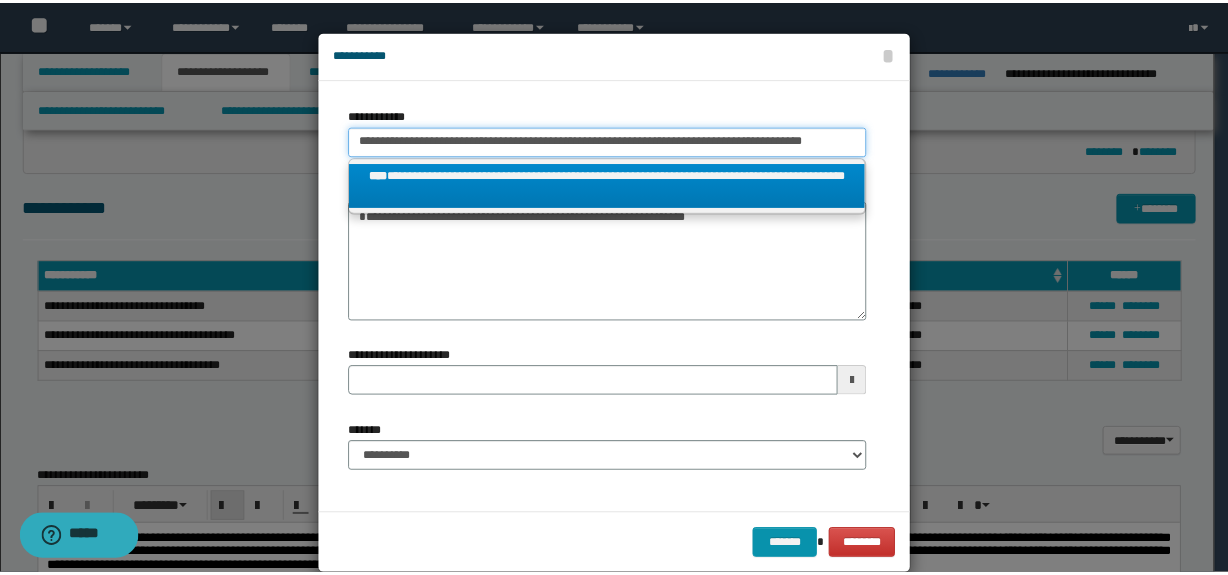 scroll, scrollTop: 0, scrollLeft: 0, axis: both 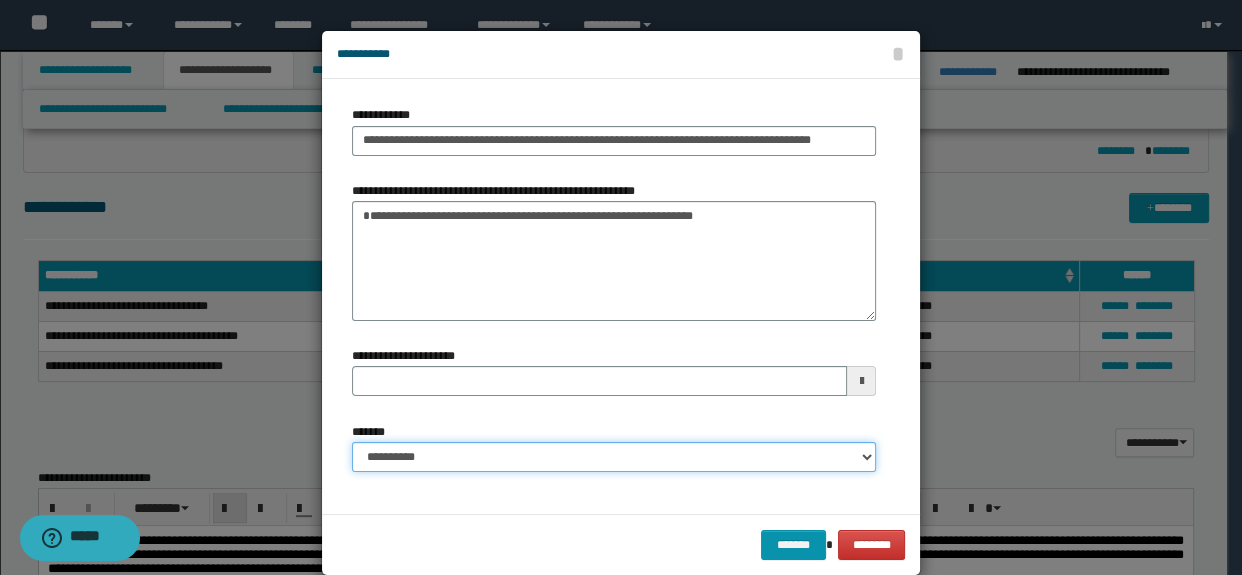 click on "**********" at bounding box center [614, 457] 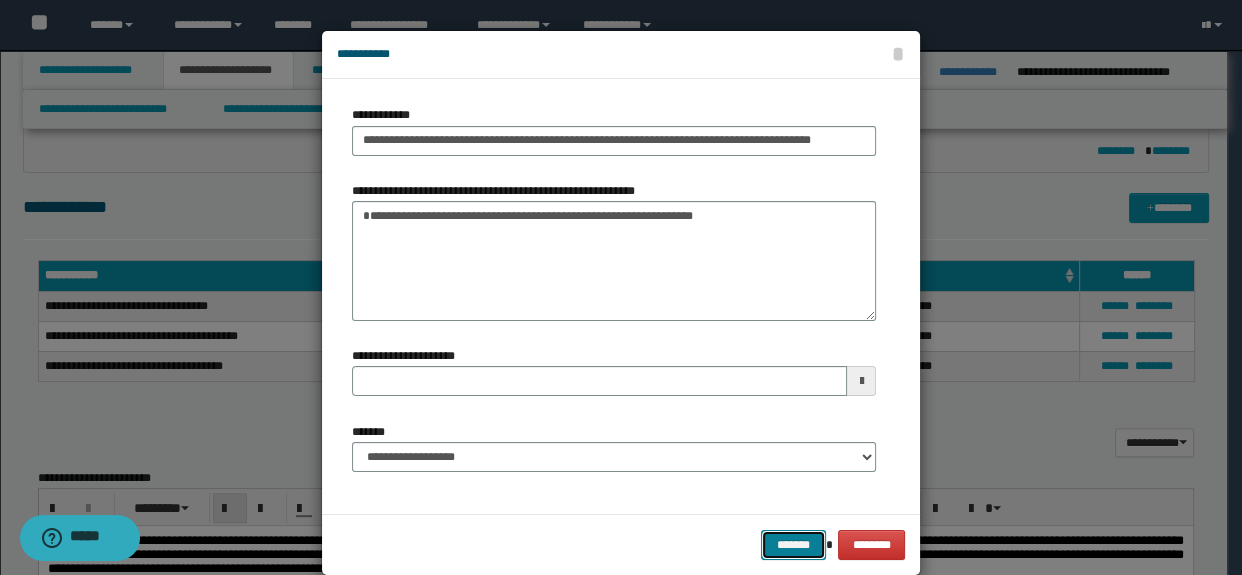 click on "*******" at bounding box center (793, 545) 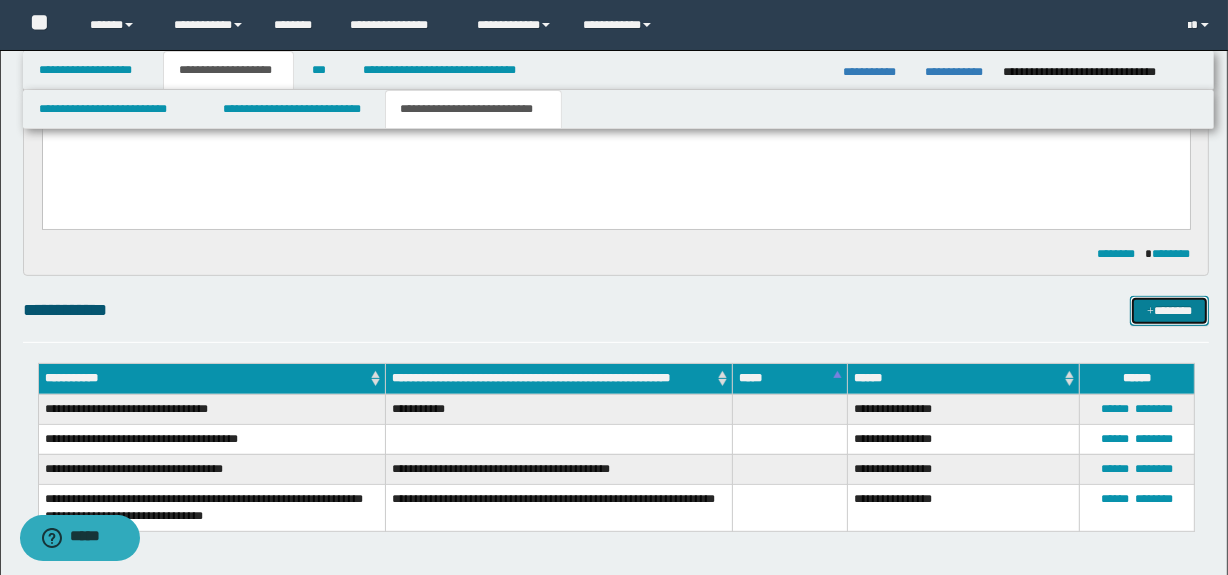 scroll, scrollTop: 597, scrollLeft: 0, axis: vertical 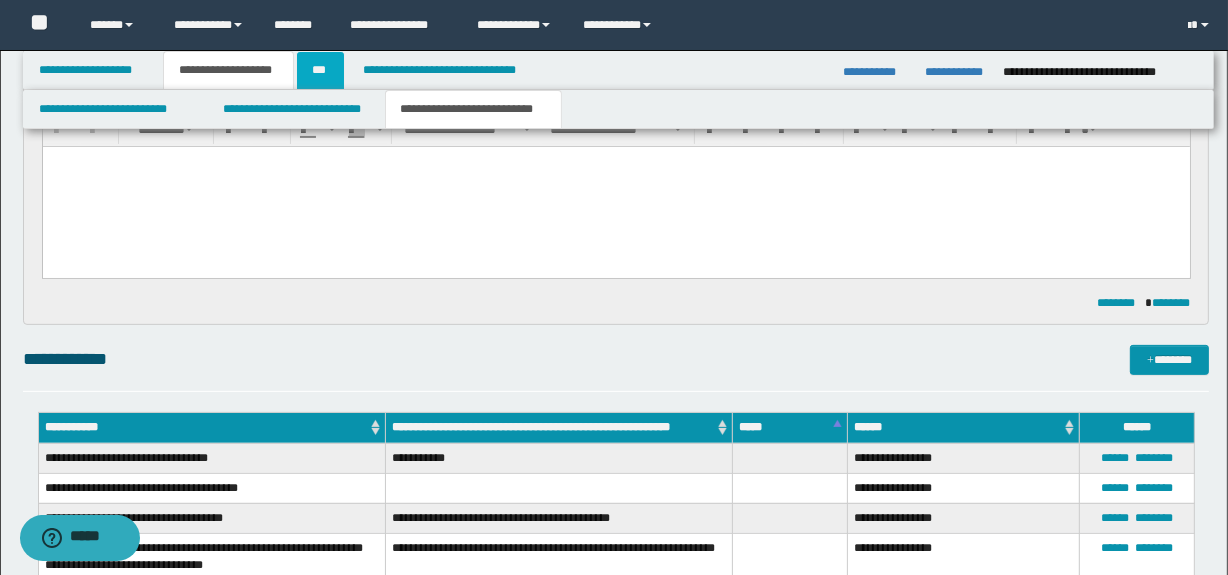 click on "***" at bounding box center (320, 70) 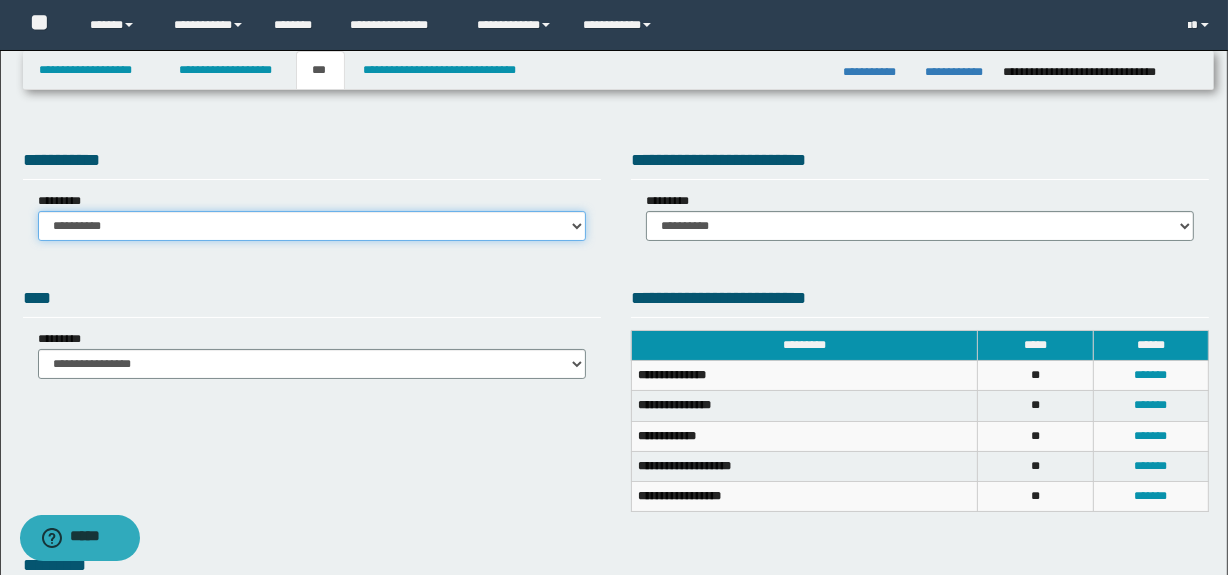 drag, startPoint x: 228, startPoint y: 219, endPoint x: 228, endPoint y: 237, distance: 18 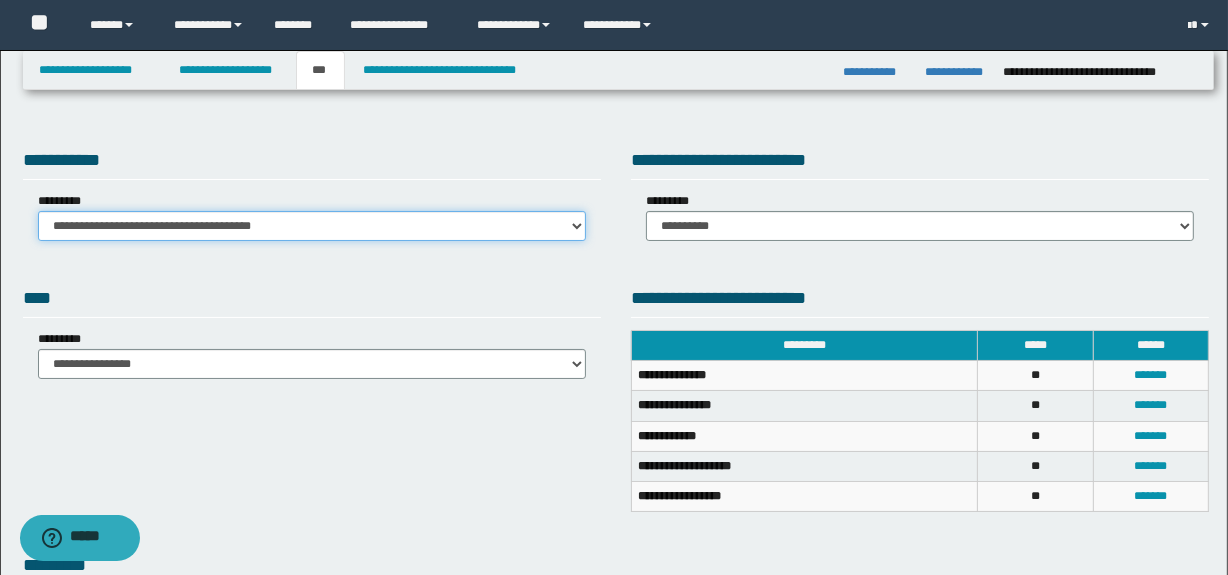 click on "**********" at bounding box center (312, 226) 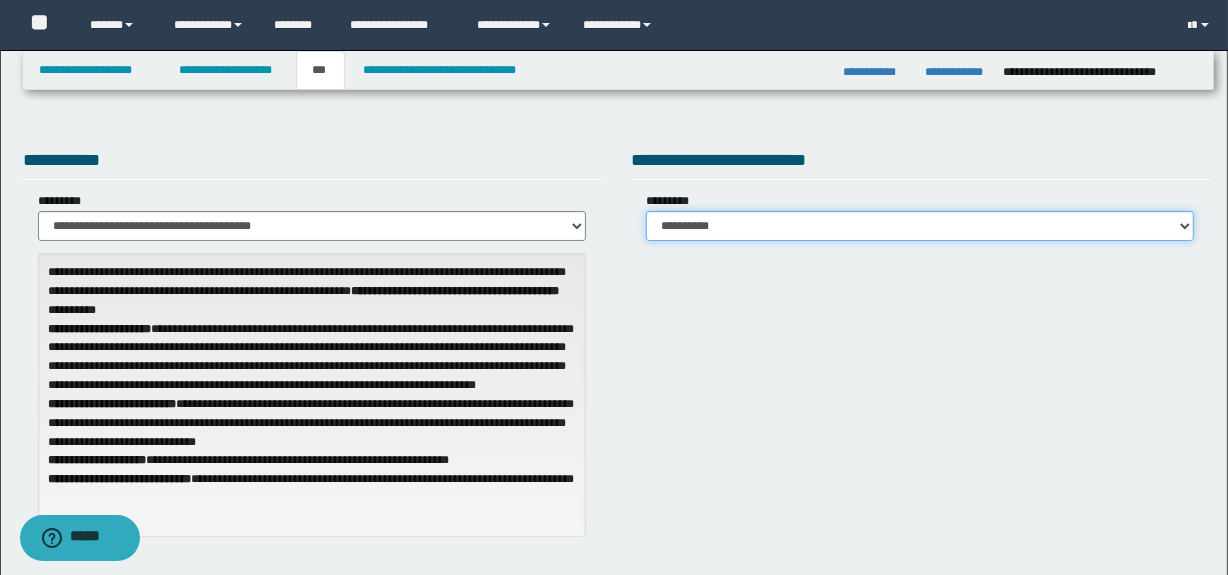 click on "**********" at bounding box center [920, 226] 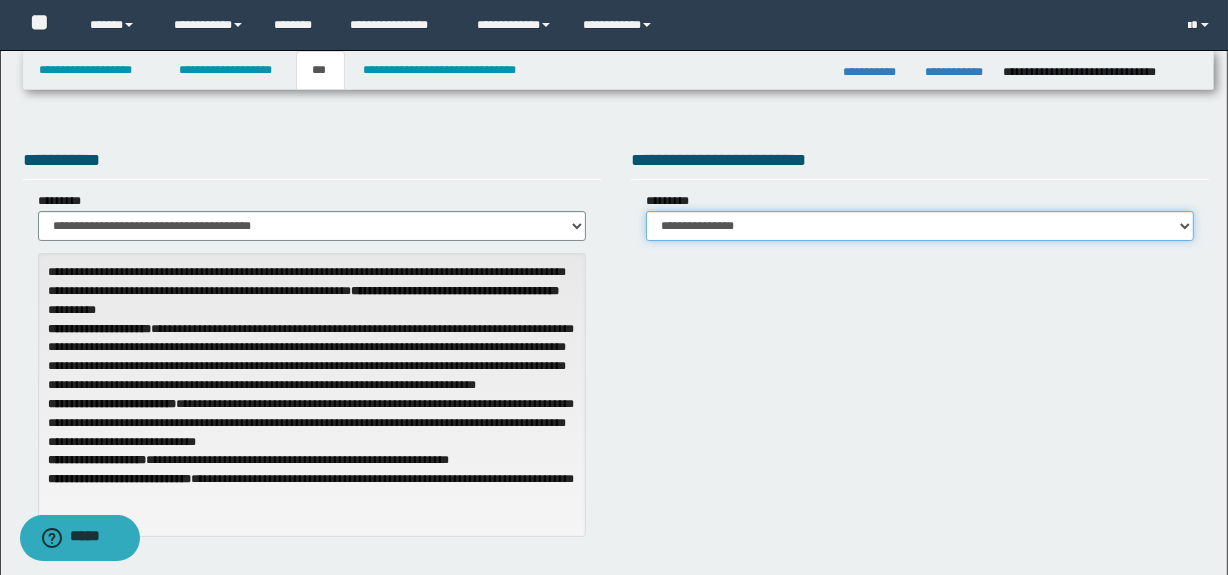 click on "**********" at bounding box center [920, 226] 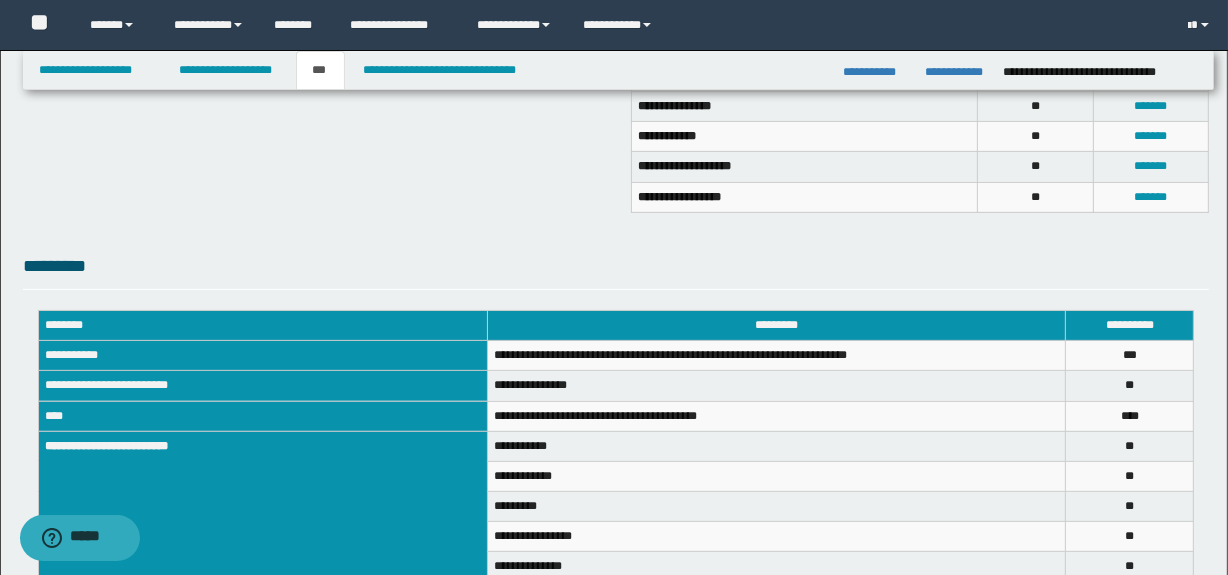 scroll, scrollTop: 610, scrollLeft: 0, axis: vertical 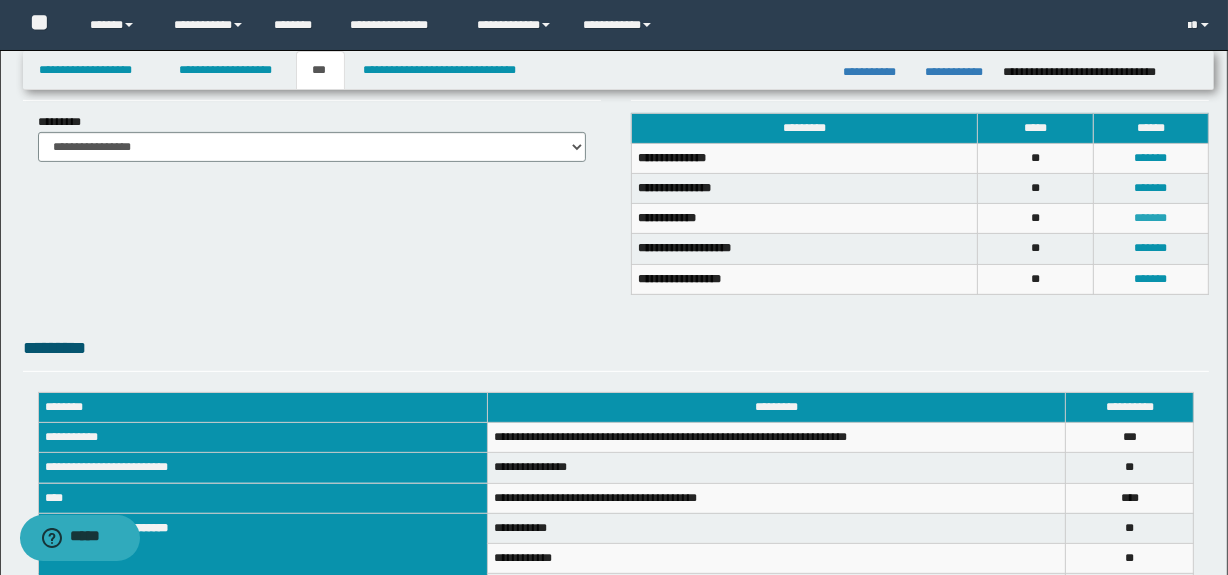 click on "*******" at bounding box center [1151, 218] 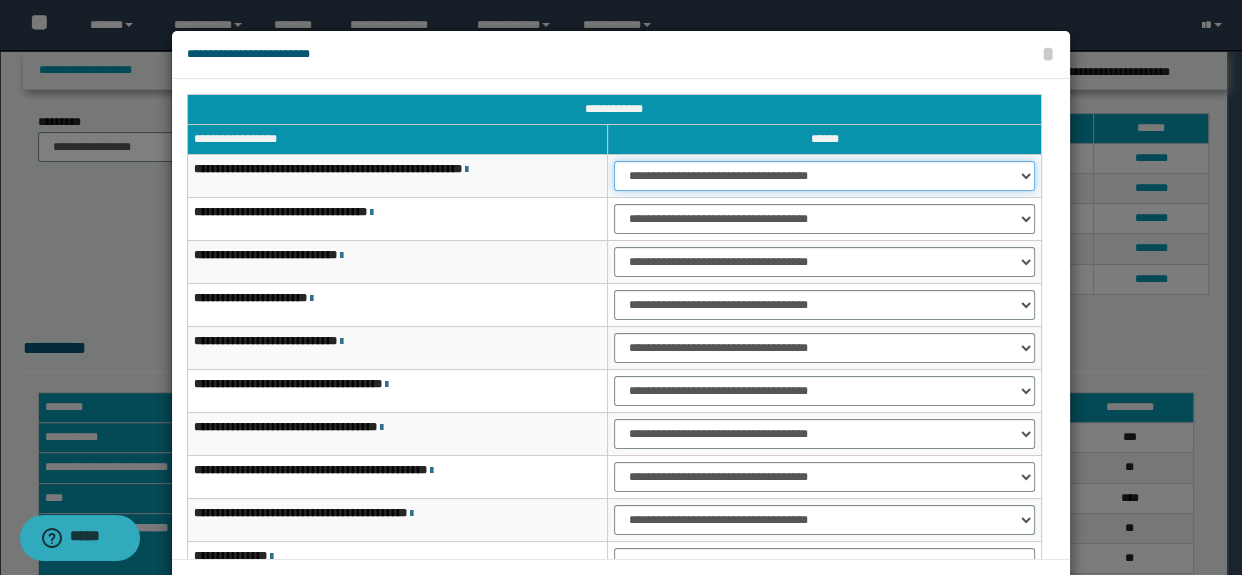 drag, startPoint x: 631, startPoint y: 173, endPoint x: 632, endPoint y: 190, distance: 17.029387 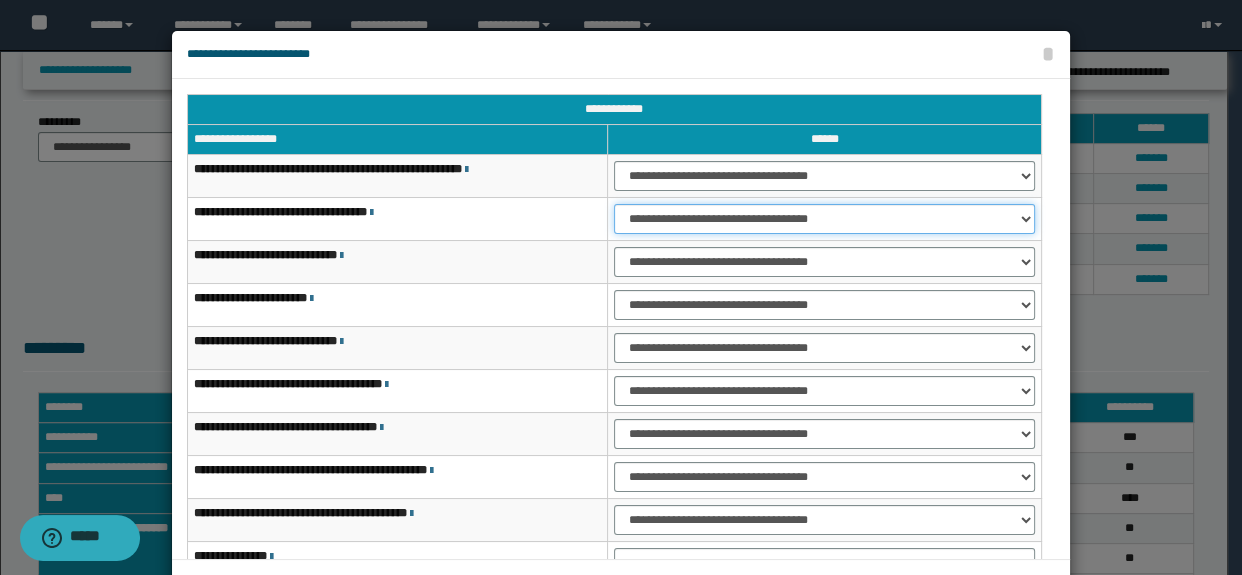 click on "**********" at bounding box center (824, 219) 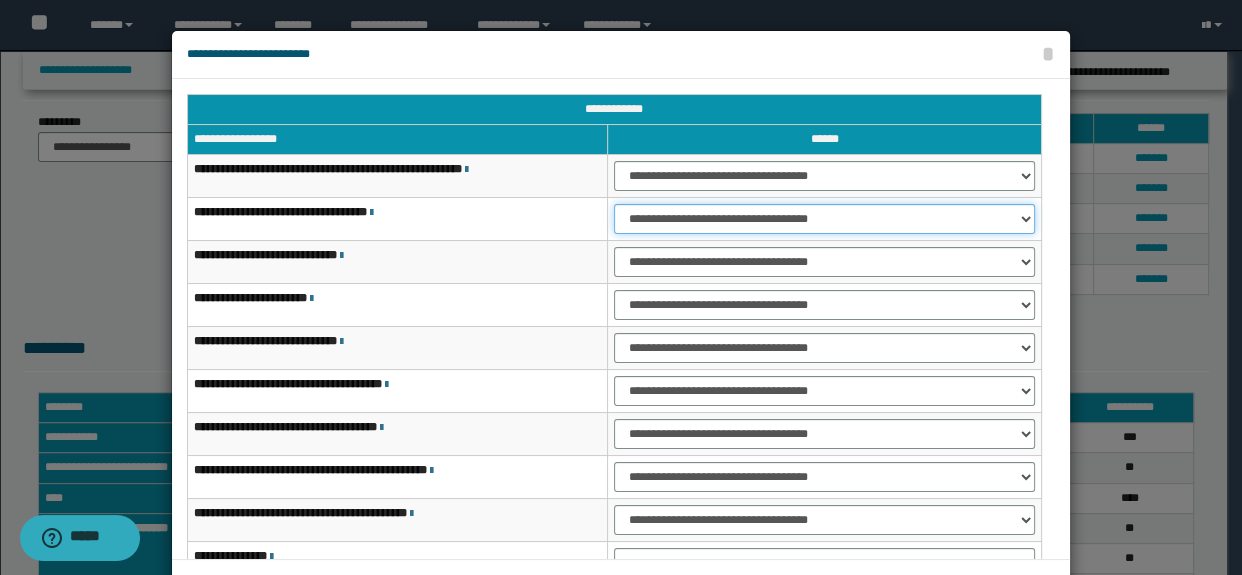 click on "**********" at bounding box center (824, 219) 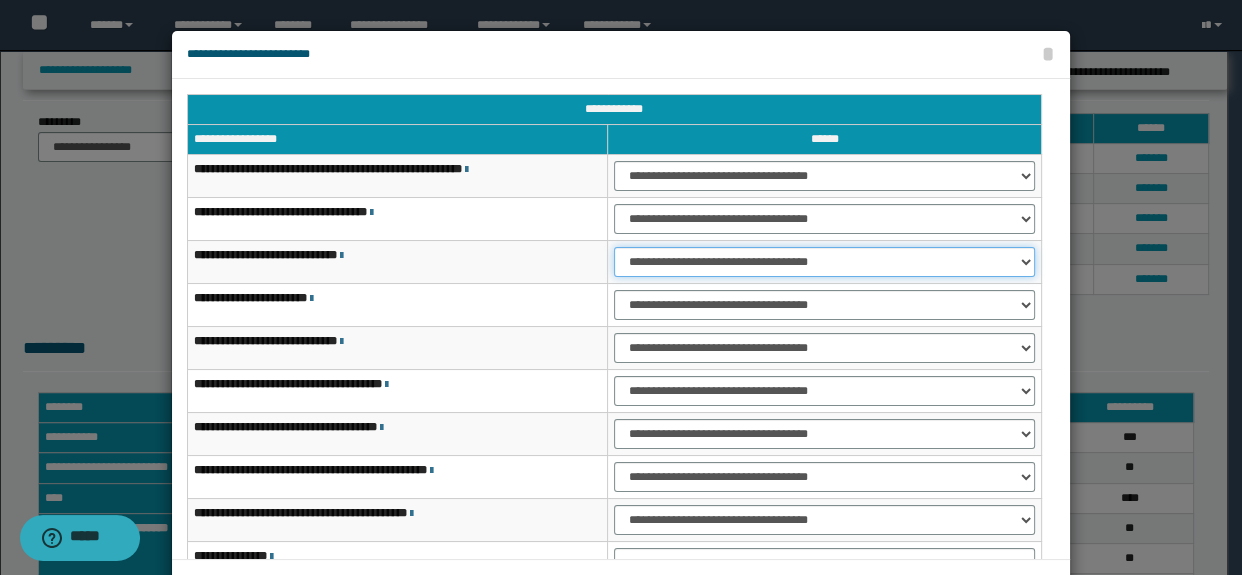 click on "**********" at bounding box center (824, 262) 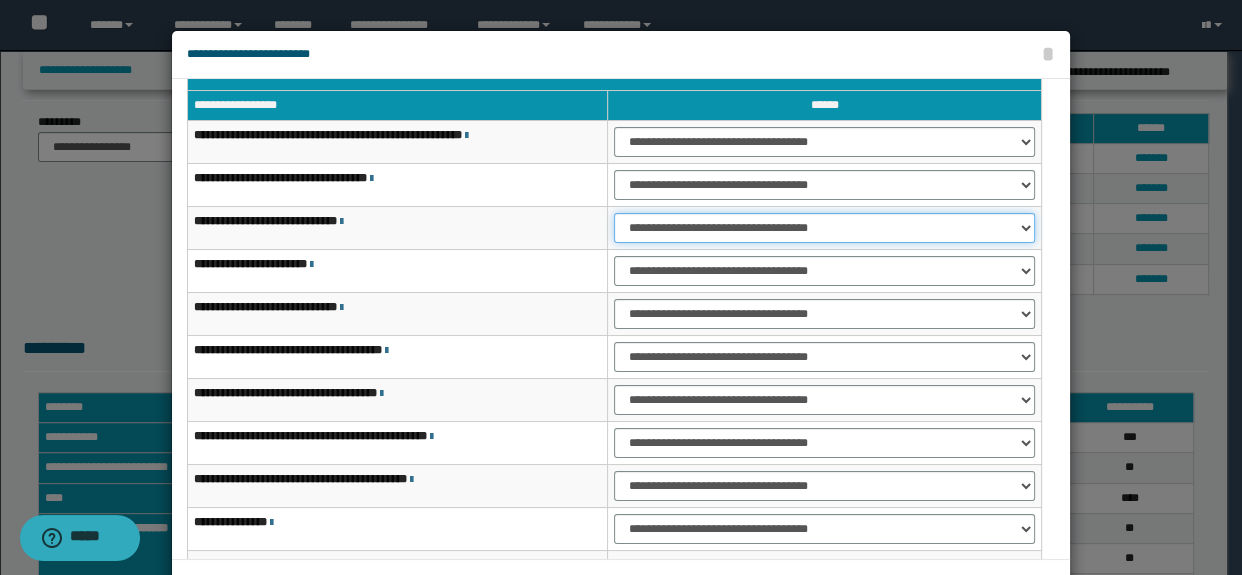 scroll, scrollTop: 120, scrollLeft: 0, axis: vertical 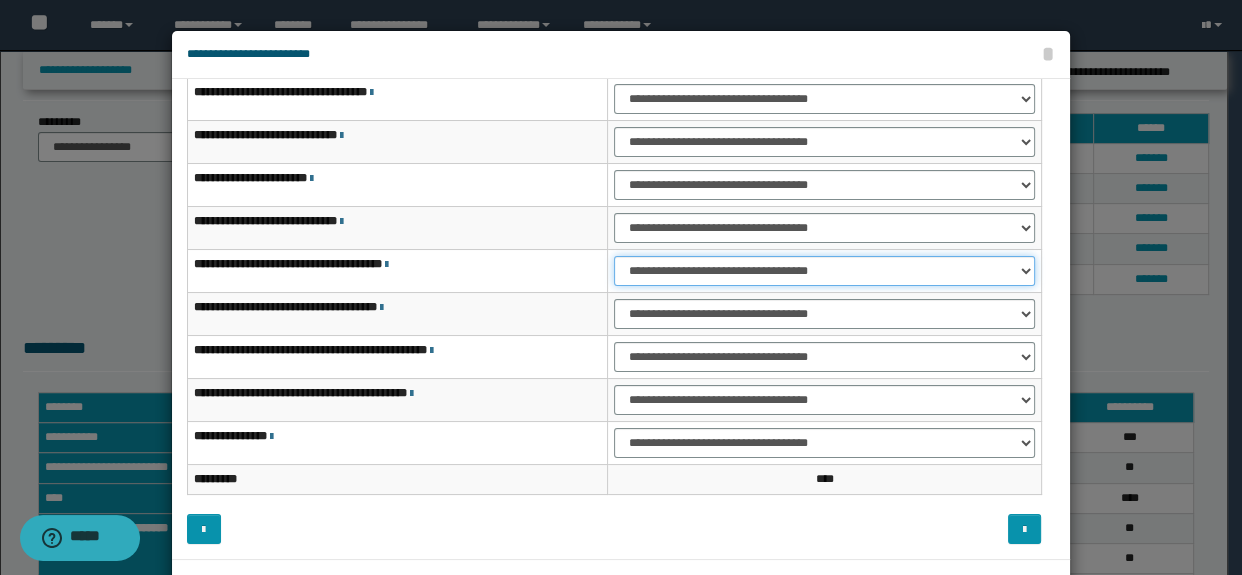 drag, startPoint x: 612, startPoint y: 272, endPoint x: 613, endPoint y: 283, distance: 11.045361 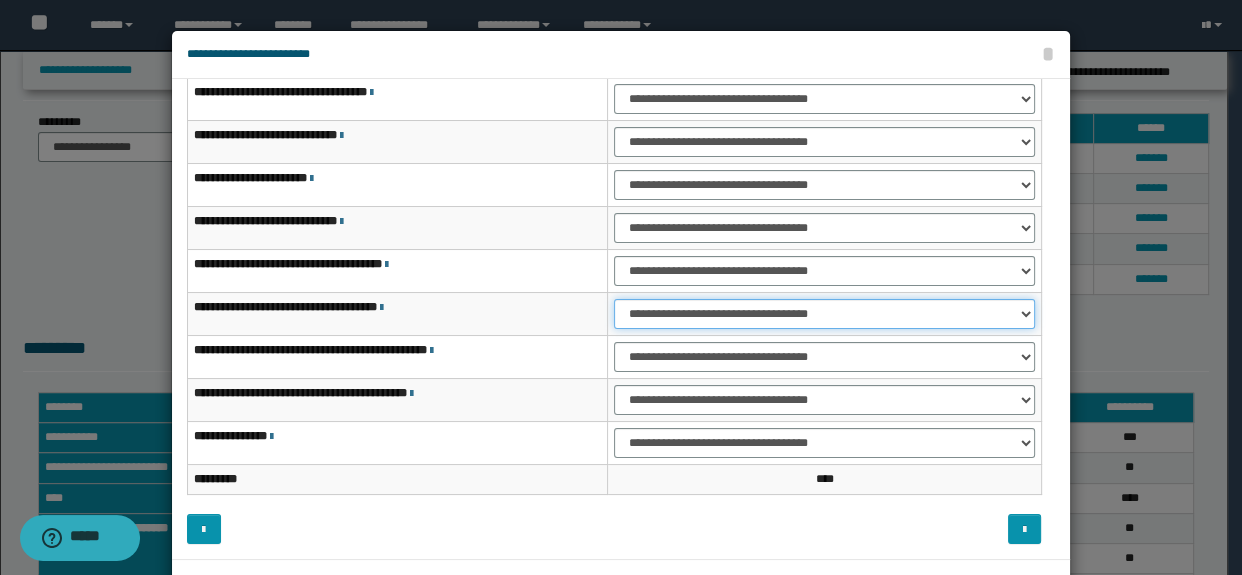 click on "**********" at bounding box center (824, 314) 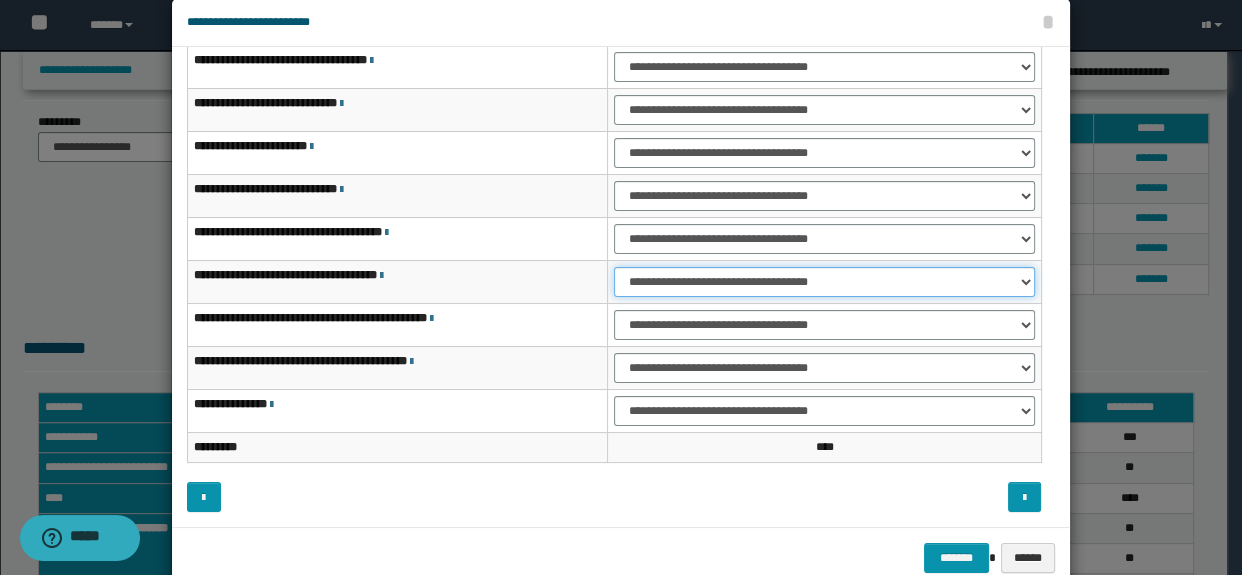 scroll, scrollTop: 75, scrollLeft: 0, axis: vertical 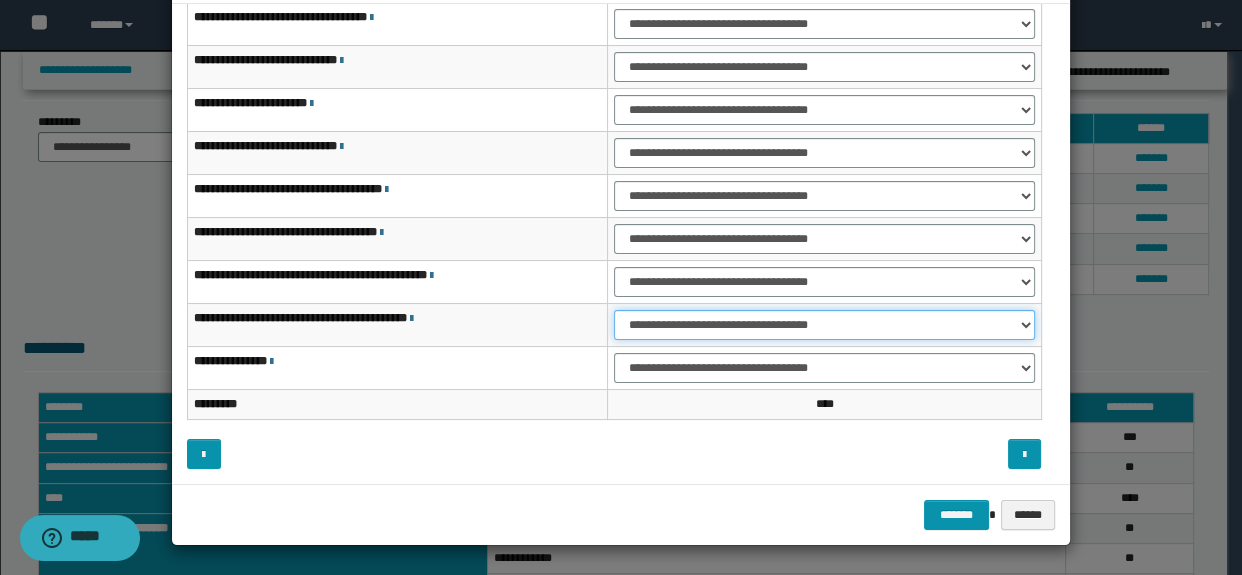 drag, startPoint x: 652, startPoint y: 318, endPoint x: 645, endPoint y: 336, distance: 19.313208 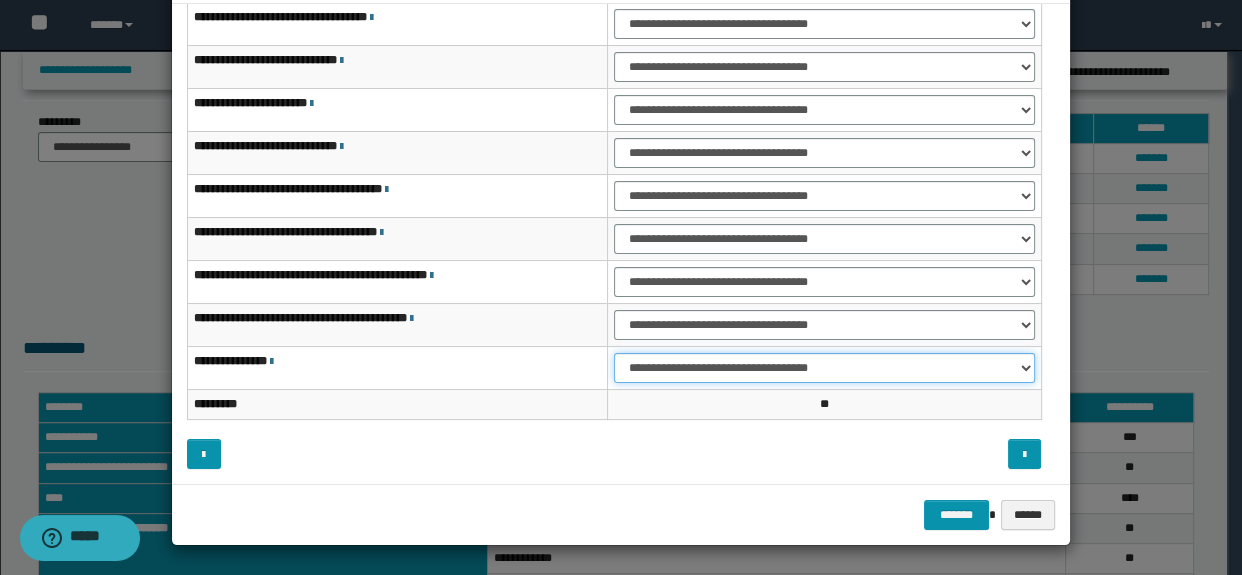 click on "**********" at bounding box center (824, 368) 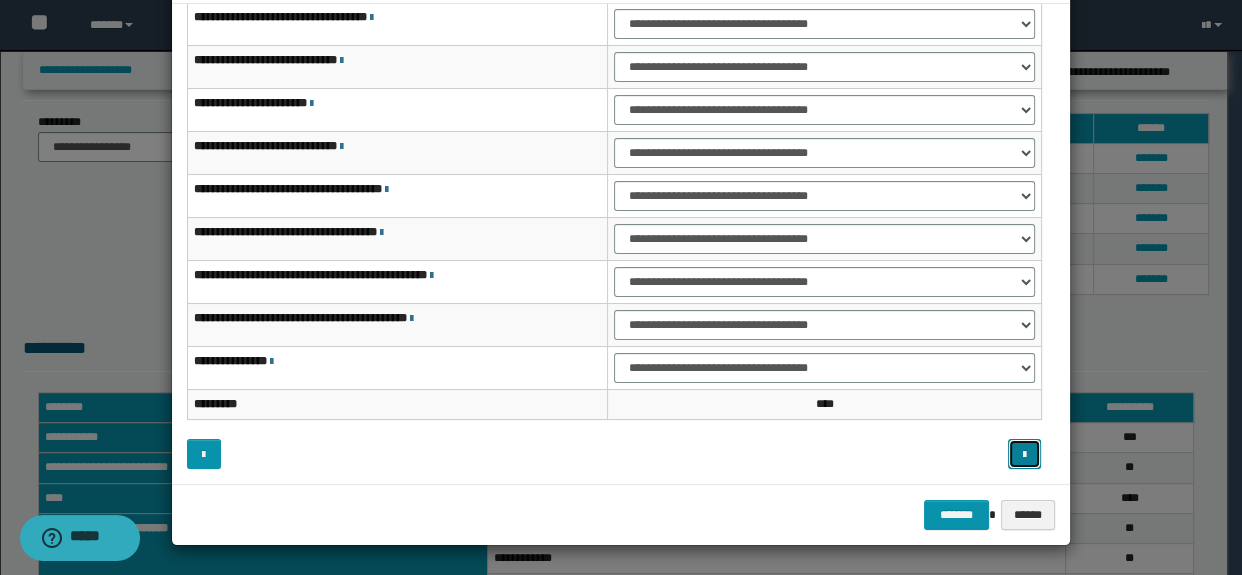 click at bounding box center (1025, 454) 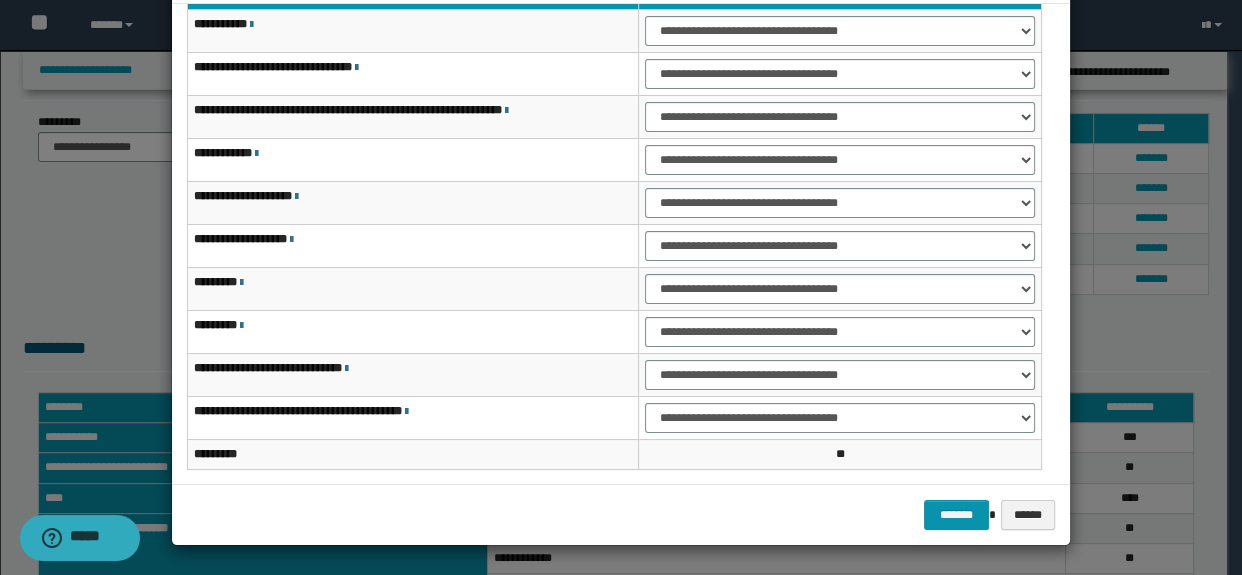 scroll, scrollTop: 0, scrollLeft: 0, axis: both 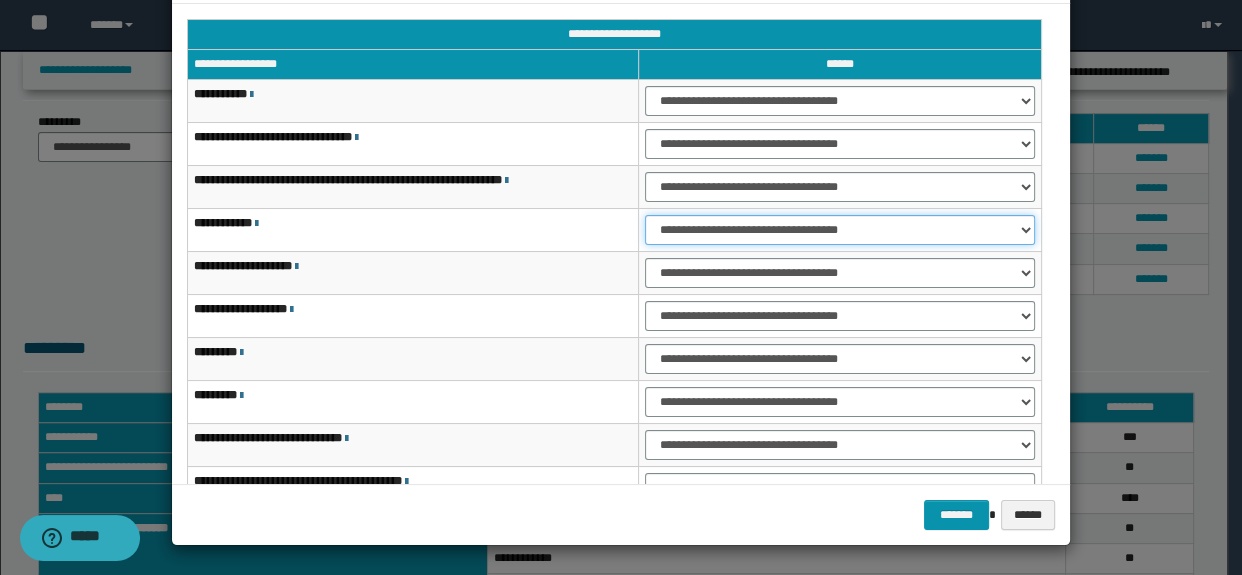 click on "**********" at bounding box center (839, 230) 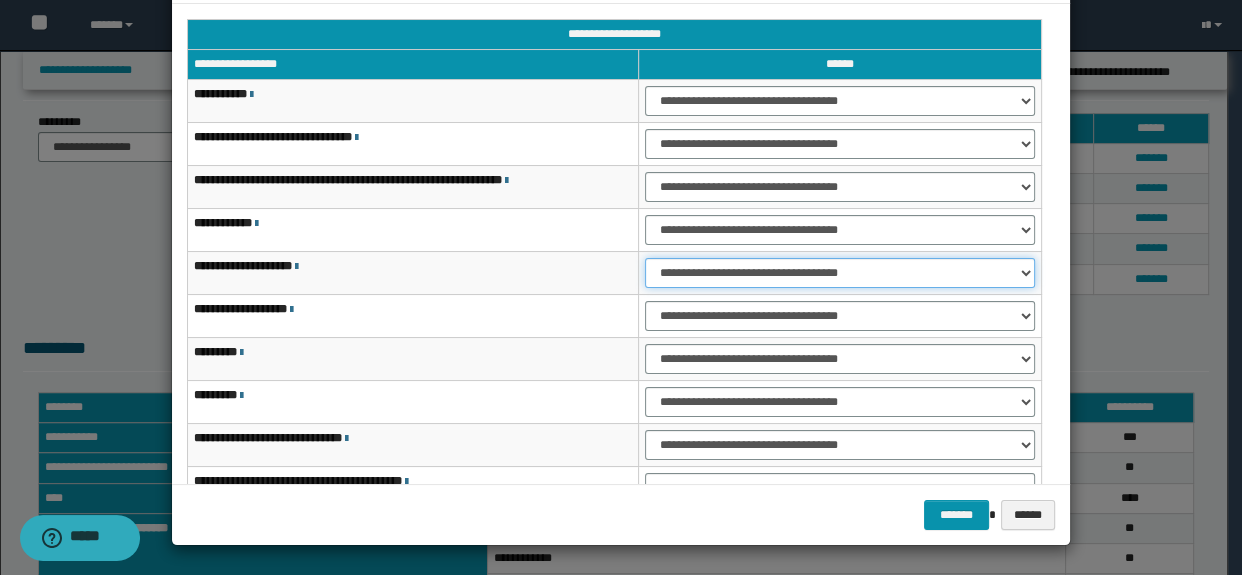 click on "**********" at bounding box center [839, 273] 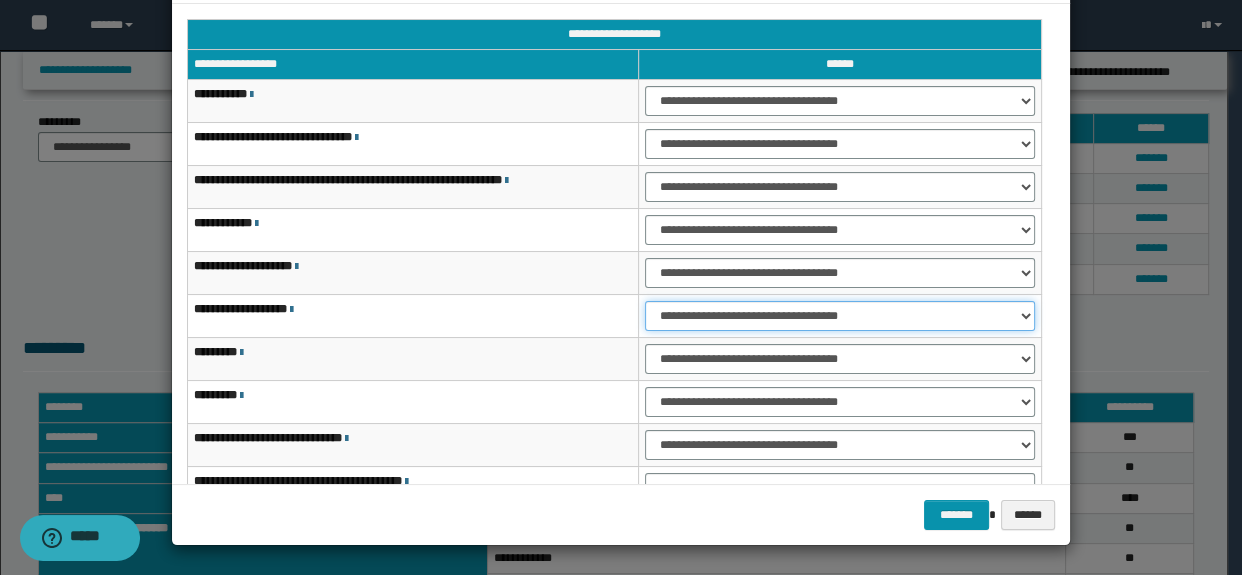 click on "**********" at bounding box center (839, 316) 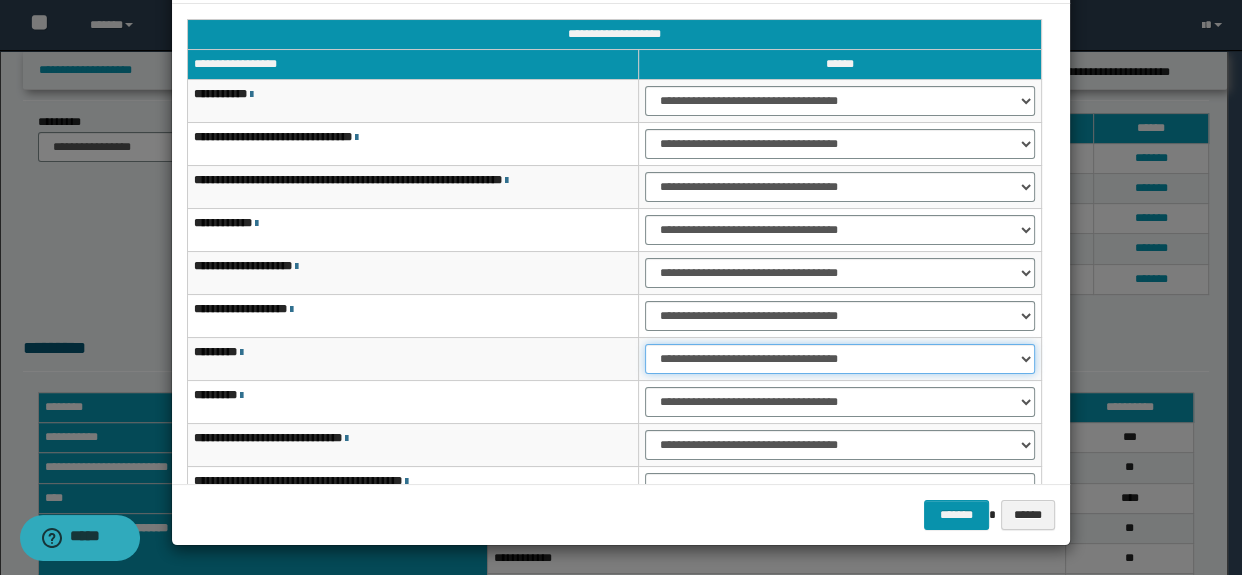 click on "**********" at bounding box center [839, 359] 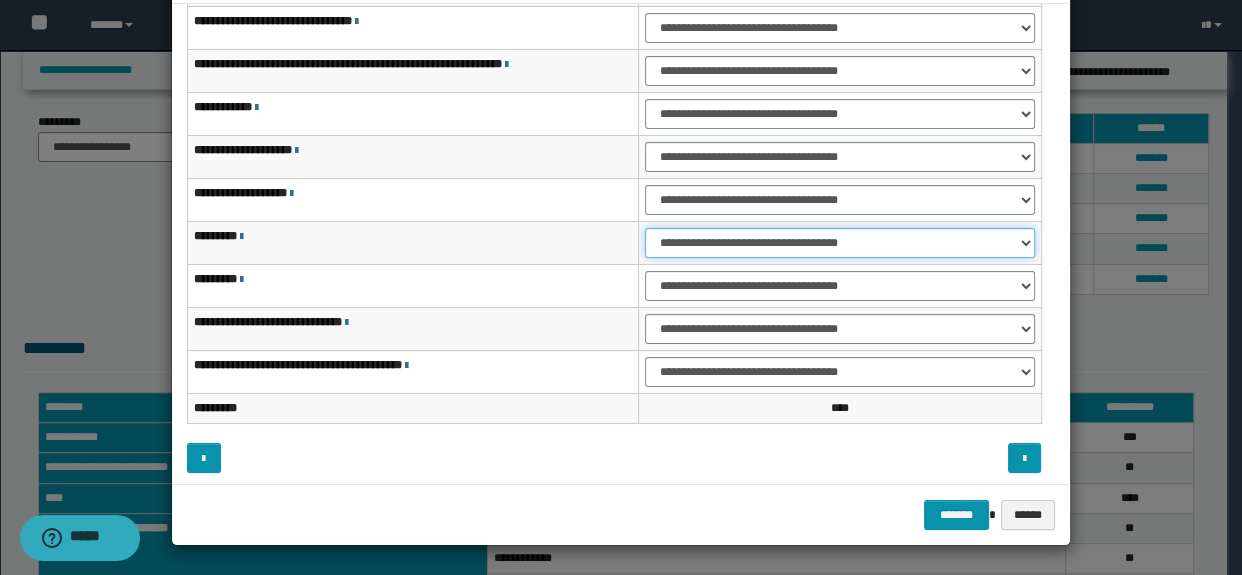 scroll, scrollTop: 120, scrollLeft: 0, axis: vertical 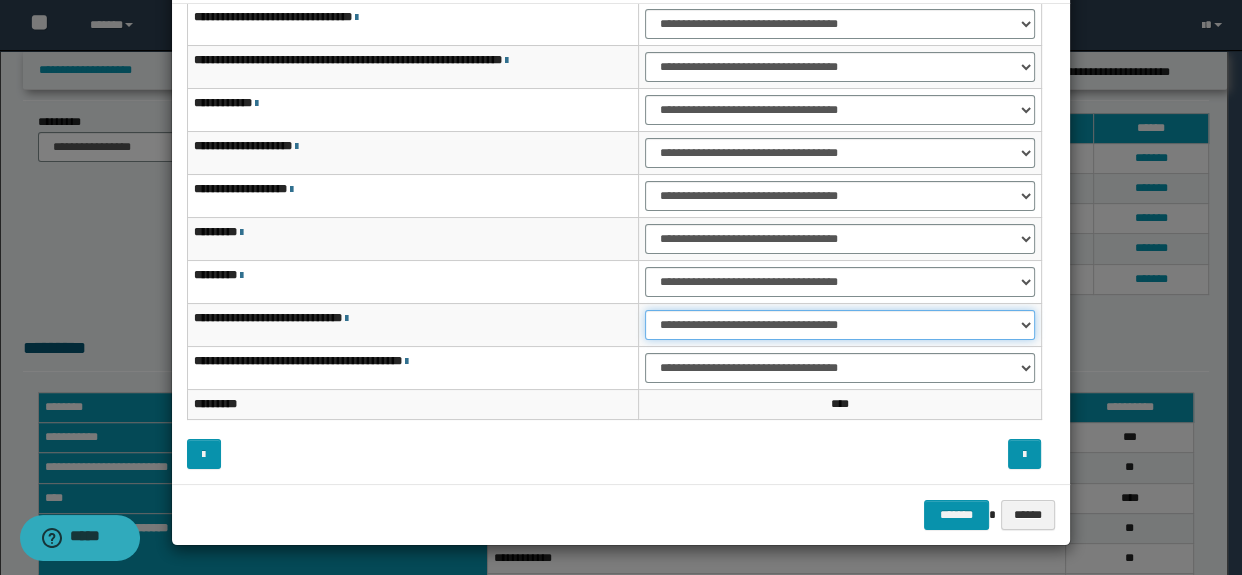 click on "**********" at bounding box center [839, 325] 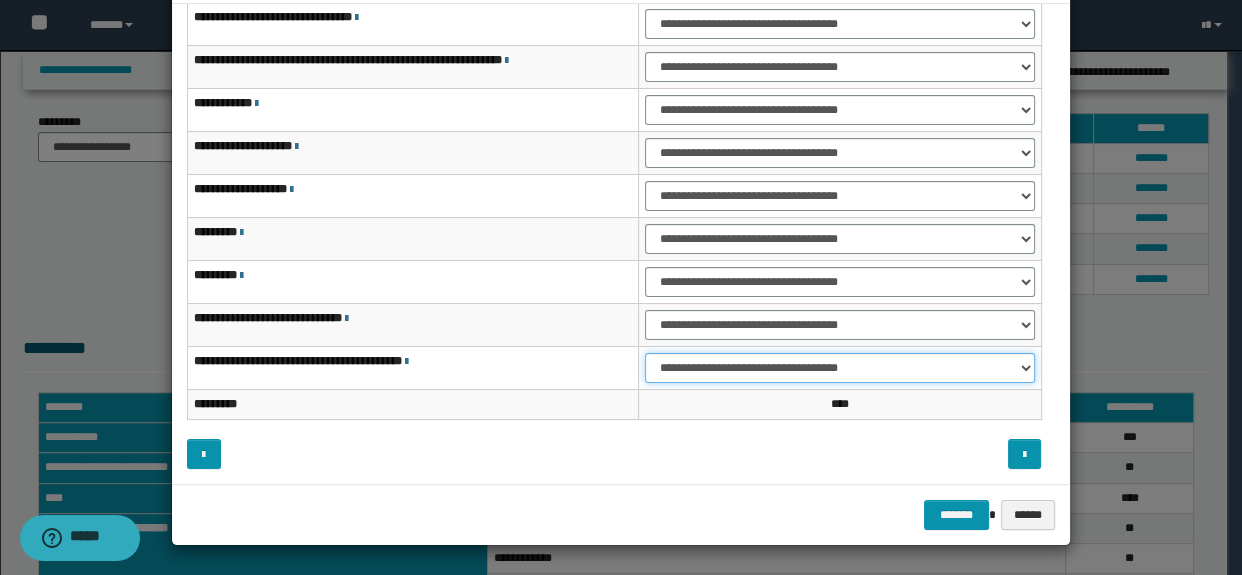 click on "**********" at bounding box center (839, 368) 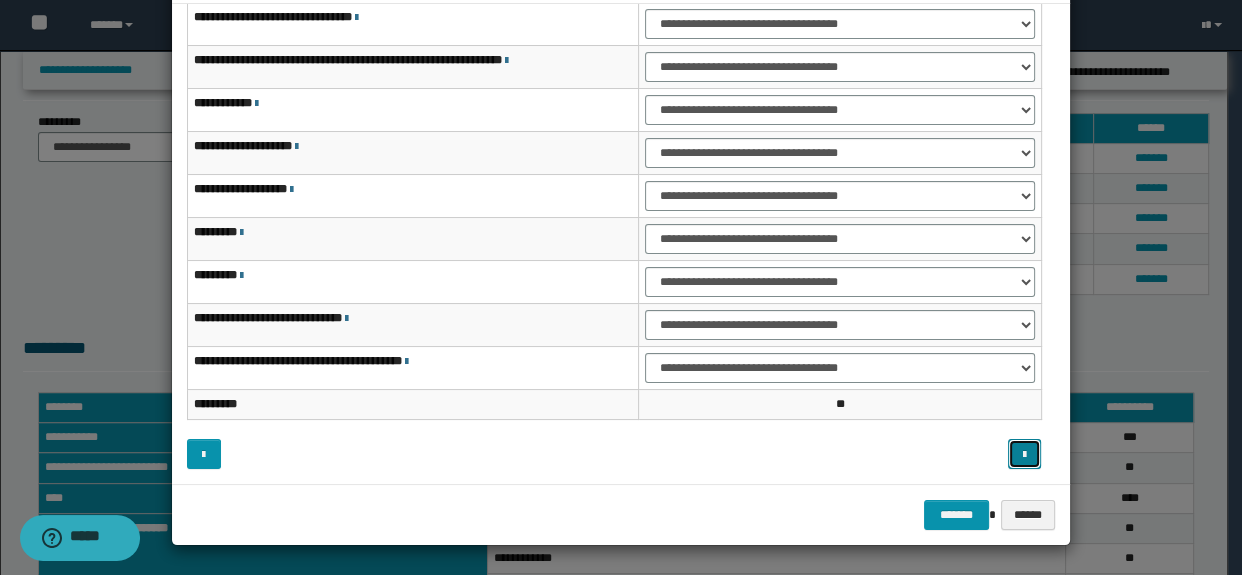 drag, startPoint x: 1024, startPoint y: 451, endPoint x: 998, endPoint y: 454, distance: 26.172504 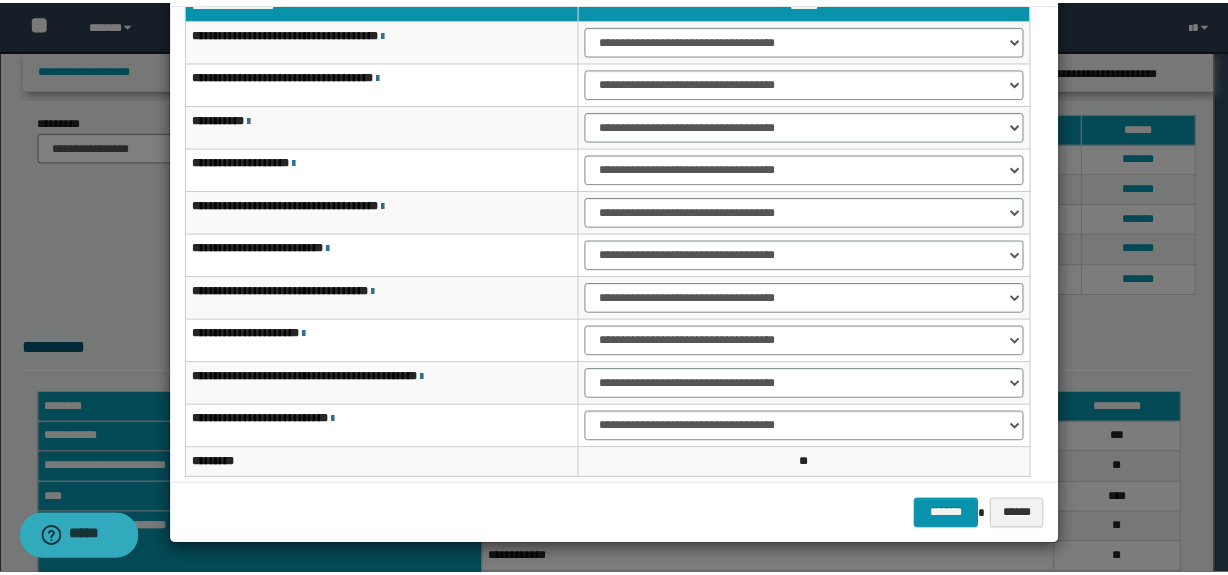 scroll, scrollTop: 59, scrollLeft: 0, axis: vertical 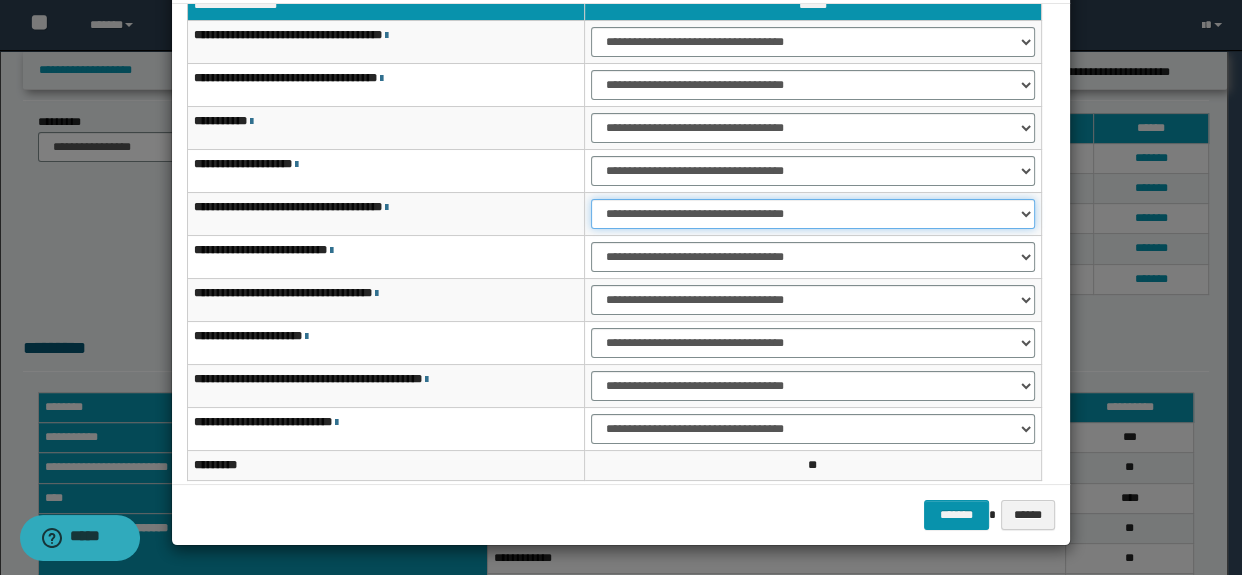 click on "**********" at bounding box center (813, 214) 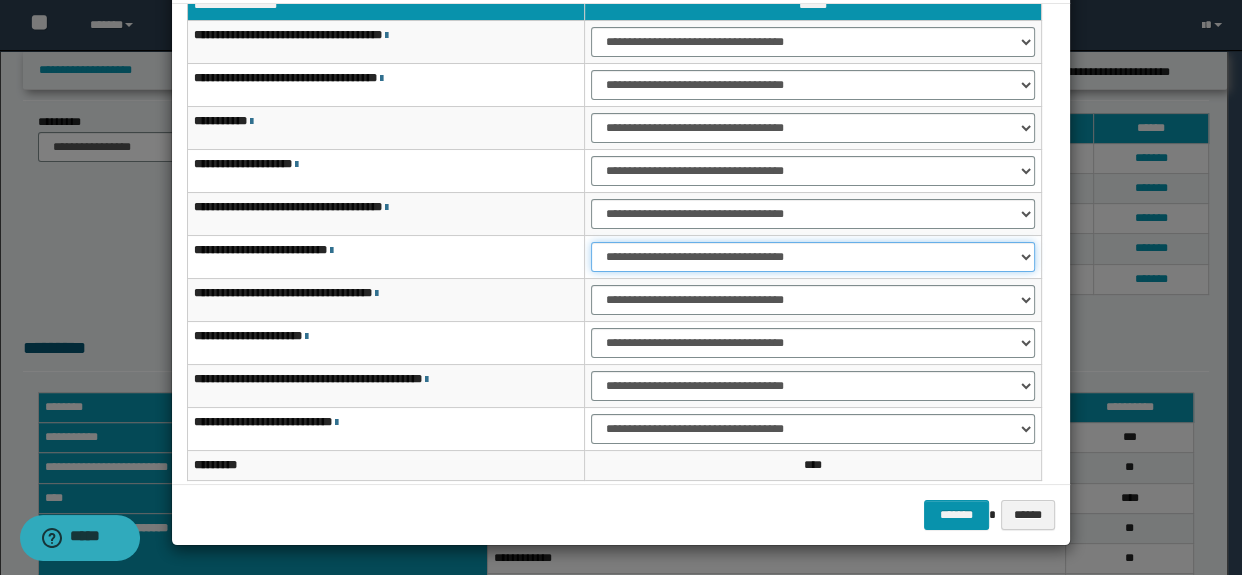 drag, startPoint x: 613, startPoint y: 256, endPoint x: 619, endPoint y: 267, distance: 12.529964 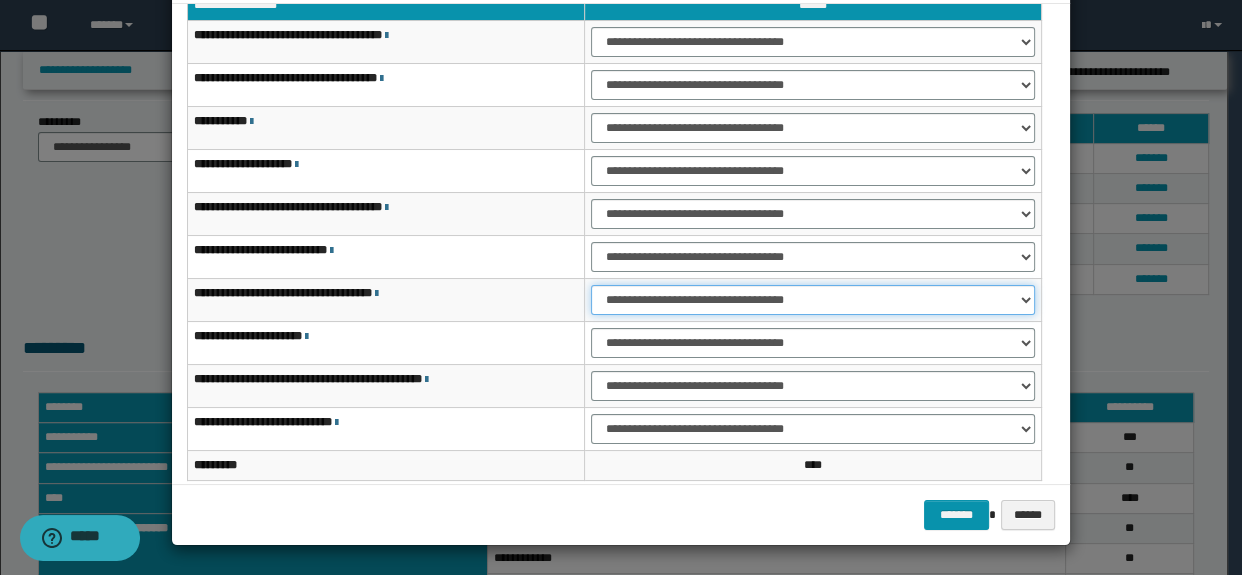 click on "**********" at bounding box center (813, 300) 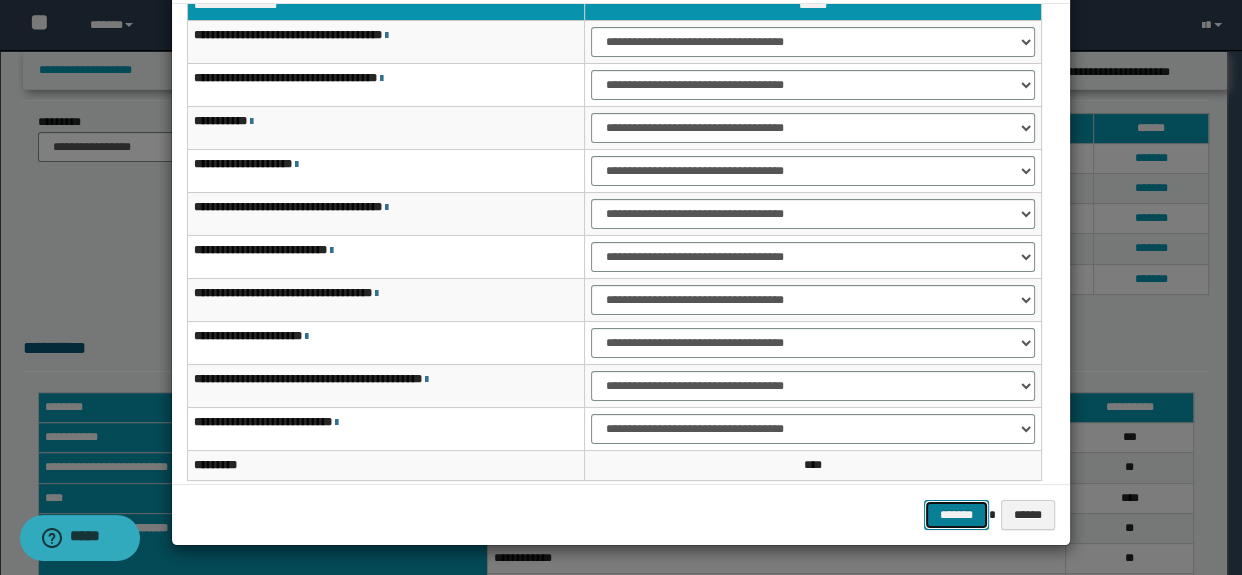 click on "*******" at bounding box center (956, 515) 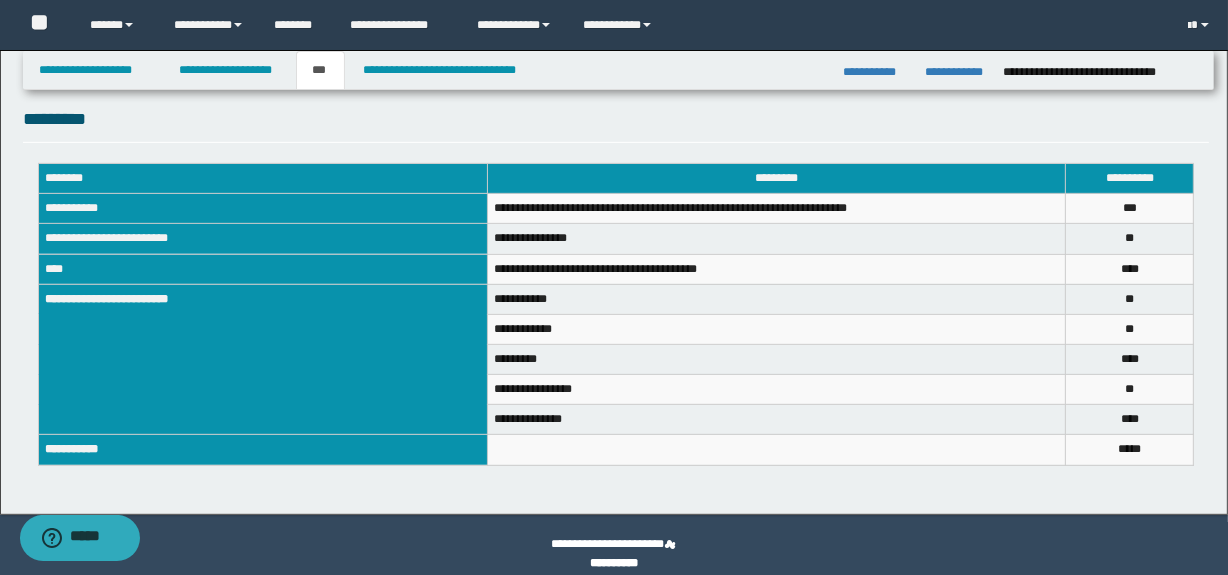 scroll, scrollTop: 766, scrollLeft: 0, axis: vertical 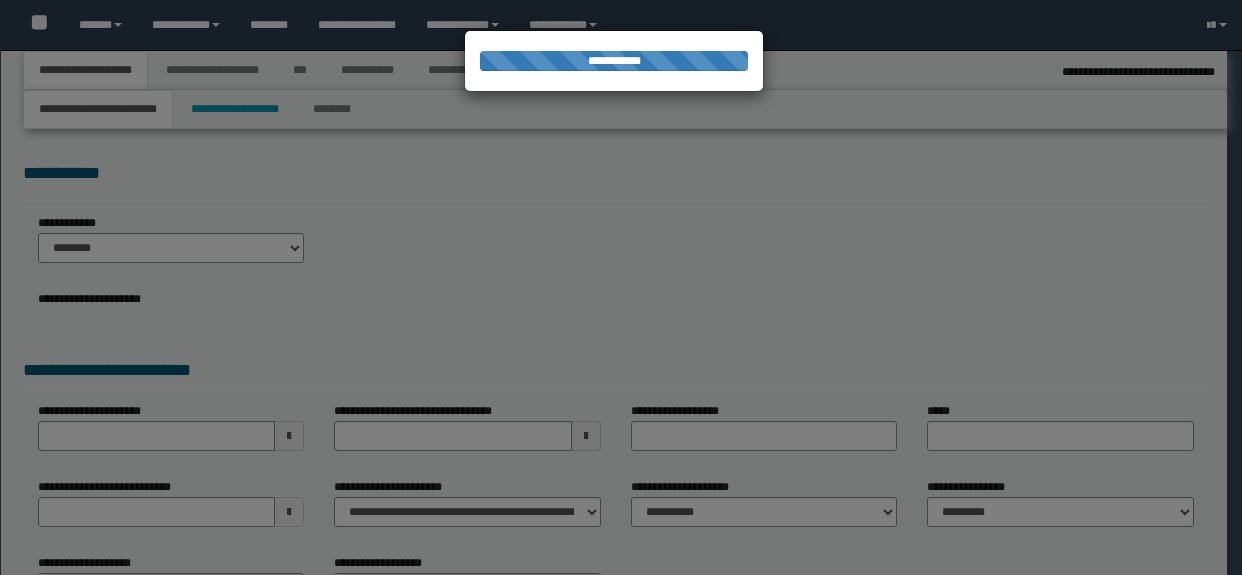 select on "*" 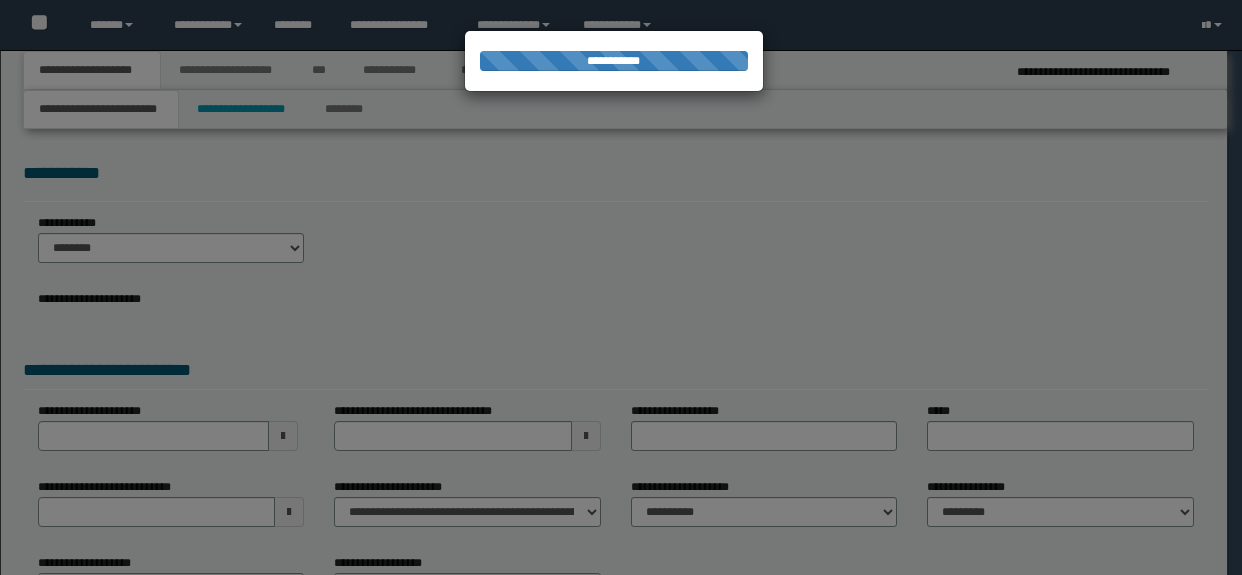 scroll, scrollTop: 0, scrollLeft: 0, axis: both 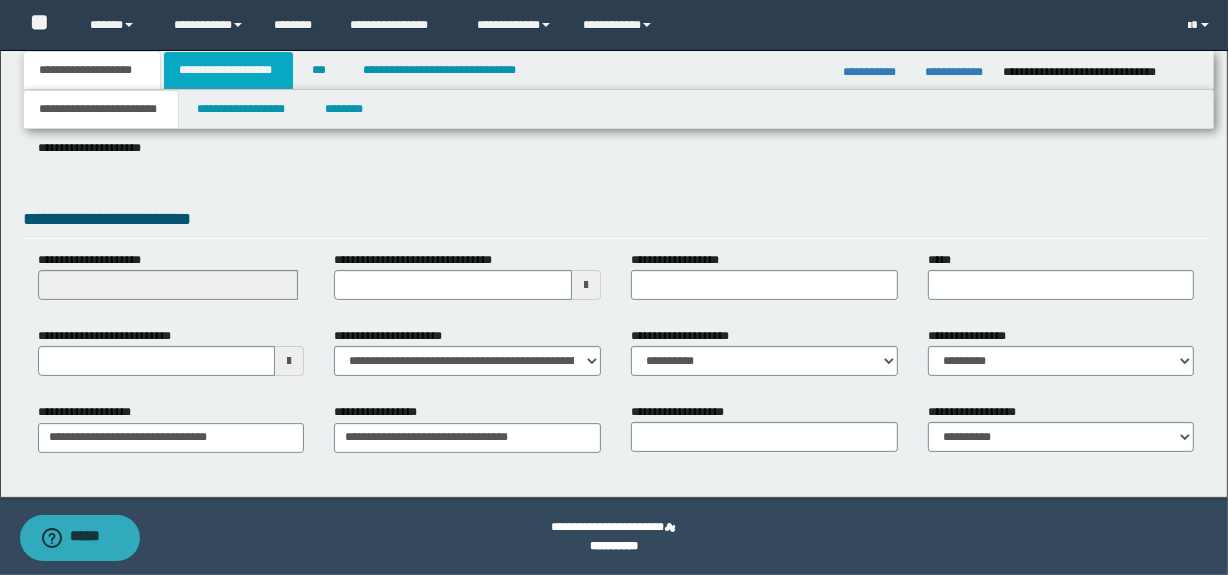 click on "**********" at bounding box center (228, 70) 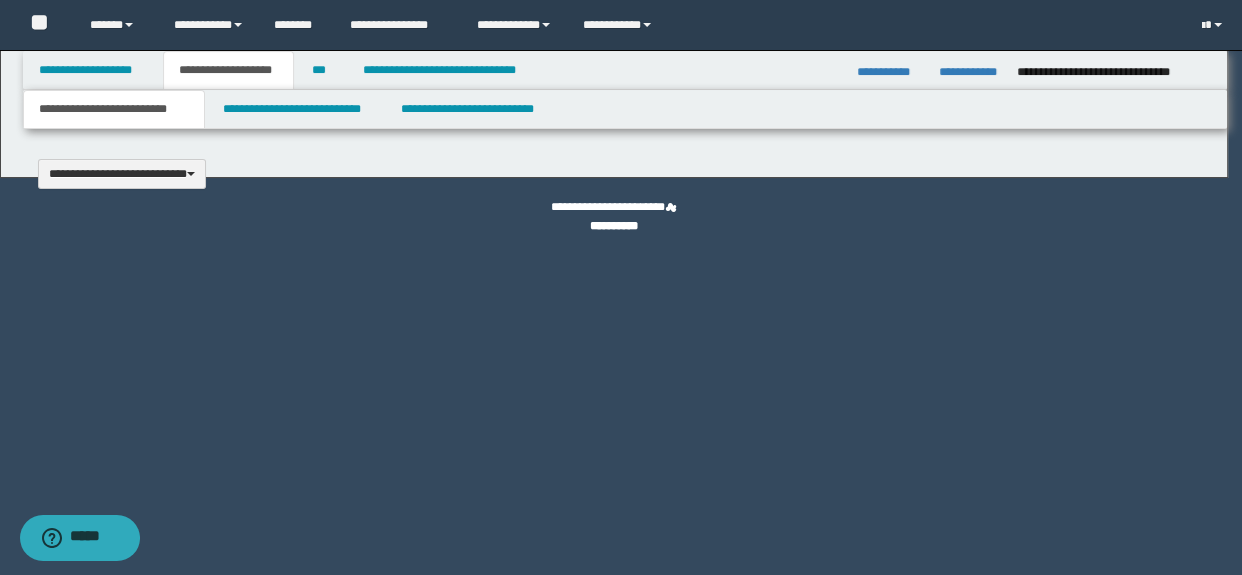 type 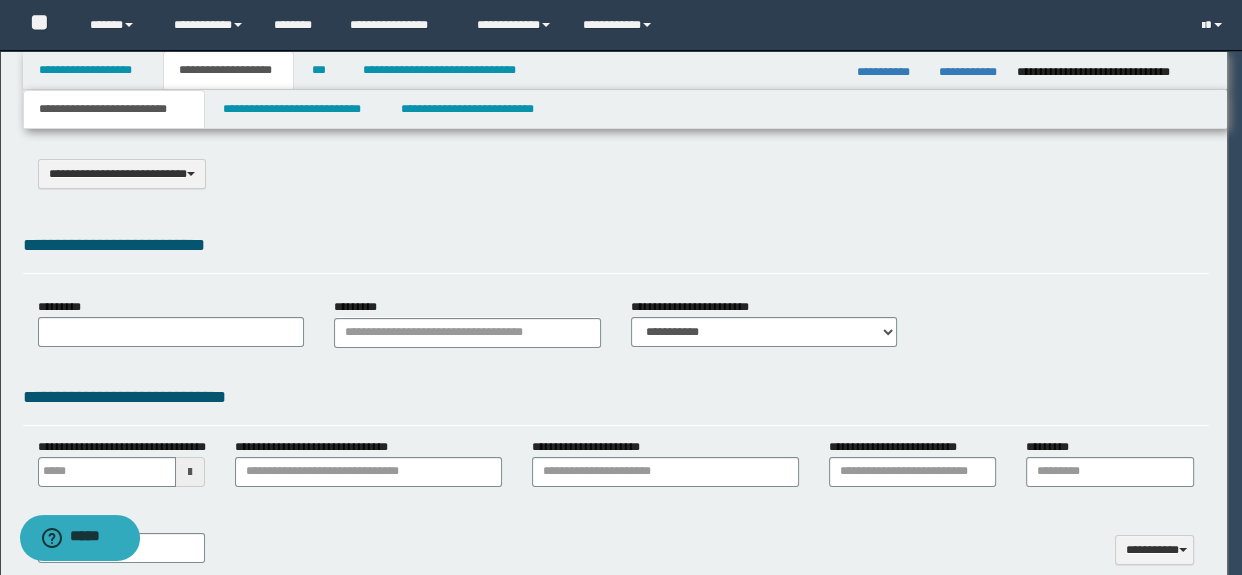 select on "*" 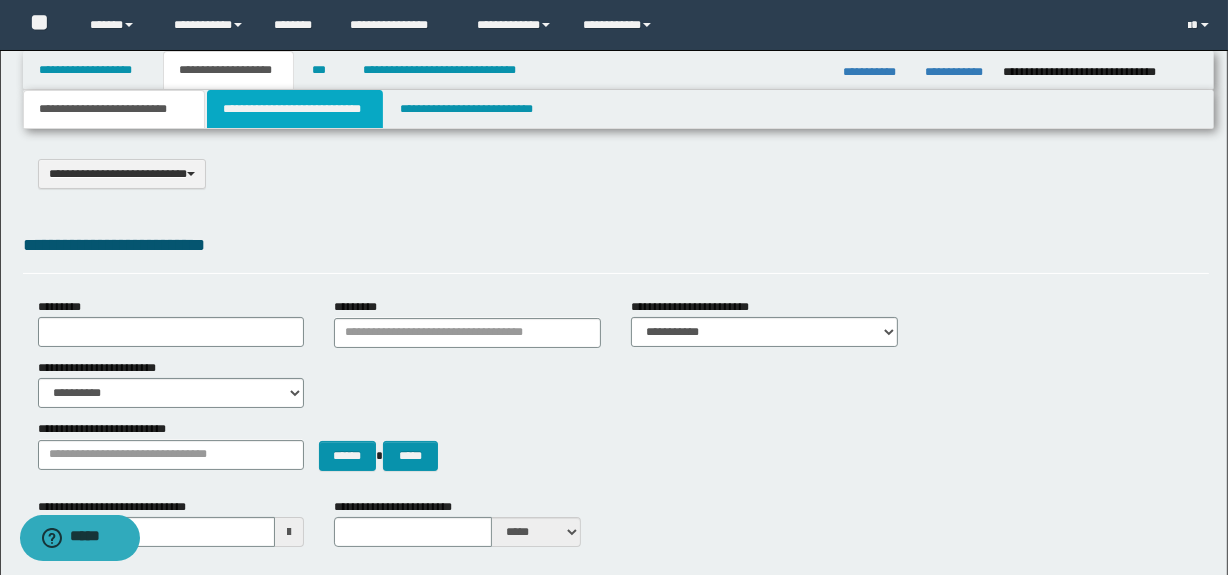 click on "**********" at bounding box center [294, 109] 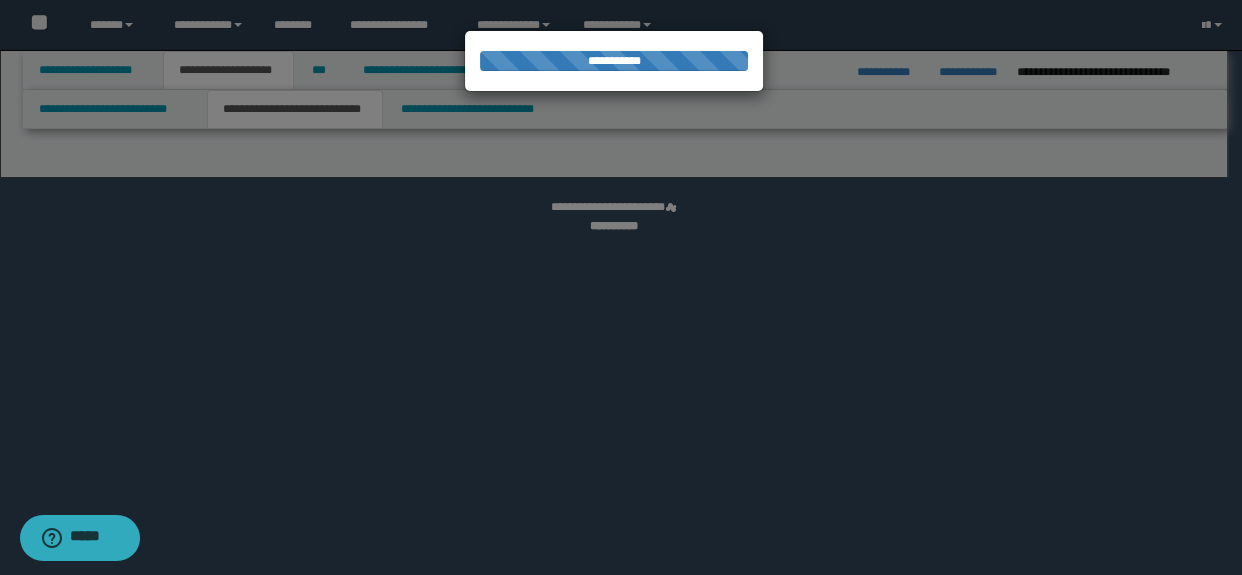 select on "*" 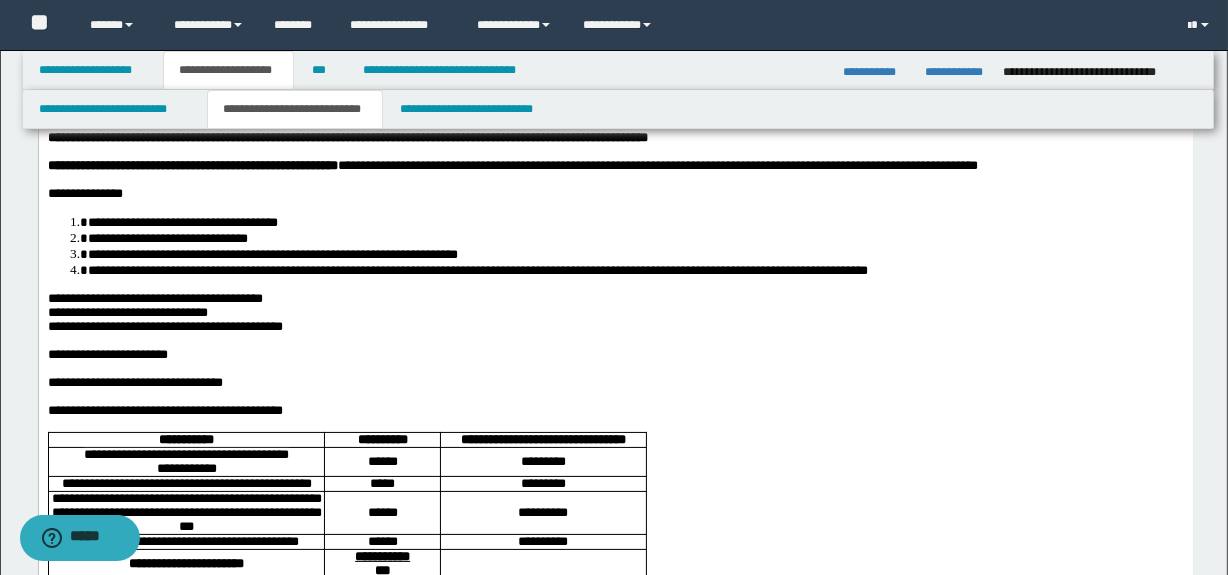 scroll, scrollTop: 151, scrollLeft: 0, axis: vertical 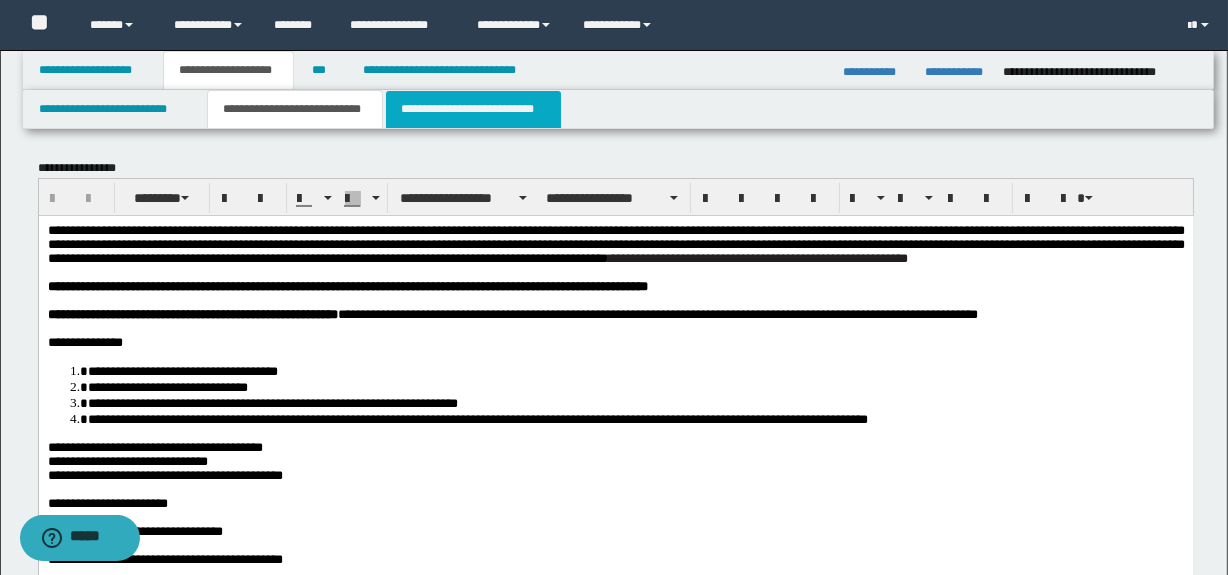 click on "**********" at bounding box center [473, 109] 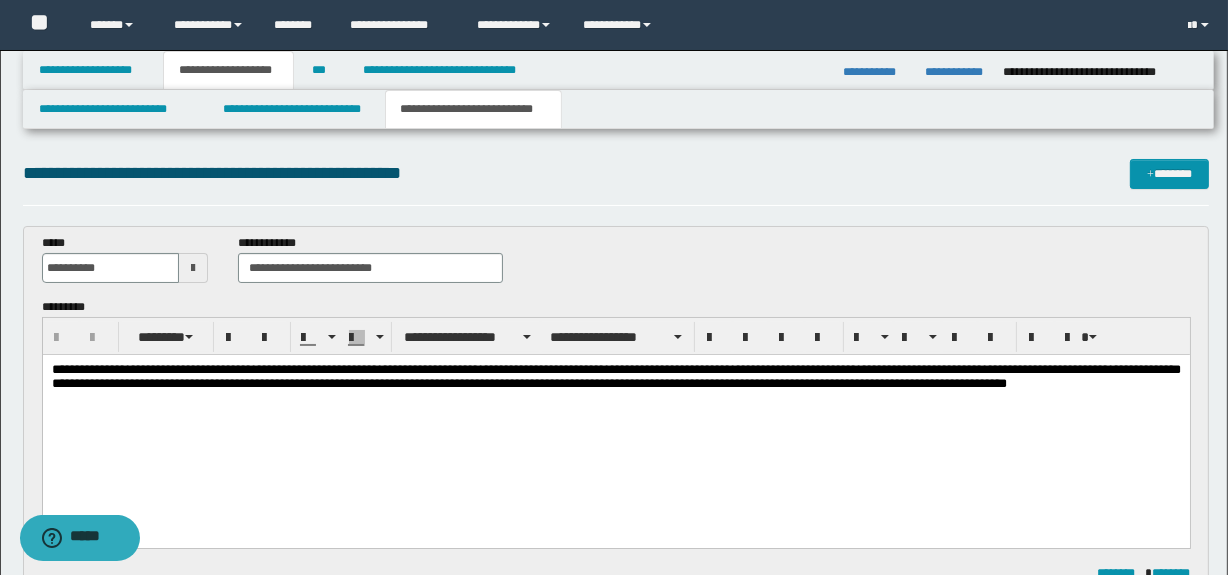 scroll, scrollTop: 0, scrollLeft: 0, axis: both 